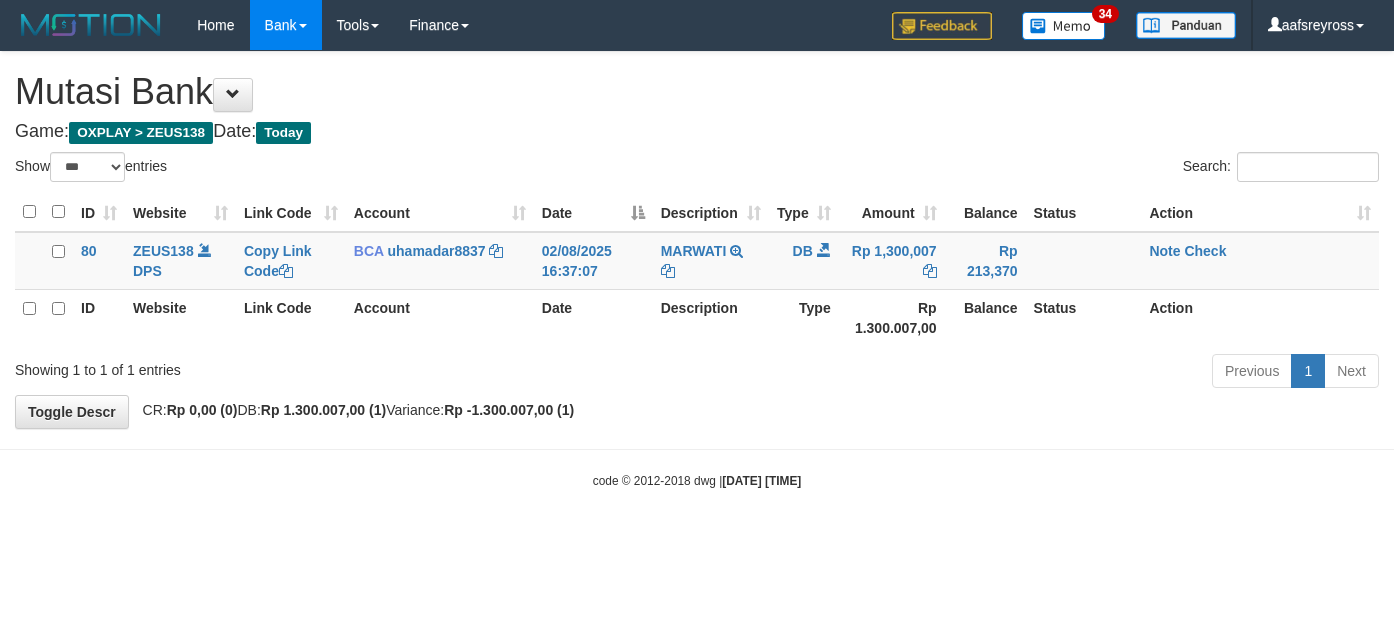 select on "***" 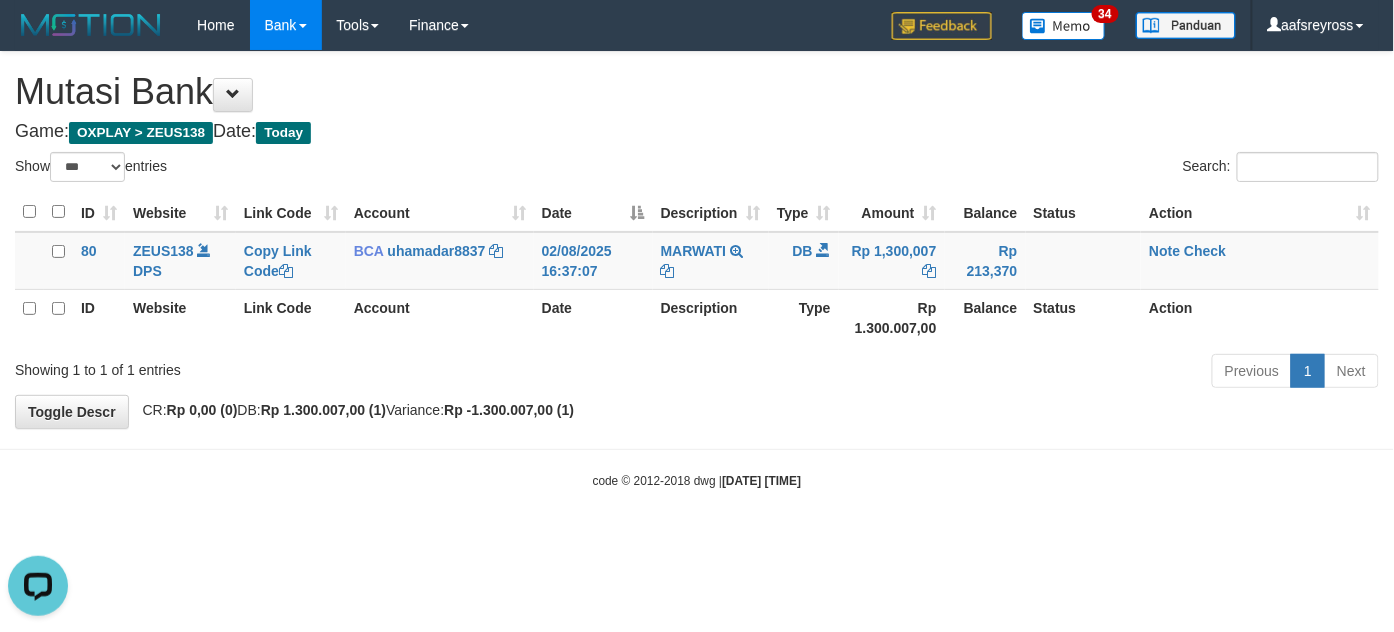 scroll, scrollTop: 0, scrollLeft: 0, axis: both 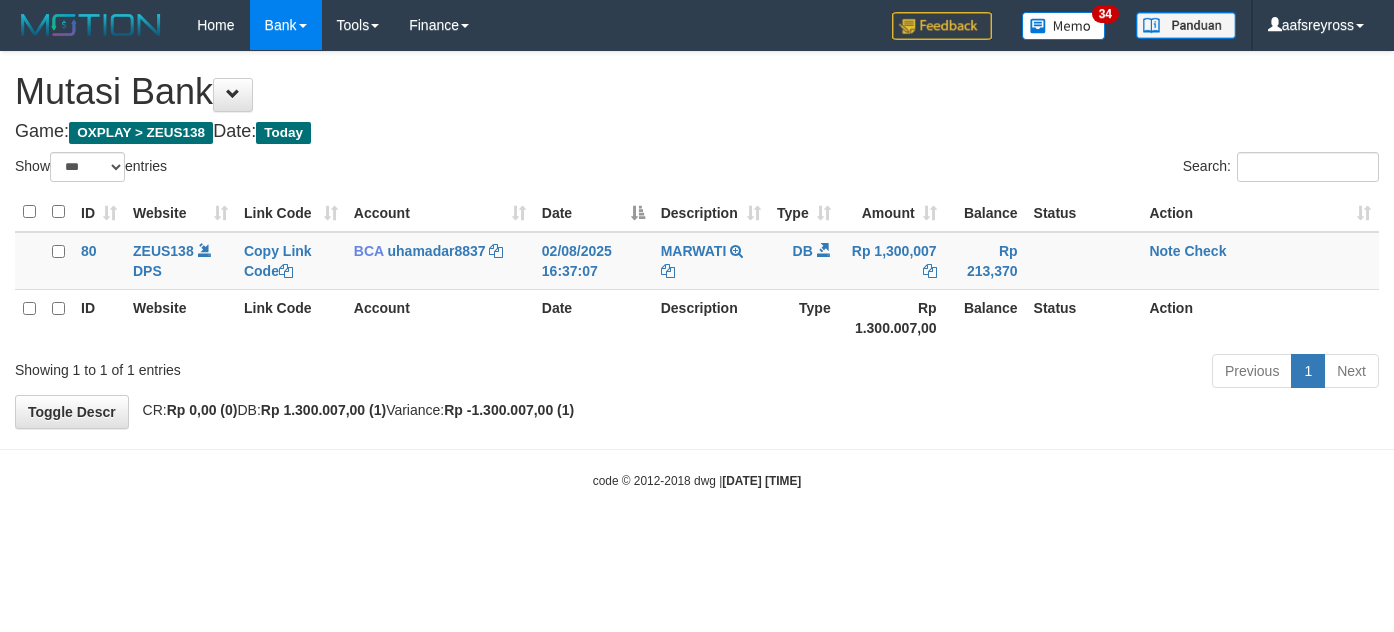 select on "***" 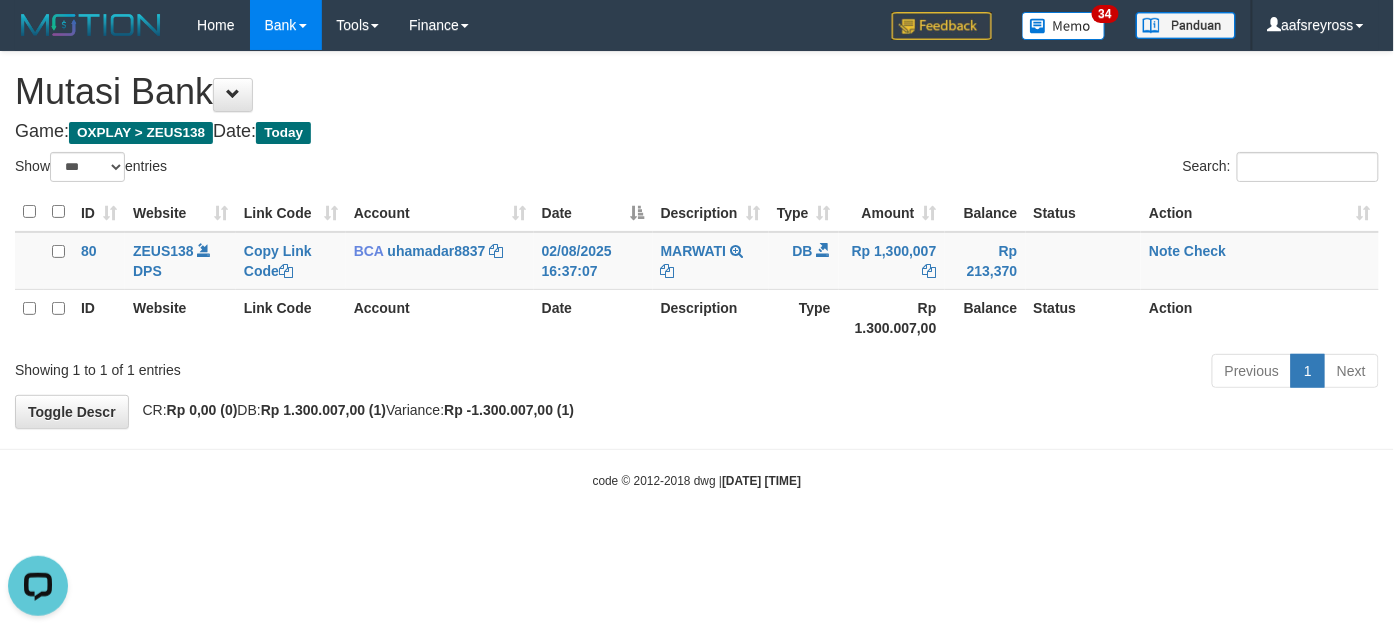 scroll, scrollTop: 0, scrollLeft: 0, axis: both 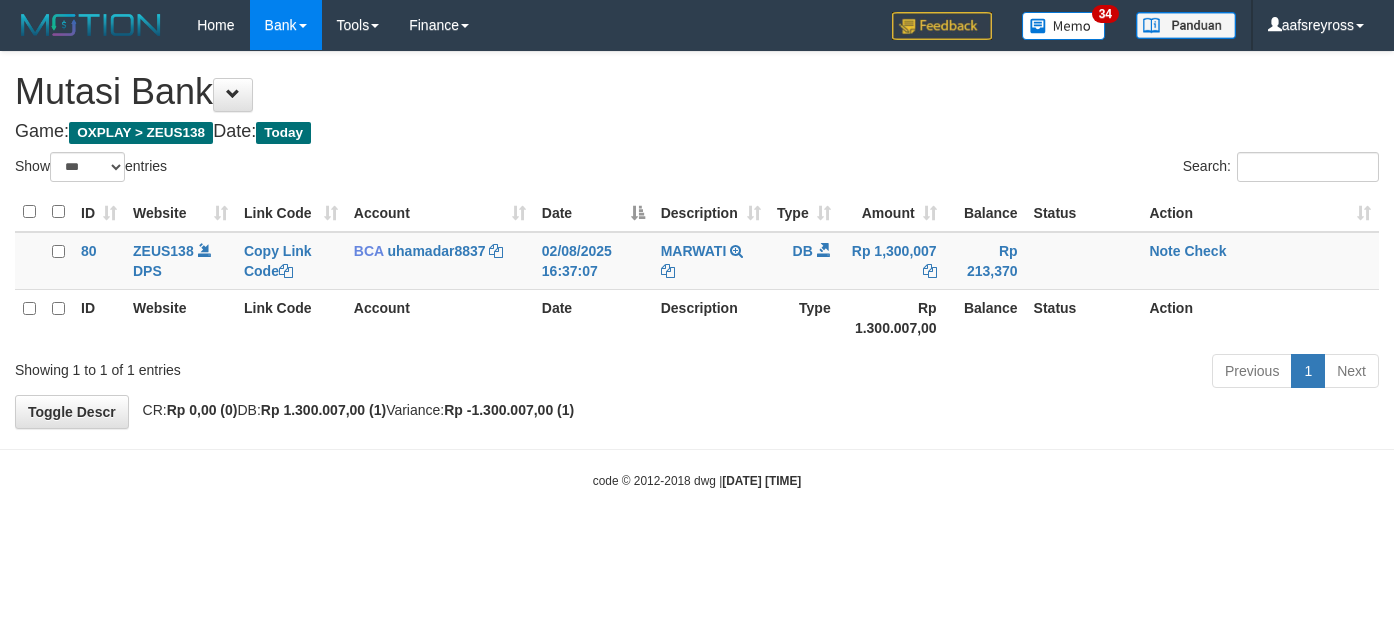 select on "***" 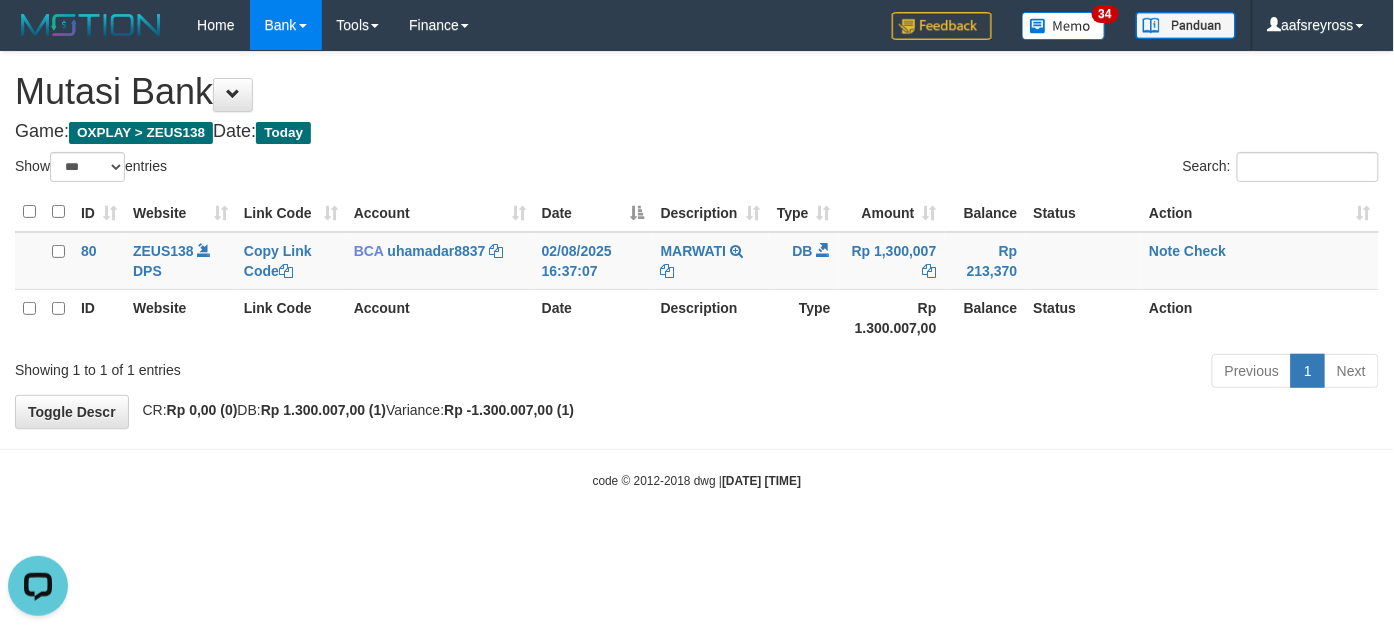 scroll, scrollTop: 0, scrollLeft: 0, axis: both 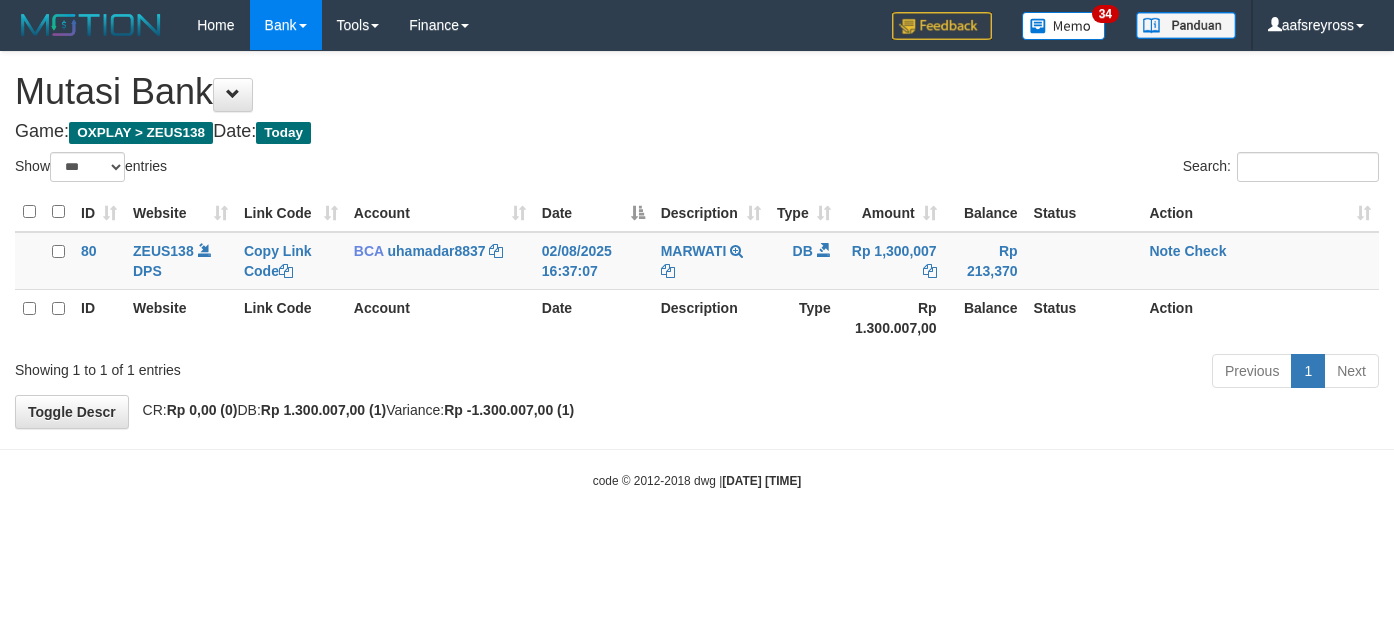 select on "***" 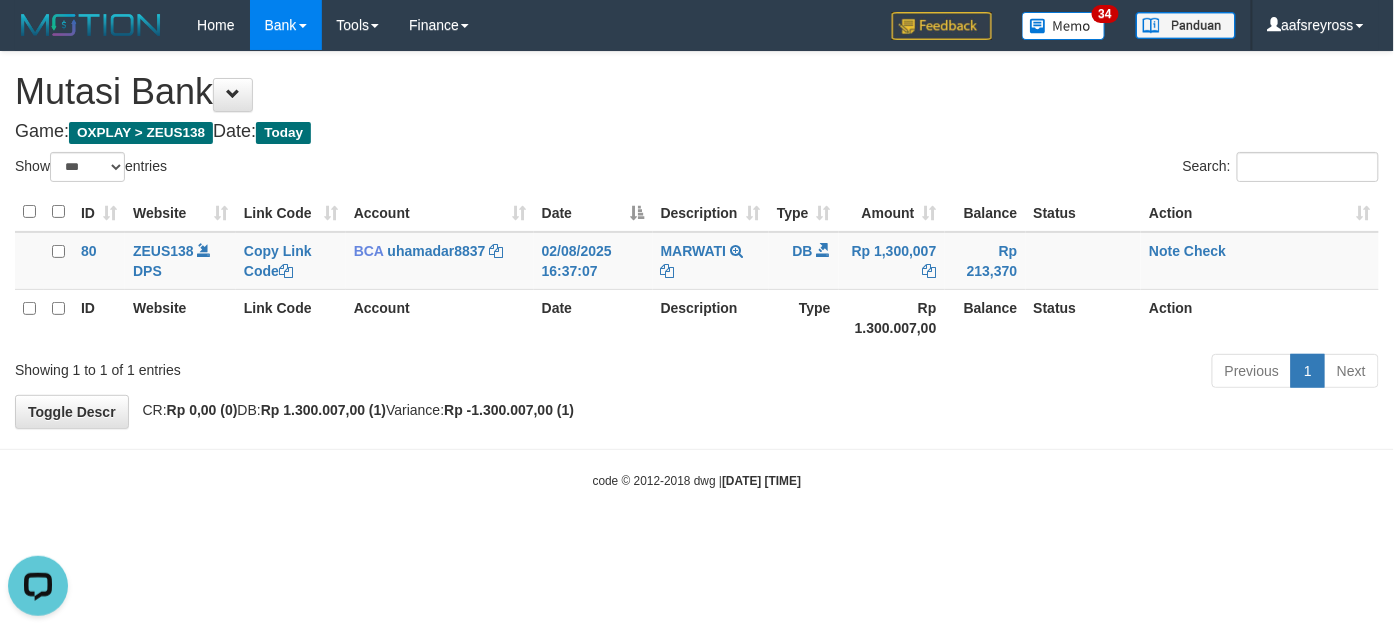 scroll, scrollTop: 0, scrollLeft: 0, axis: both 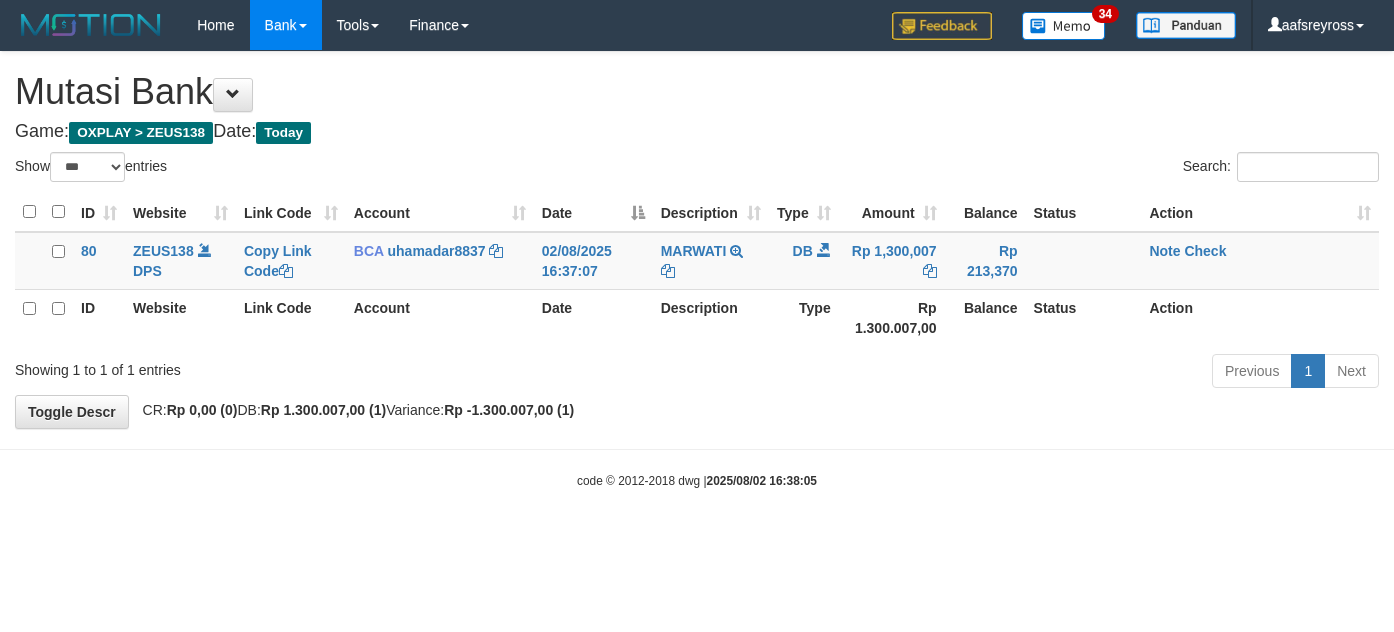 select on "***" 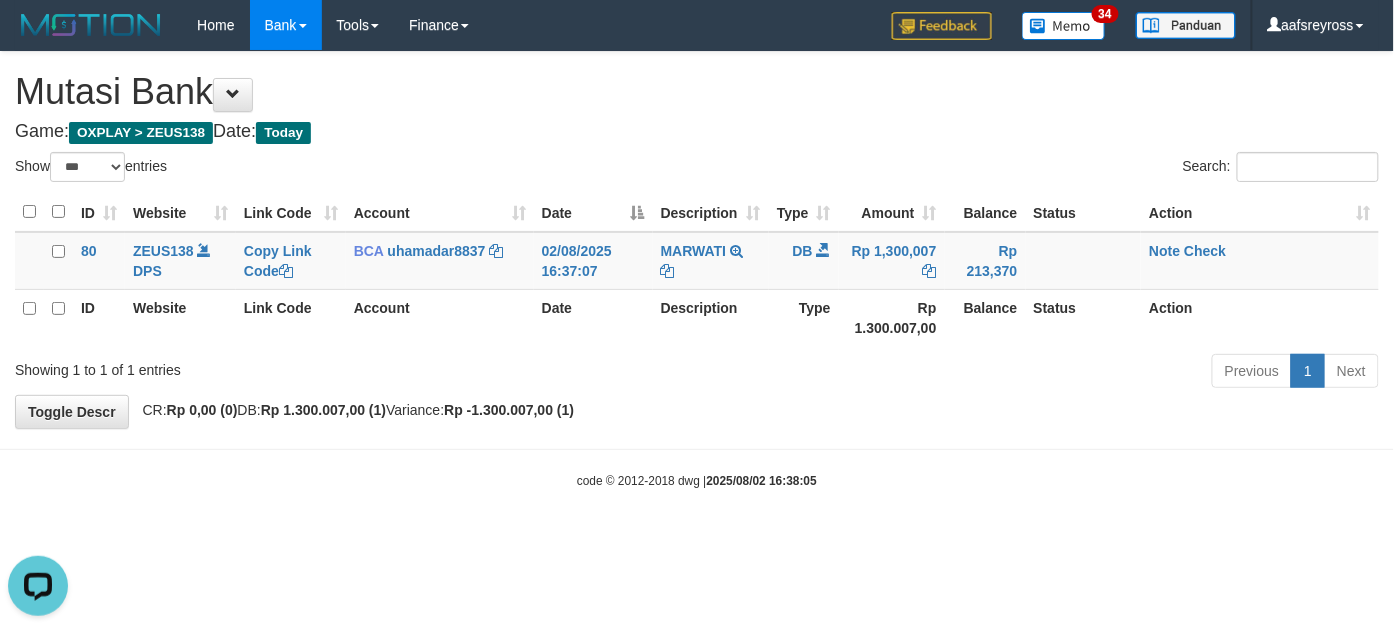 scroll, scrollTop: 0, scrollLeft: 0, axis: both 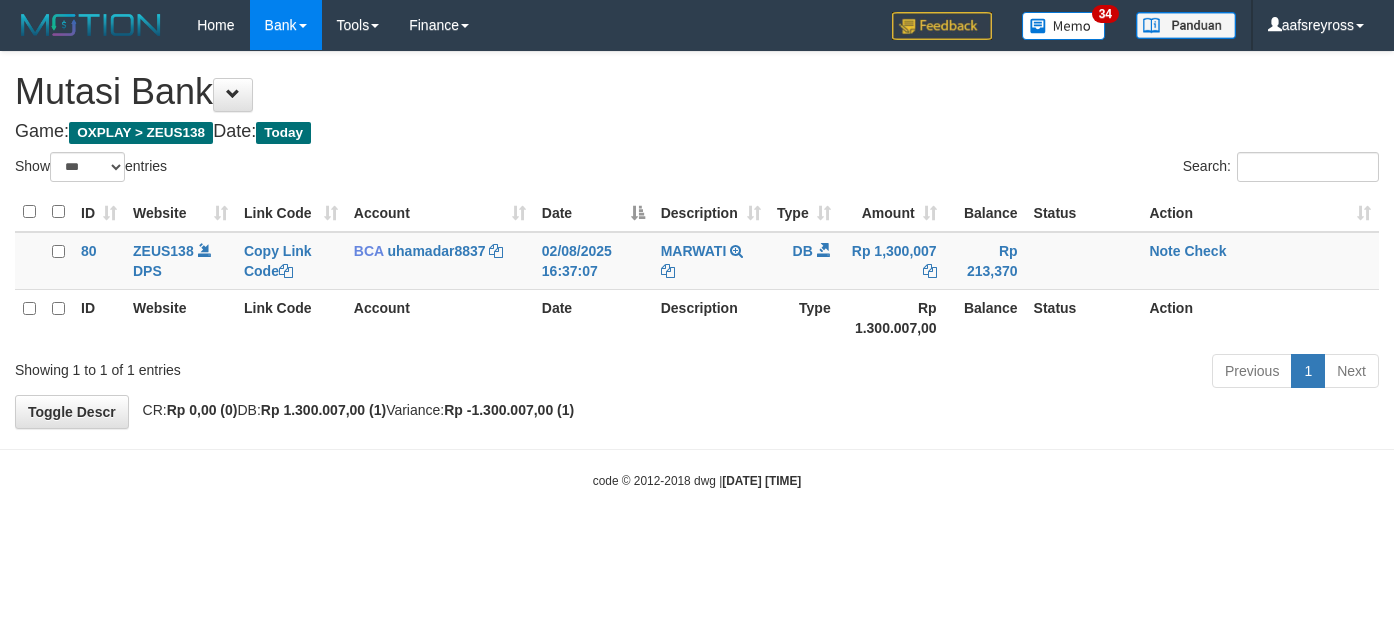 select on "***" 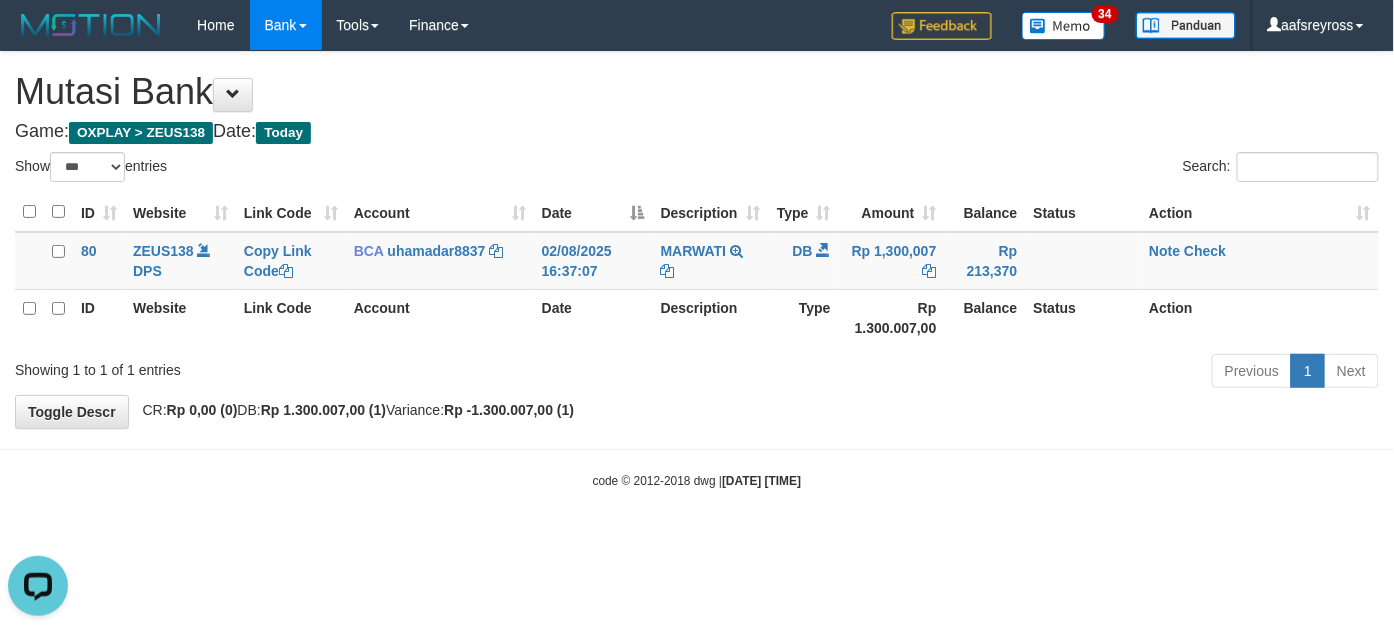 scroll, scrollTop: 0, scrollLeft: 0, axis: both 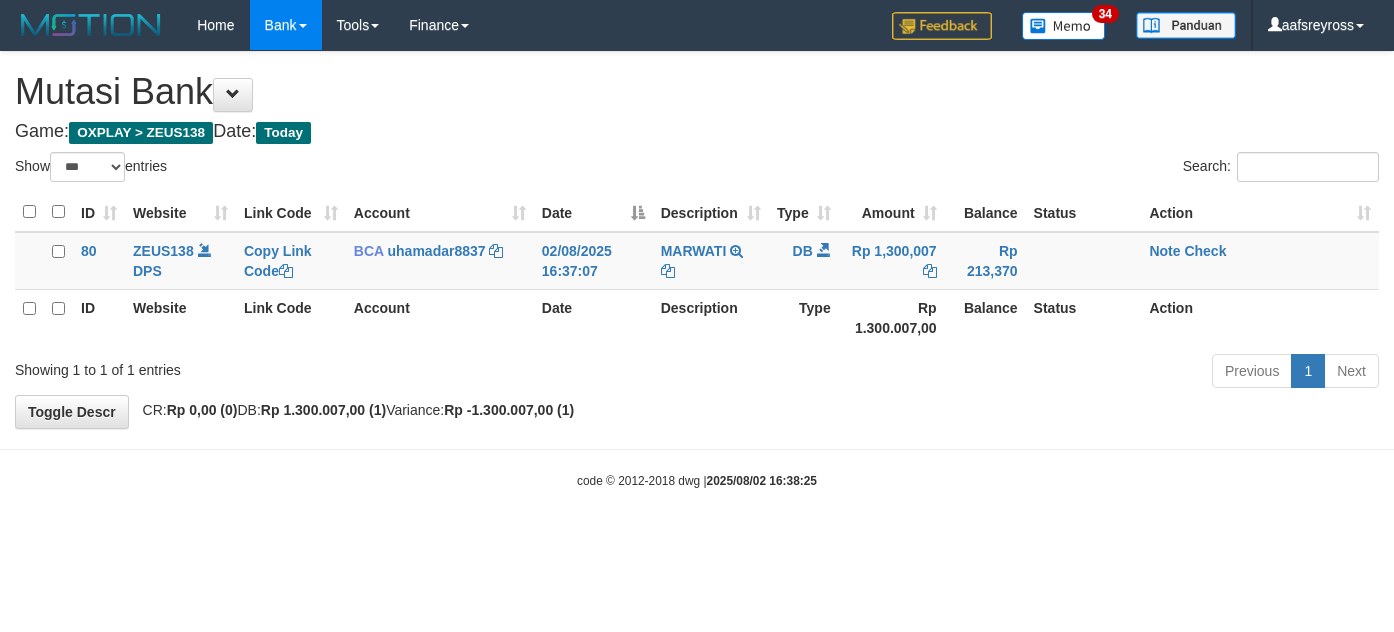 select on "***" 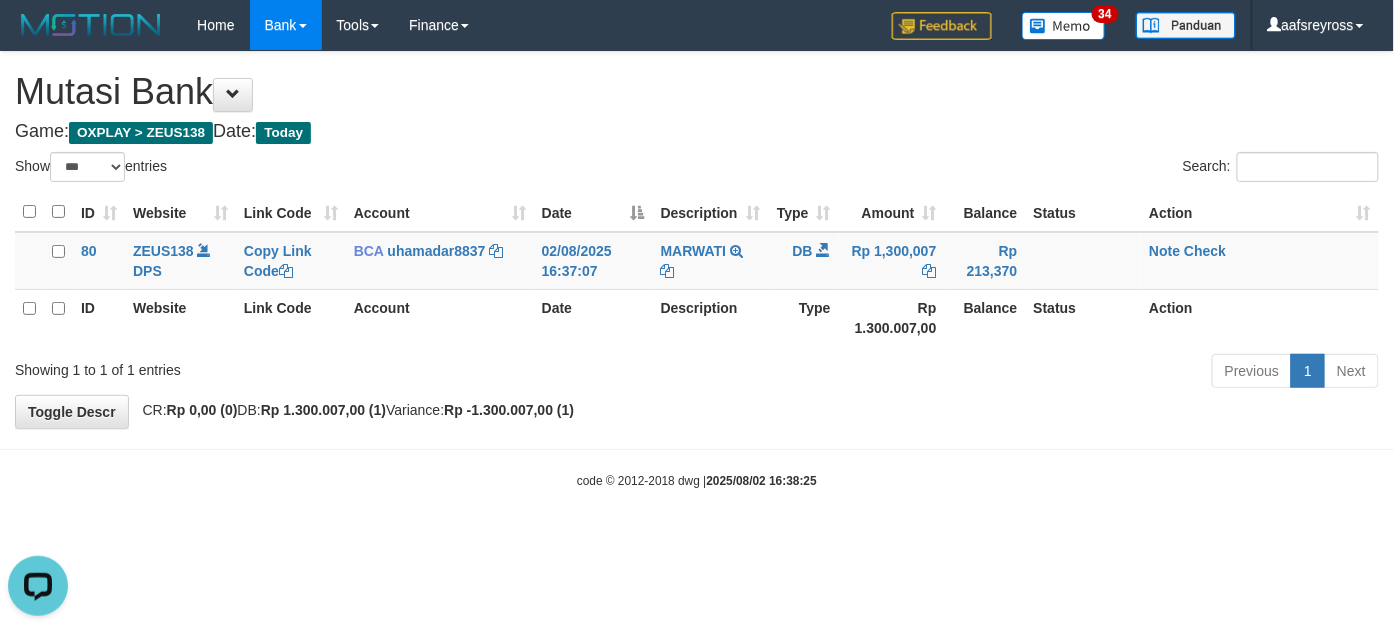 scroll, scrollTop: 0, scrollLeft: 0, axis: both 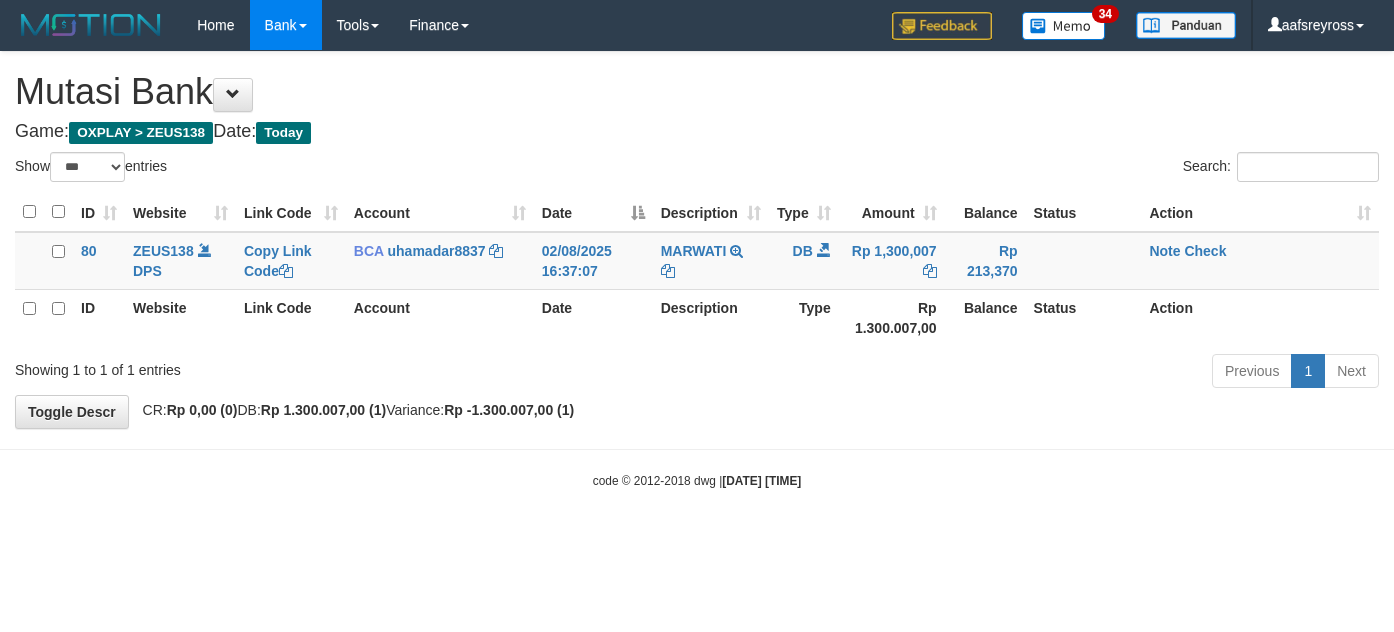 select on "***" 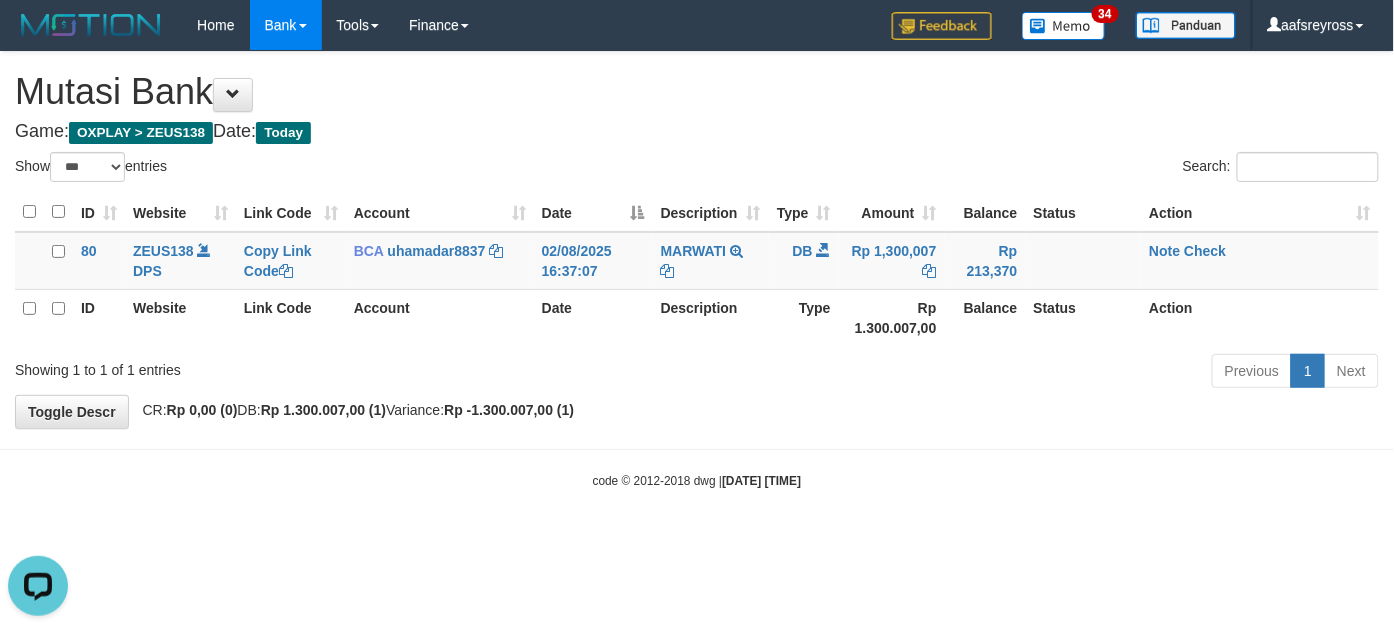 scroll, scrollTop: 0, scrollLeft: 0, axis: both 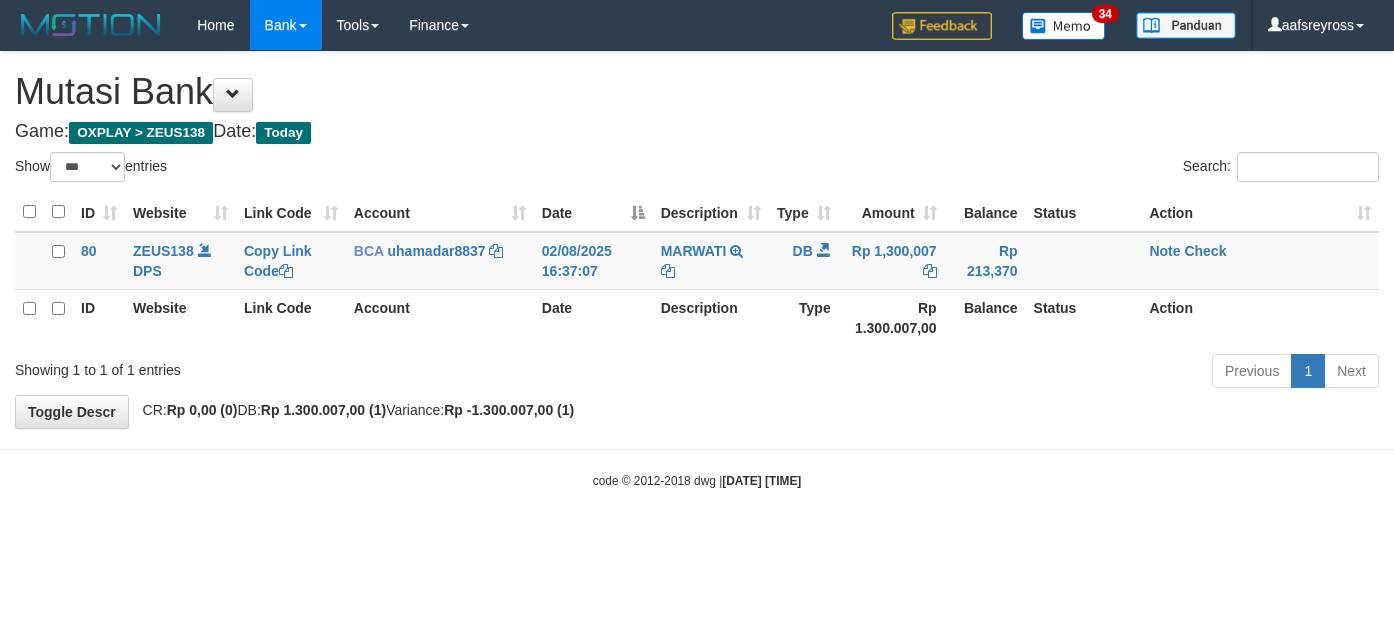 select on "***" 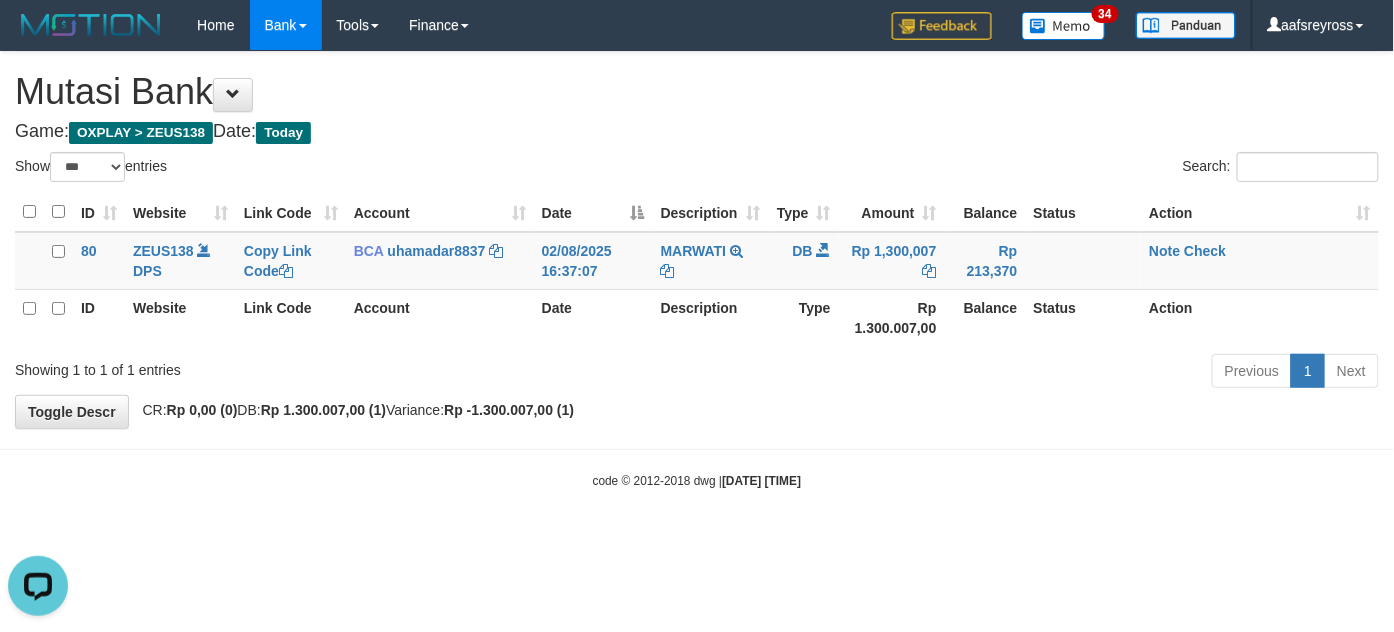 scroll, scrollTop: 0, scrollLeft: 0, axis: both 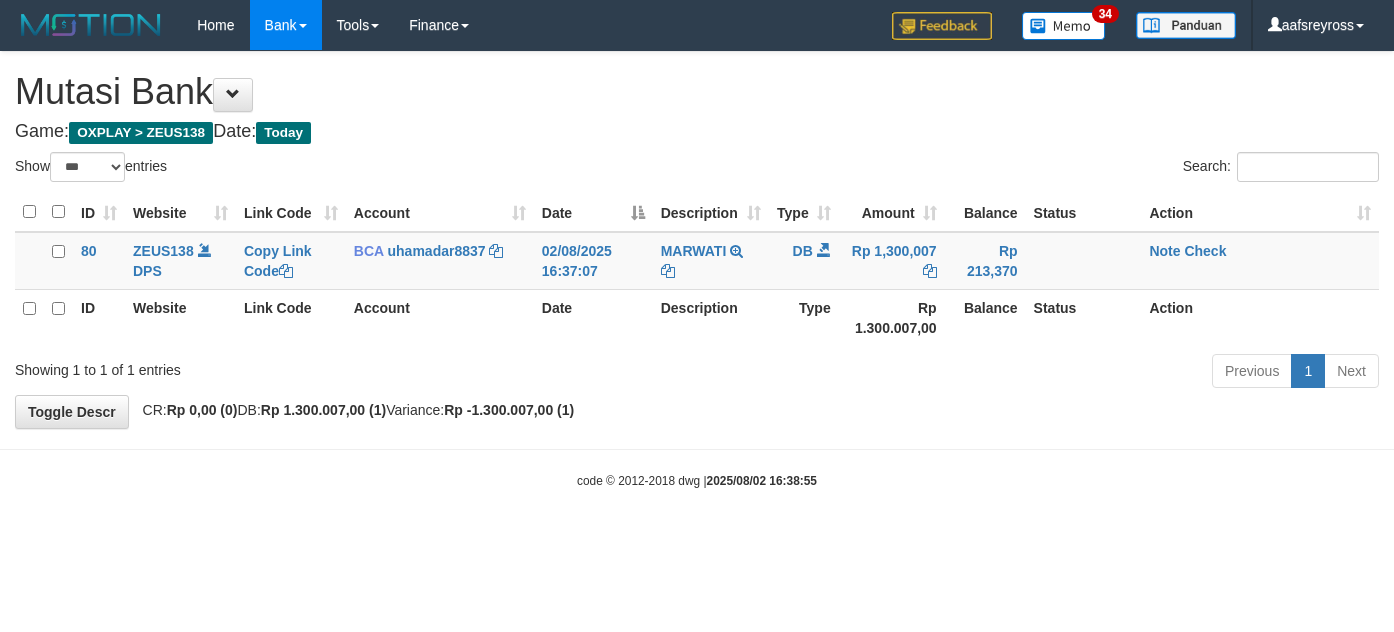 select on "***" 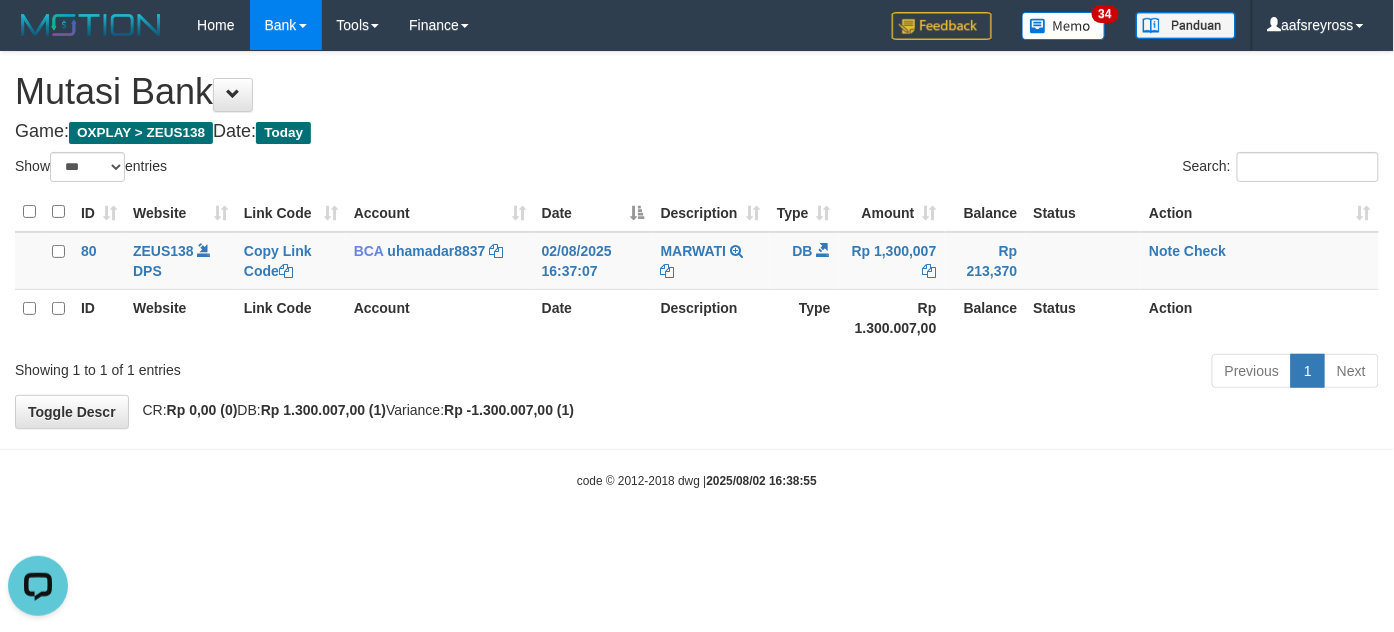 scroll, scrollTop: 0, scrollLeft: 0, axis: both 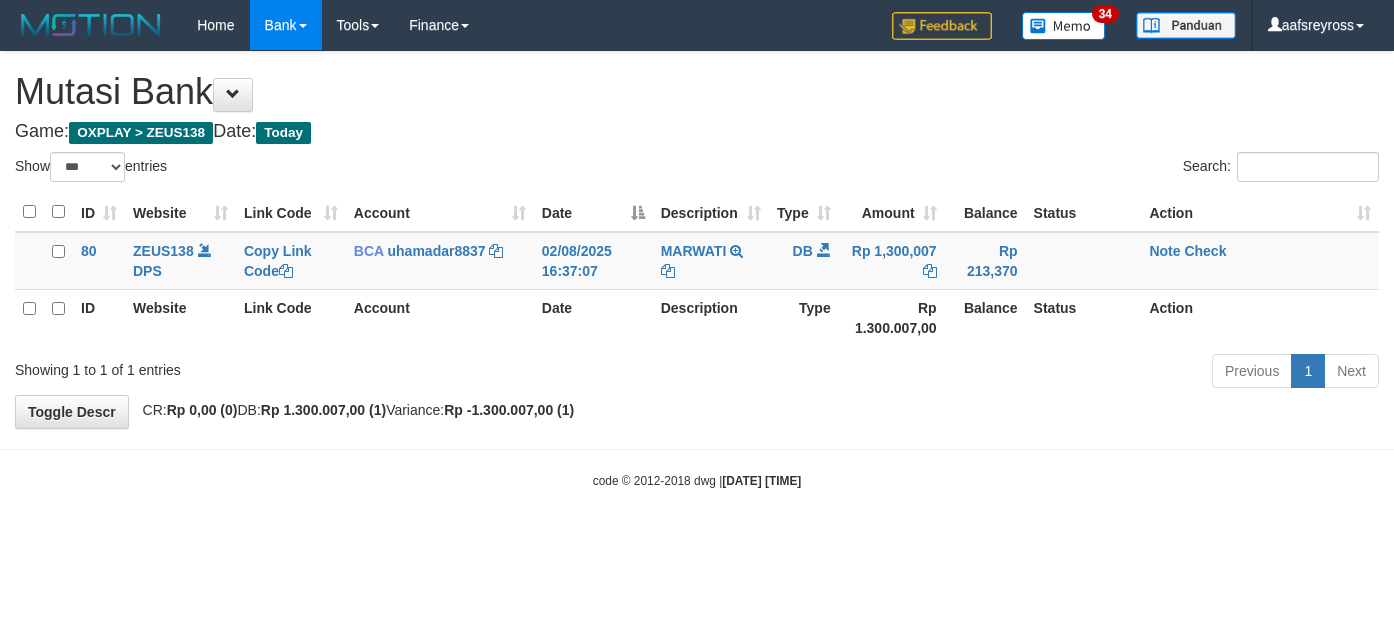 select on "***" 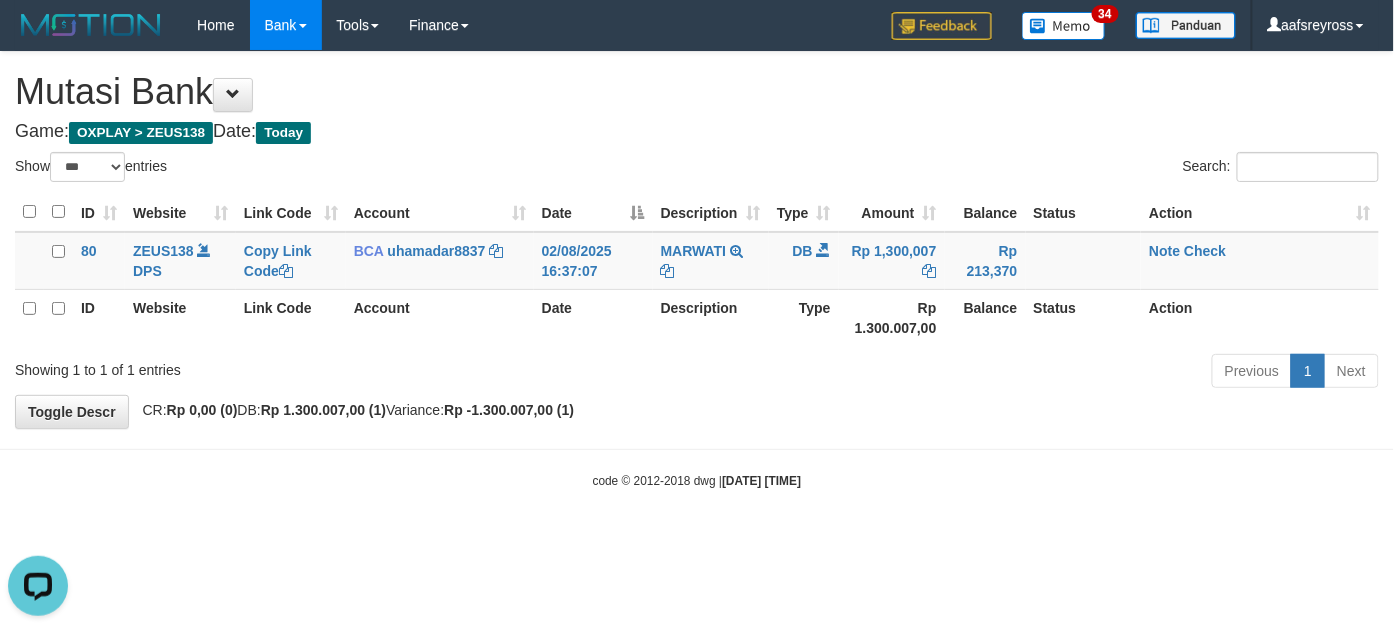 scroll, scrollTop: 0, scrollLeft: 0, axis: both 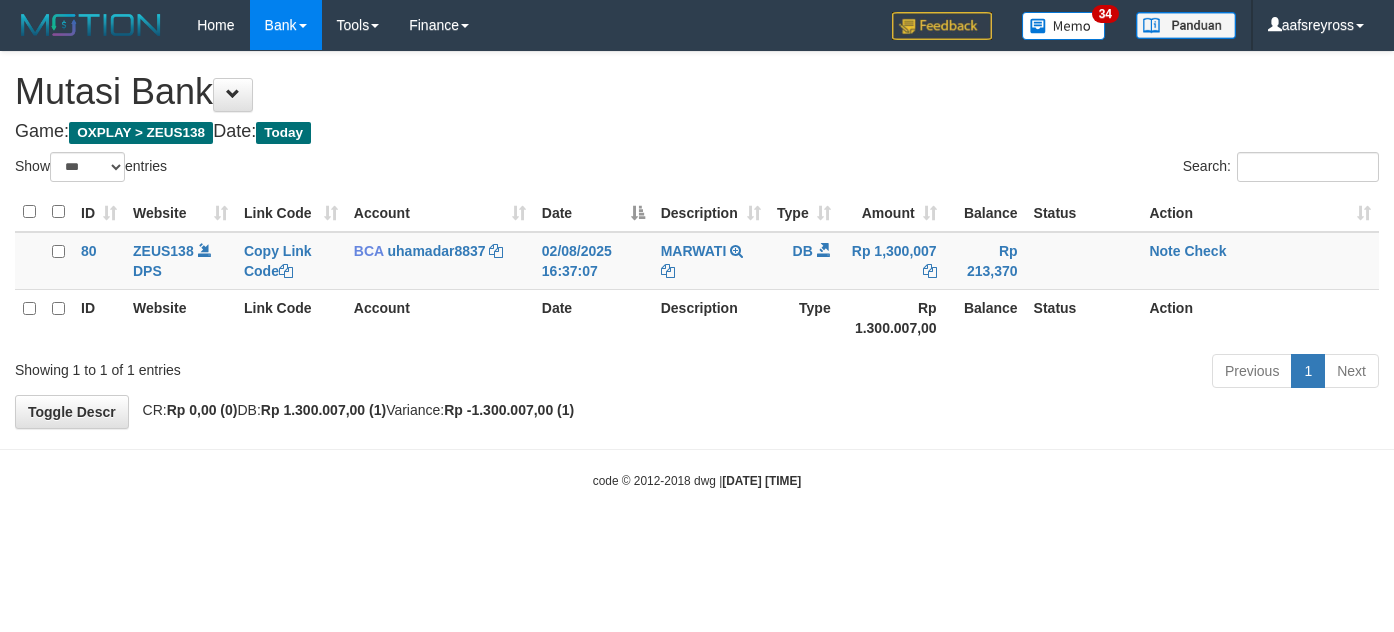 select on "***" 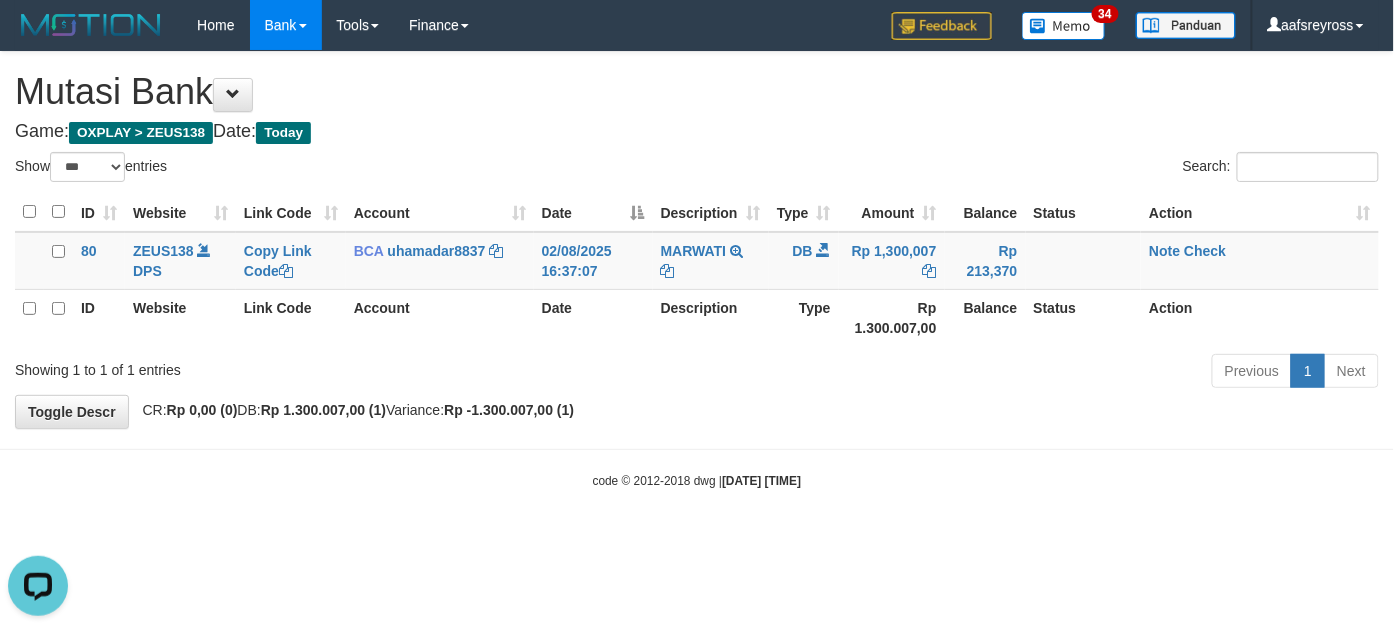 scroll, scrollTop: 0, scrollLeft: 0, axis: both 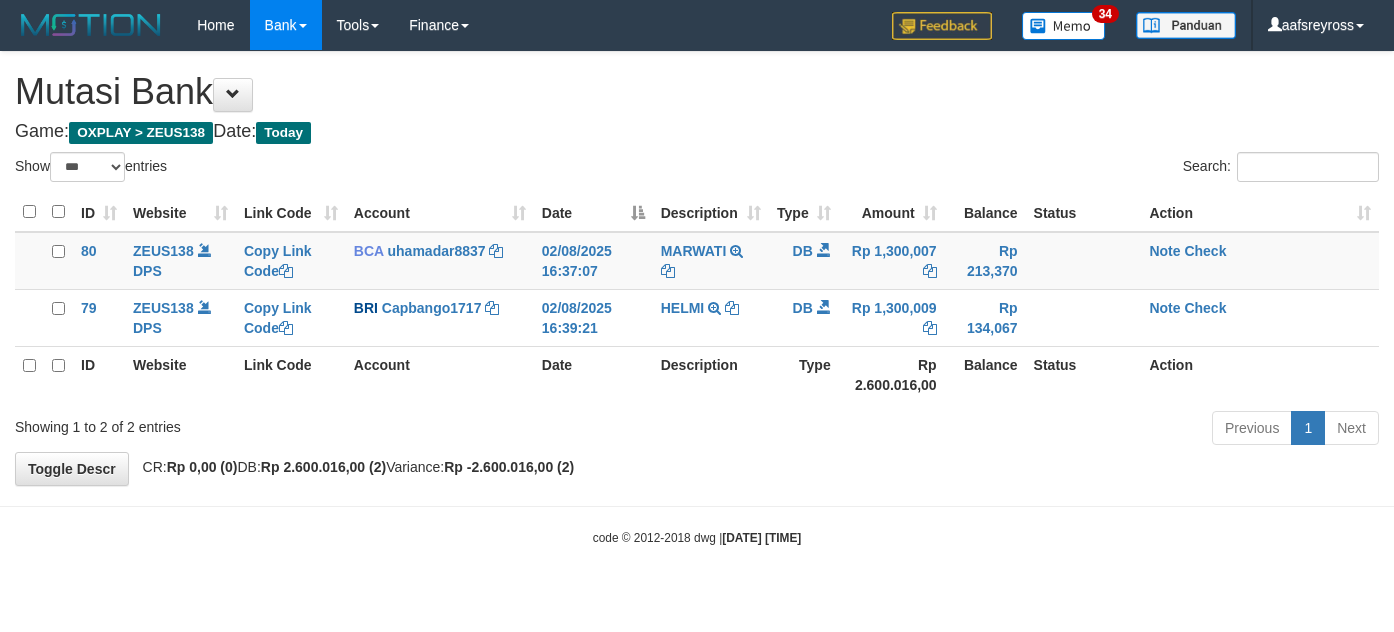 select on "***" 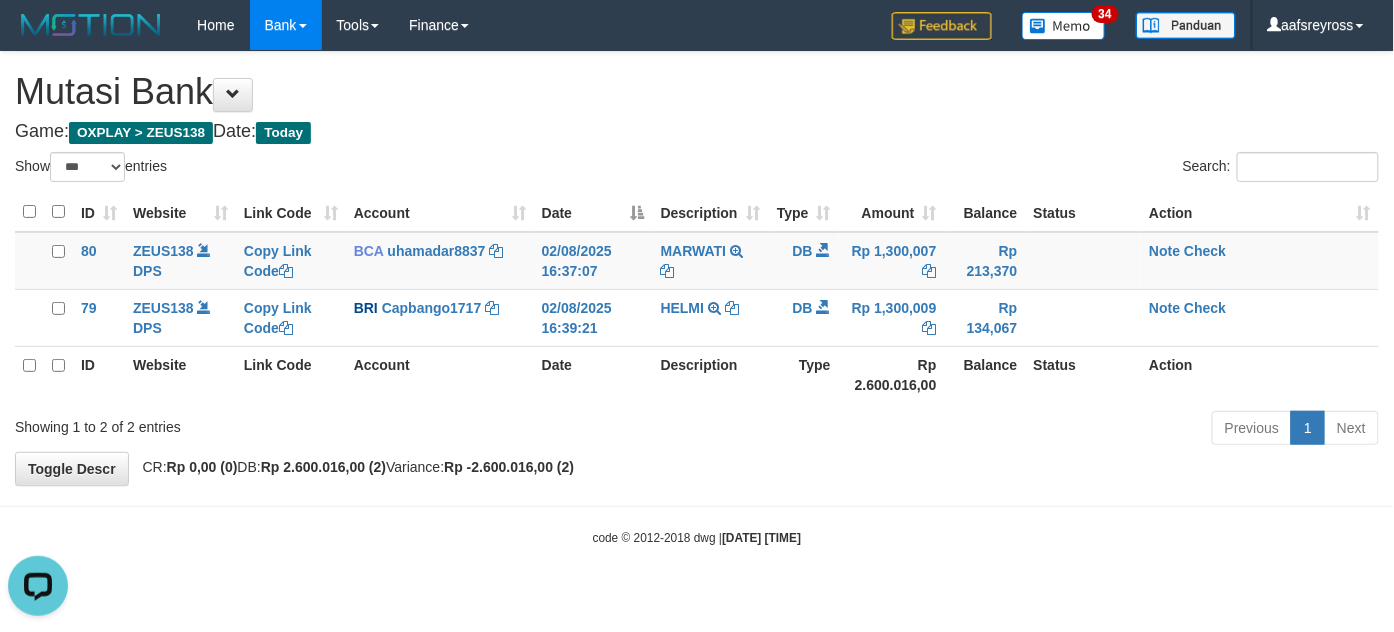 scroll, scrollTop: 0, scrollLeft: 0, axis: both 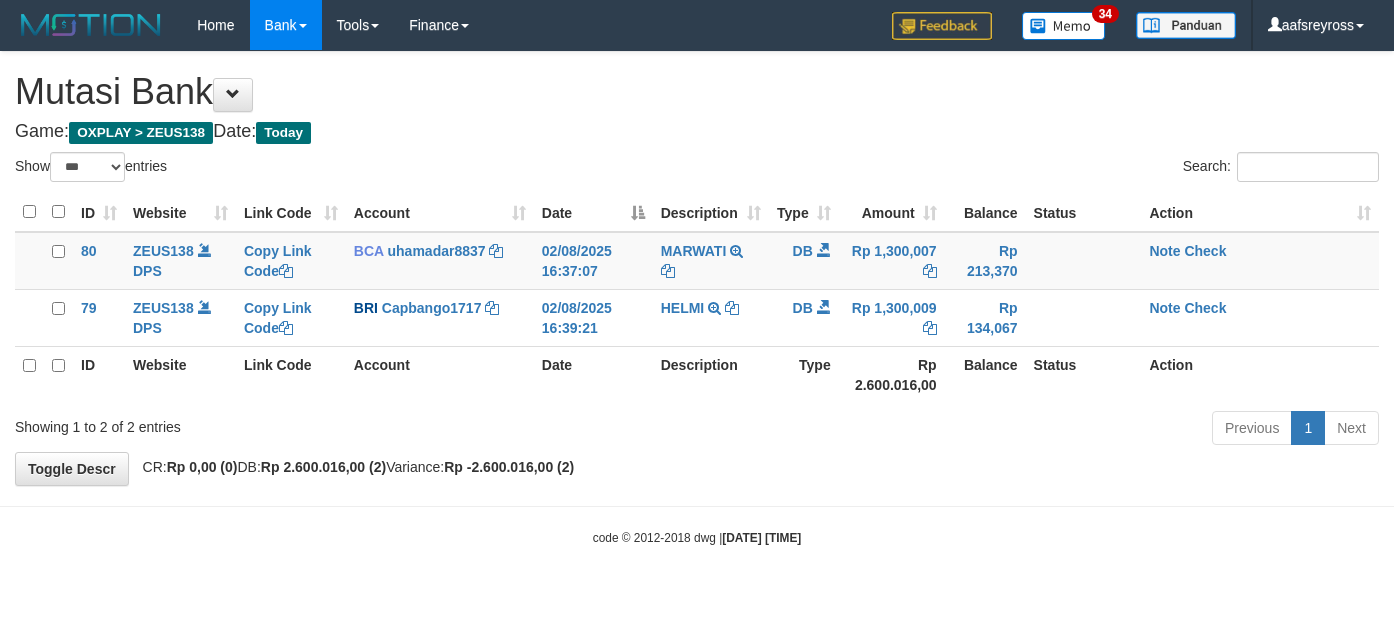select on "***" 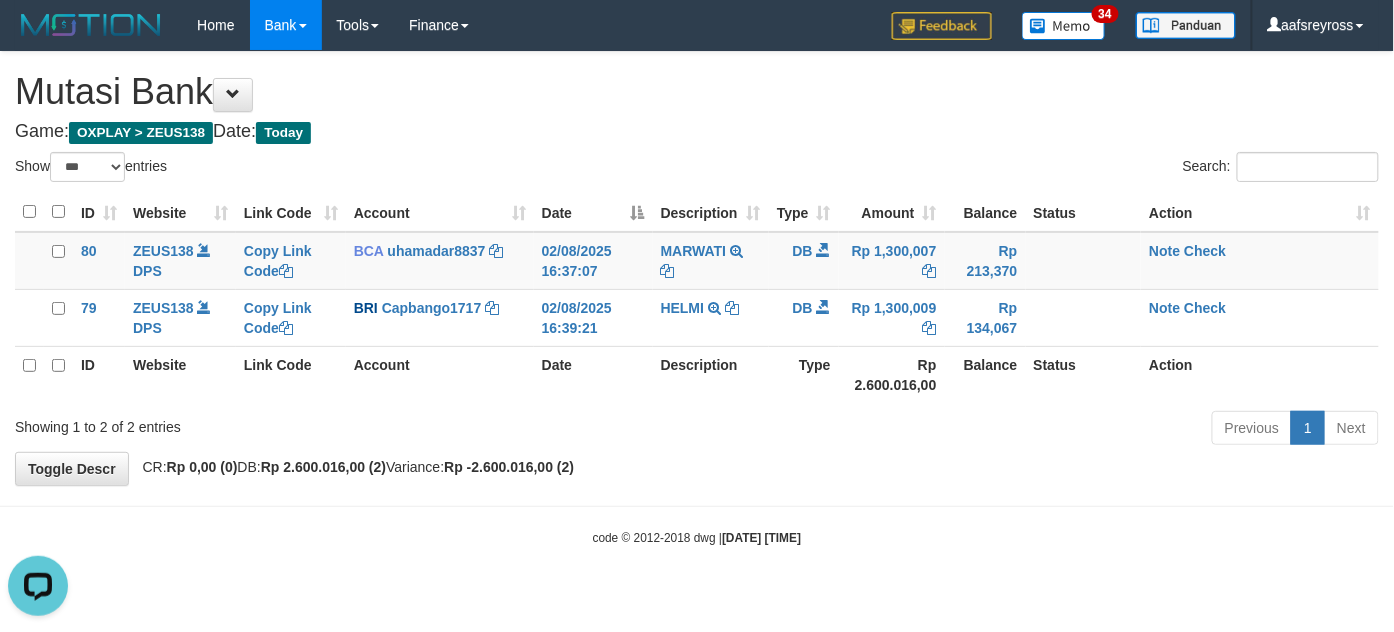 scroll, scrollTop: 0, scrollLeft: 0, axis: both 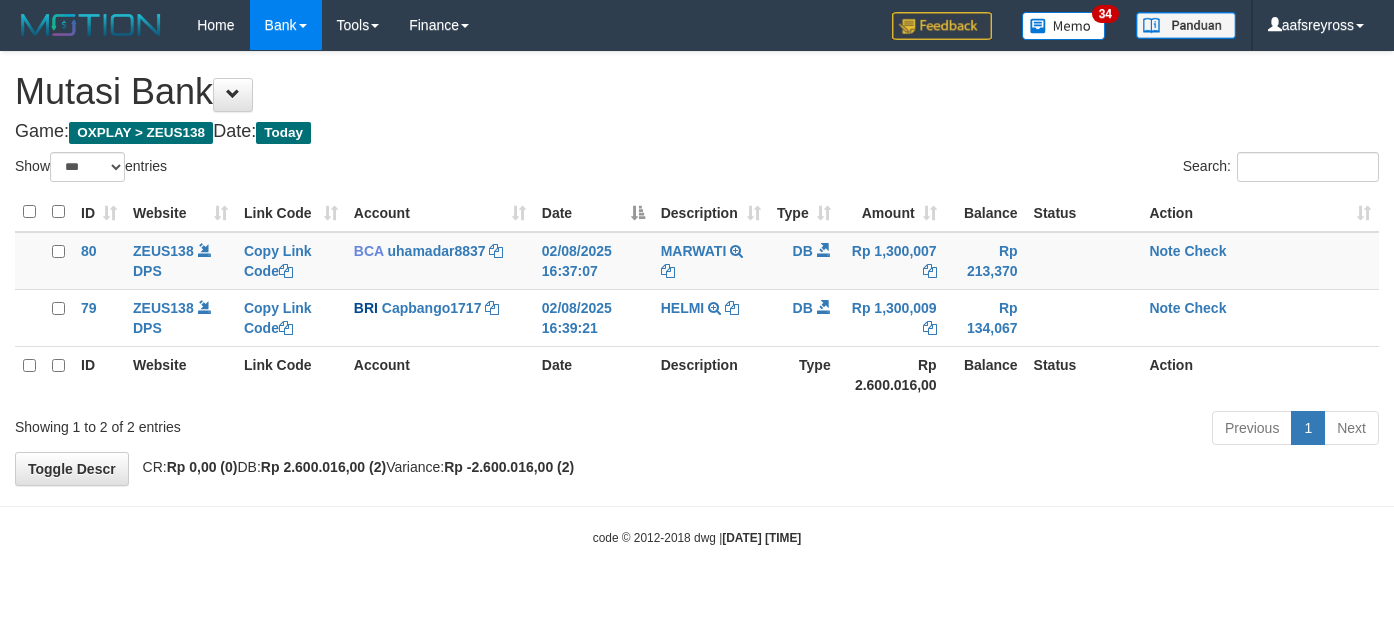 select on "***" 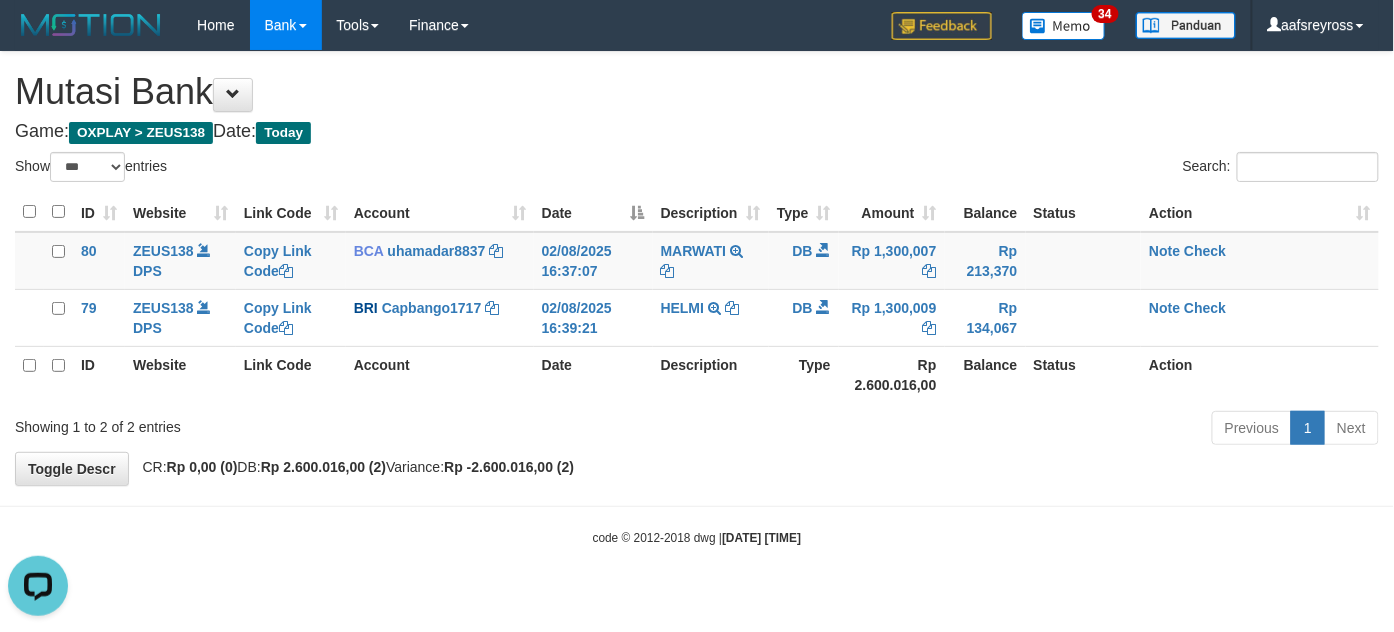 scroll, scrollTop: 0, scrollLeft: 0, axis: both 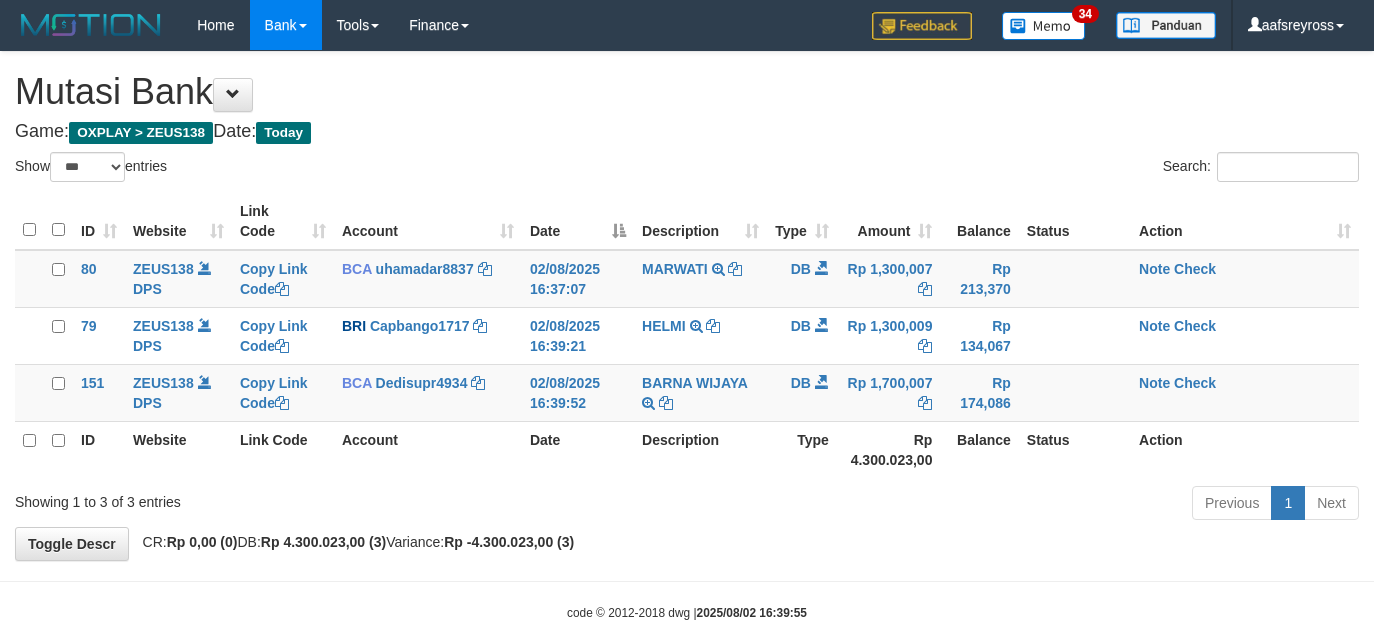 select on "***" 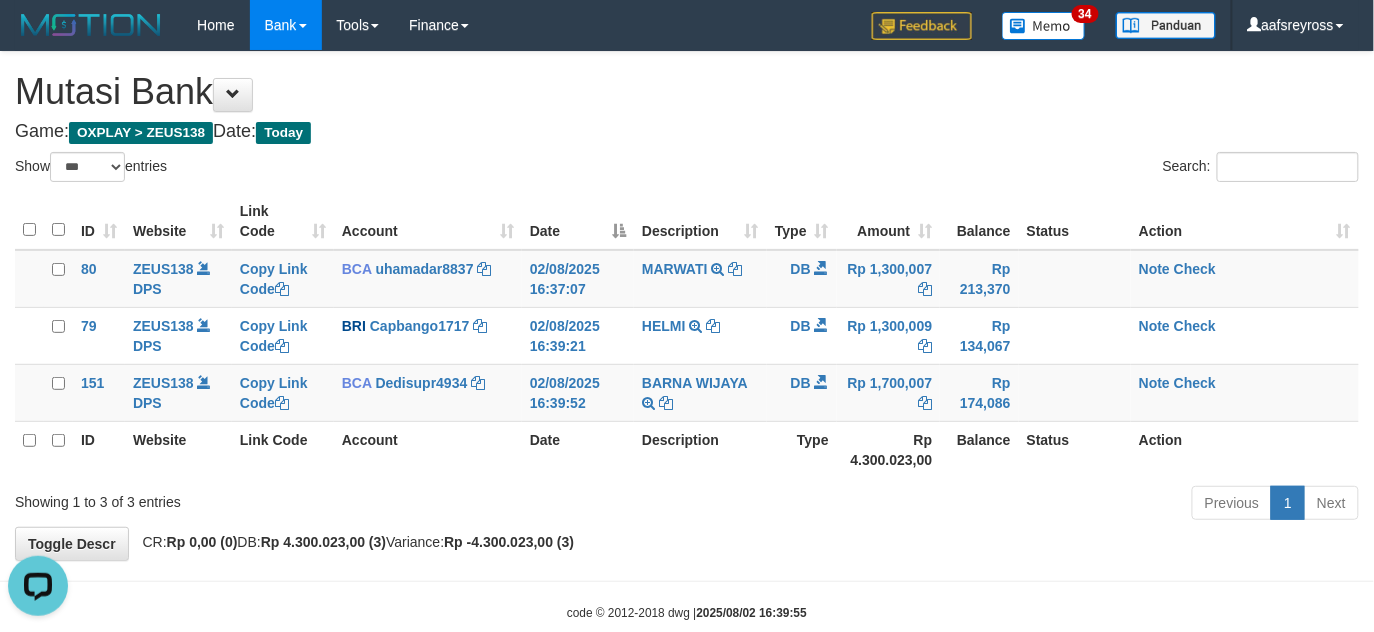 scroll, scrollTop: 0, scrollLeft: 0, axis: both 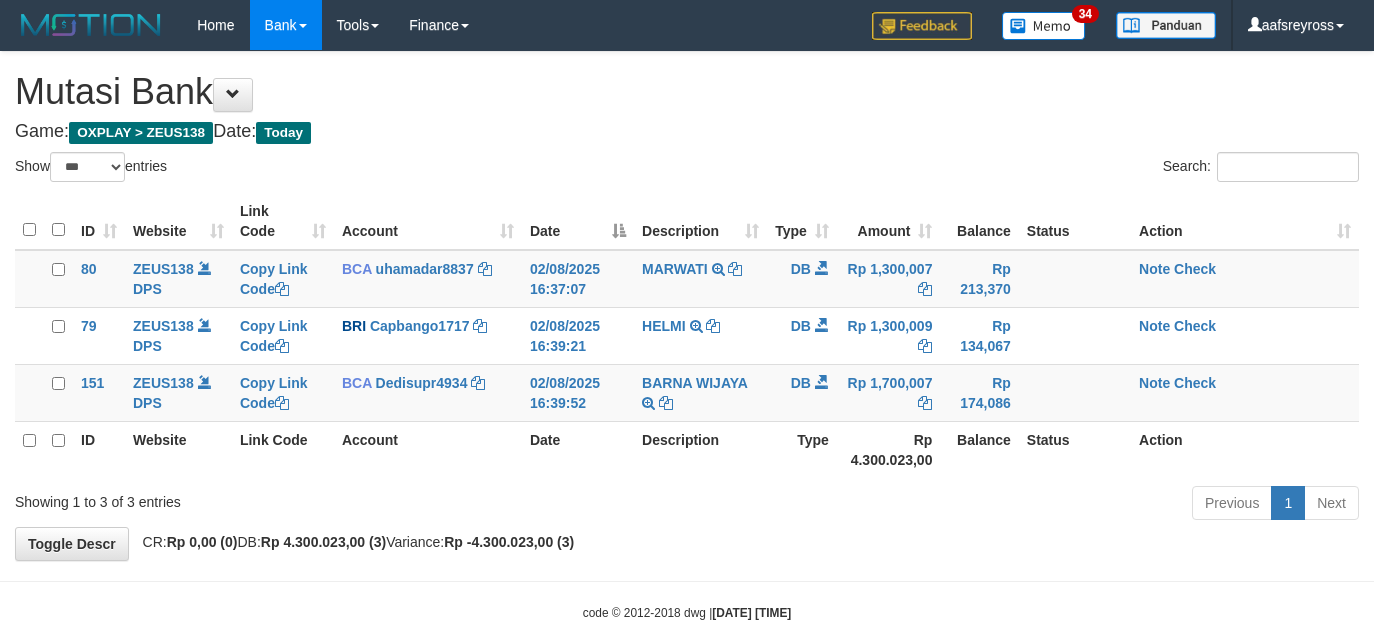 select on "***" 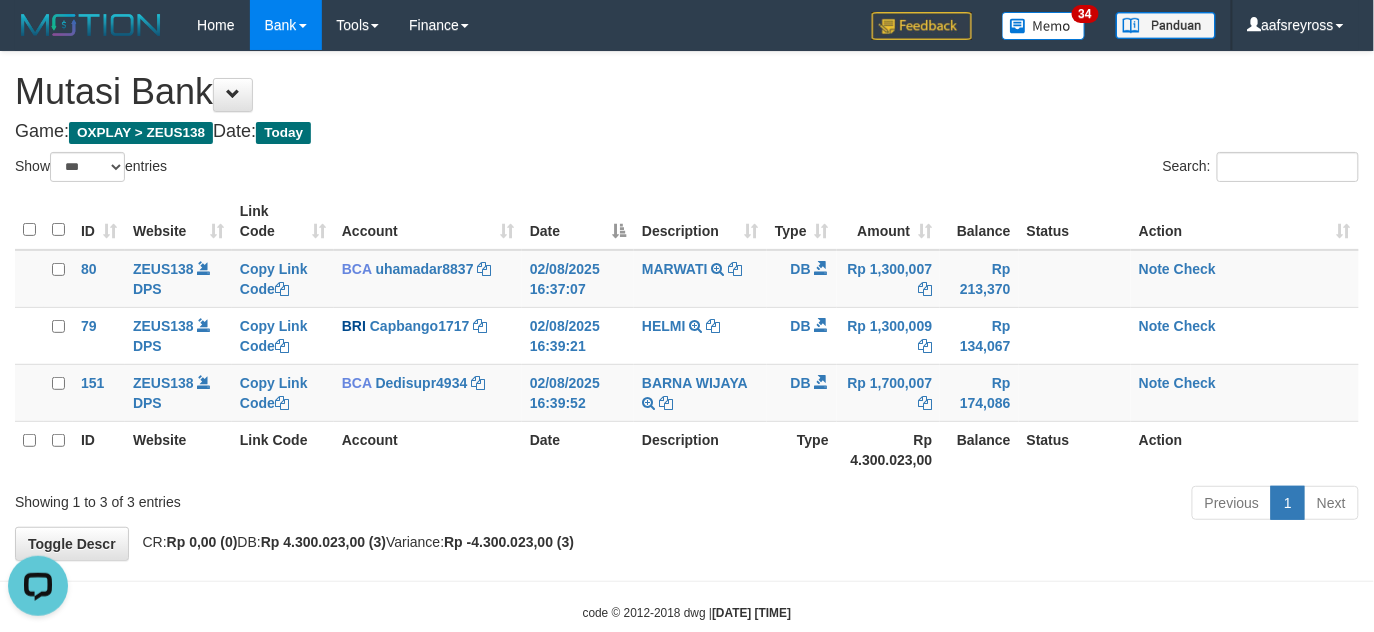 scroll, scrollTop: 0, scrollLeft: 0, axis: both 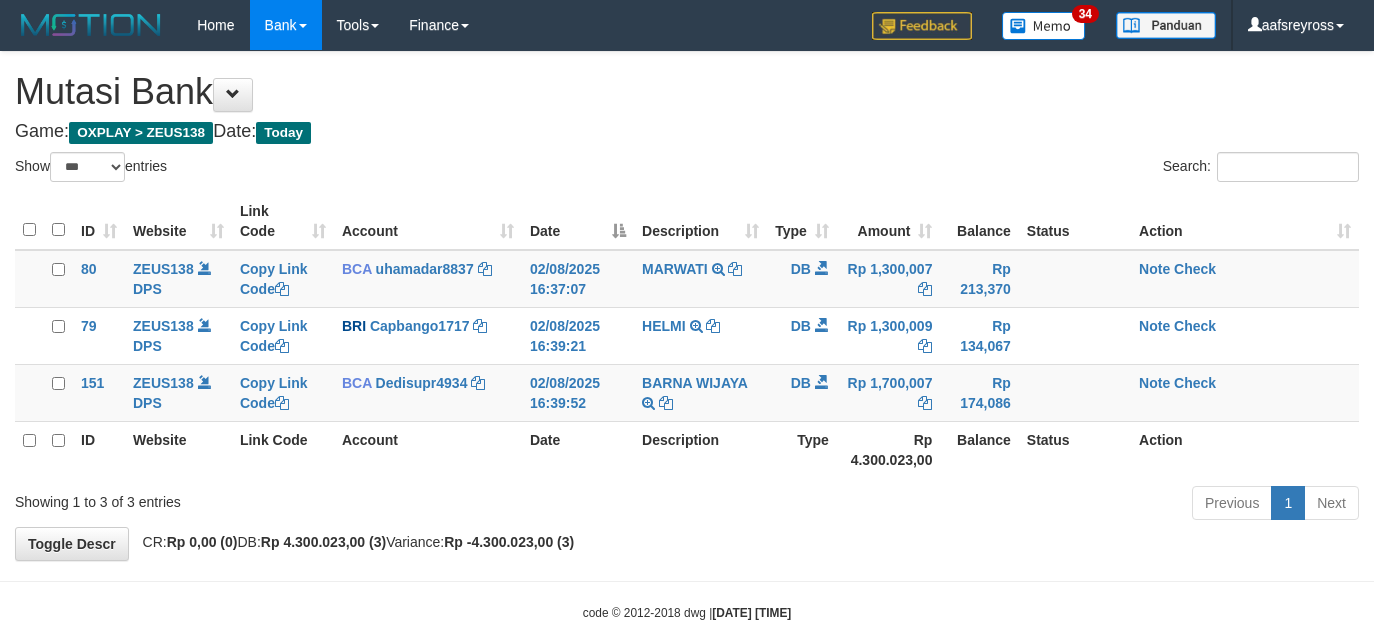 select on "***" 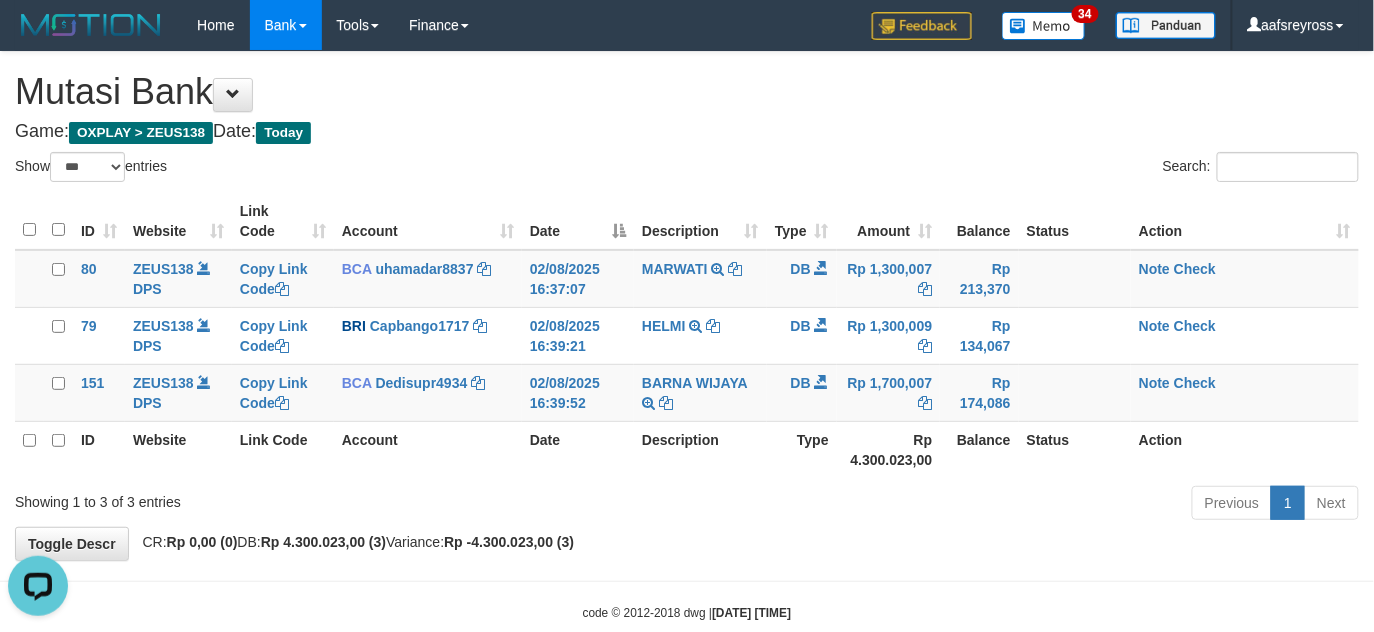 scroll, scrollTop: 0, scrollLeft: 0, axis: both 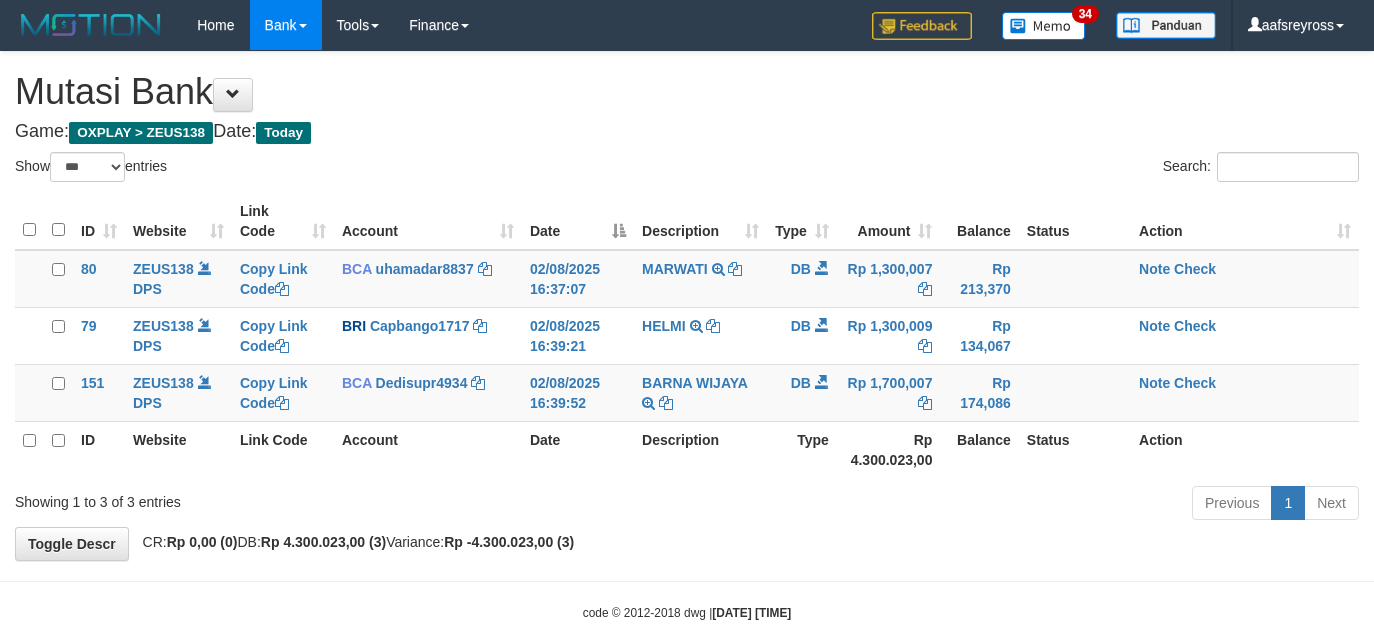 select on "***" 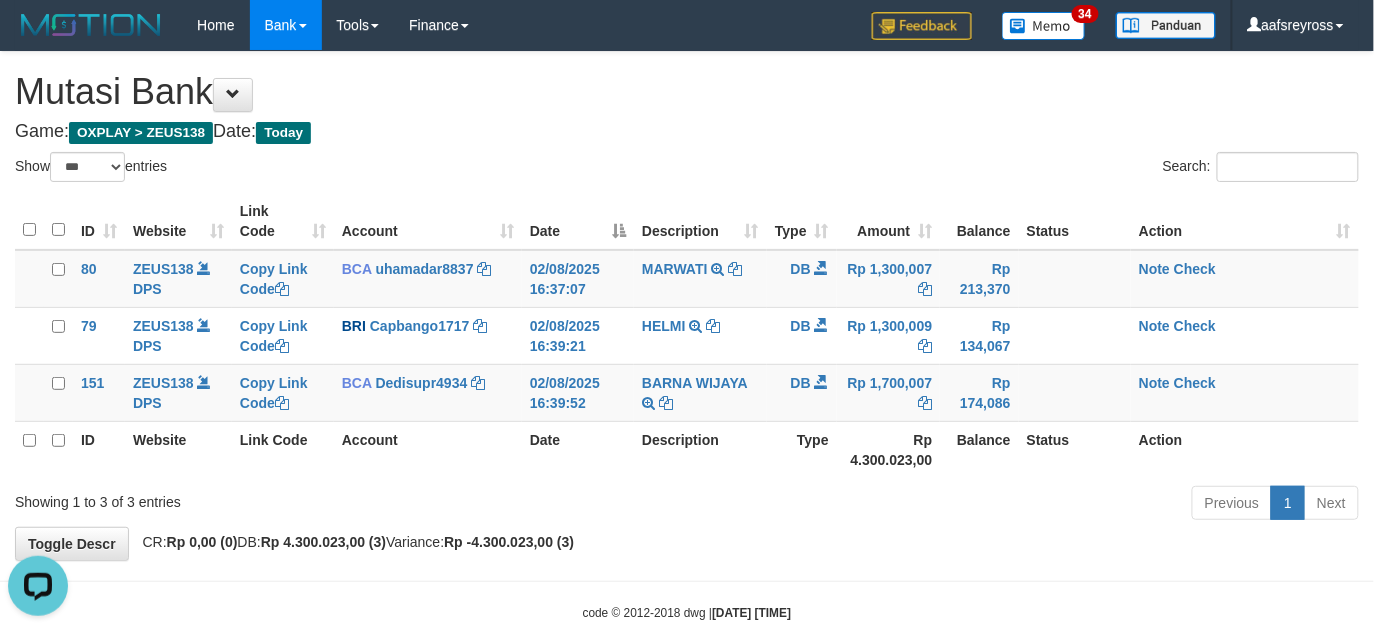 scroll, scrollTop: 0, scrollLeft: 0, axis: both 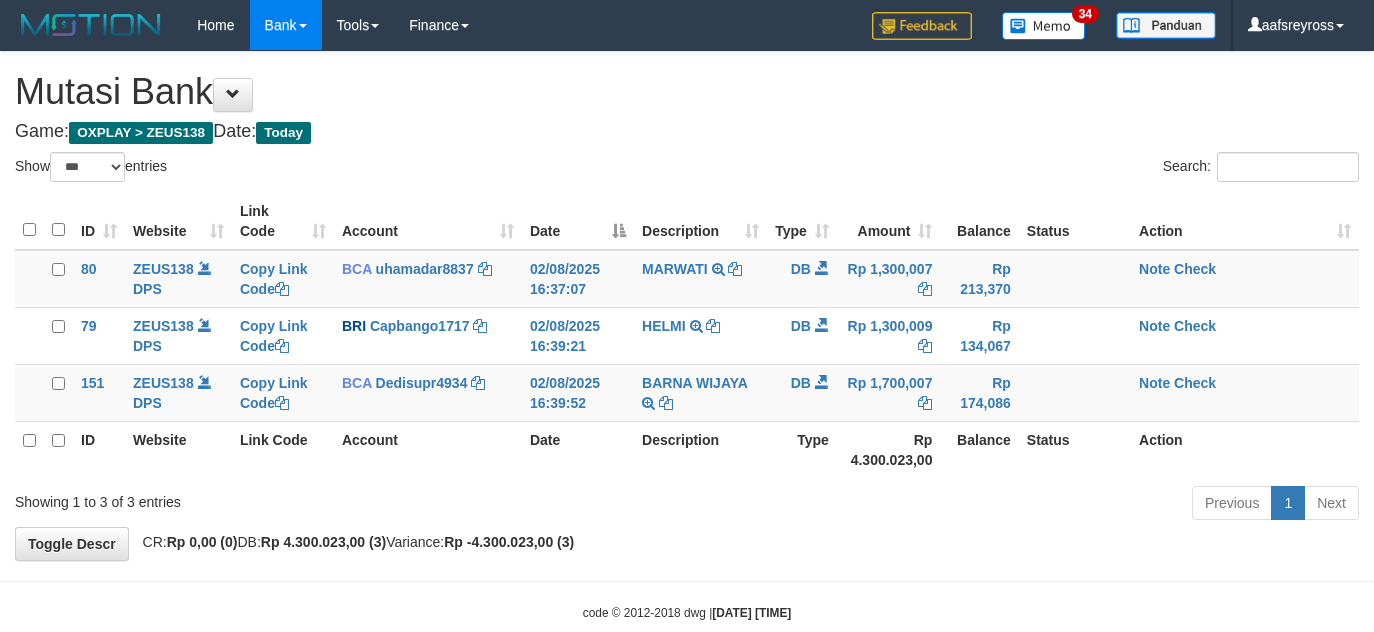 select on "***" 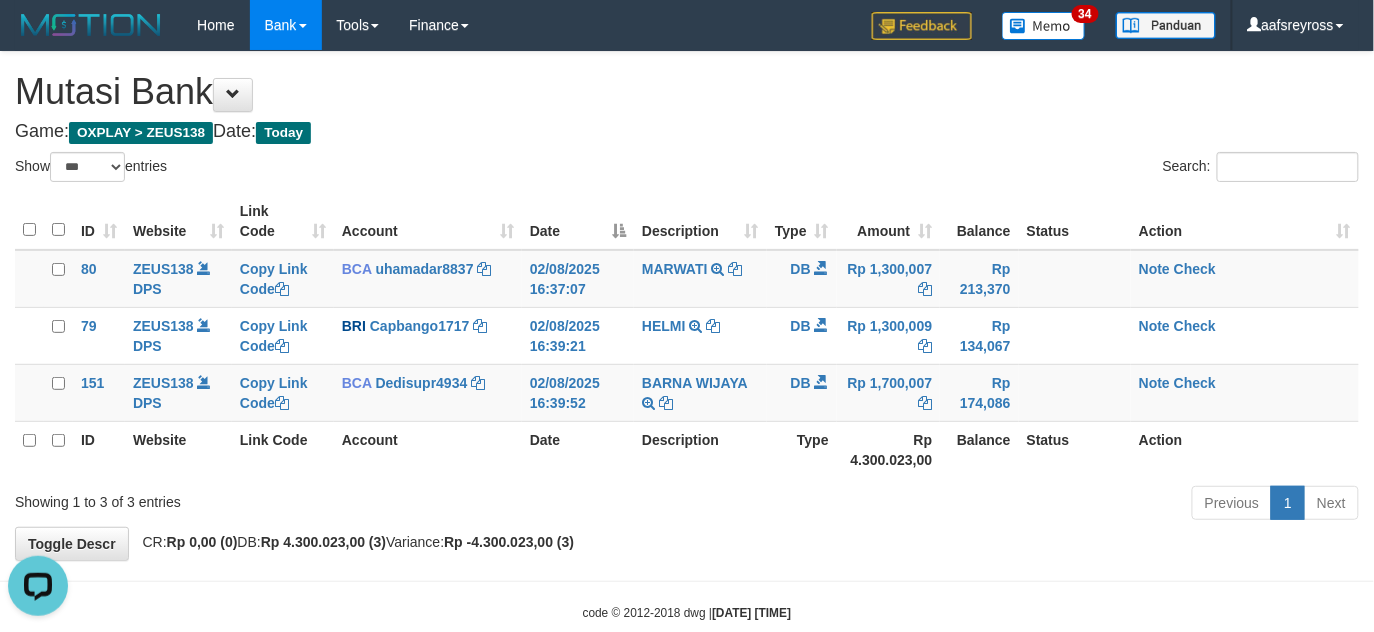 scroll, scrollTop: 0, scrollLeft: 0, axis: both 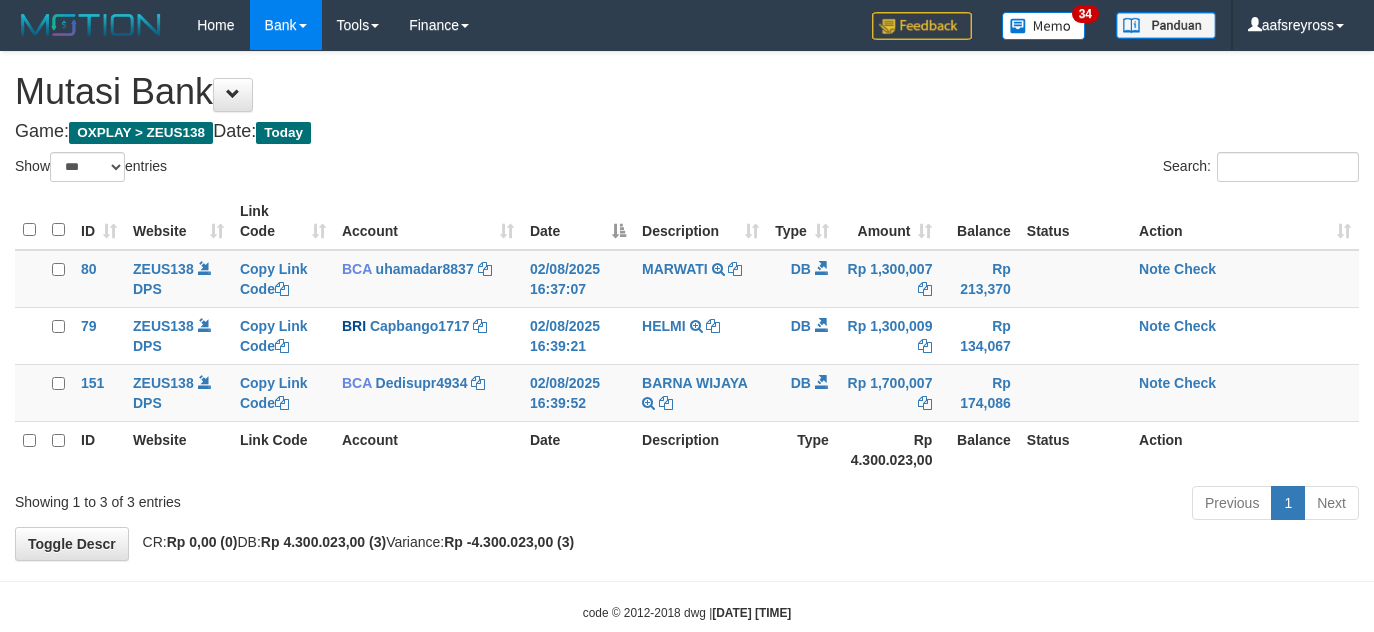 select on "***" 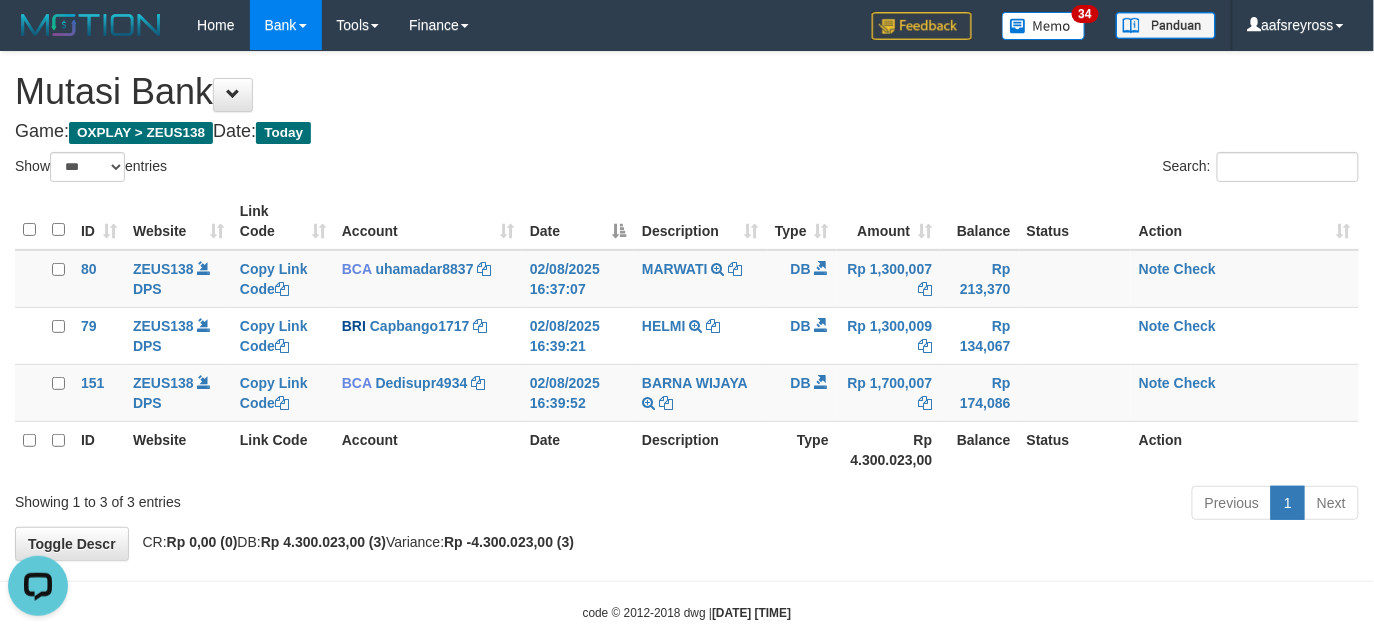 scroll, scrollTop: 0, scrollLeft: 0, axis: both 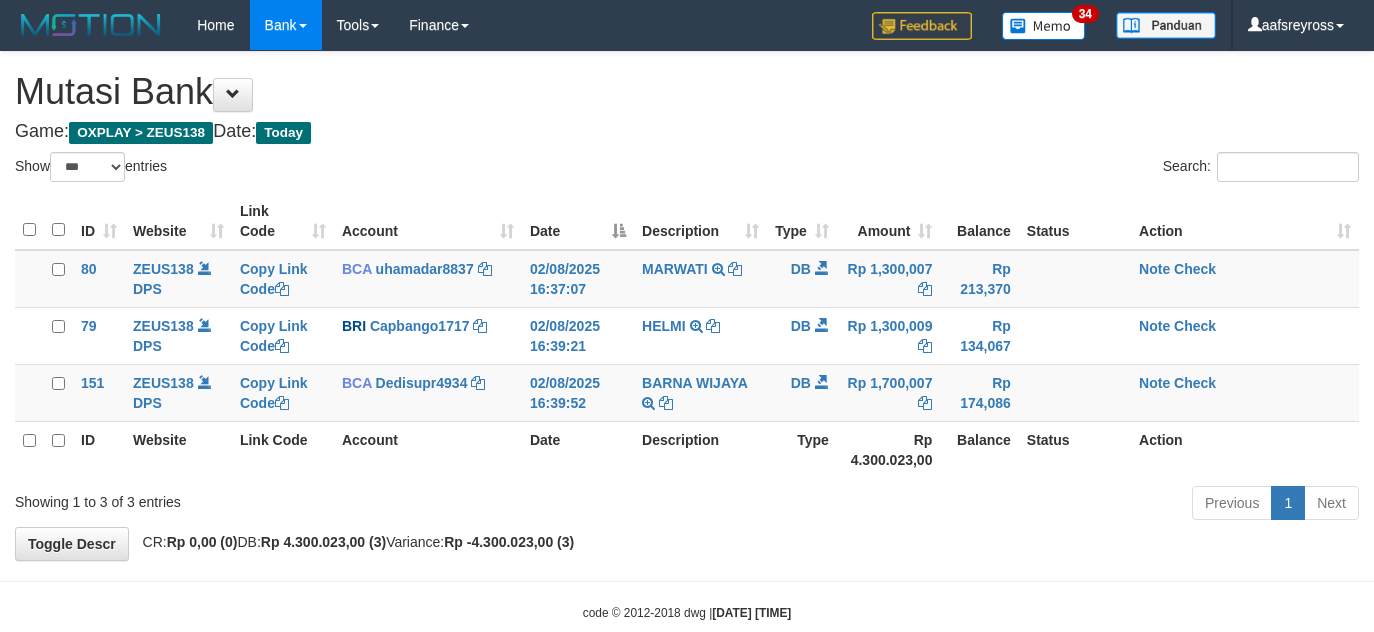 select on "***" 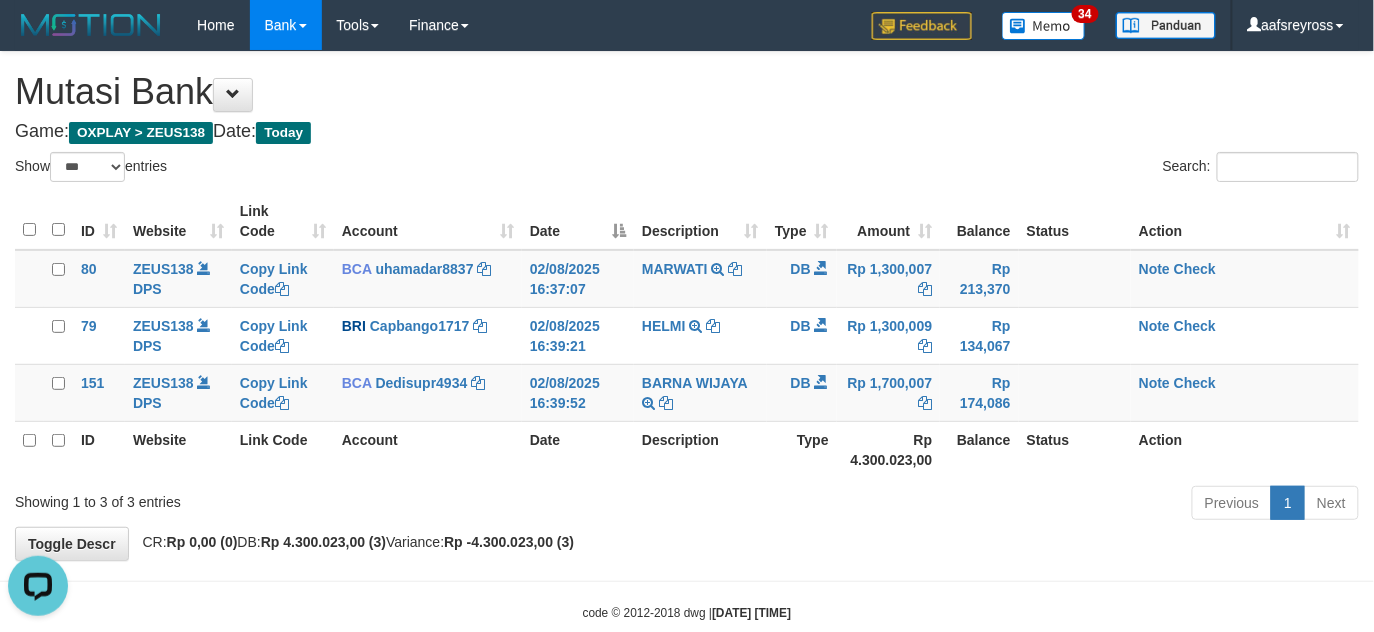 scroll, scrollTop: 0, scrollLeft: 0, axis: both 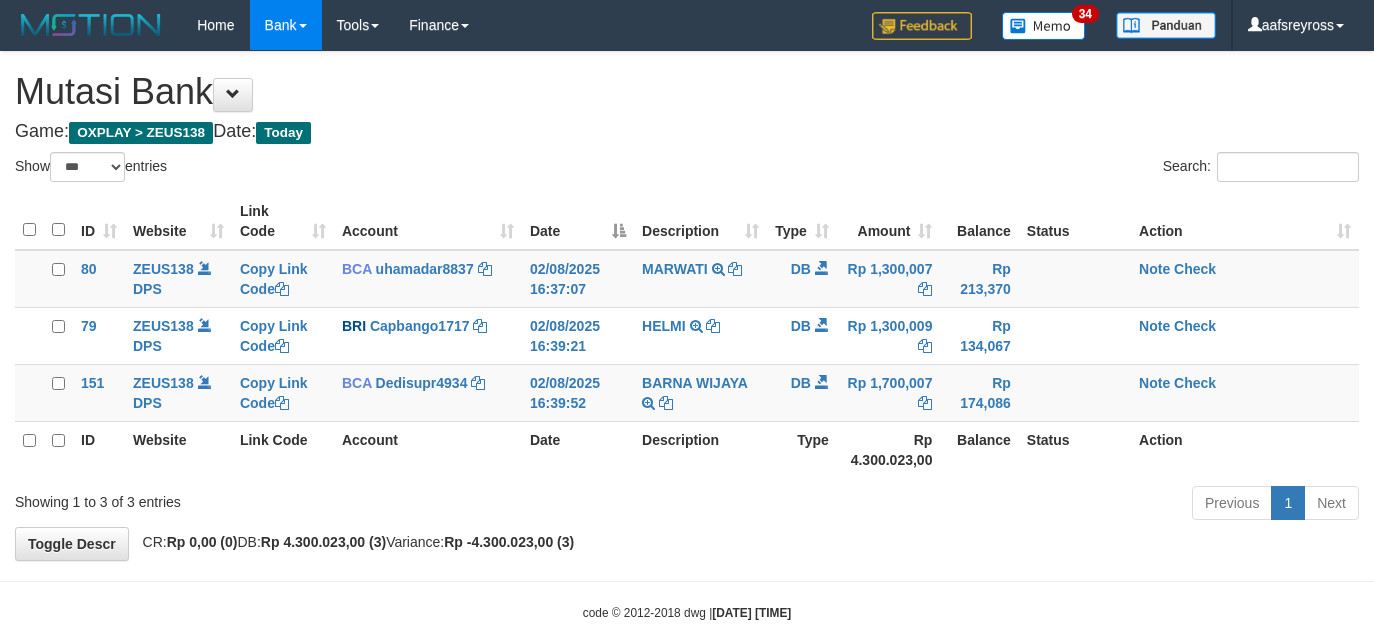 select on "***" 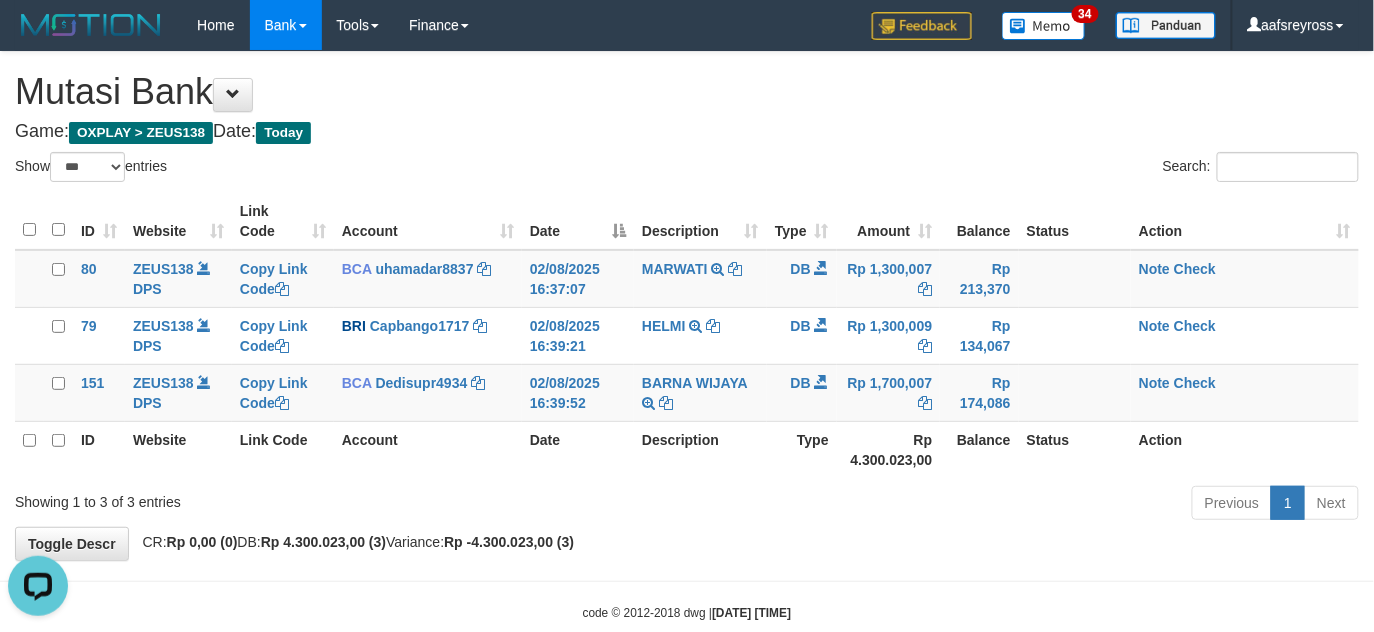 scroll, scrollTop: 0, scrollLeft: 0, axis: both 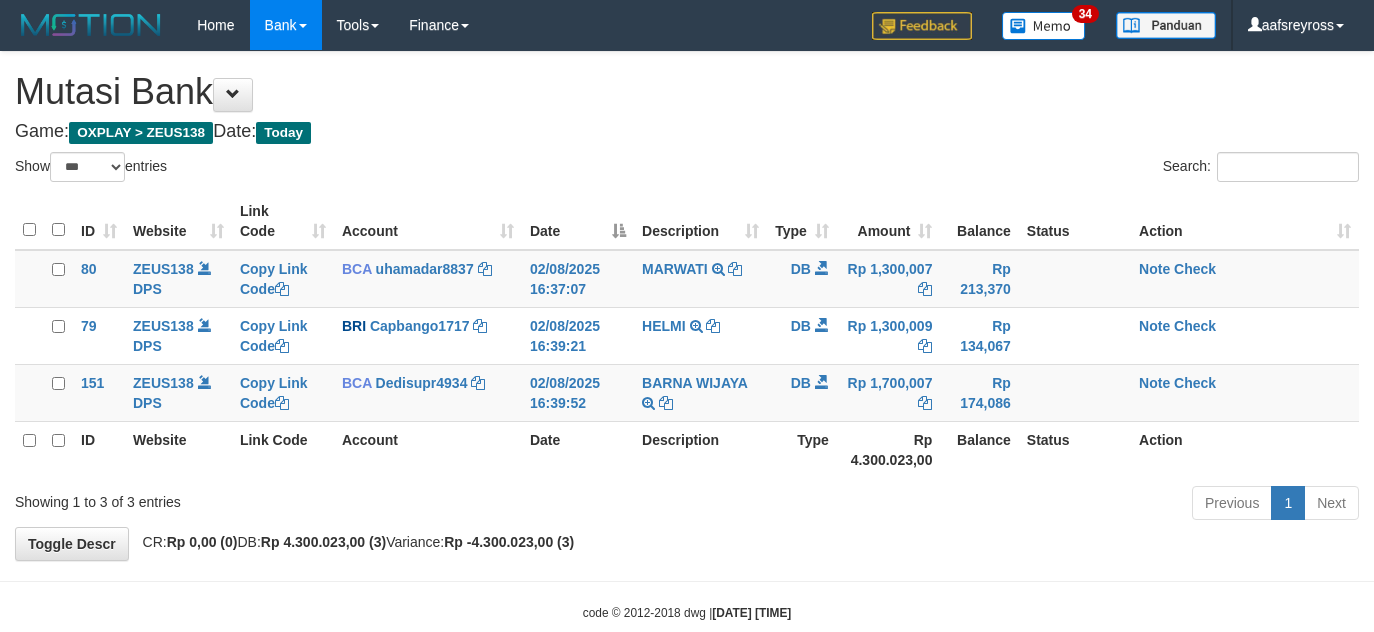 select on "***" 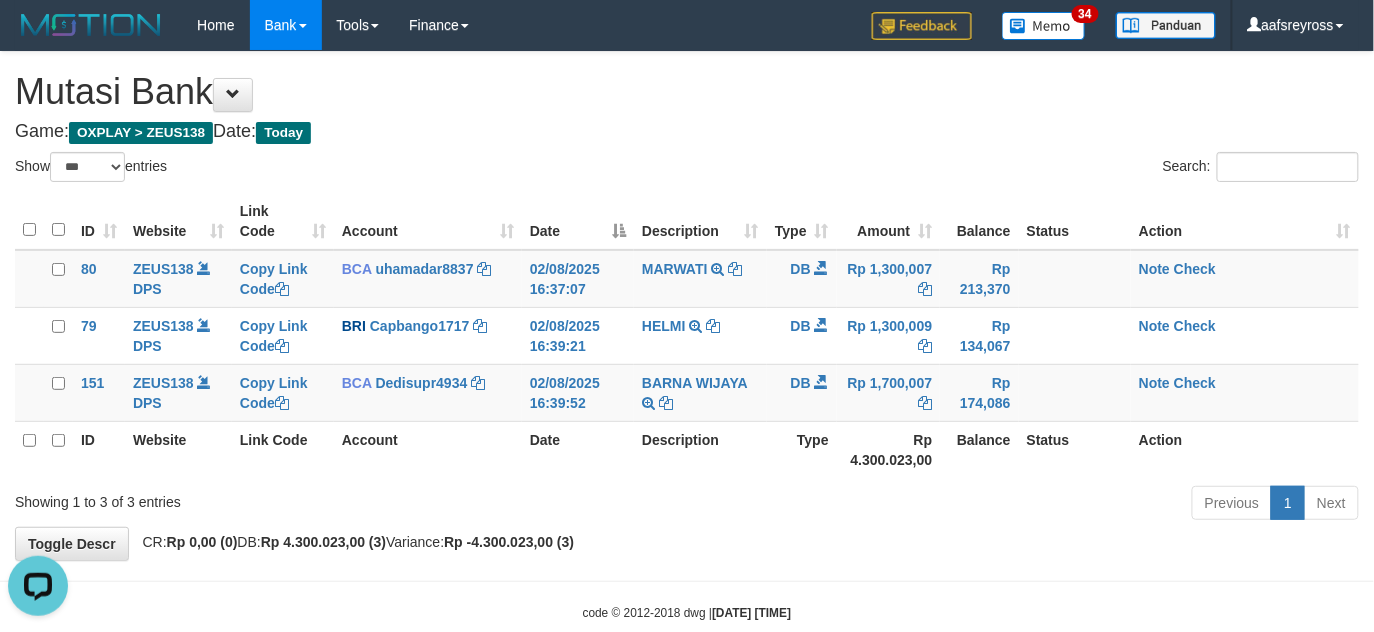 scroll, scrollTop: 0, scrollLeft: 0, axis: both 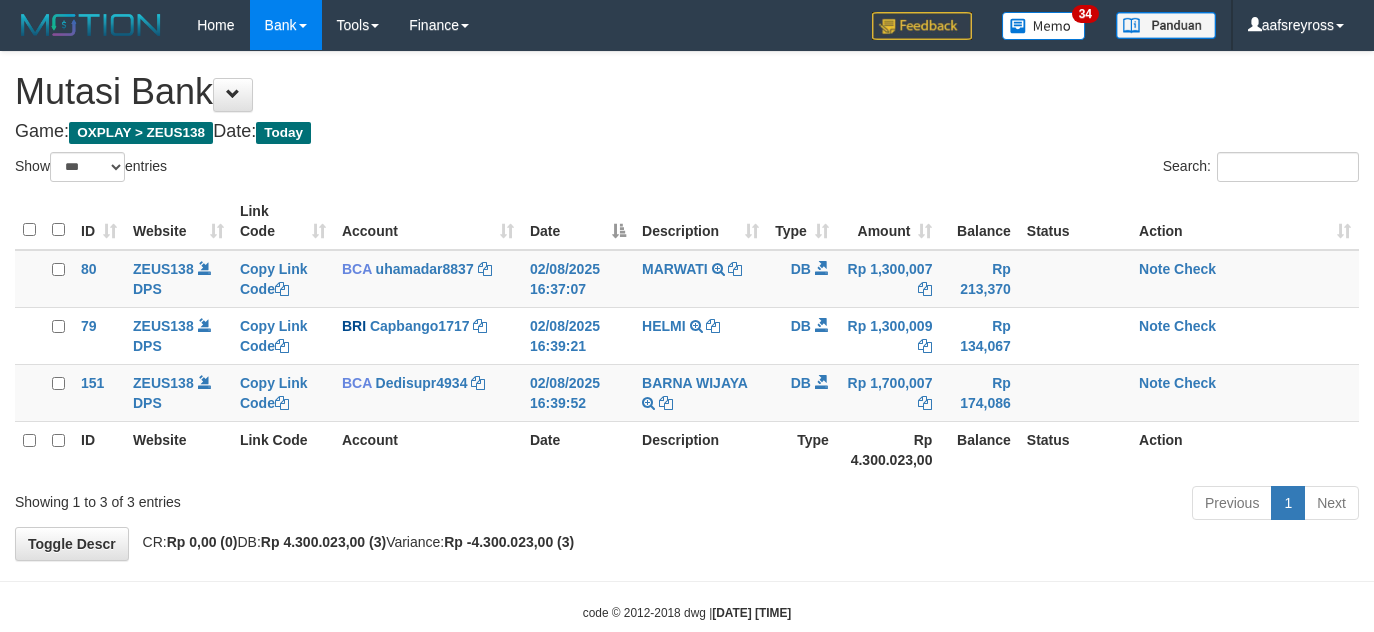 select on "***" 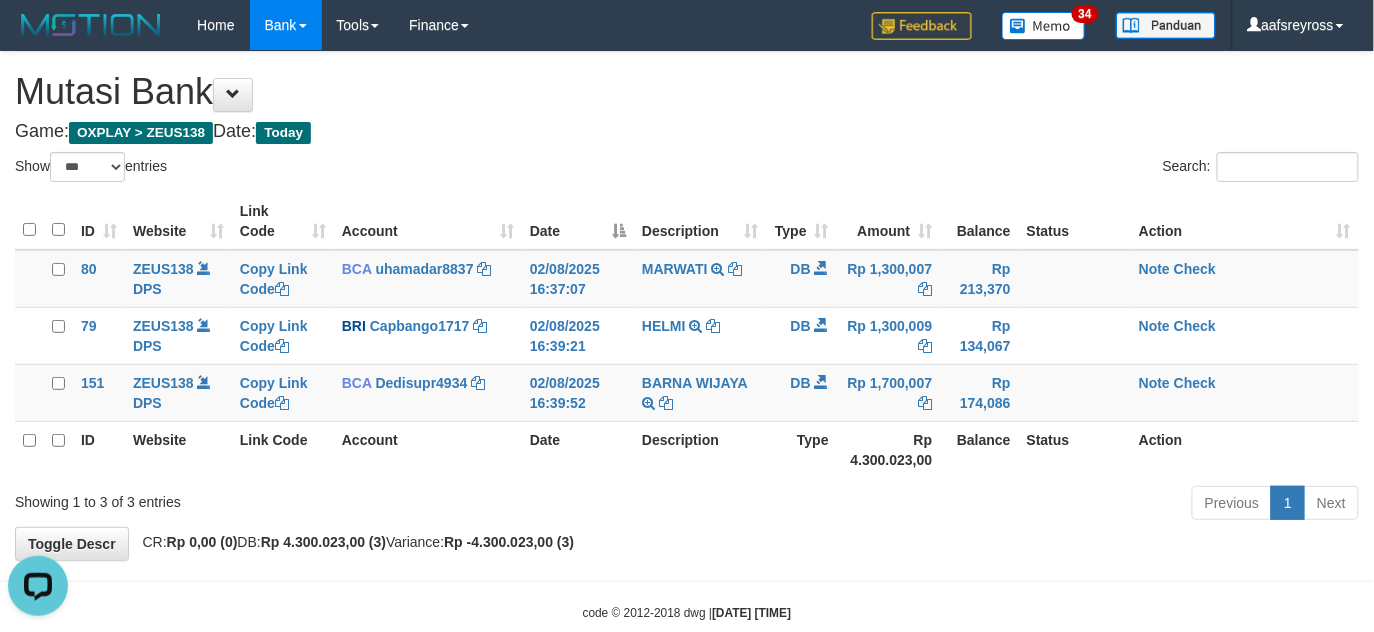scroll, scrollTop: 0, scrollLeft: 0, axis: both 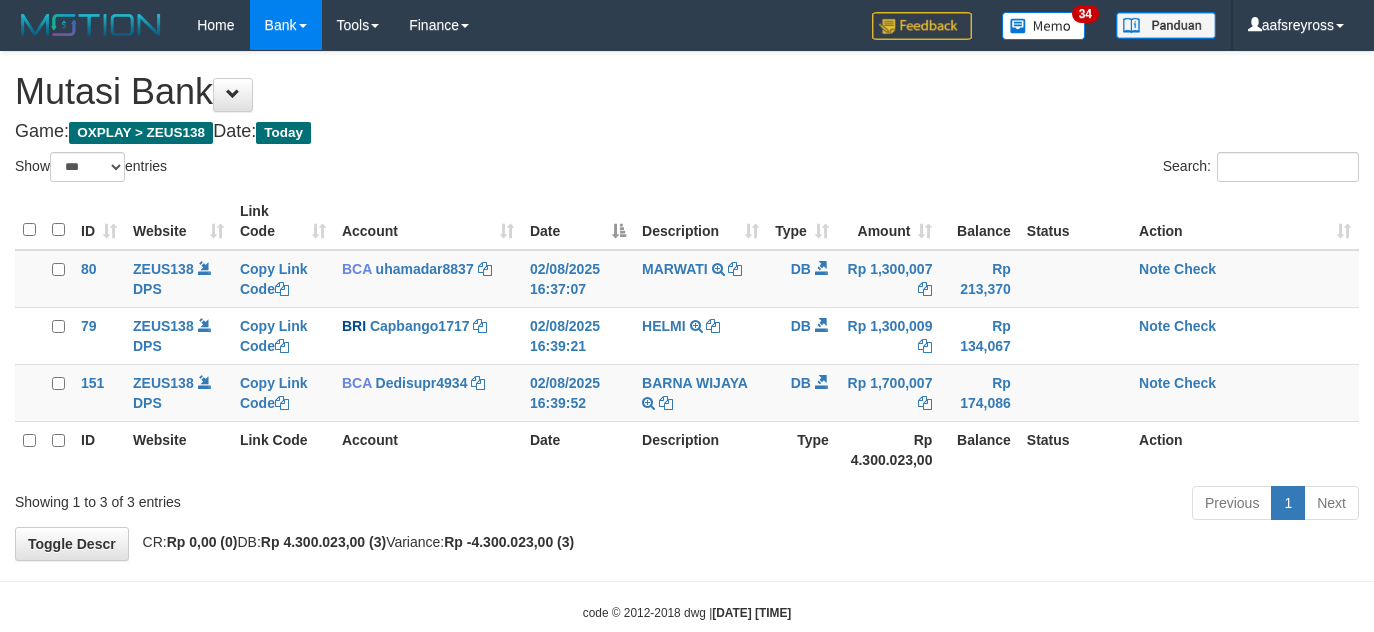 select on "***" 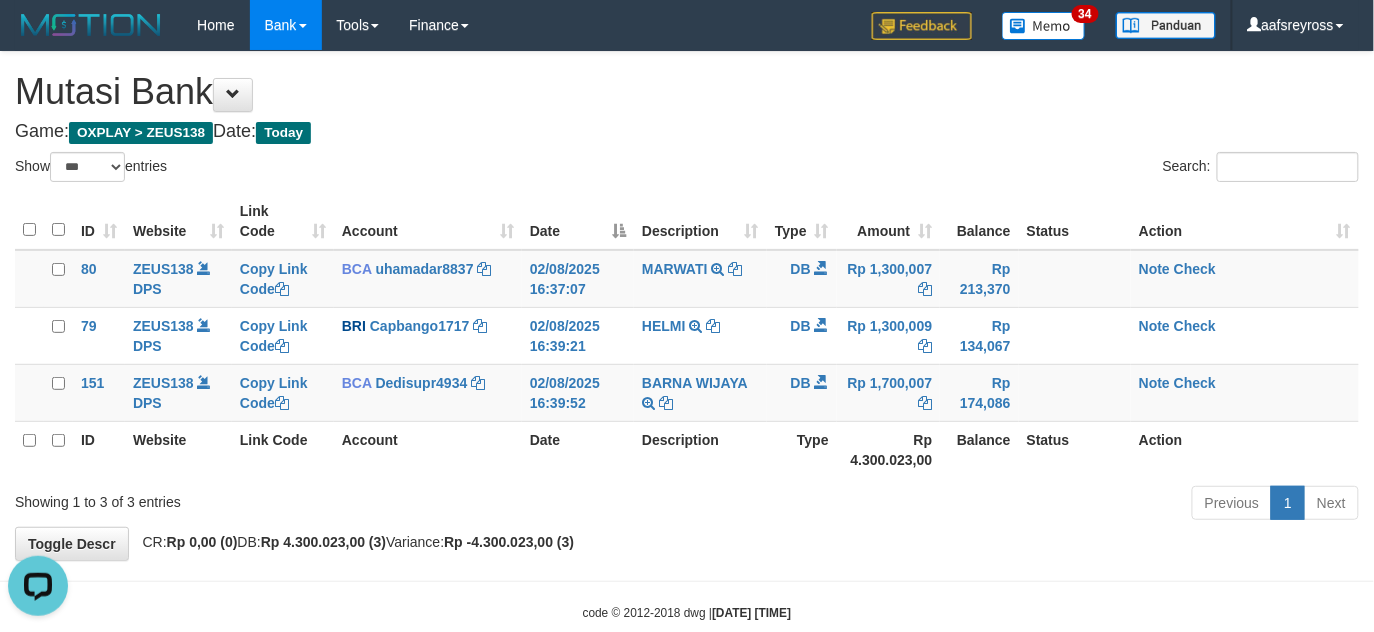 scroll, scrollTop: 0, scrollLeft: 0, axis: both 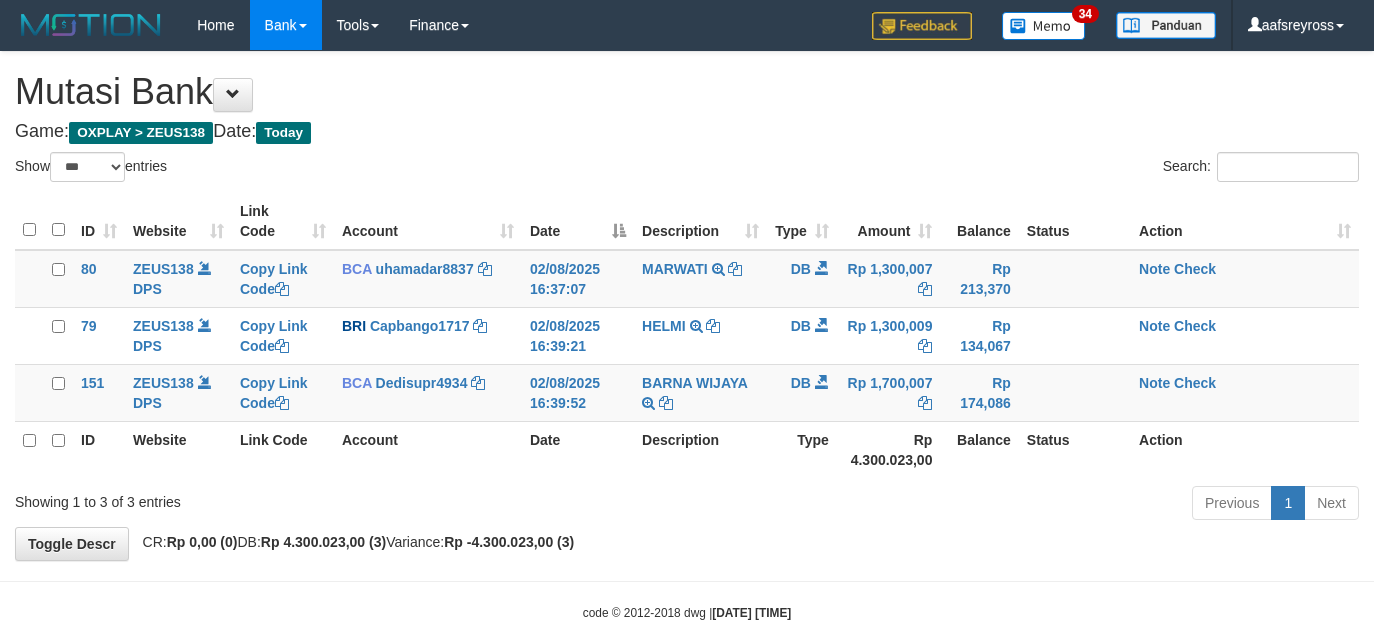 select on "***" 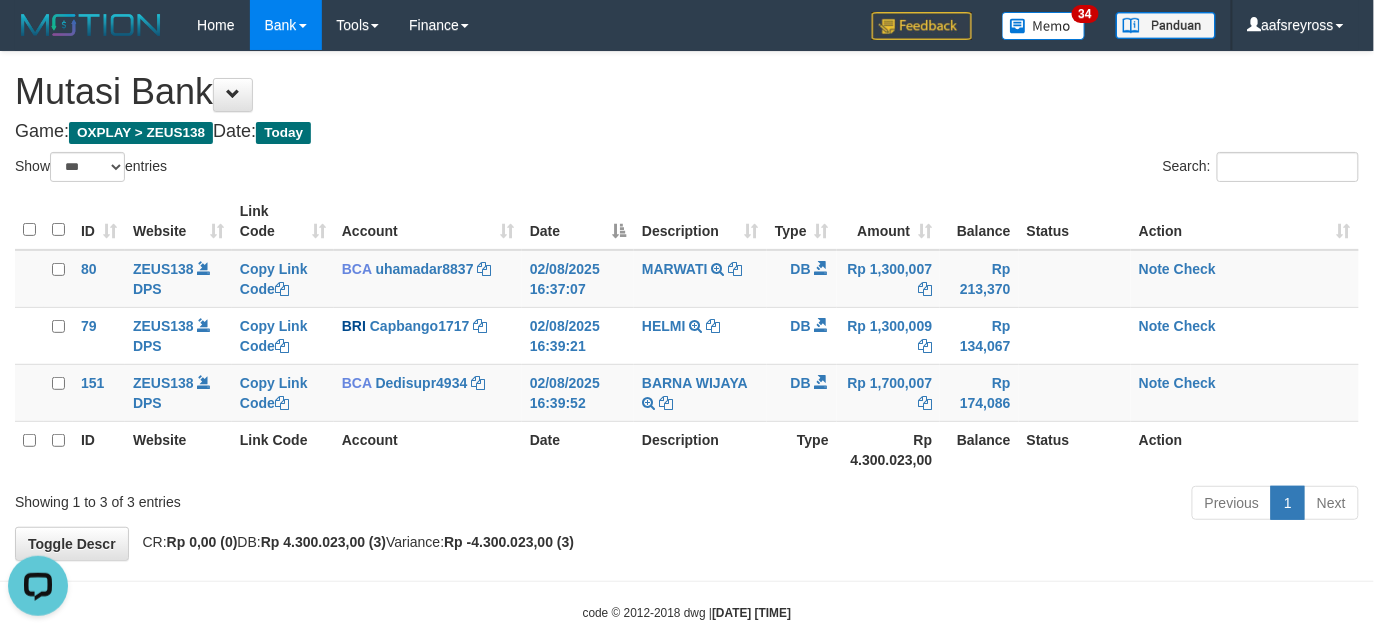 scroll, scrollTop: 0, scrollLeft: 0, axis: both 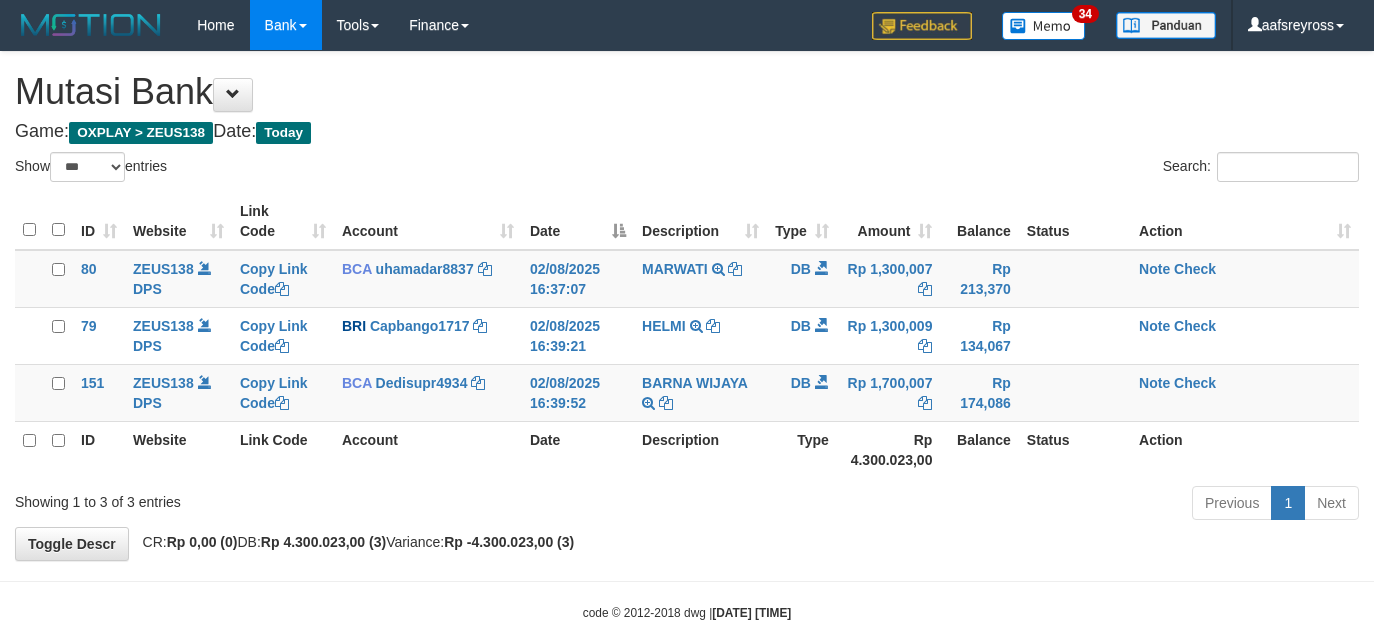 select on "***" 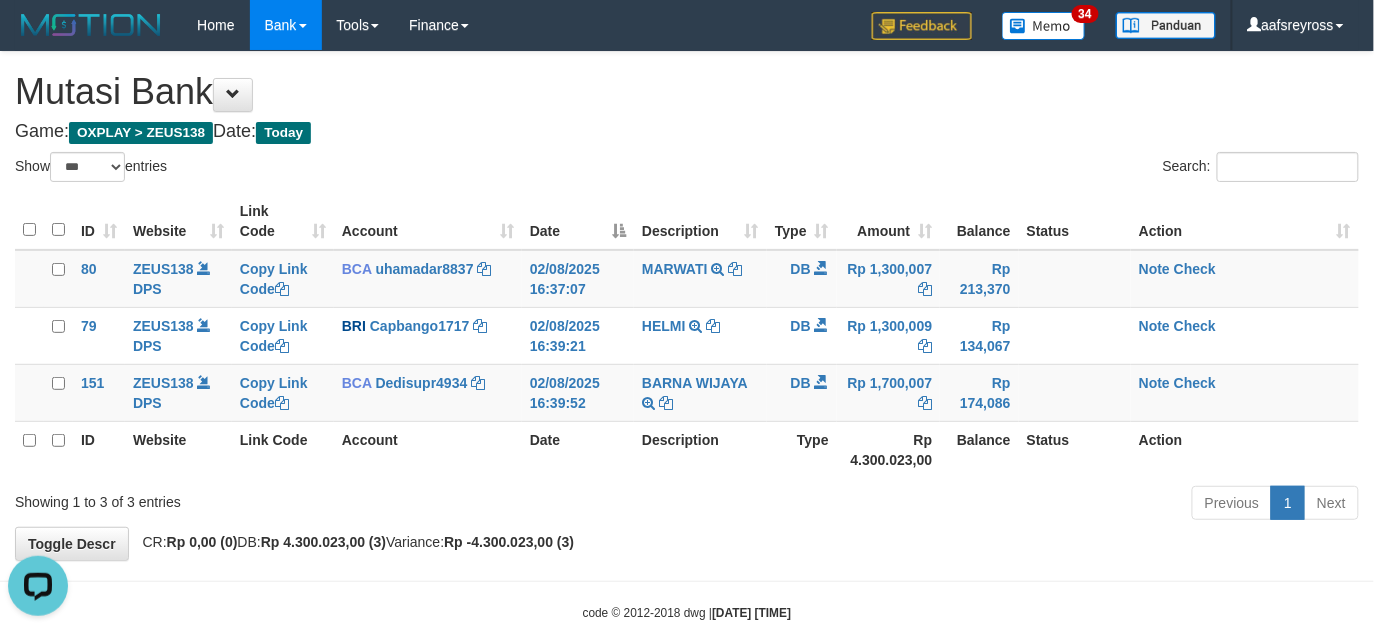 scroll, scrollTop: 0, scrollLeft: 0, axis: both 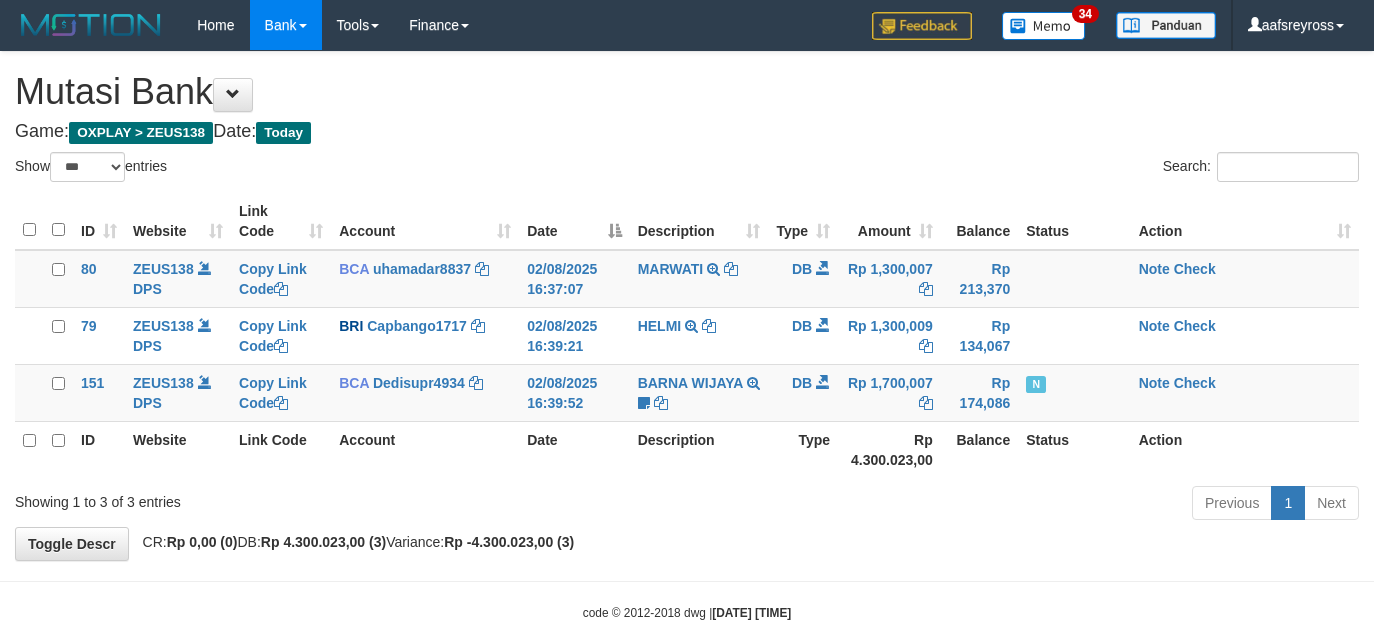 select on "***" 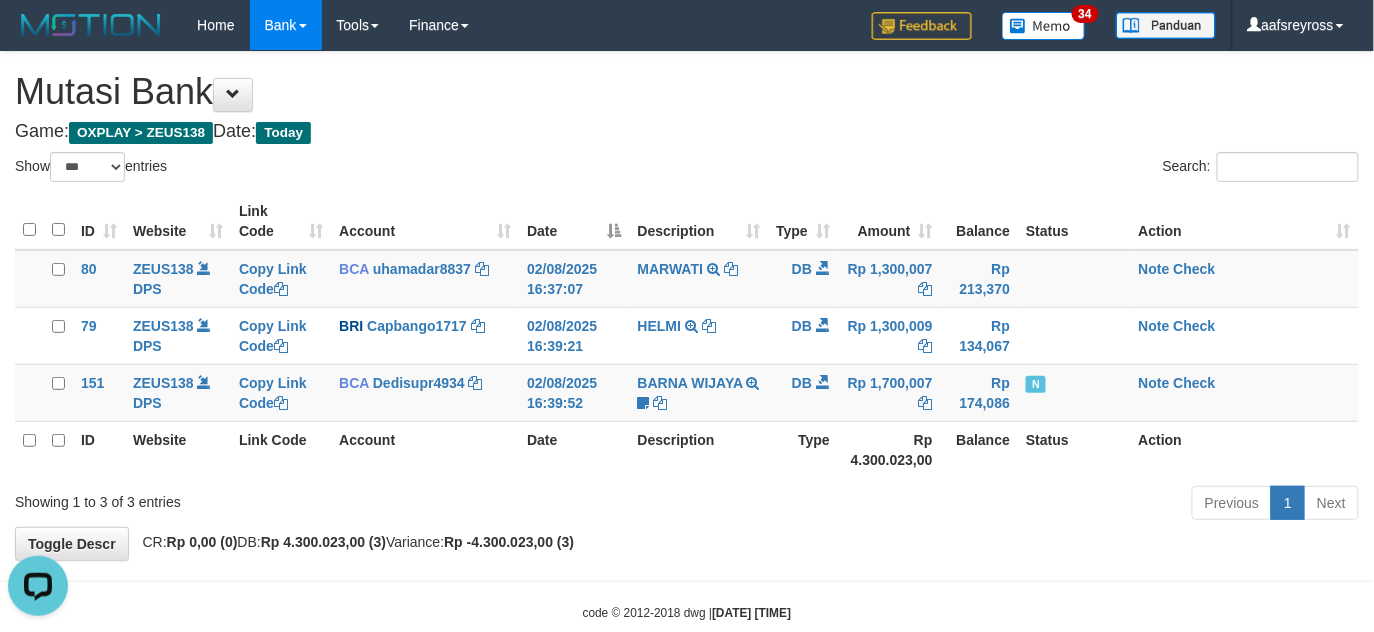 scroll, scrollTop: 0, scrollLeft: 0, axis: both 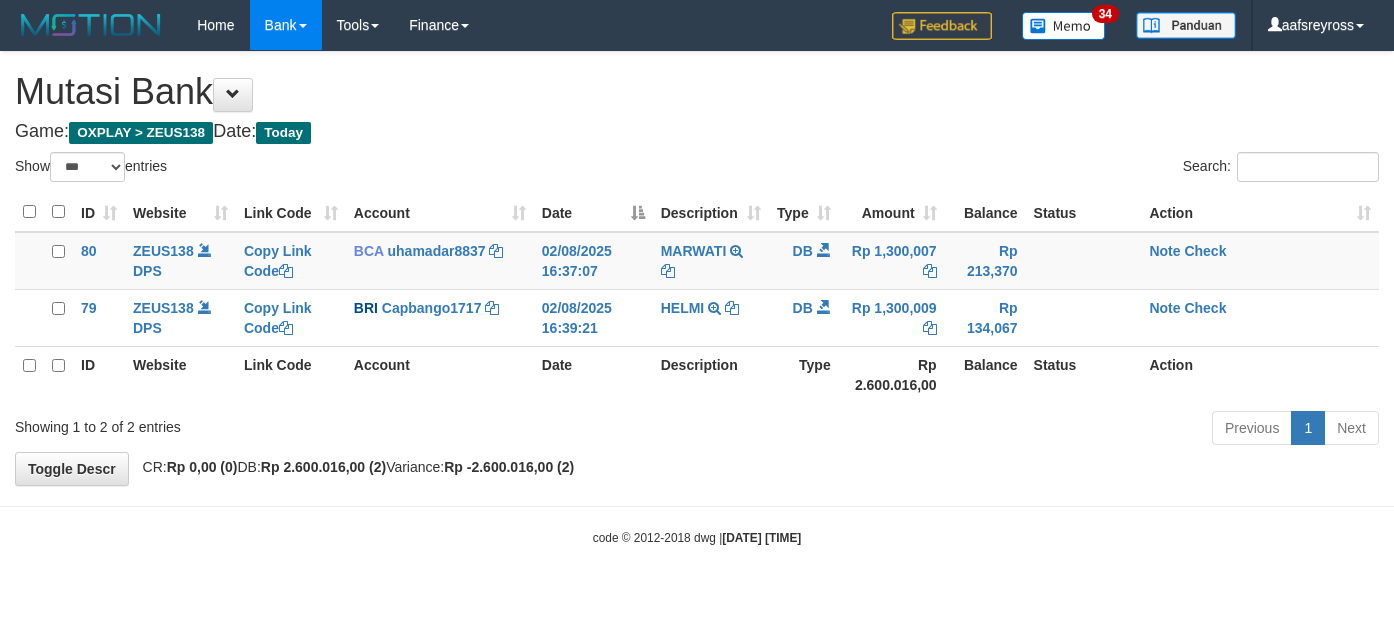 select on "***" 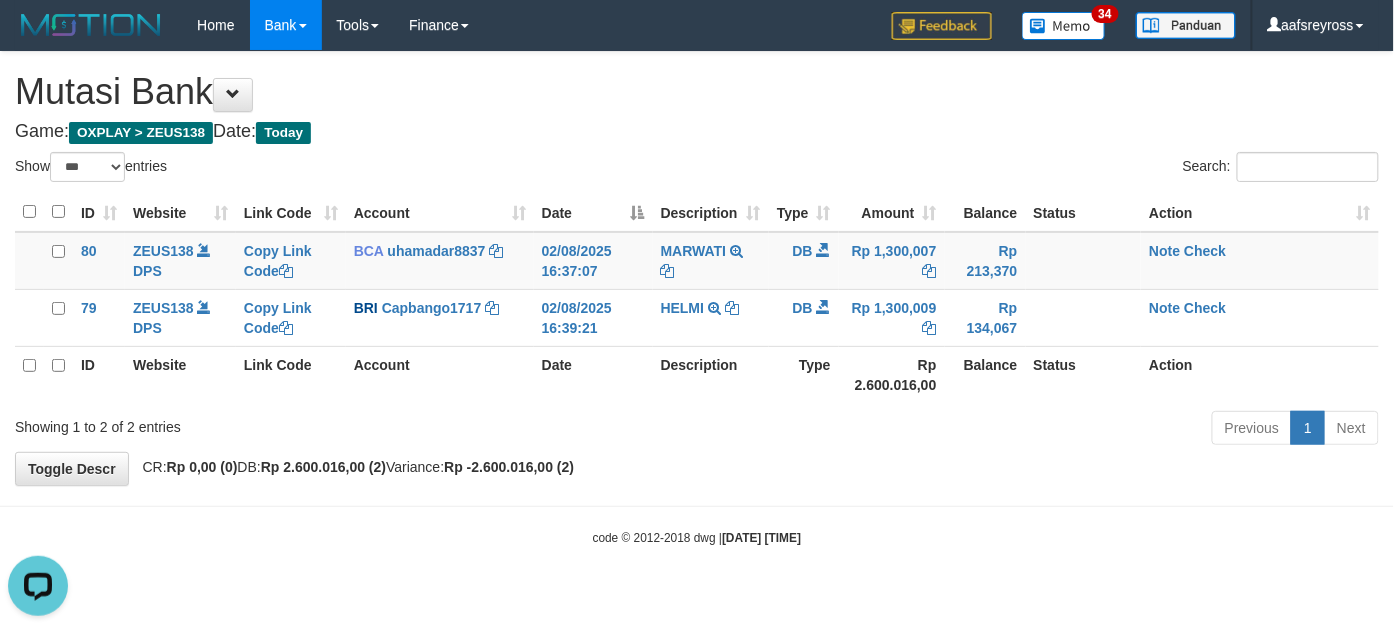 scroll, scrollTop: 0, scrollLeft: 0, axis: both 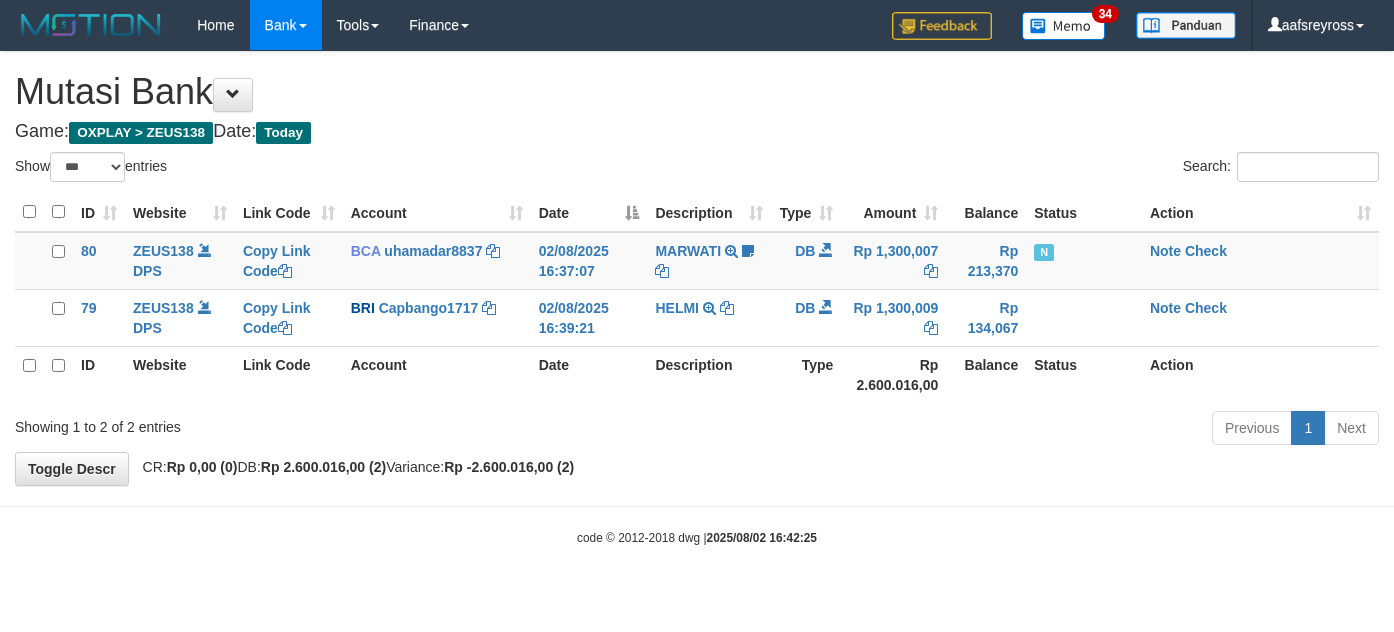 select on "***" 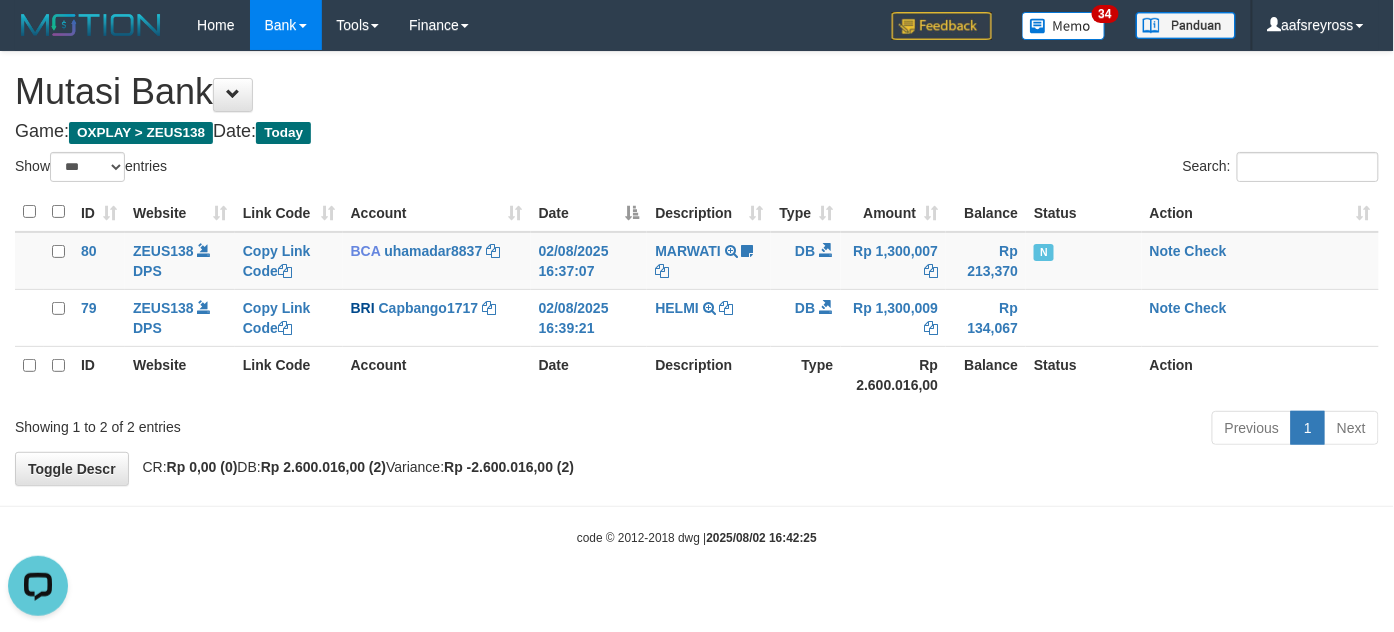 scroll, scrollTop: 0, scrollLeft: 0, axis: both 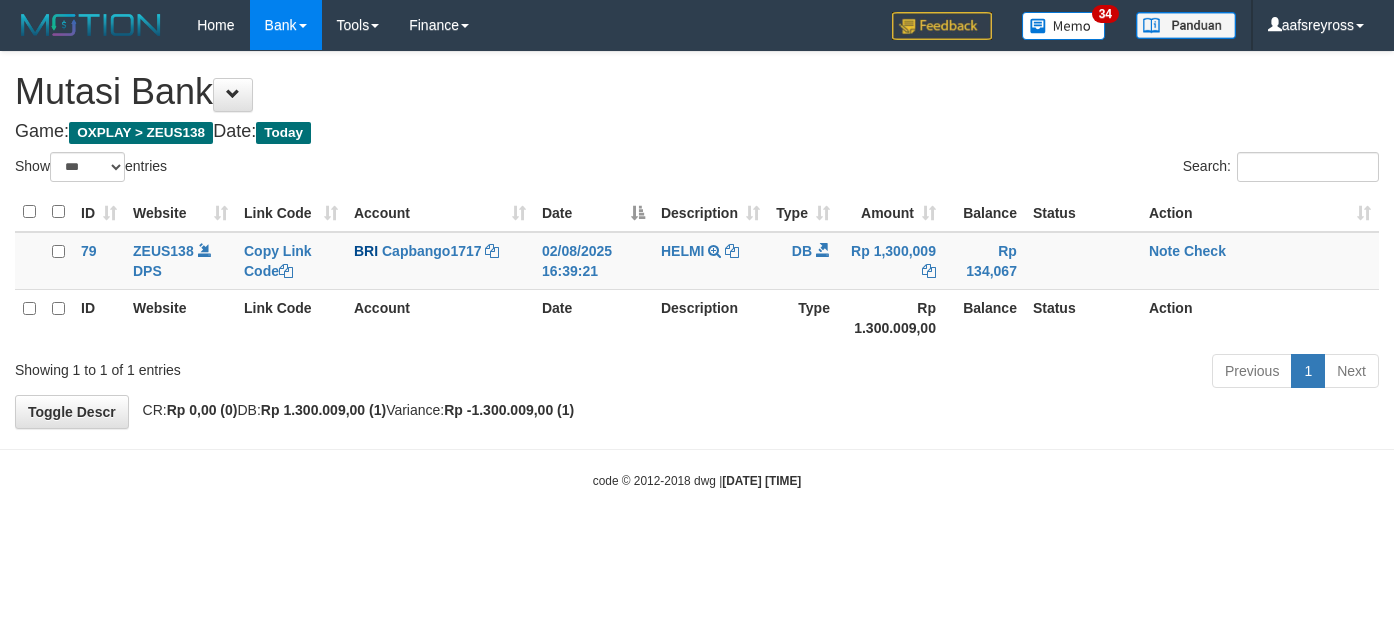 select on "***" 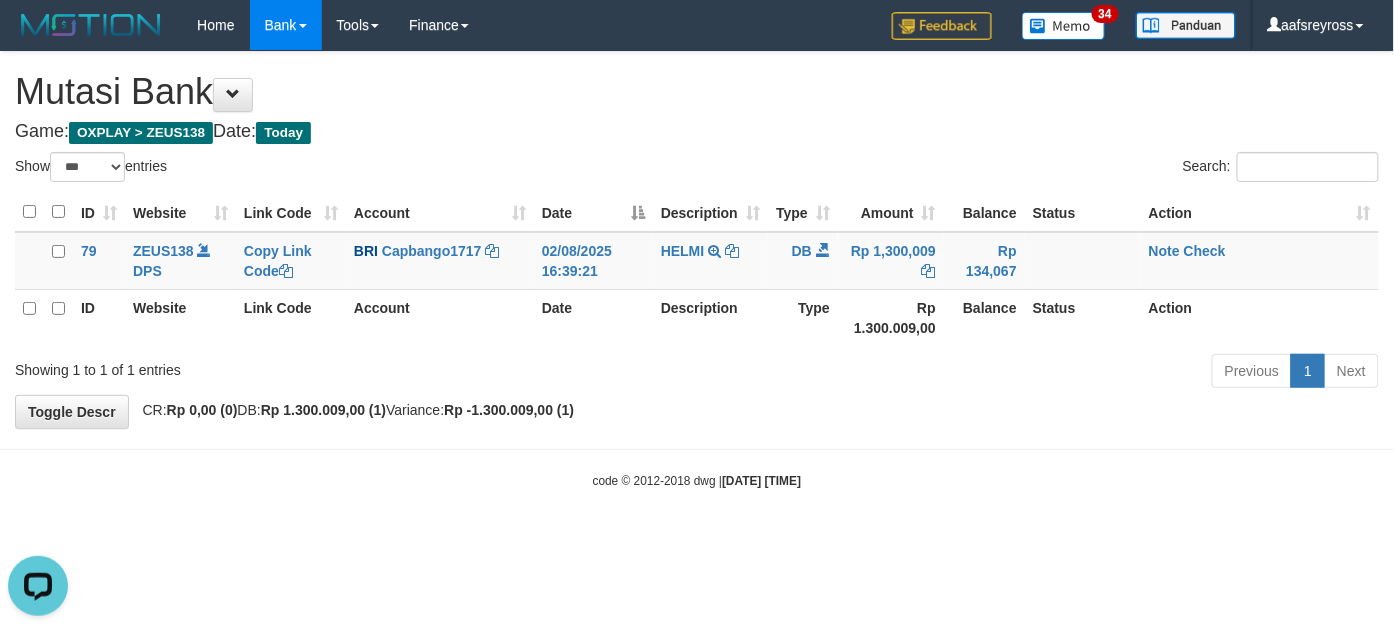 scroll, scrollTop: 0, scrollLeft: 0, axis: both 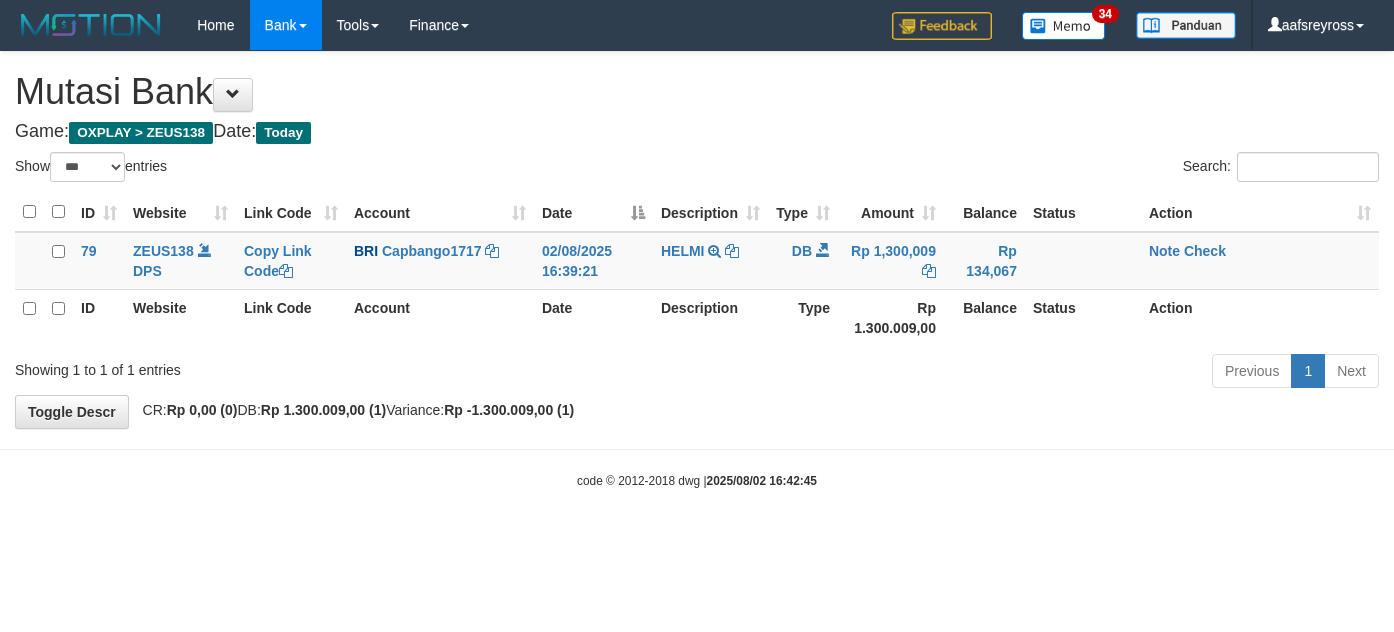 select on "***" 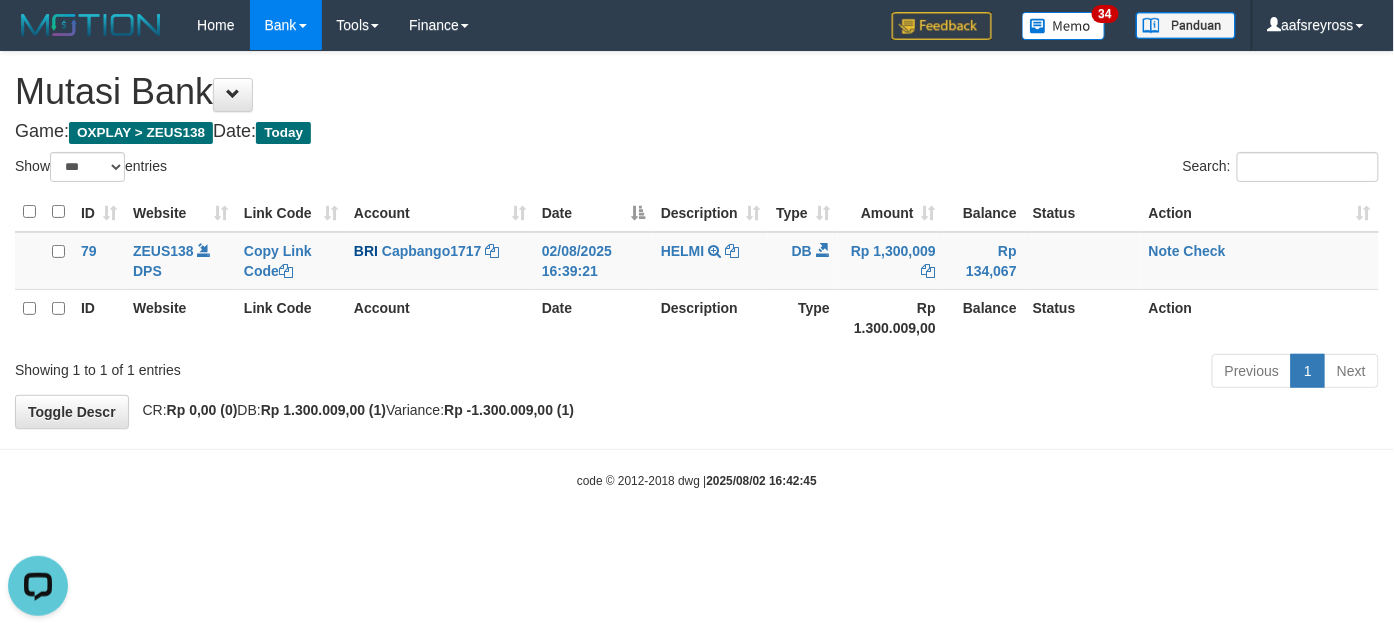 scroll, scrollTop: 0, scrollLeft: 0, axis: both 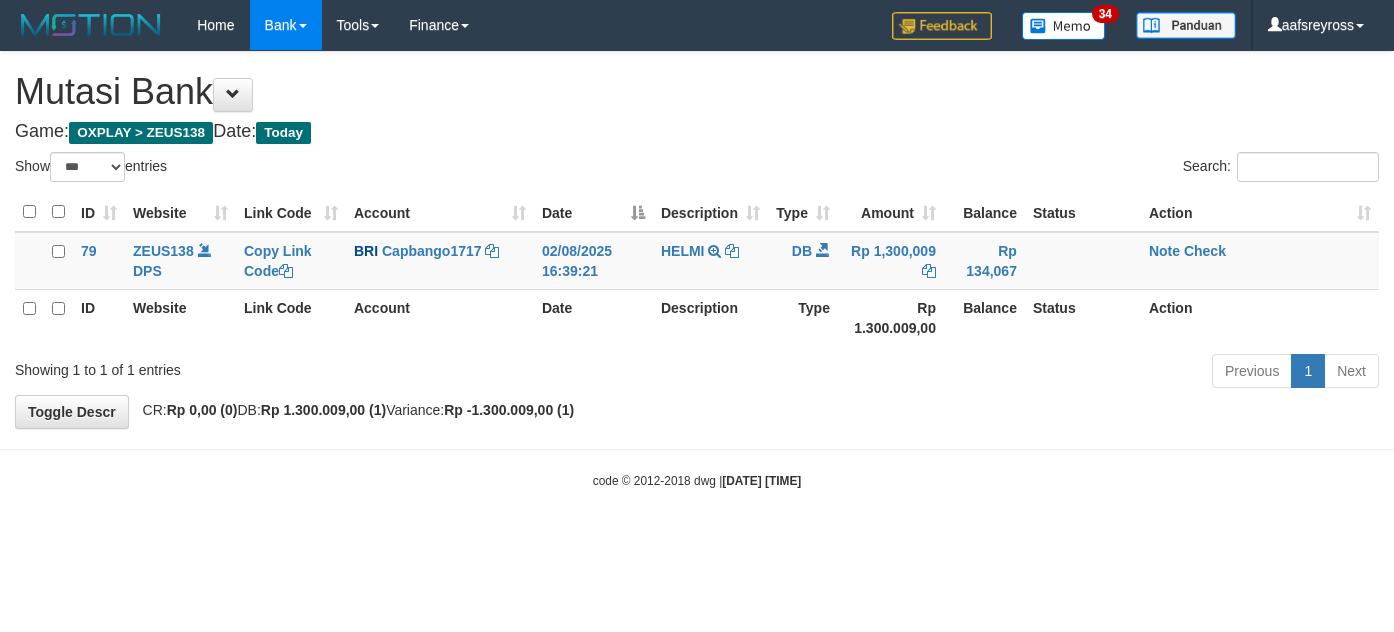 select on "***" 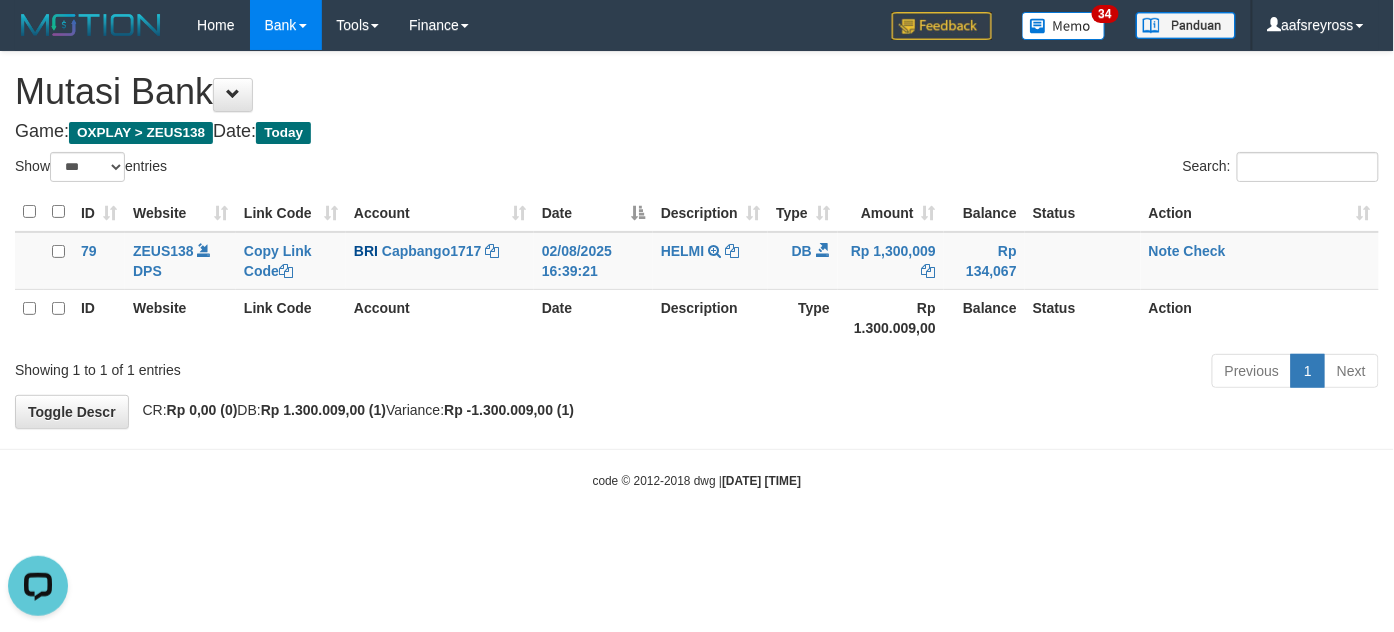 scroll, scrollTop: 0, scrollLeft: 0, axis: both 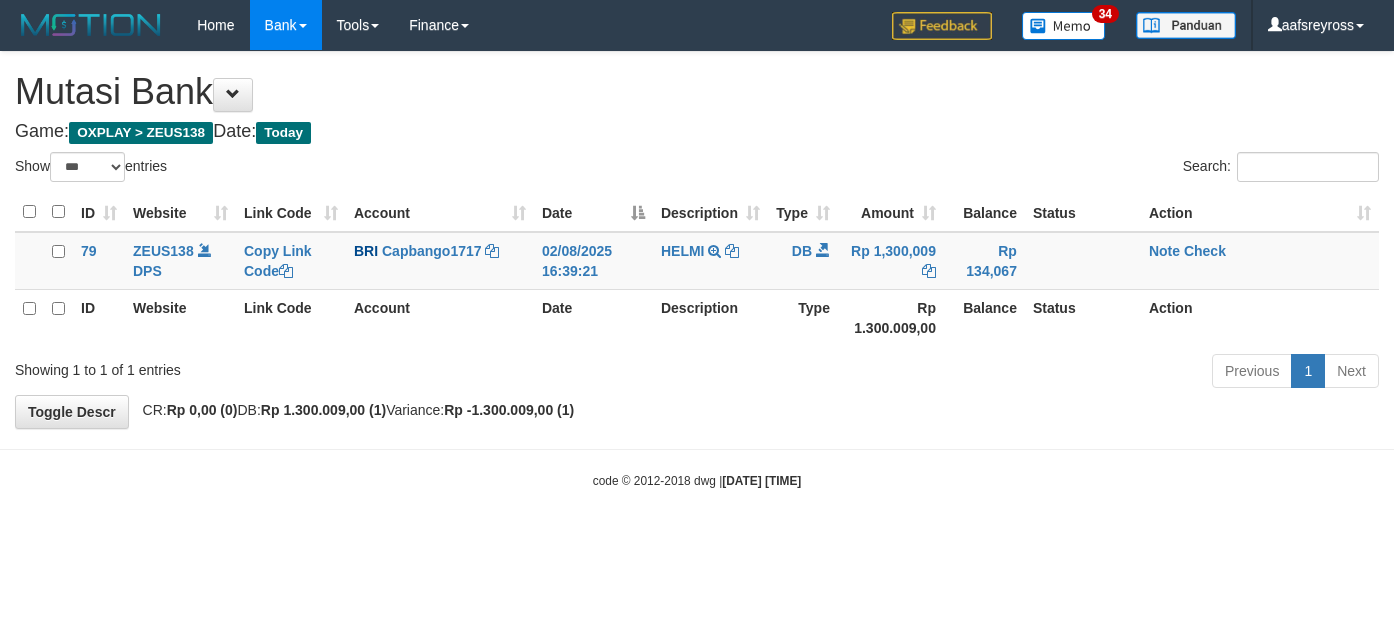 select on "***" 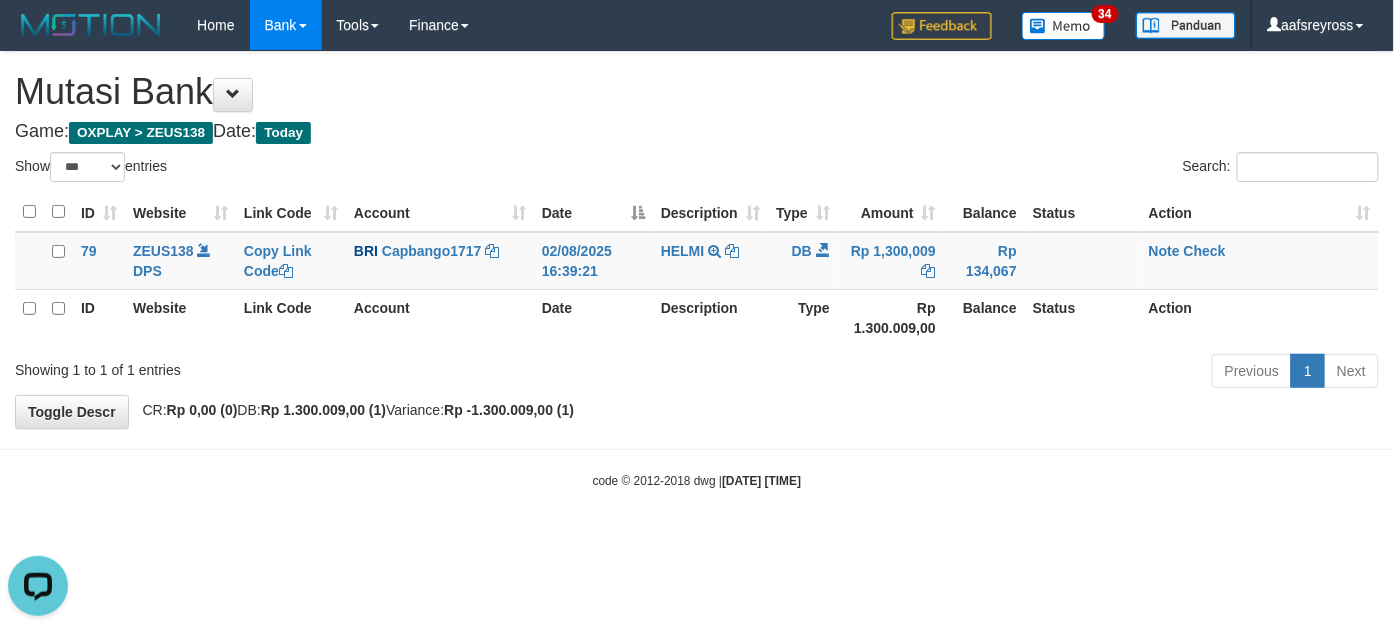 scroll, scrollTop: 0, scrollLeft: 0, axis: both 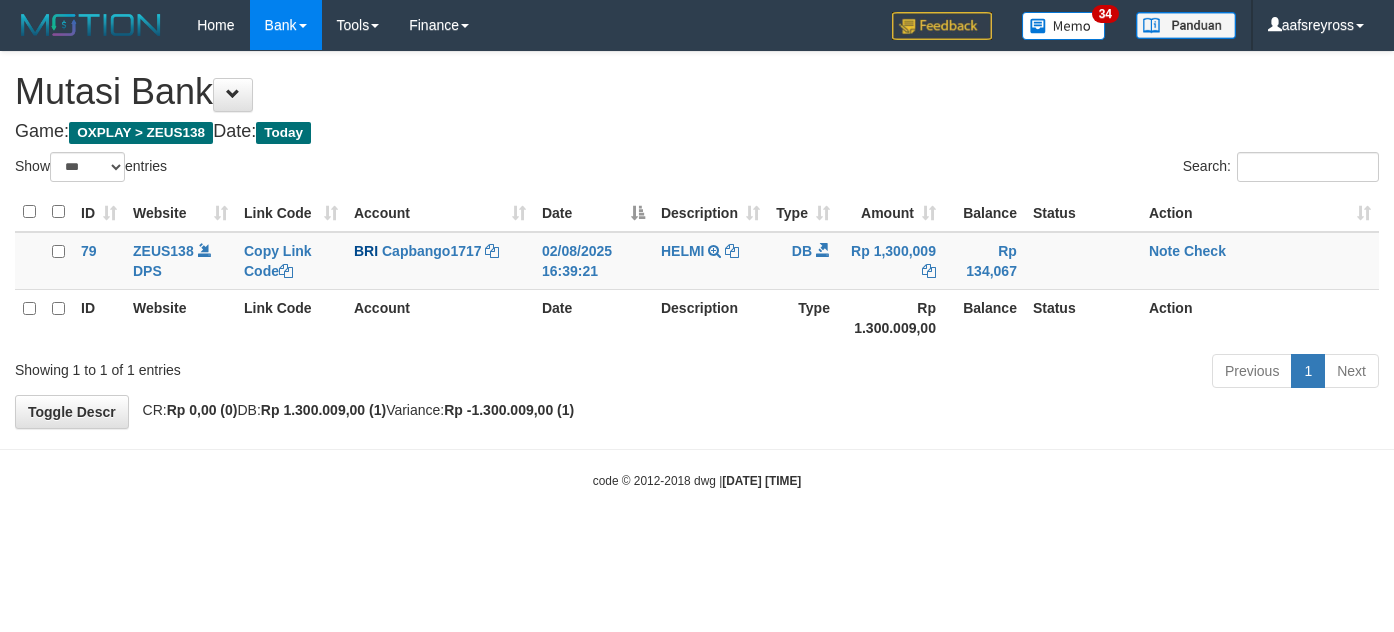 select on "***" 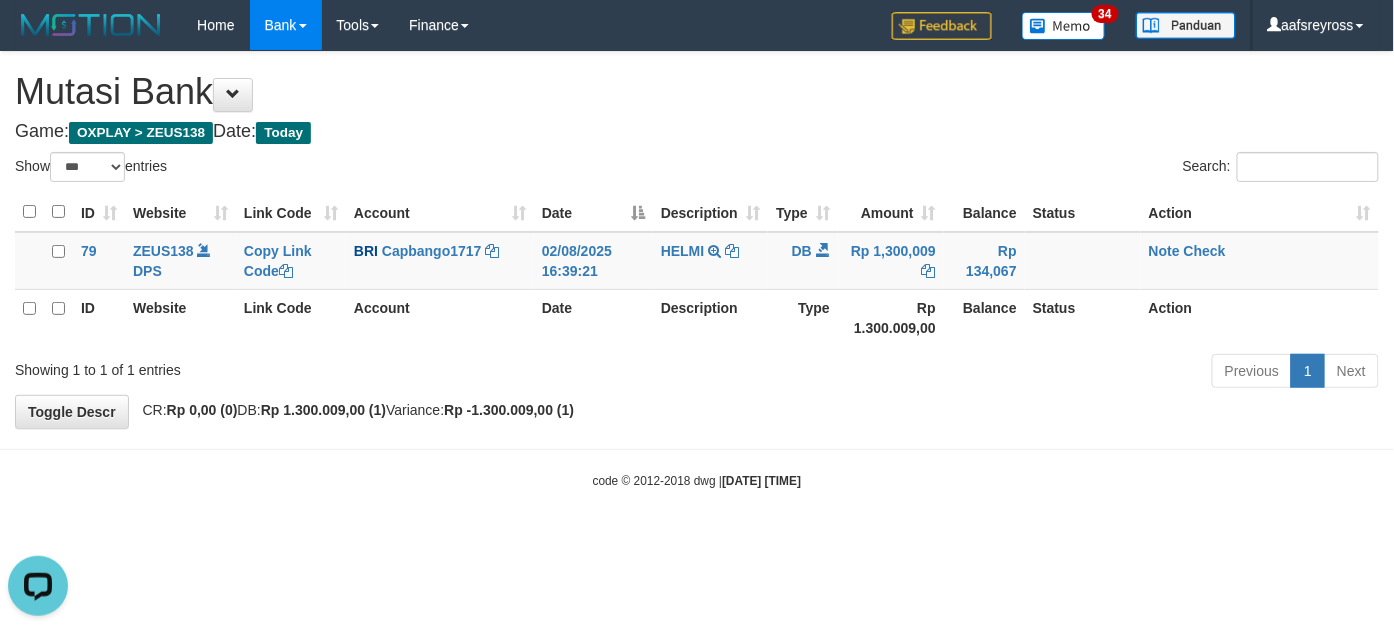 scroll, scrollTop: 0, scrollLeft: 0, axis: both 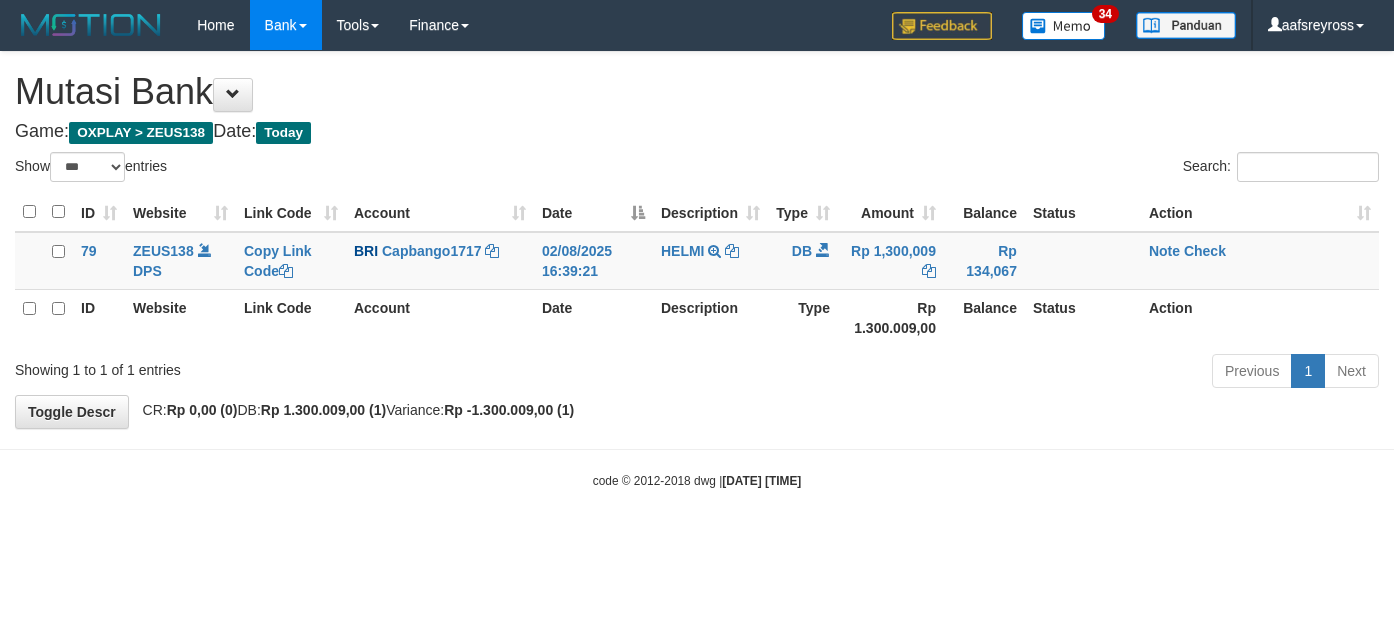 select on "***" 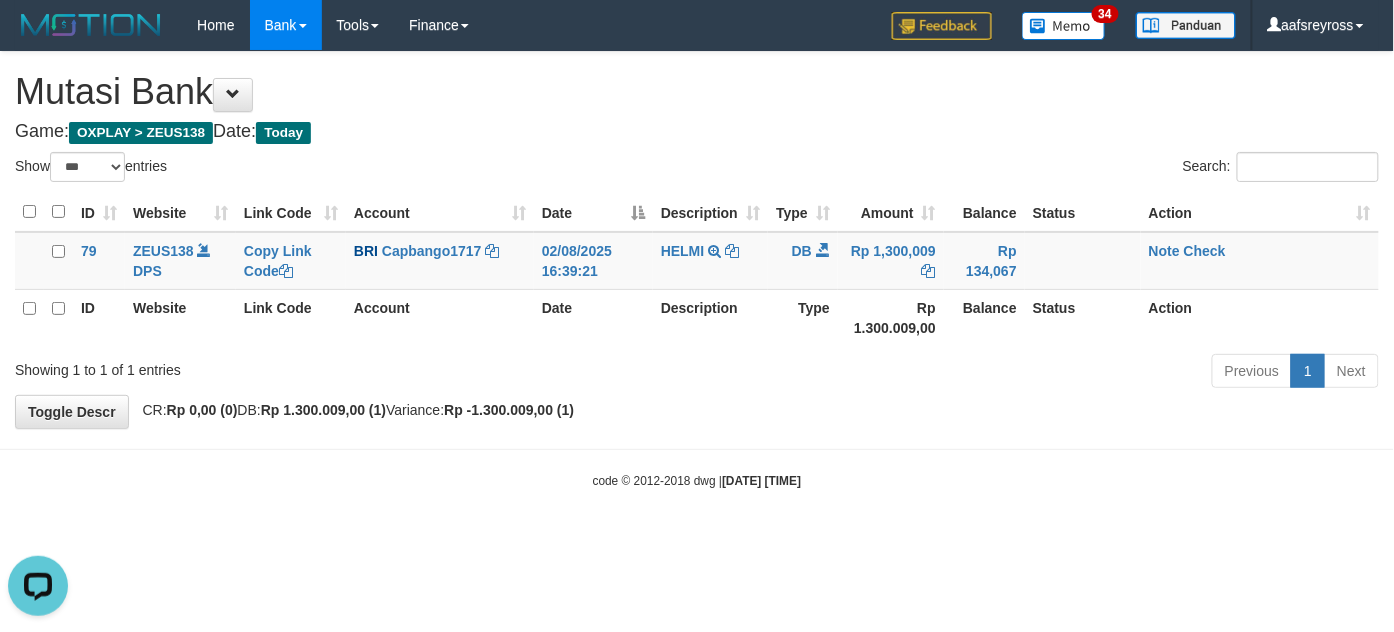 scroll, scrollTop: 0, scrollLeft: 0, axis: both 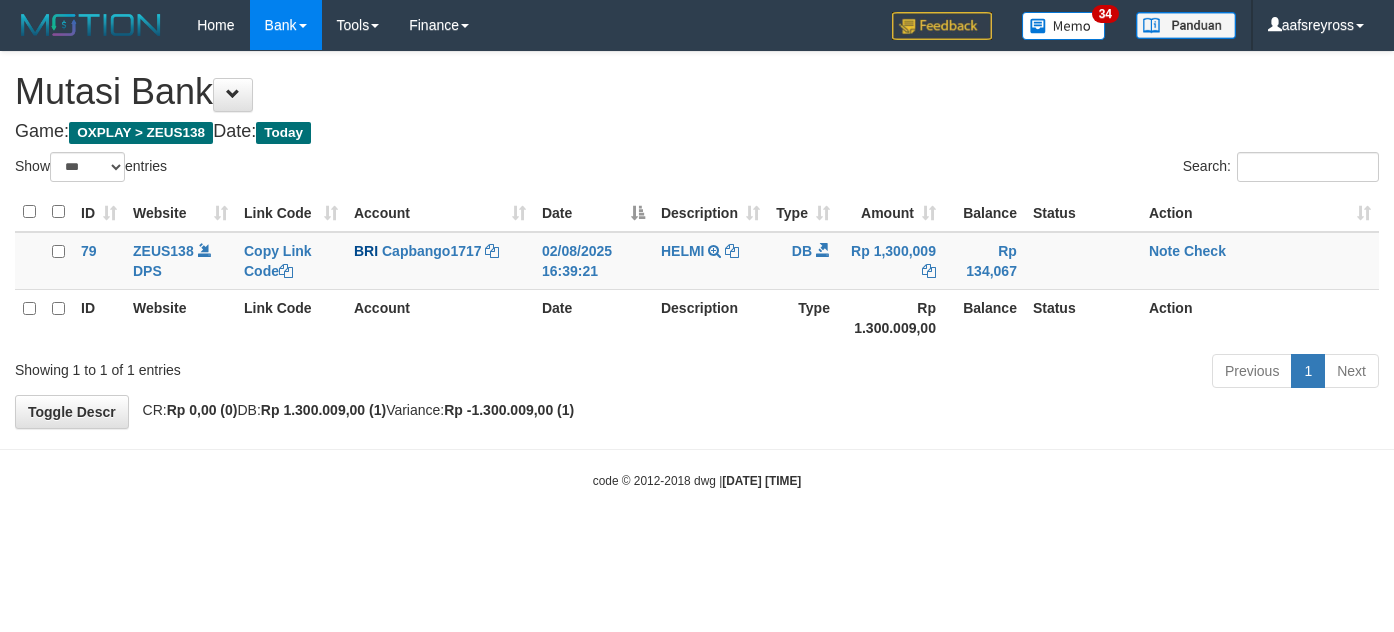 select on "***" 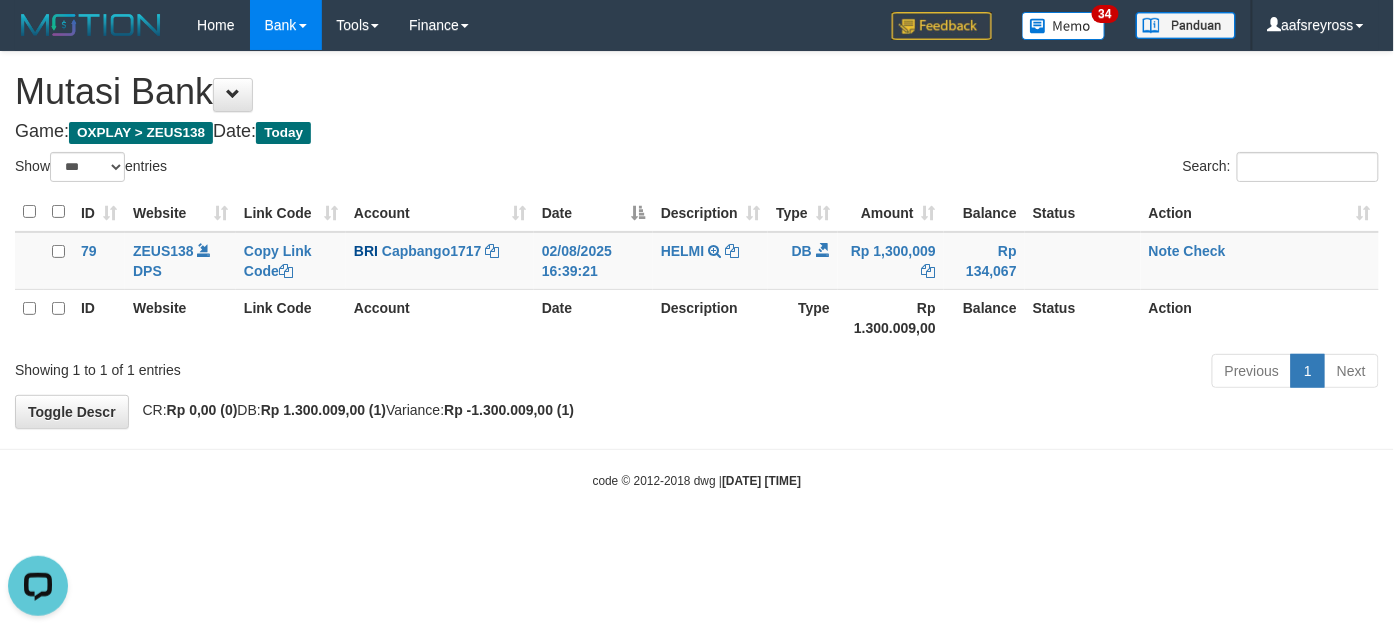 scroll, scrollTop: 0, scrollLeft: 0, axis: both 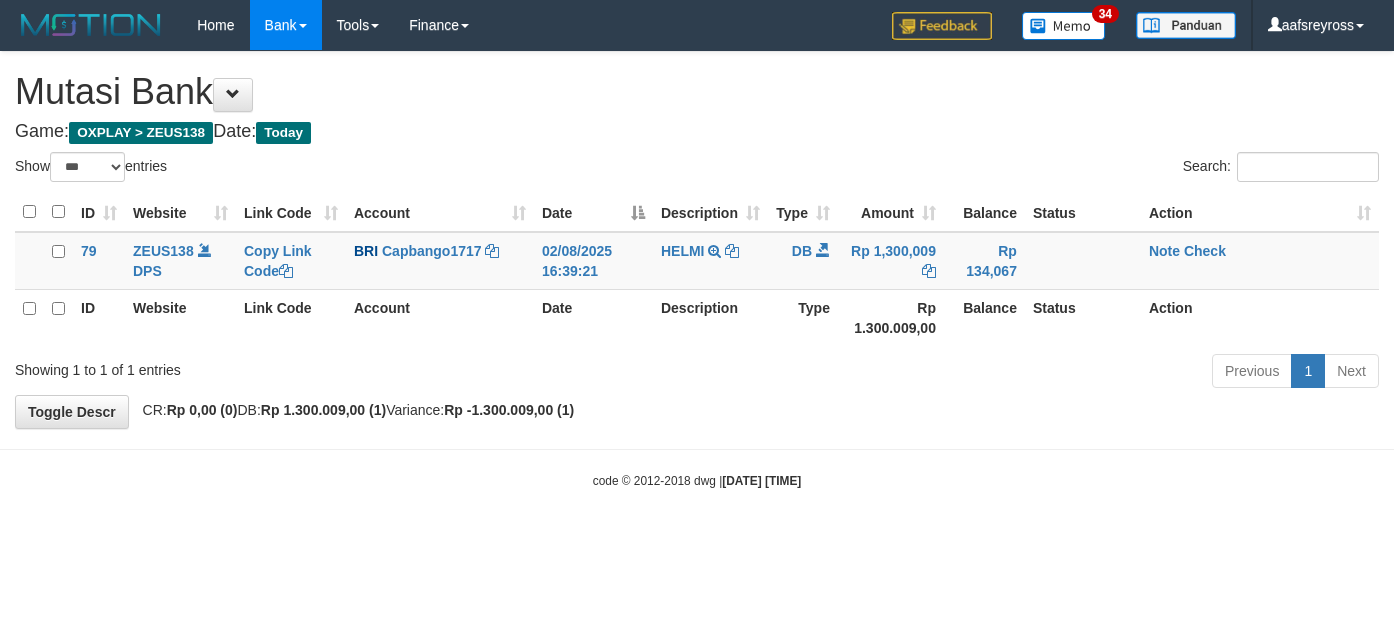 select on "***" 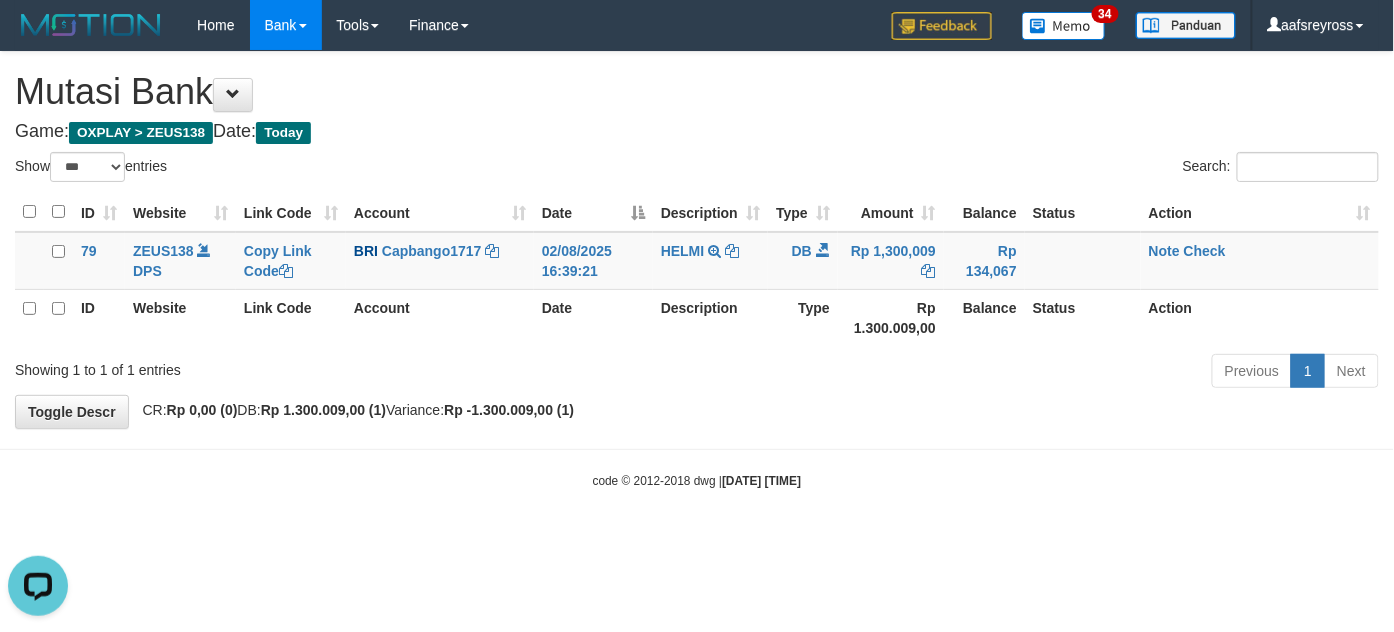 scroll, scrollTop: 0, scrollLeft: 0, axis: both 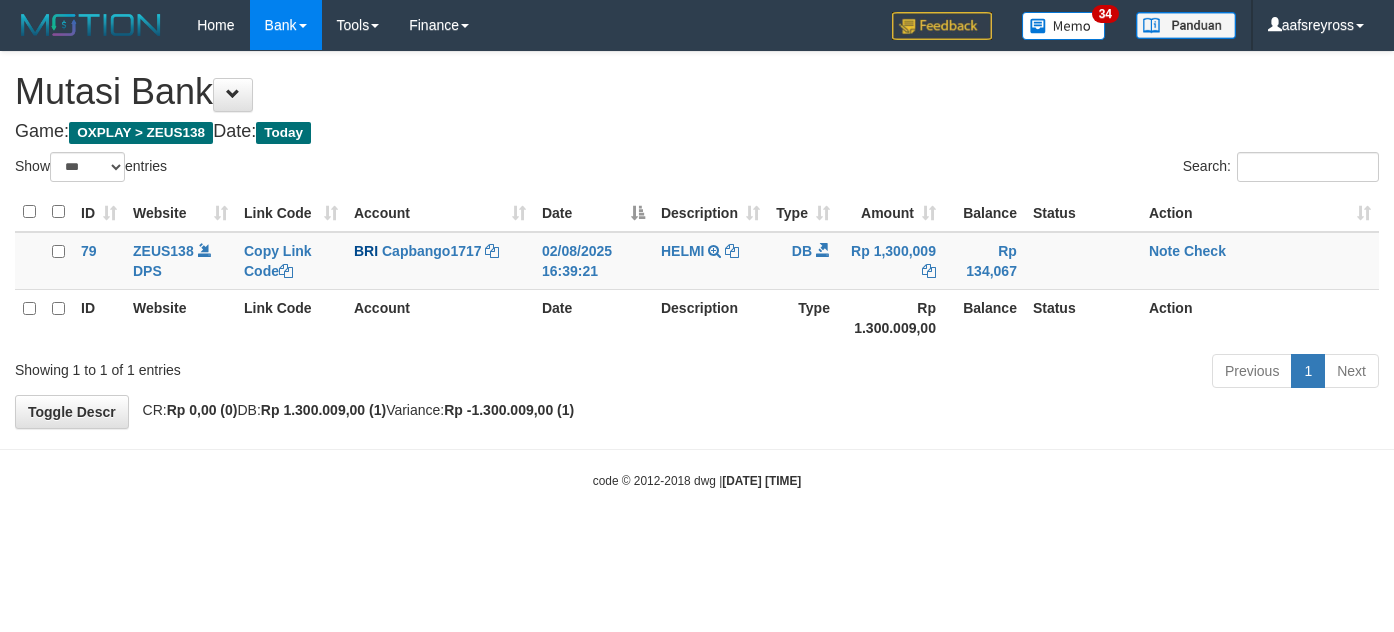 select on "***" 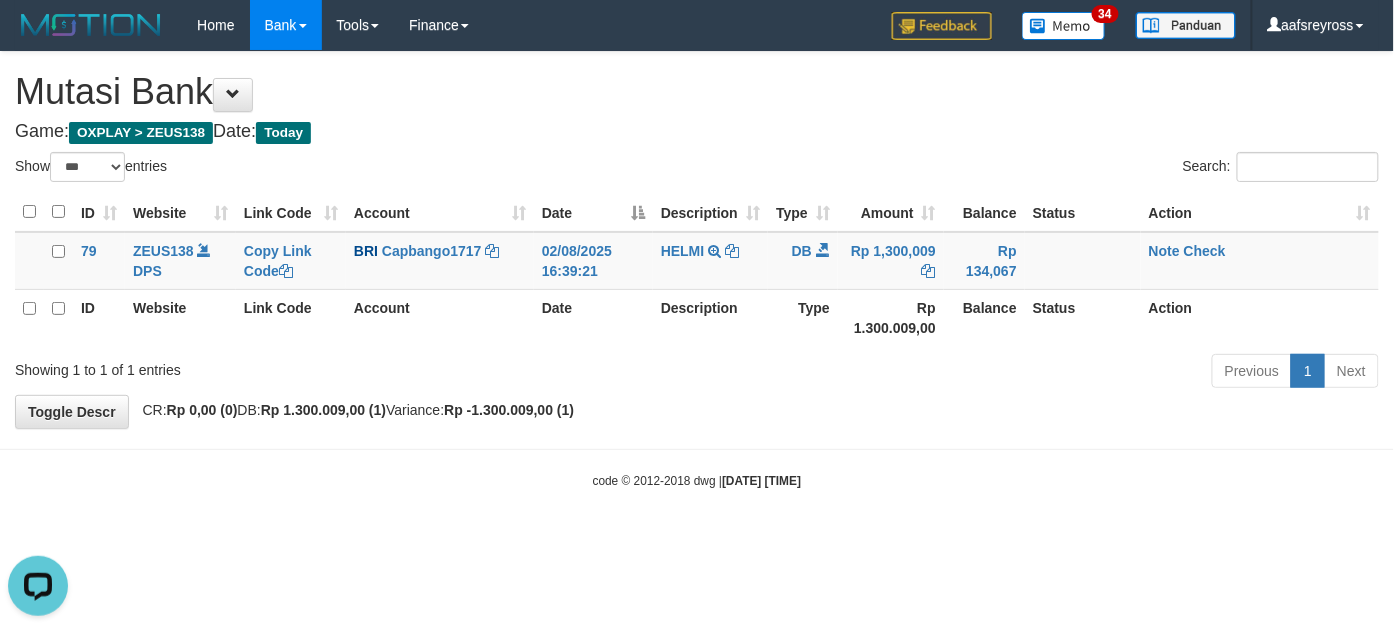 scroll, scrollTop: 0, scrollLeft: 0, axis: both 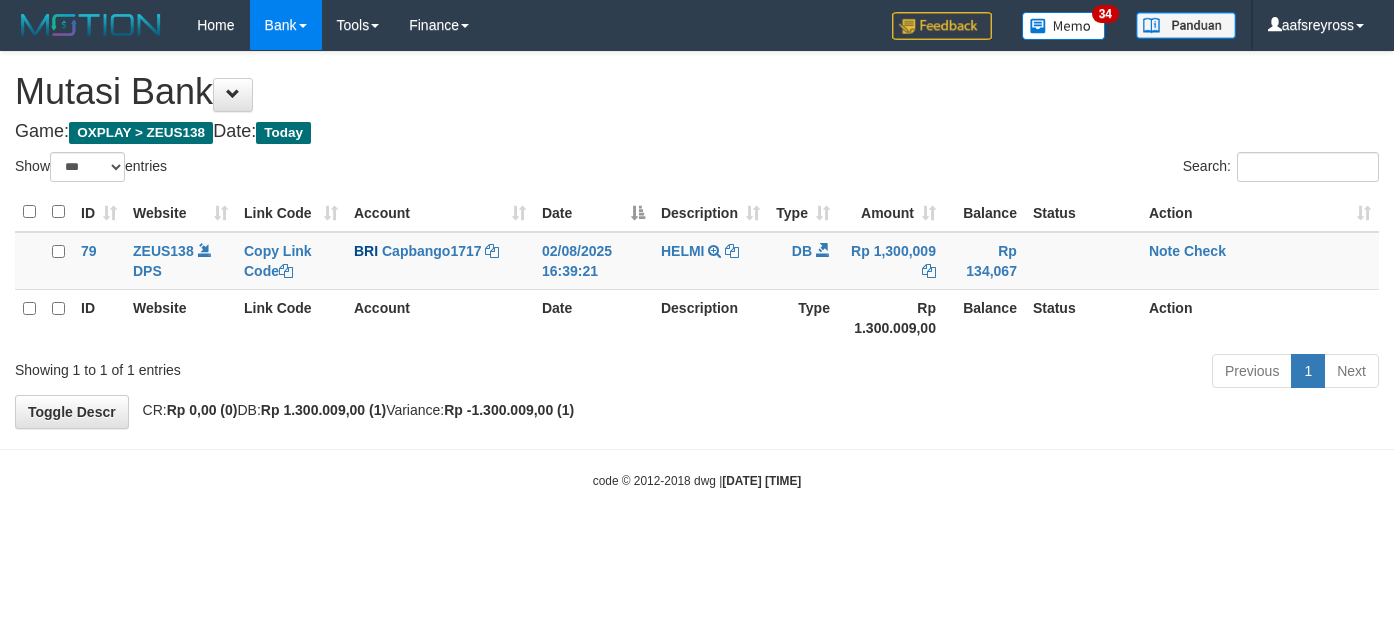 select on "***" 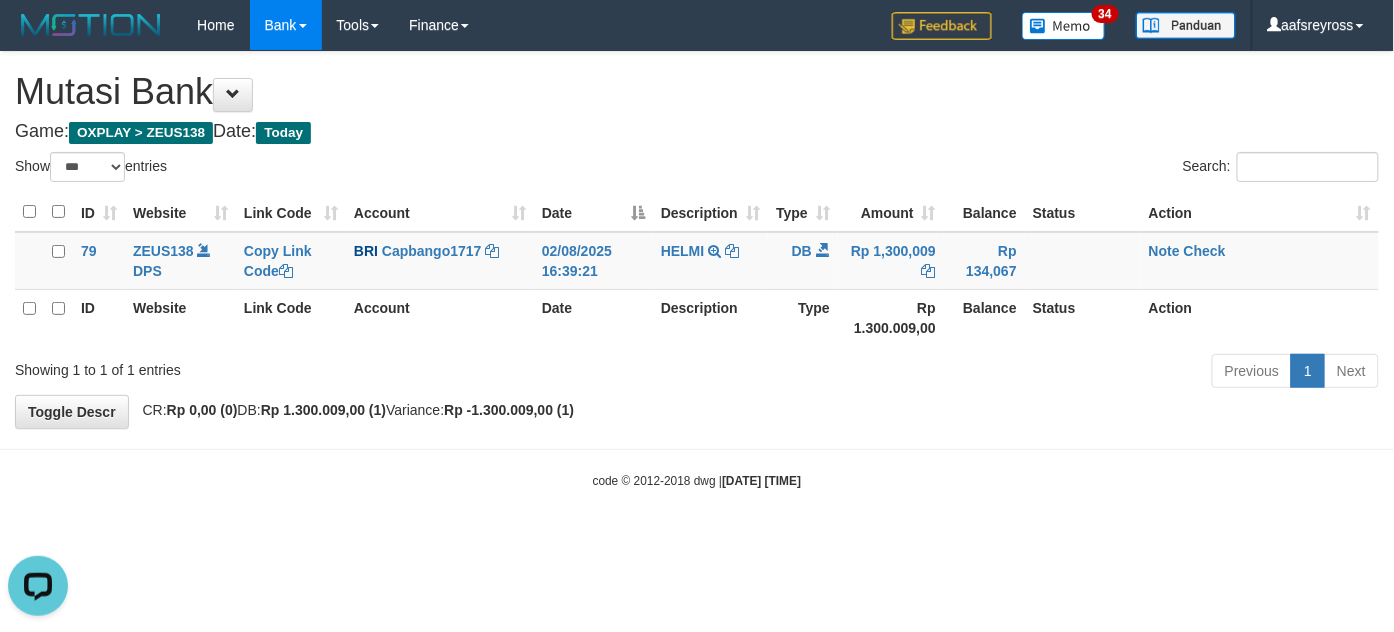 scroll, scrollTop: 0, scrollLeft: 0, axis: both 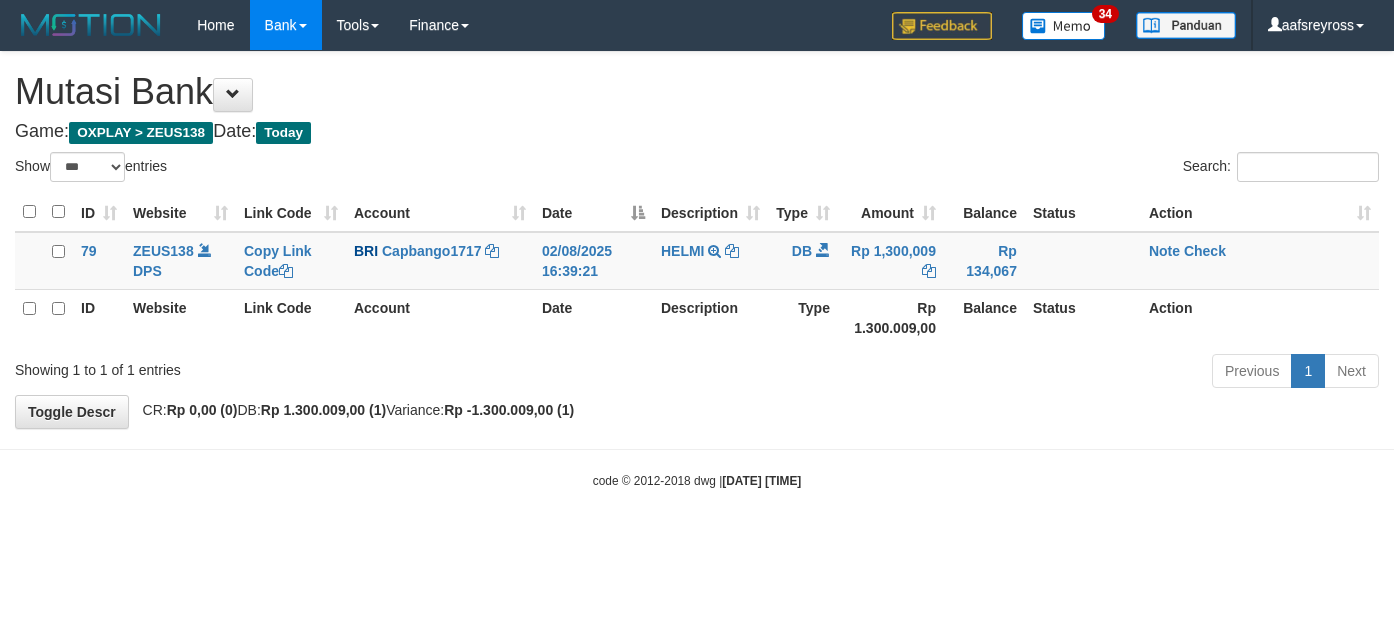 select on "***" 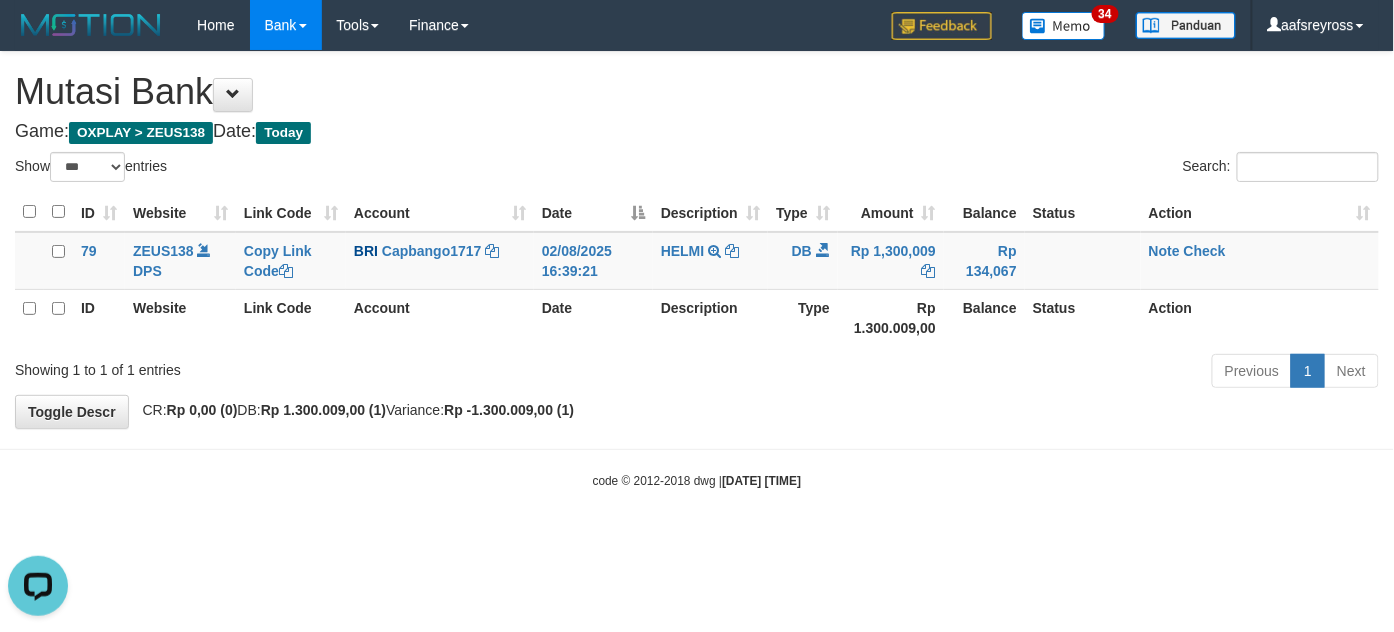 scroll, scrollTop: 0, scrollLeft: 0, axis: both 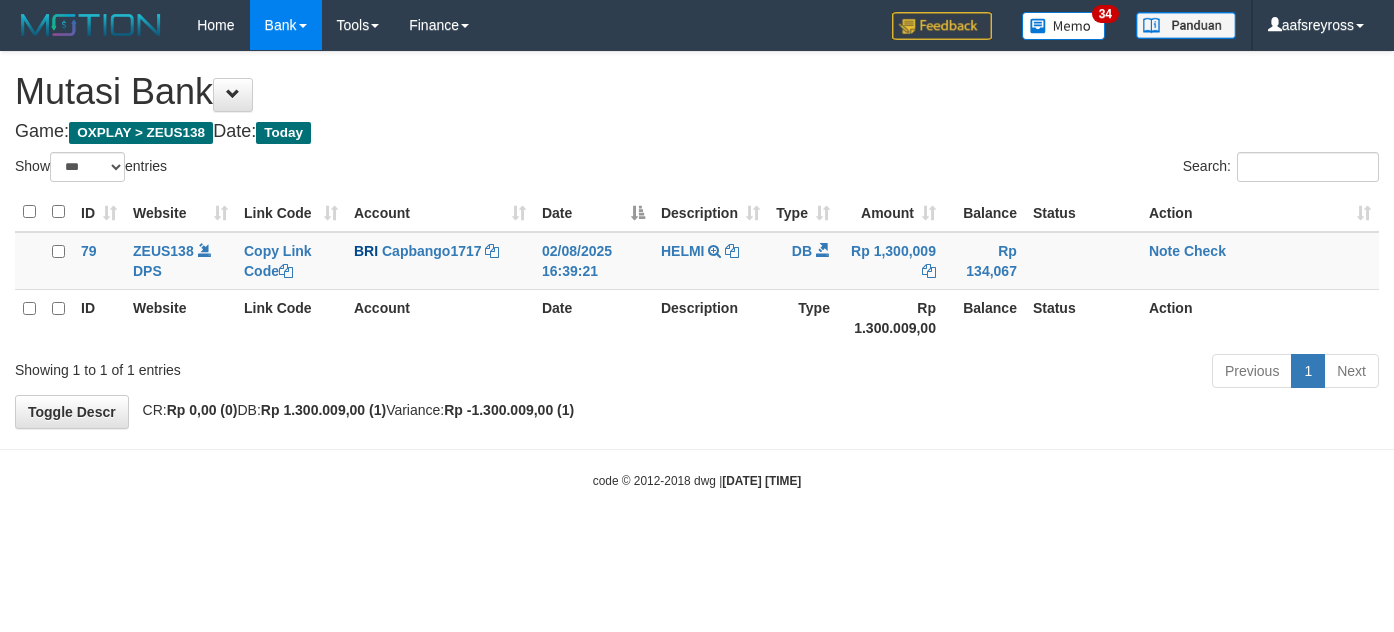 select on "***" 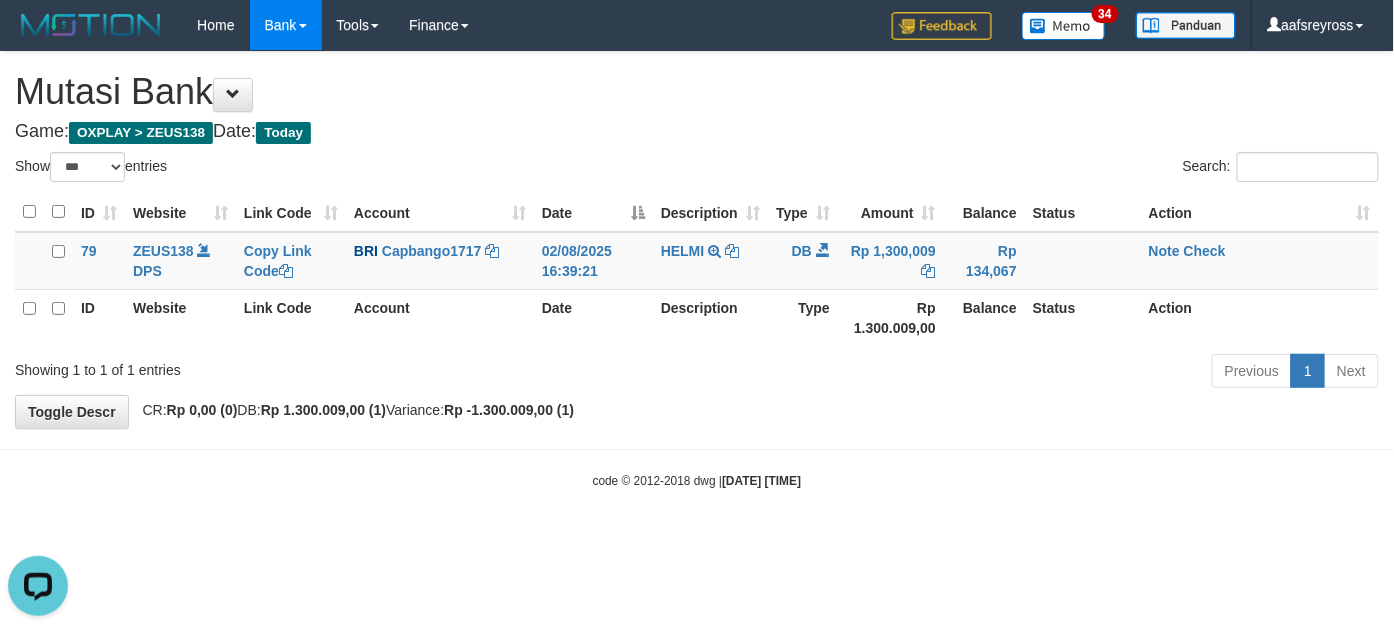 scroll, scrollTop: 0, scrollLeft: 0, axis: both 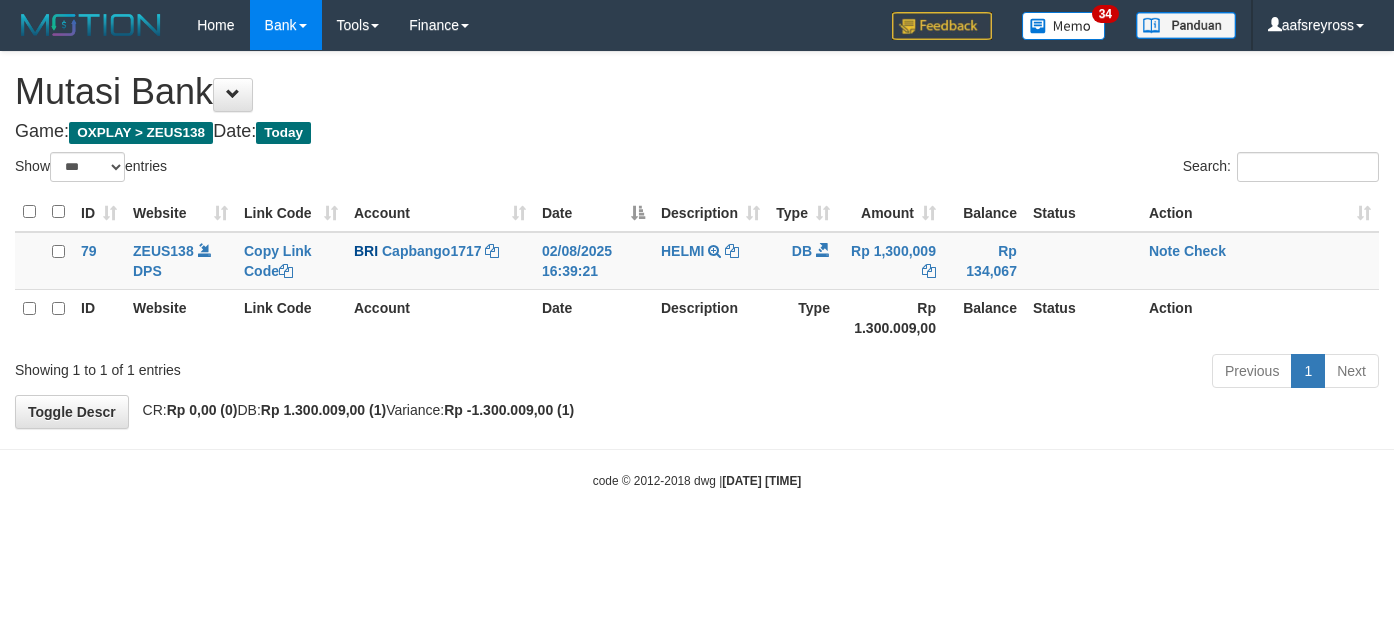 select on "***" 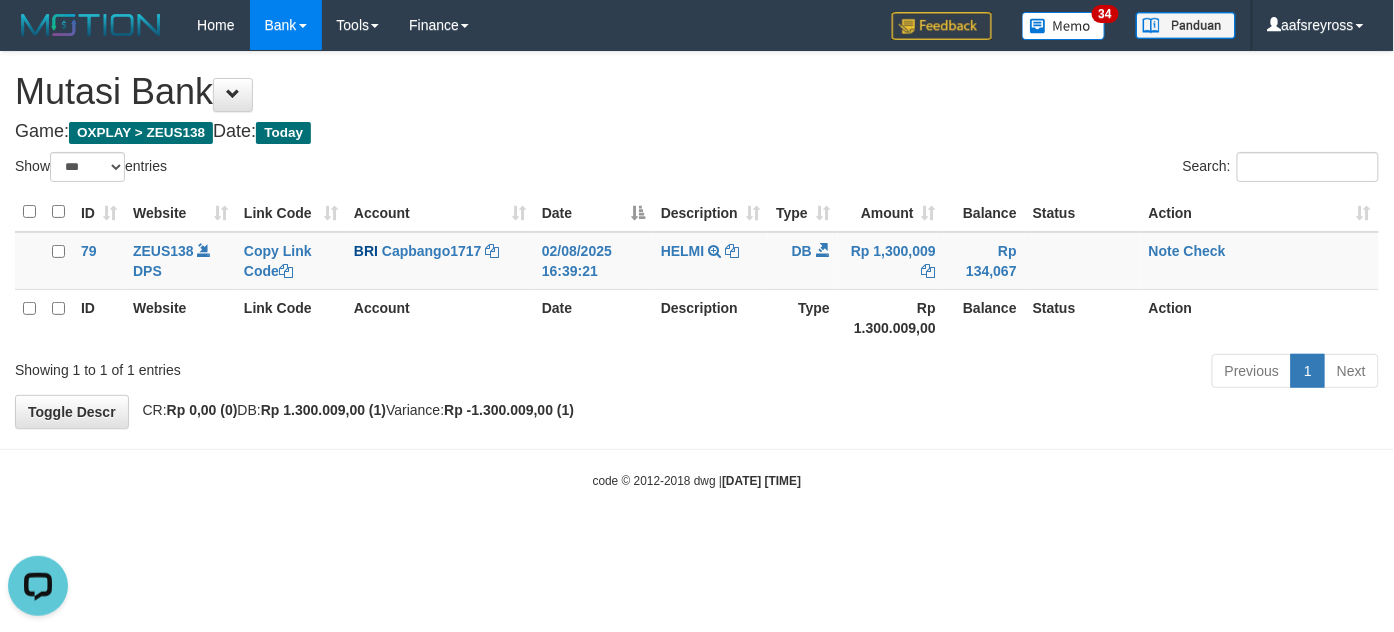 scroll, scrollTop: 0, scrollLeft: 0, axis: both 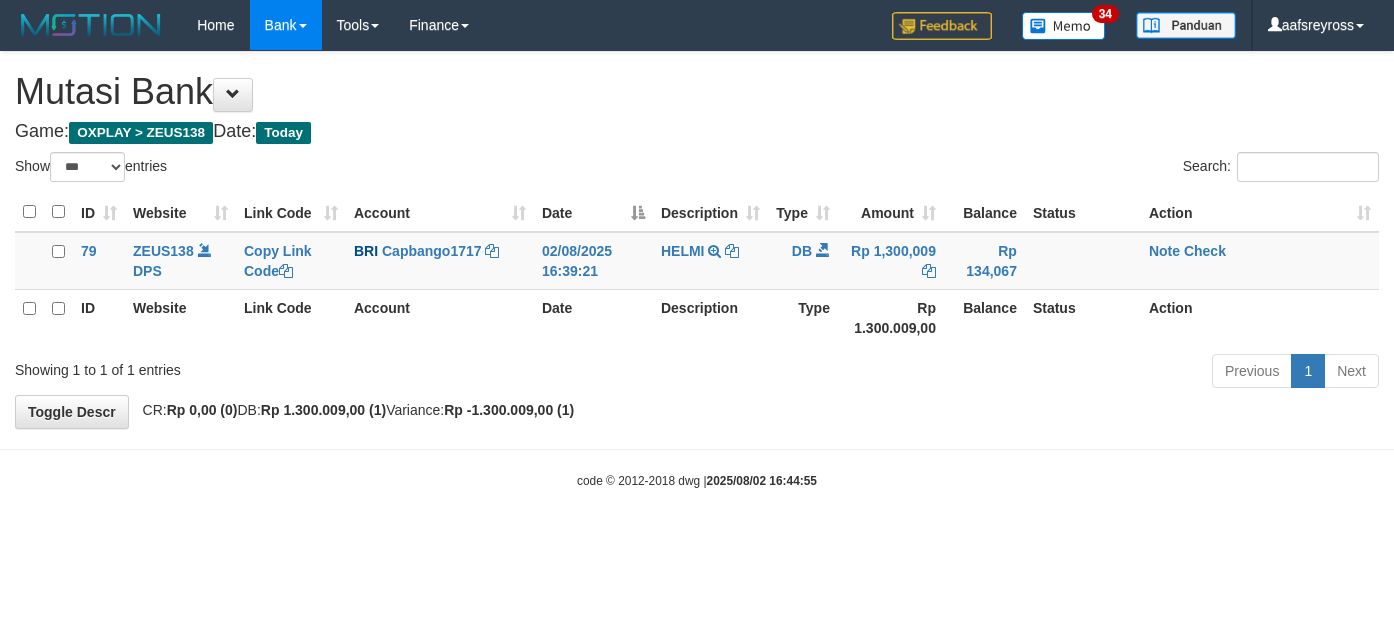 select on "***" 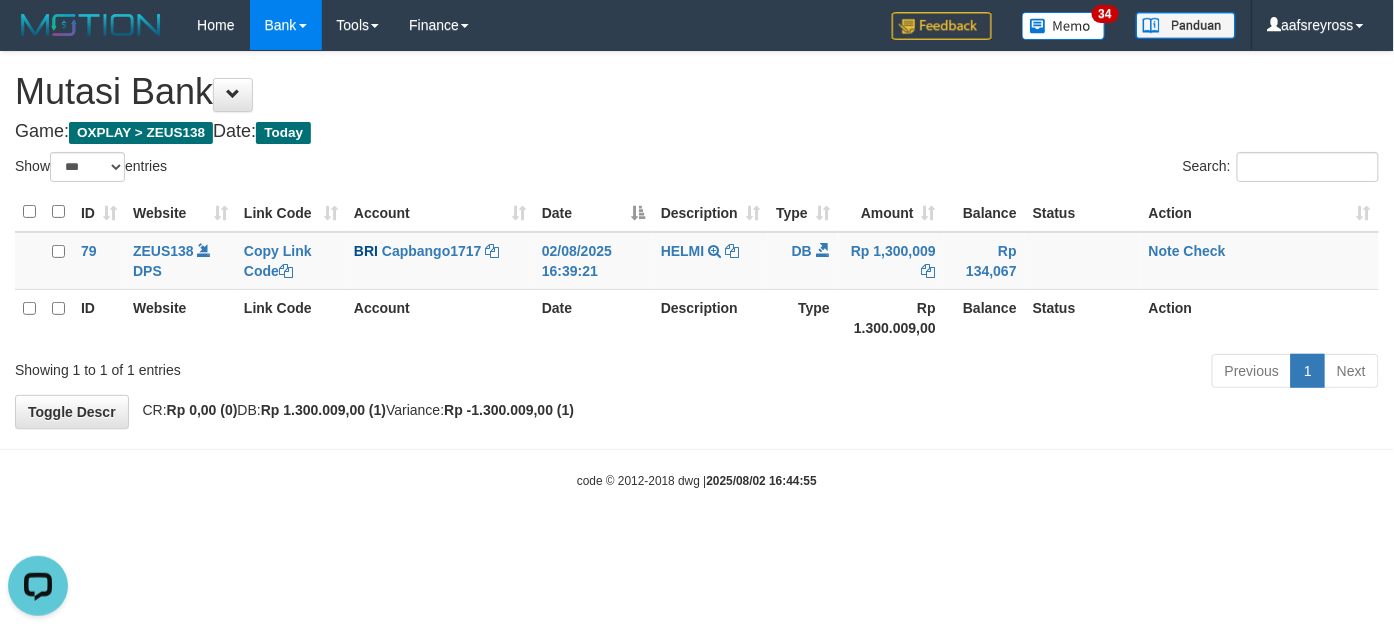 scroll, scrollTop: 0, scrollLeft: 0, axis: both 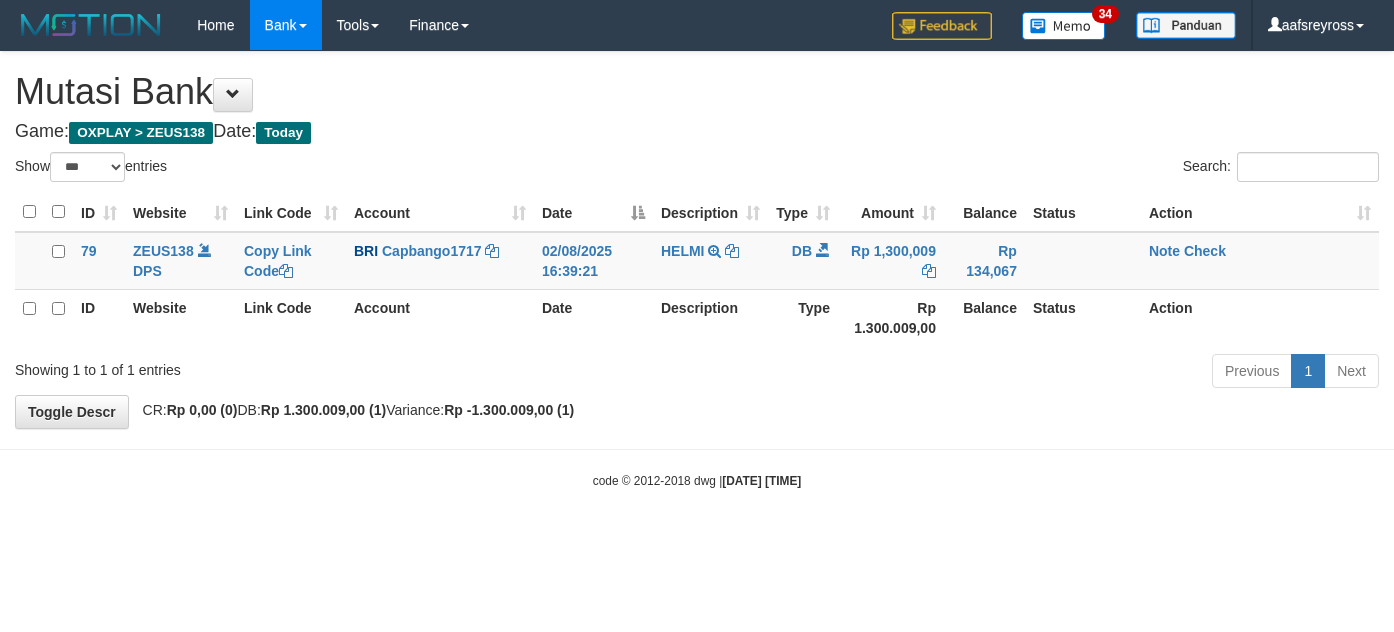 select on "***" 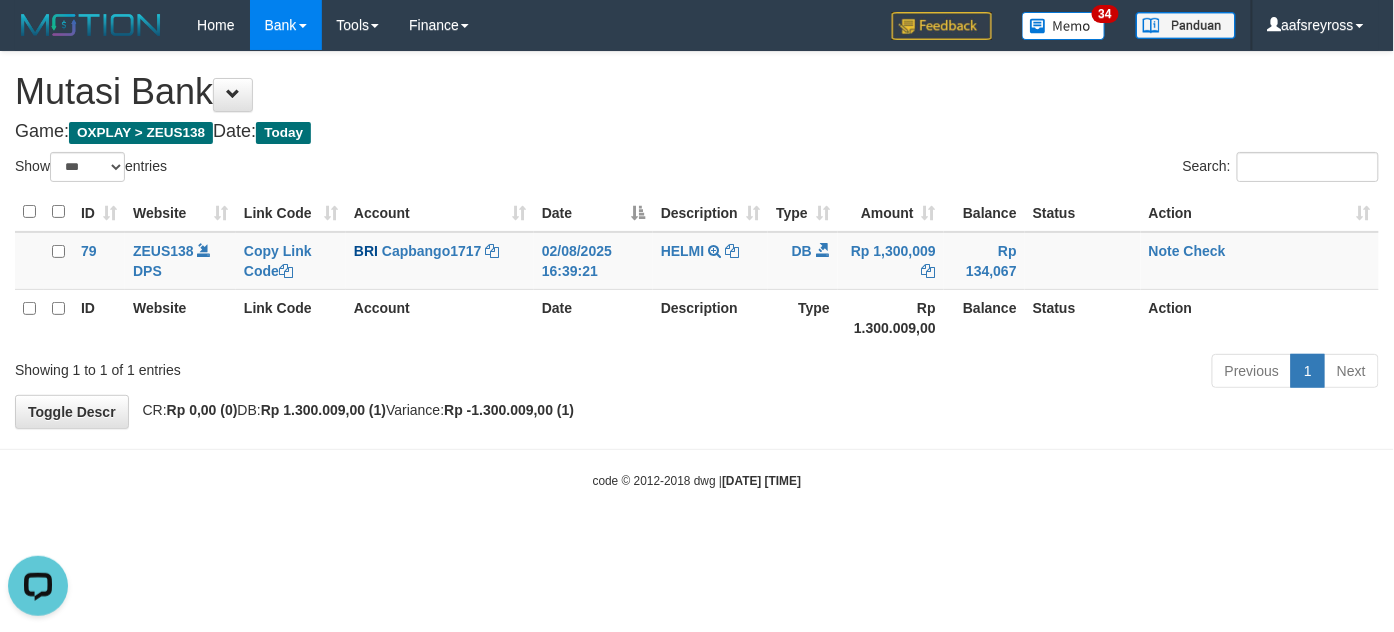 scroll, scrollTop: 0, scrollLeft: 0, axis: both 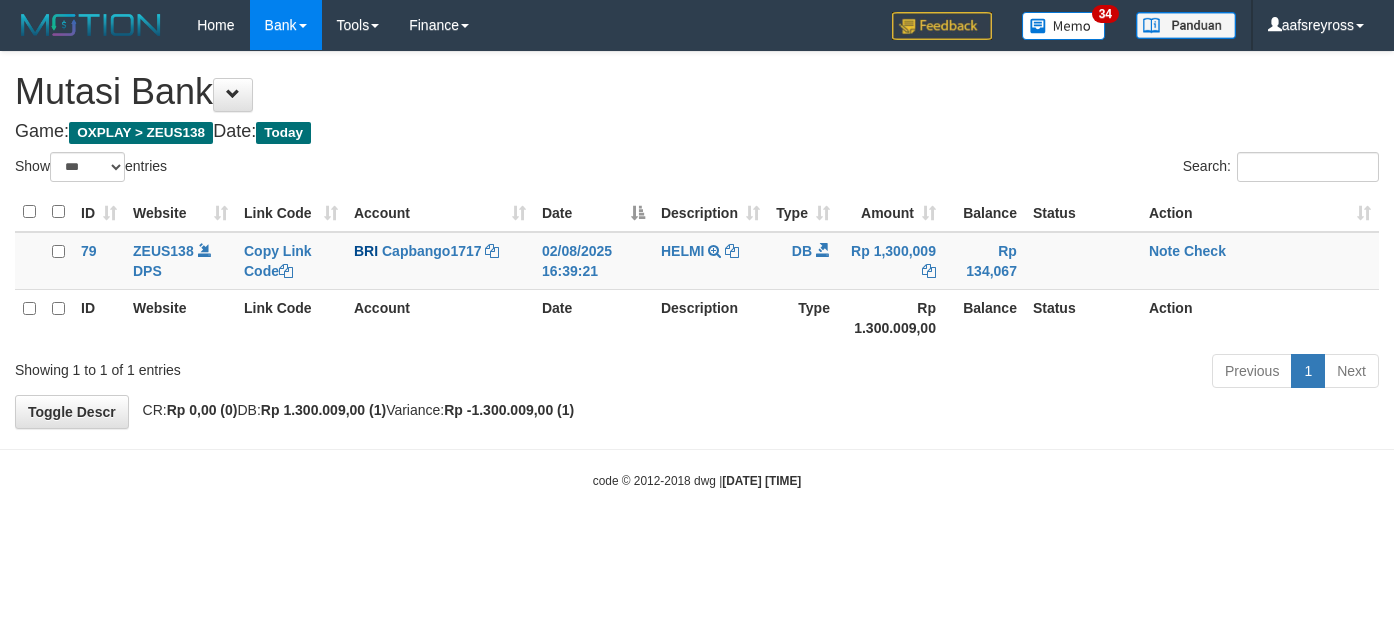 select on "***" 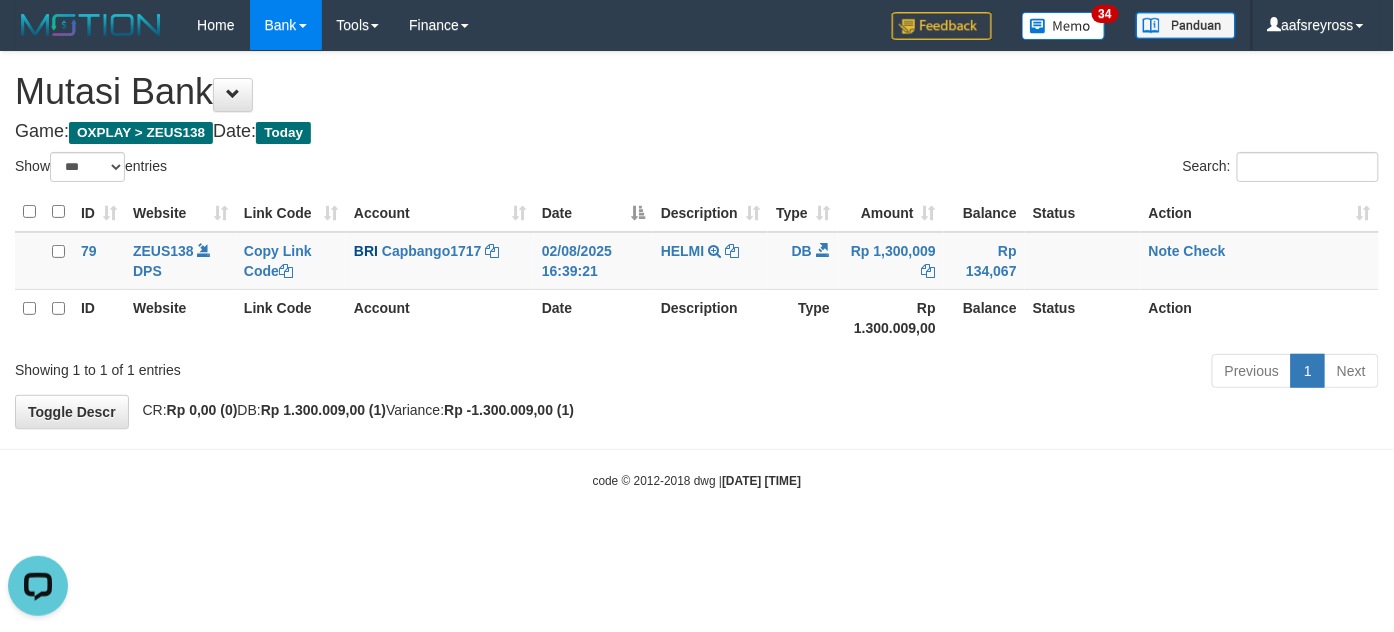 scroll, scrollTop: 0, scrollLeft: 0, axis: both 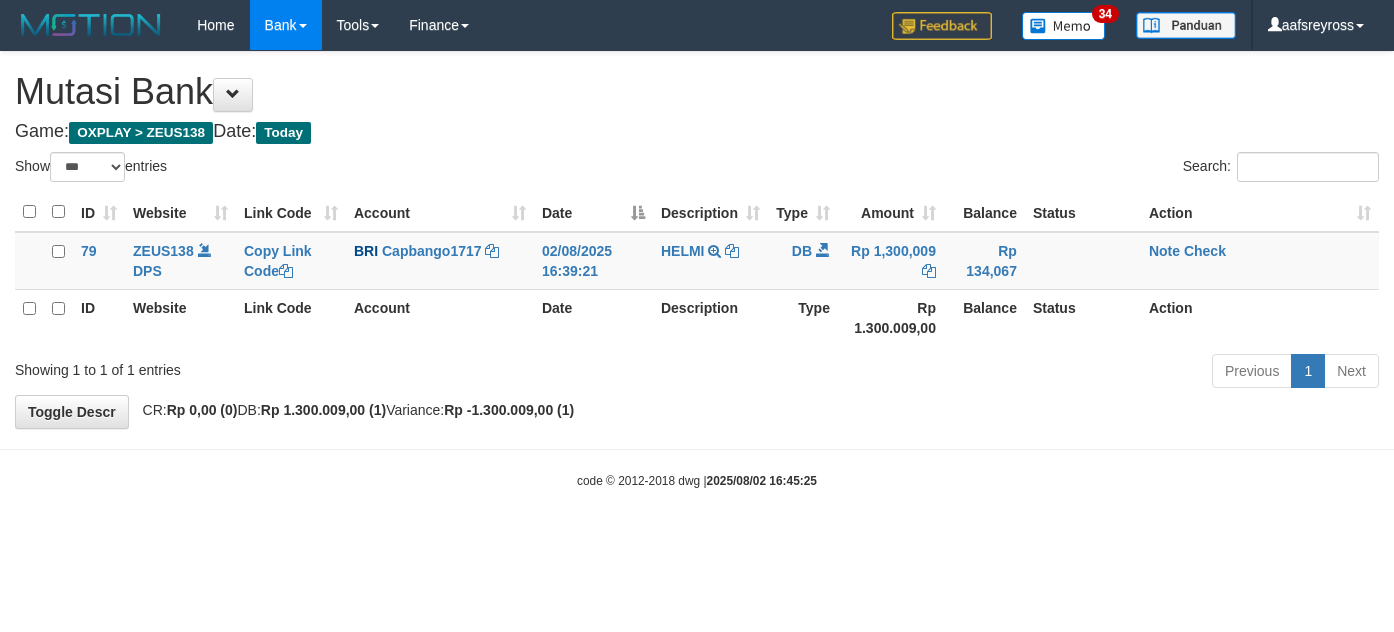 select on "***" 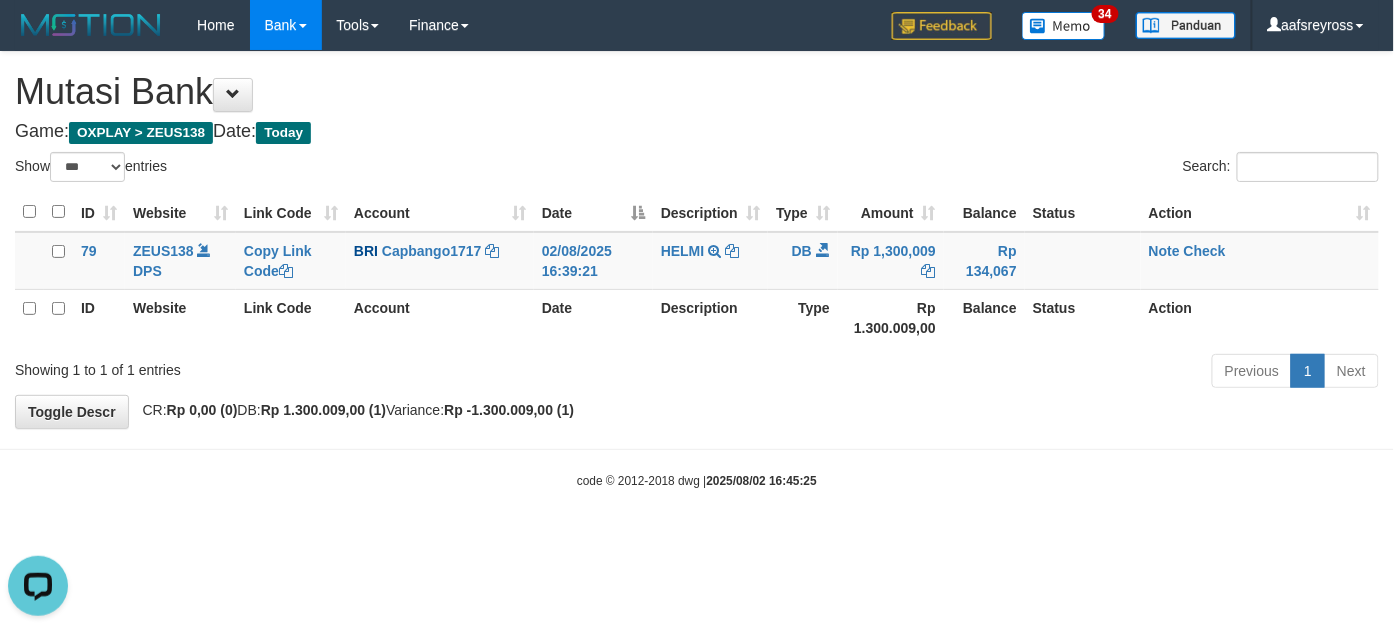 scroll, scrollTop: 0, scrollLeft: 0, axis: both 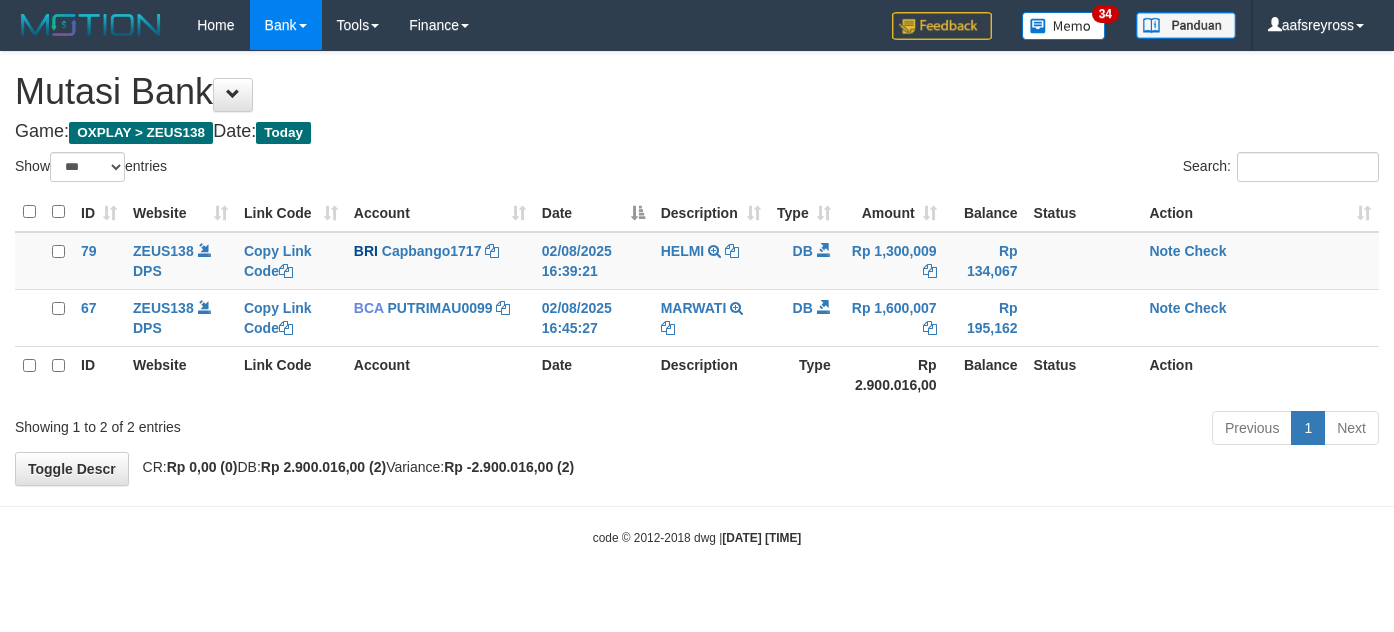 select on "***" 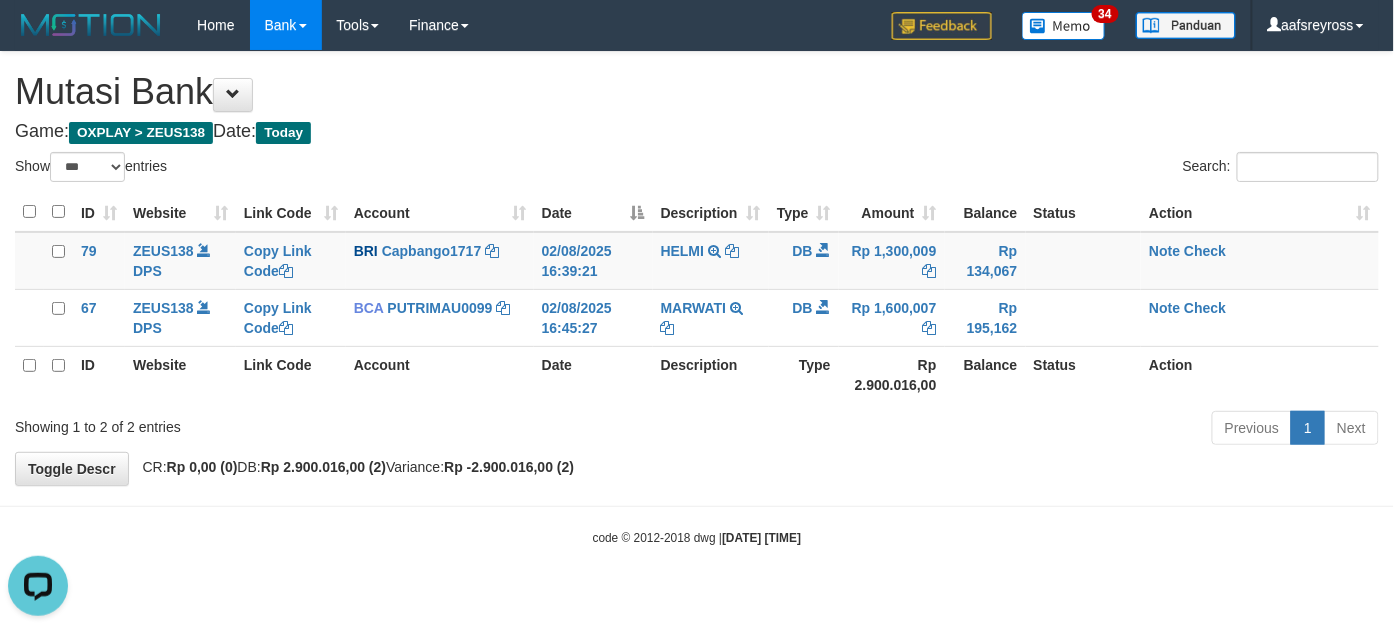 scroll, scrollTop: 0, scrollLeft: 0, axis: both 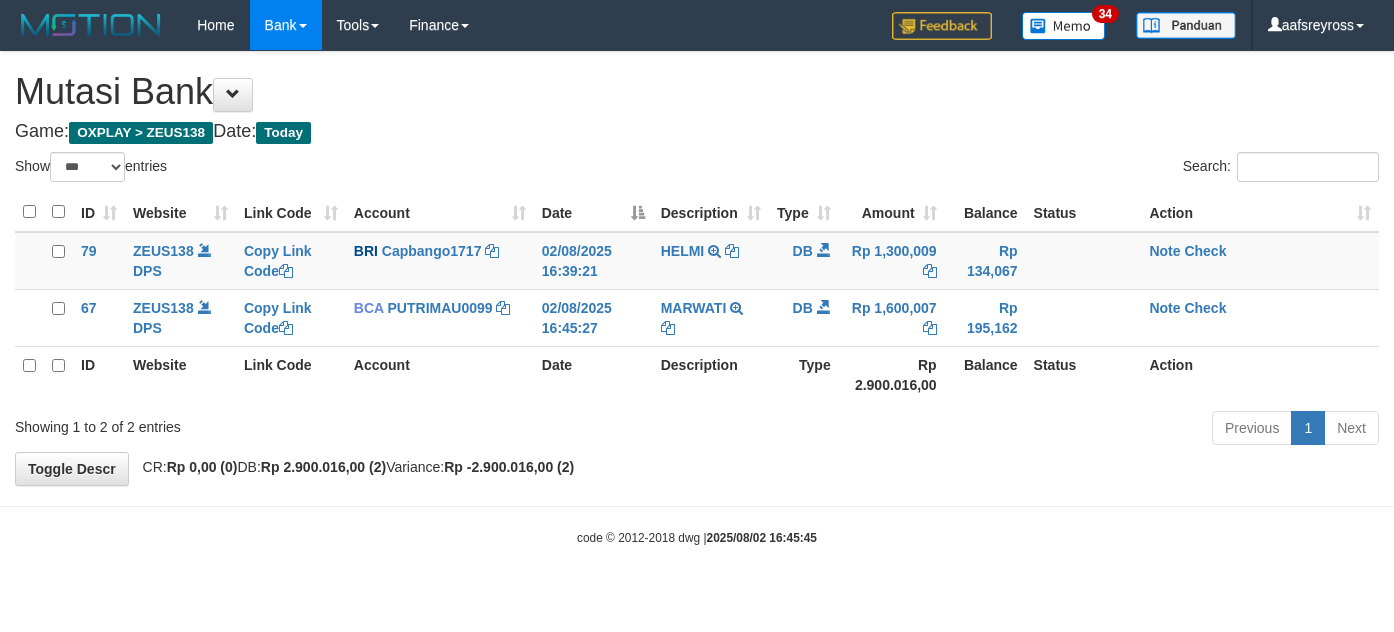 select on "***" 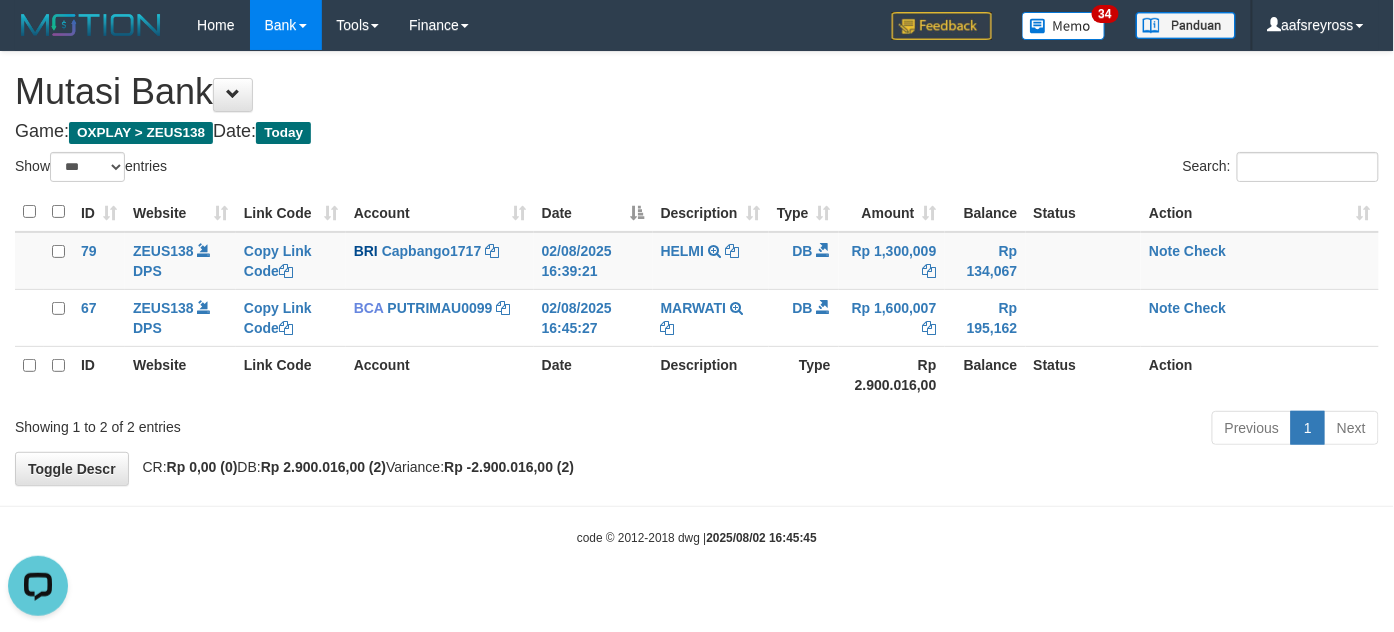 scroll, scrollTop: 0, scrollLeft: 0, axis: both 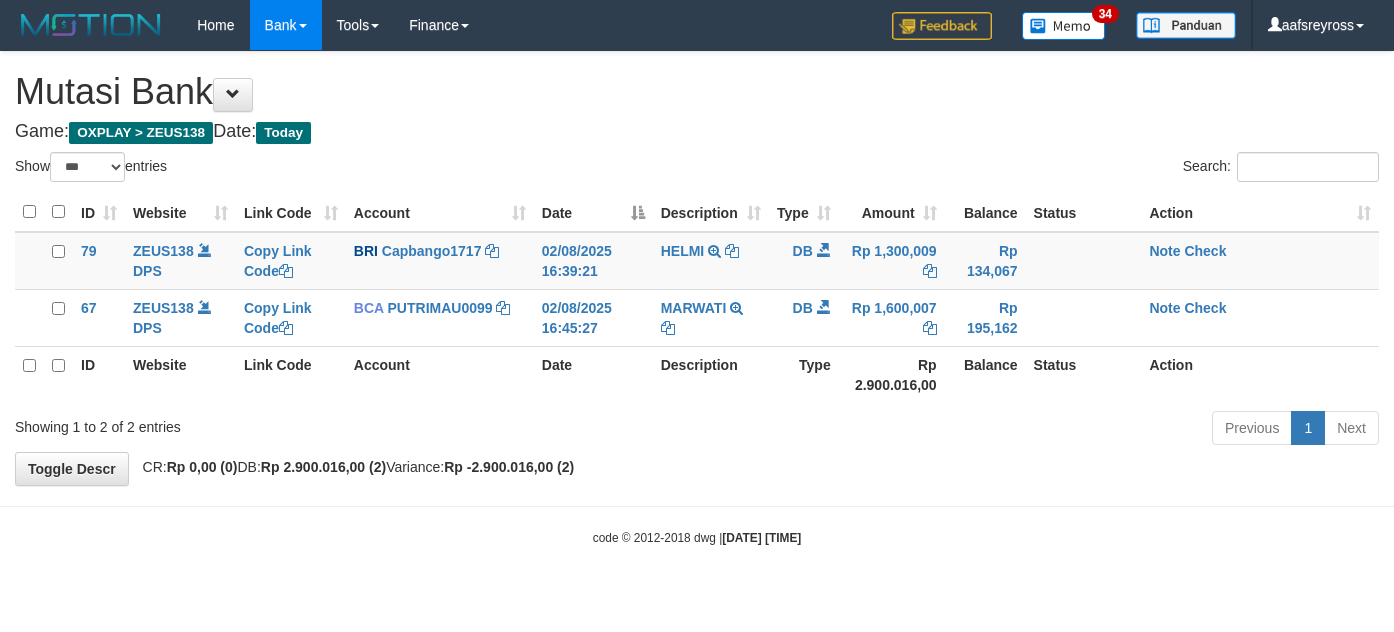 select on "***" 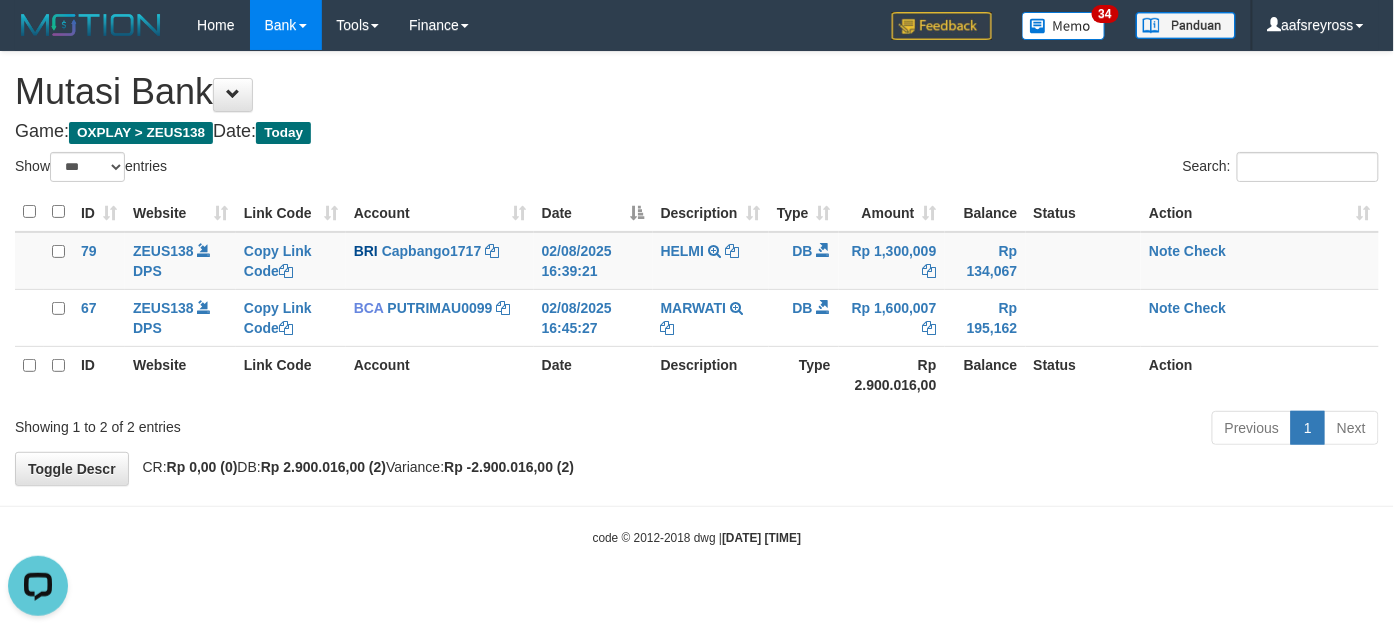 scroll, scrollTop: 0, scrollLeft: 0, axis: both 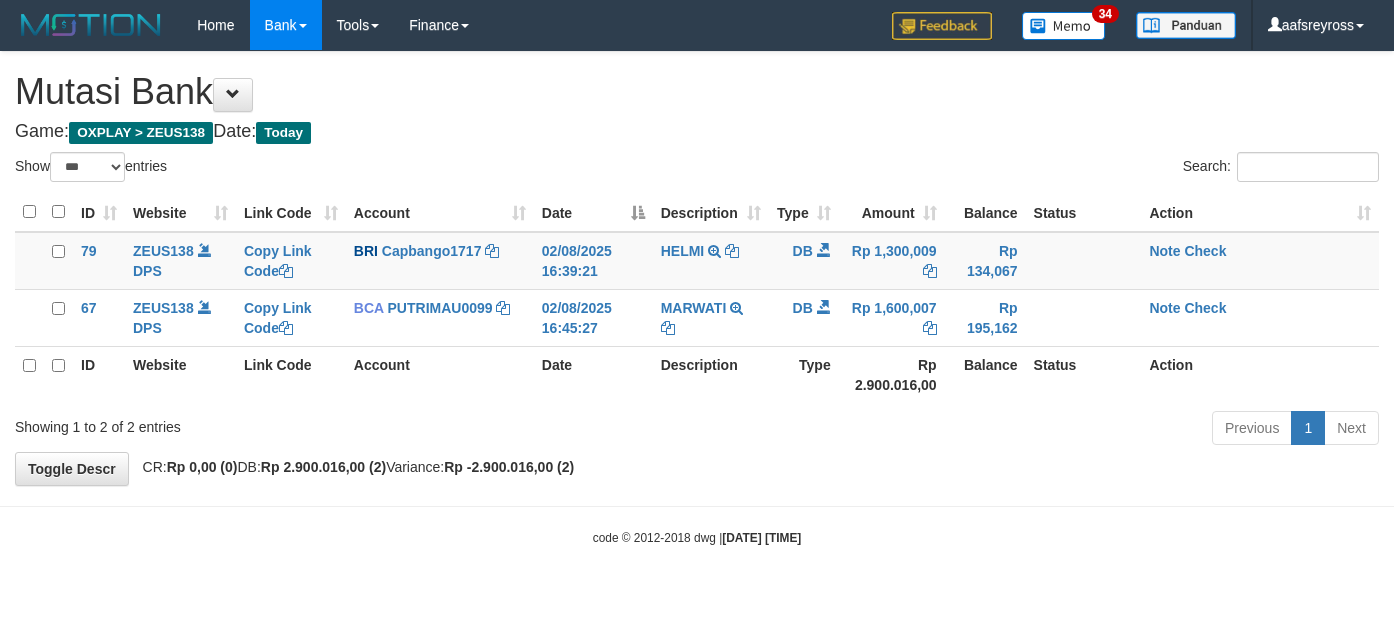 select on "***" 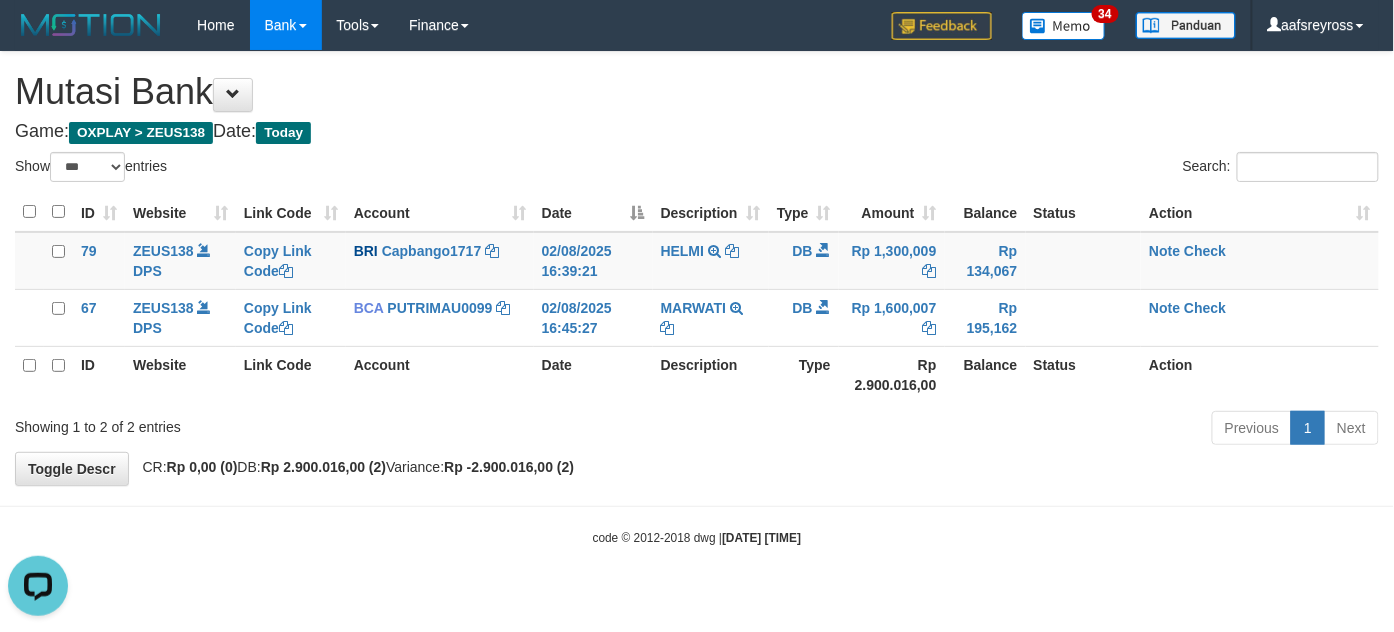 scroll, scrollTop: 0, scrollLeft: 0, axis: both 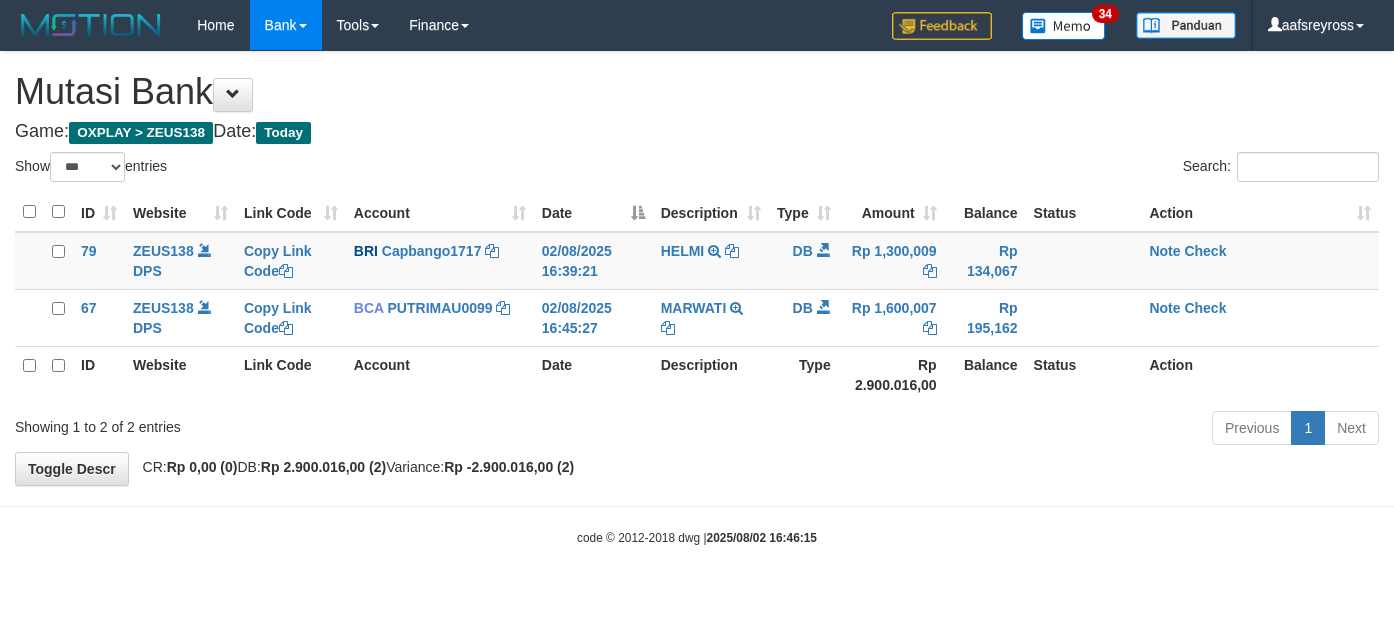select on "***" 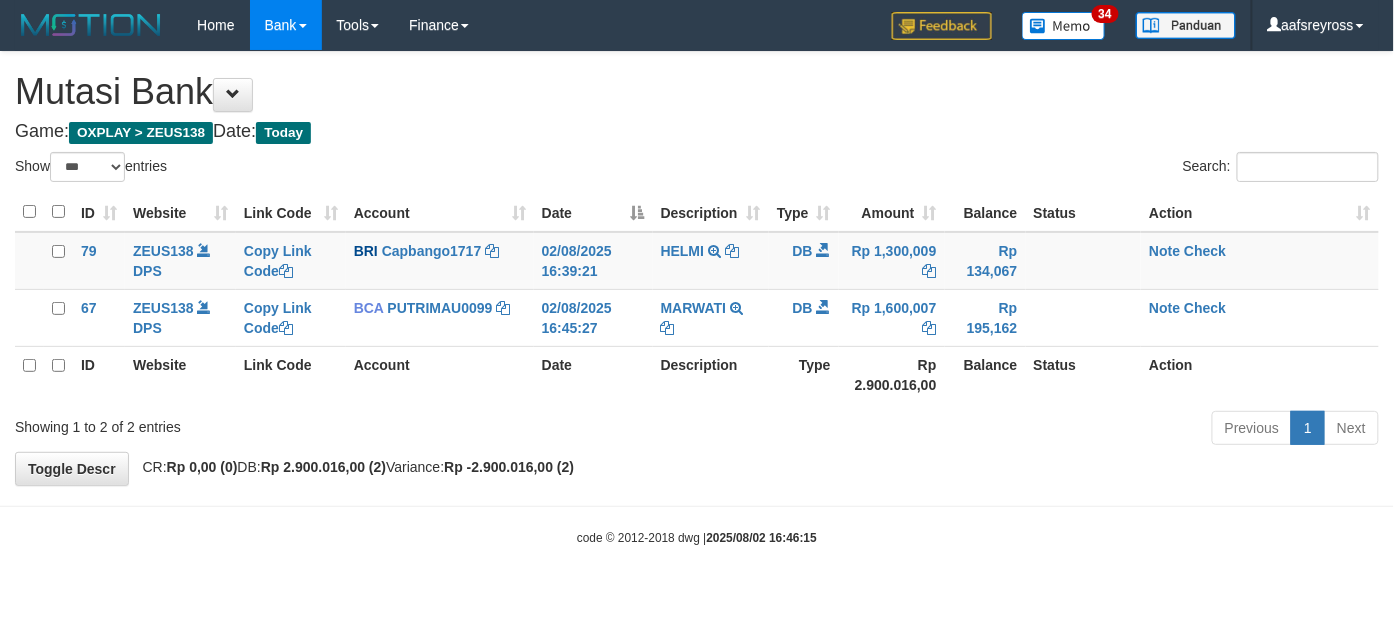 drag, startPoint x: 0, startPoint y: 0, endPoint x: 834, endPoint y: 529, distance: 987.6219 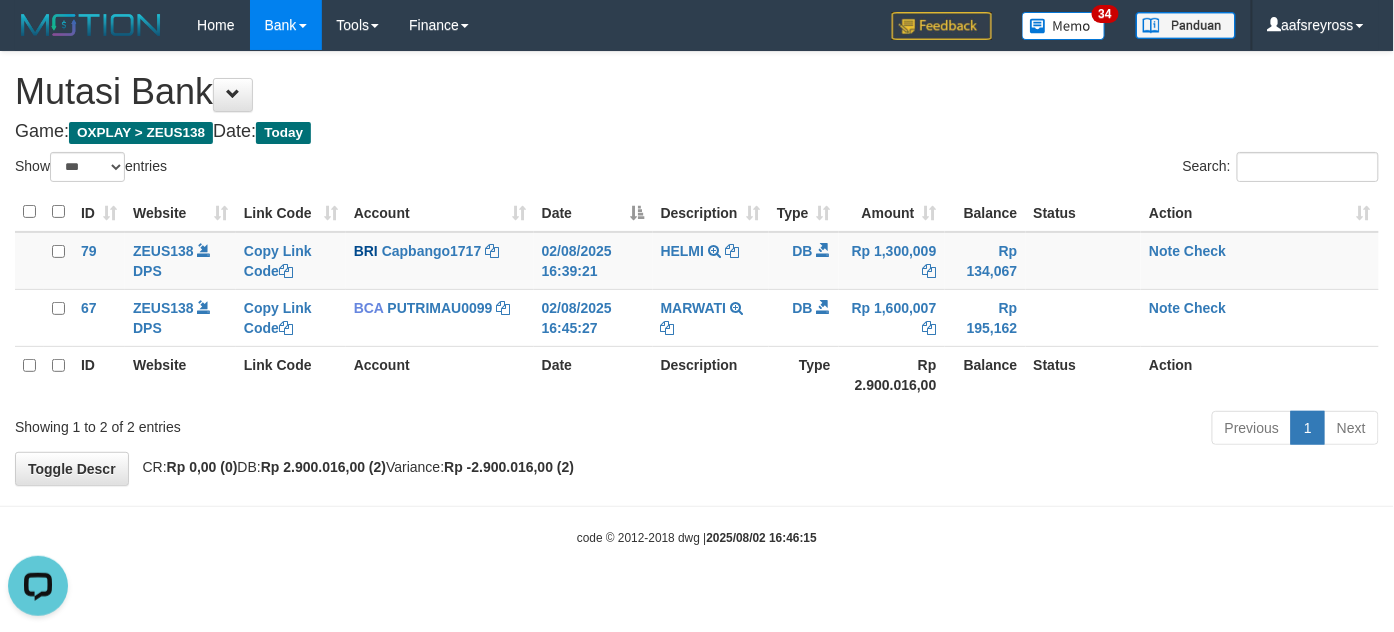 scroll, scrollTop: 0, scrollLeft: 0, axis: both 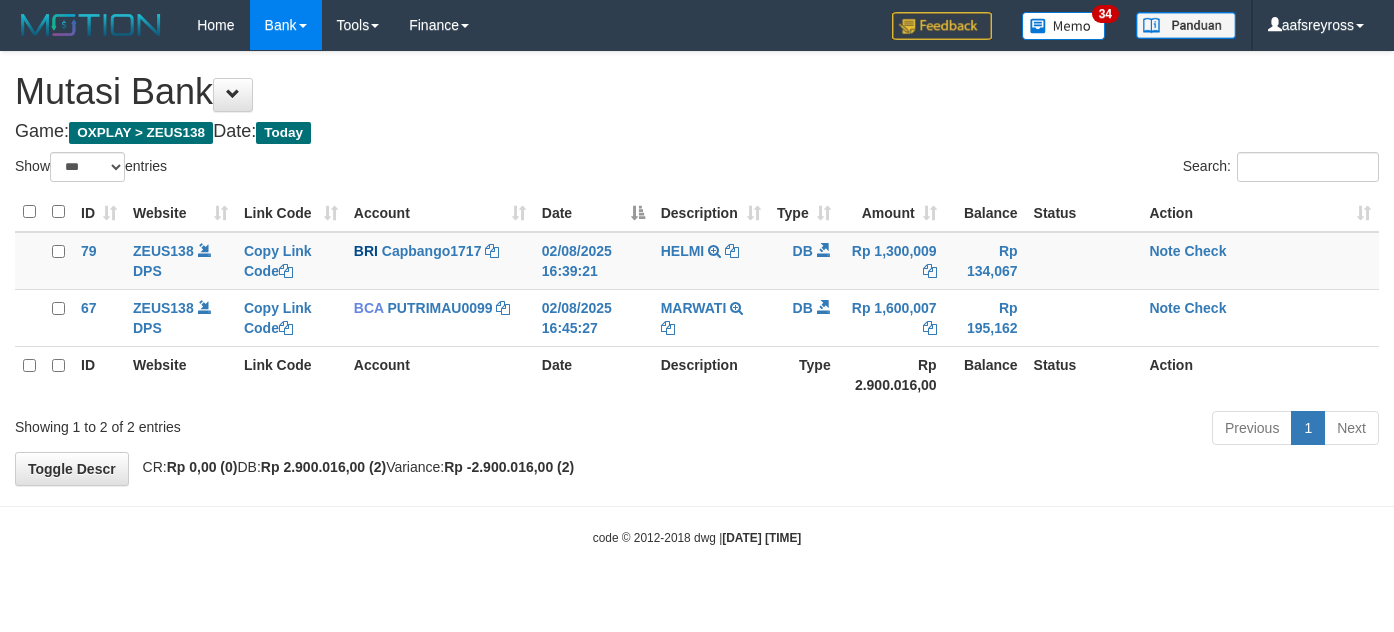 select on "***" 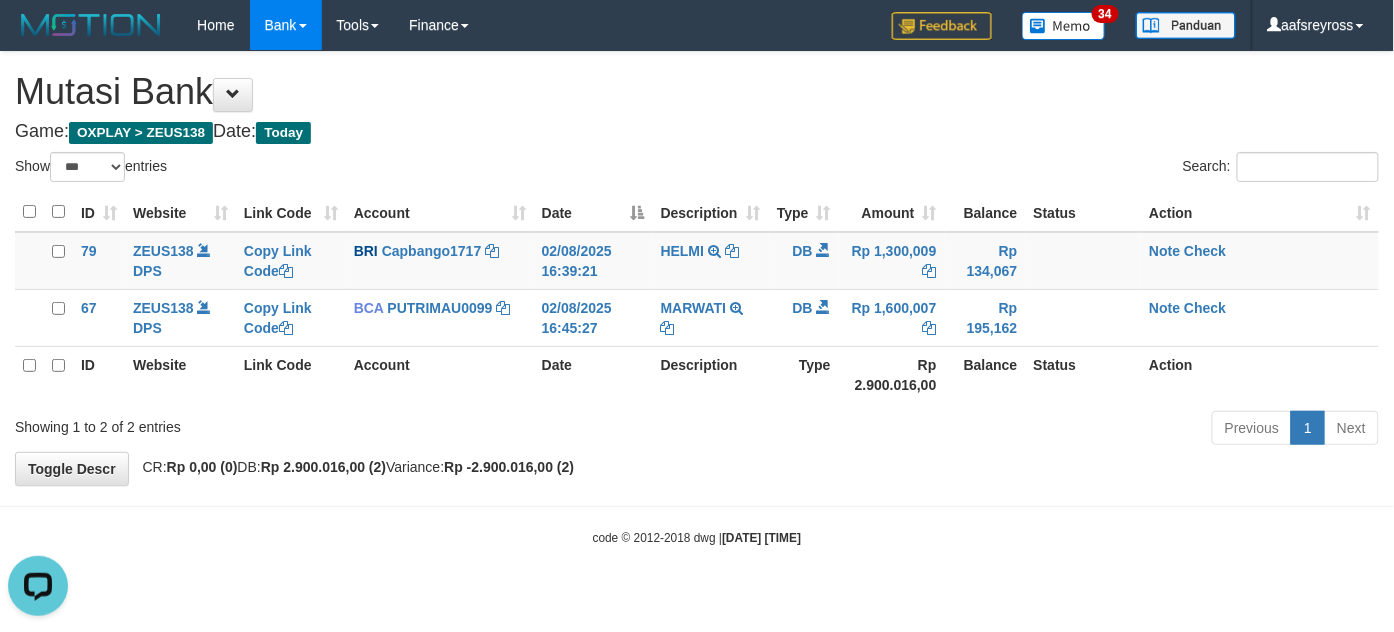 scroll, scrollTop: 0, scrollLeft: 0, axis: both 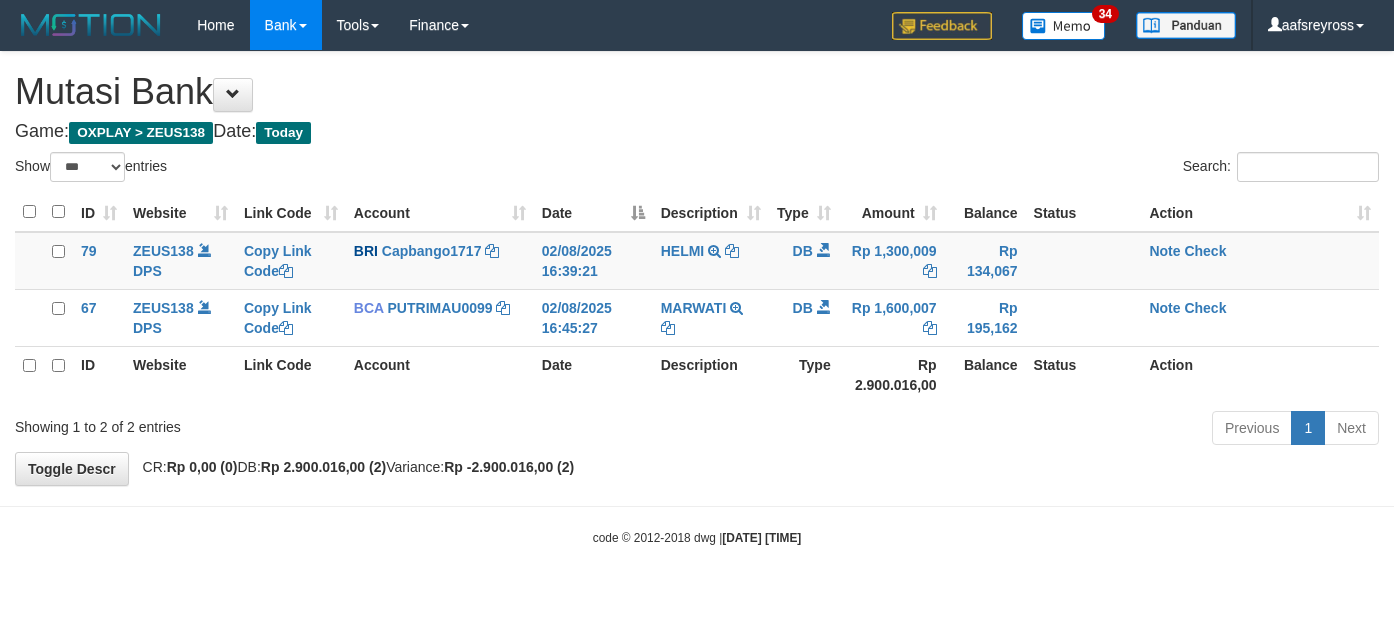 select on "***" 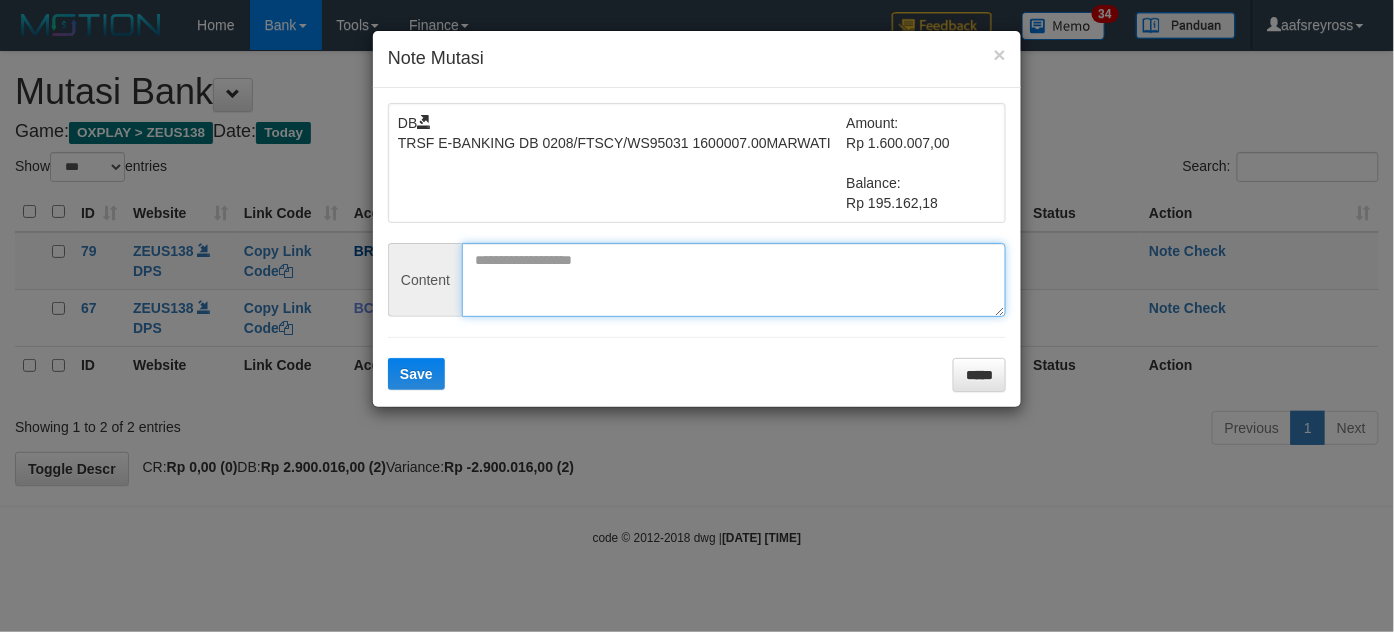 click at bounding box center [734, 280] 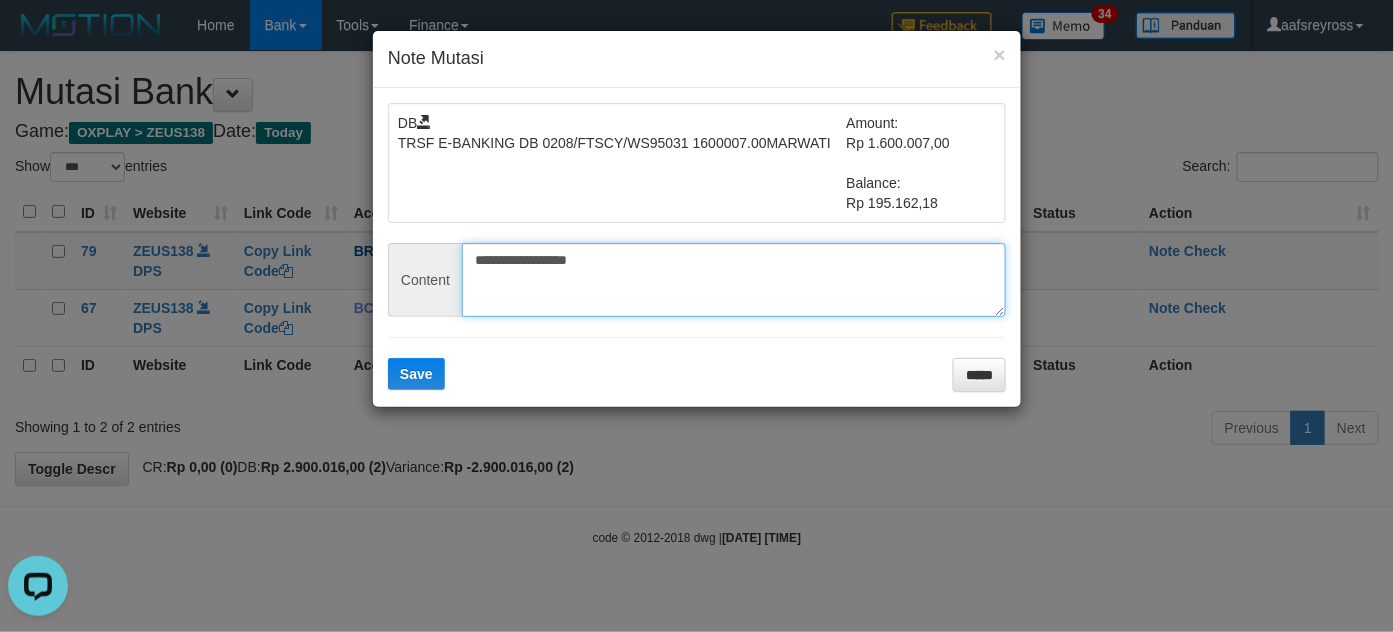 scroll, scrollTop: 0, scrollLeft: 0, axis: both 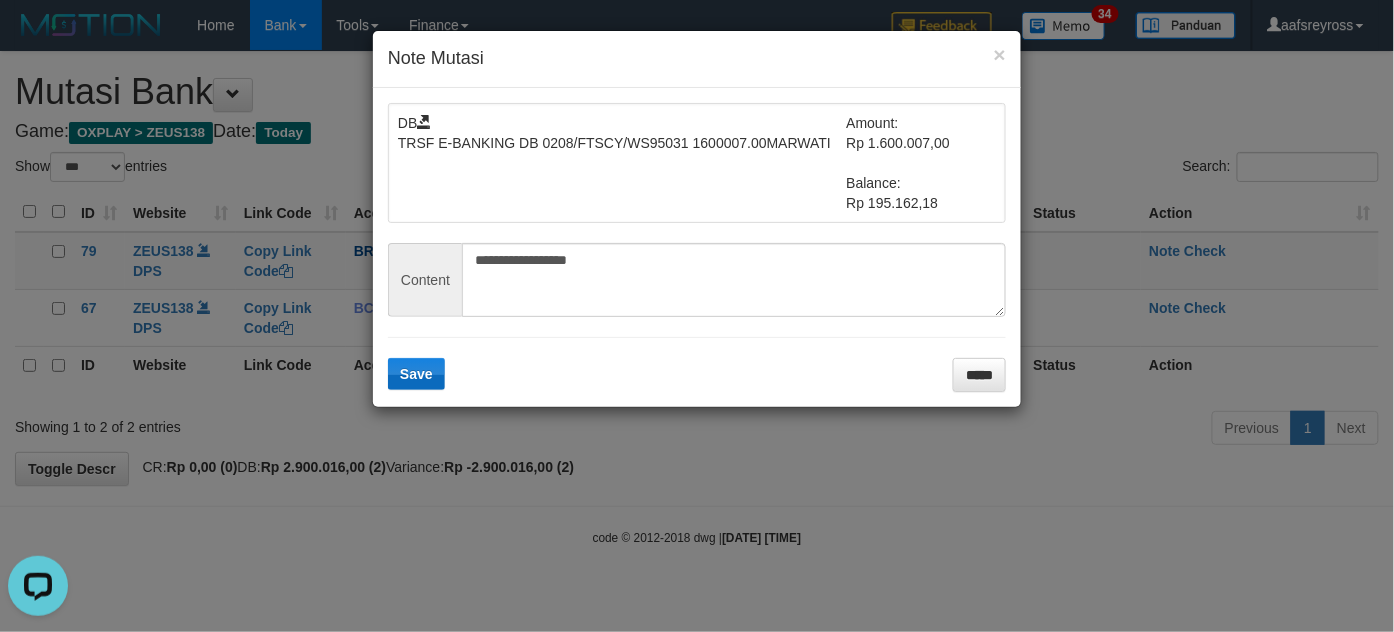 click on "**********" at bounding box center [697, 247] 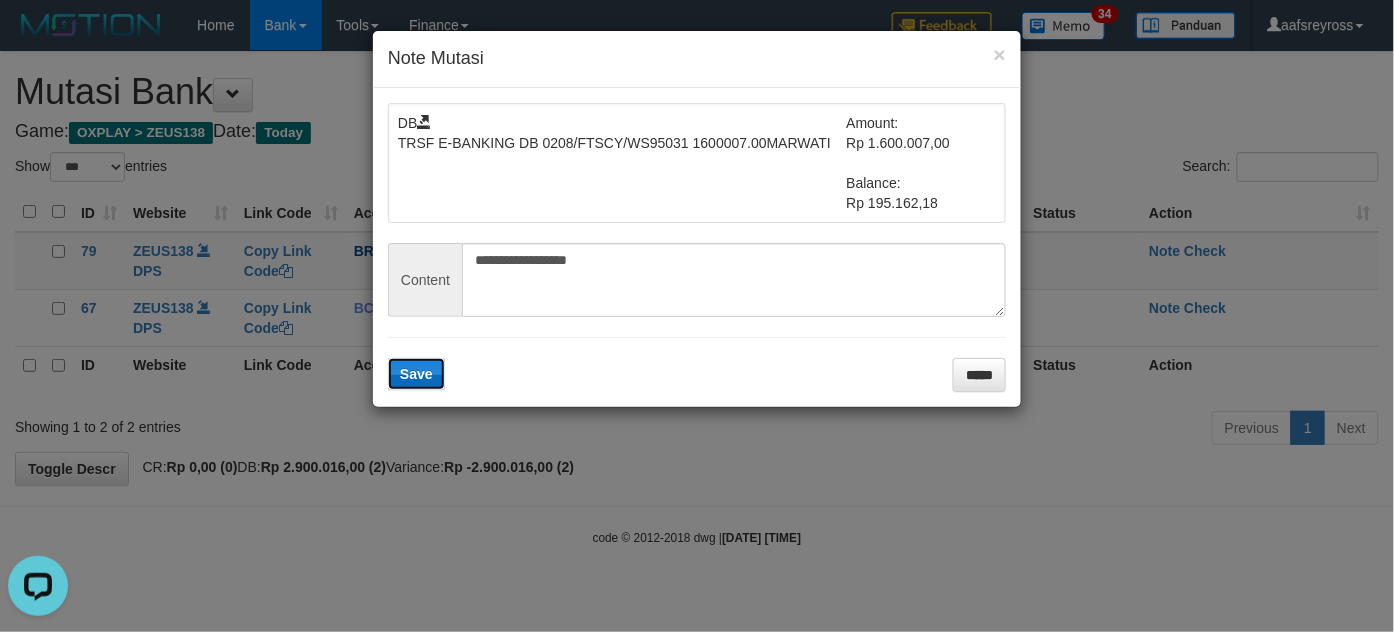 click on "Save" at bounding box center (416, 374) 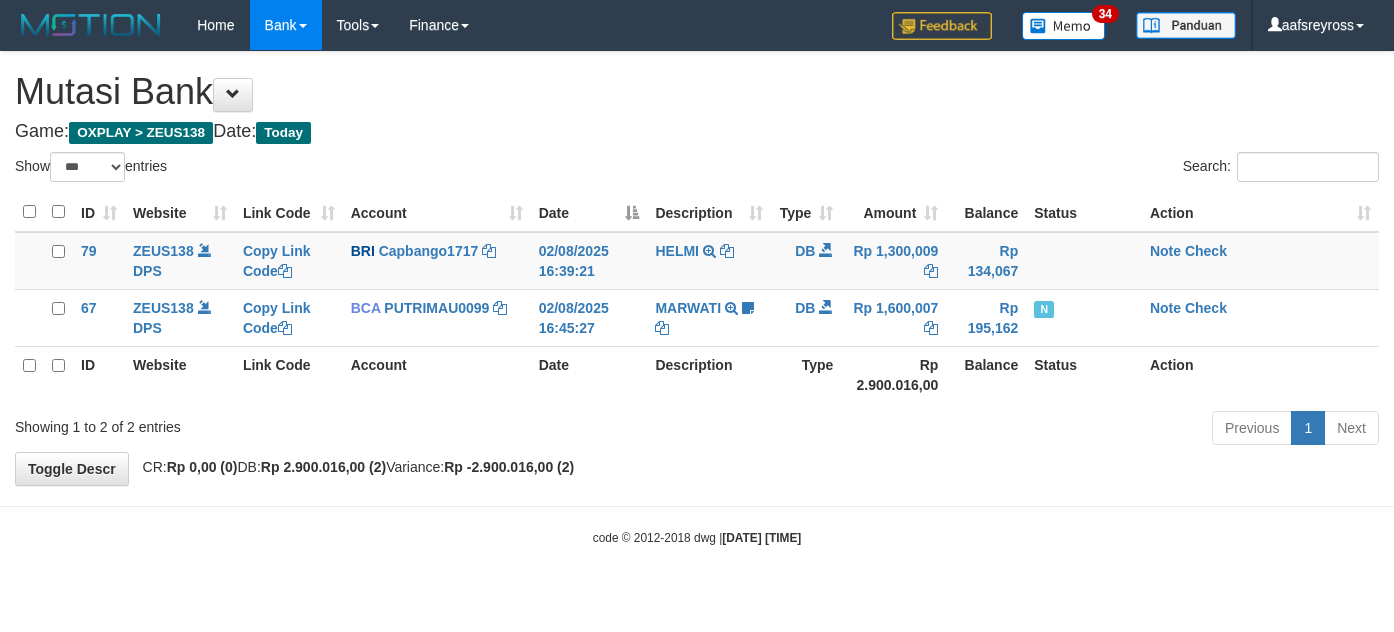select on "***" 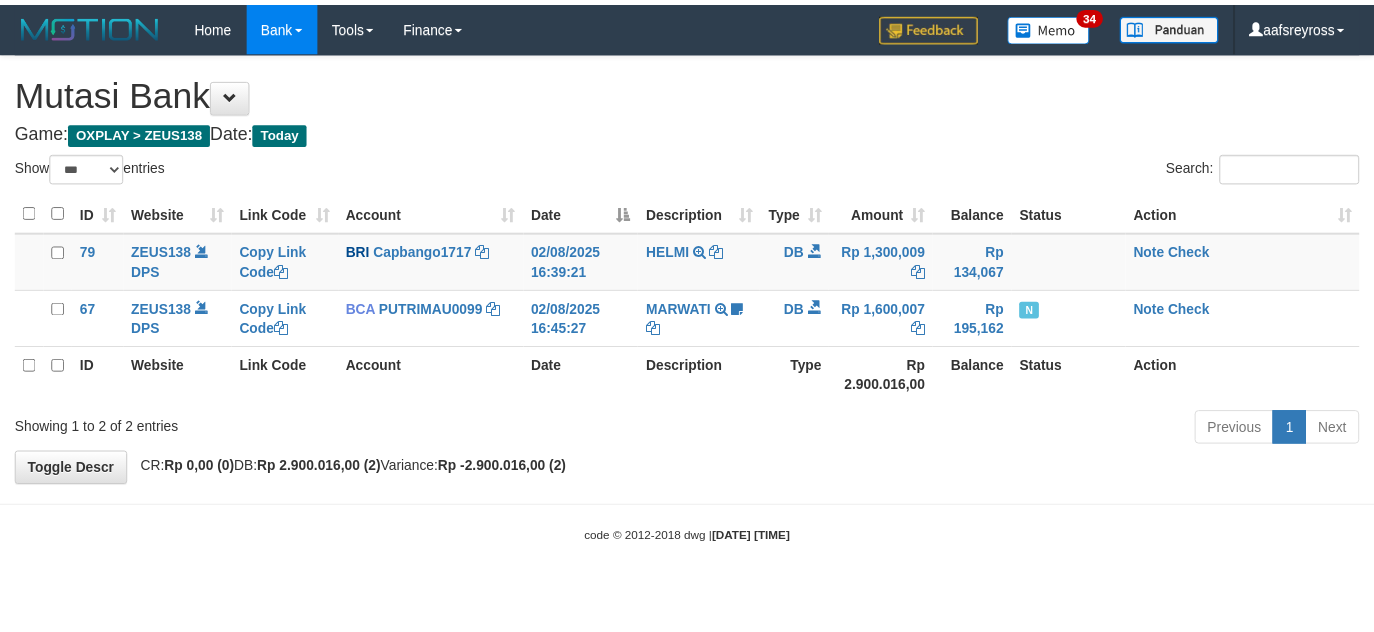 scroll, scrollTop: 0, scrollLeft: 0, axis: both 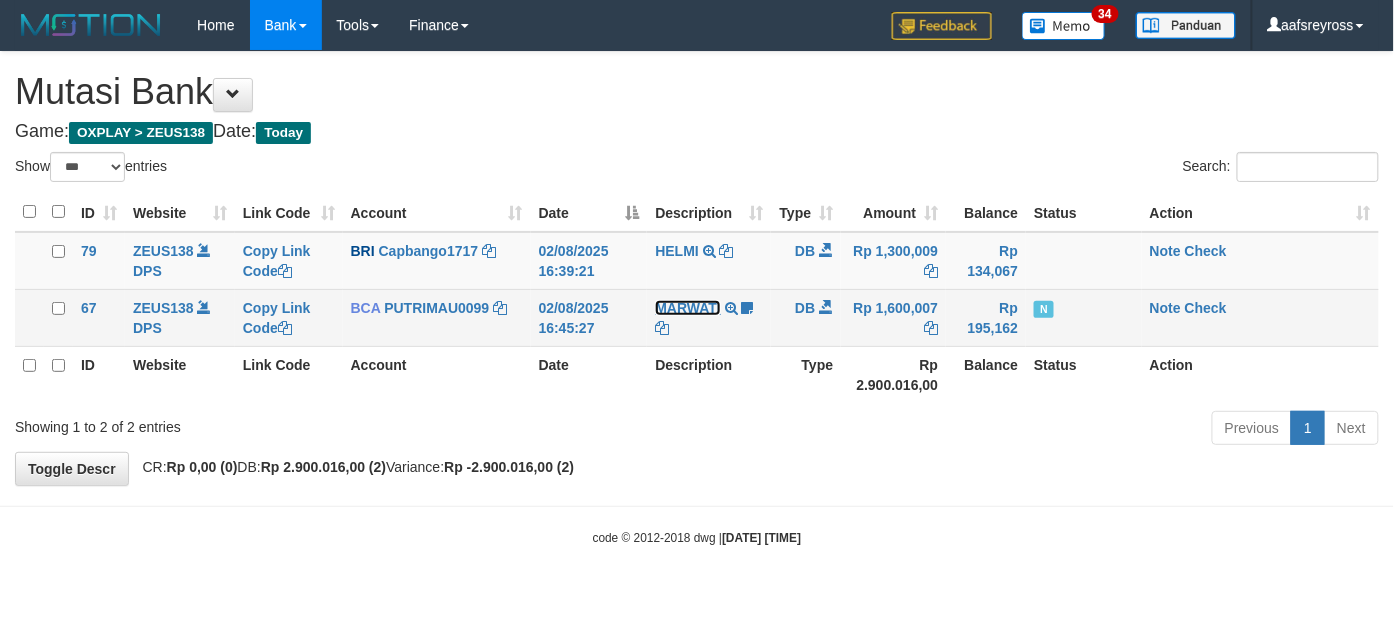 click on "MARWATI" at bounding box center [688, 308] 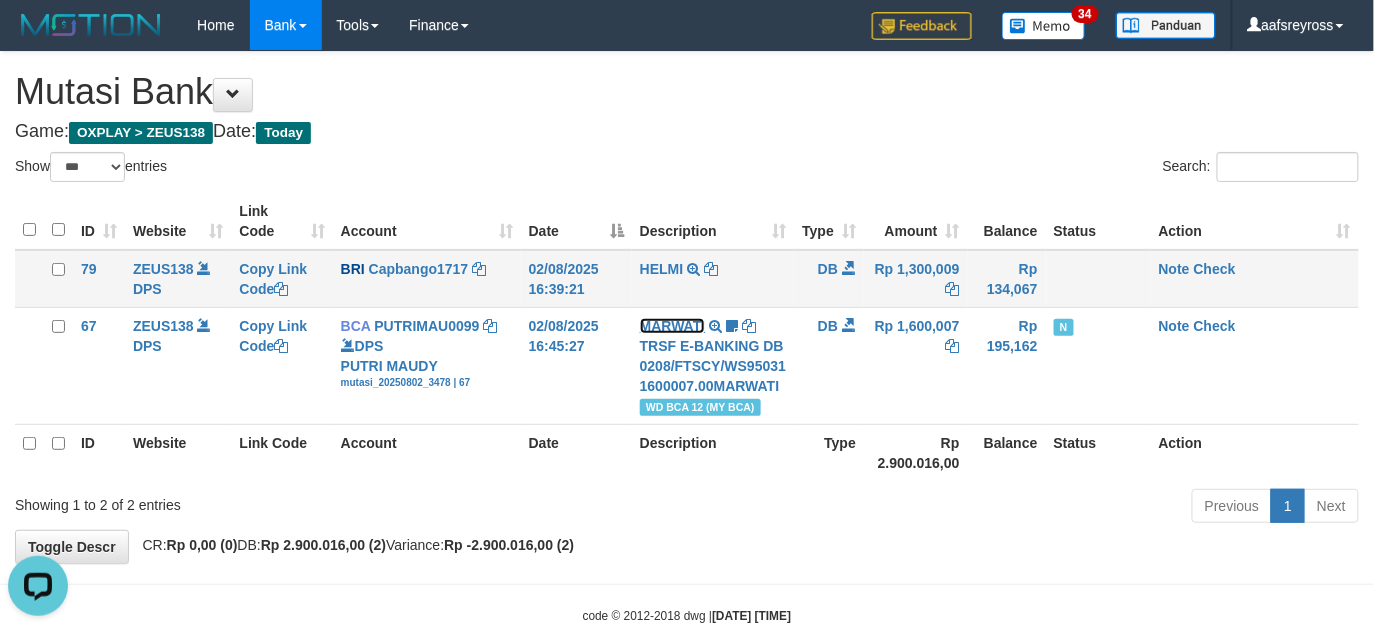 scroll, scrollTop: 0, scrollLeft: 0, axis: both 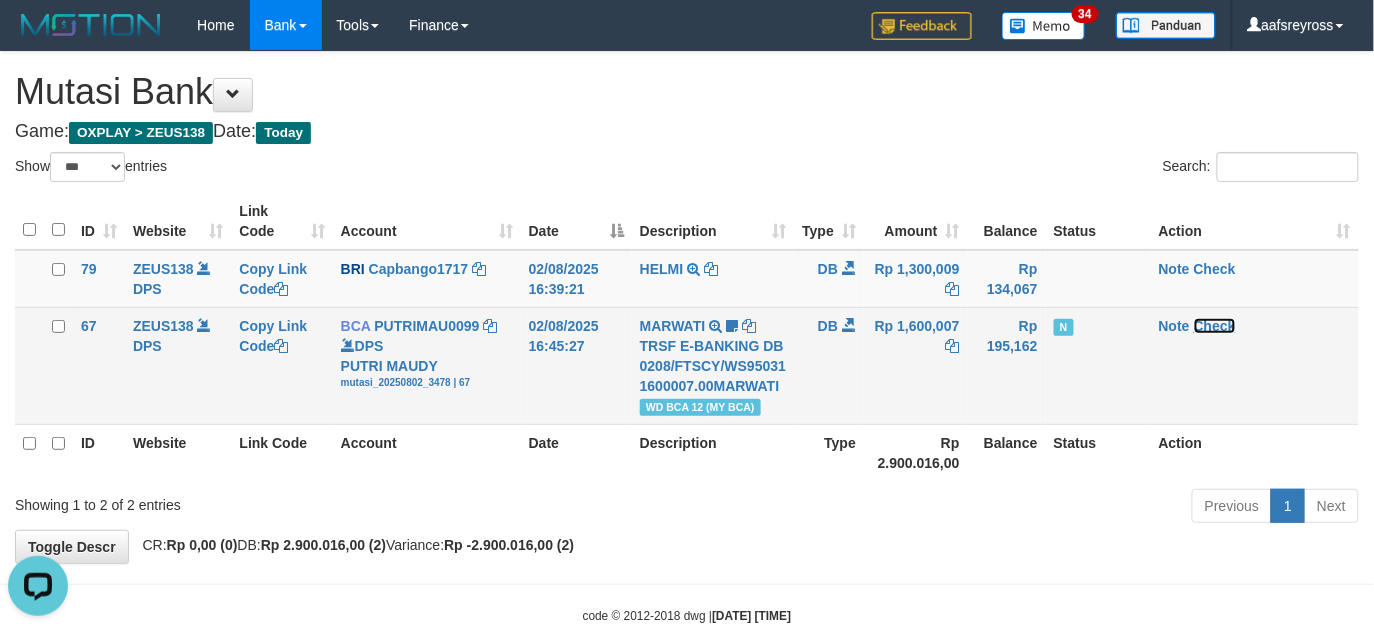 click on "Check" at bounding box center [1215, 326] 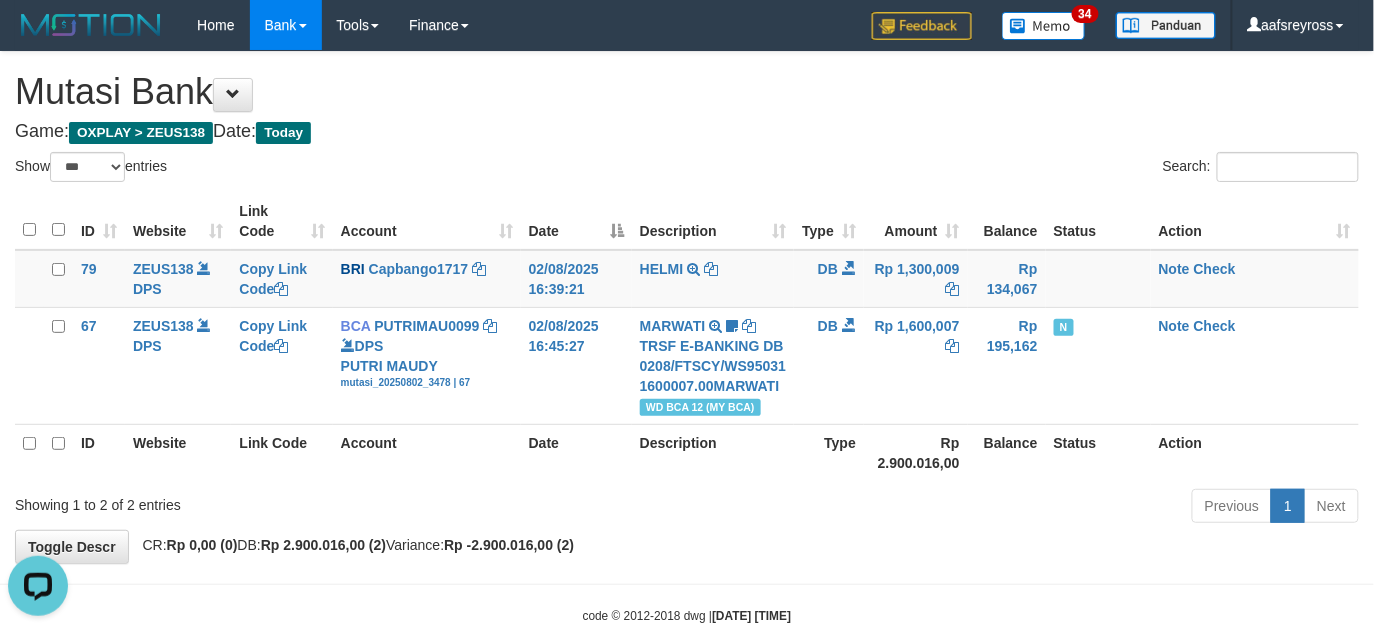click on "Previous 1 Next" at bounding box center (974, 508) 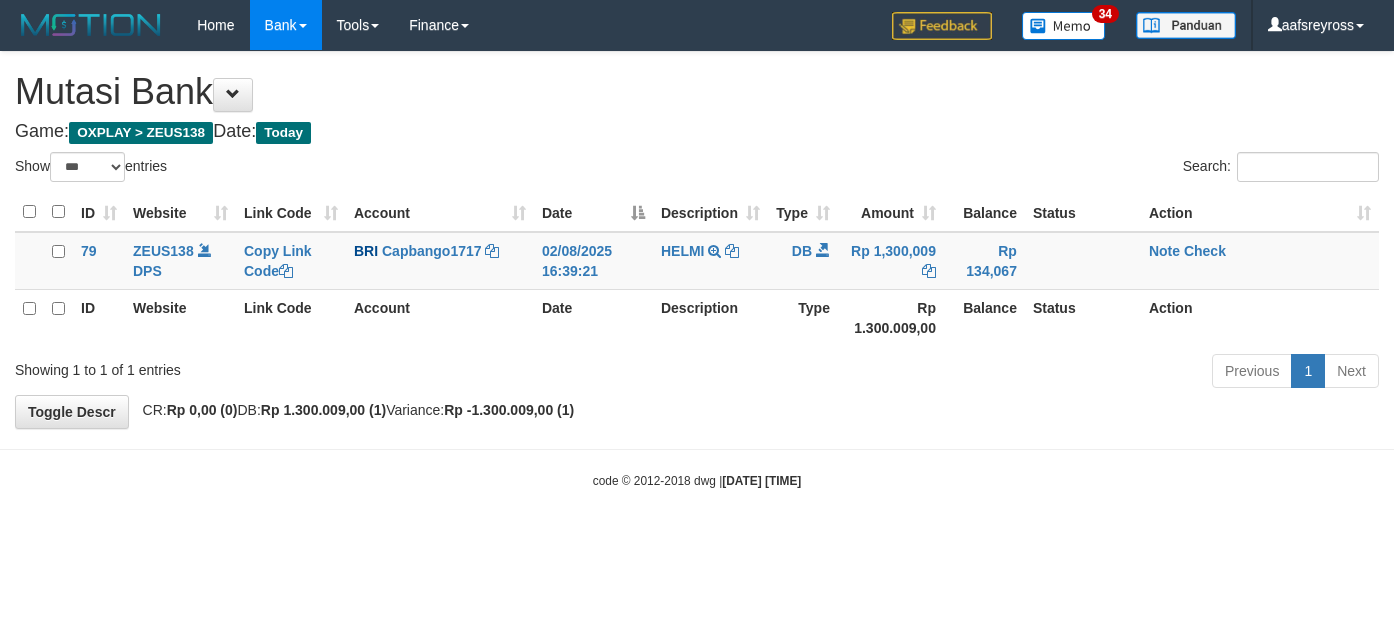 select on "***" 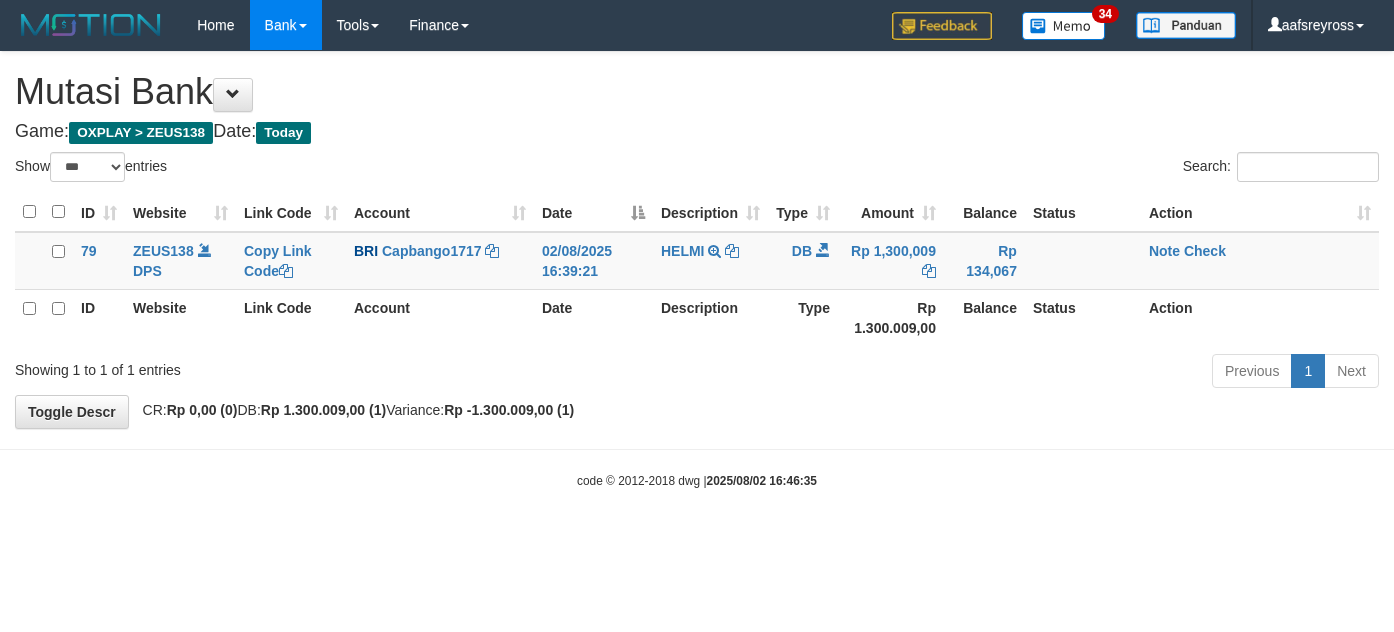select on "***" 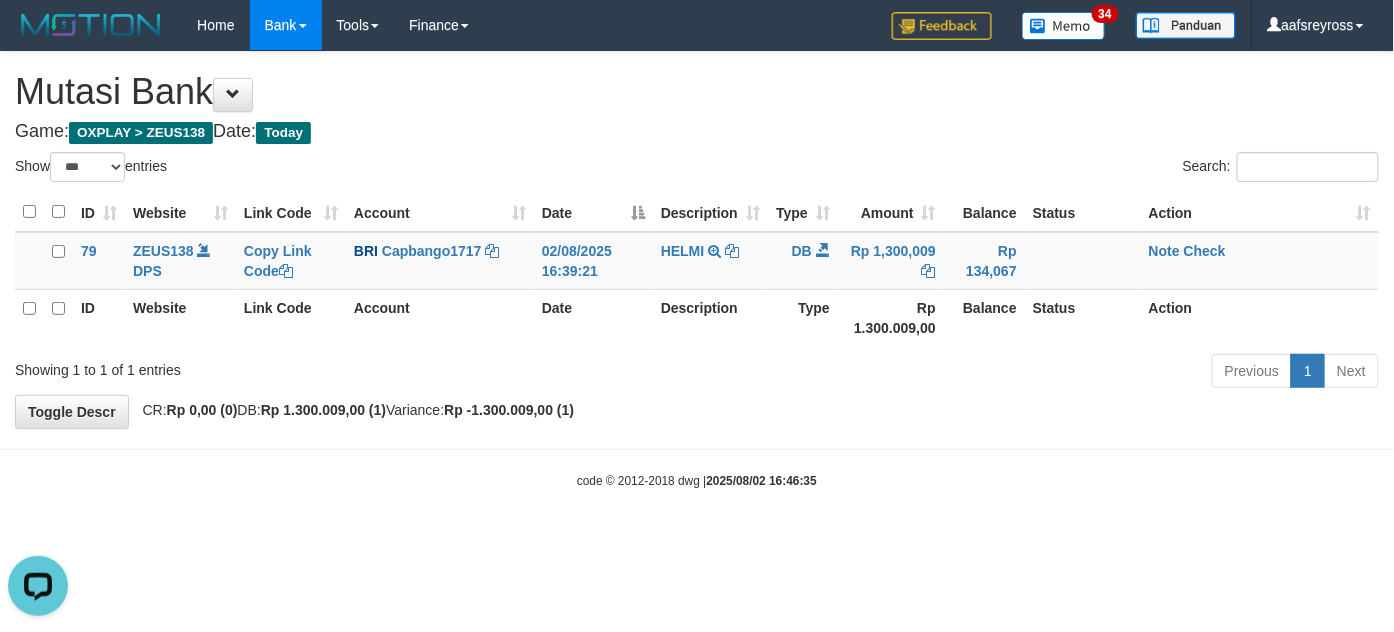 scroll, scrollTop: 0, scrollLeft: 0, axis: both 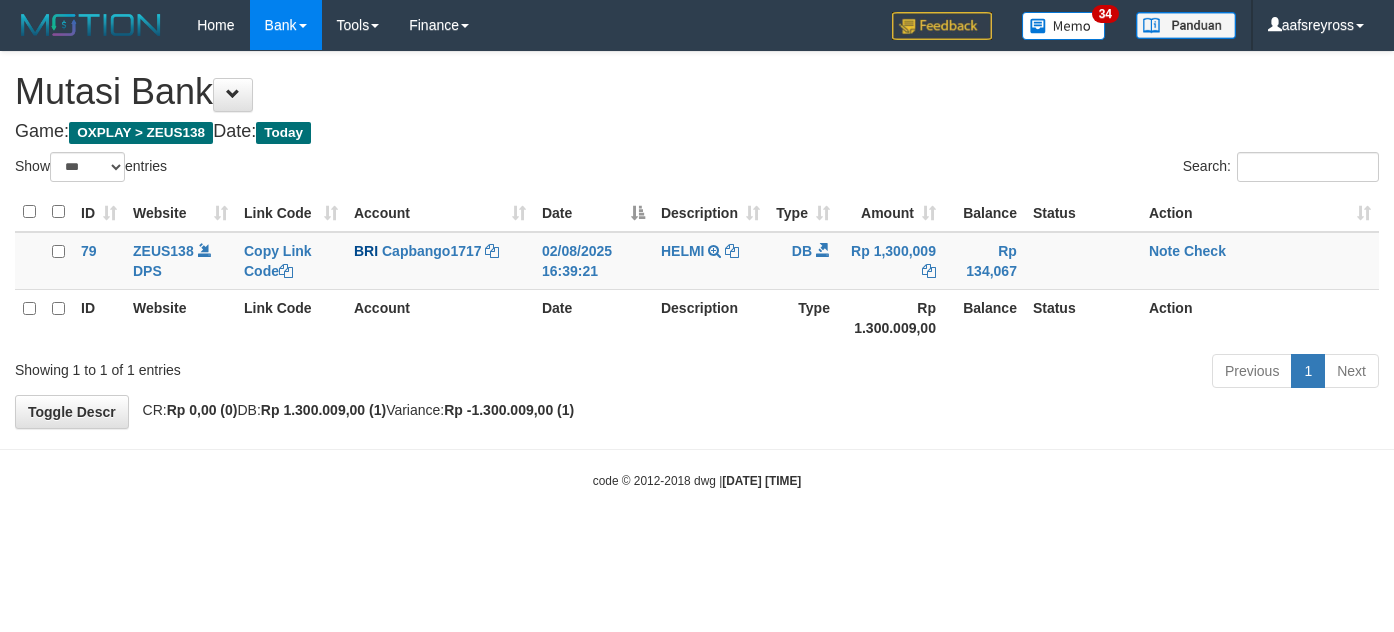 select on "***" 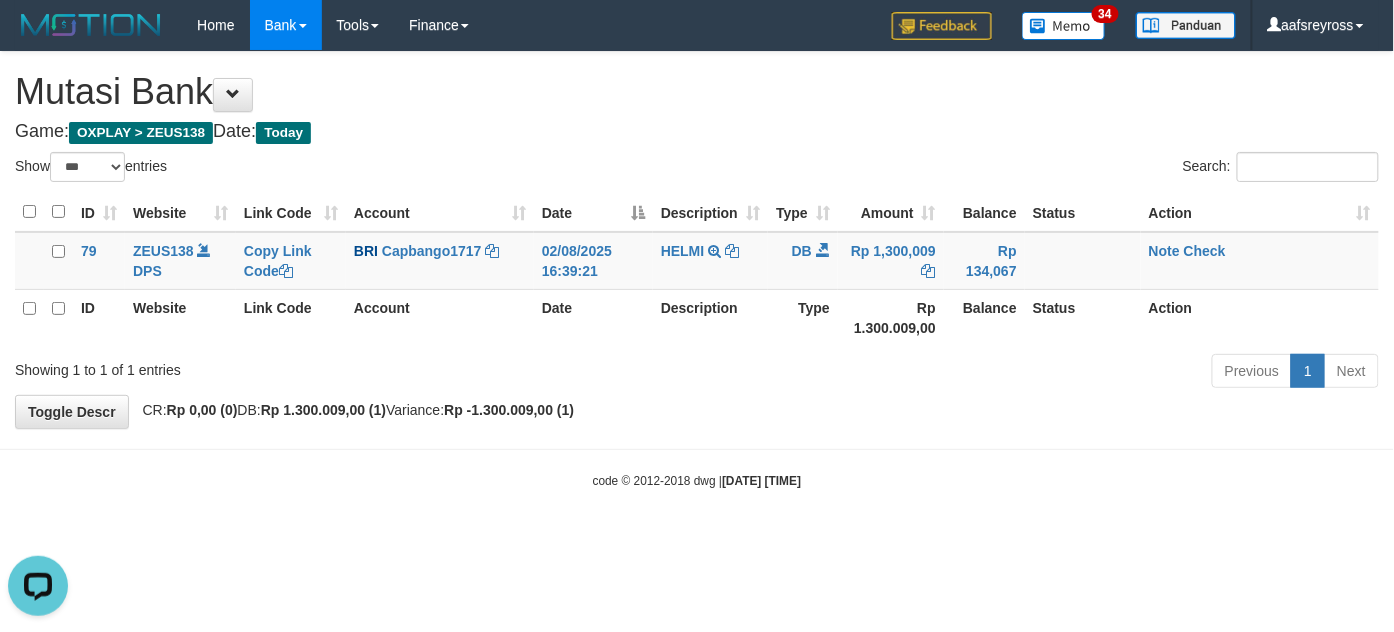 scroll, scrollTop: 0, scrollLeft: 0, axis: both 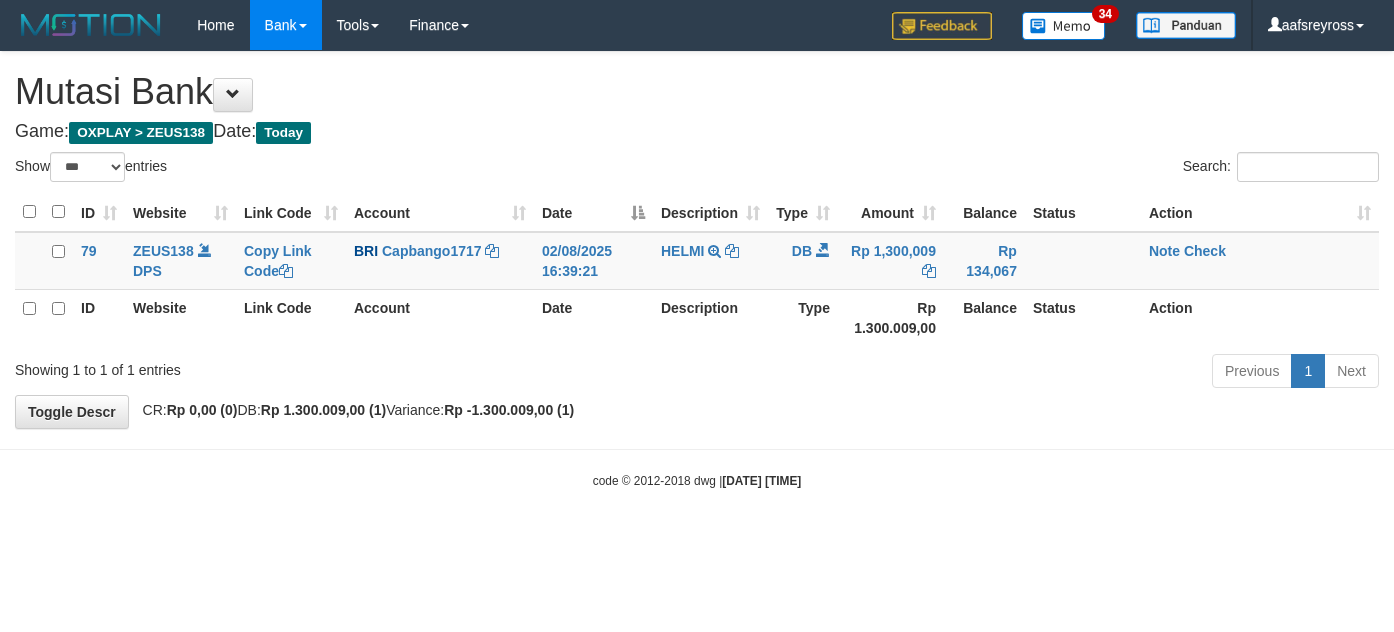 select on "***" 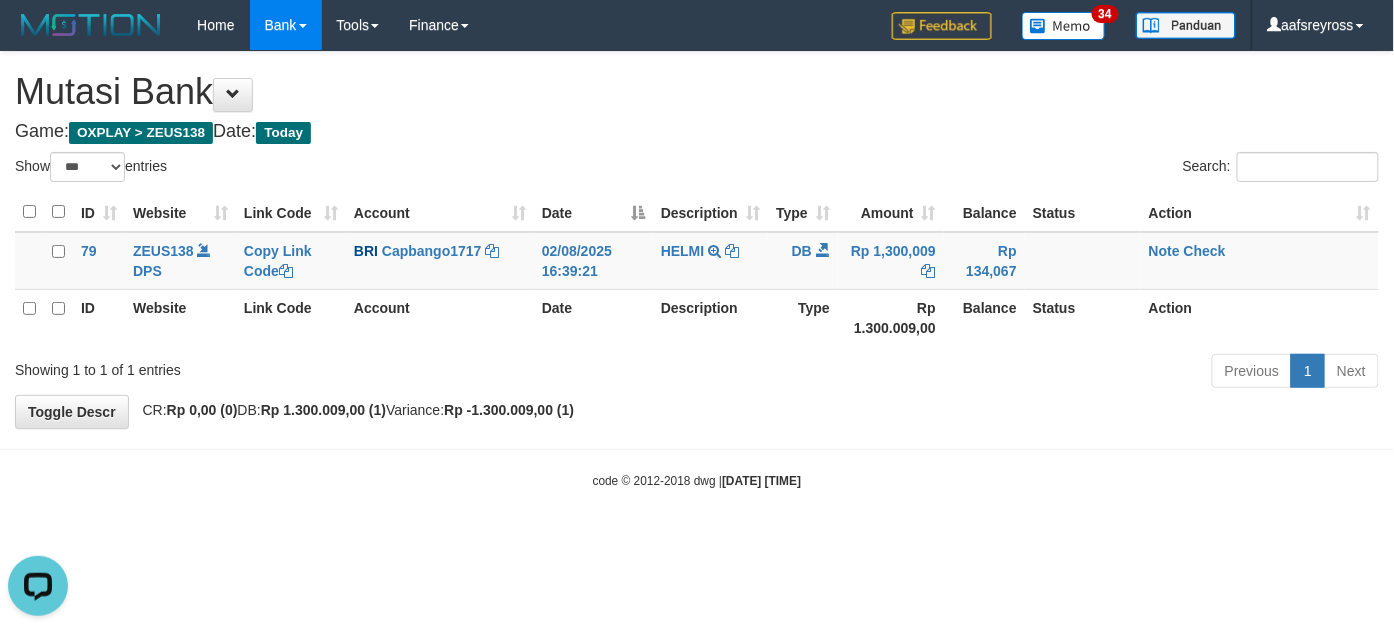 scroll, scrollTop: 0, scrollLeft: 0, axis: both 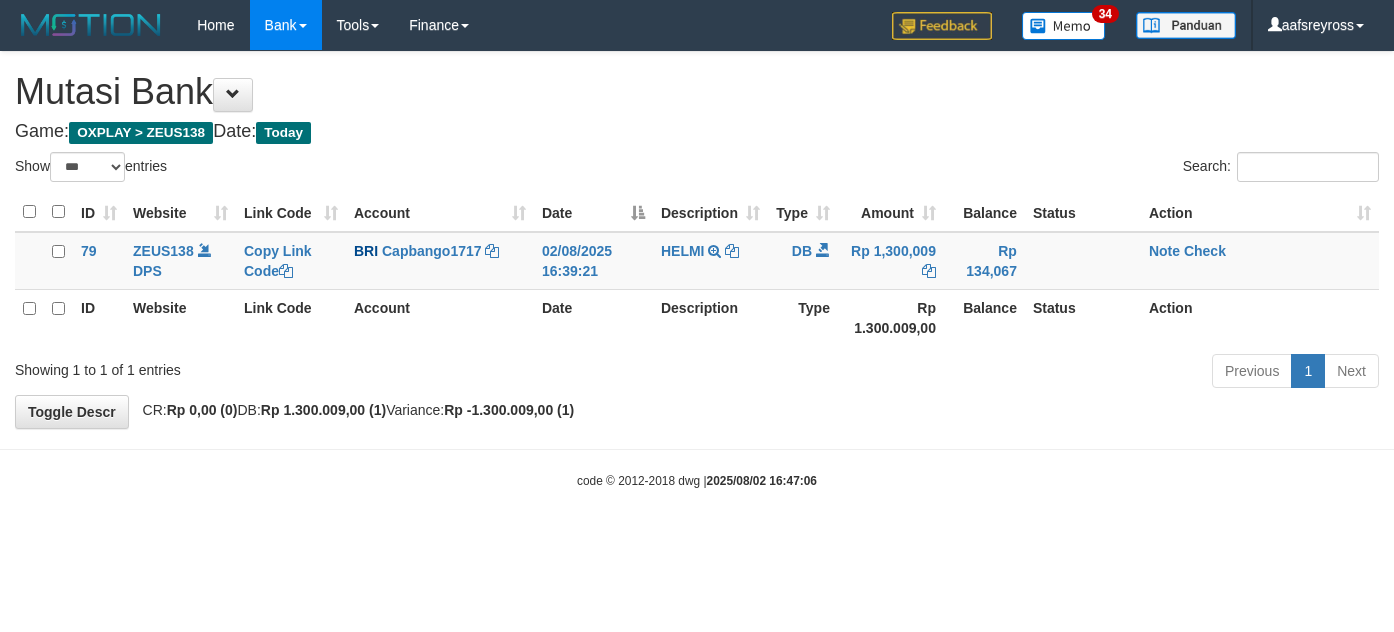 select on "***" 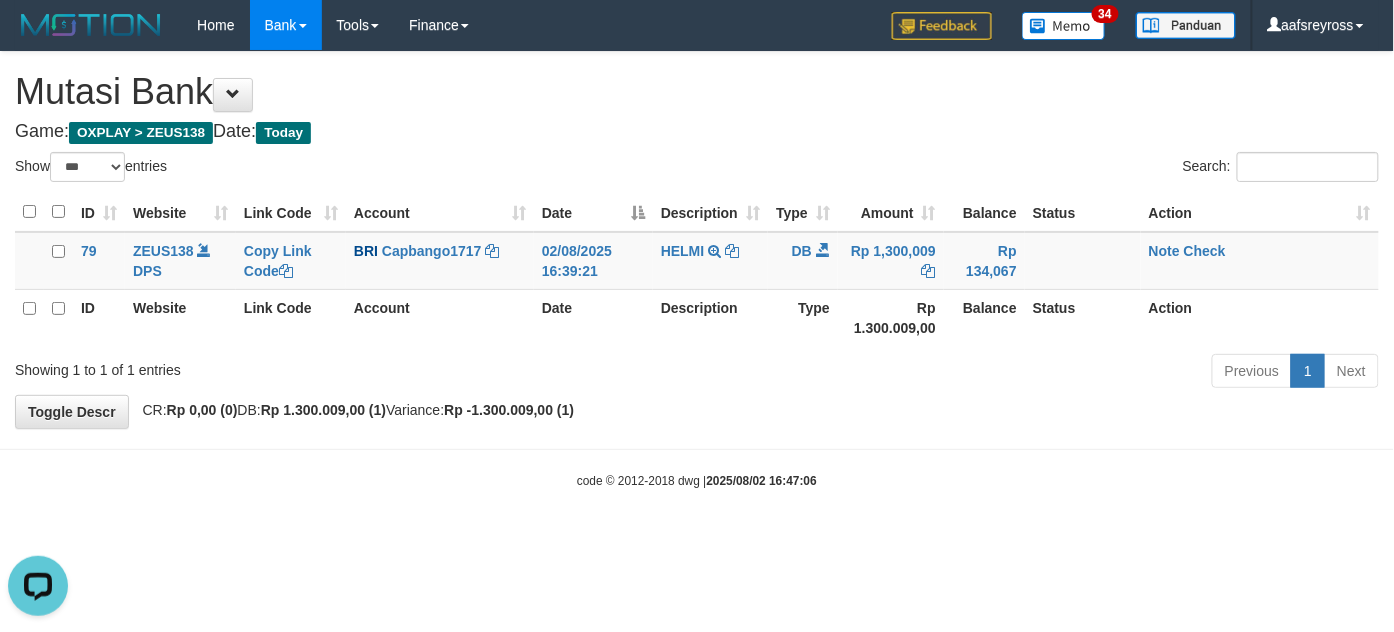 scroll, scrollTop: 0, scrollLeft: 0, axis: both 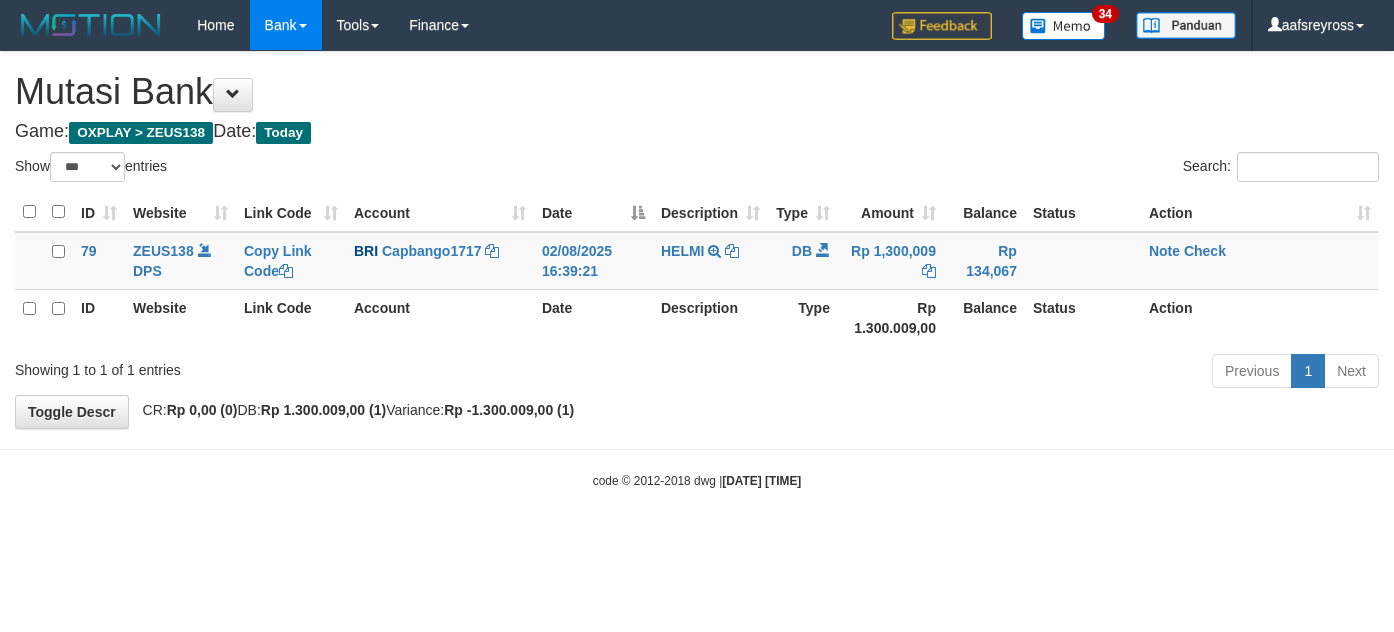 select on "***" 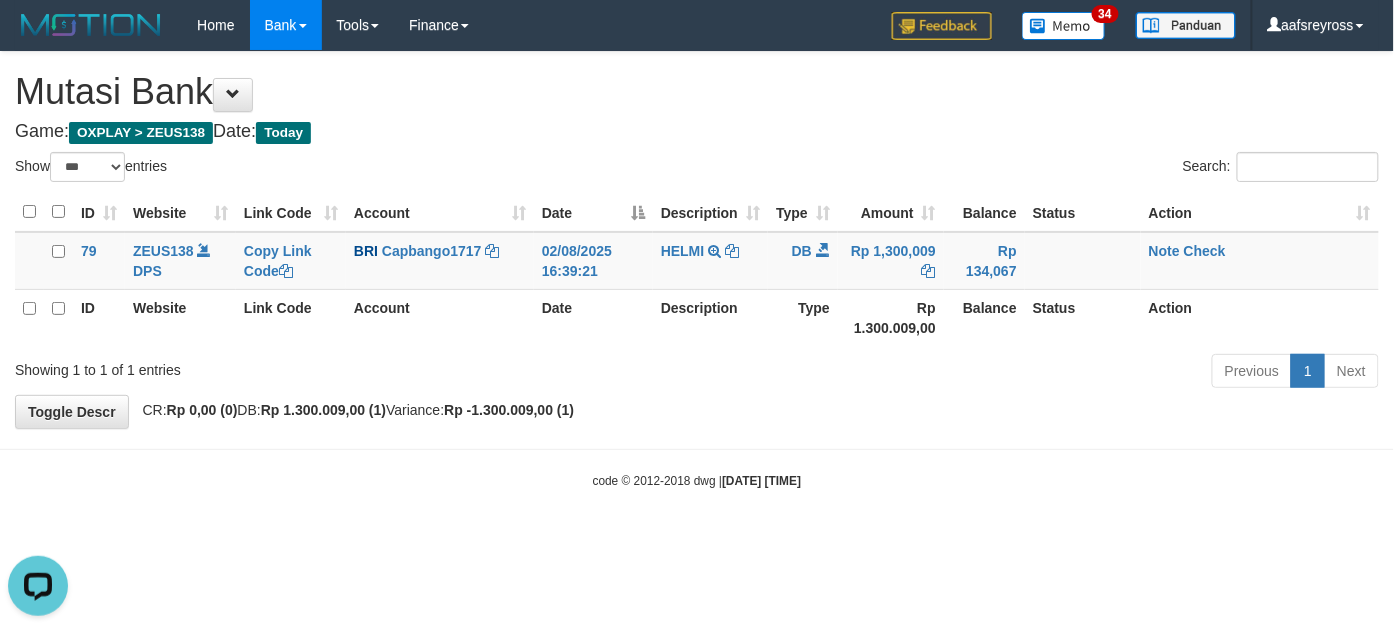 scroll, scrollTop: 0, scrollLeft: 0, axis: both 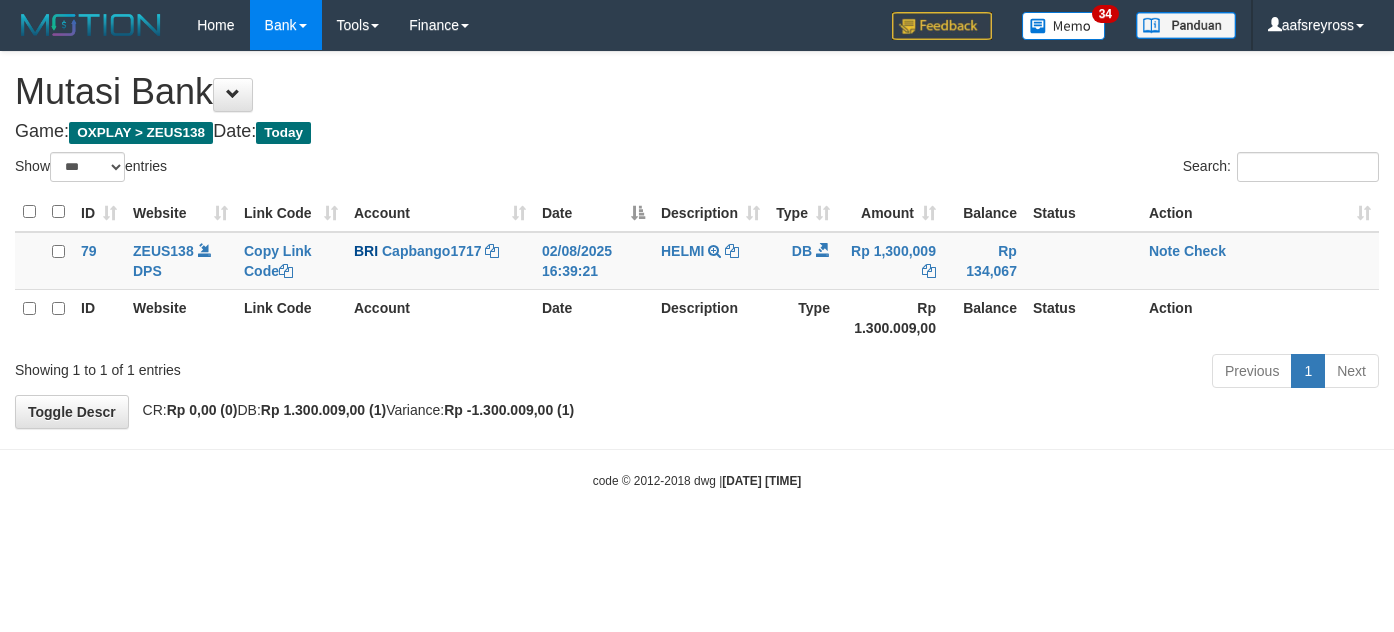 select on "***" 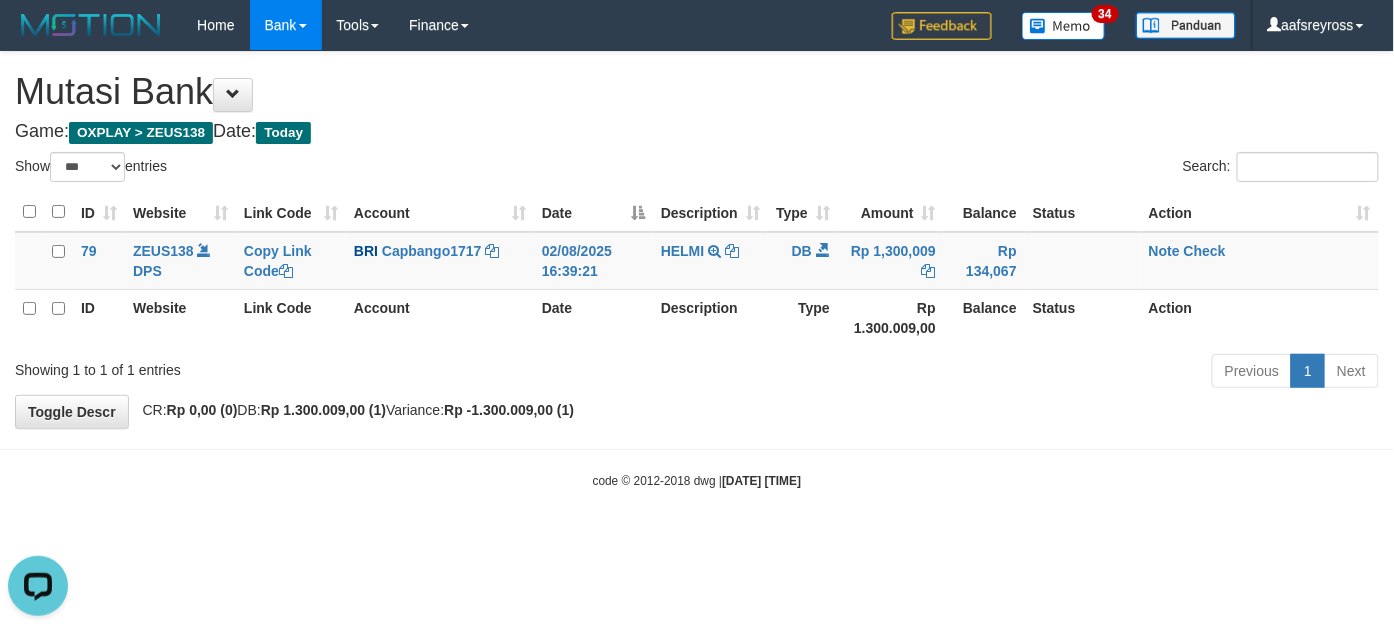 scroll, scrollTop: 0, scrollLeft: 0, axis: both 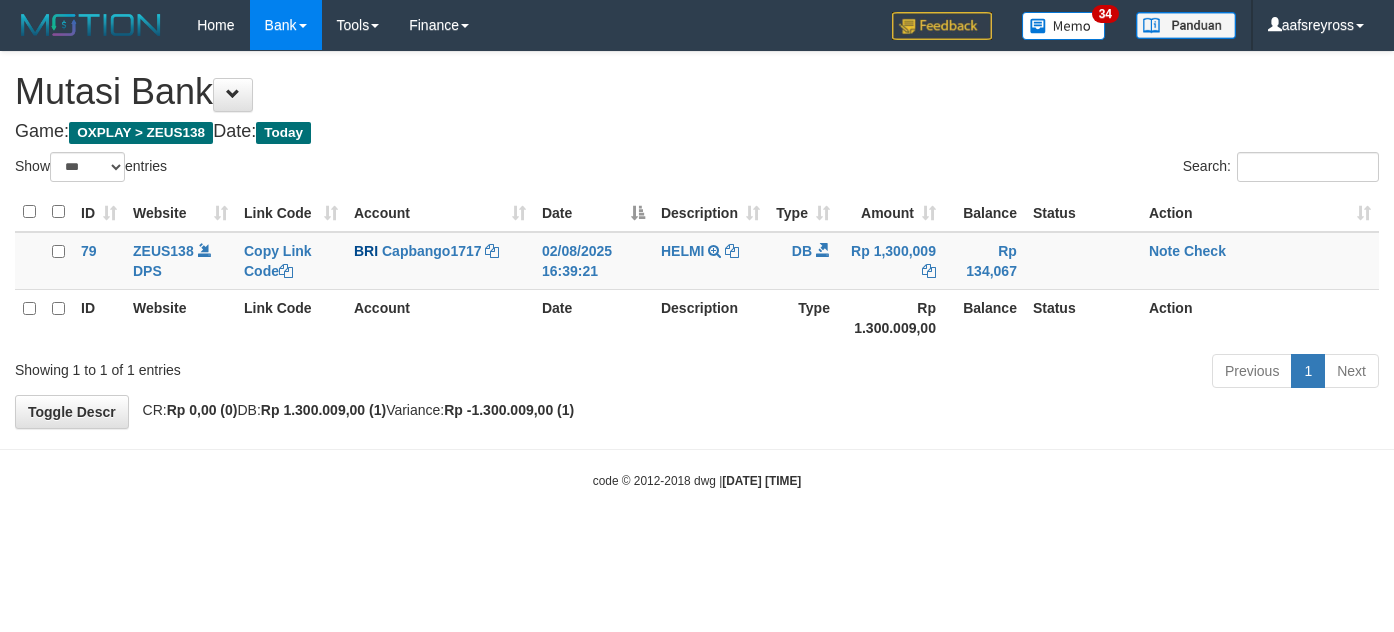 select on "***" 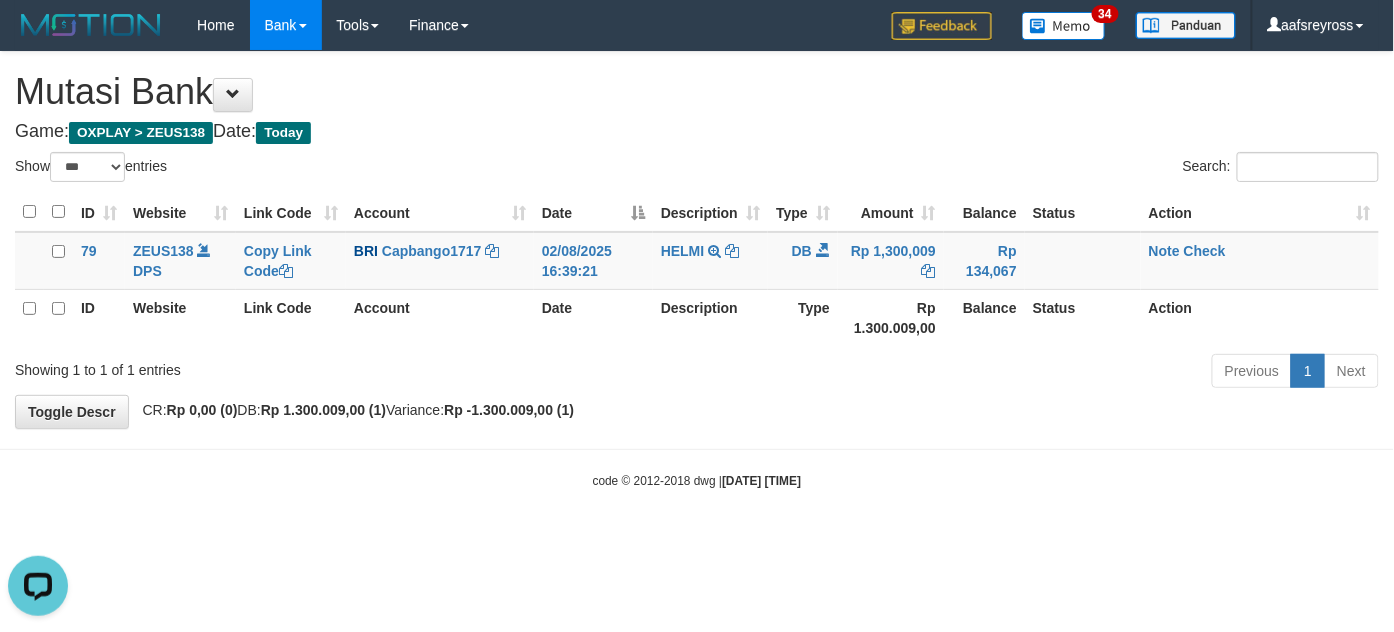 scroll, scrollTop: 0, scrollLeft: 0, axis: both 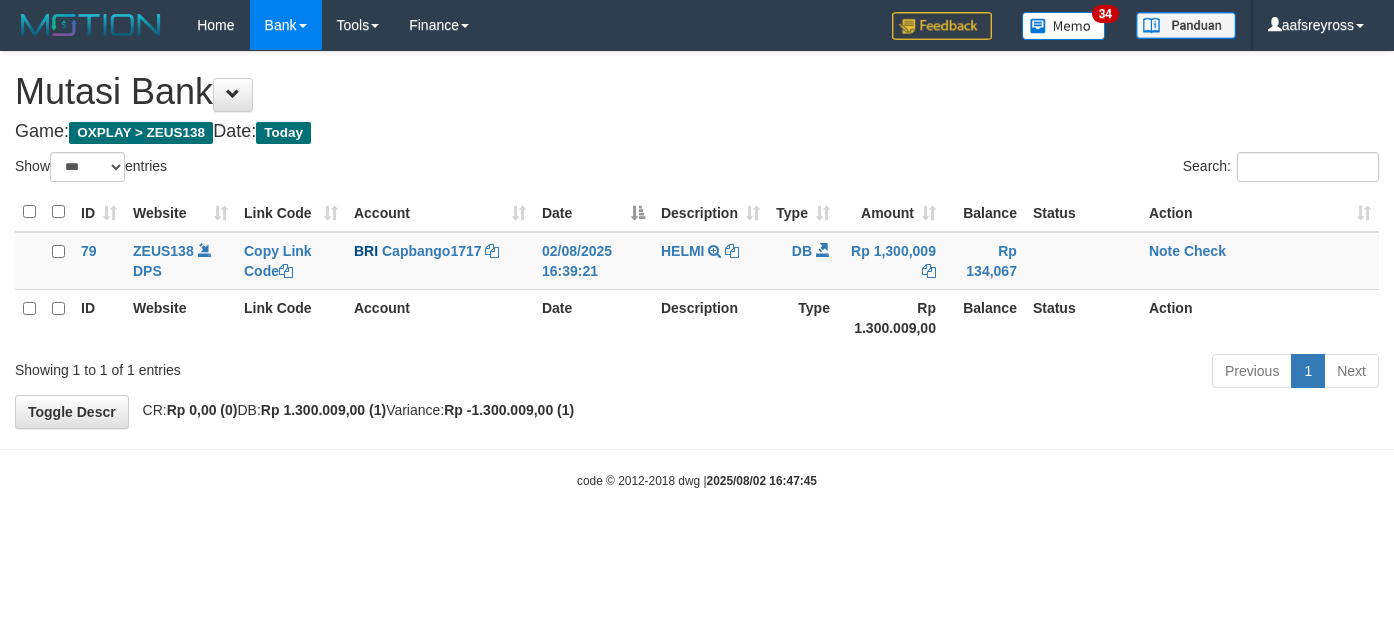 select on "***" 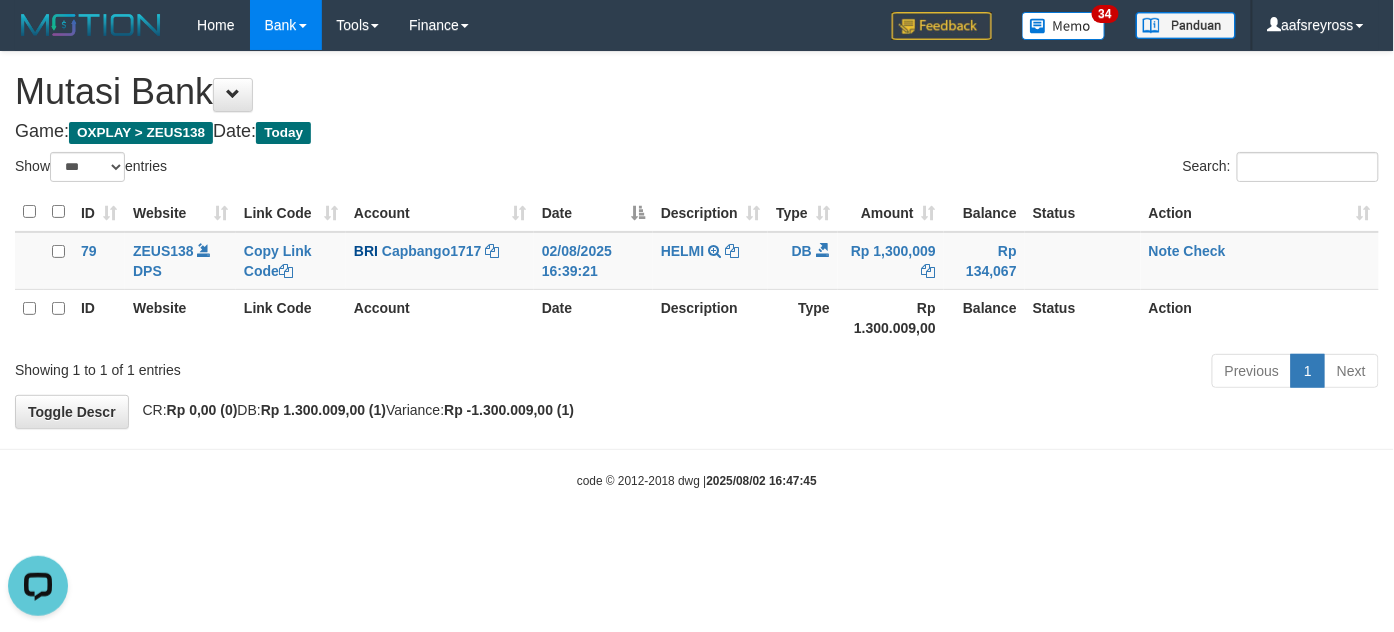 scroll, scrollTop: 0, scrollLeft: 0, axis: both 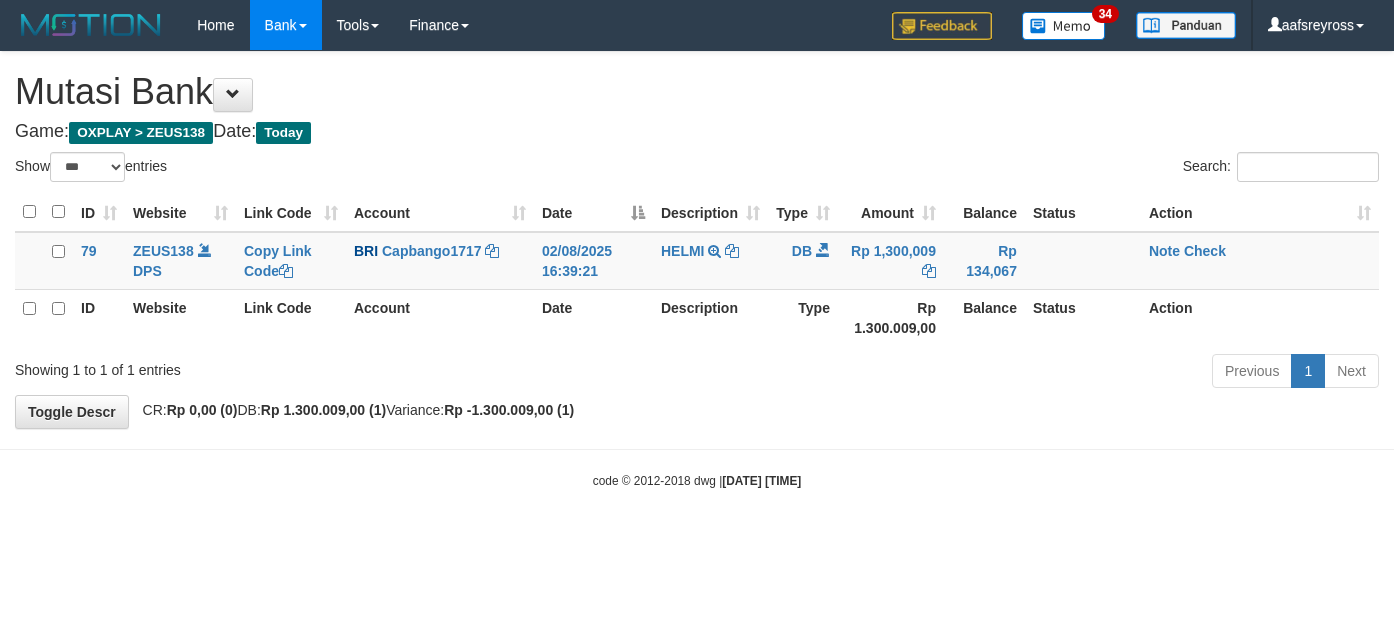 select on "***" 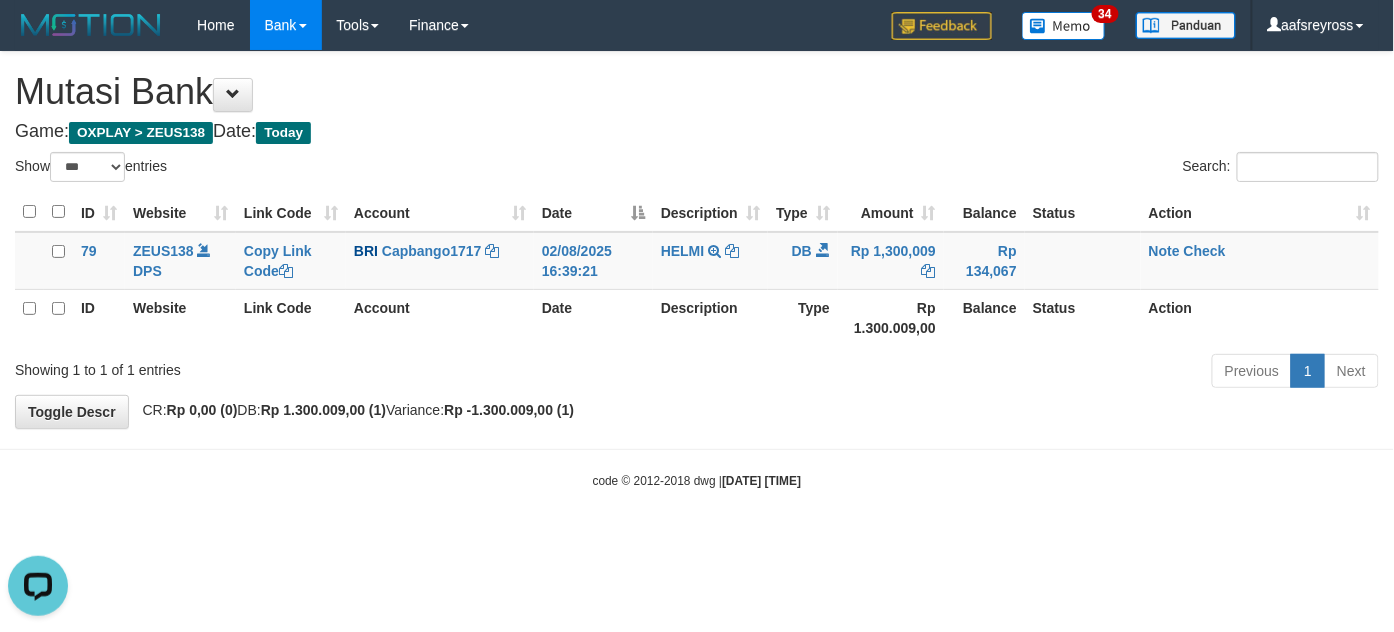 scroll, scrollTop: 0, scrollLeft: 0, axis: both 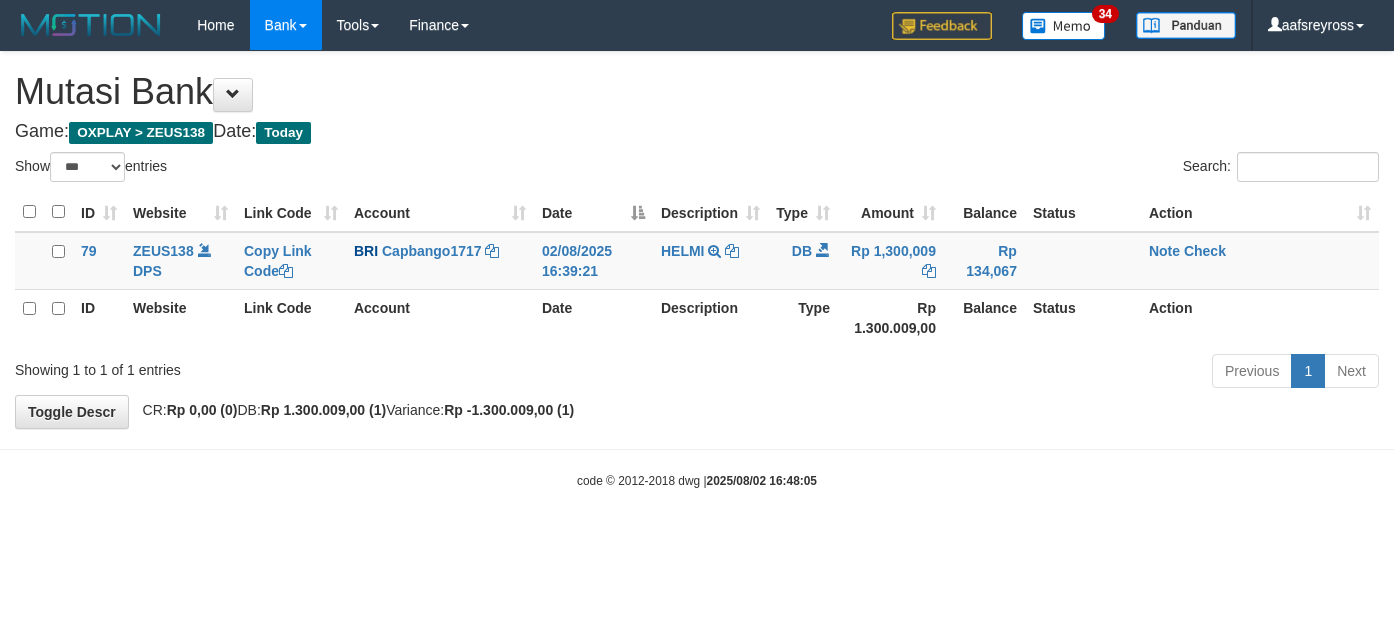 select on "***" 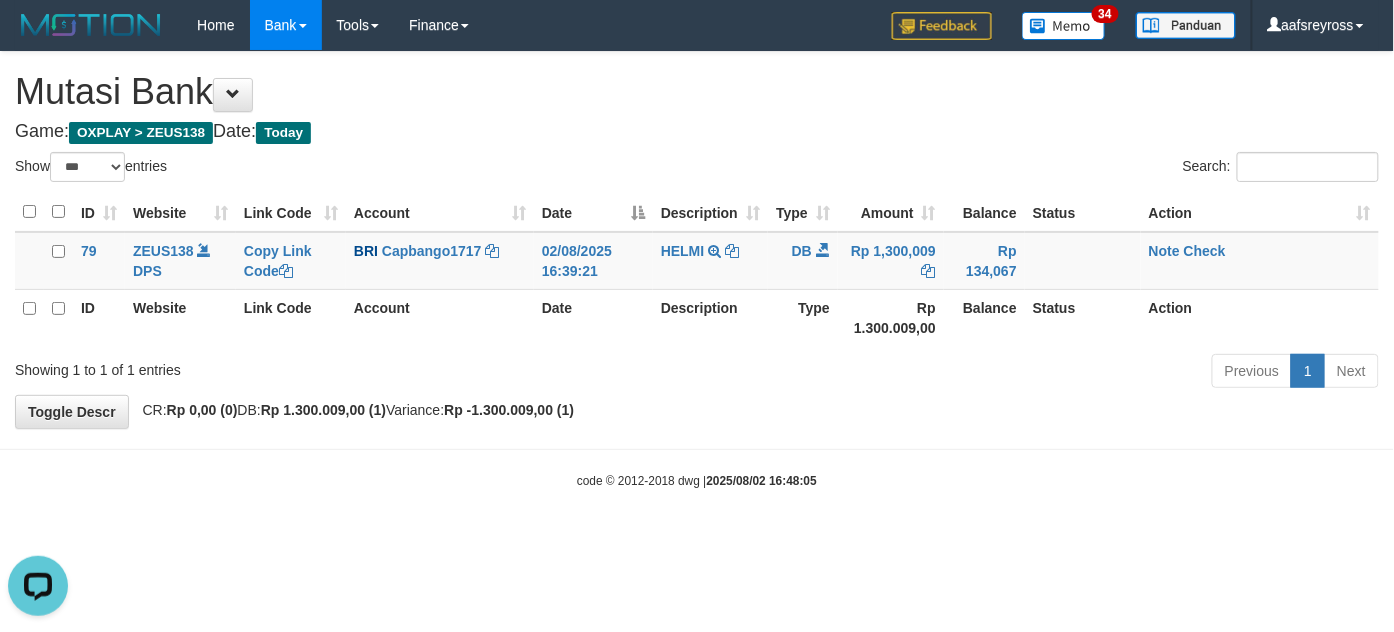 scroll, scrollTop: 0, scrollLeft: 0, axis: both 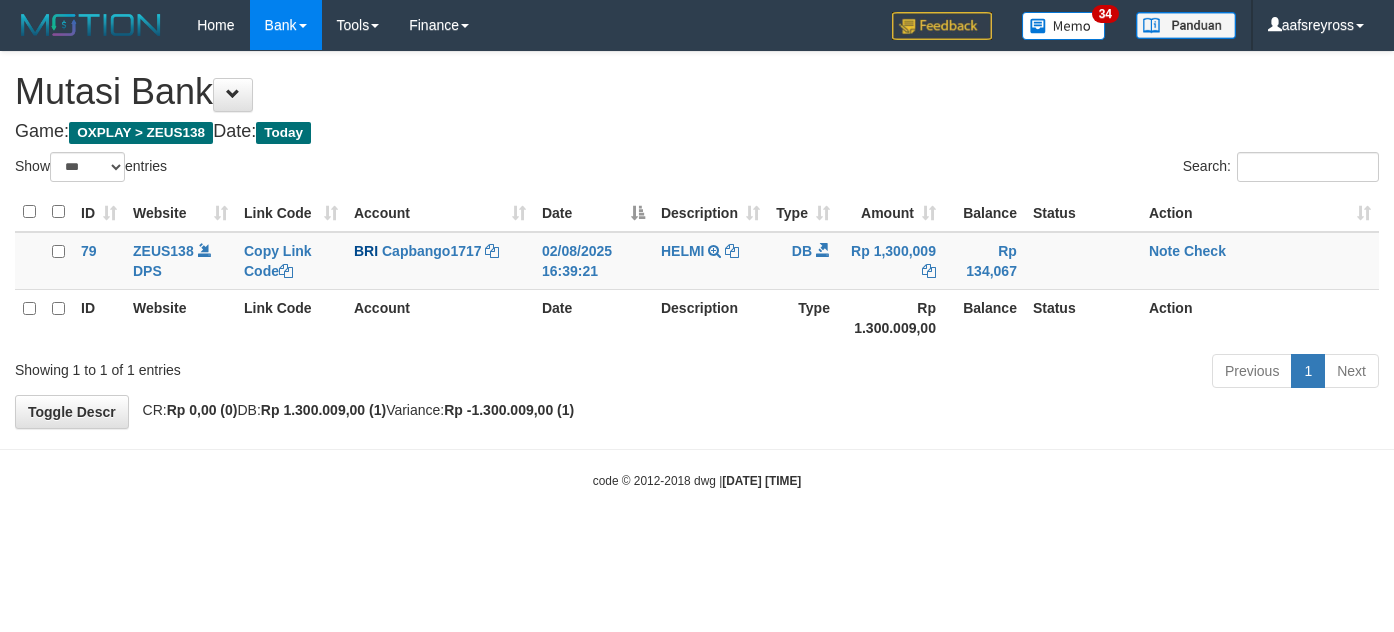 select on "***" 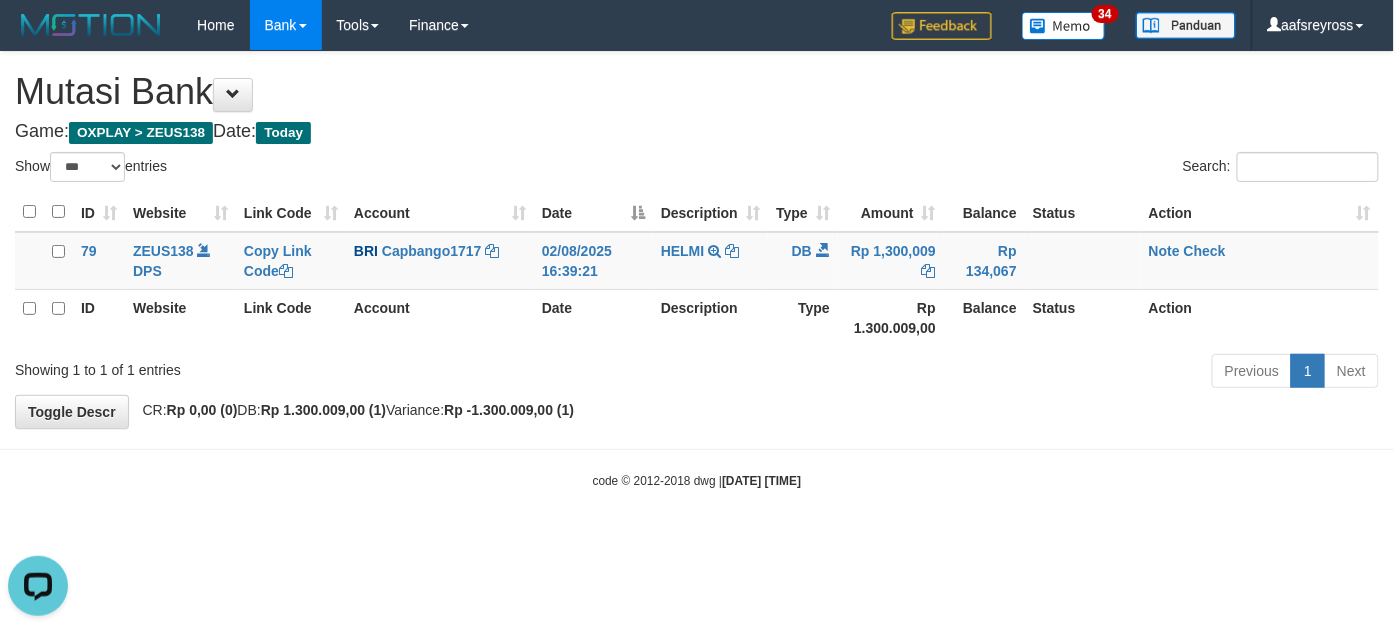 scroll, scrollTop: 0, scrollLeft: 0, axis: both 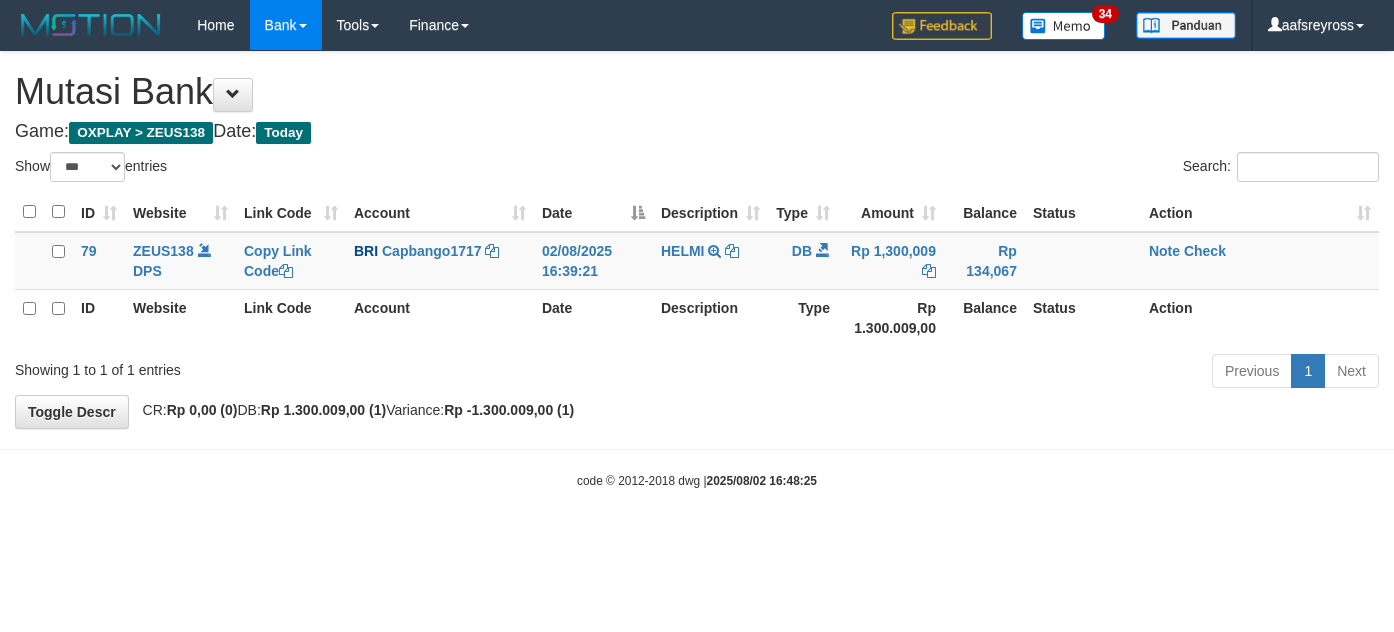 select on "***" 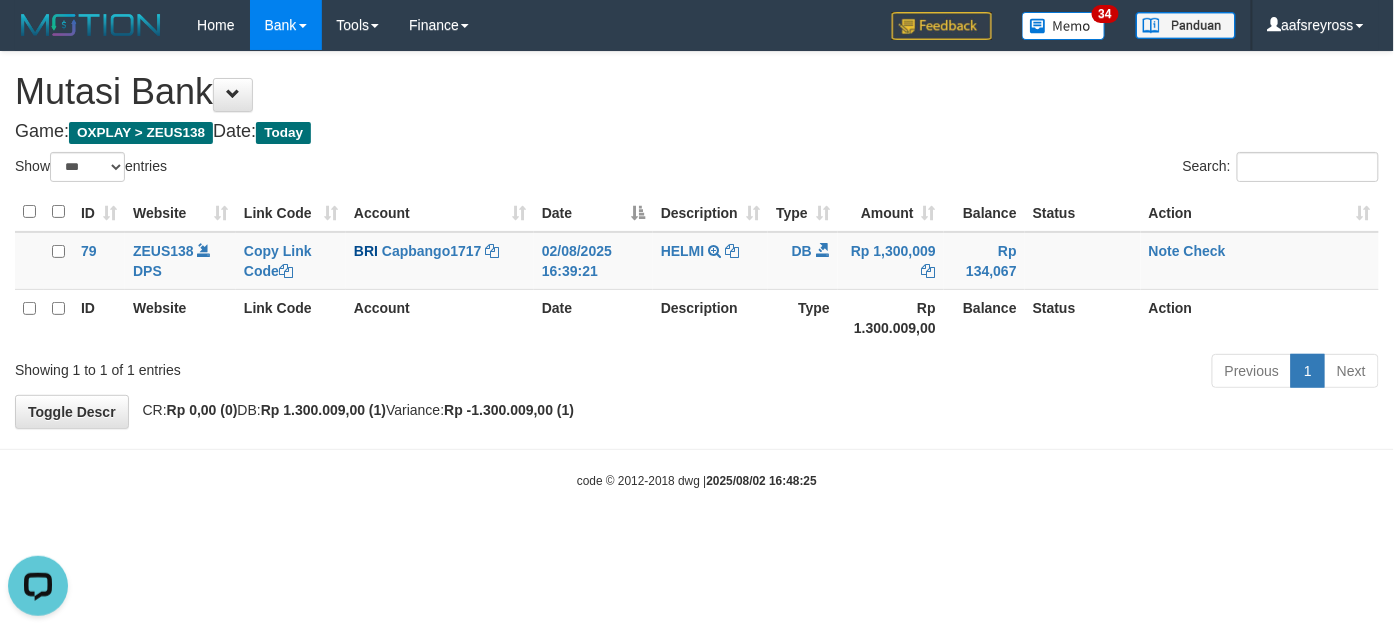 scroll, scrollTop: 0, scrollLeft: 0, axis: both 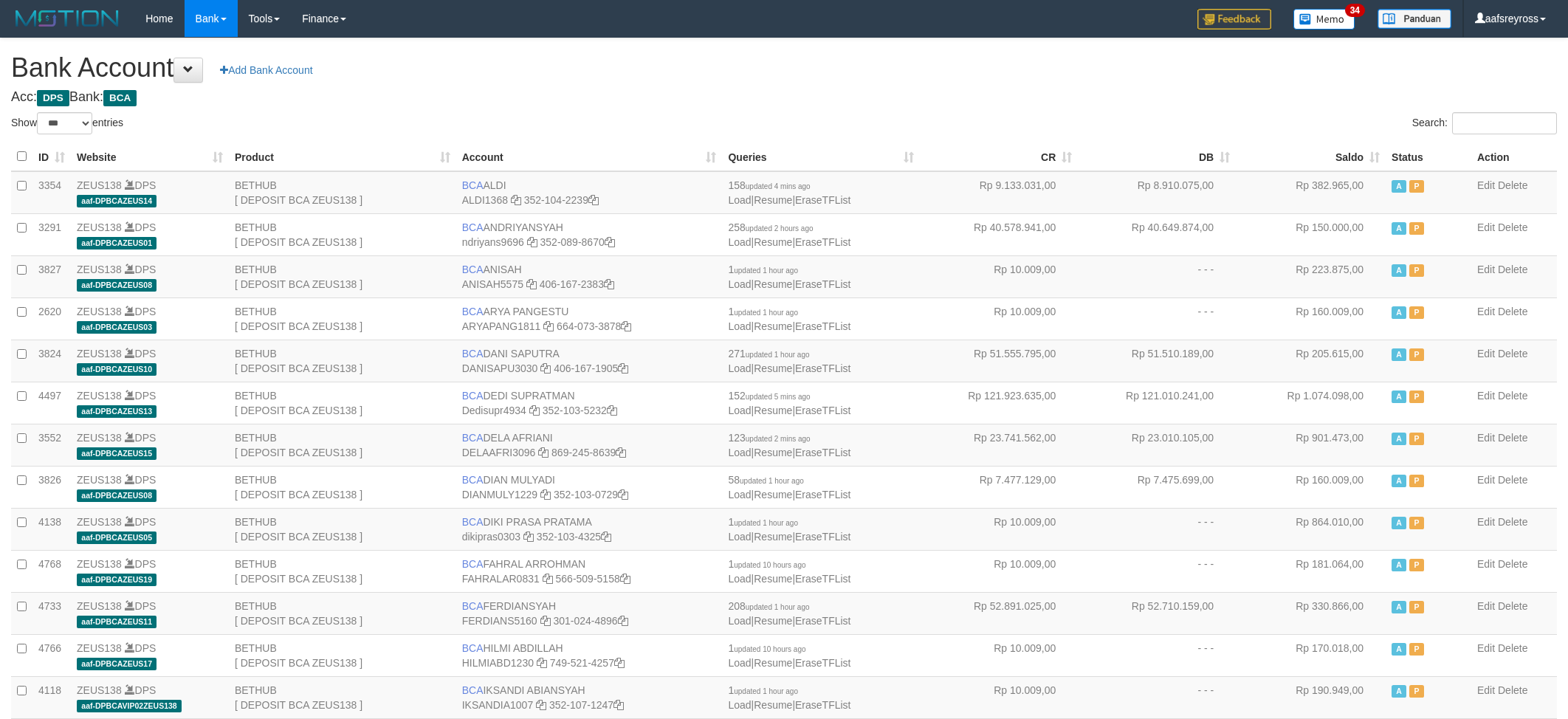 select on "***" 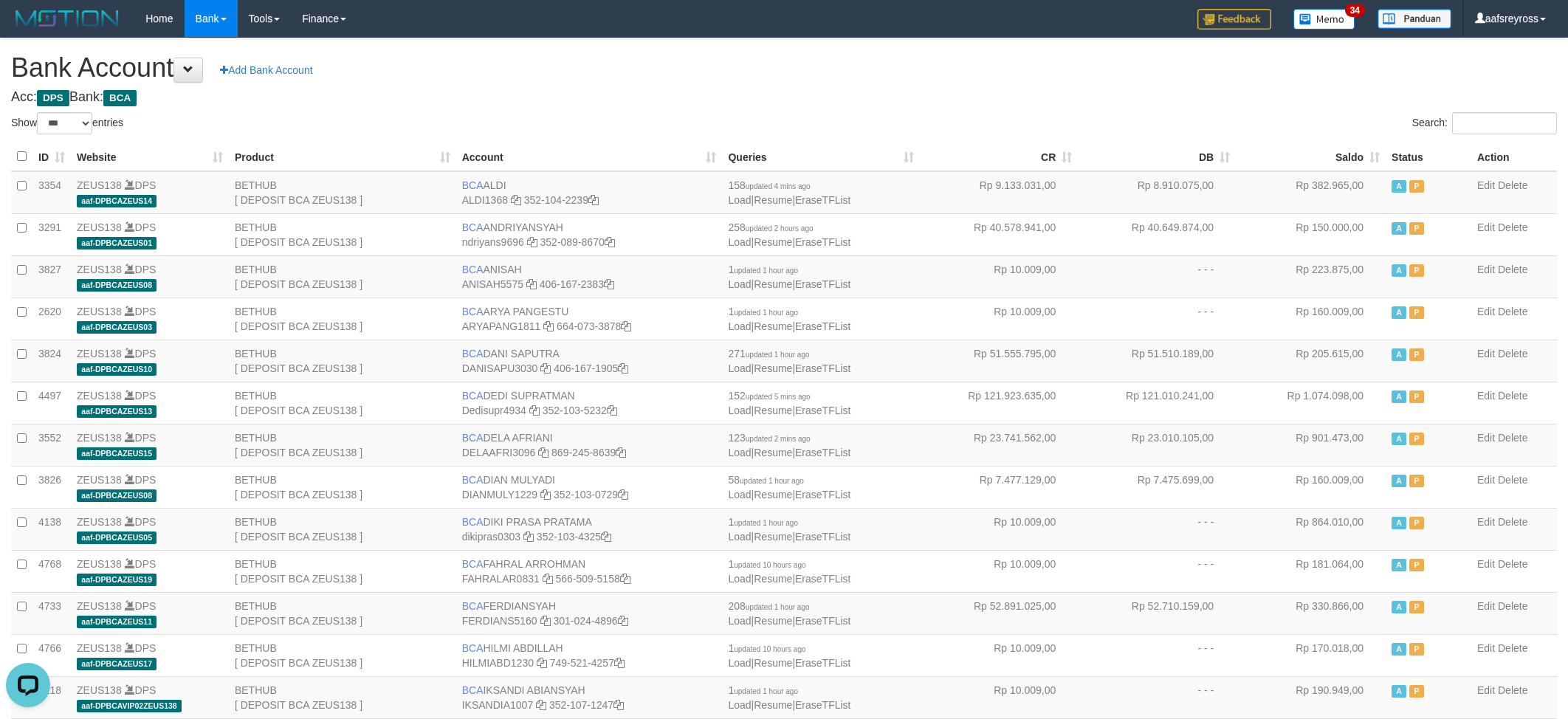 scroll, scrollTop: 0, scrollLeft: 0, axis: both 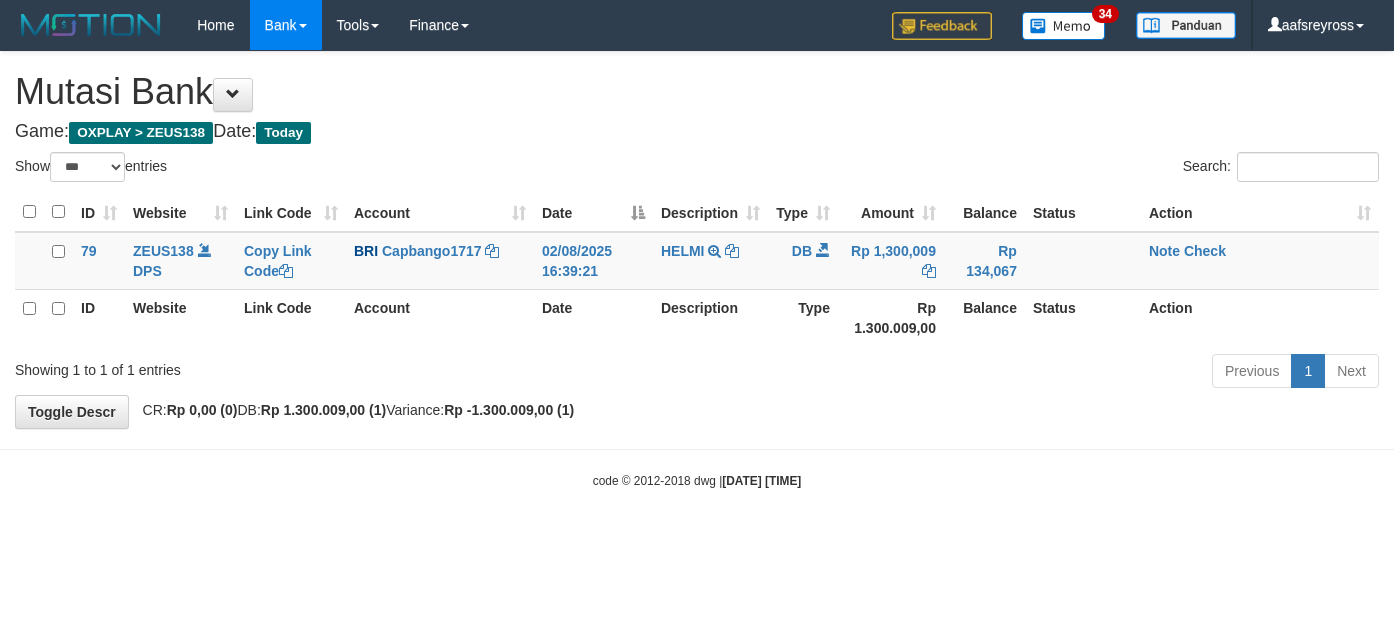 select on "***" 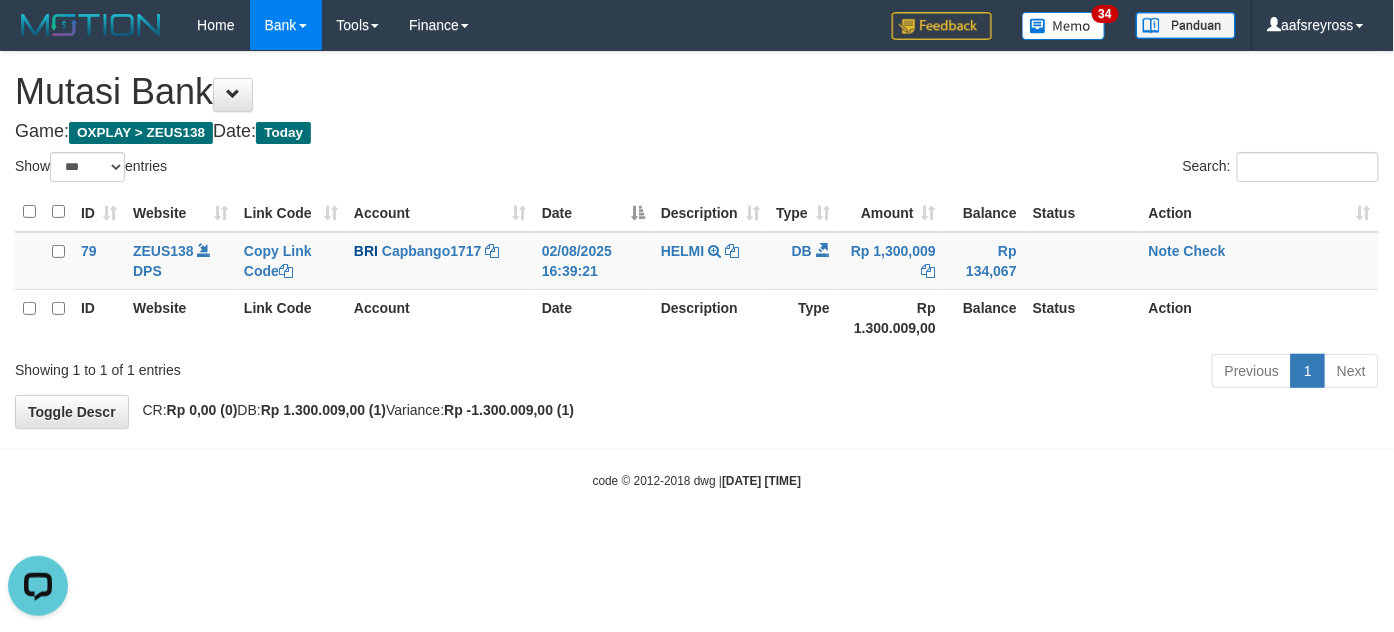 scroll, scrollTop: 0, scrollLeft: 0, axis: both 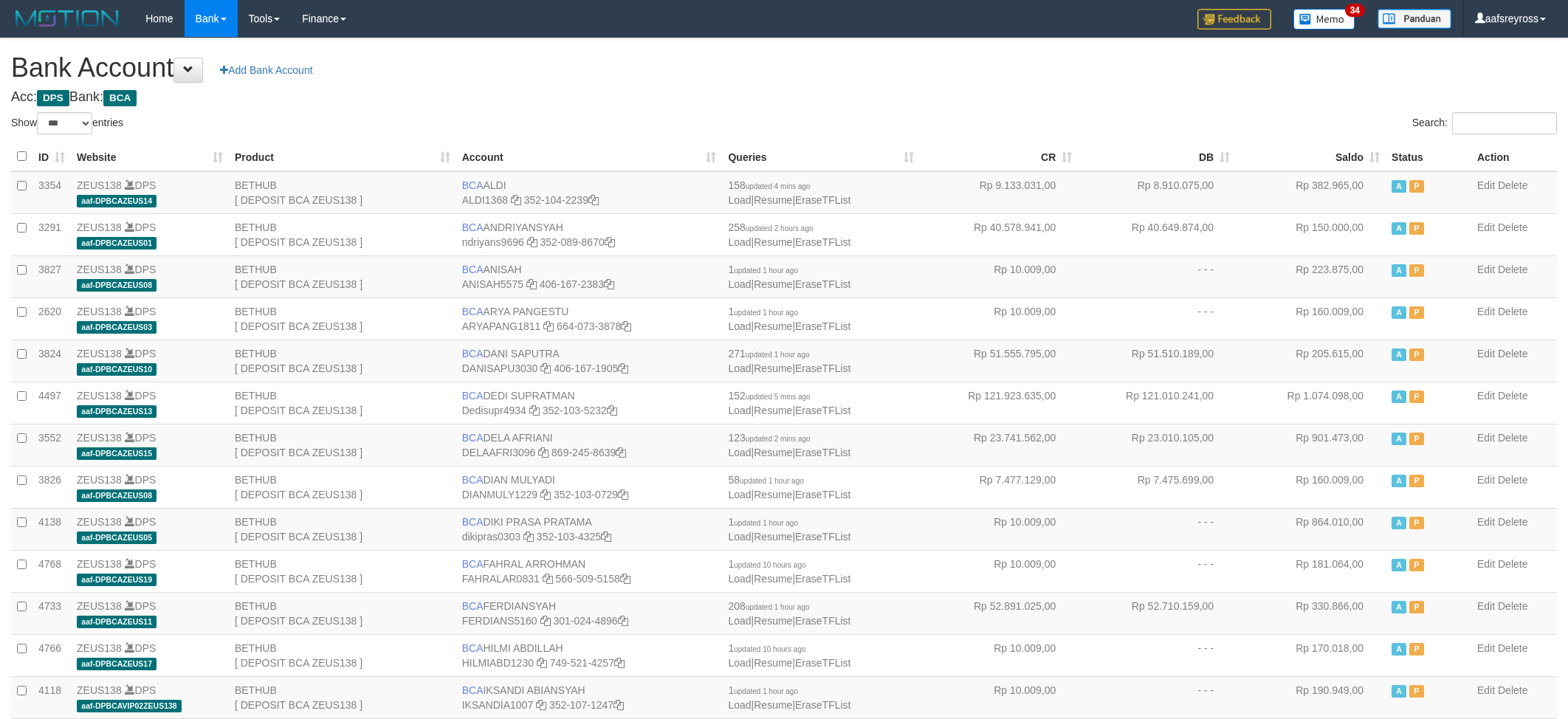 select on "***" 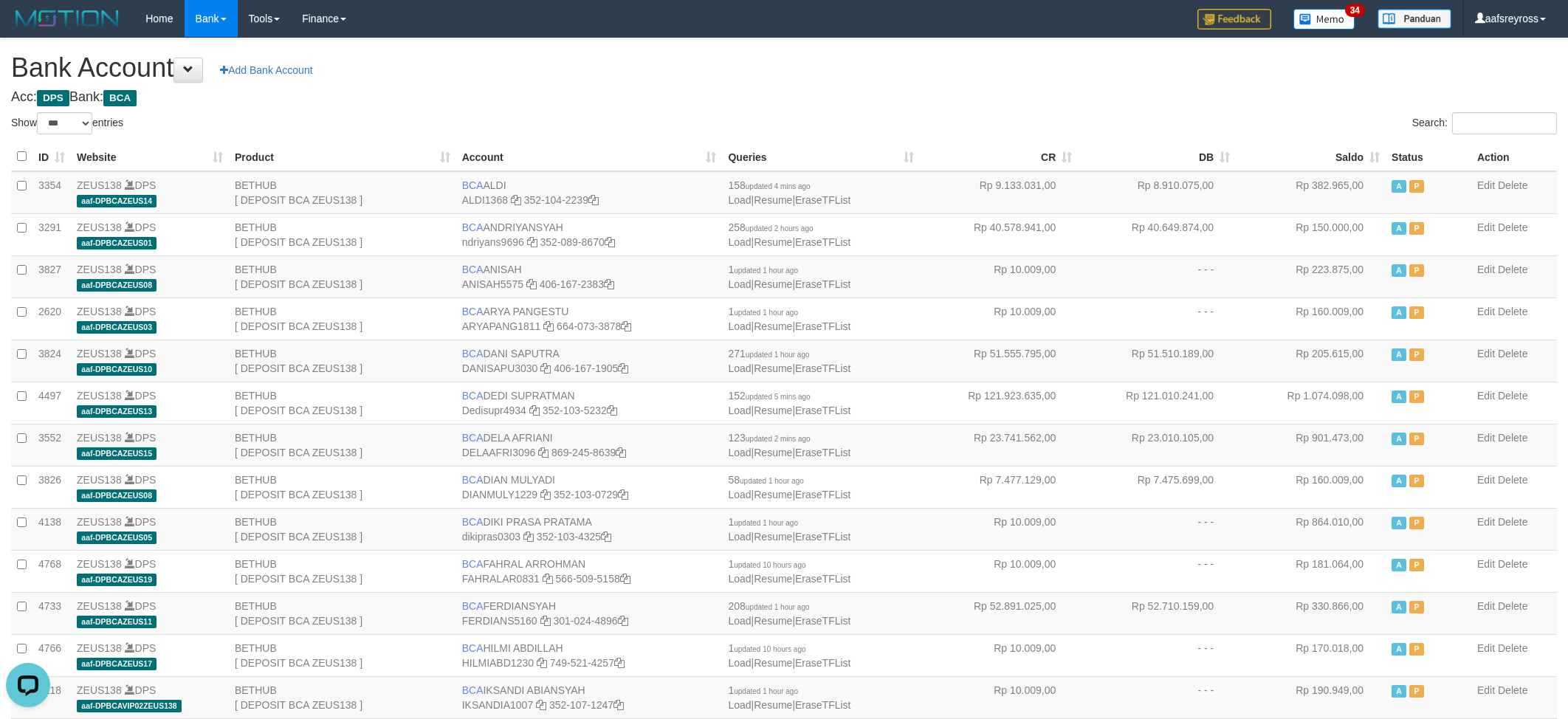 scroll, scrollTop: 0, scrollLeft: 0, axis: both 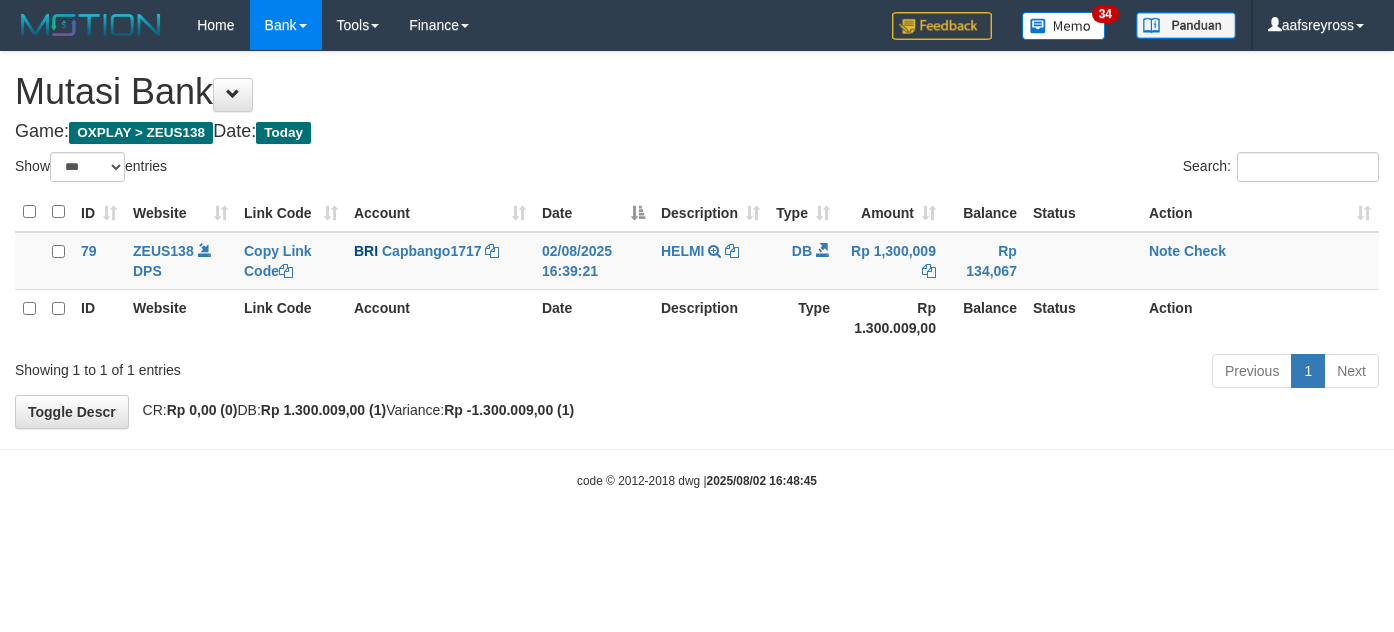 select on "***" 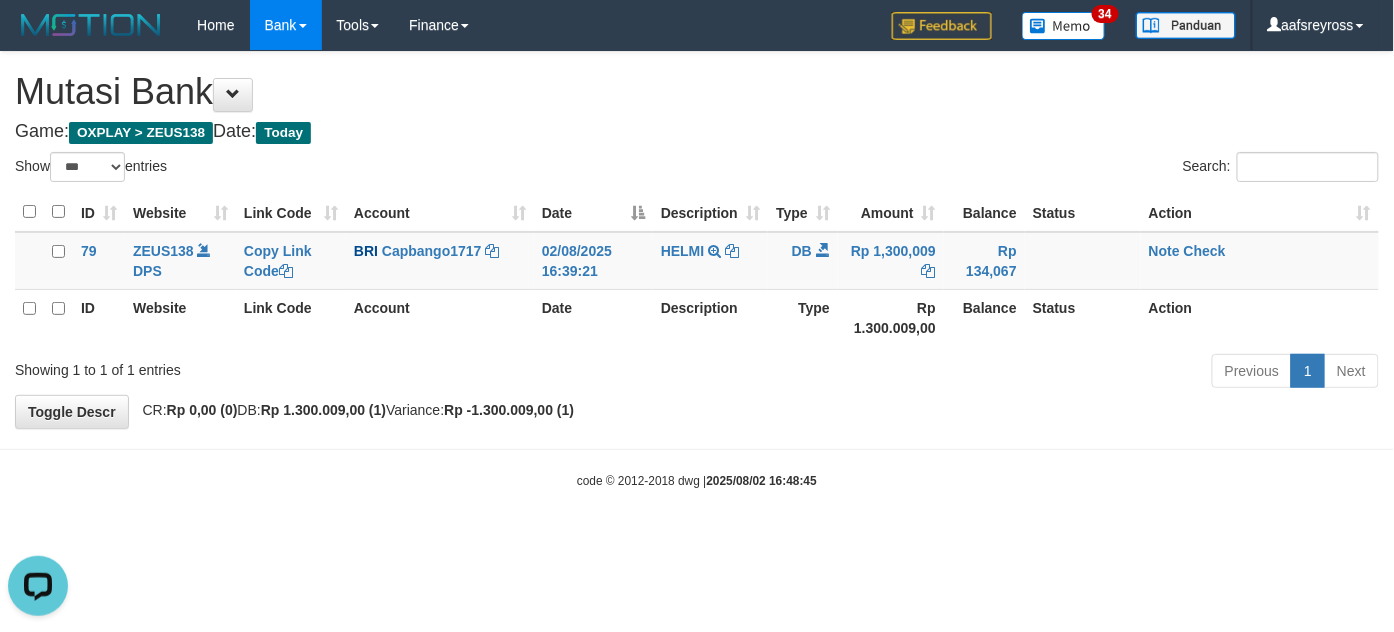 scroll, scrollTop: 0, scrollLeft: 0, axis: both 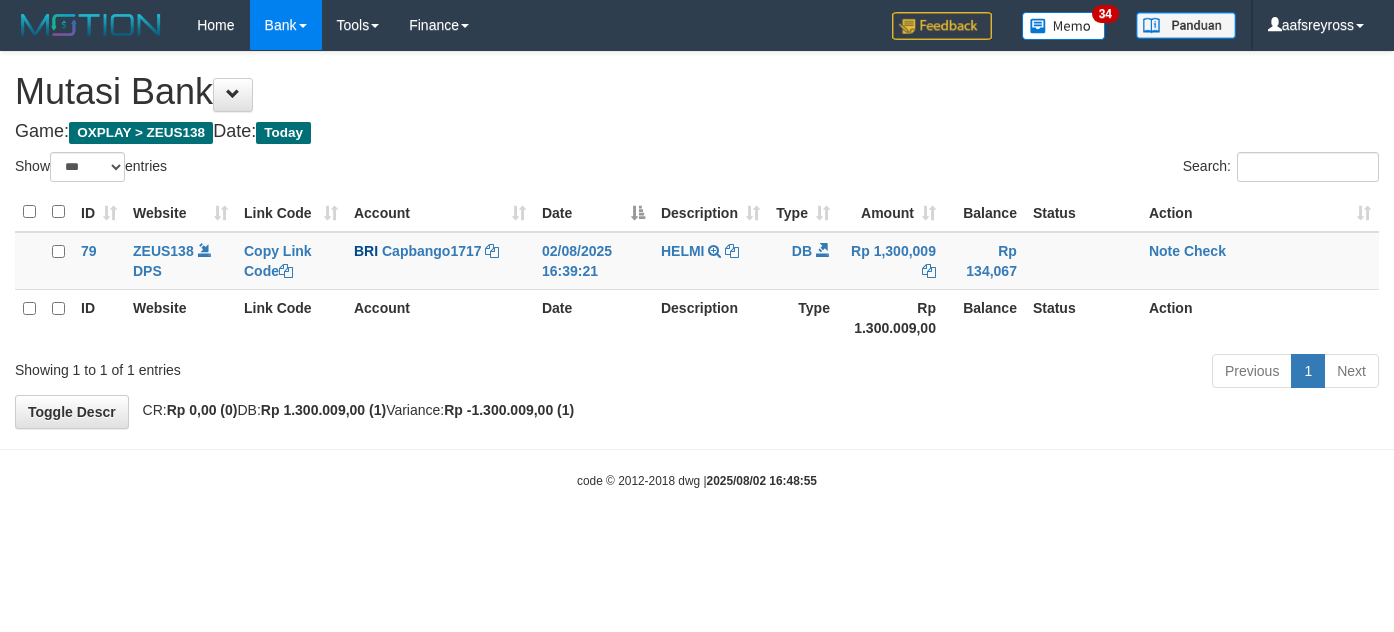 select on "***" 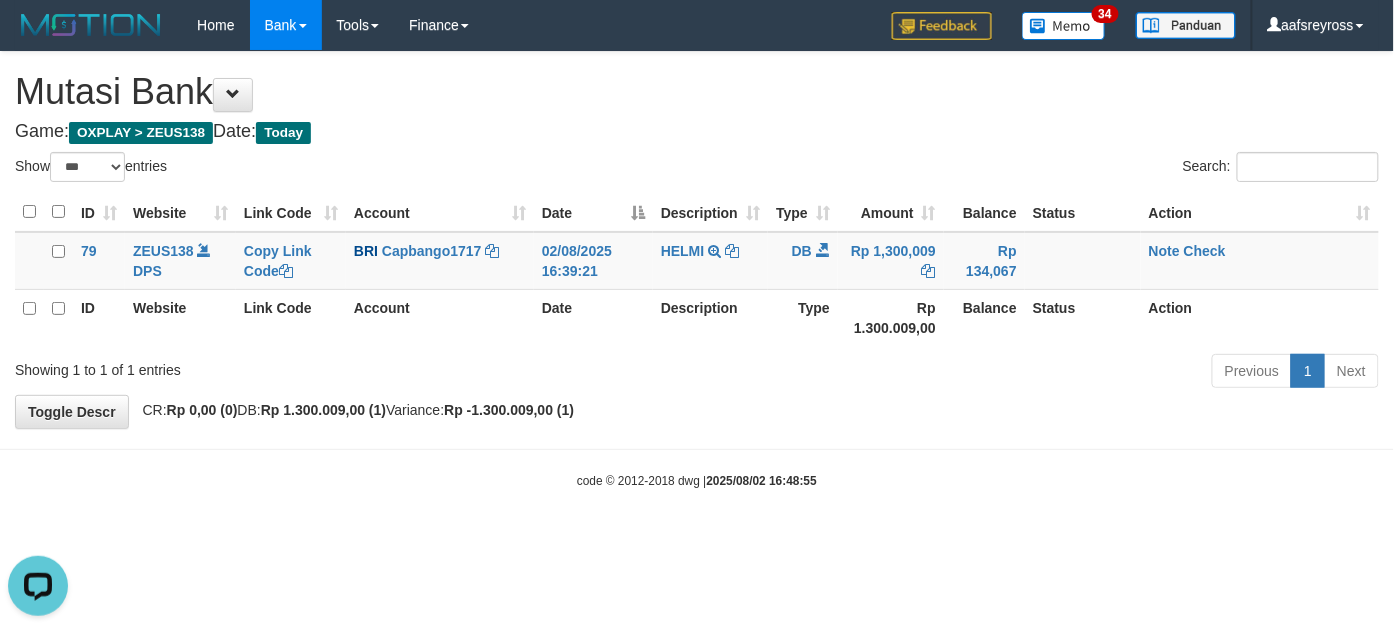 scroll, scrollTop: 0, scrollLeft: 0, axis: both 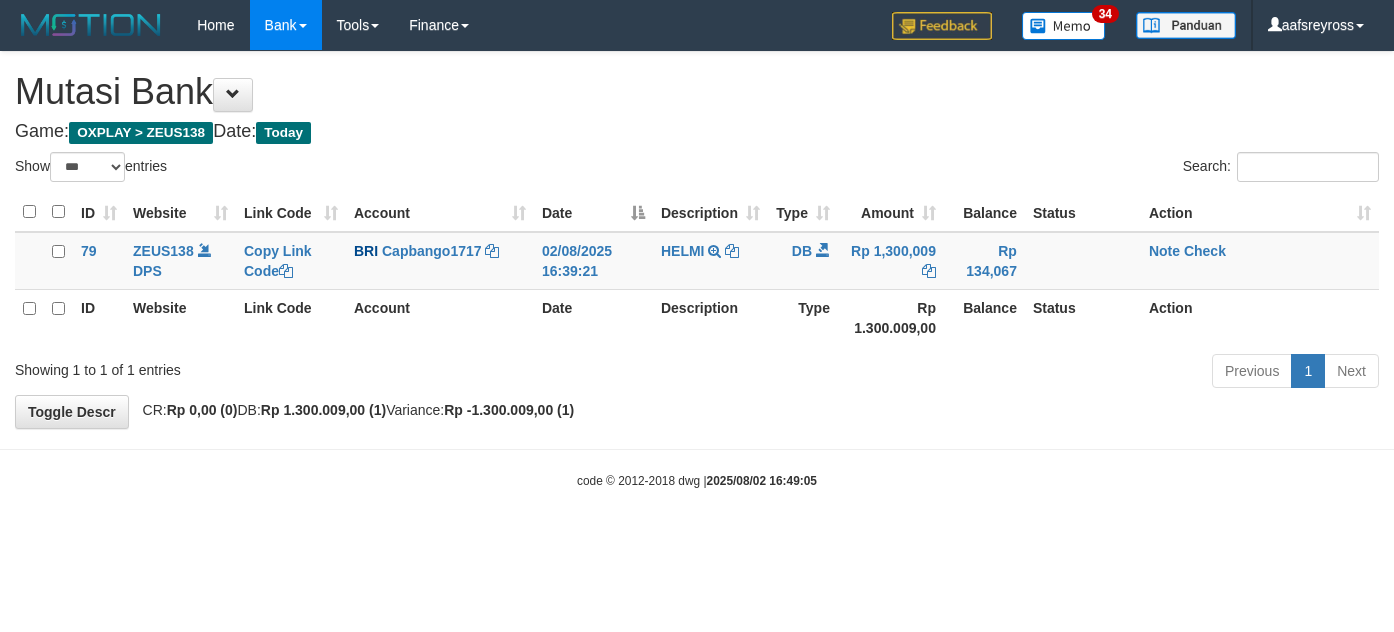 select on "***" 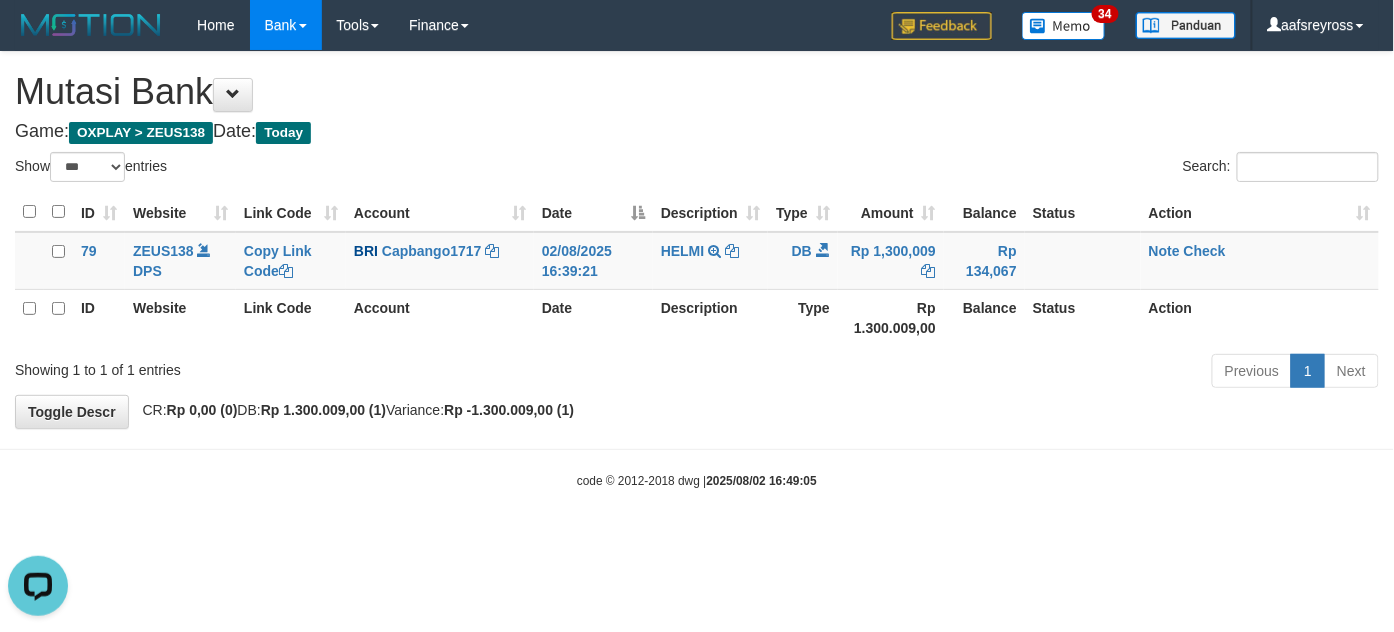 scroll, scrollTop: 0, scrollLeft: 0, axis: both 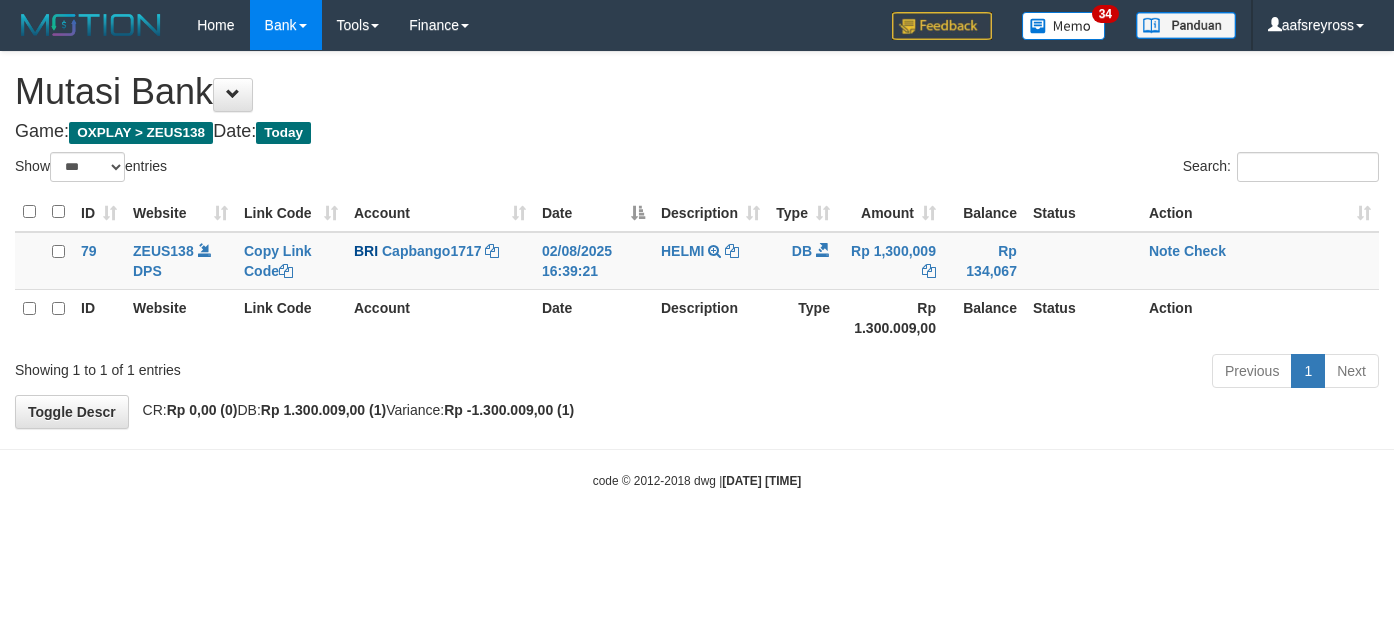 select on "***" 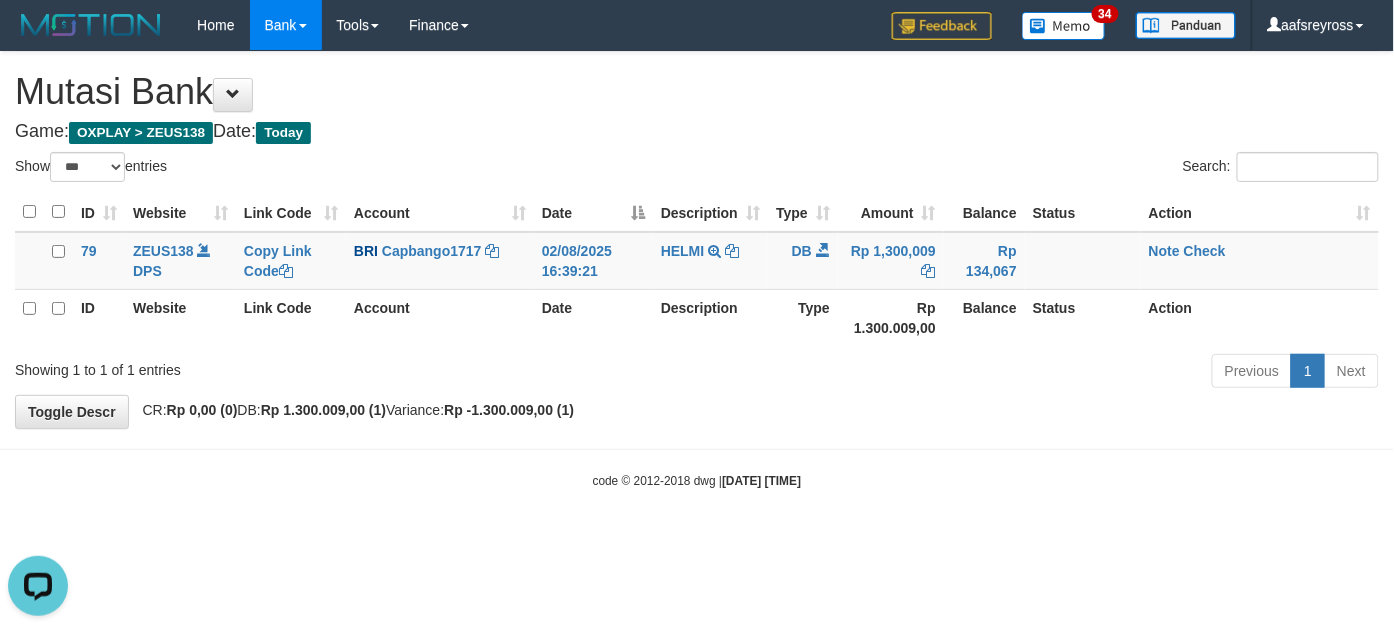 scroll, scrollTop: 0, scrollLeft: 0, axis: both 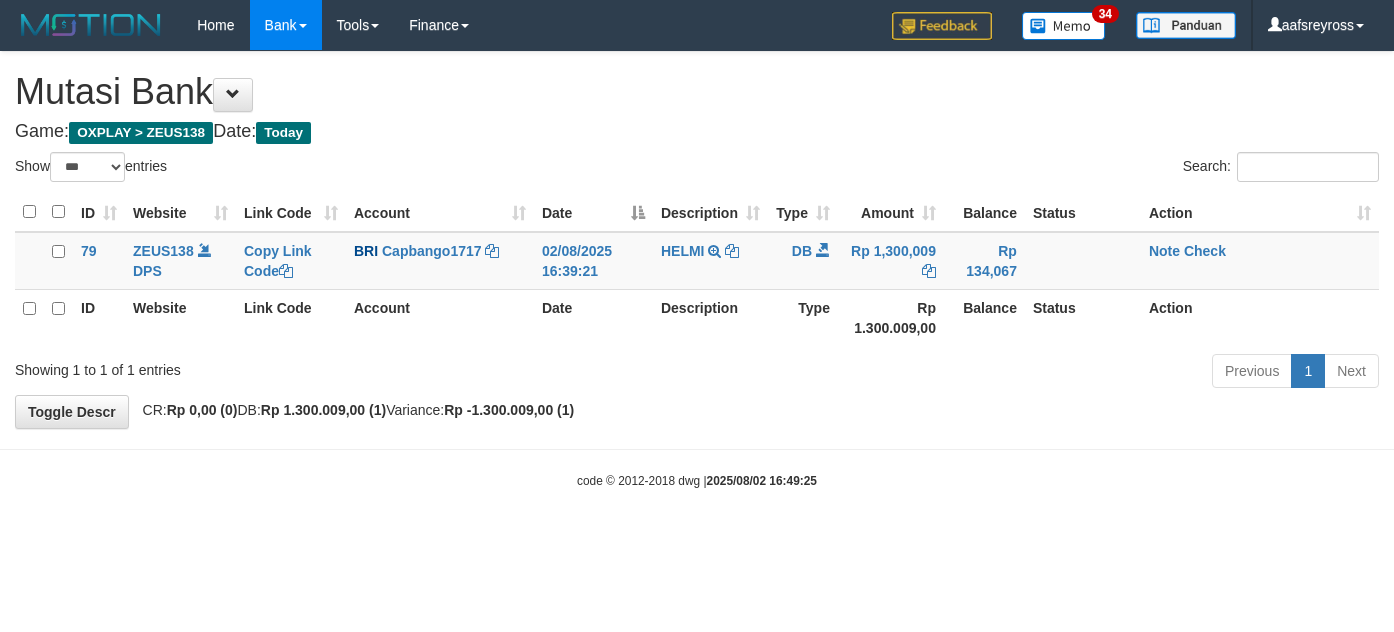 select on "***" 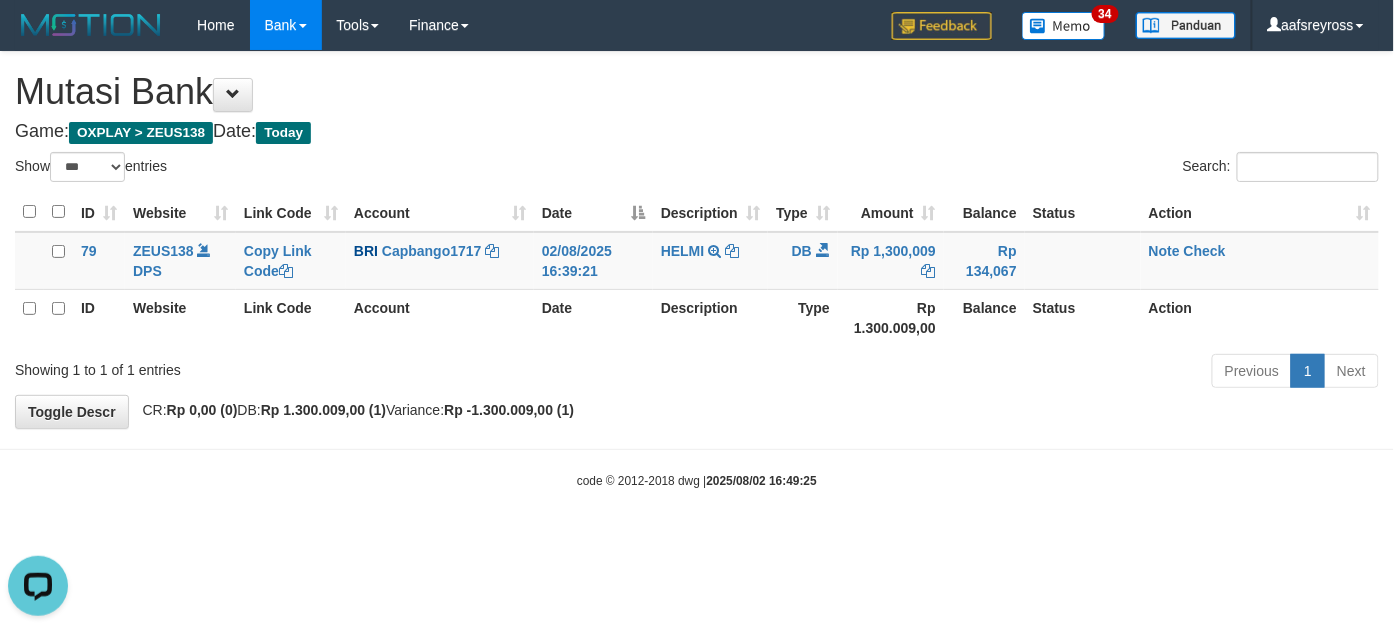 scroll, scrollTop: 0, scrollLeft: 0, axis: both 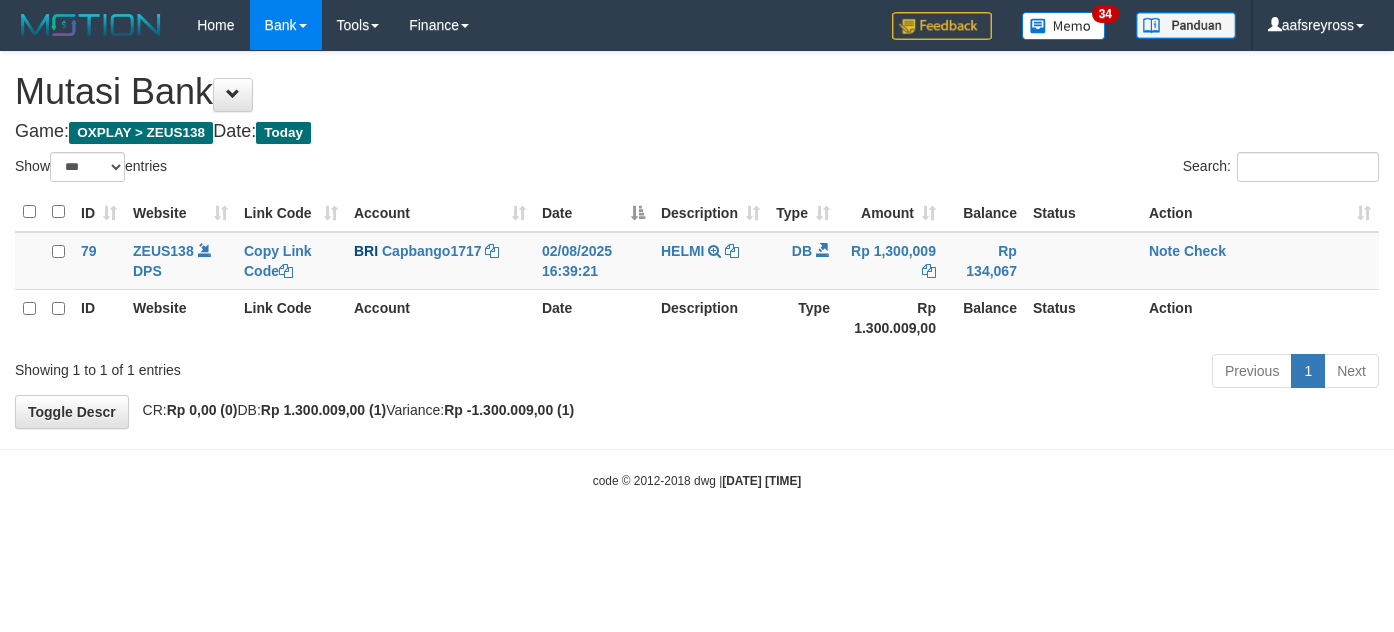 select on "***" 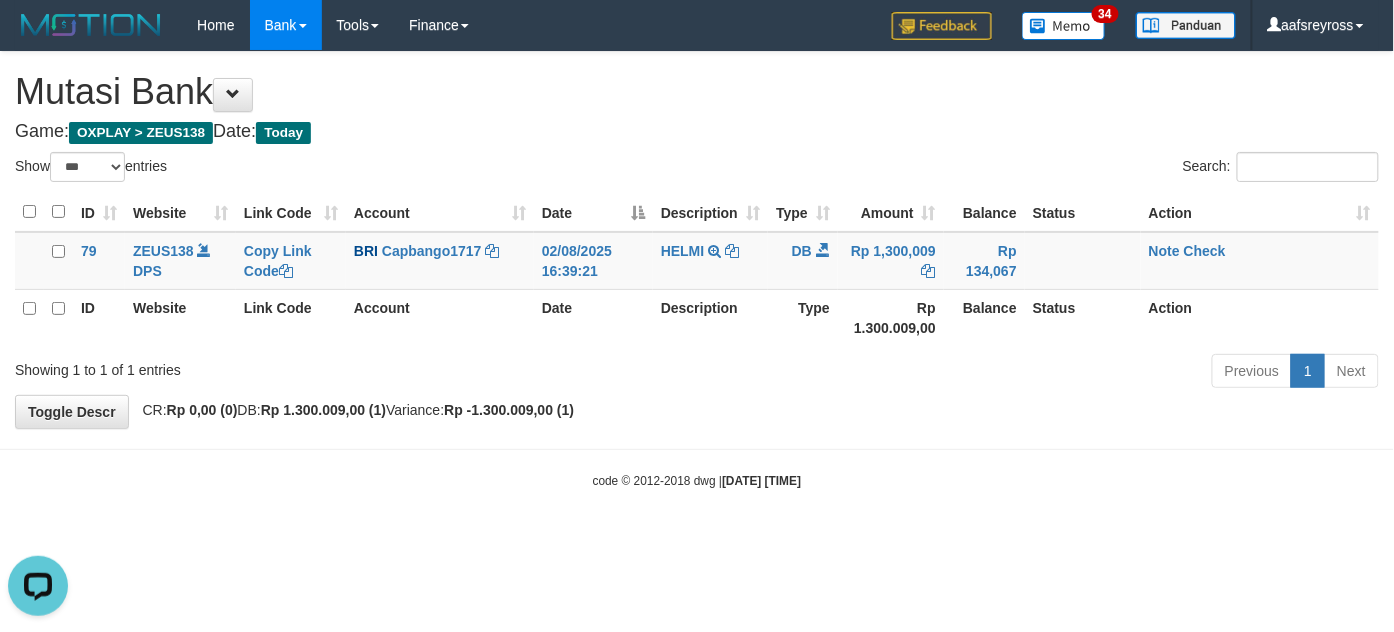 scroll, scrollTop: 0, scrollLeft: 0, axis: both 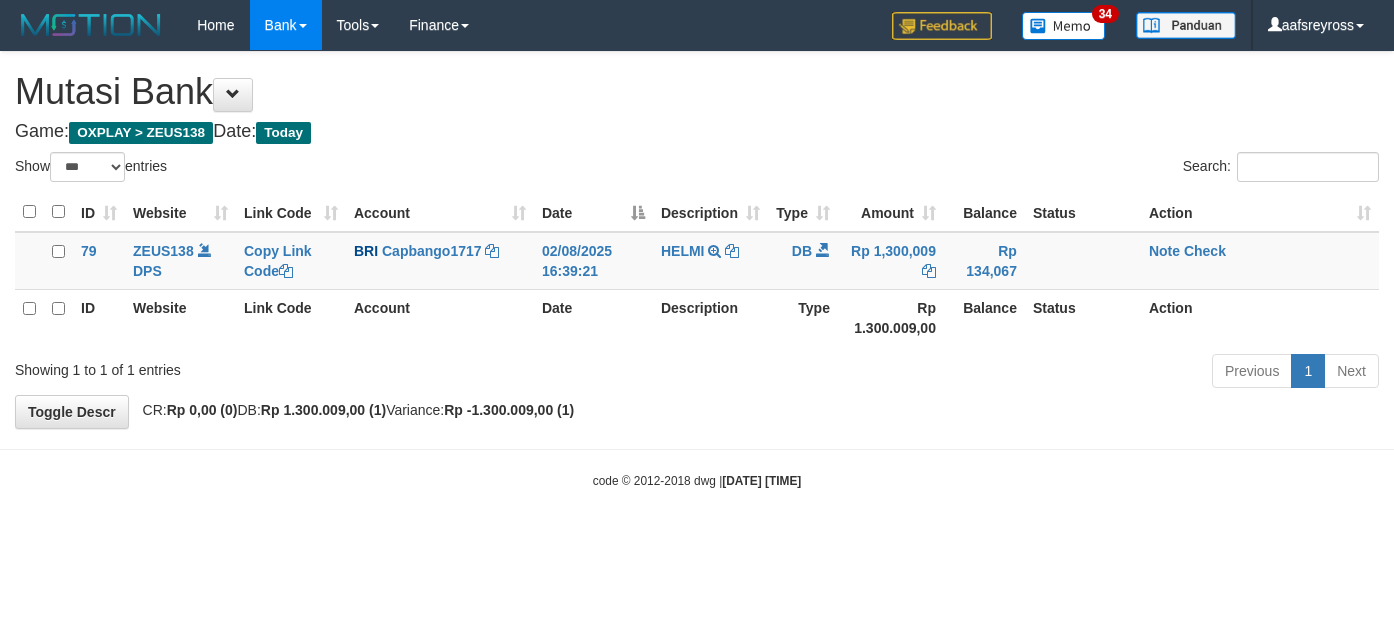 select on "***" 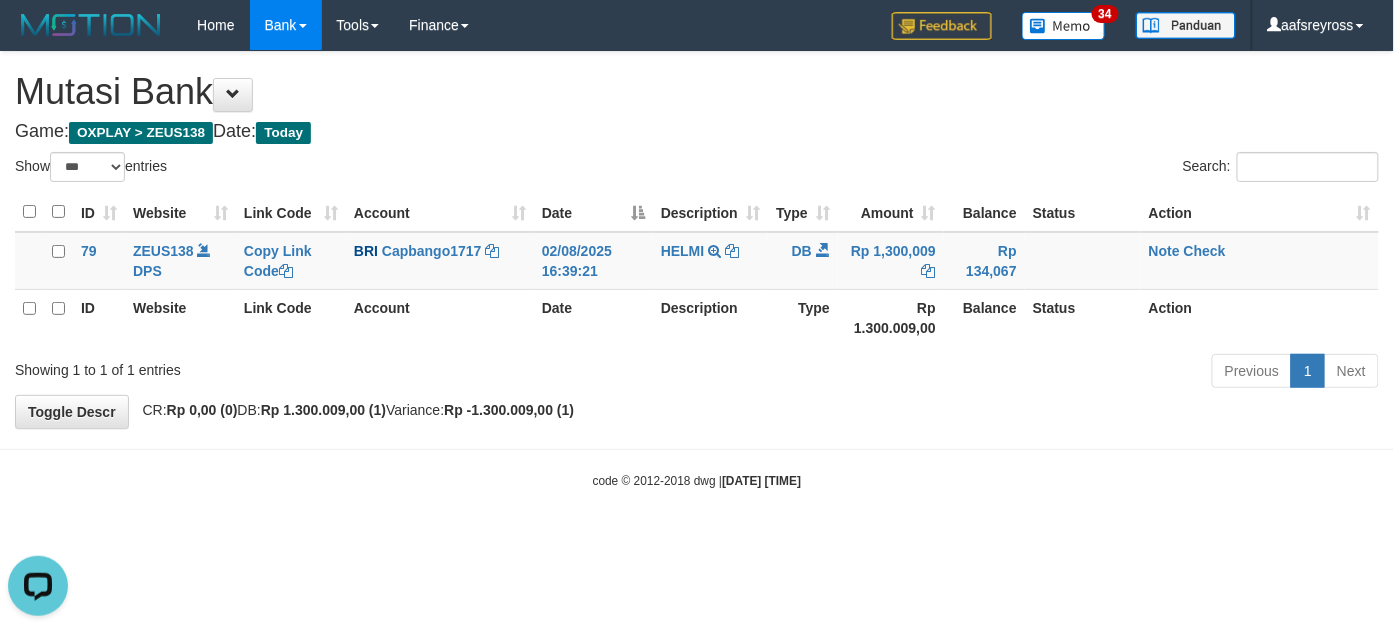 scroll, scrollTop: 0, scrollLeft: 0, axis: both 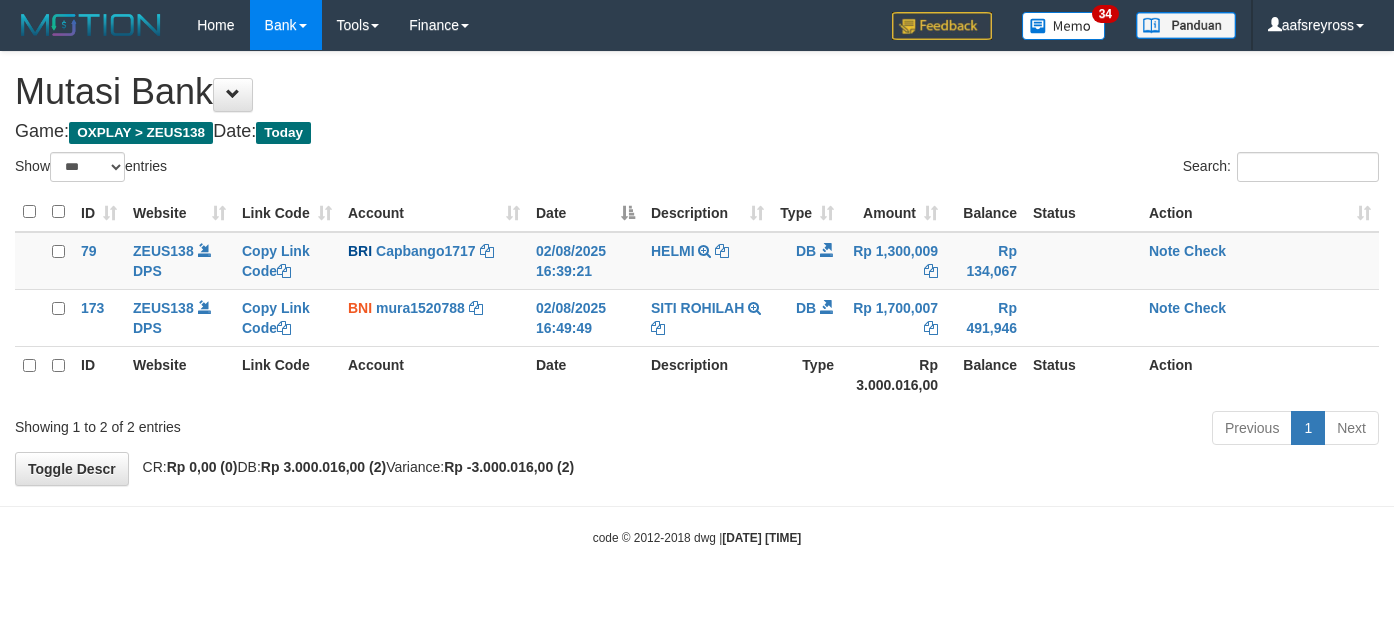 select on "***" 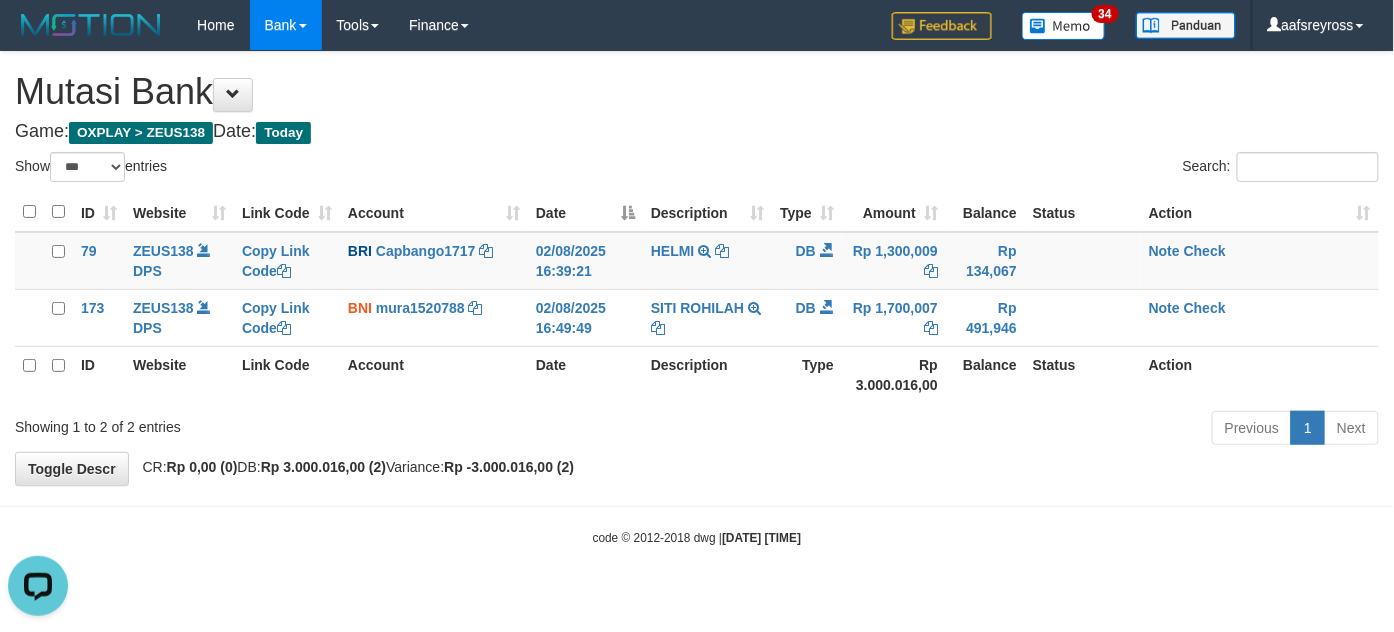scroll, scrollTop: 0, scrollLeft: 0, axis: both 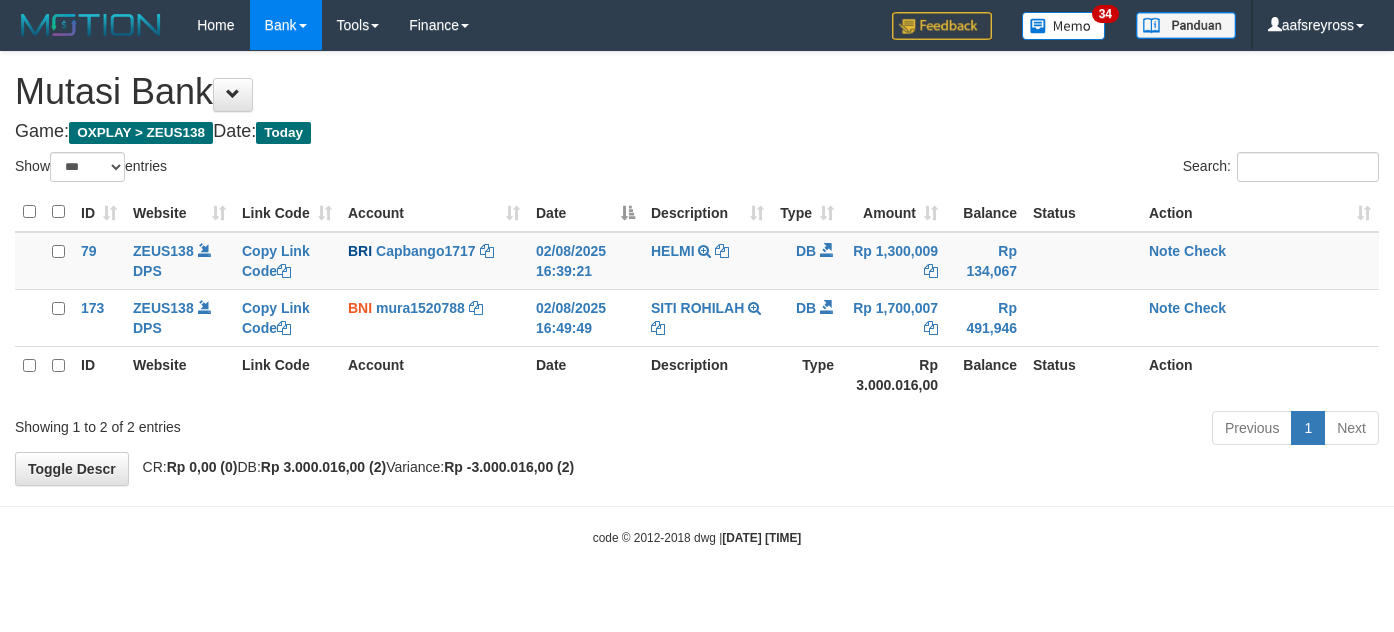 select on "***" 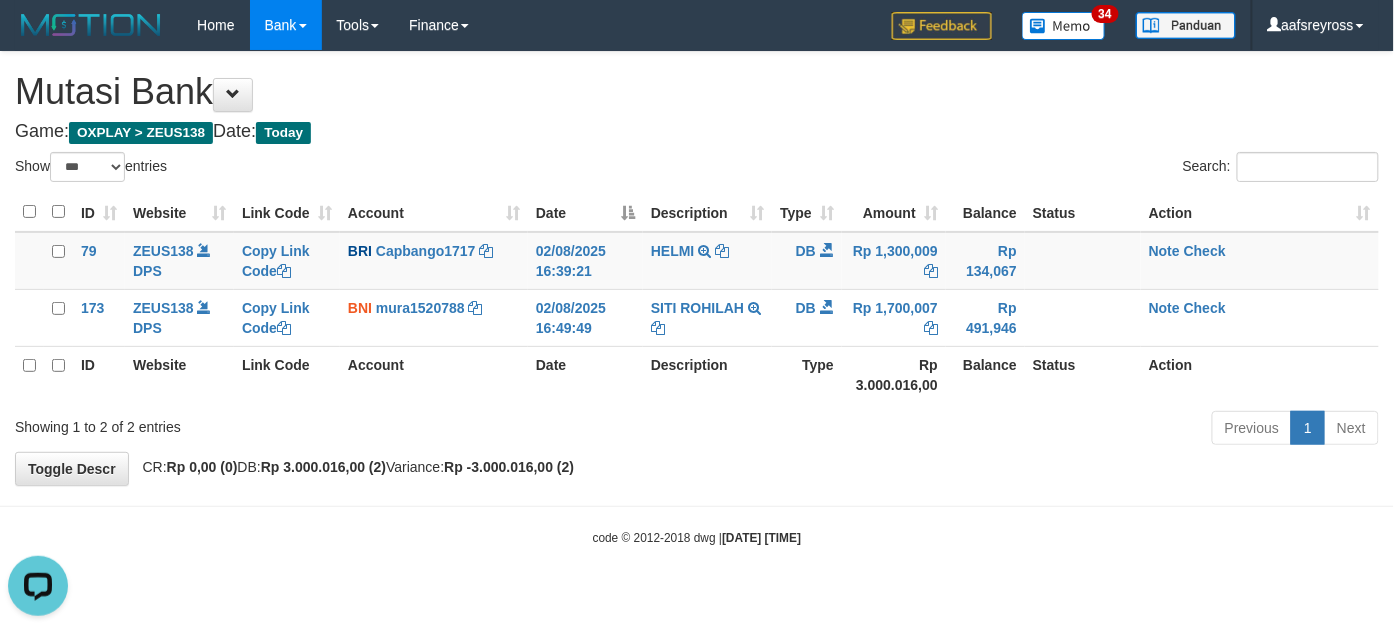 scroll, scrollTop: 0, scrollLeft: 0, axis: both 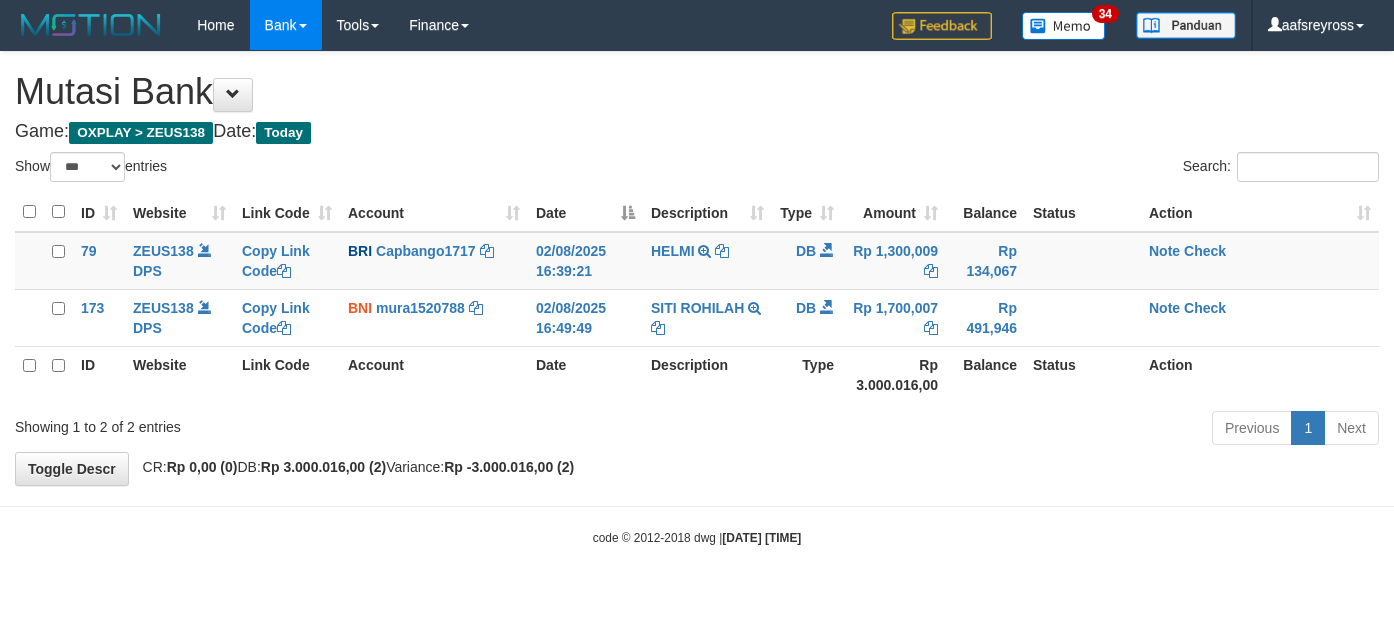 select on "***" 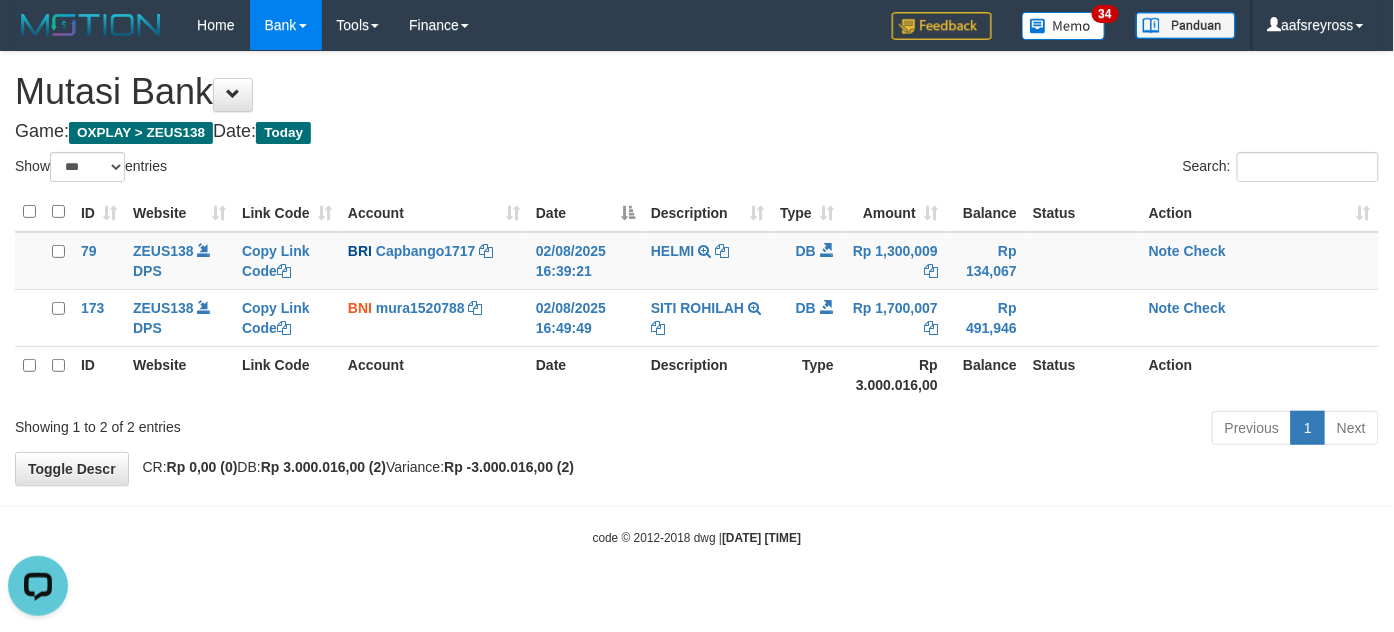 scroll, scrollTop: 0, scrollLeft: 0, axis: both 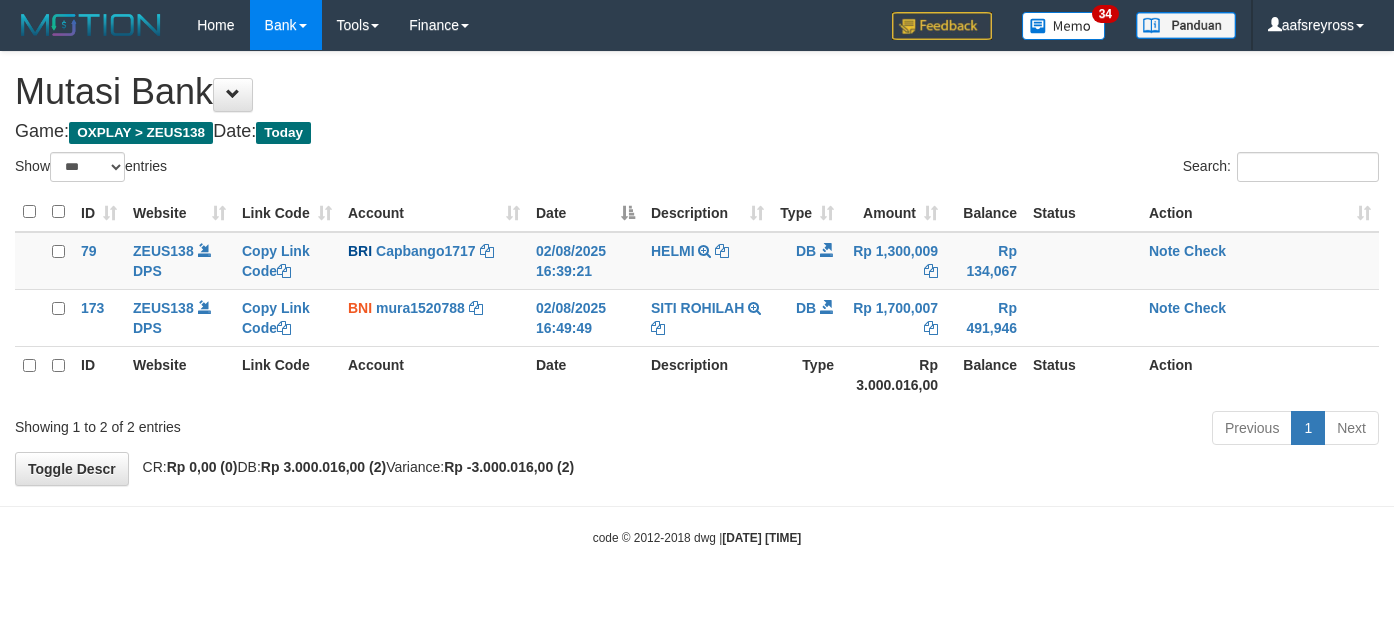 select on "***" 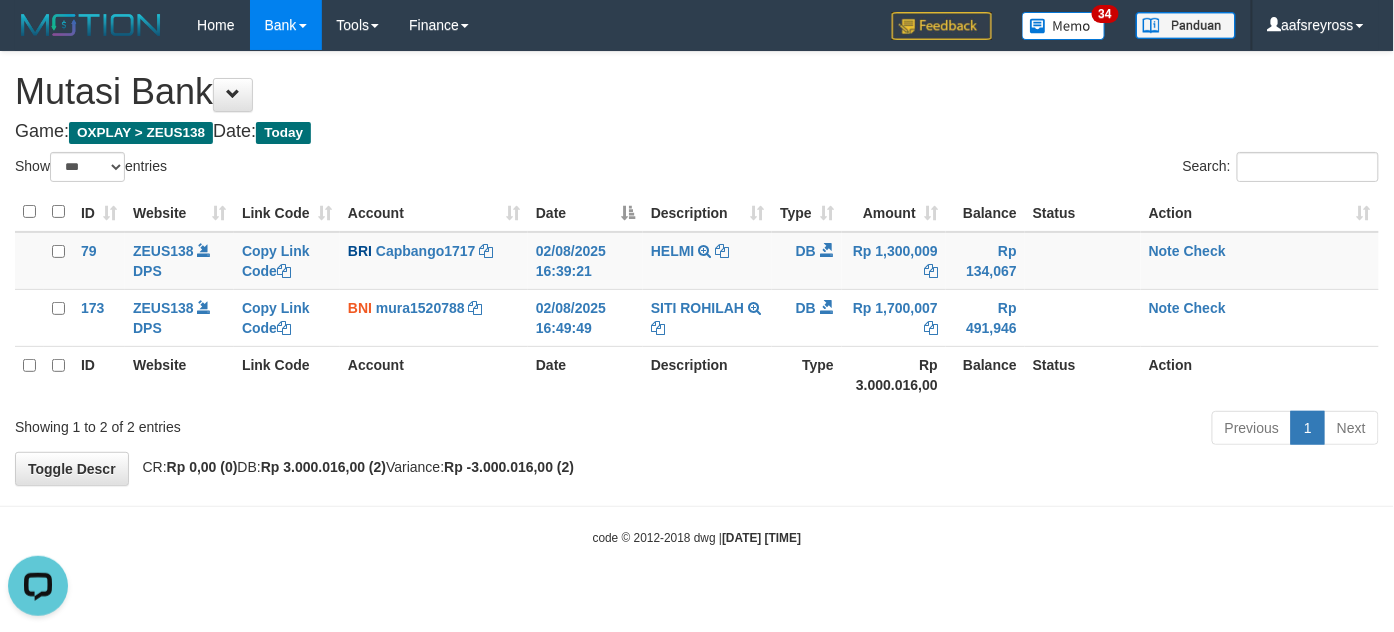 scroll, scrollTop: 0, scrollLeft: 0, axis: both 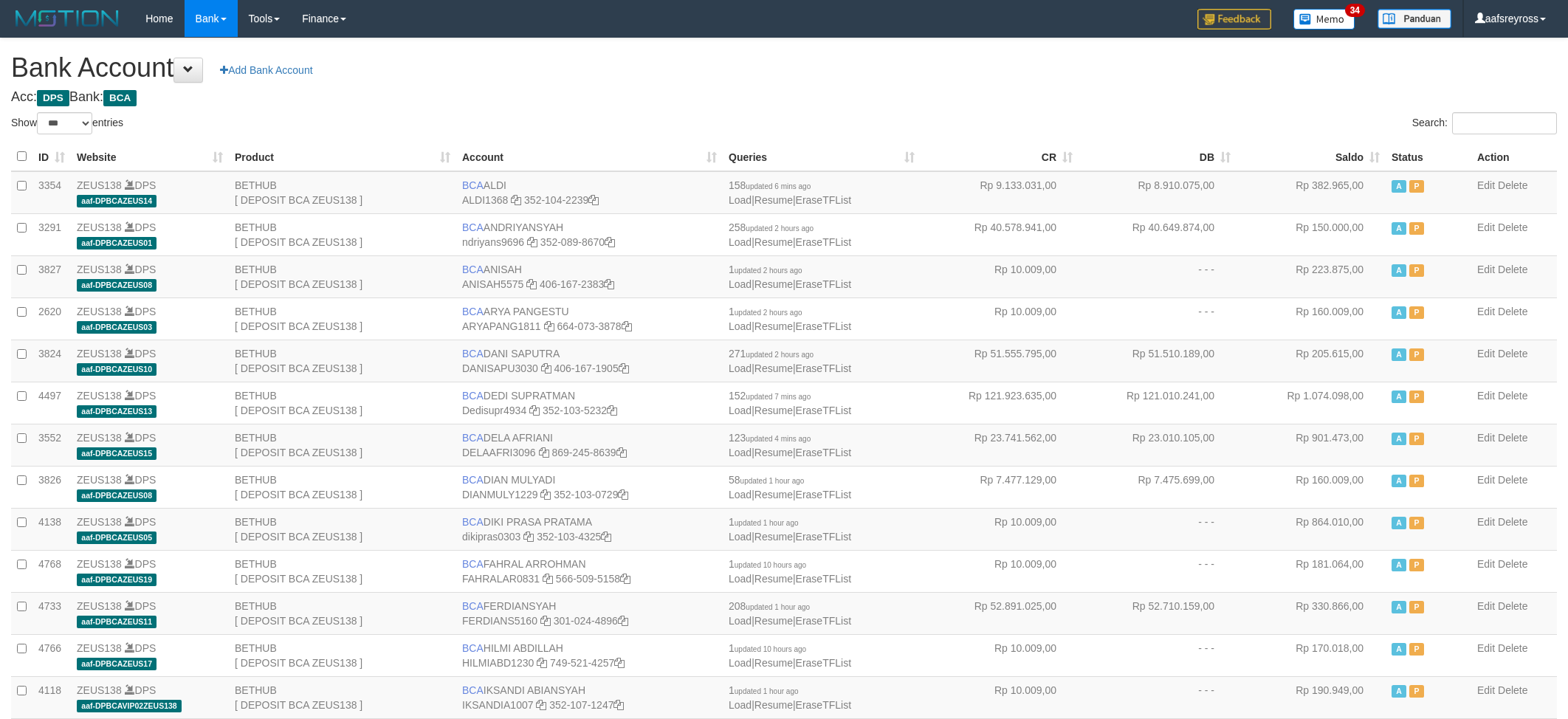 select on "***" 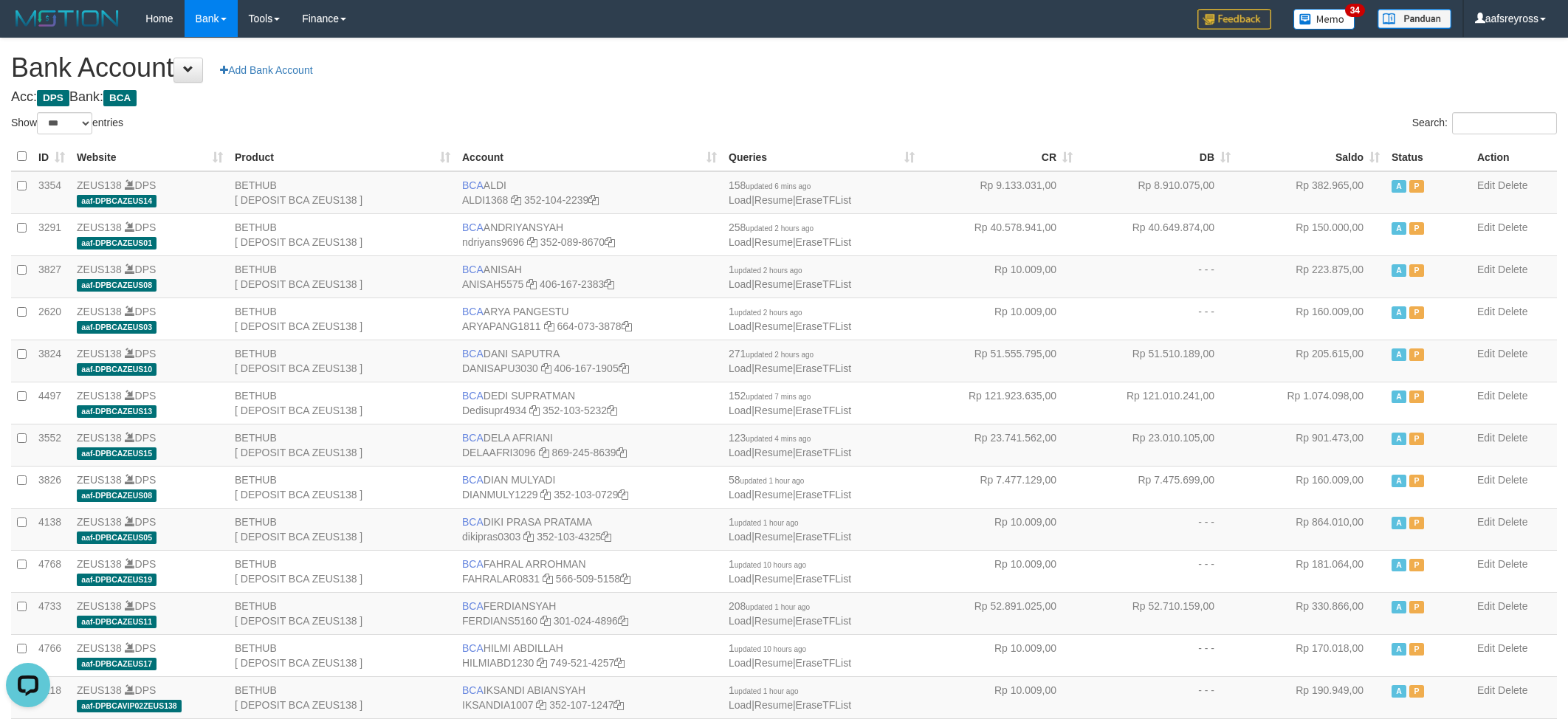 scroll, scrollTop: 0, scrollLeft: 0, axis: both 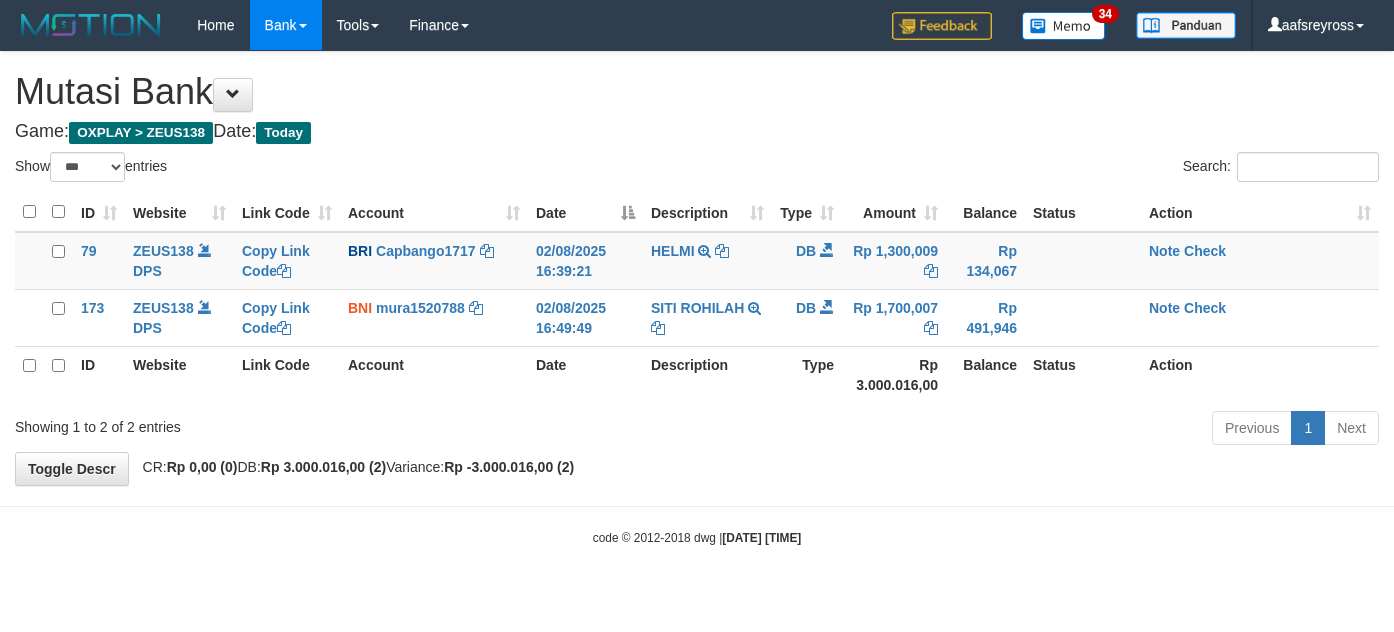 select on "***" 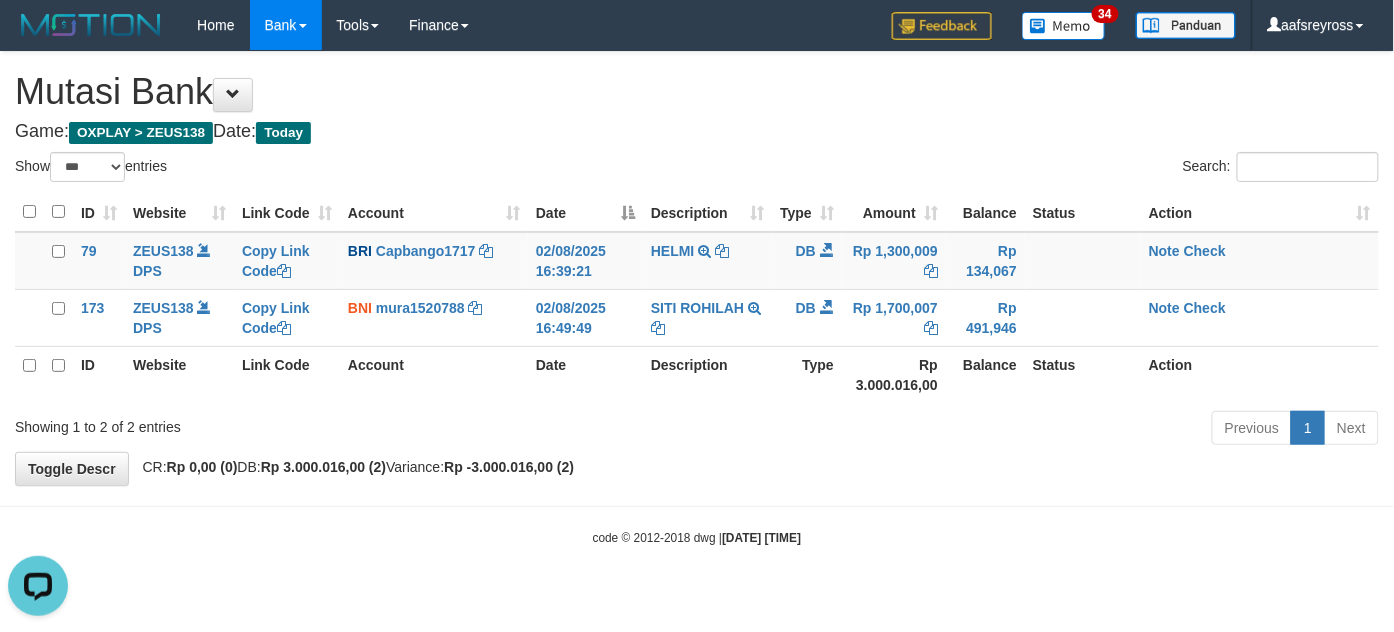 scroll, scrollTop: 0, scrollLeft: 0, axis: both 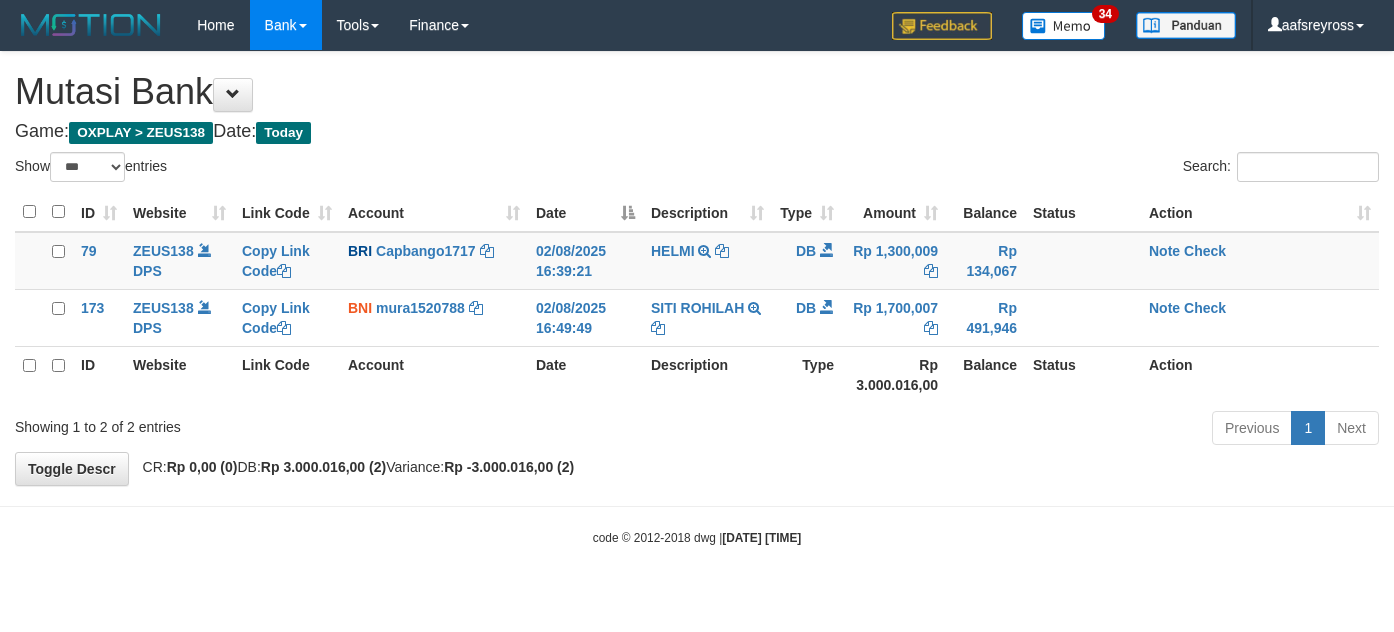 select on "***" 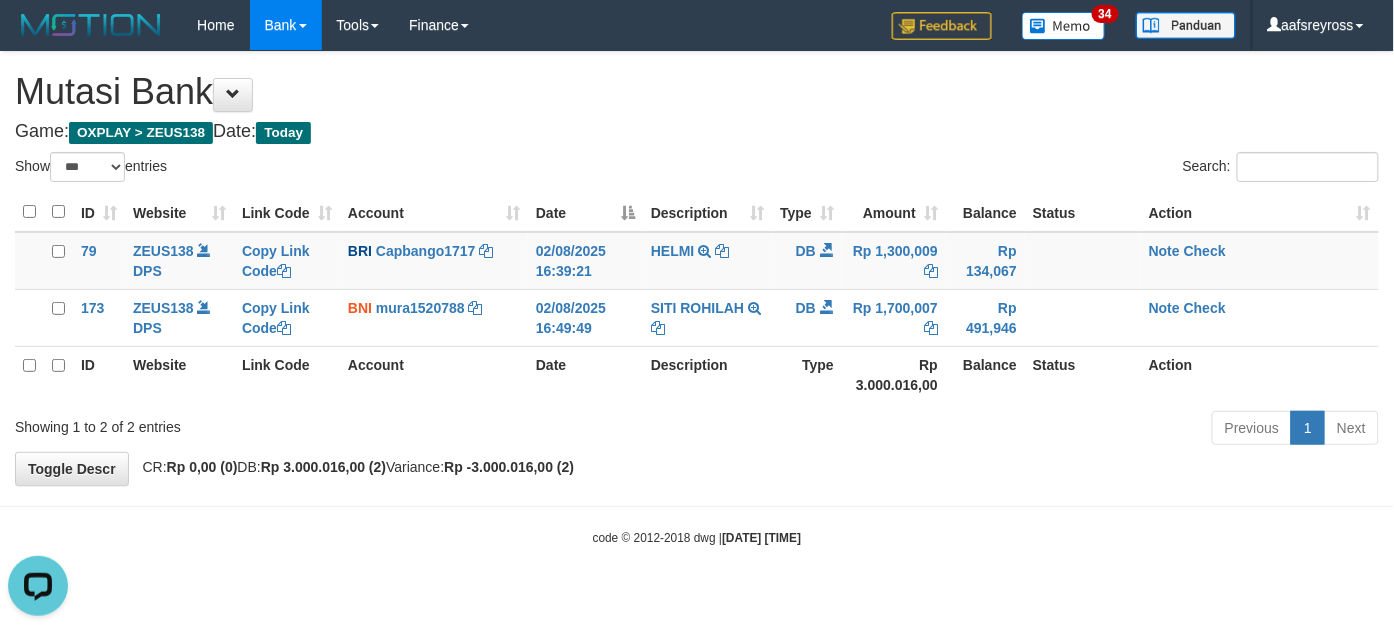 scroll, scrollTop: 0, scrollLeft: 0, axis: both 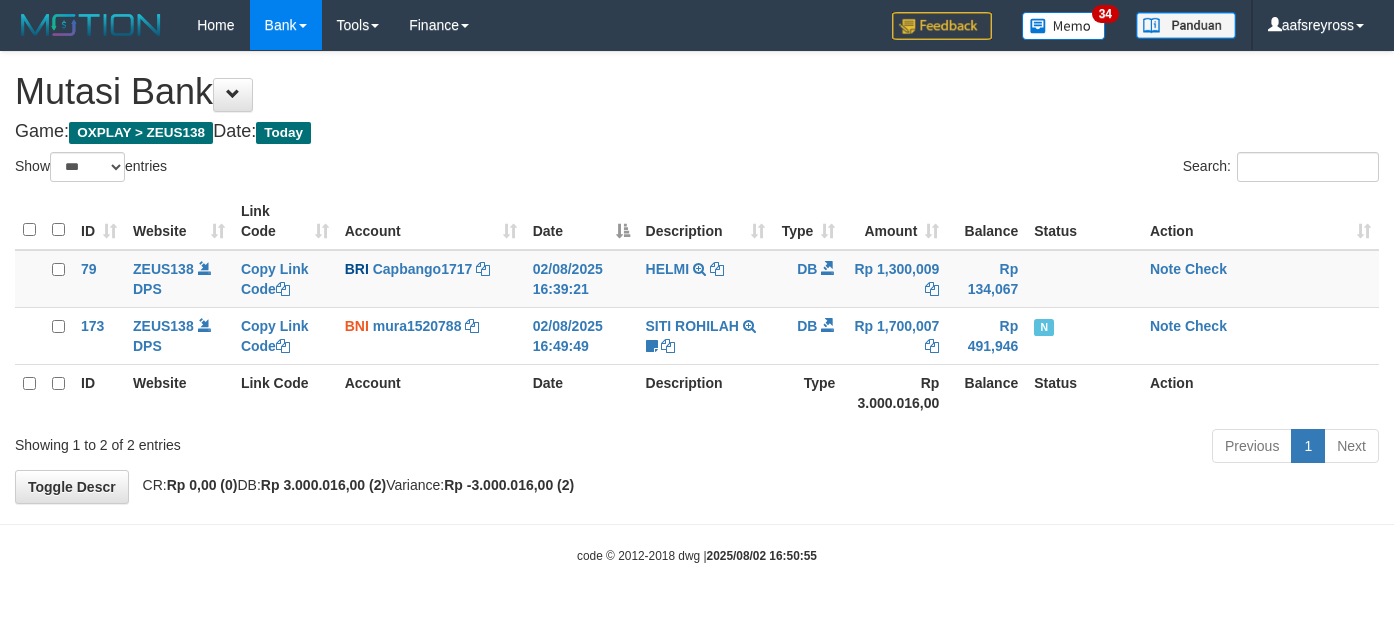 select on "***" 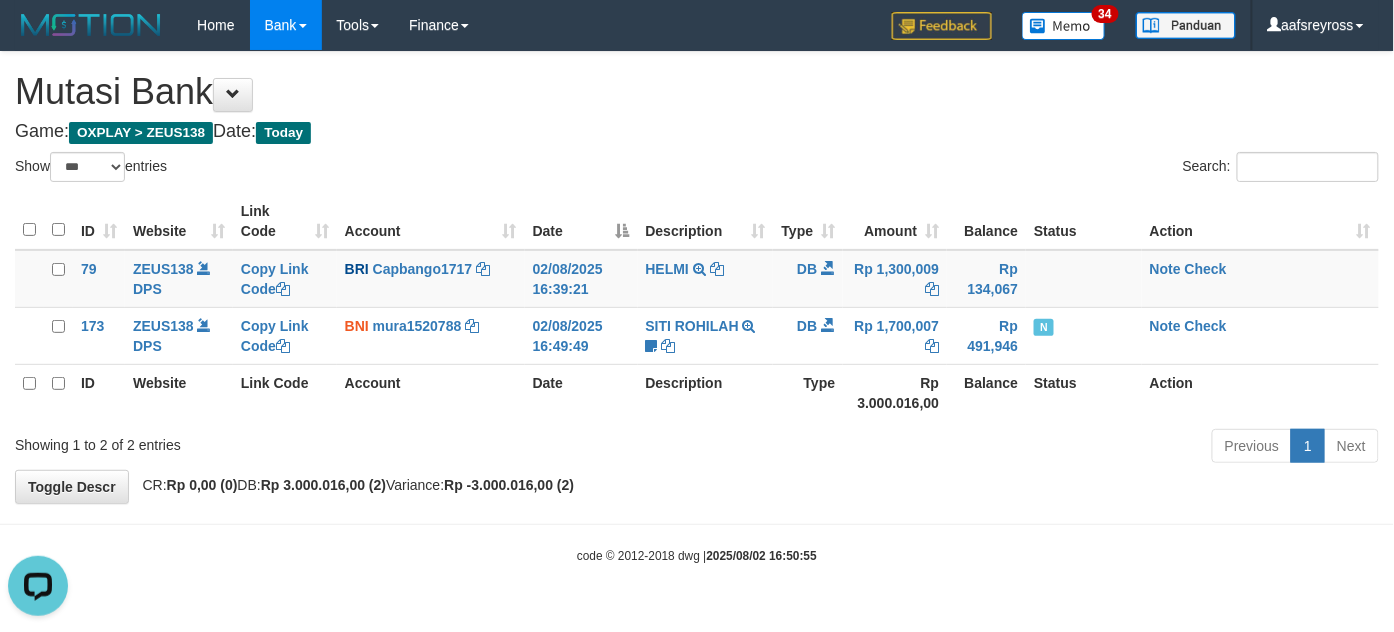 scroll, scrollTop: 0, scrollLeft: 0, axis: both 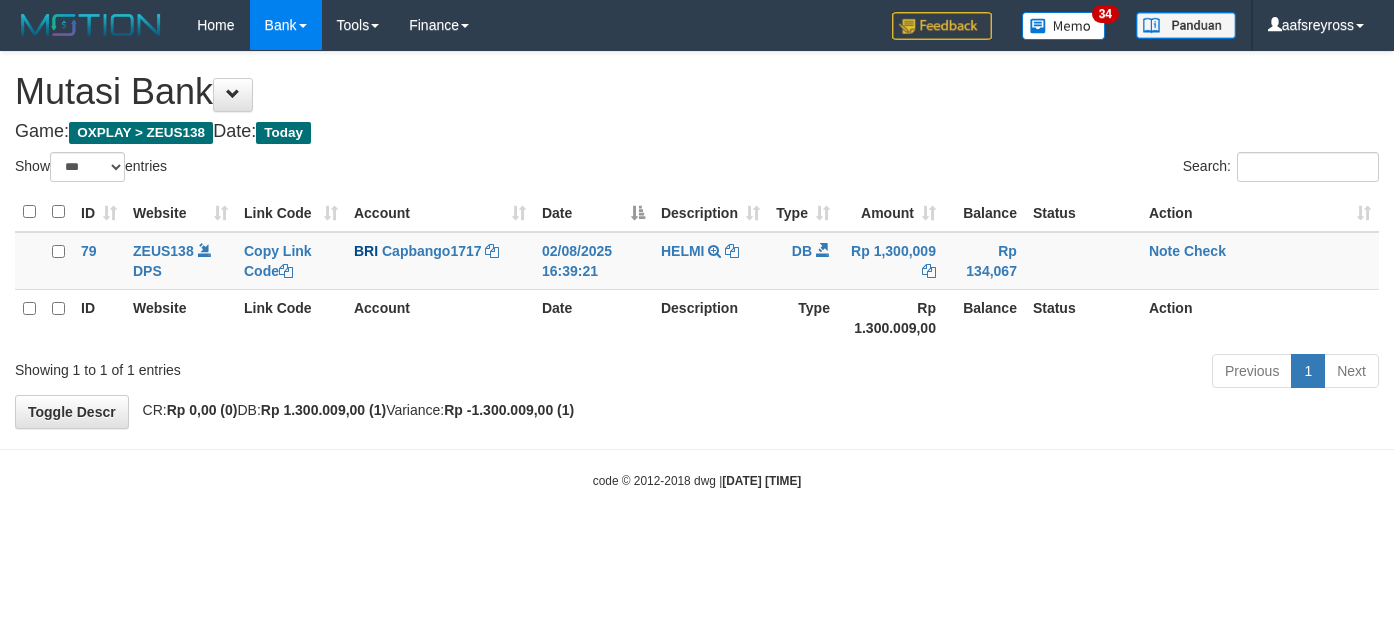 select on "***" 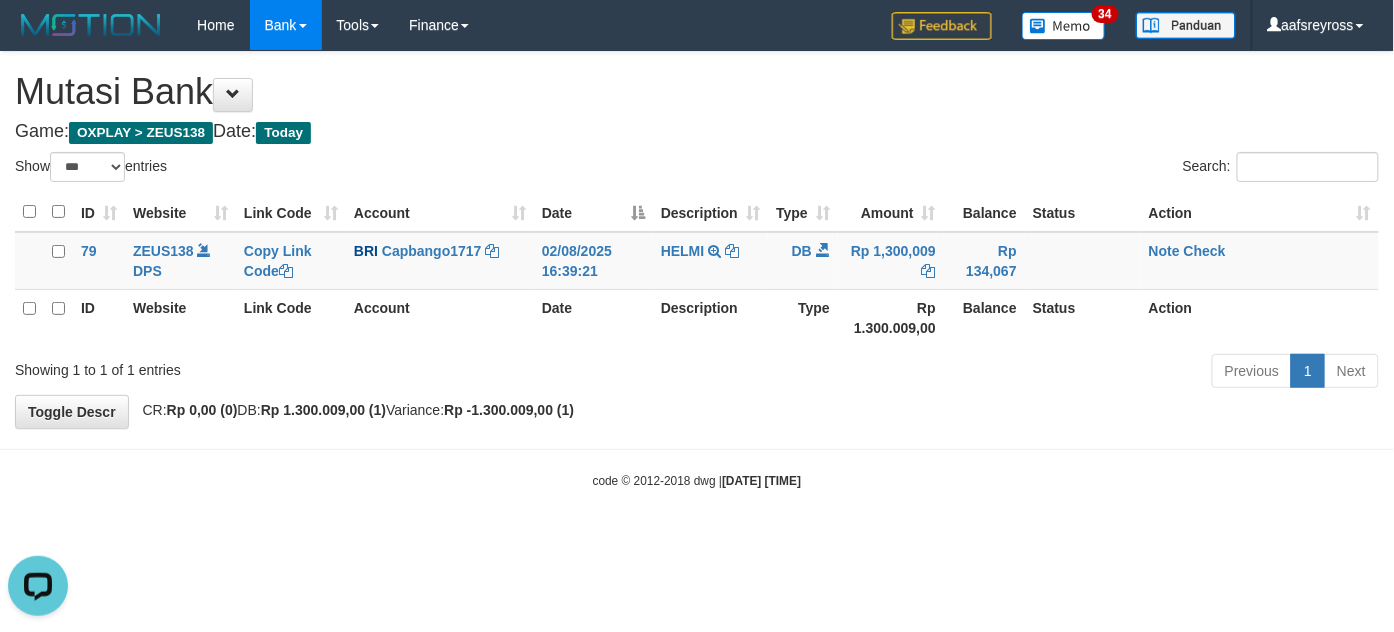 scroll, scrollTop: 0, scrollLeft: 0, axis: both 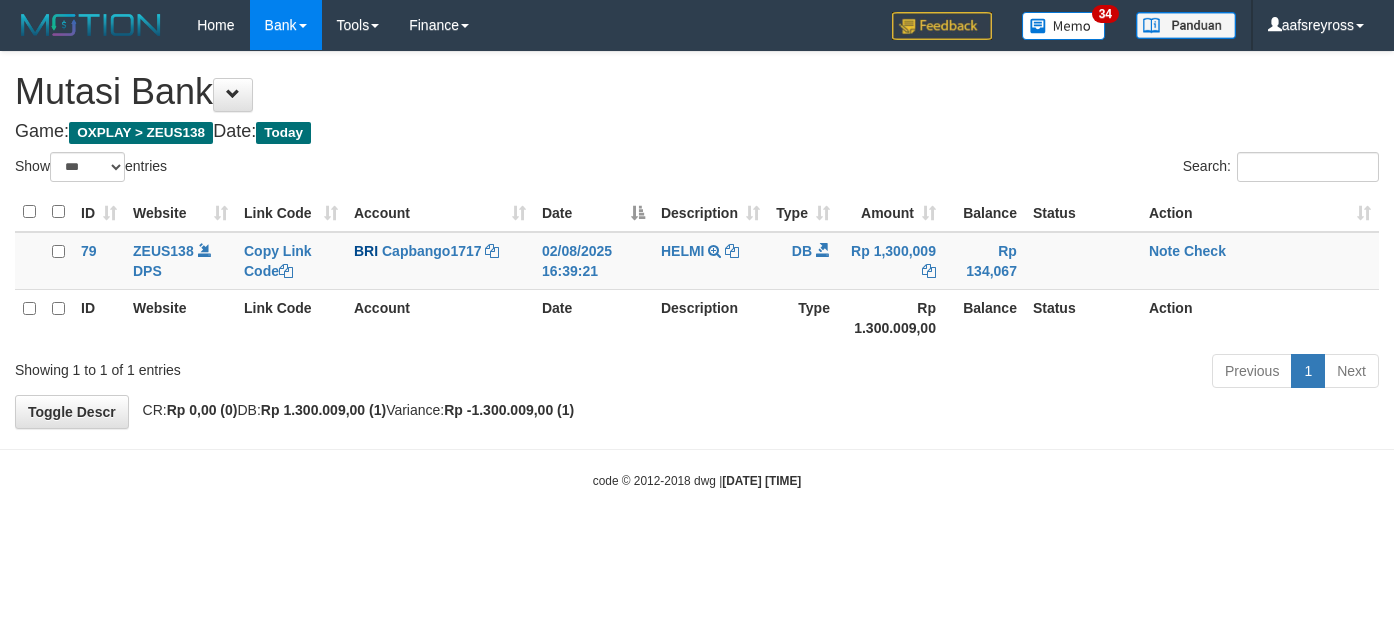 select on "***" 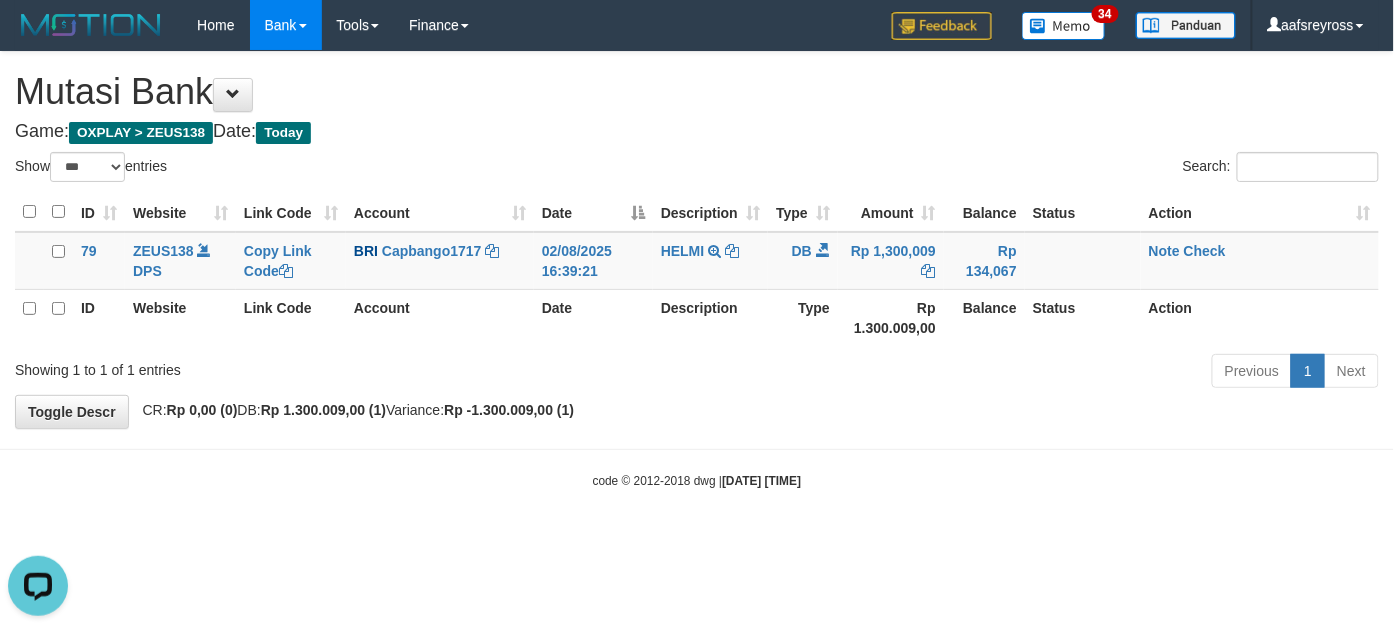 scroll, scrollTop: 0, scrollLeft: 0, axis: both 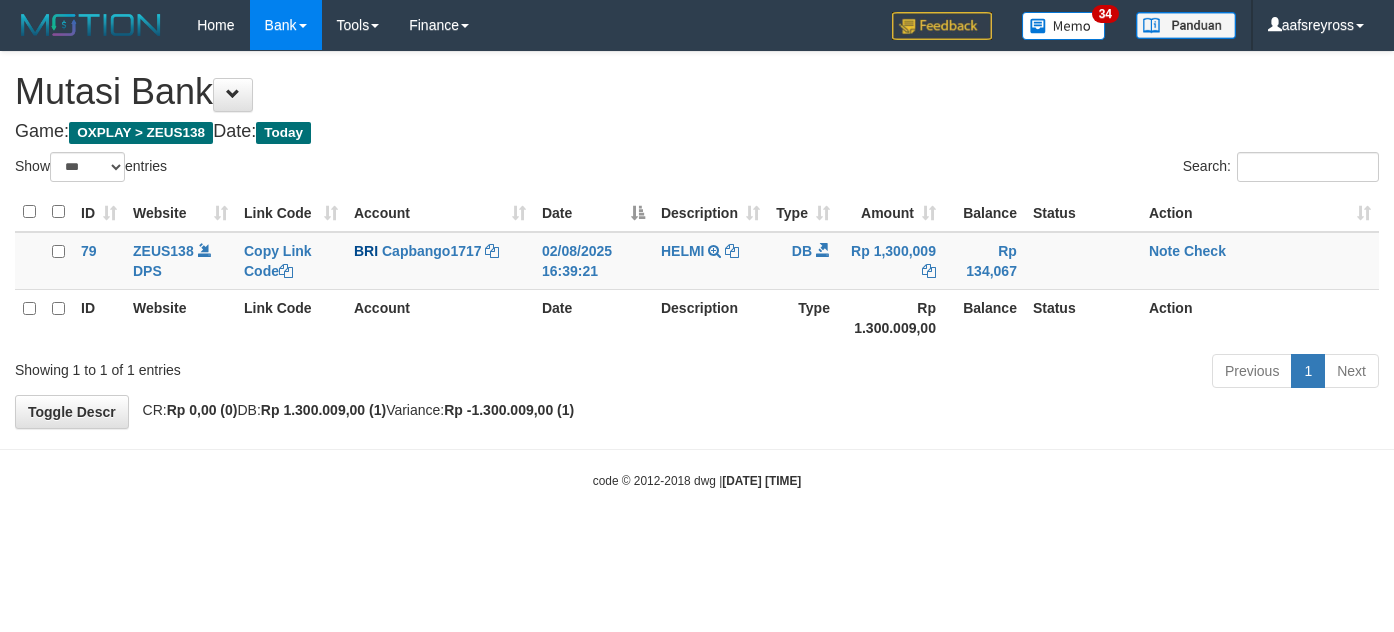 select on "***" 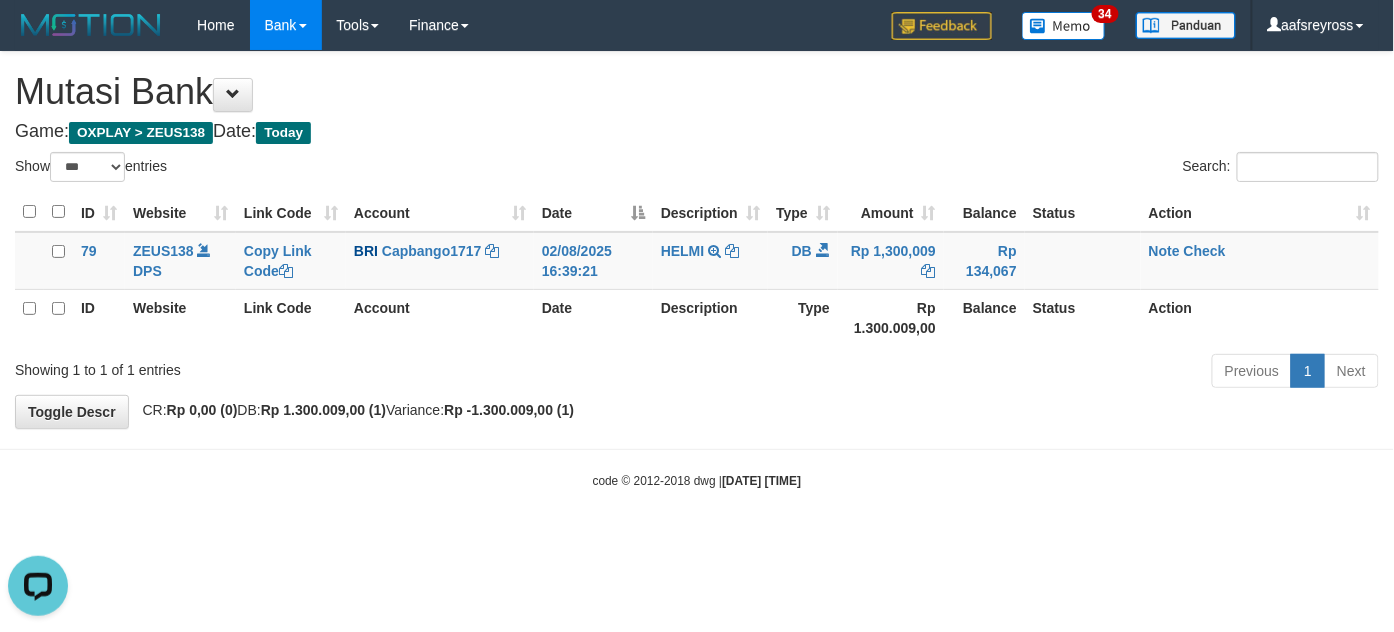 scroll, scrollTop: 0, scrollLeft: 0, axis: both 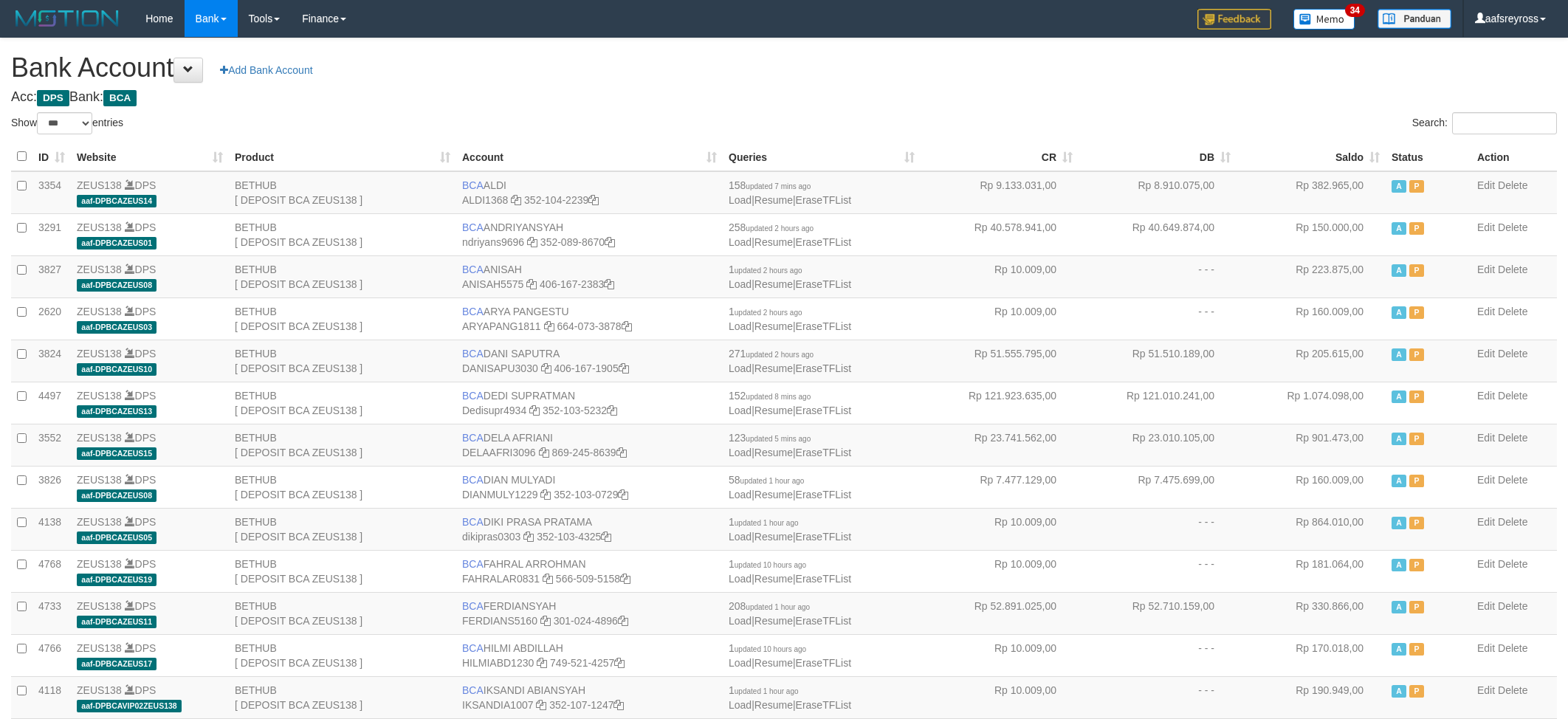 select on "***" 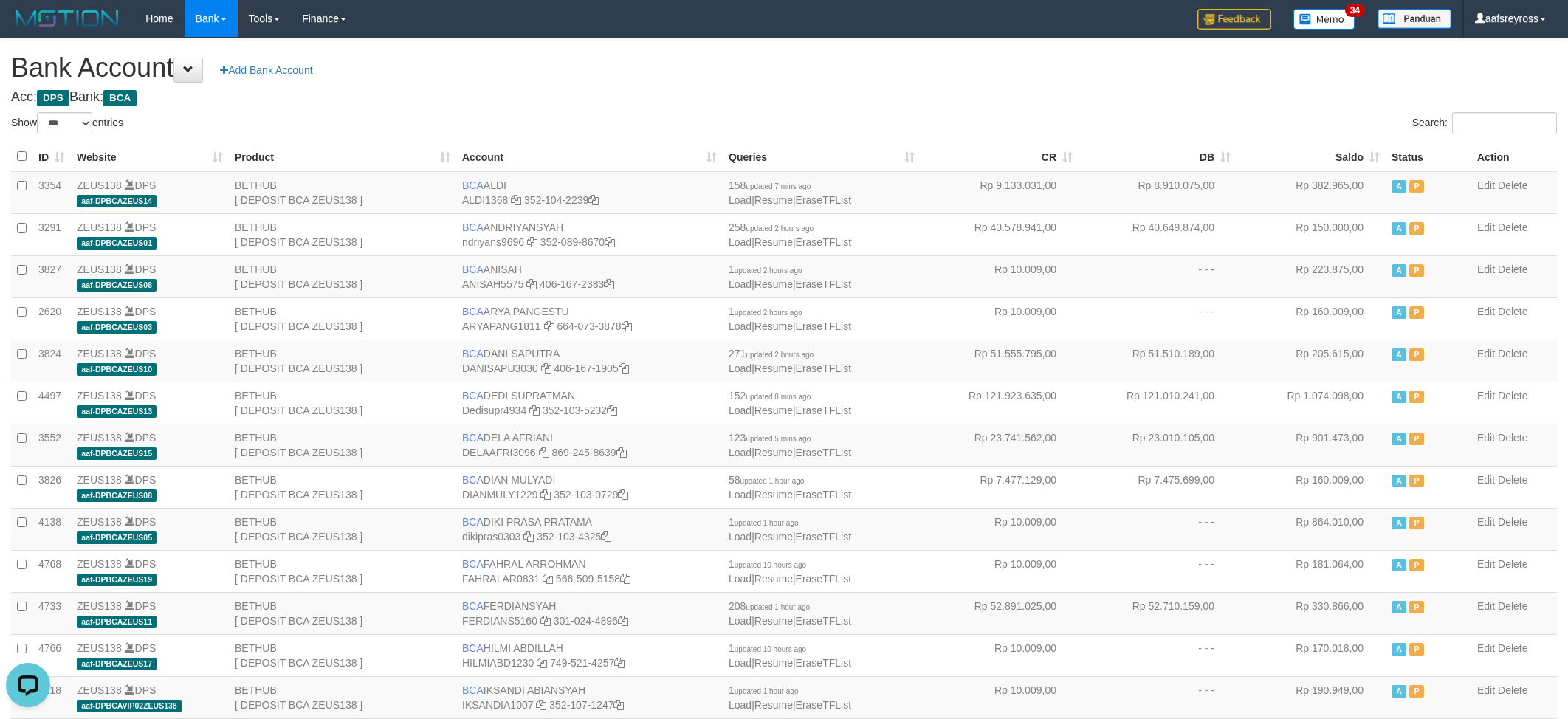 scroll, scrollTop: 0, scrollLeft: 0, axis: both 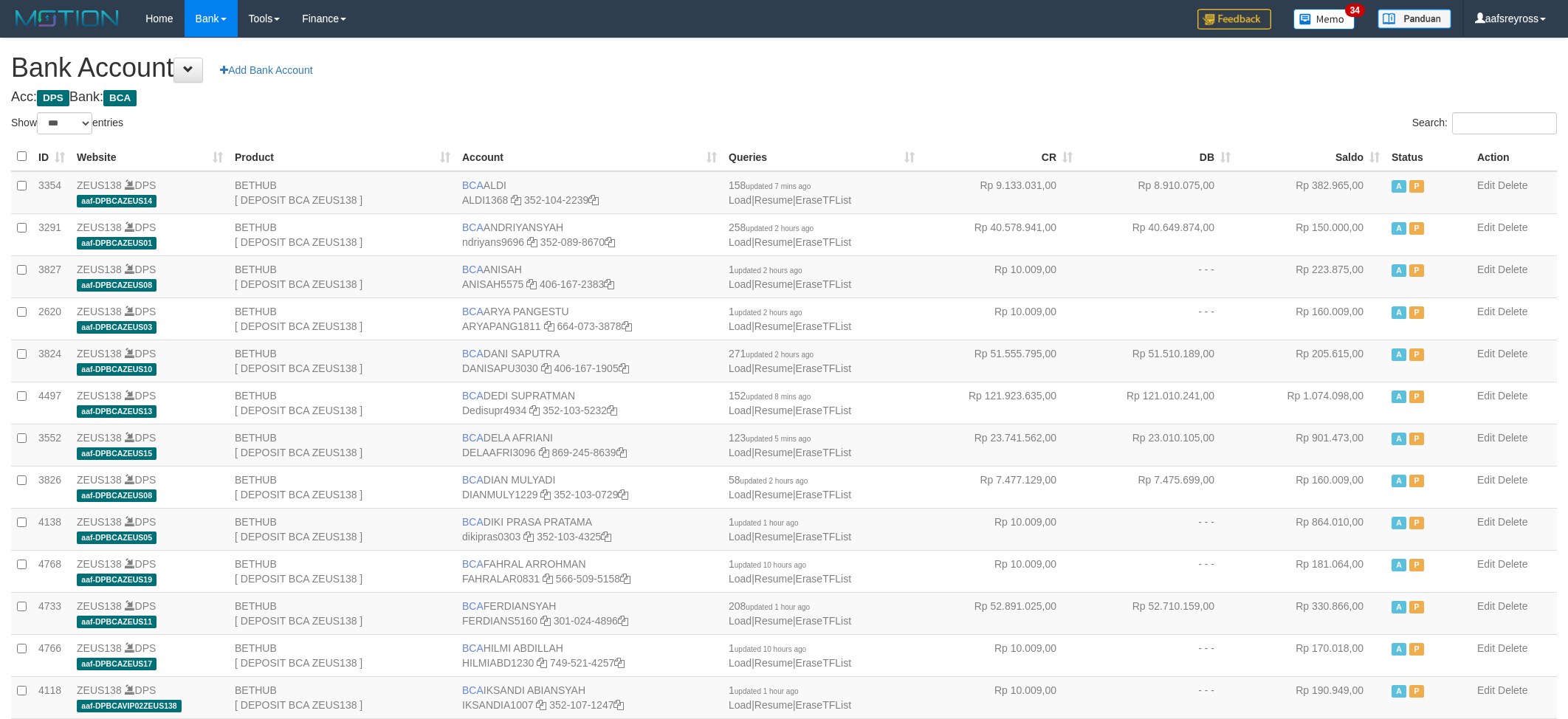 select on "***" 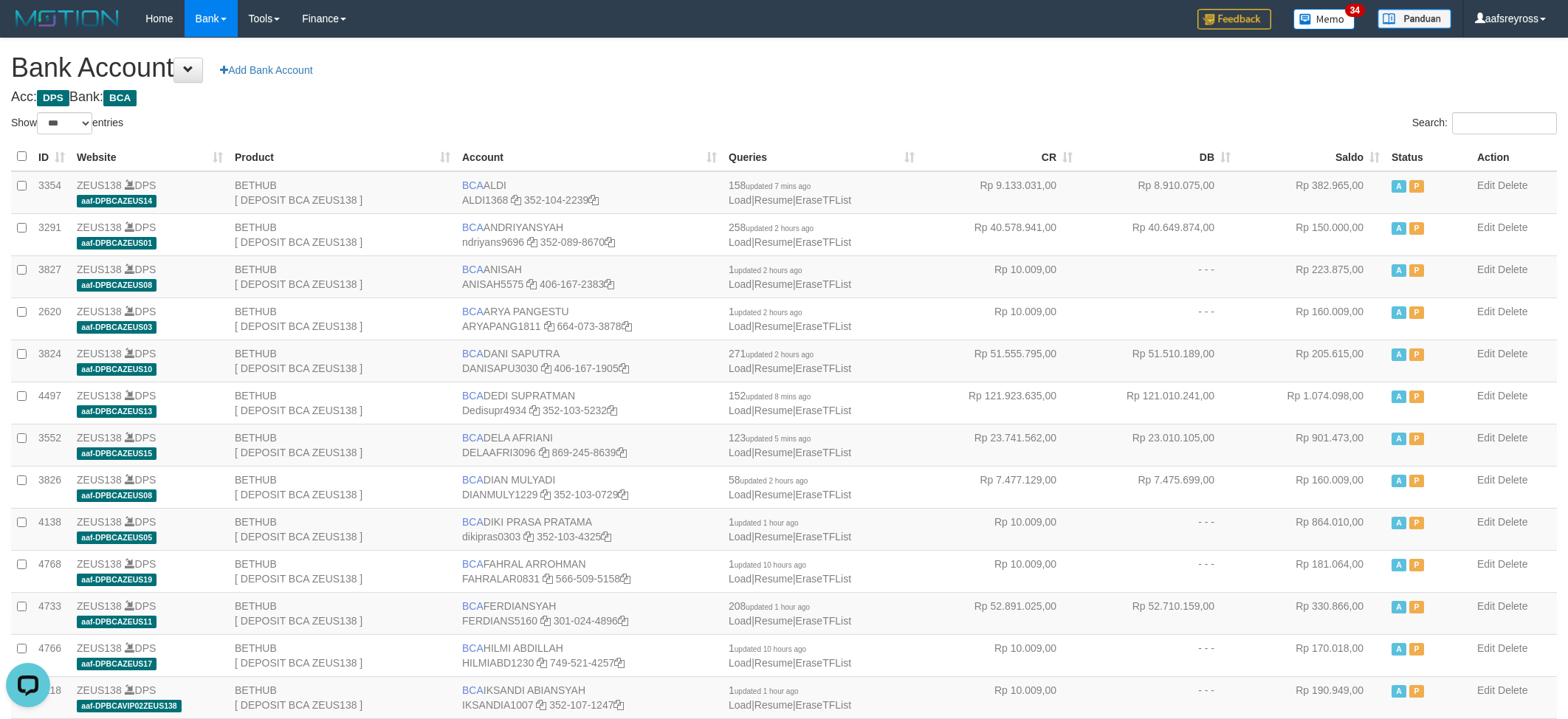 scroll, scrollTop: 0, scrollLeft: 0, axis: both 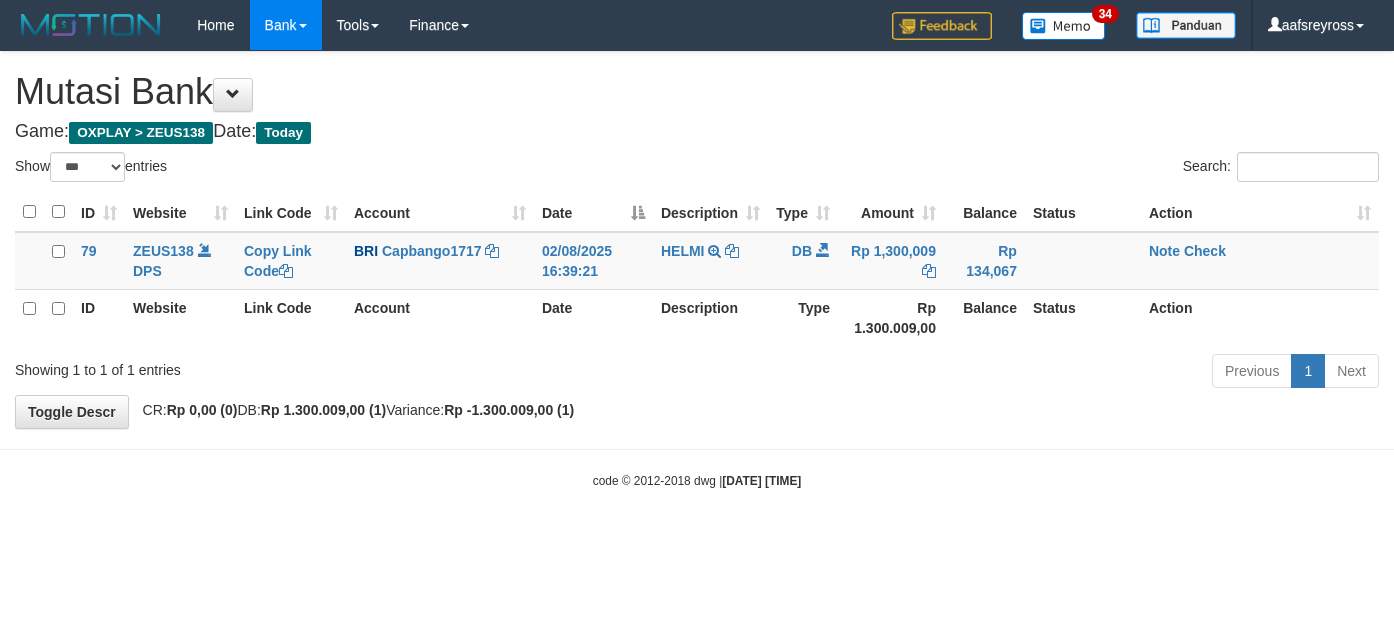 select on "***" 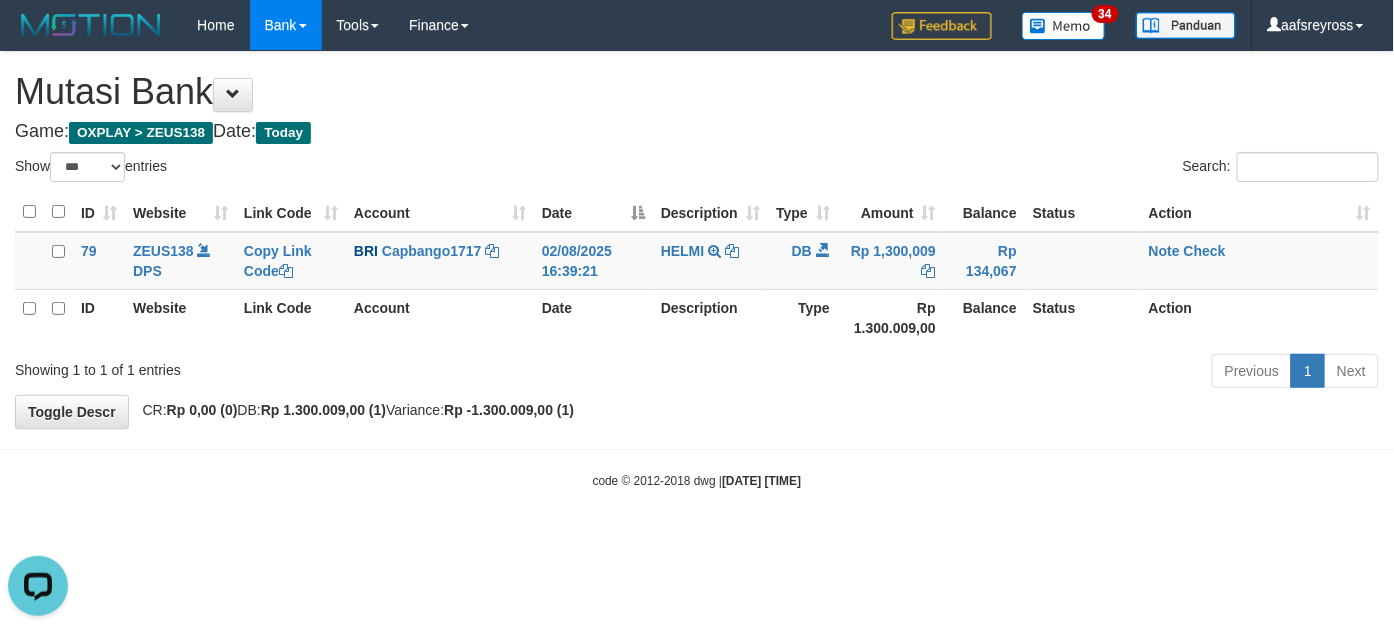 scroll, scrollTop: 0, scrollLeft: 0, axis: both 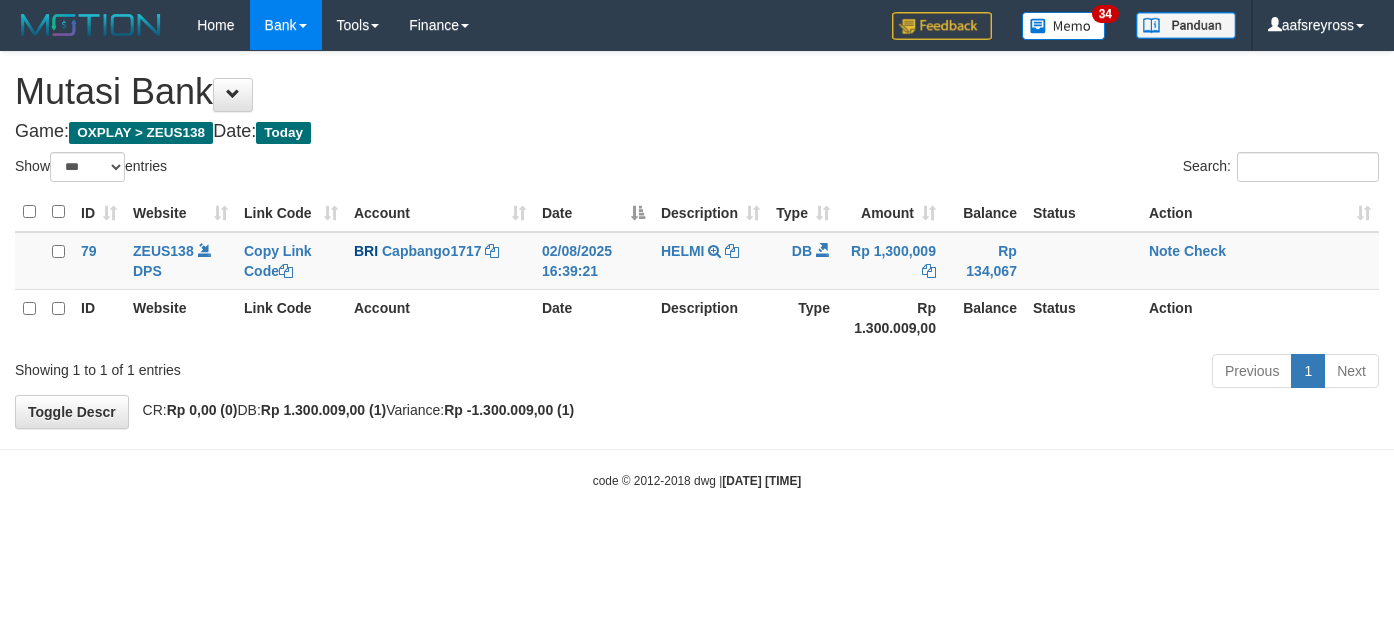 select on "***" 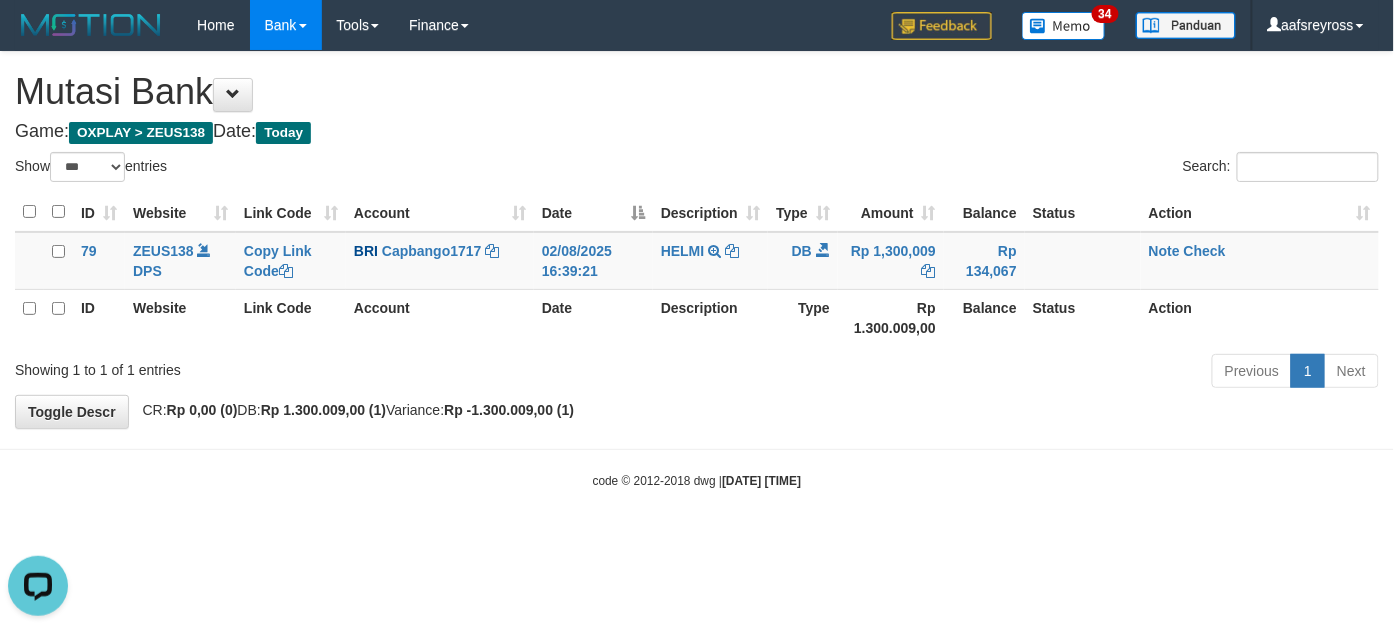 scroll, scrollTop: 0, scrollLeft: 0, axis: both 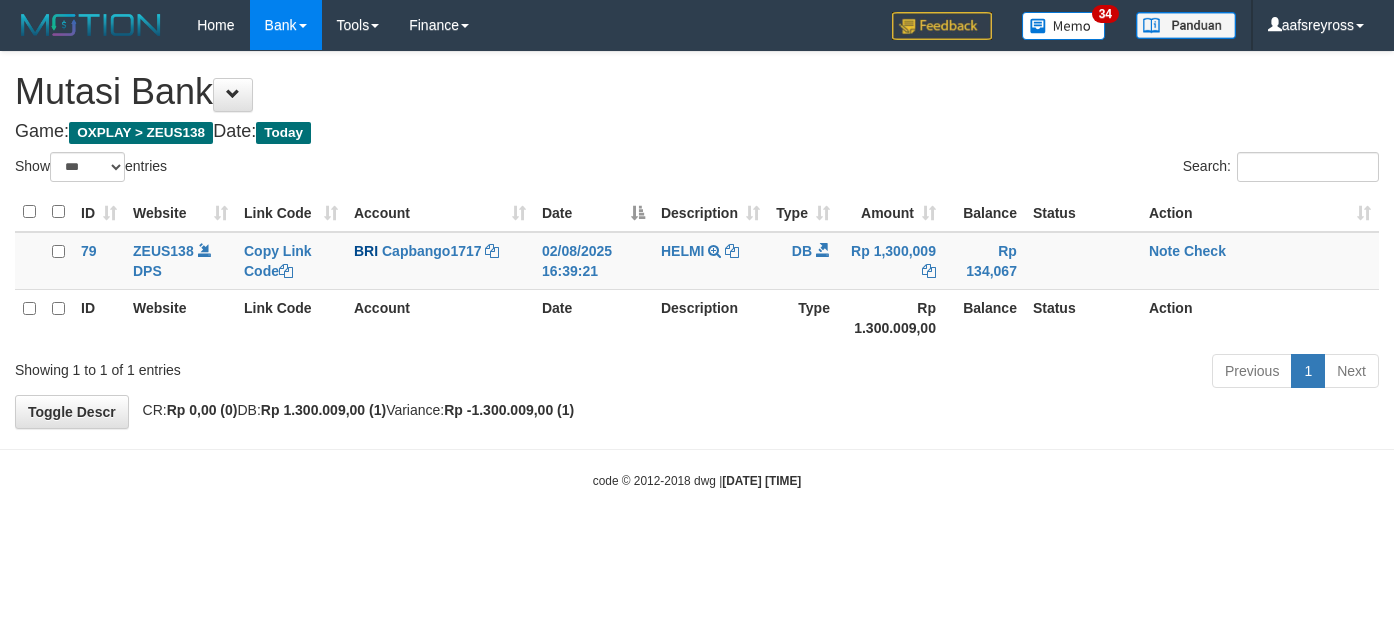 select on "***" 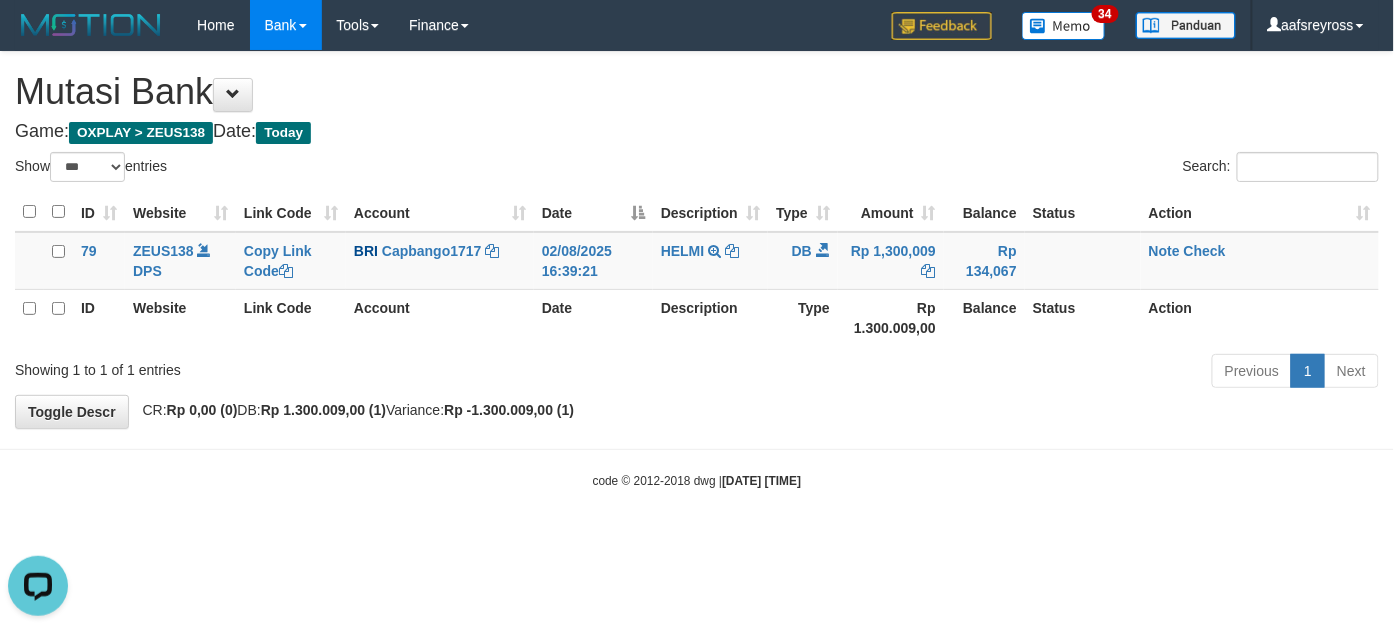 scroll, scrollTop: 0, scrollLeft: 0, axis: both 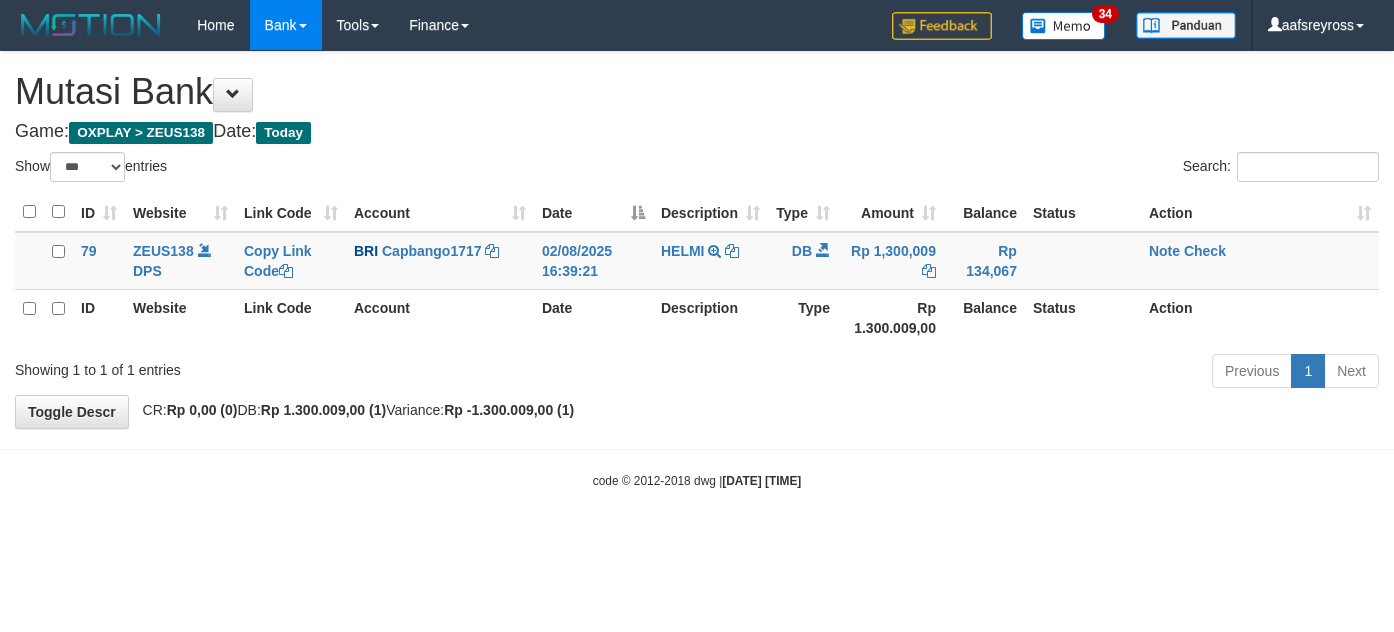 select on "***" 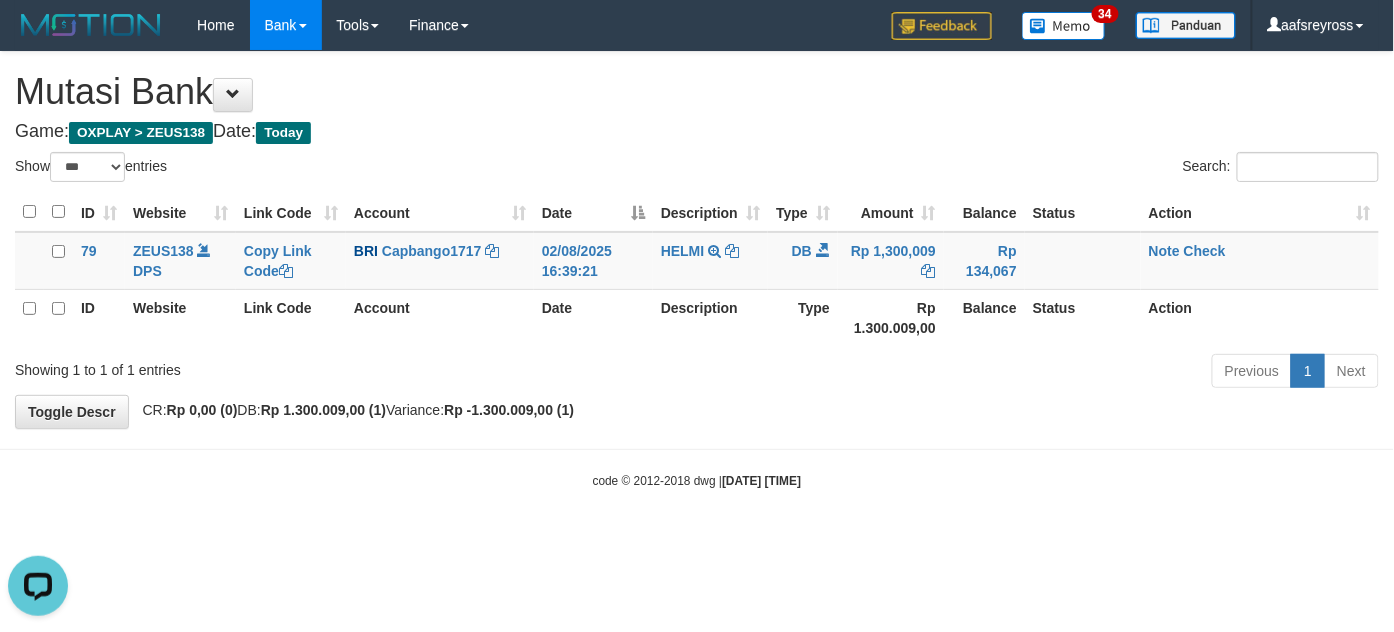 scroll, scrollTop: 0, scrollLeft: 0, axis: both 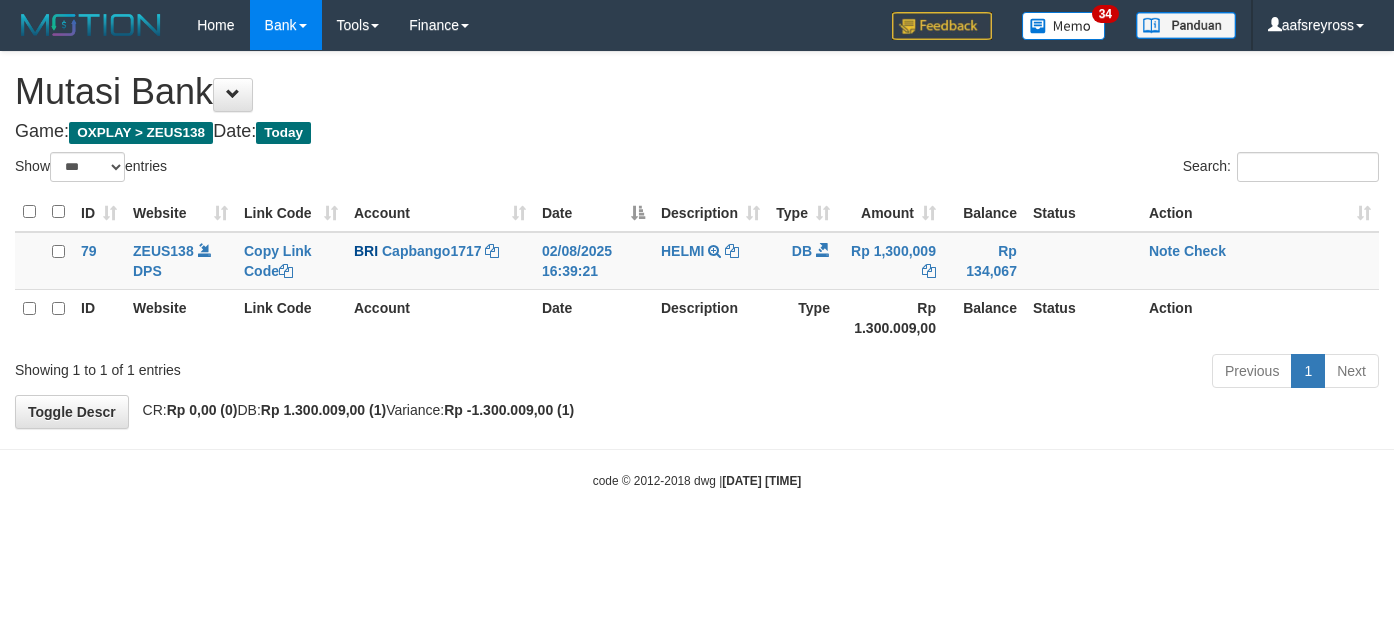 select on "***" 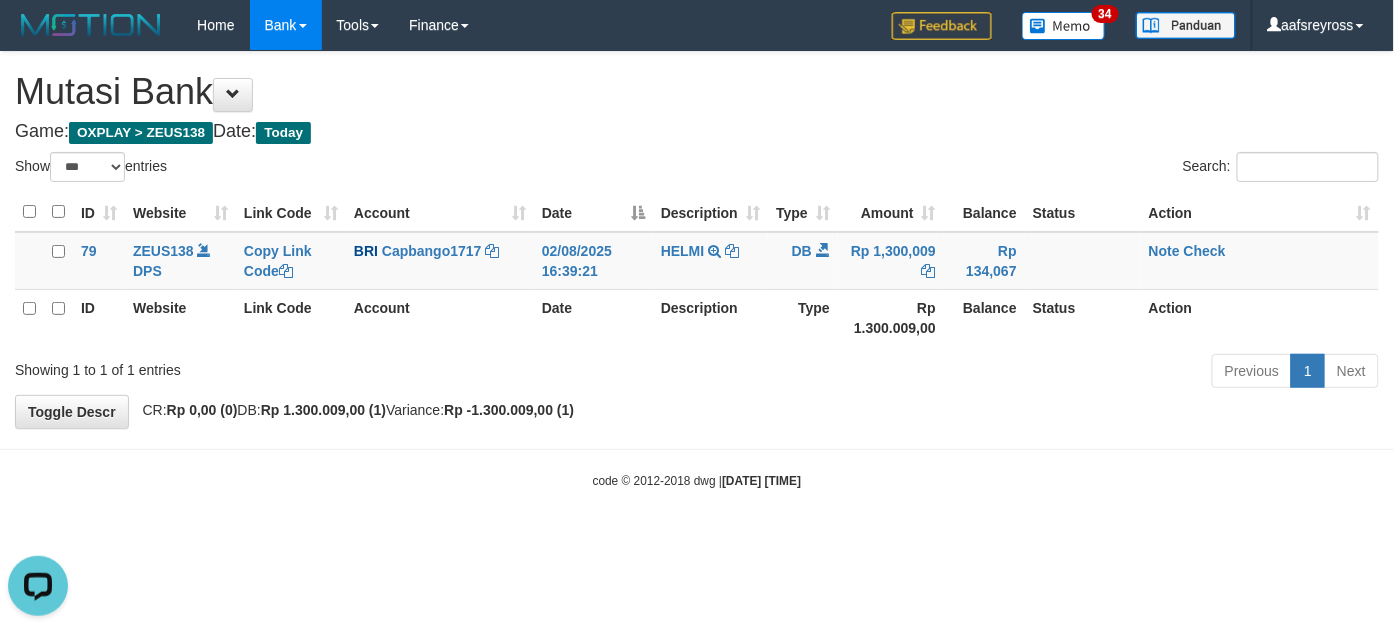 scroll, scrollTop: 0, scrollLeft: 0, axis: both 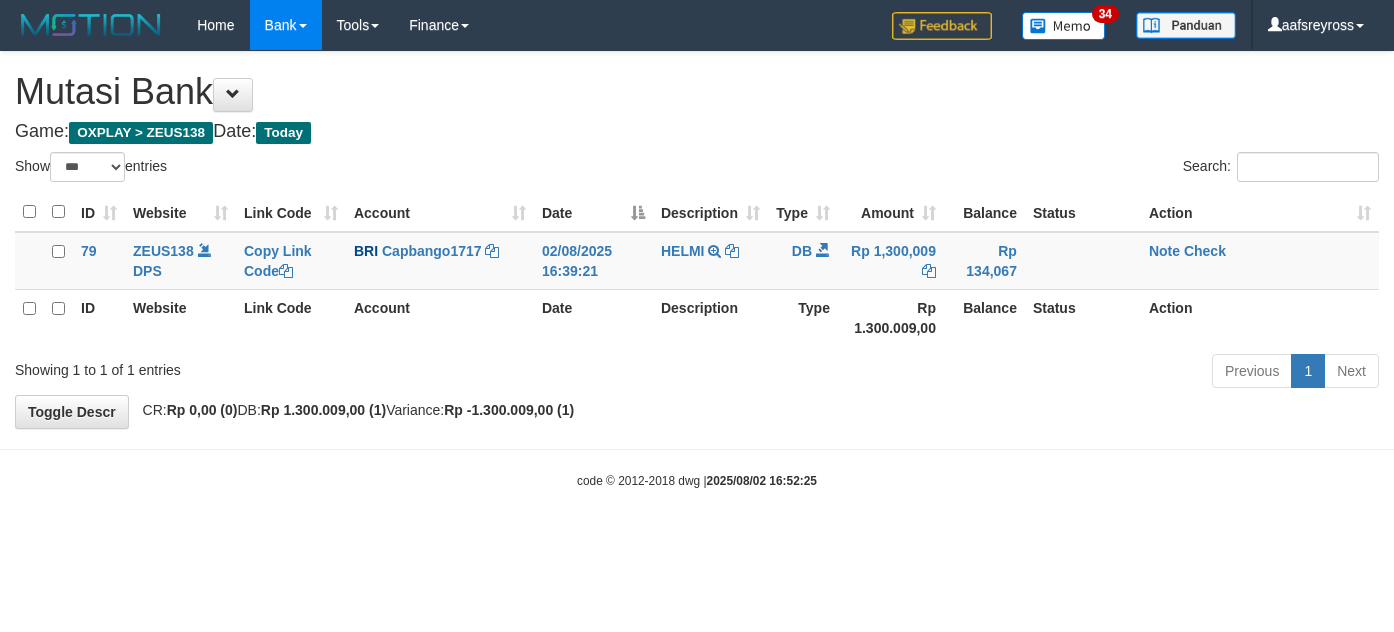 select on "***" 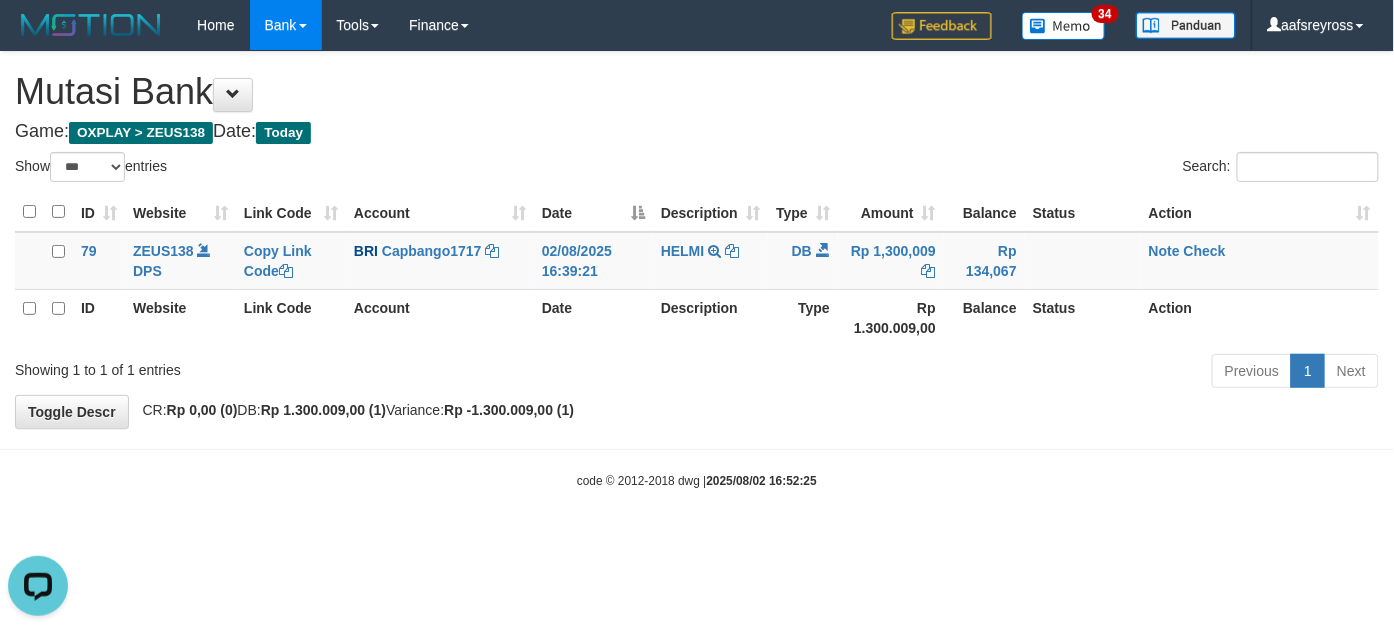 scroll, scrollTop: 0, scrollLeft: 0, axis: both 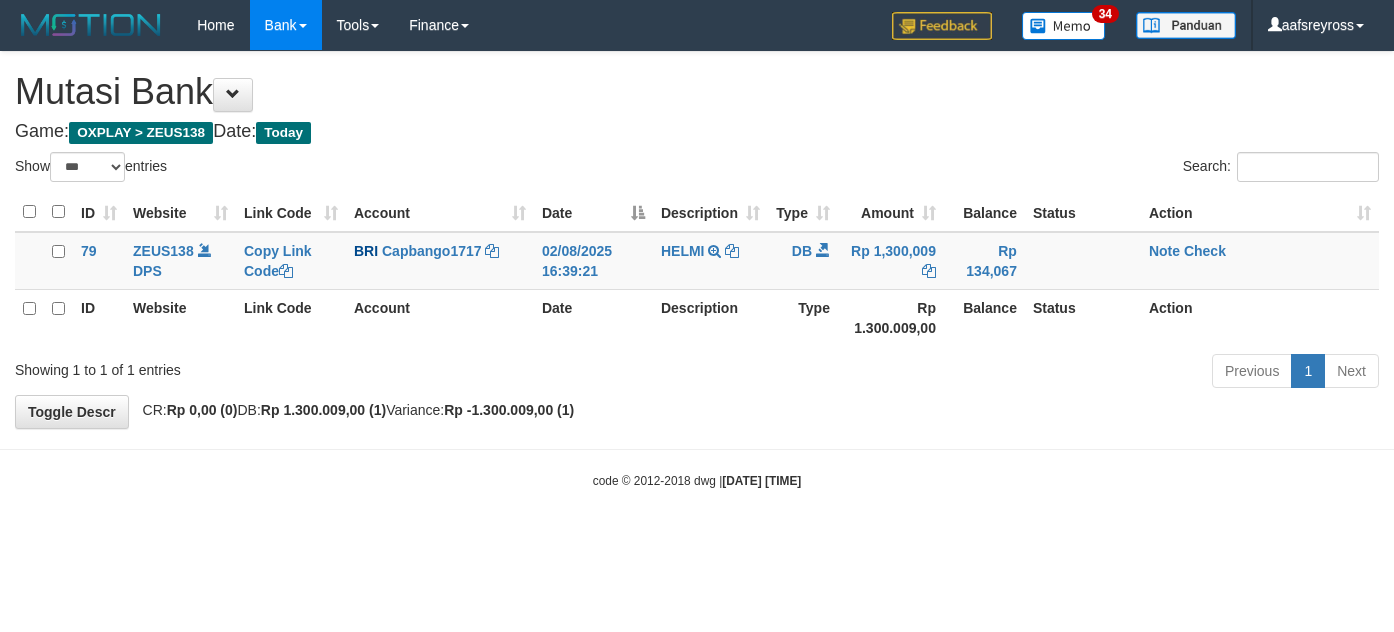 select on "***" 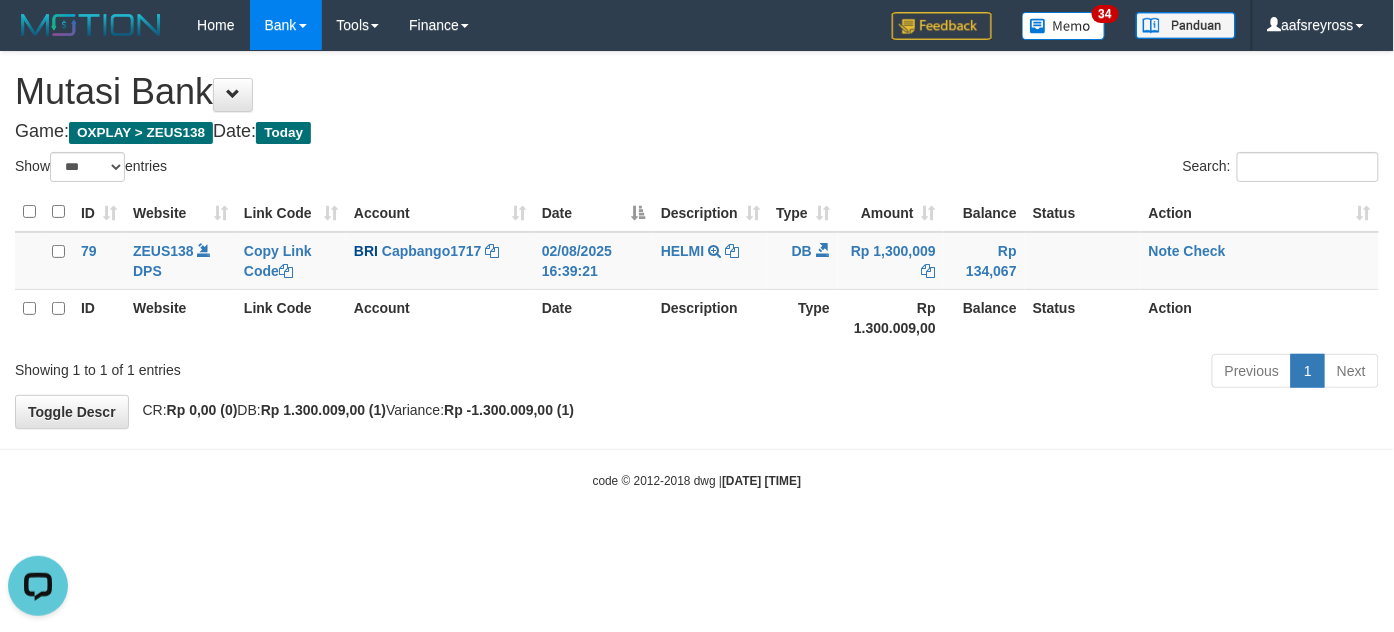 scroll, scrollTop: 0, scrollLeft: 0, axis: both 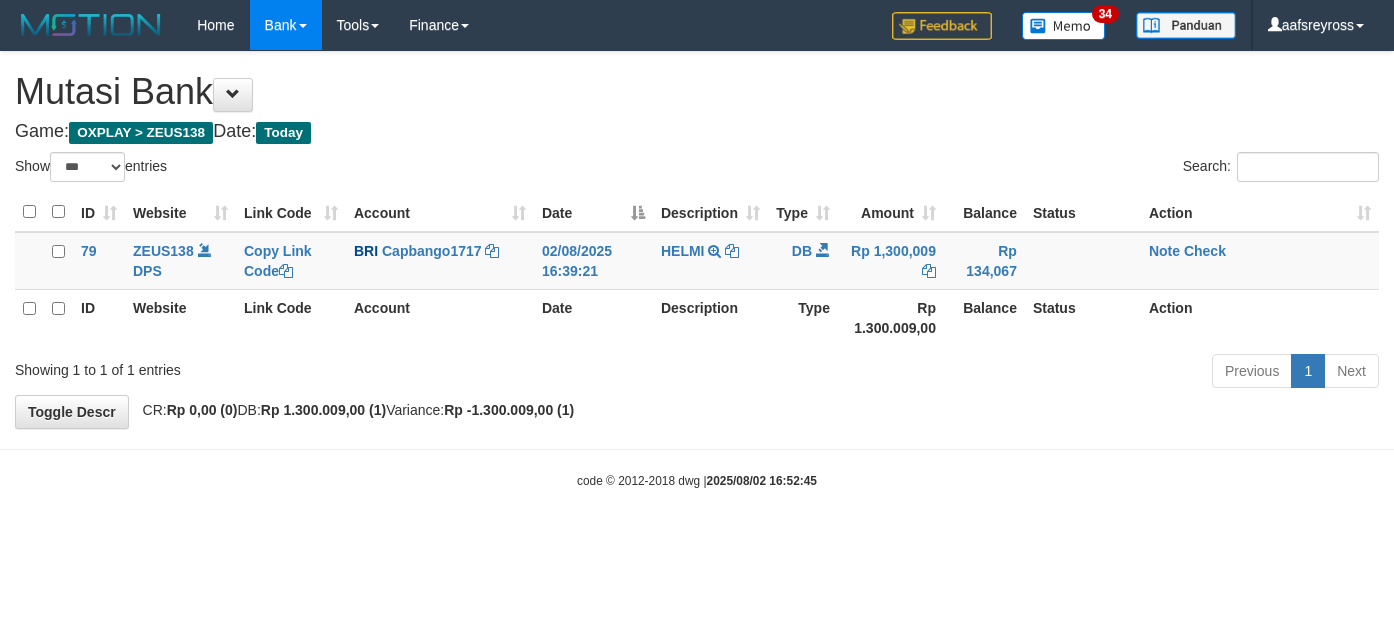 select on "***" 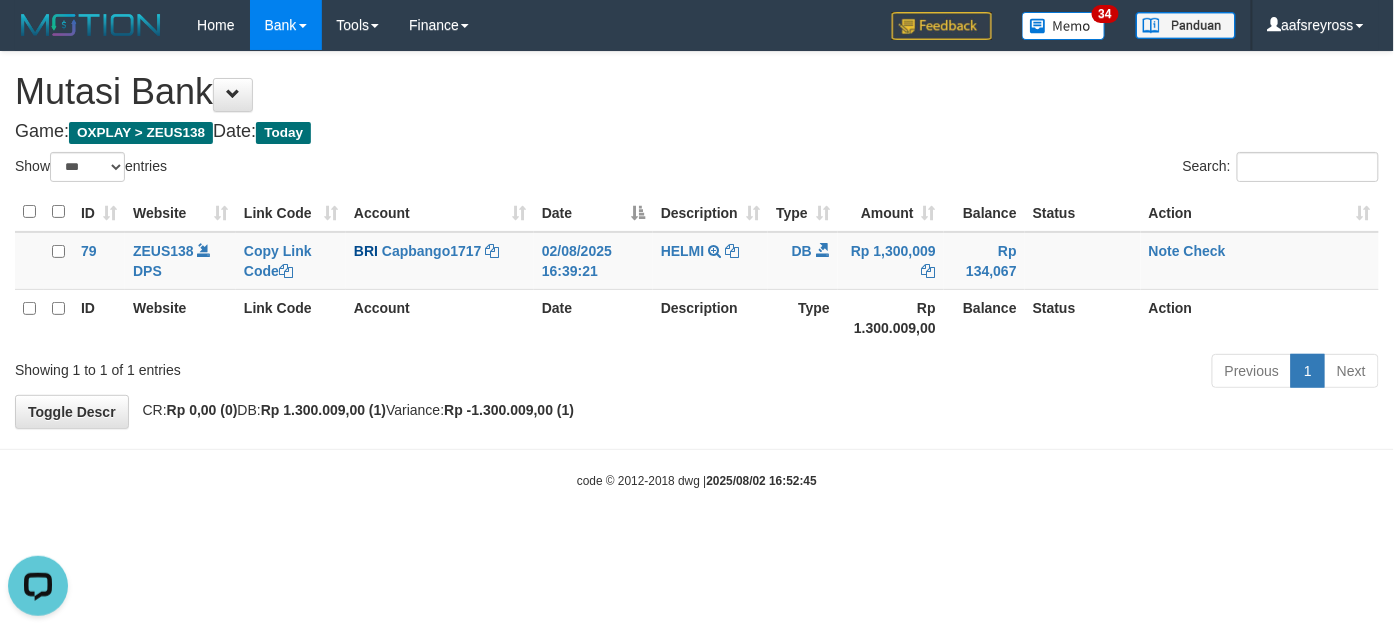 scroll, scrollTop: 0, scrollLeft: 0, axis: both 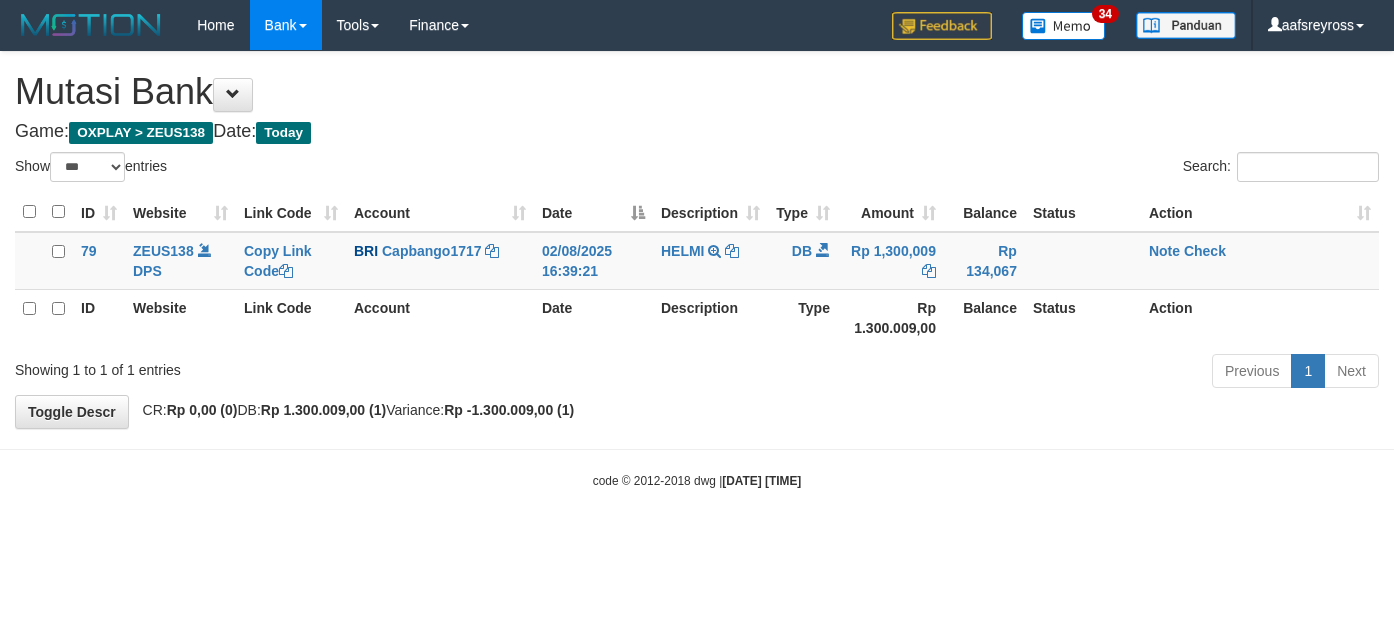 select on "***" 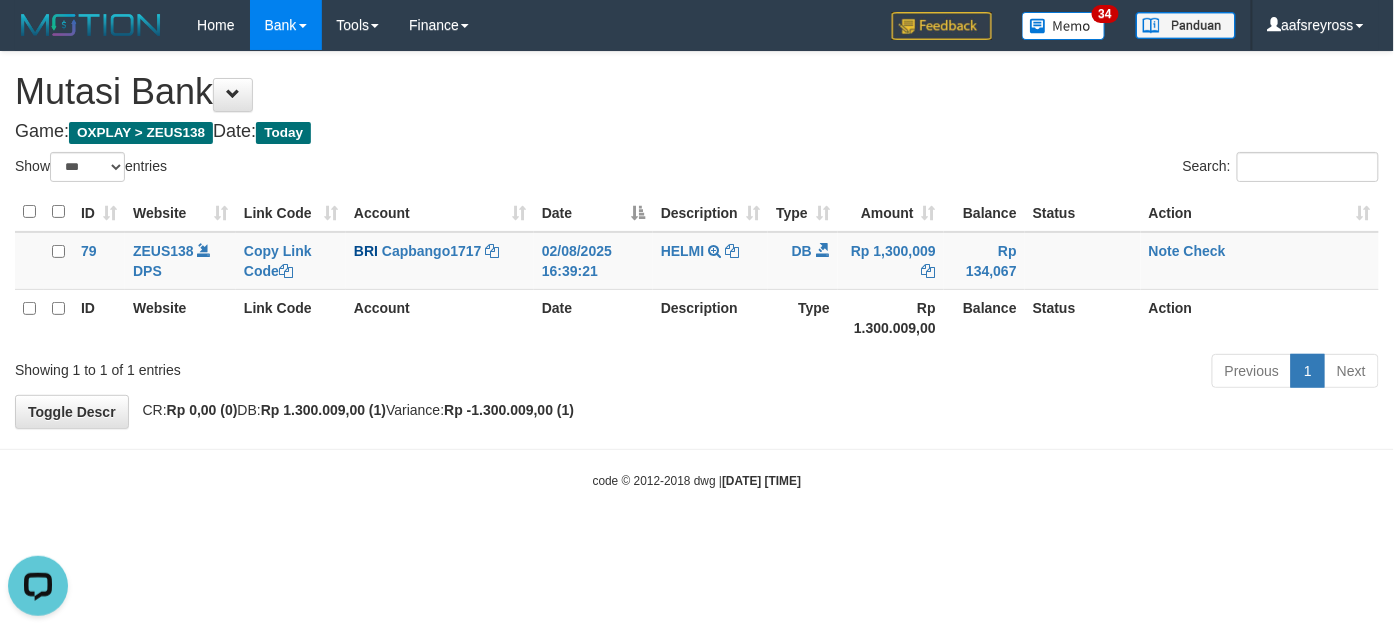 scroll, scrollTop: 0, scrollLeft: 0, axis: both 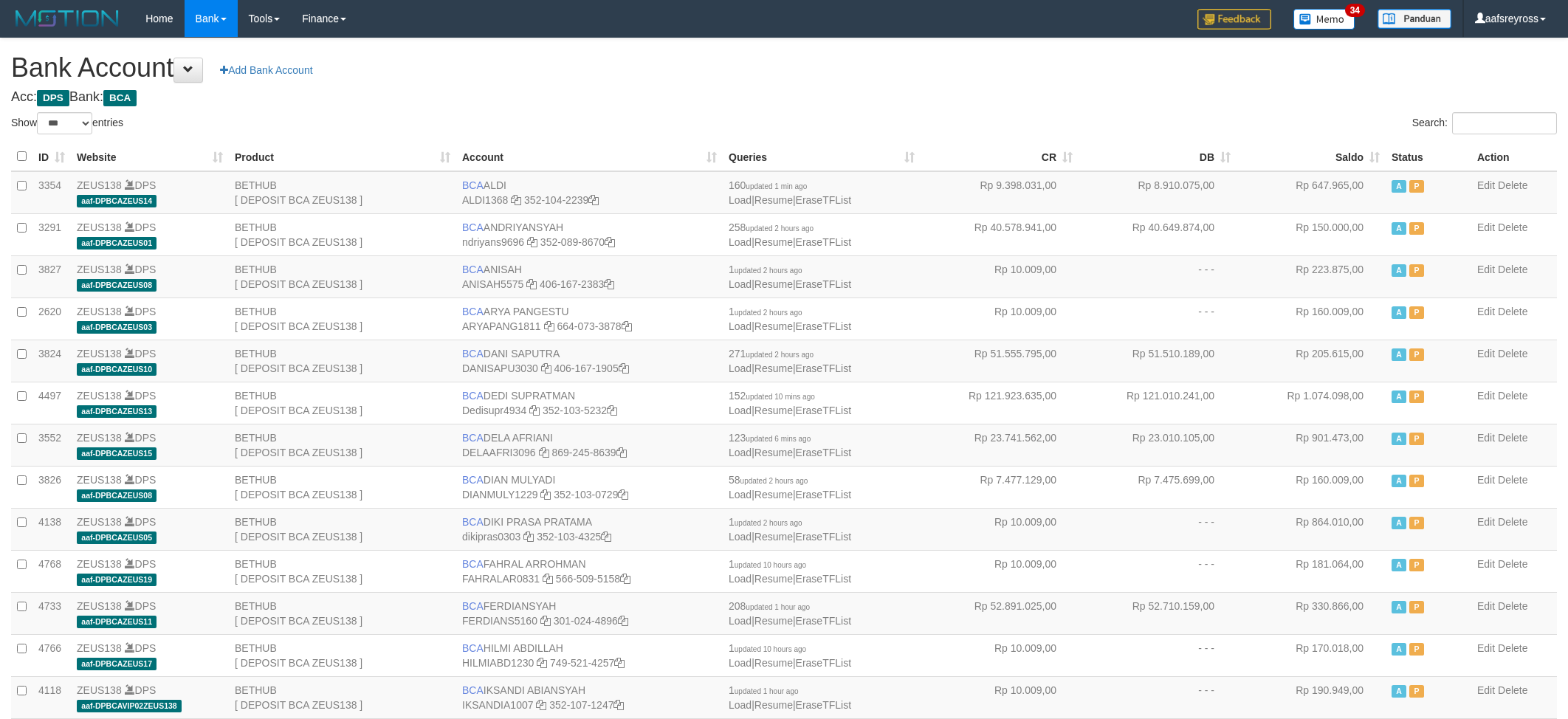 select on "***" 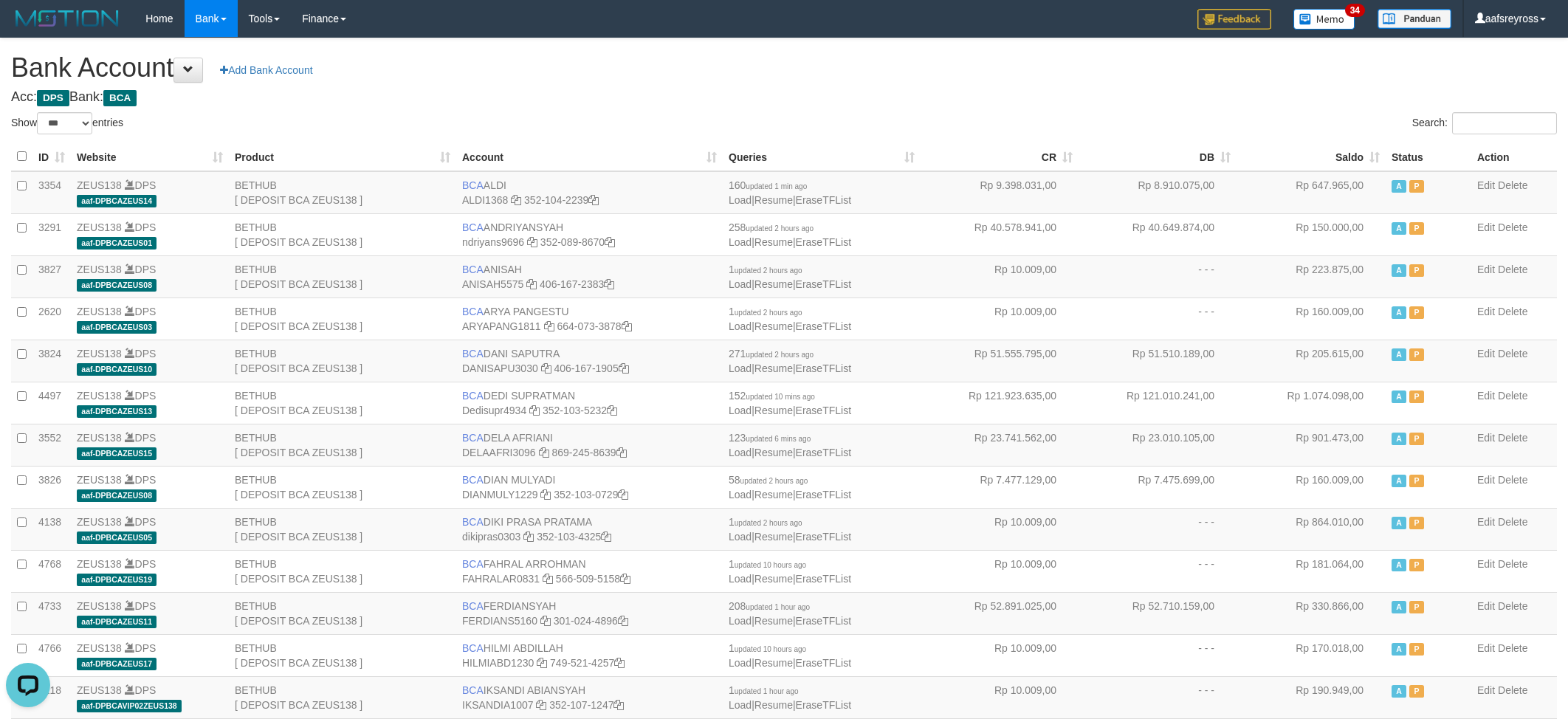 scroll, scrollTop: 0, scrollLeft: 0, axis: both 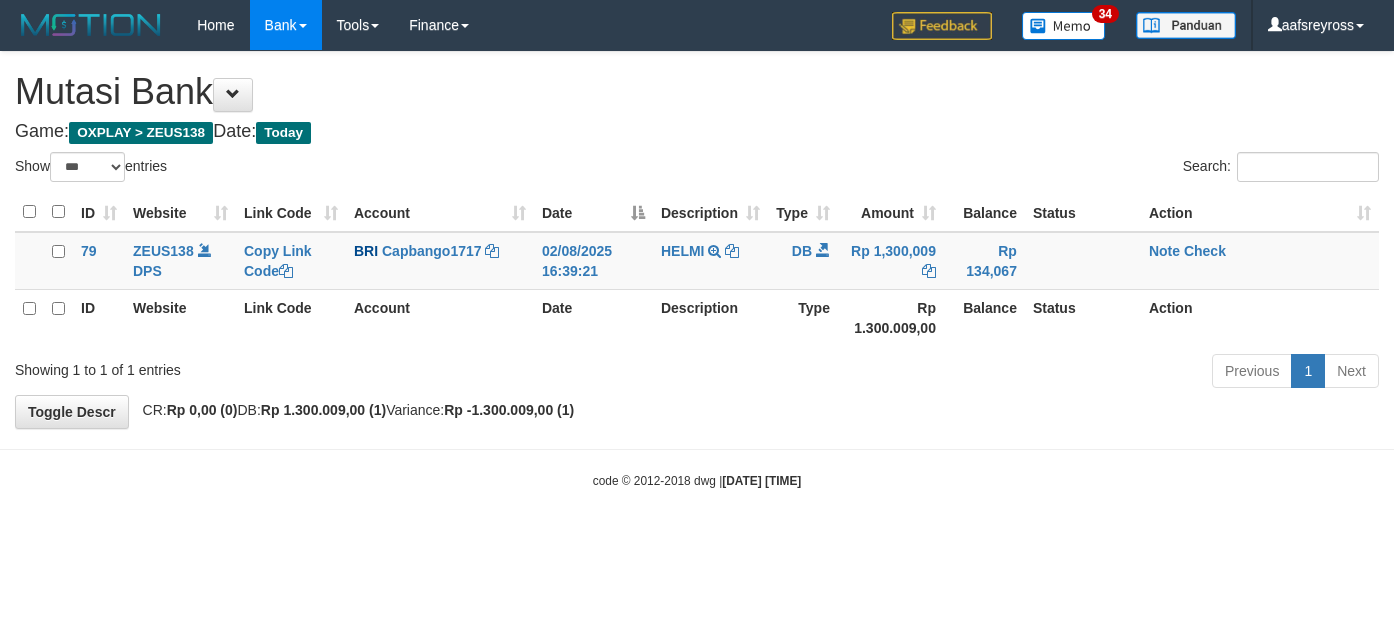select on "***" 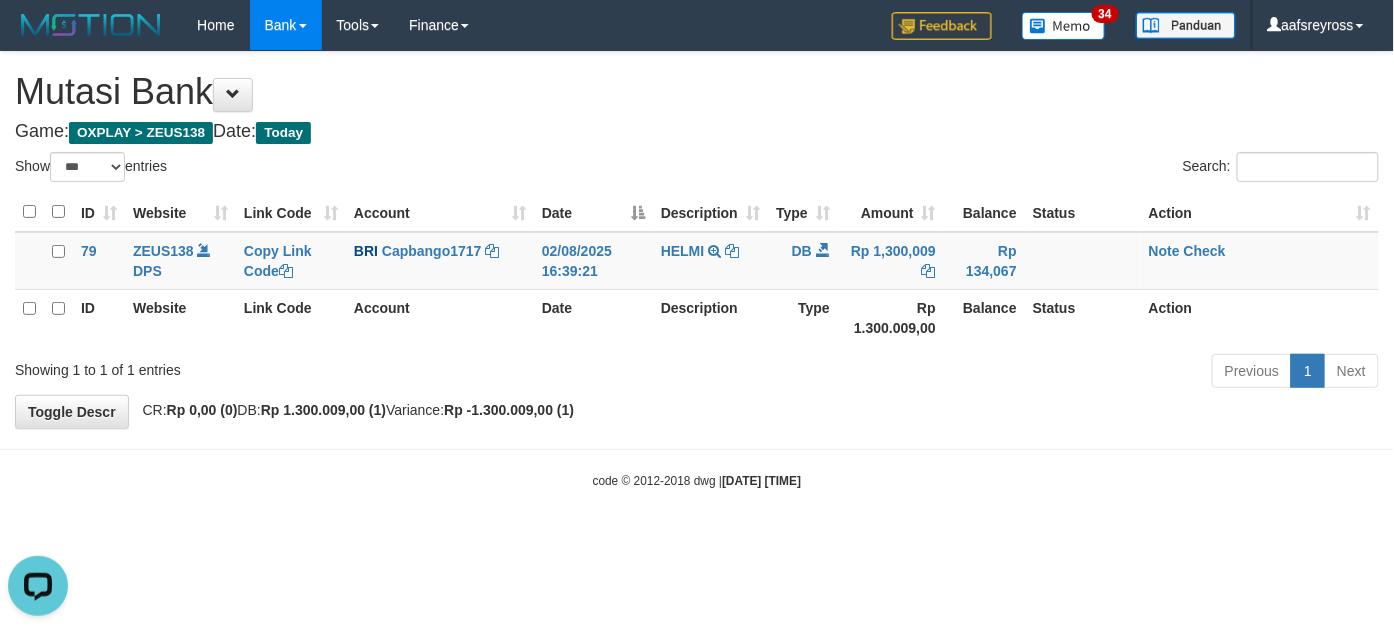scroll, scrollTop: 0, scrollLeft: 0, axis: both 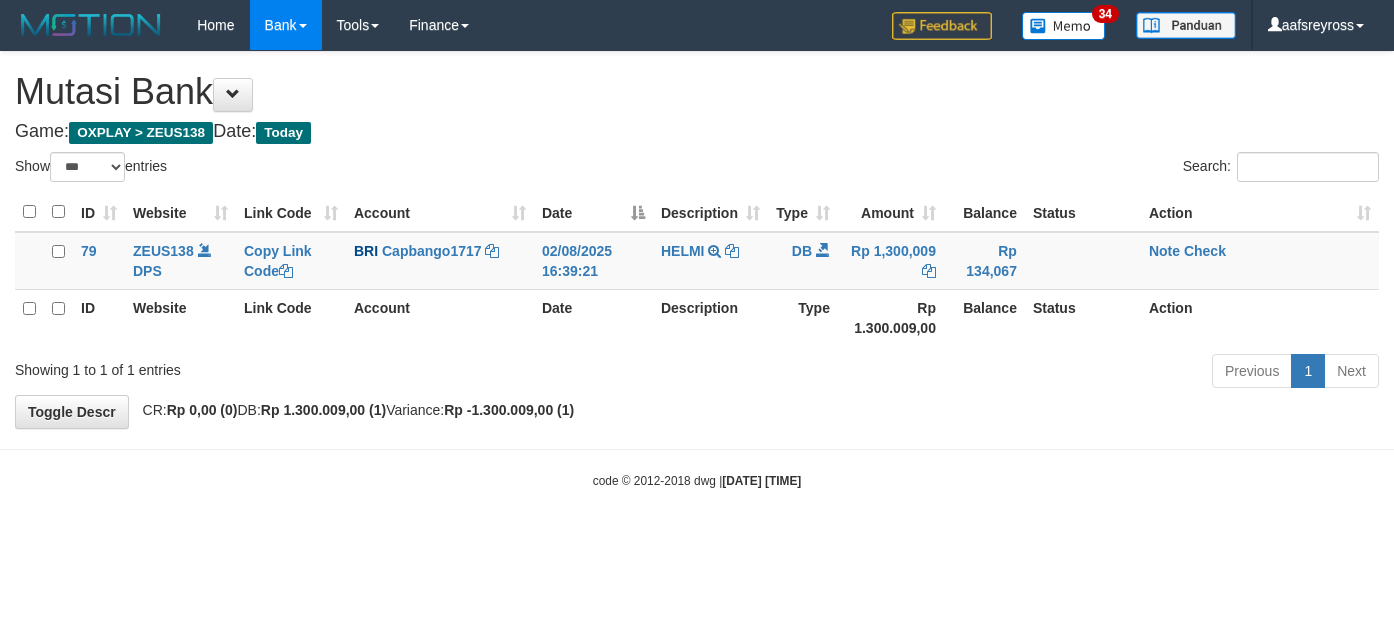 select on "***" 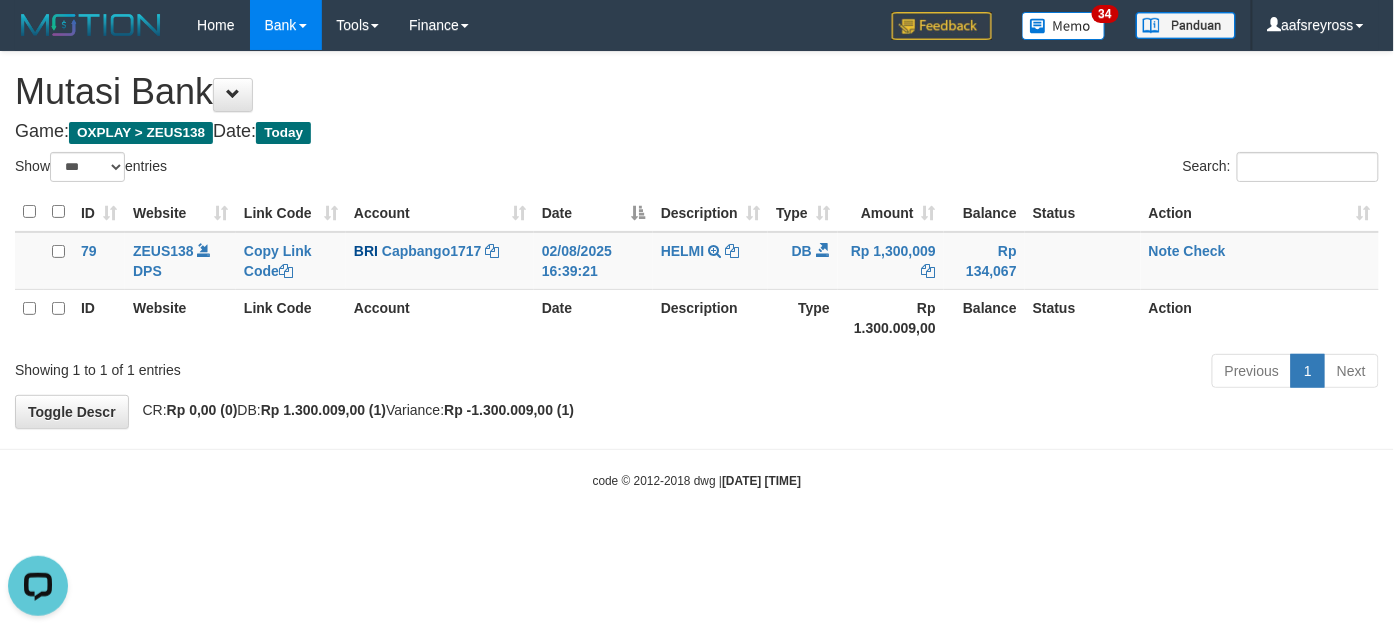 scroll, scrollTop: 0, scrollLeft: 0, axis: both 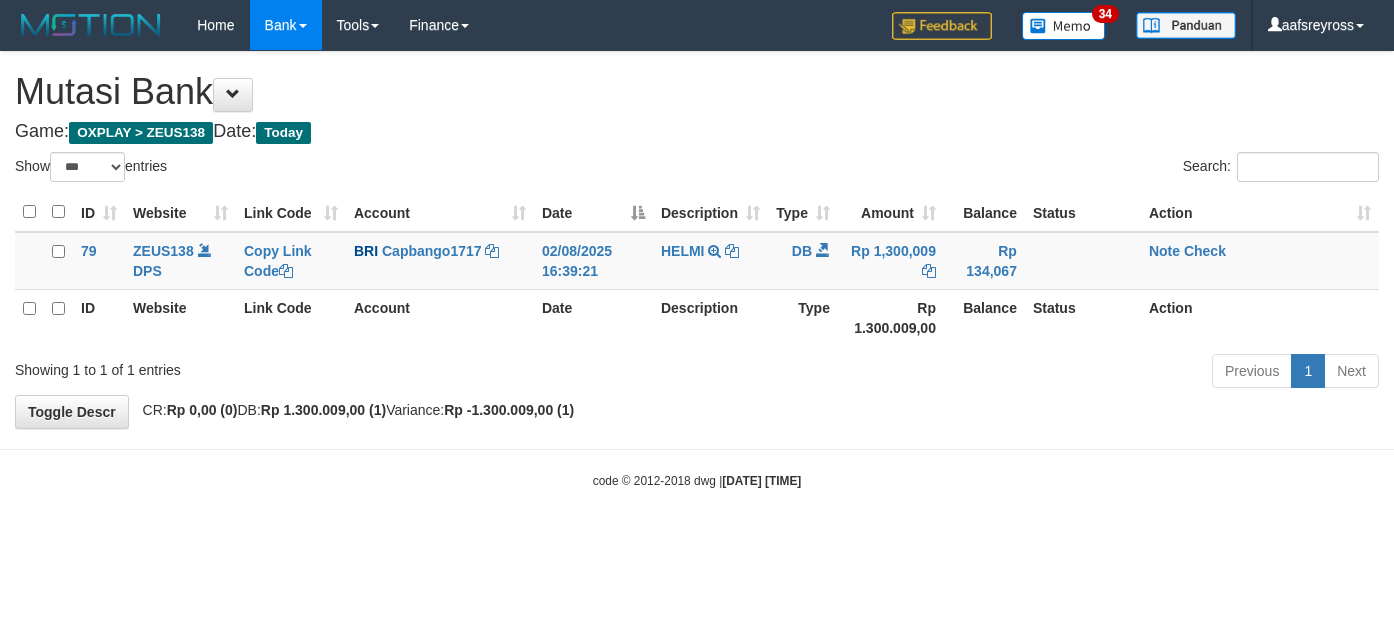 select on "***" 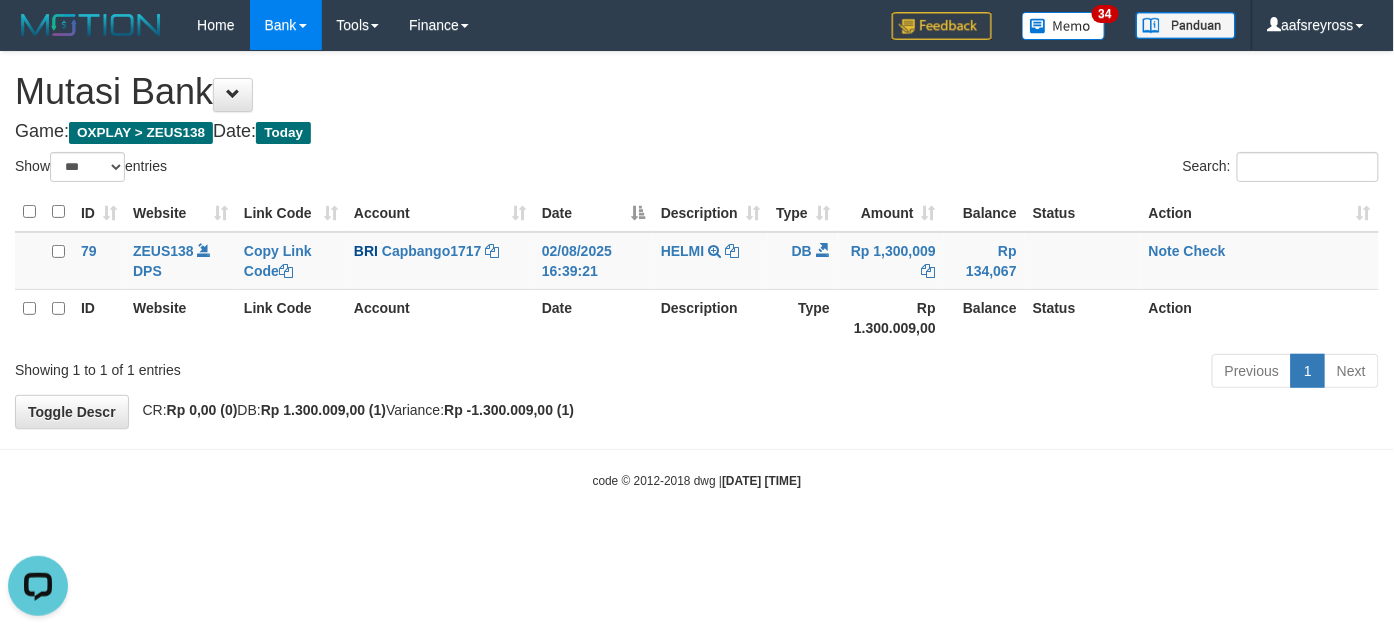 scroll, scrollTop: 0, scrollLeft: 0, axis: both 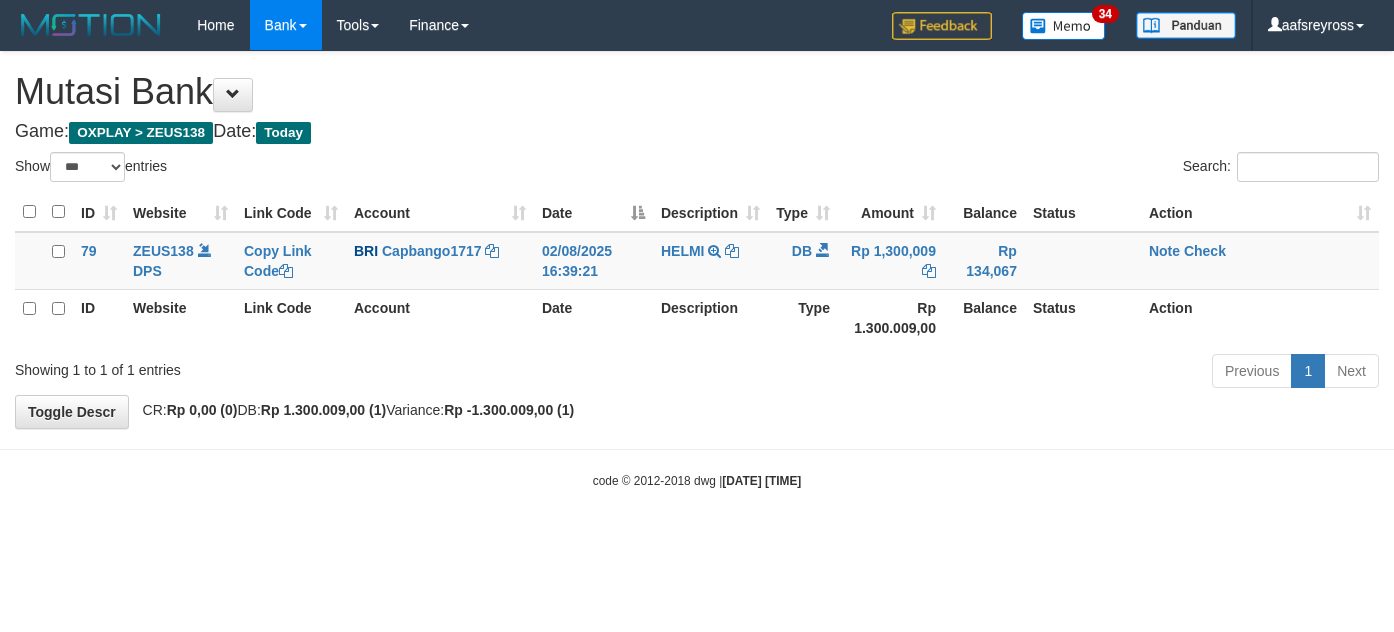 select on "***" 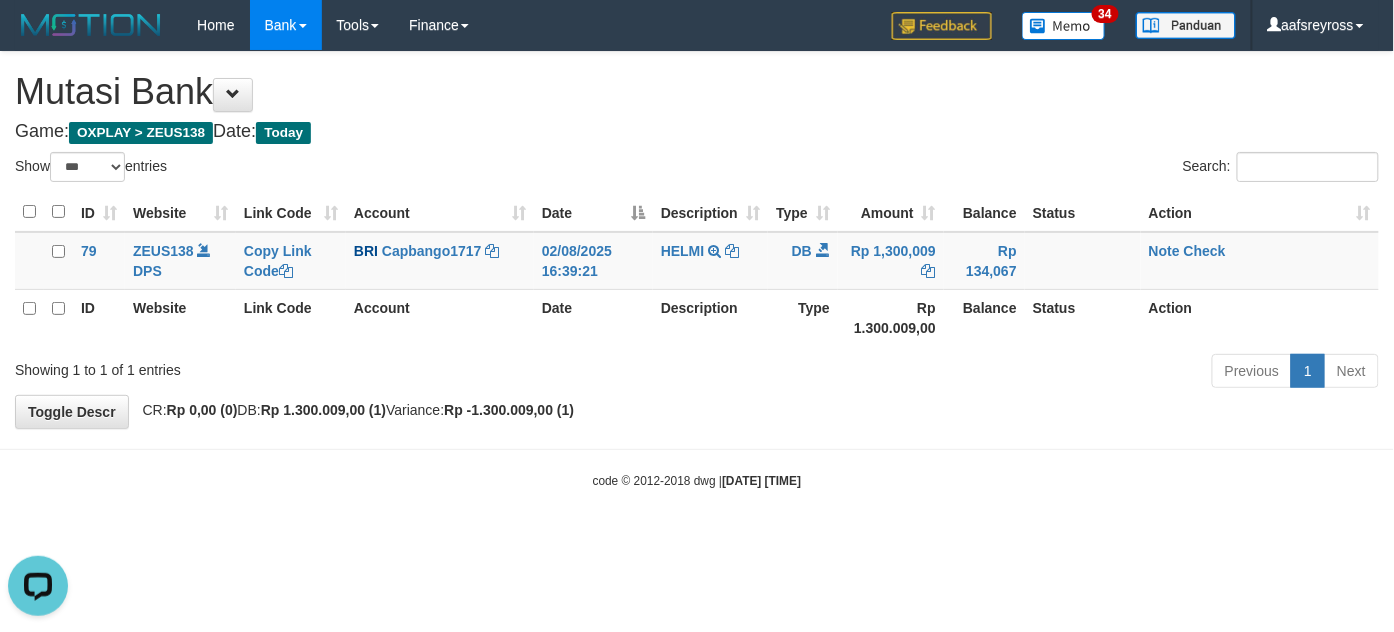 scroll, scrollTop: 0, scrollLeft: 0, axis: both 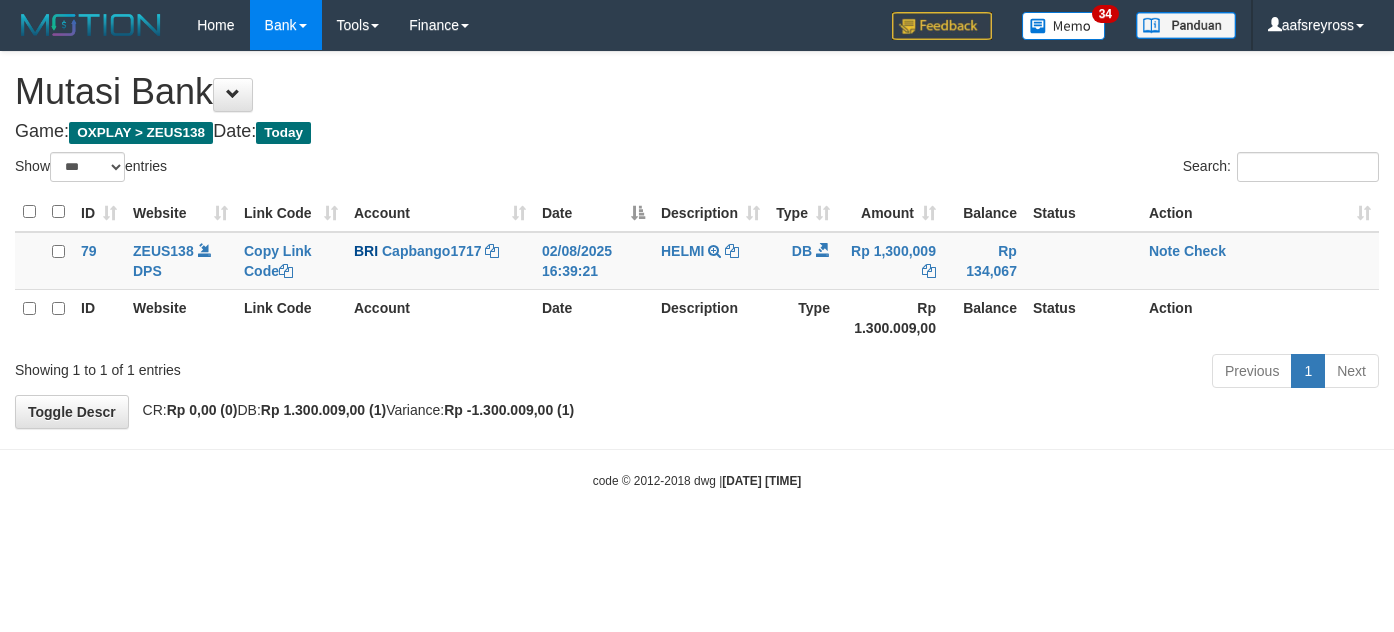 select on "***" 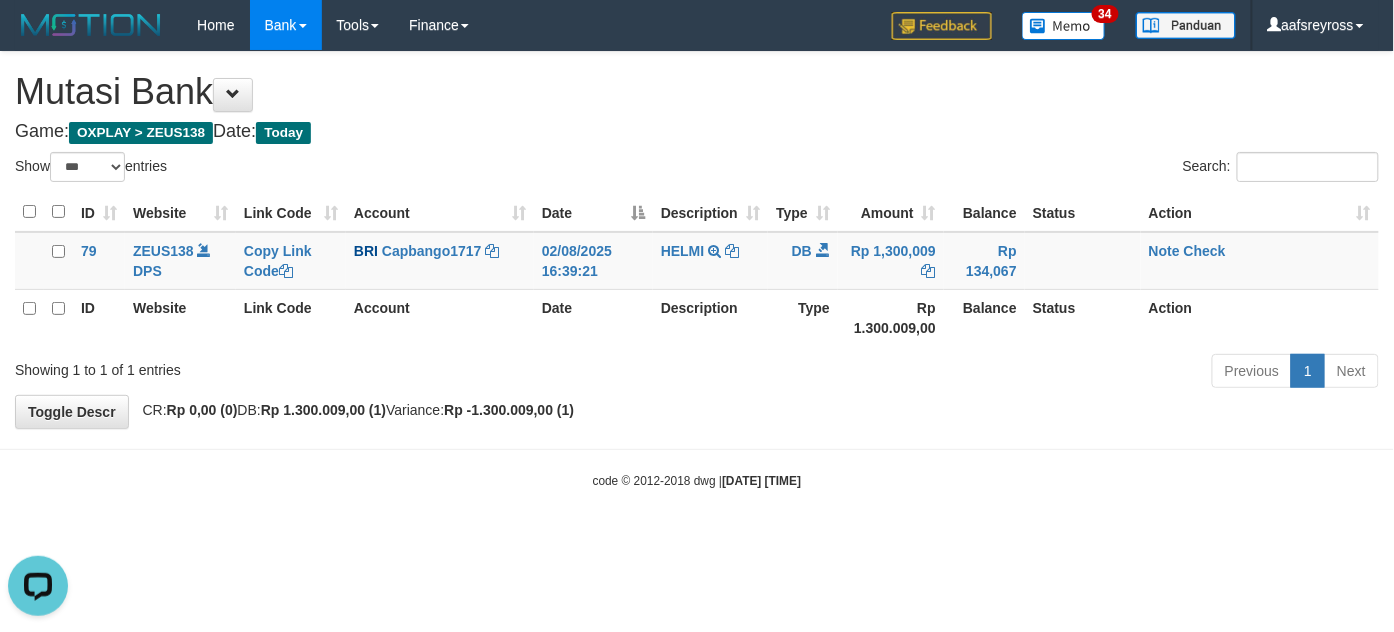 scroll, scrollTop: 0, scrollLeft: 0, axis: both 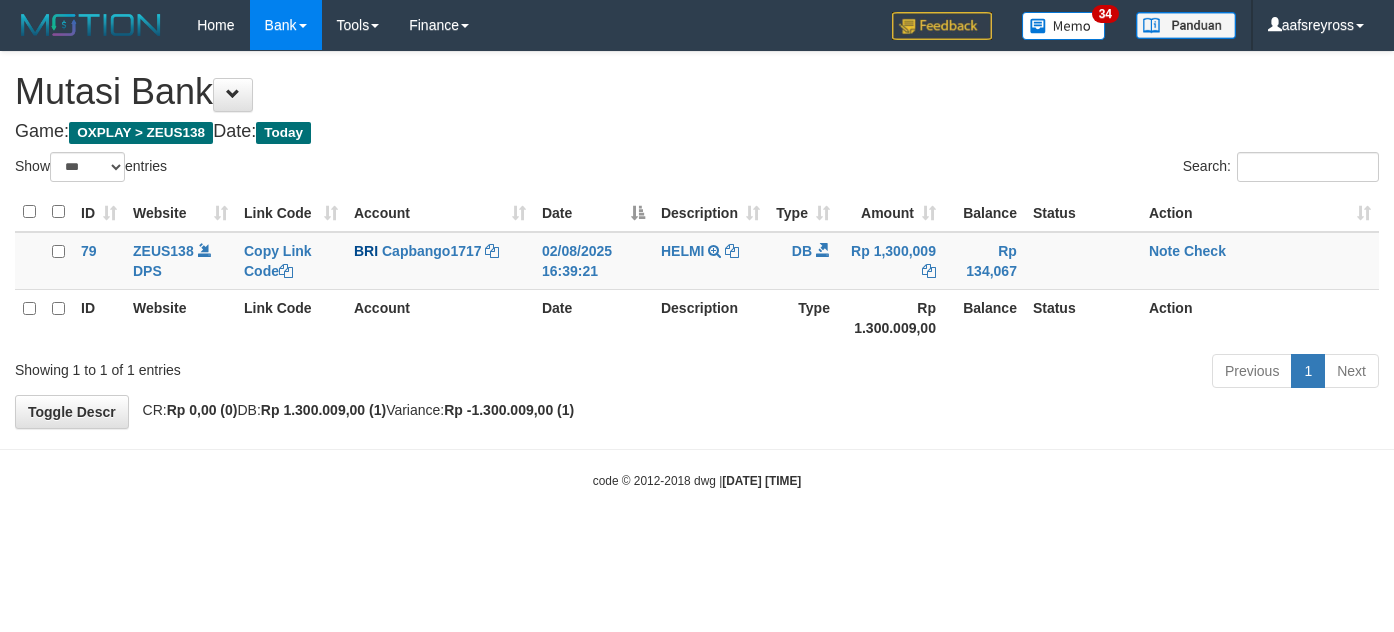 select on "***" 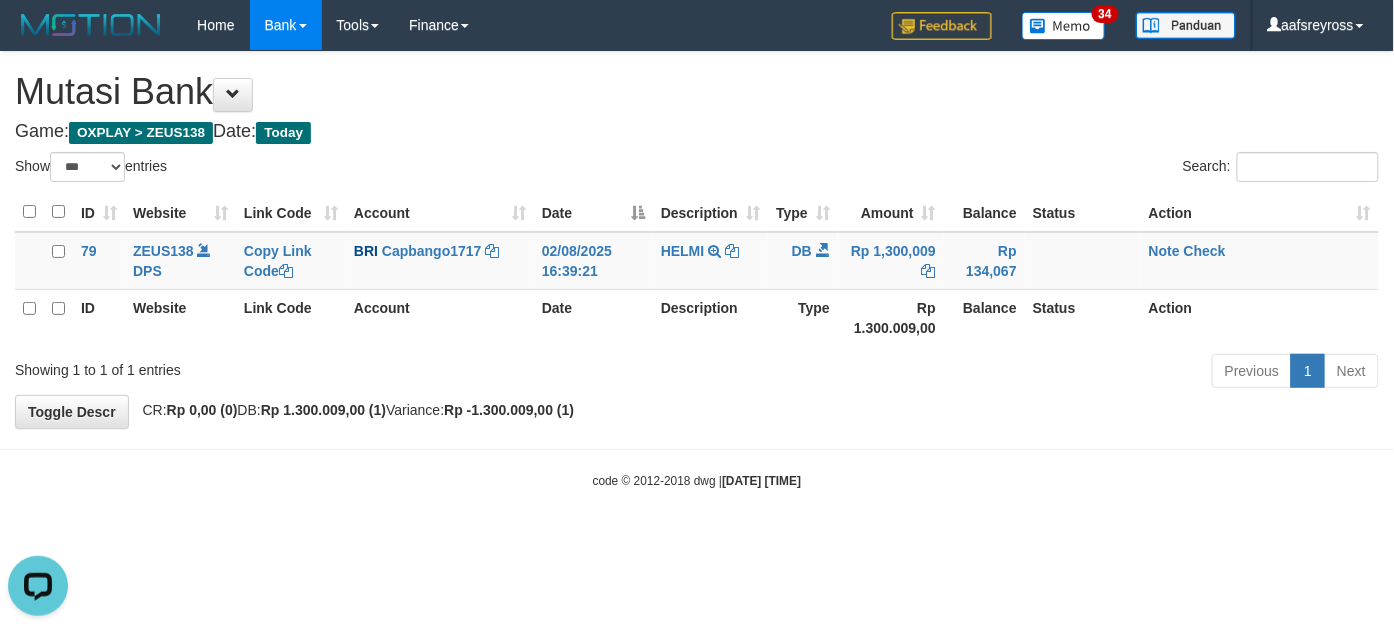 scroll, scrollTop: 0, scrollLeft: 0, axis: both 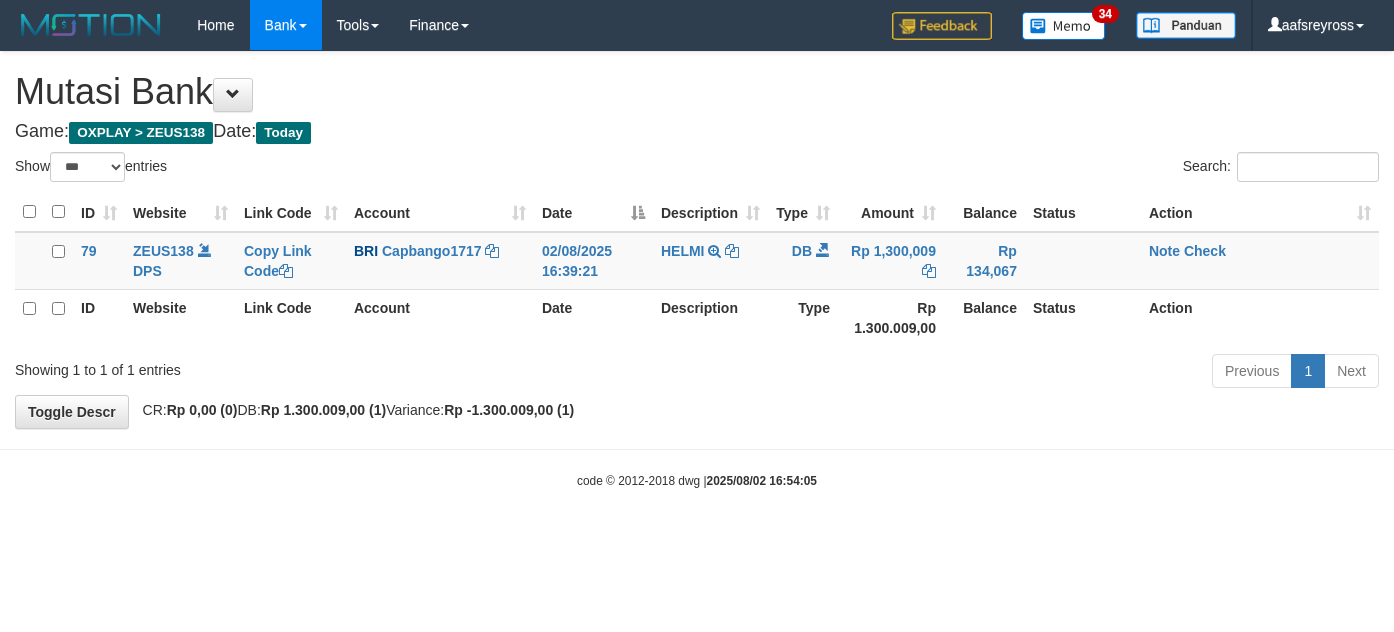 select on "***" 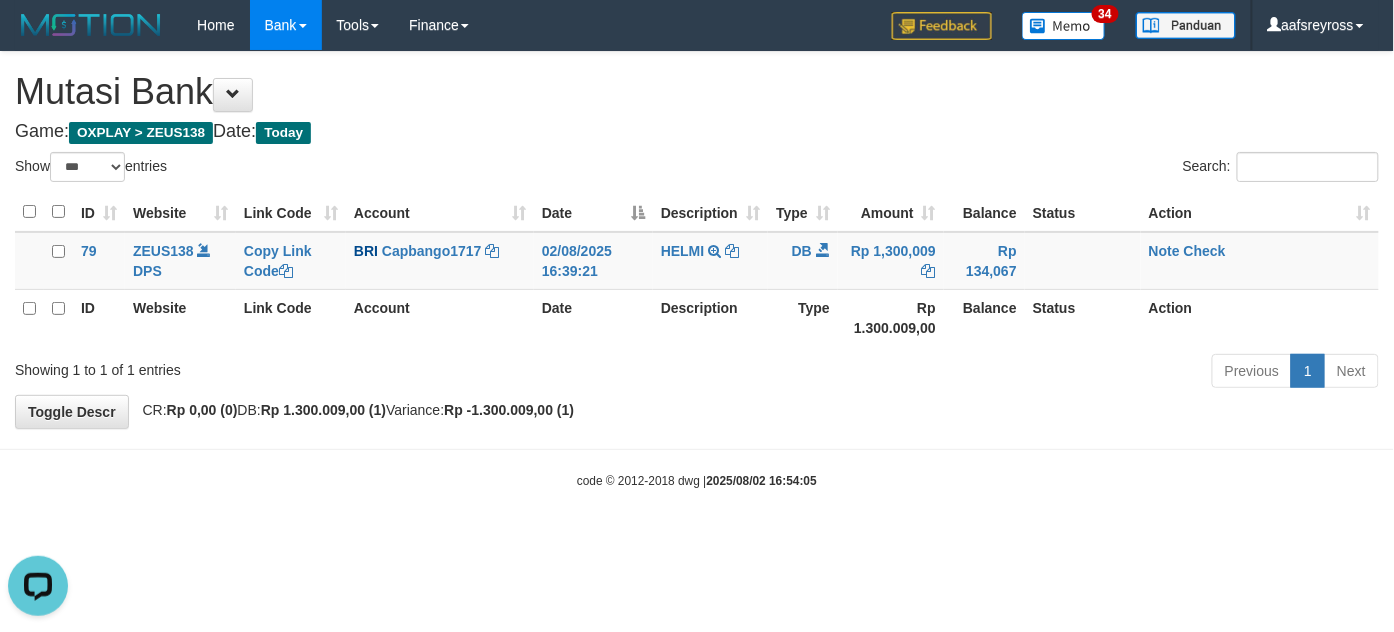 scroll, scrollTop: 0, scrollLeft: 0, axis: both 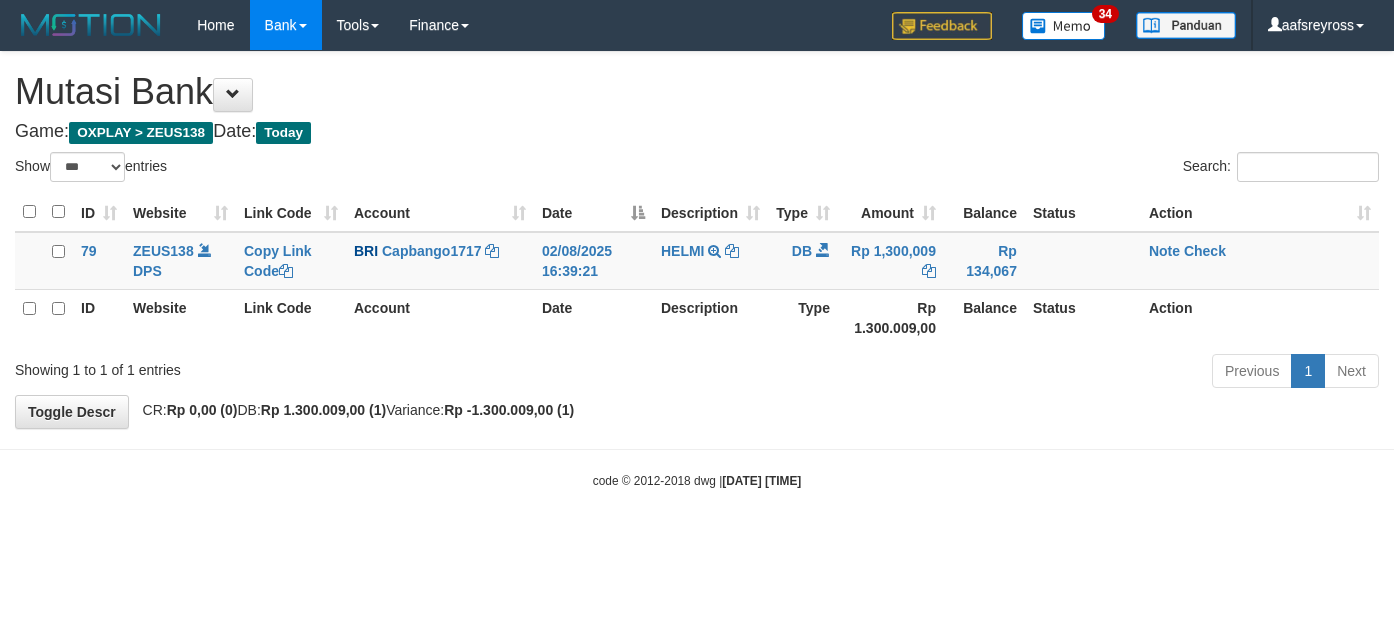 select on "***" 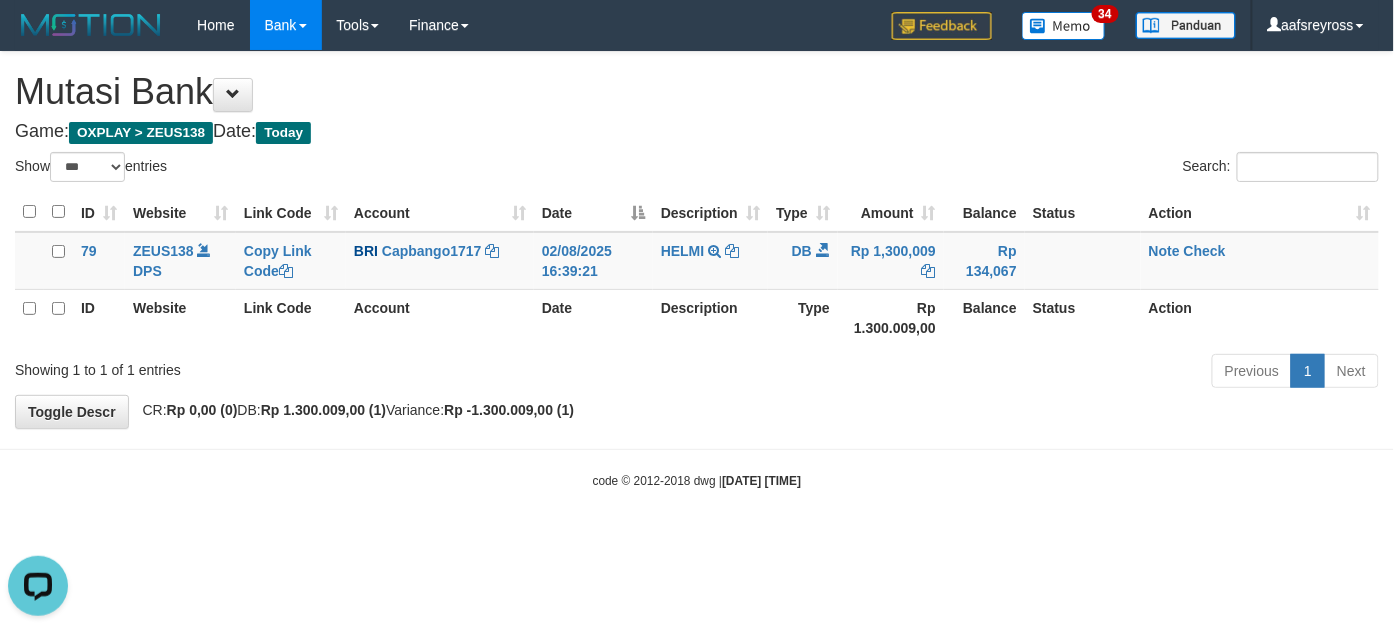 scroll, scrollTop: 0, scrollLeft: 0, axis: both 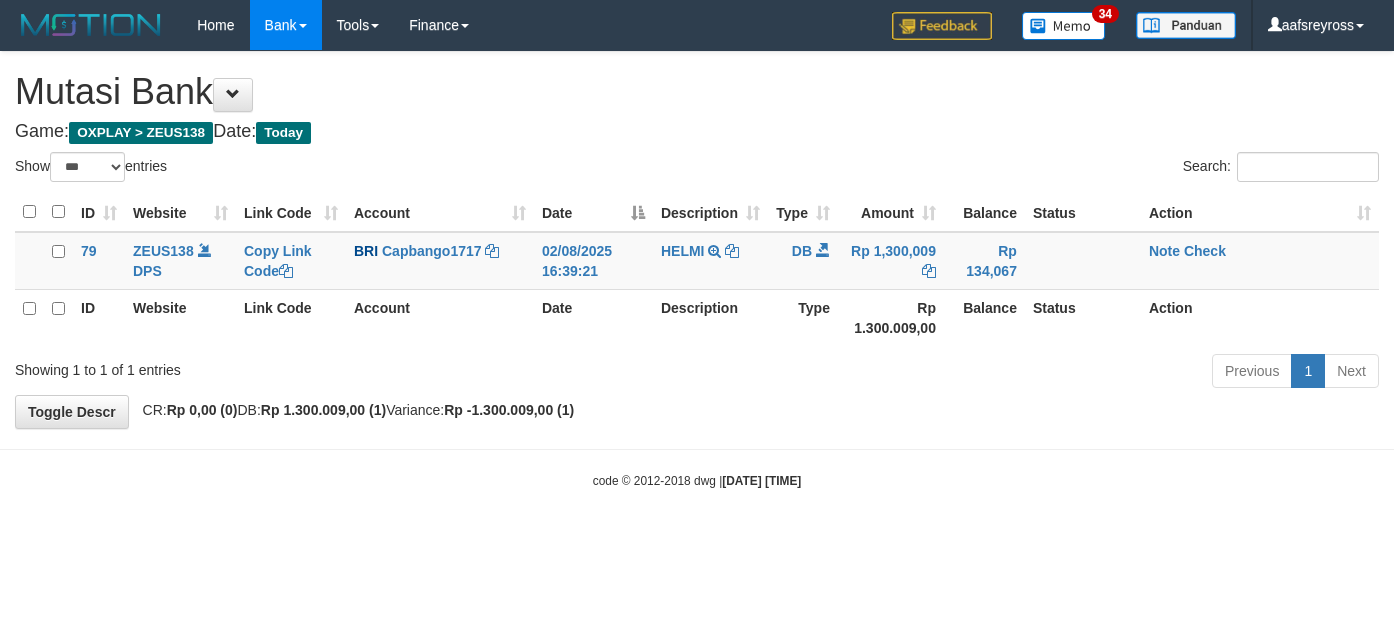 select on "***" 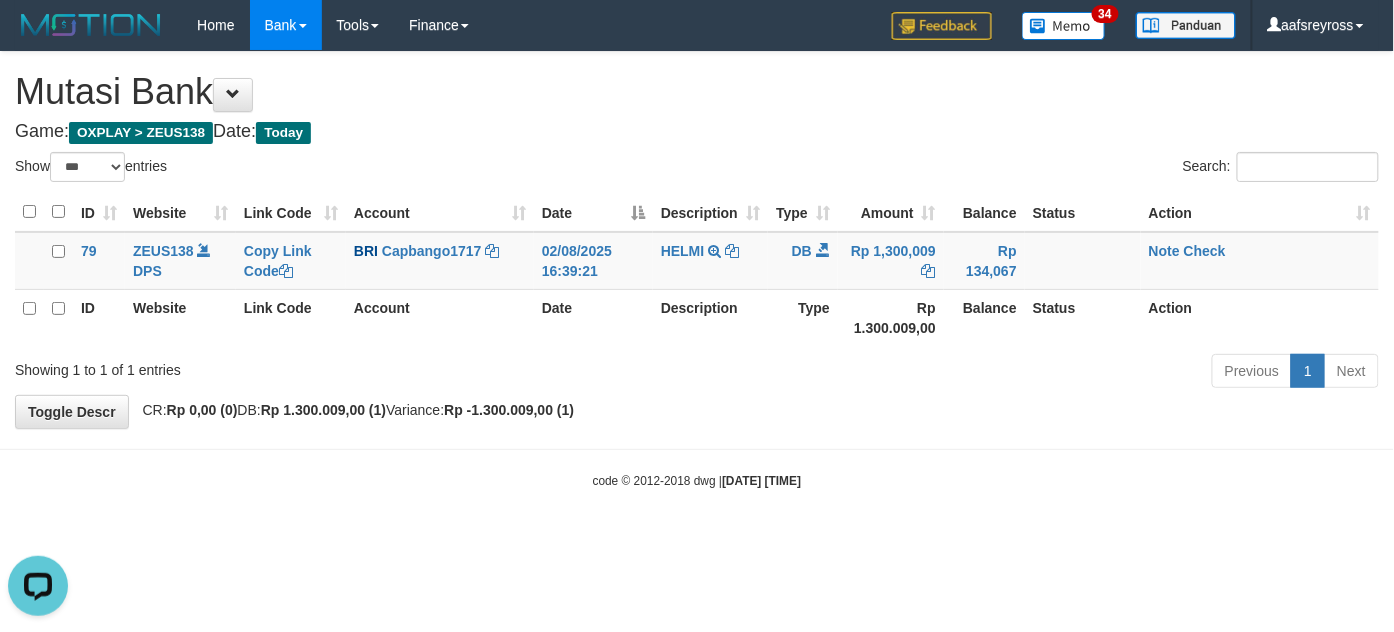 scroll, scrollTop: 0, scrollLeft: 0, axis: both 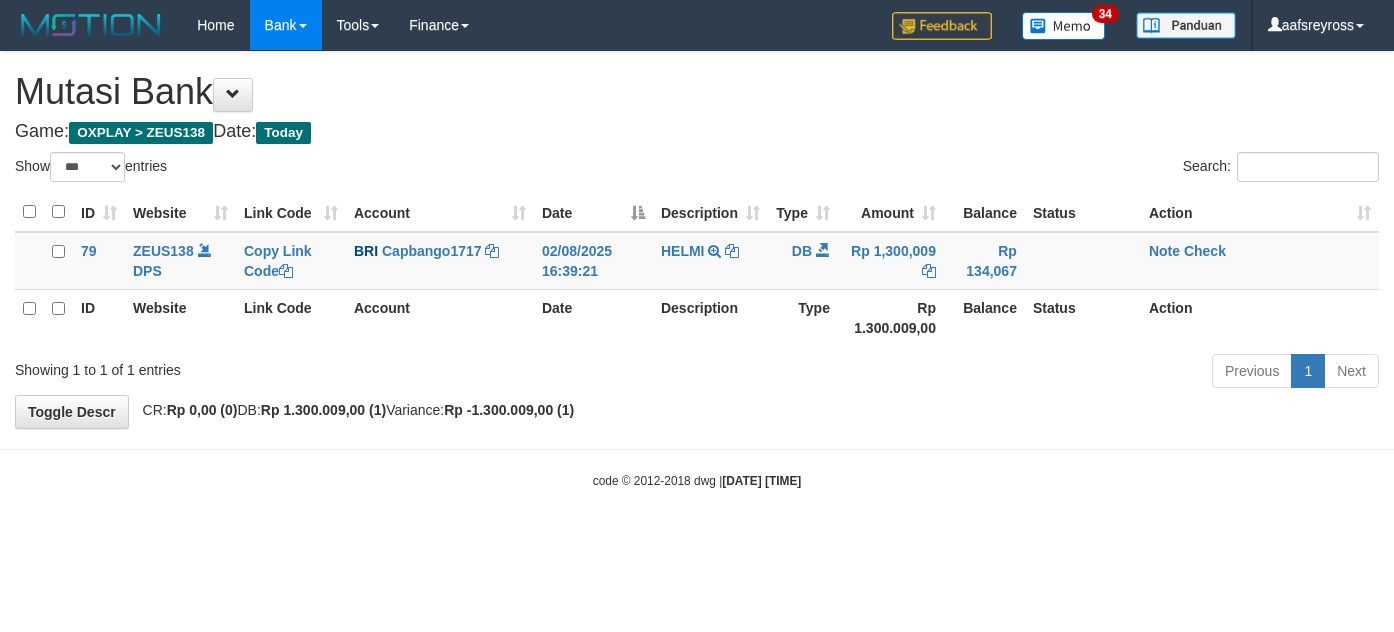 select on "***" 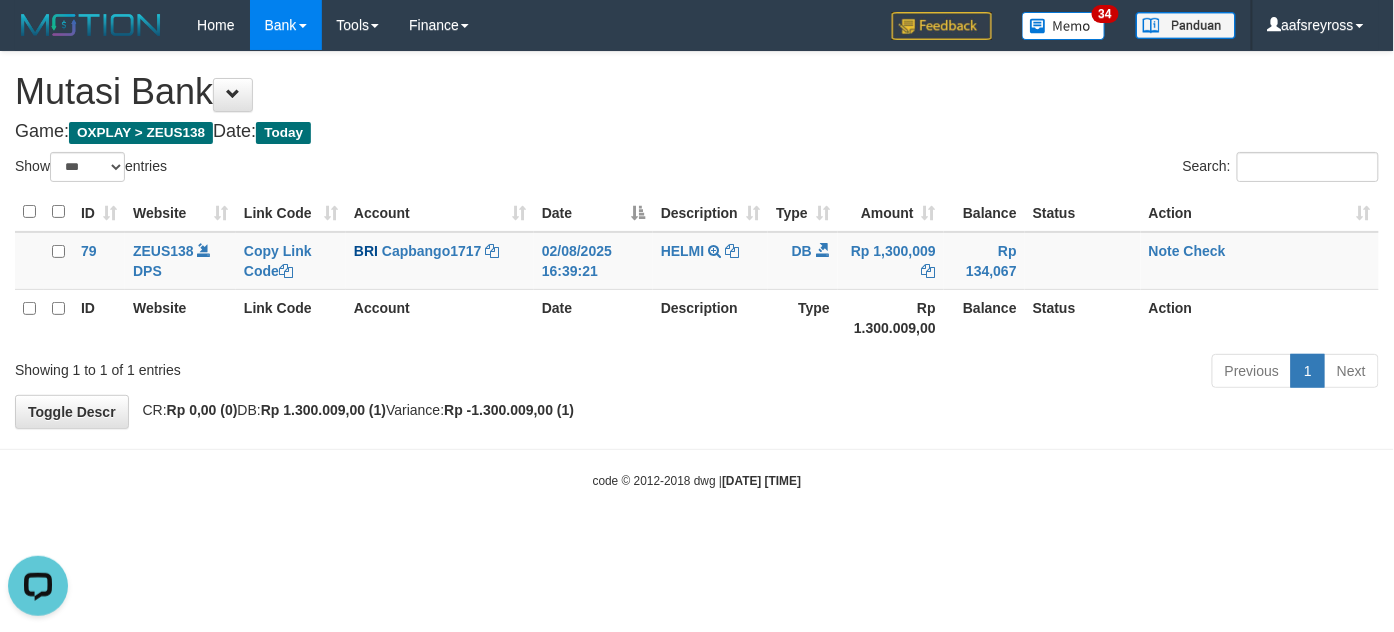 scroll, scrollTop: 0, scrollLeft: 0, axis: both 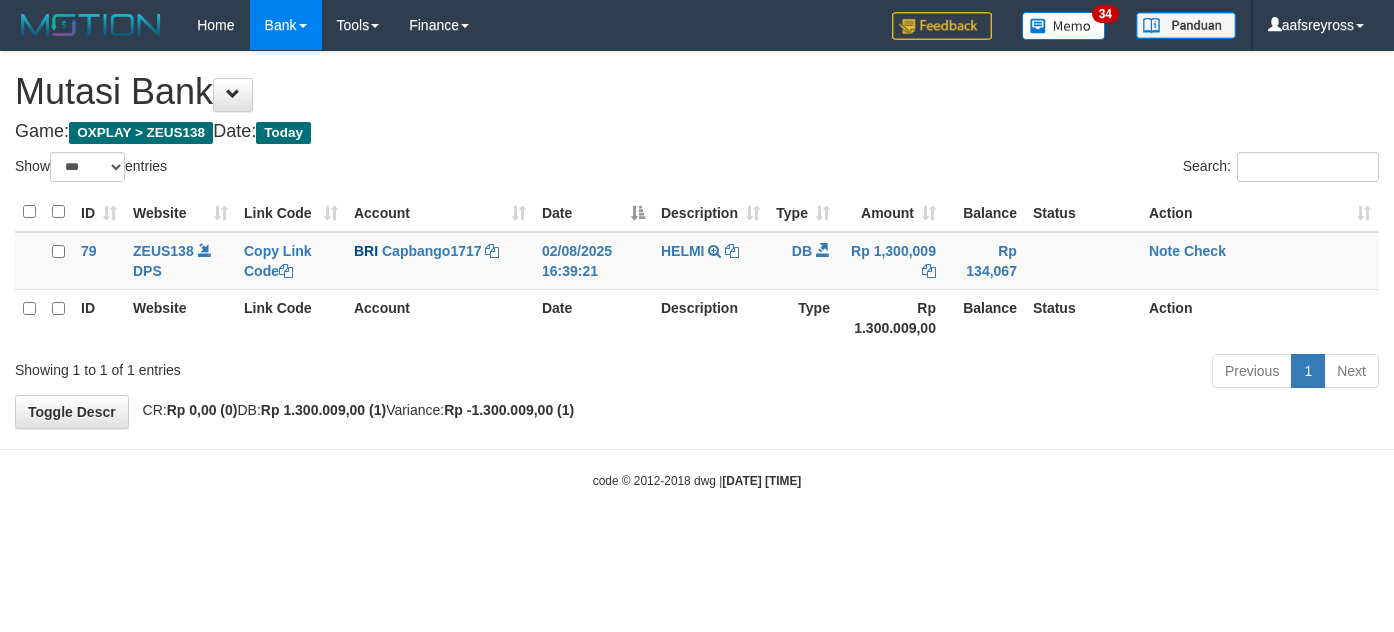 select on "***" 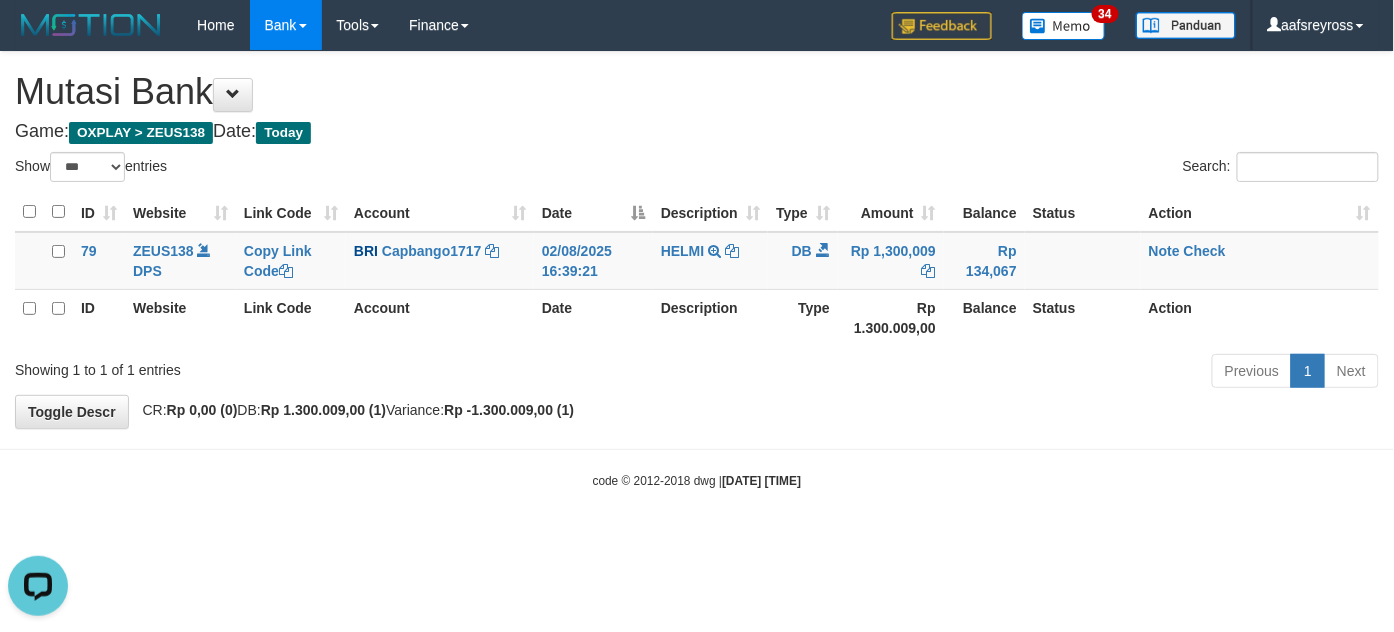 scroll, scrollTop: 0, scrollLeft: 0, axis: both 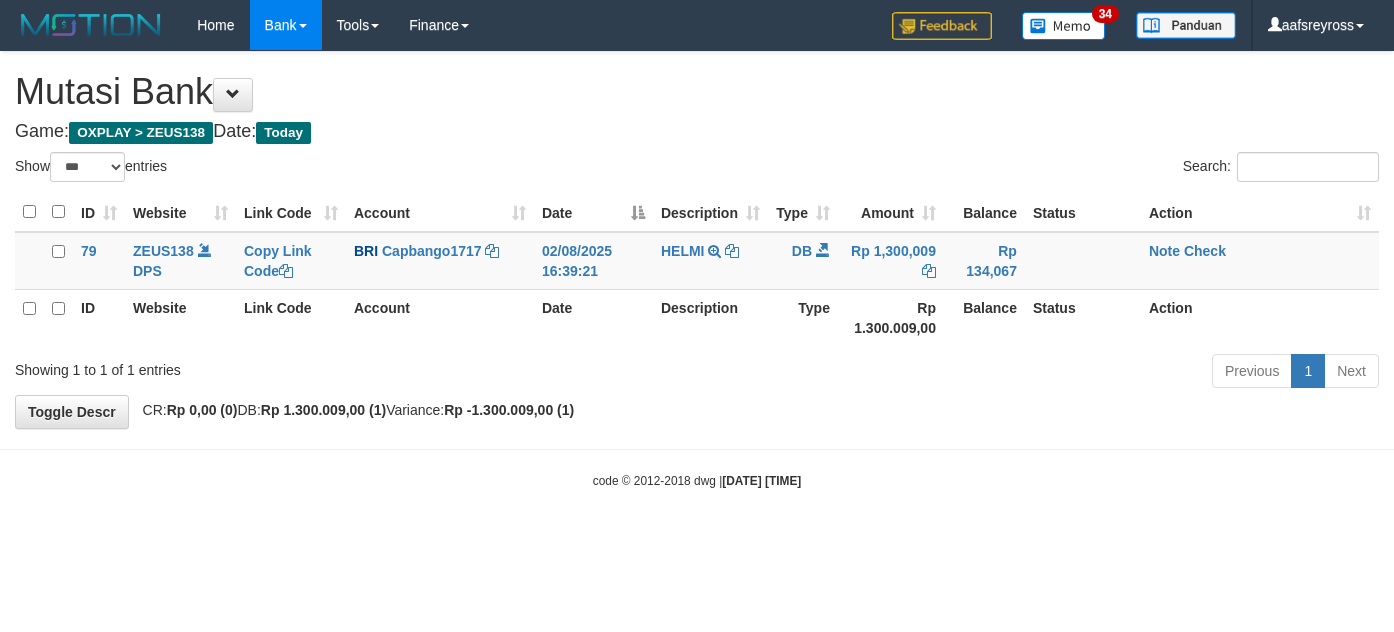 select on "***" 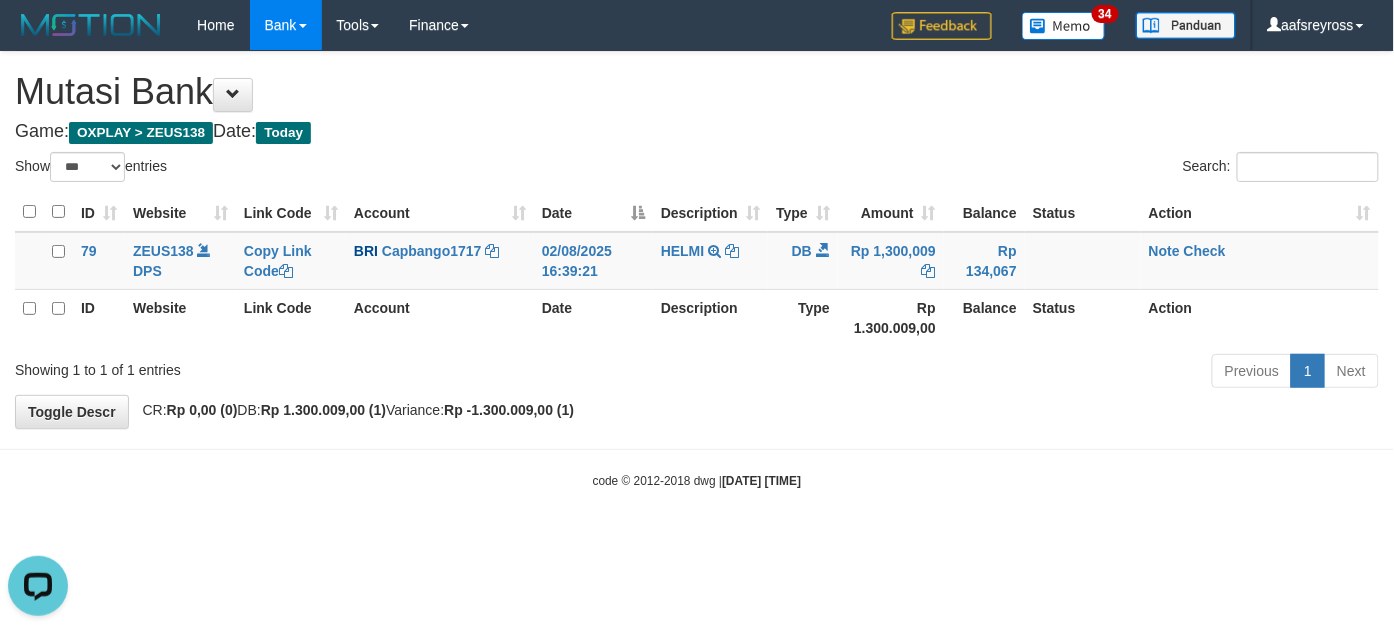 scroll, scrollTop: 0, scrollLeft: 0, axis: both 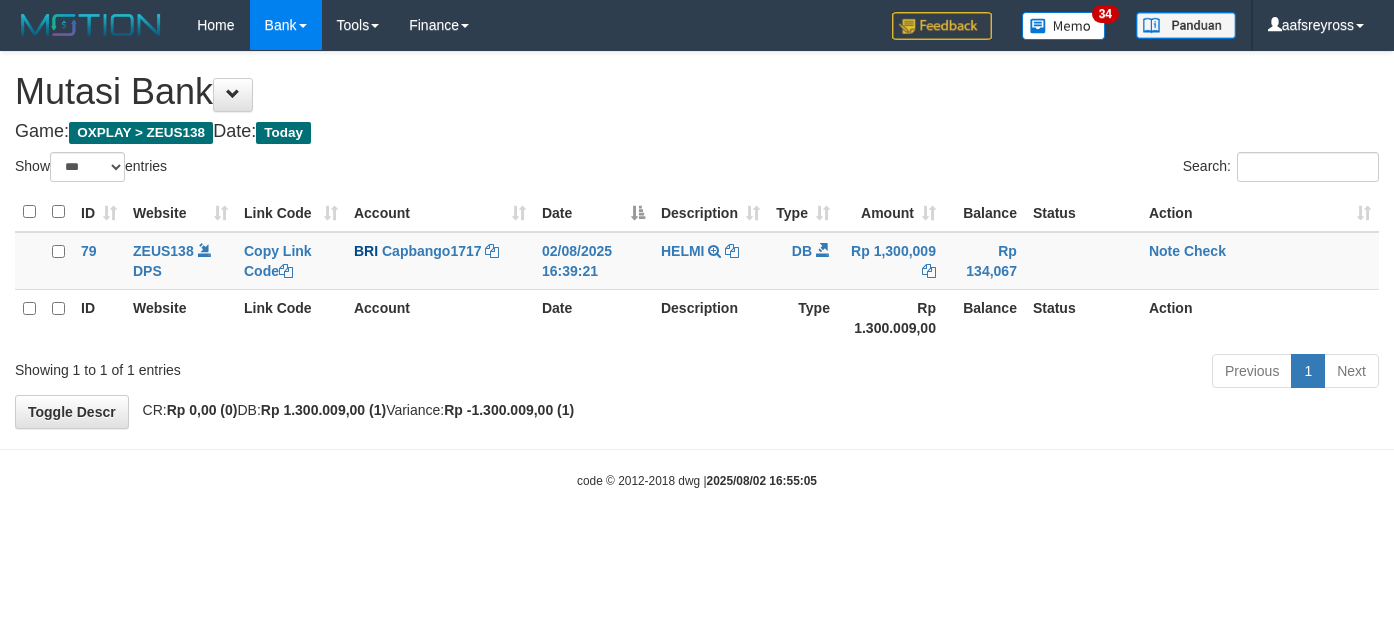 select on "***" 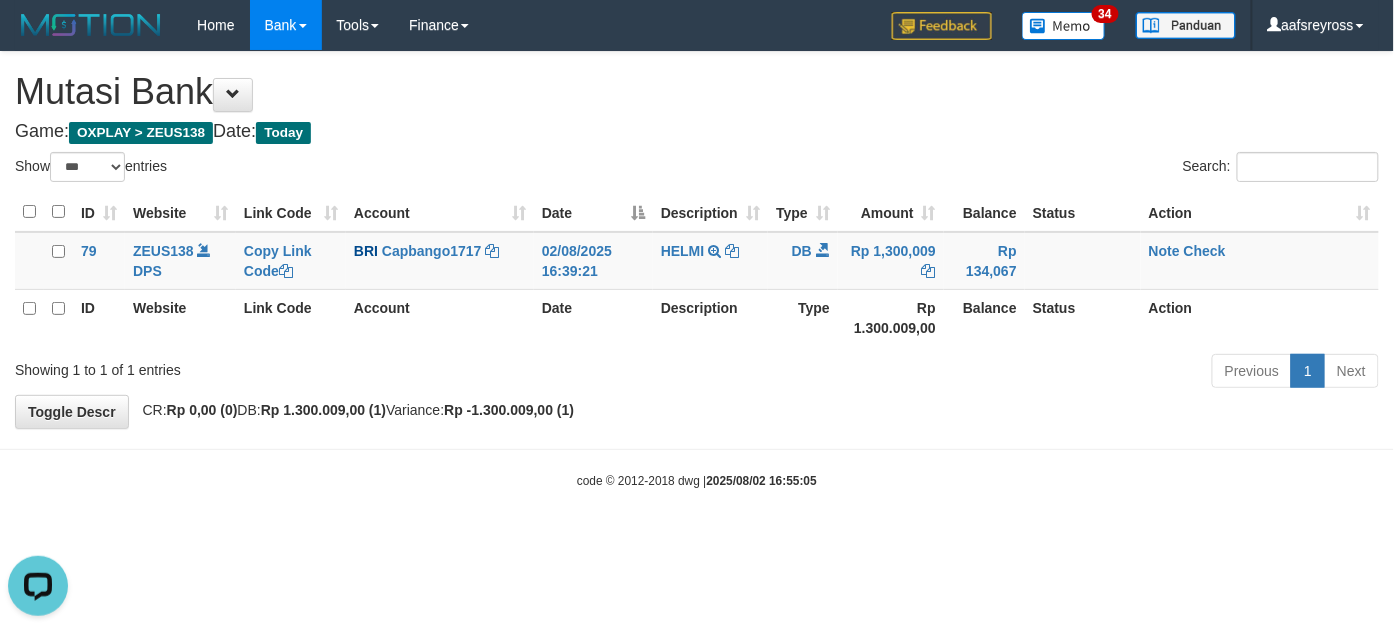 scroll, scrollTop: 0, scrollLeft: 0, axis: both 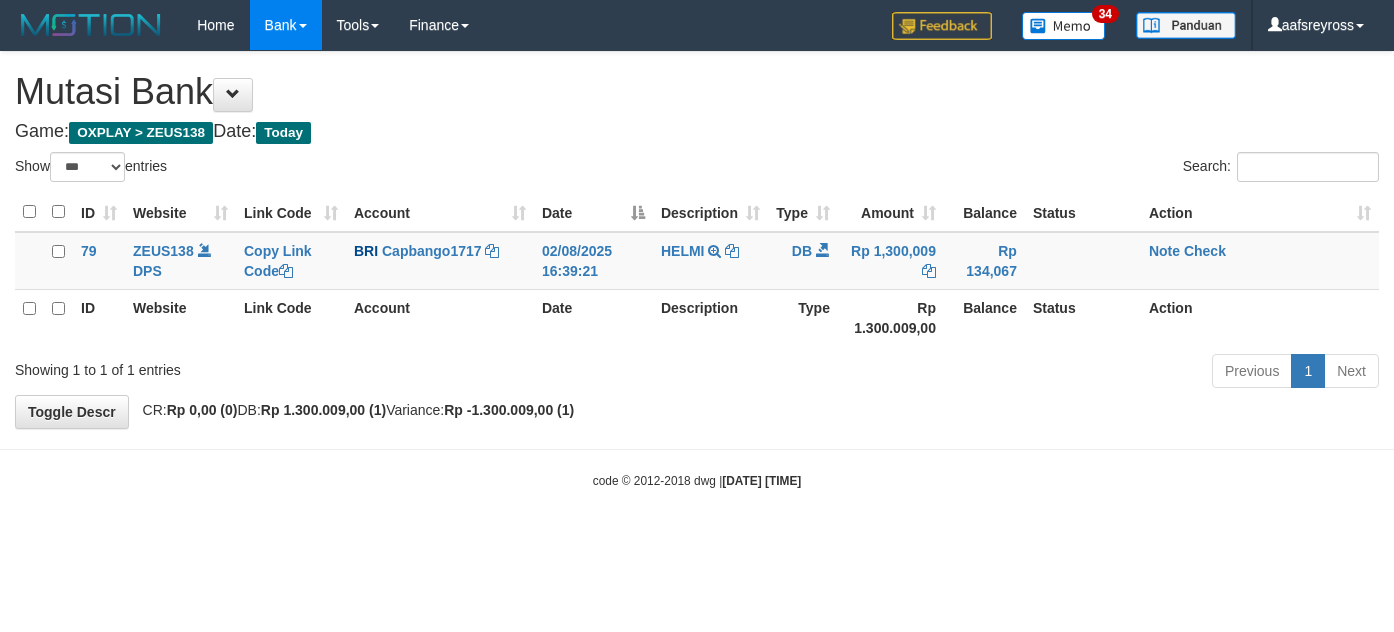 select on "***" 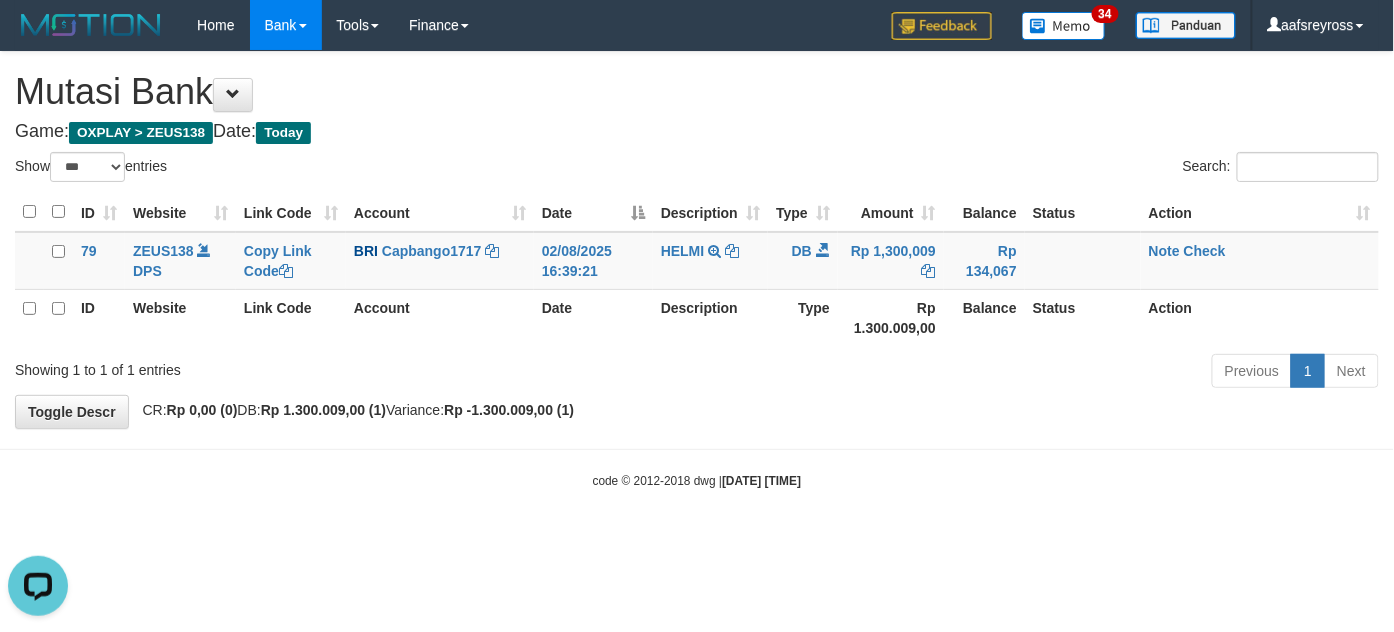 scroll, scrollTop: 0, scrollLeft: 0, axis: both 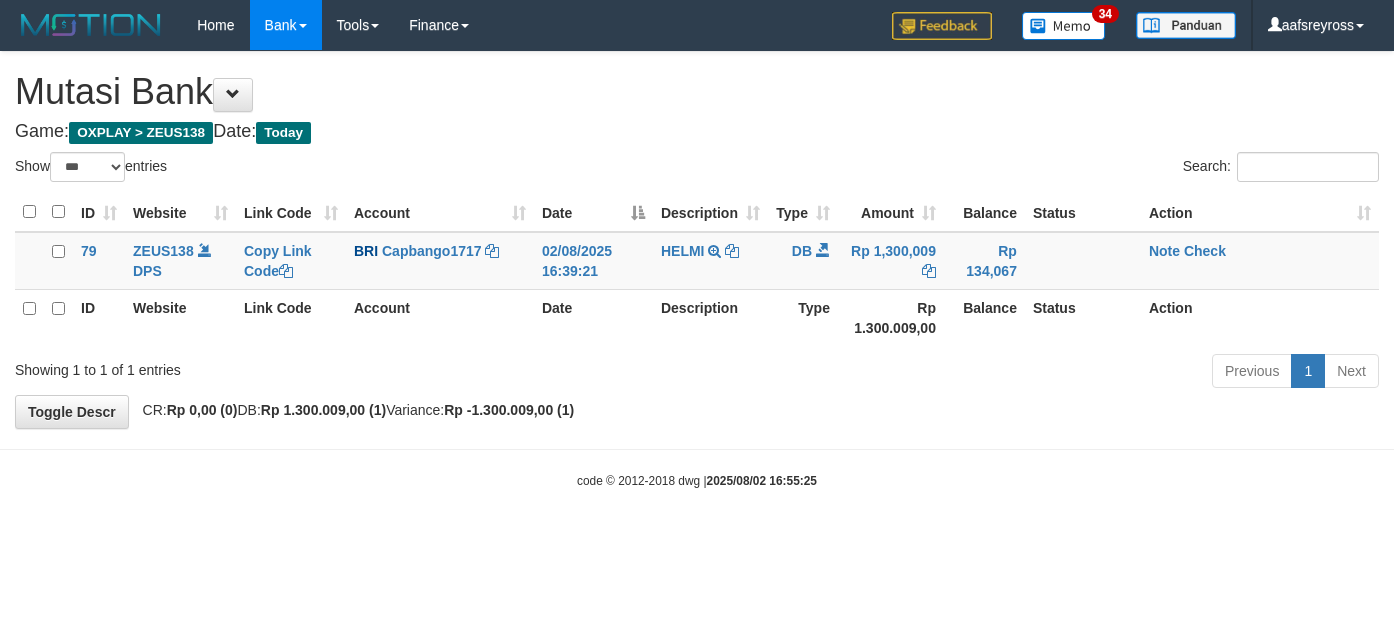 select on "***" 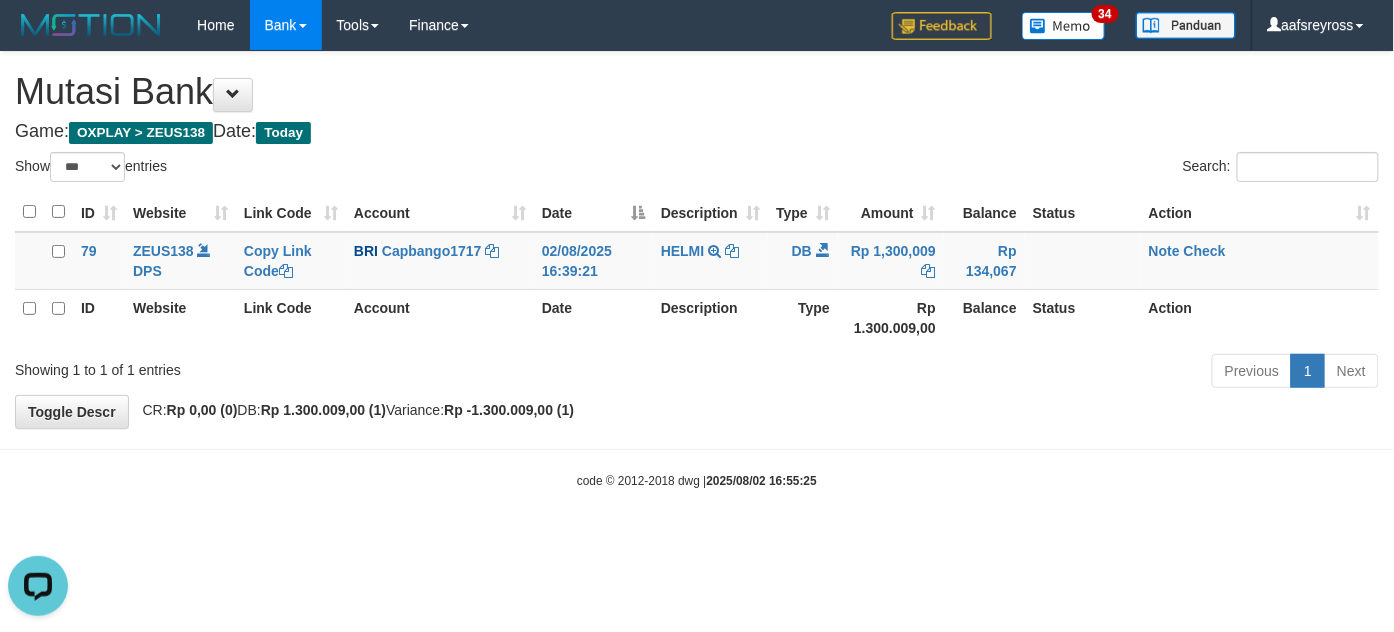 scroll, scrollTop: 0, scrollLeft: 0, axis: both 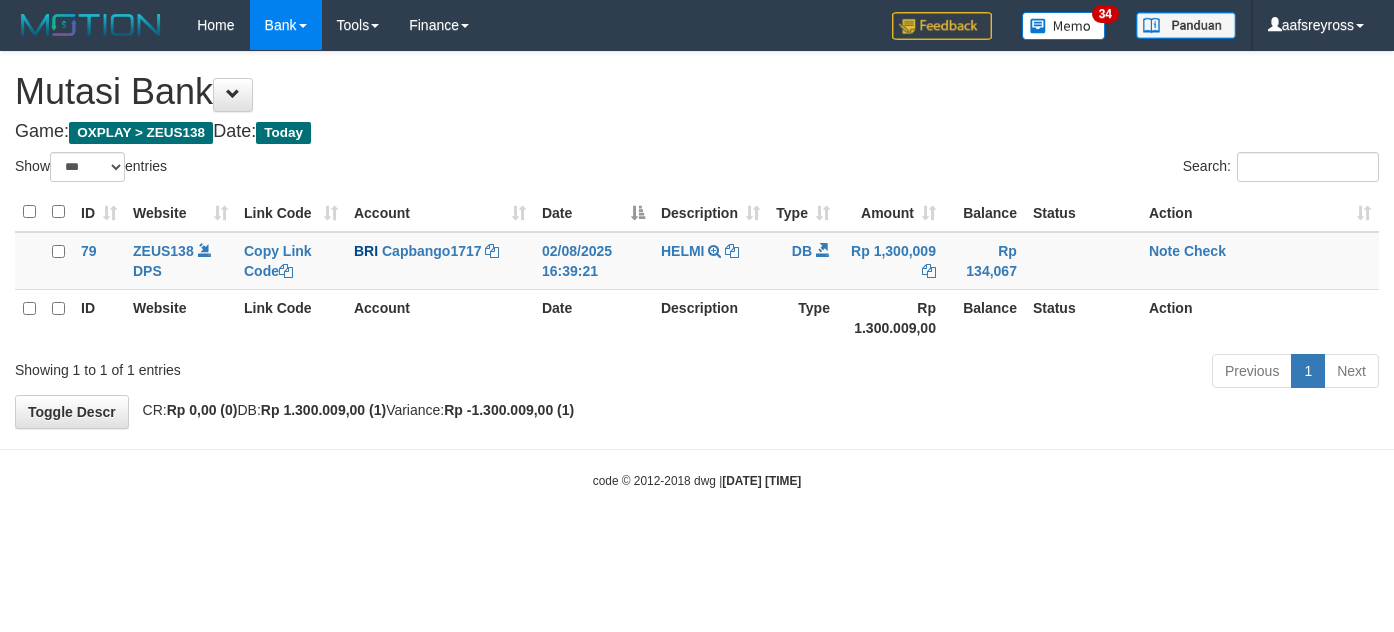 select on "***" 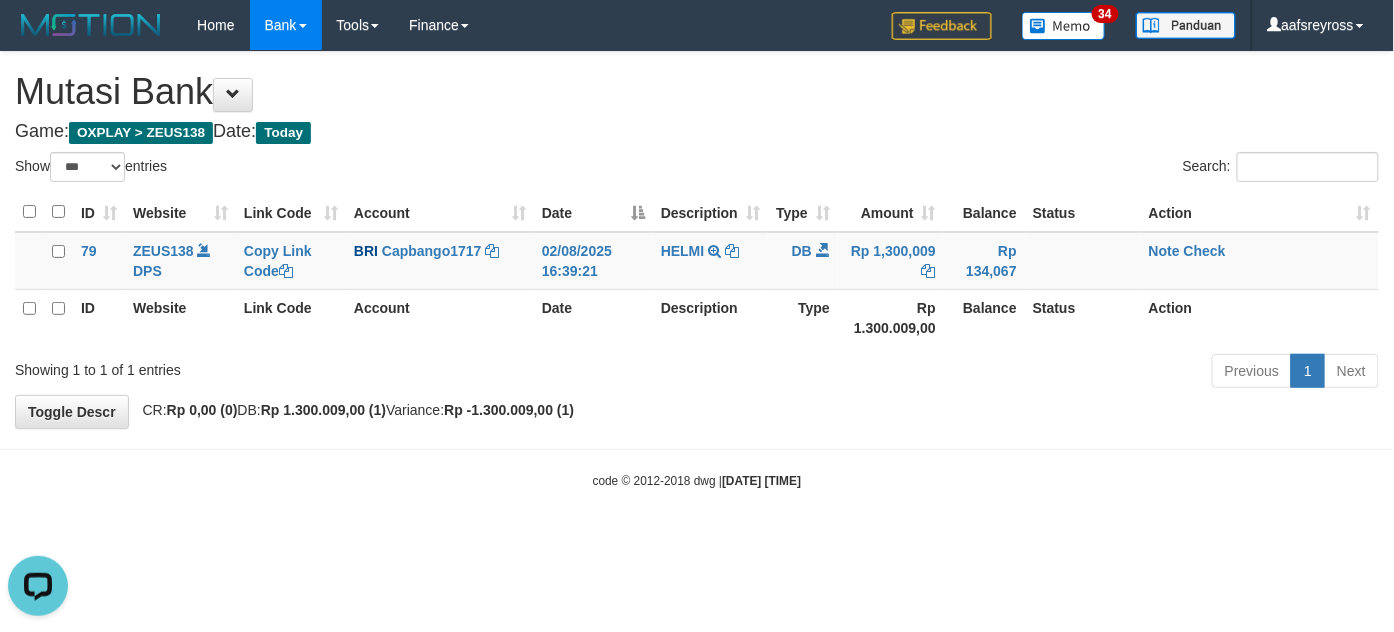 scroll, scrollTop: 0, scrollLeft: 0, axis: both 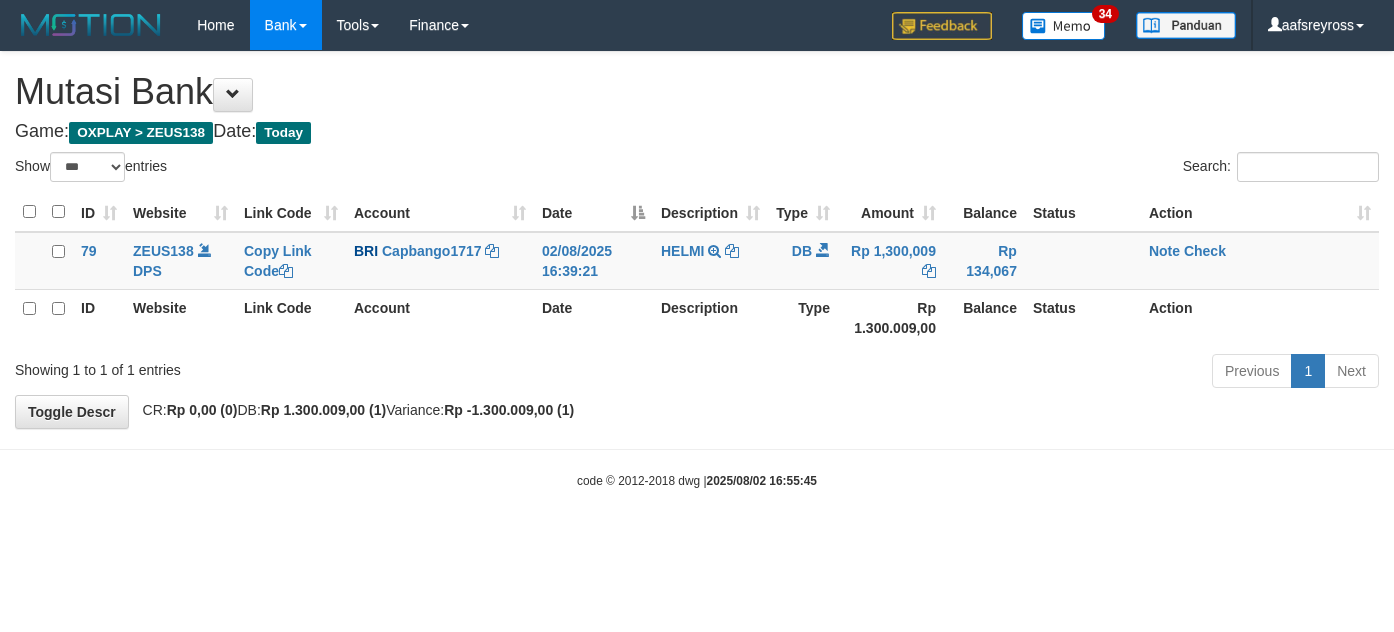 select on "***" 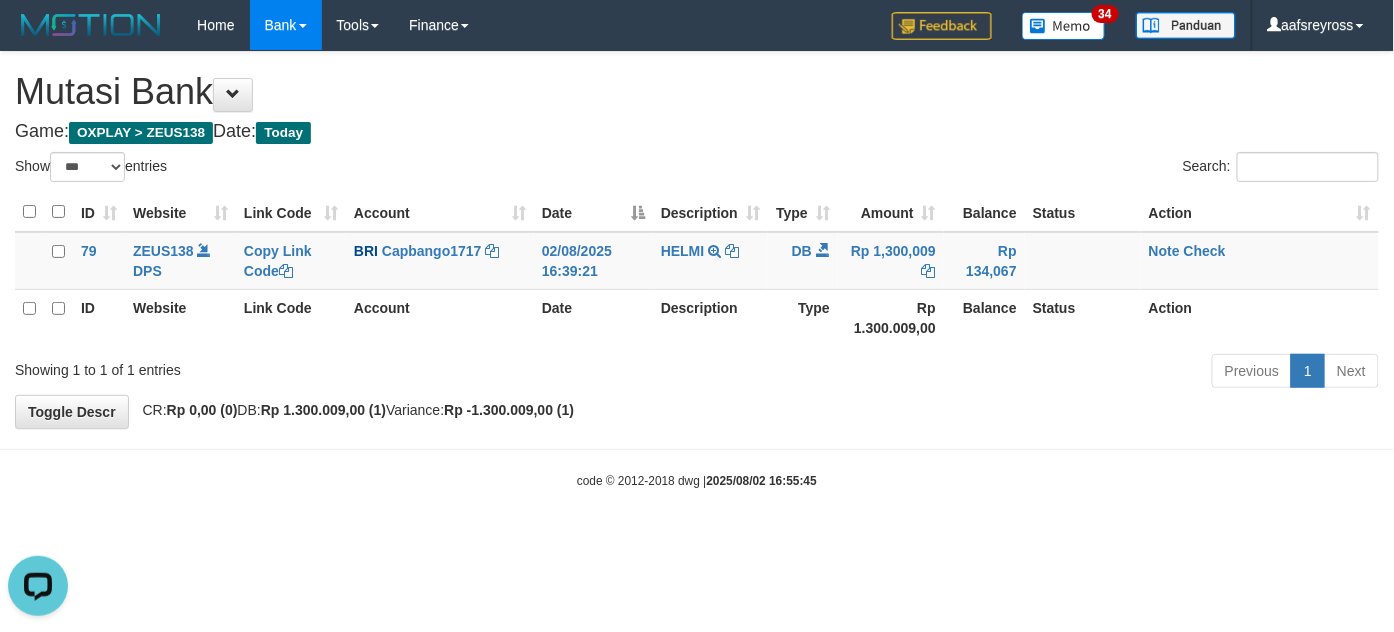 scroll, scrollTop: 0, scrollLeft: 0, axis: both 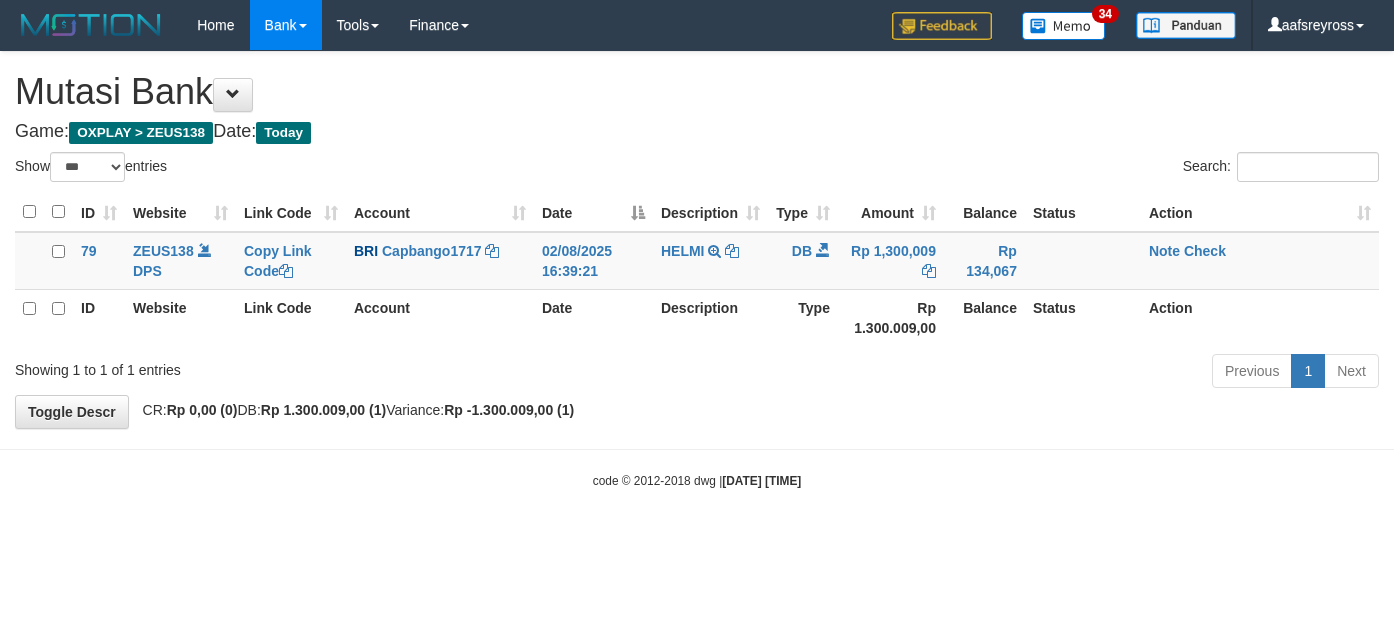 select on "***" 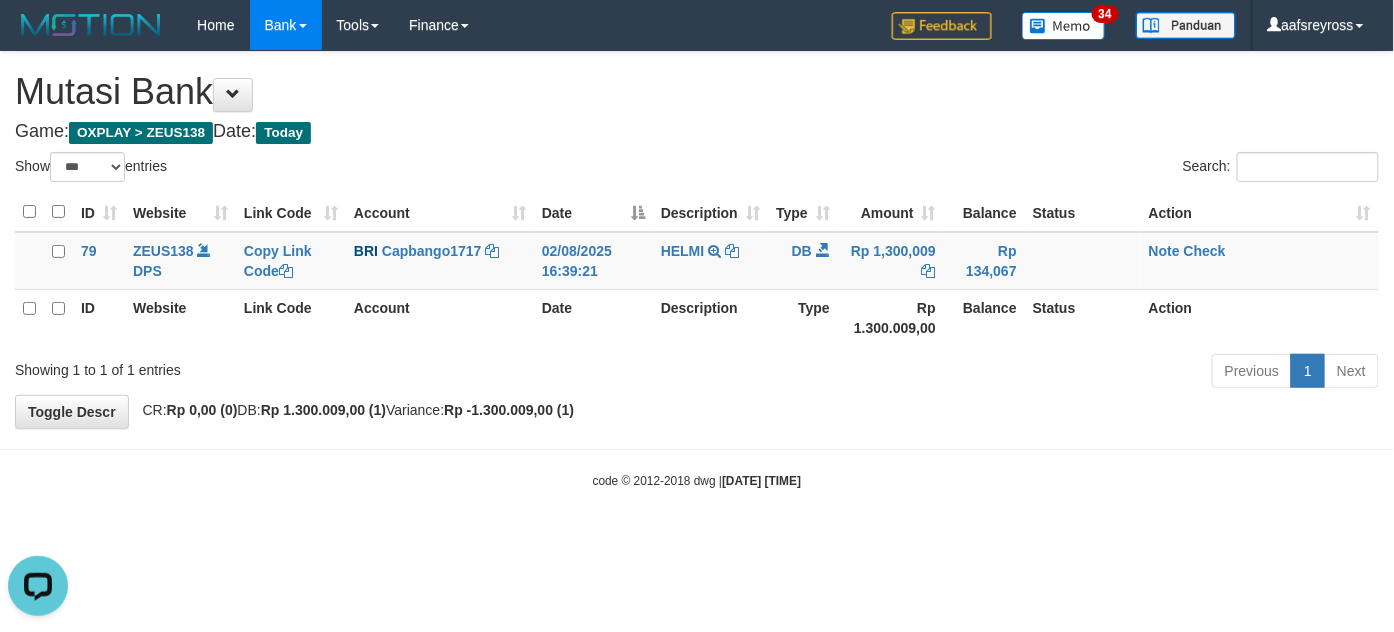 scroll, scrollTop: 0, scrollLeft: 0, axis: both 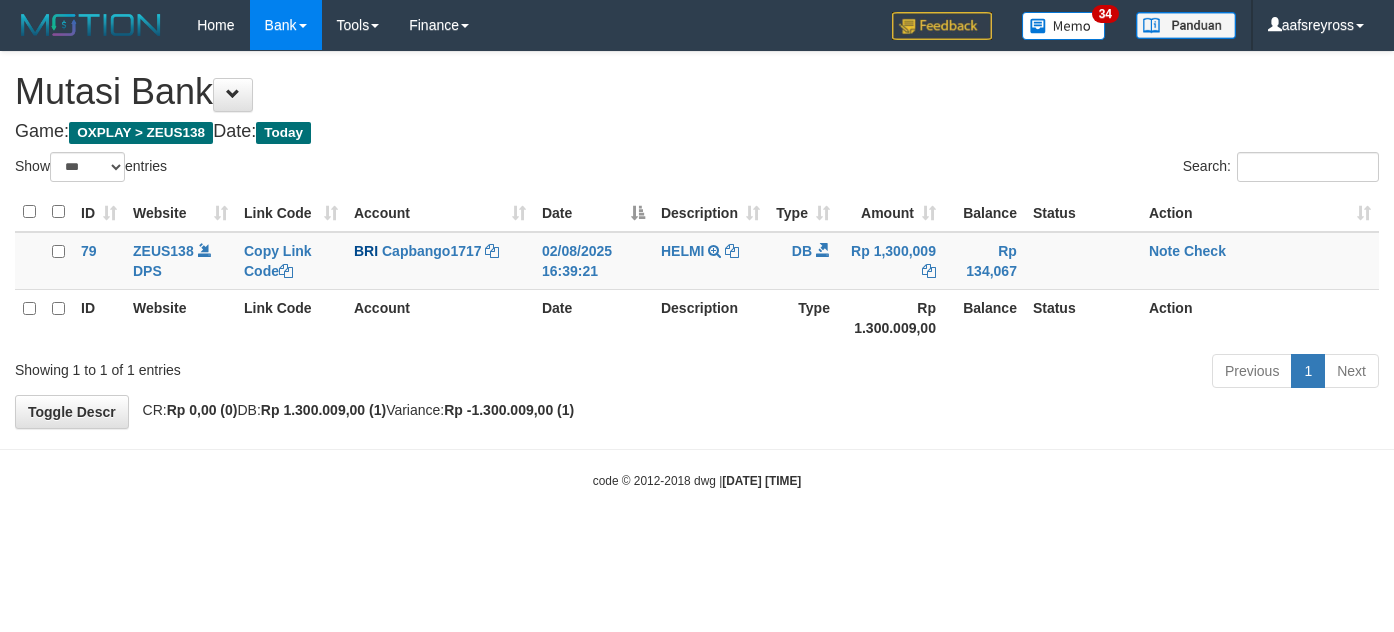 select on "***" 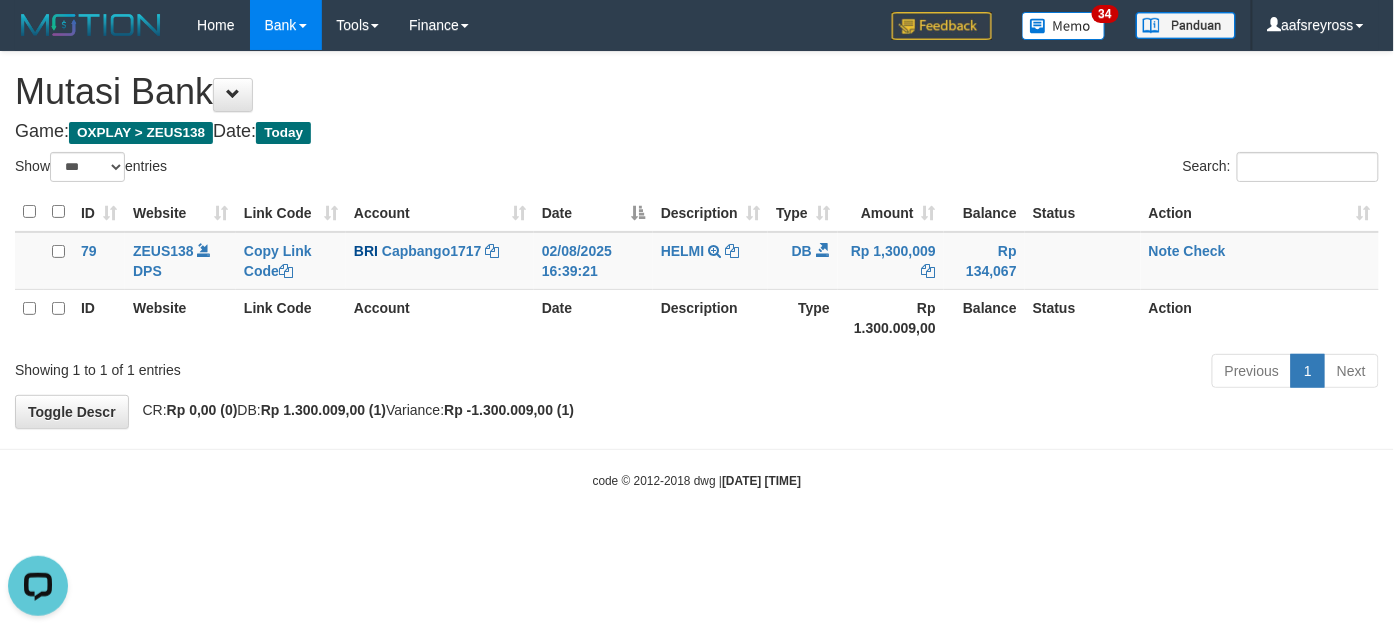 scroll, scrollTop: 0, scrollLeft: 0, axis: both 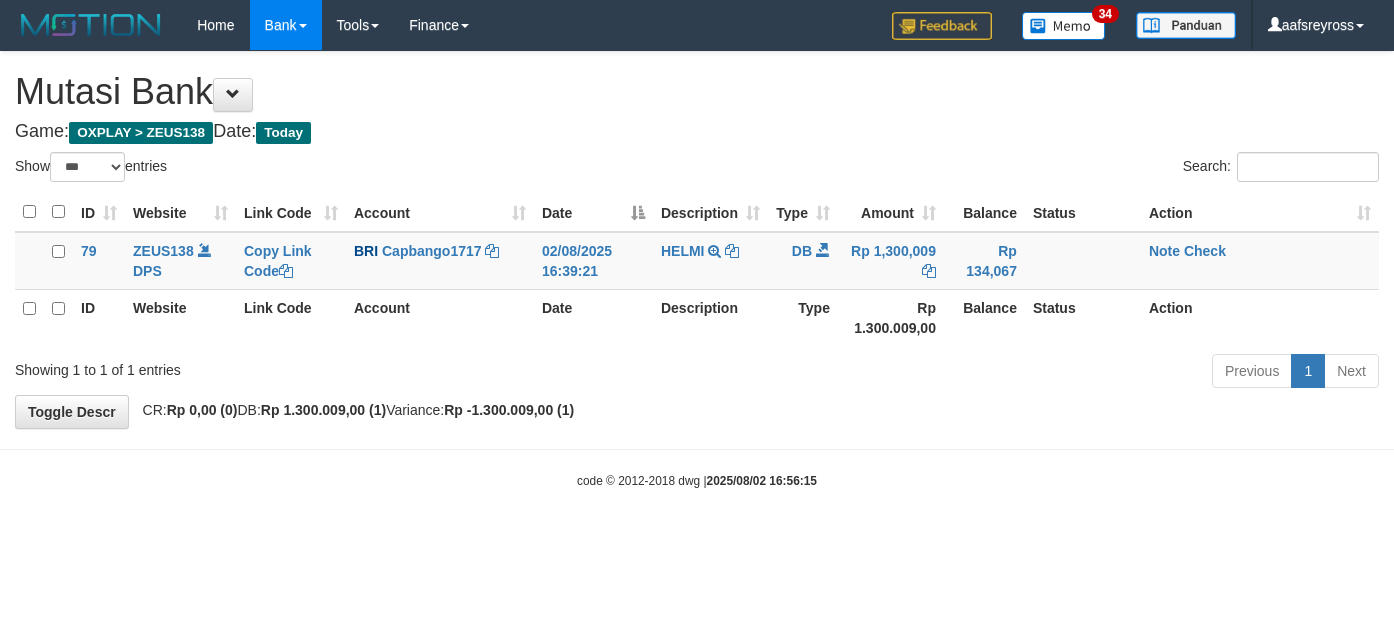 select on "***" 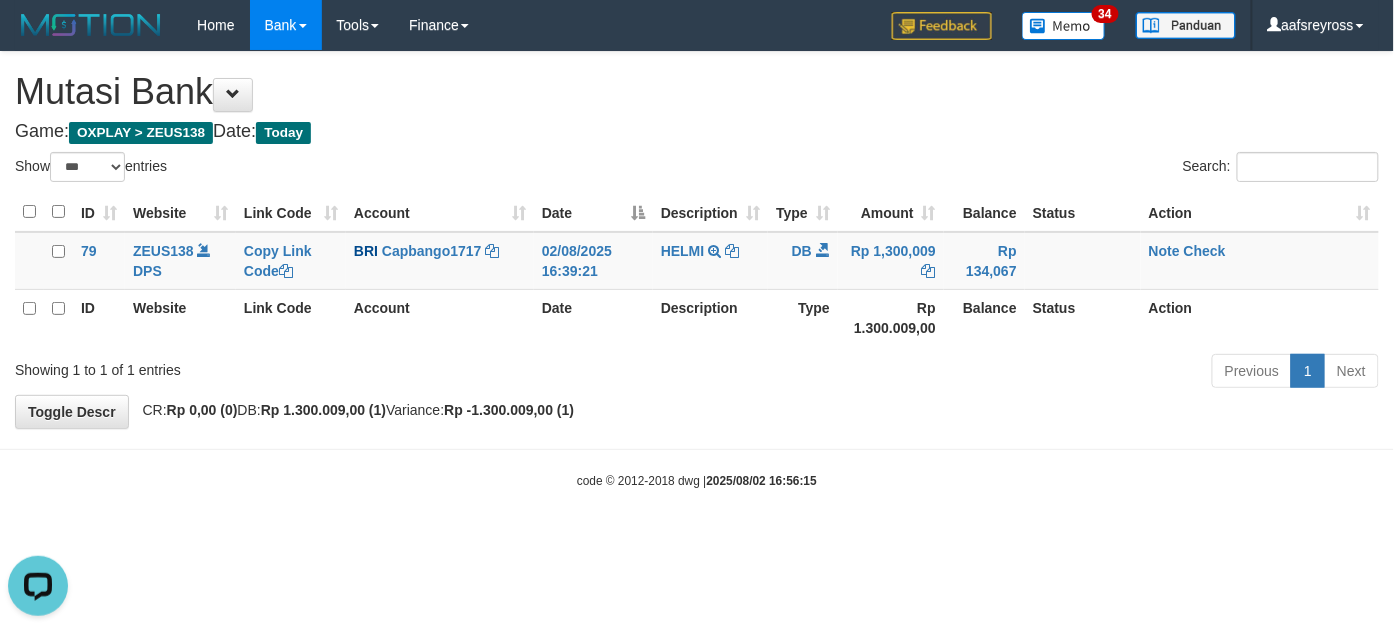 scroll, scrollTop: 0, scrollLeft: 0, axis: both 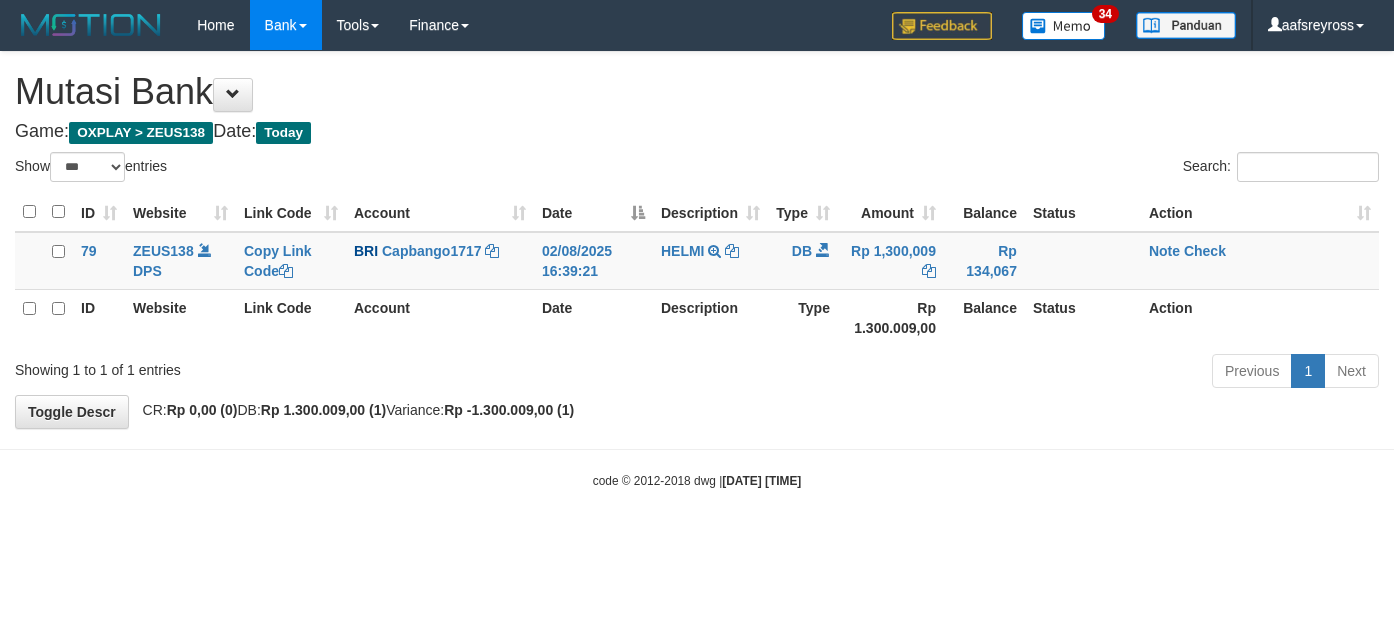 select on "***" 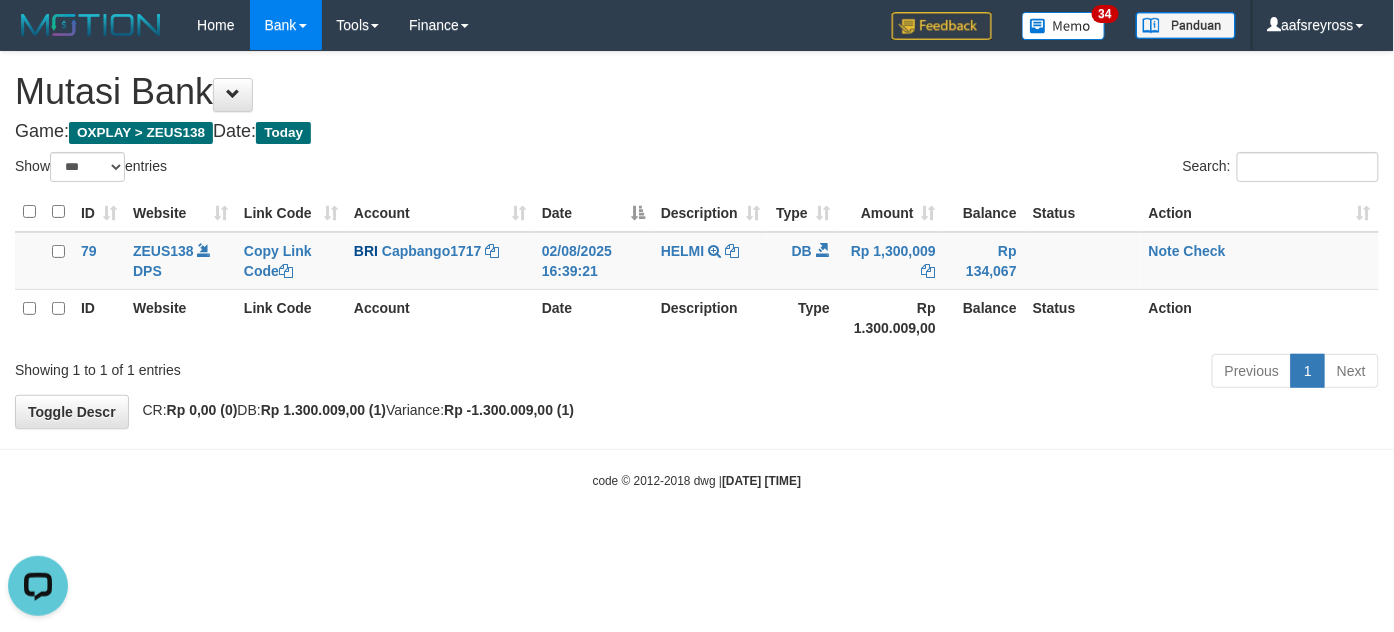 scroll, scrollTop: 0, scrollLeft: 0, axis: both 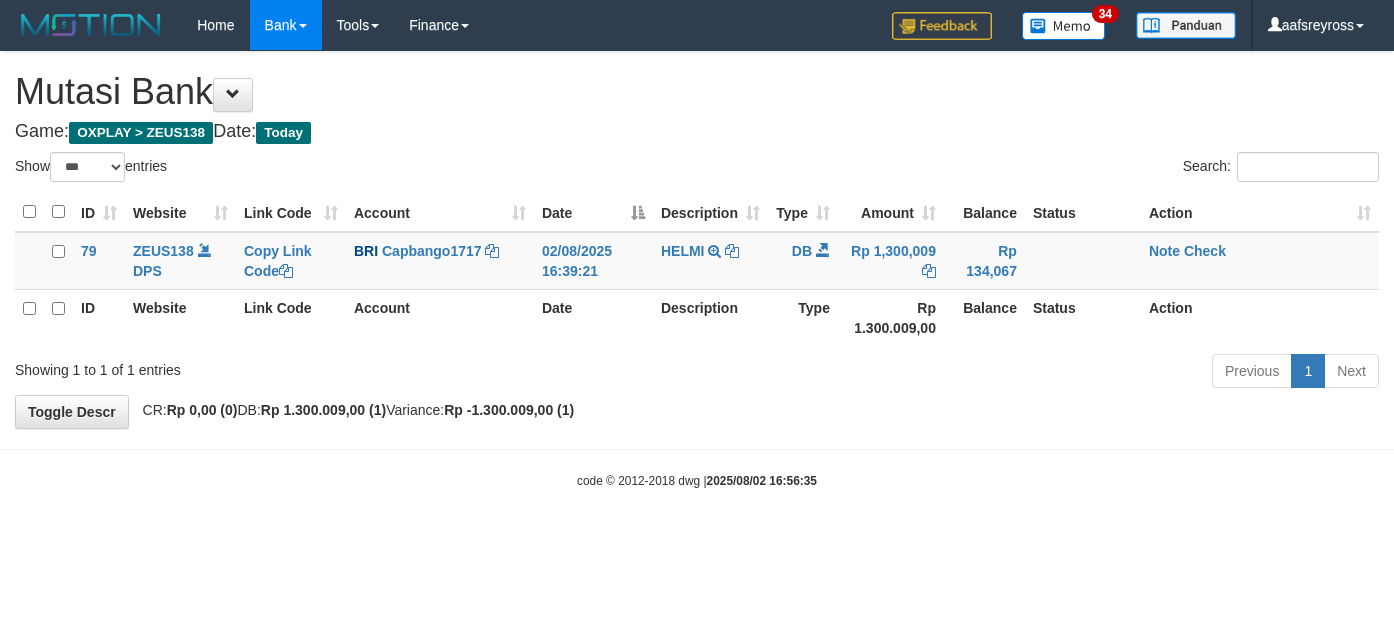 select on "***" 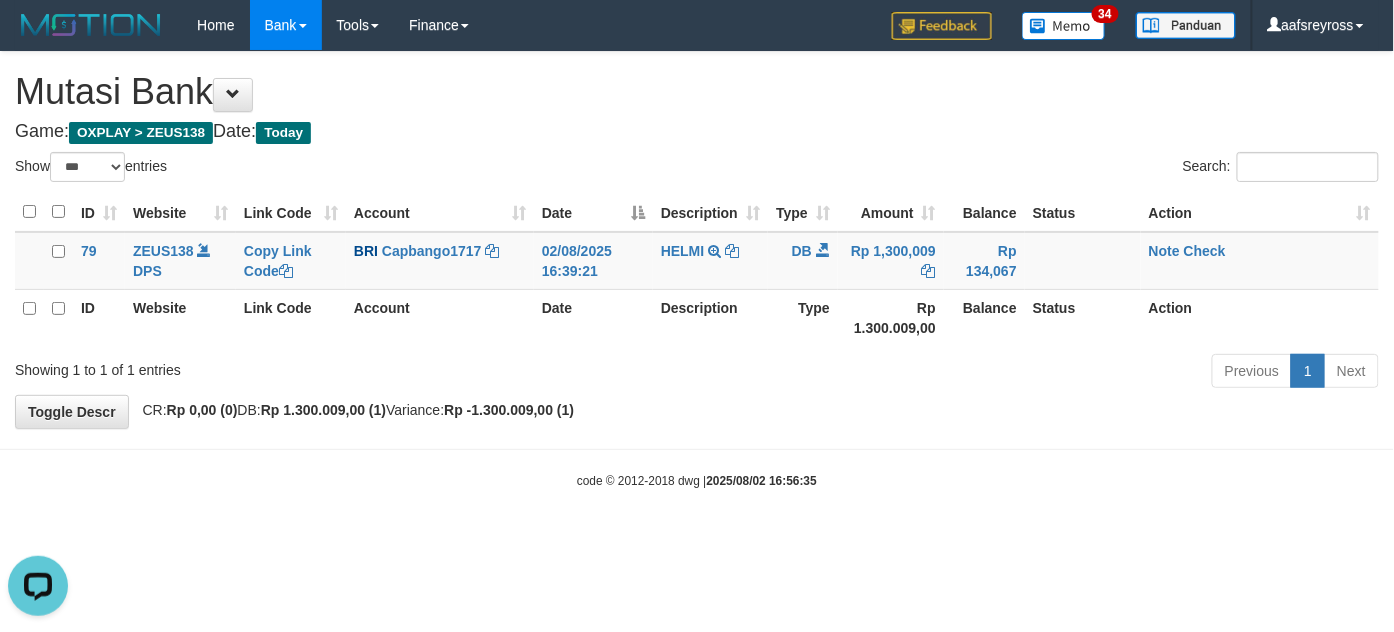 scroll, scrollTop: 0, scrollLeft: 0, axis: both 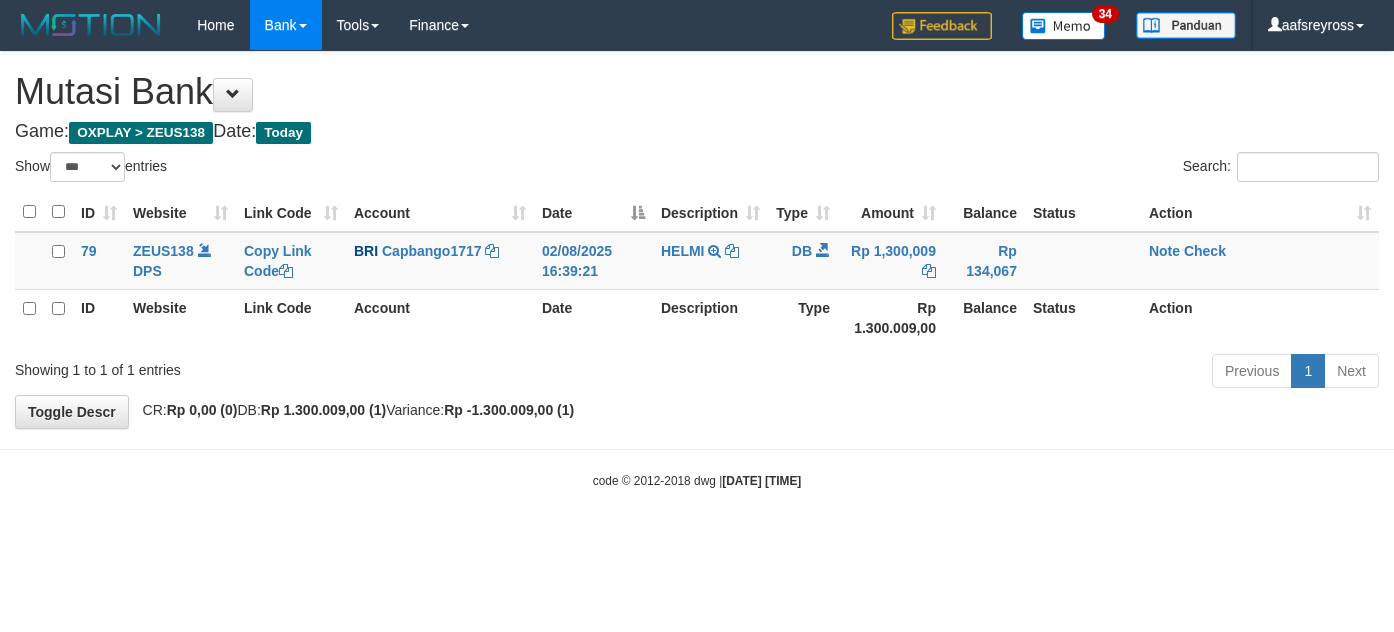 select on "***" 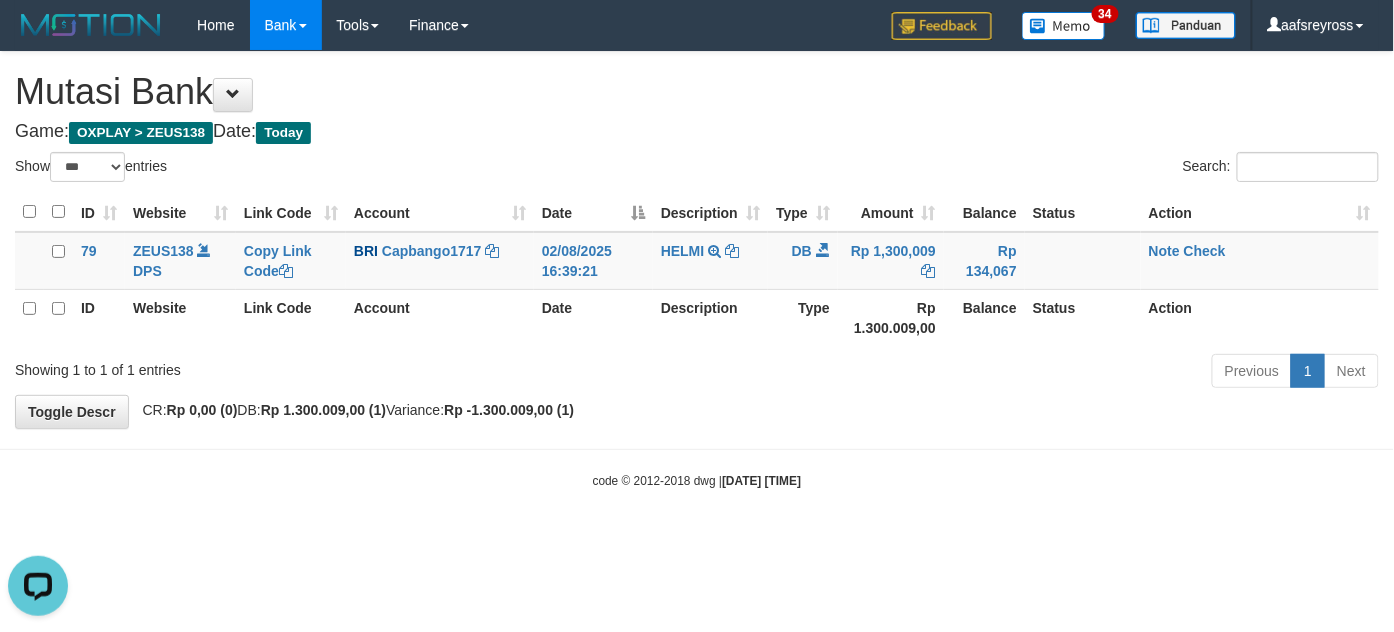 scroll, scrollTop: 0, scrollLeft: 0, axis: both 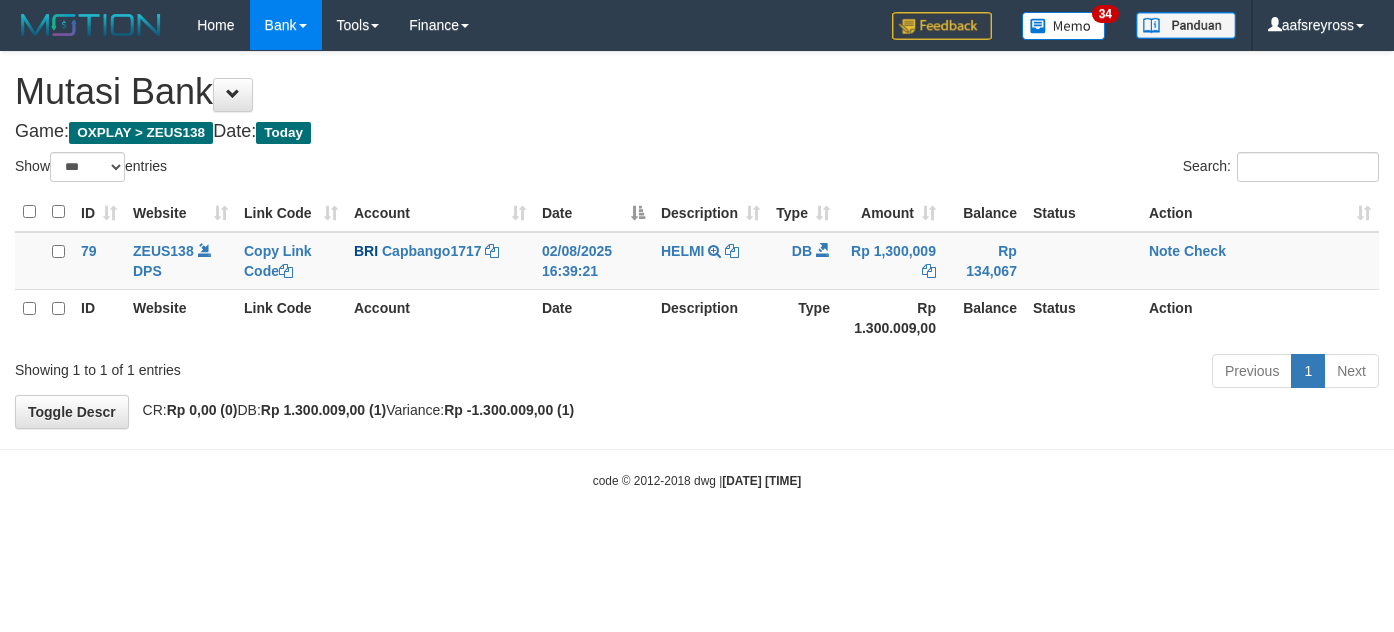 select on "***" 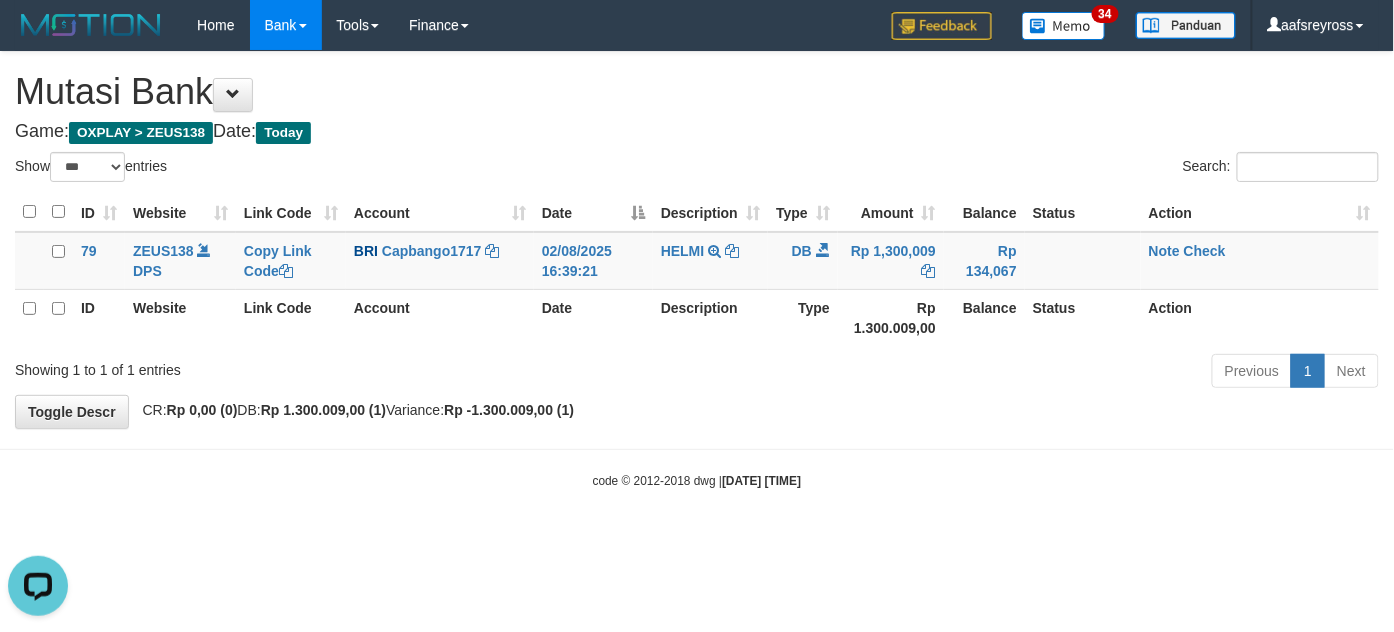 scroll, scrollTop: 0, scrollLeft: 0, axis: both 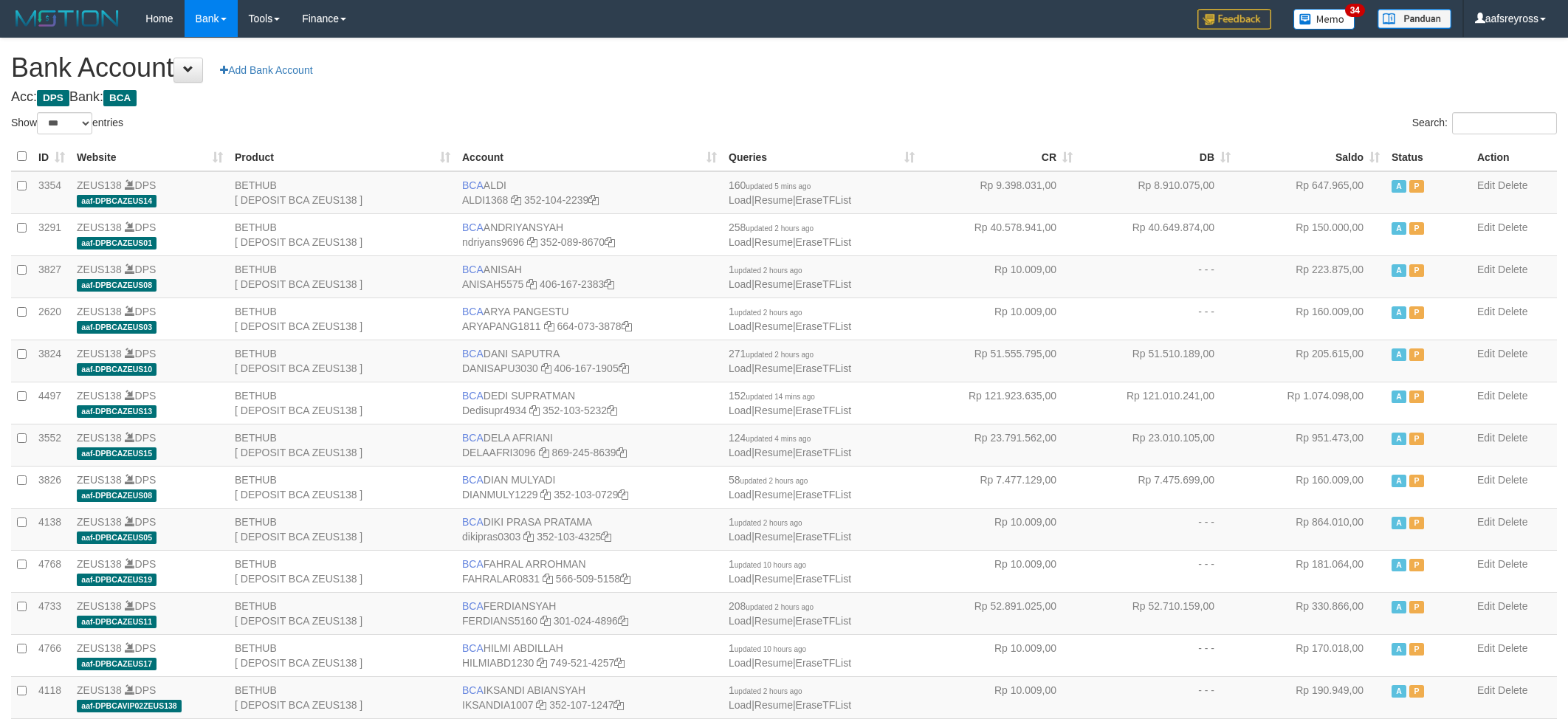 select on "***" 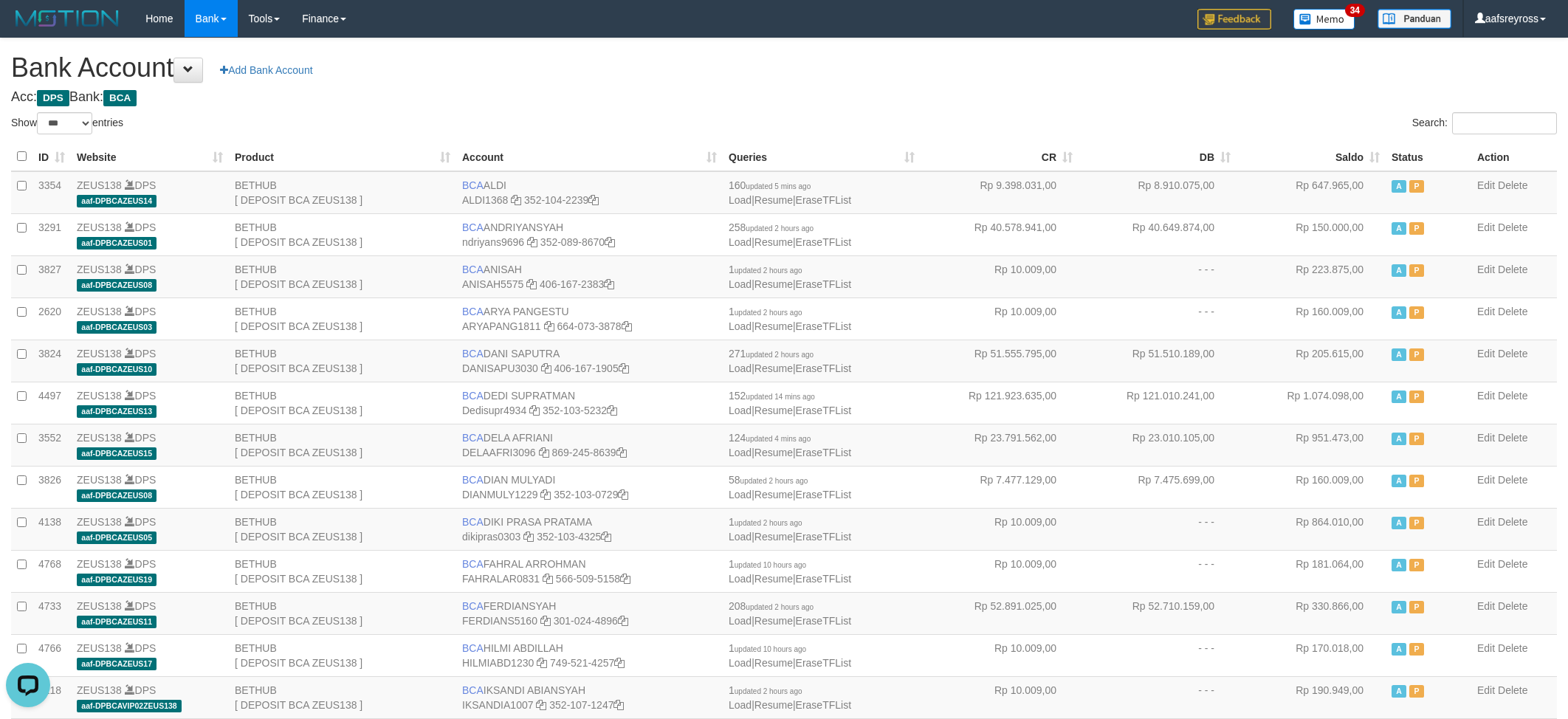 scroll, scrollTop: 0, scrollLeft: 0, axis: both 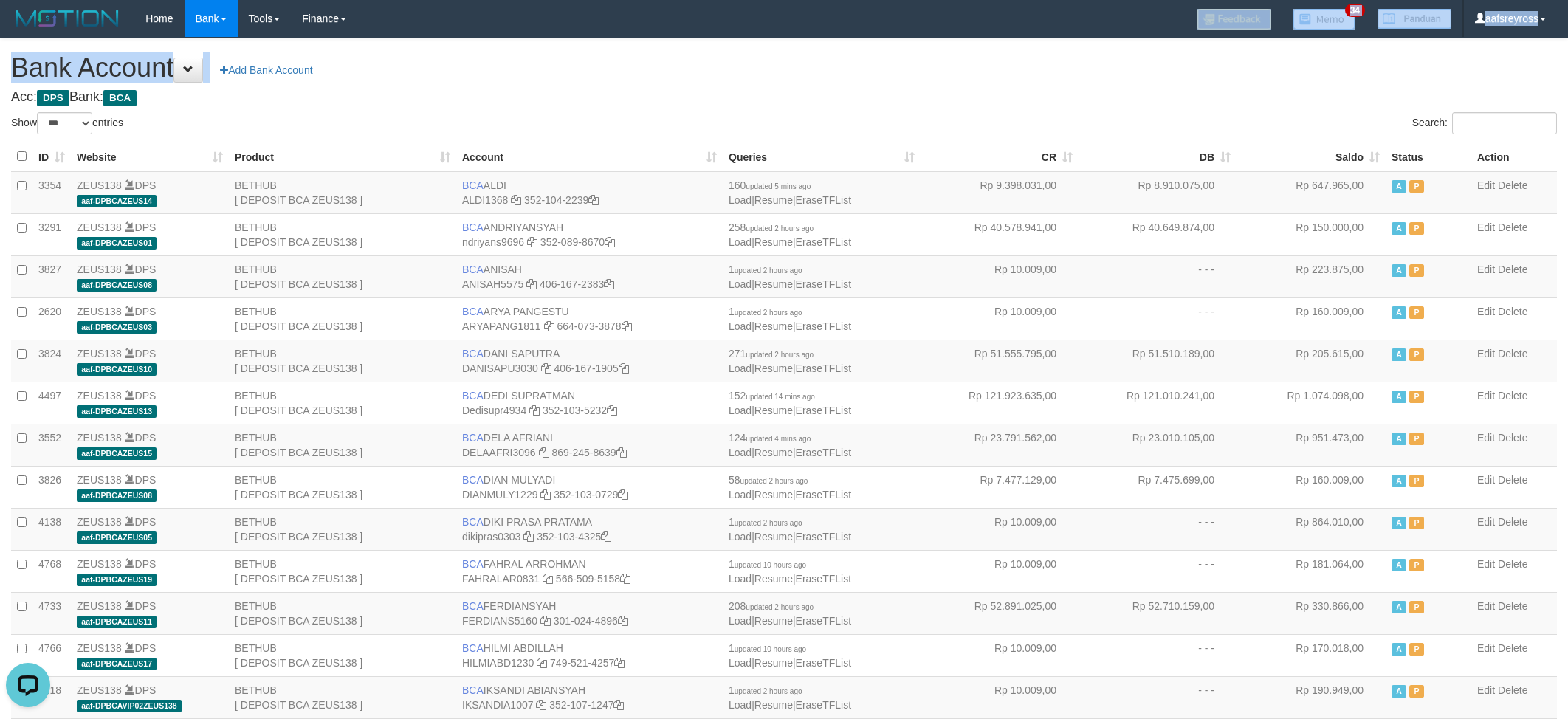 drag, startPoint x: 434, startPoint y: 43, endPoint x: 446, endPoint y: 59, distance: 20 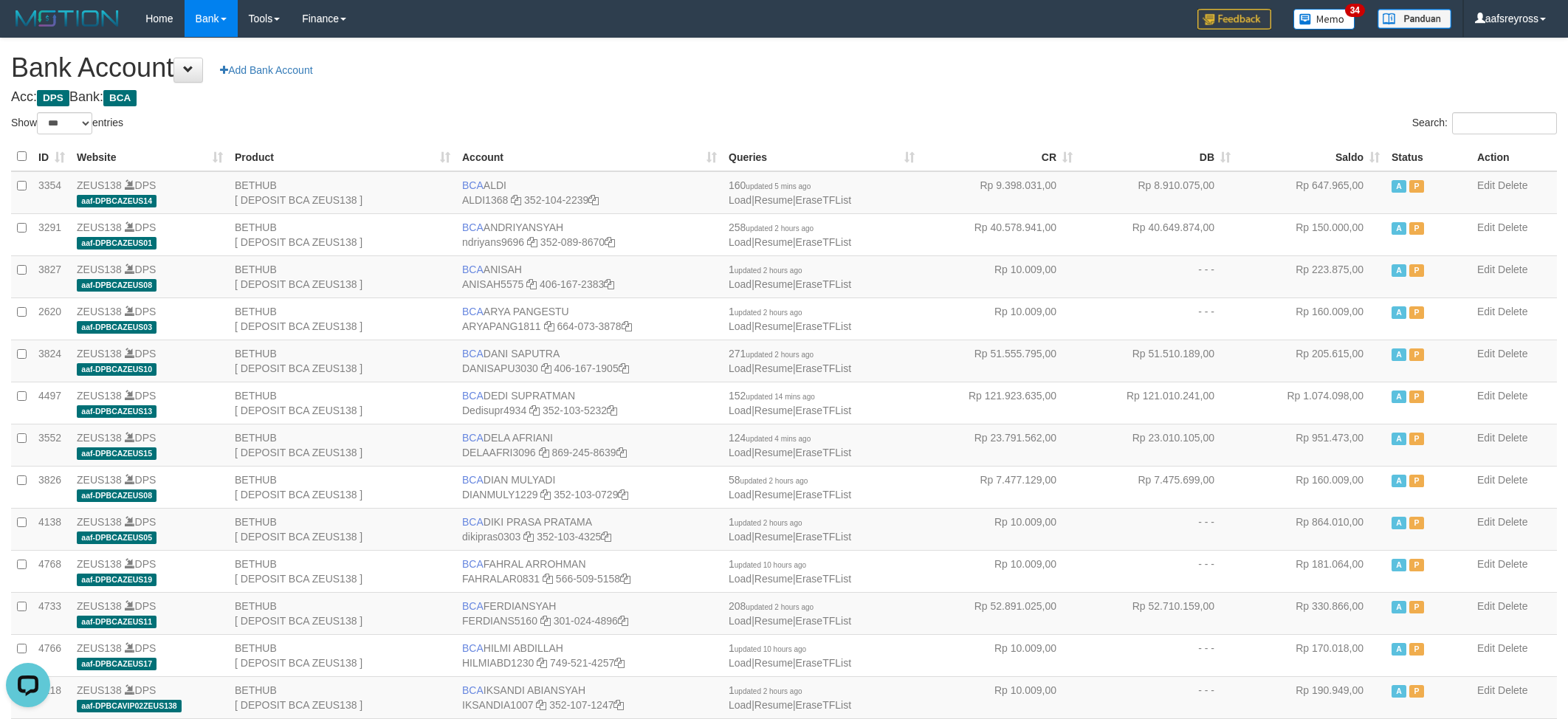 click on "Acc: 										 DPS
Bank:   BCA" at bounding box center [784, 97] 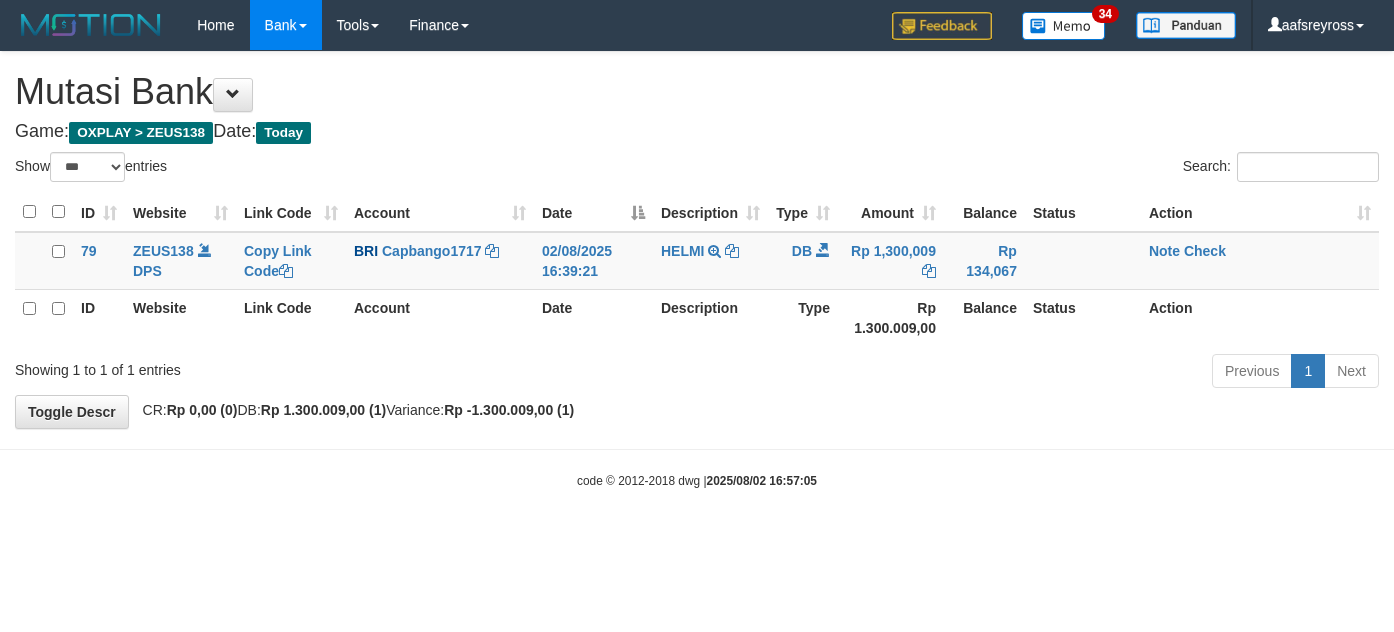 select on "***" 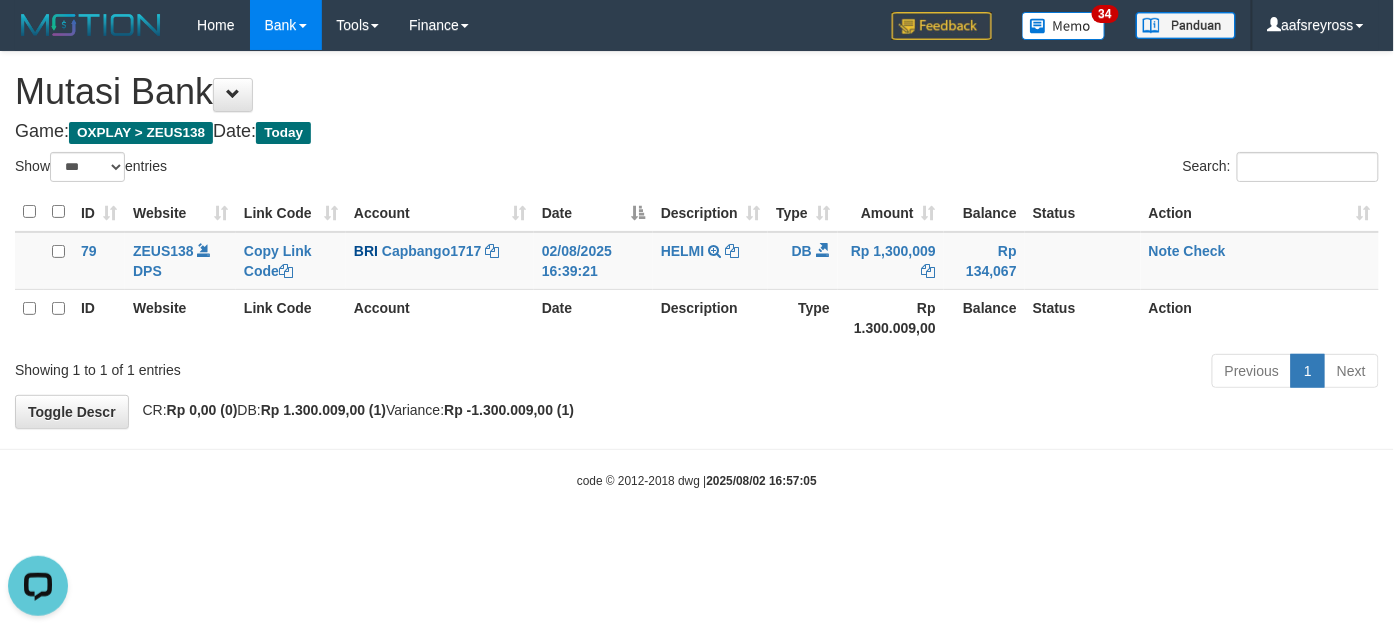 scroll, scrollTop: 0, scrollLeft: 0, axis: both 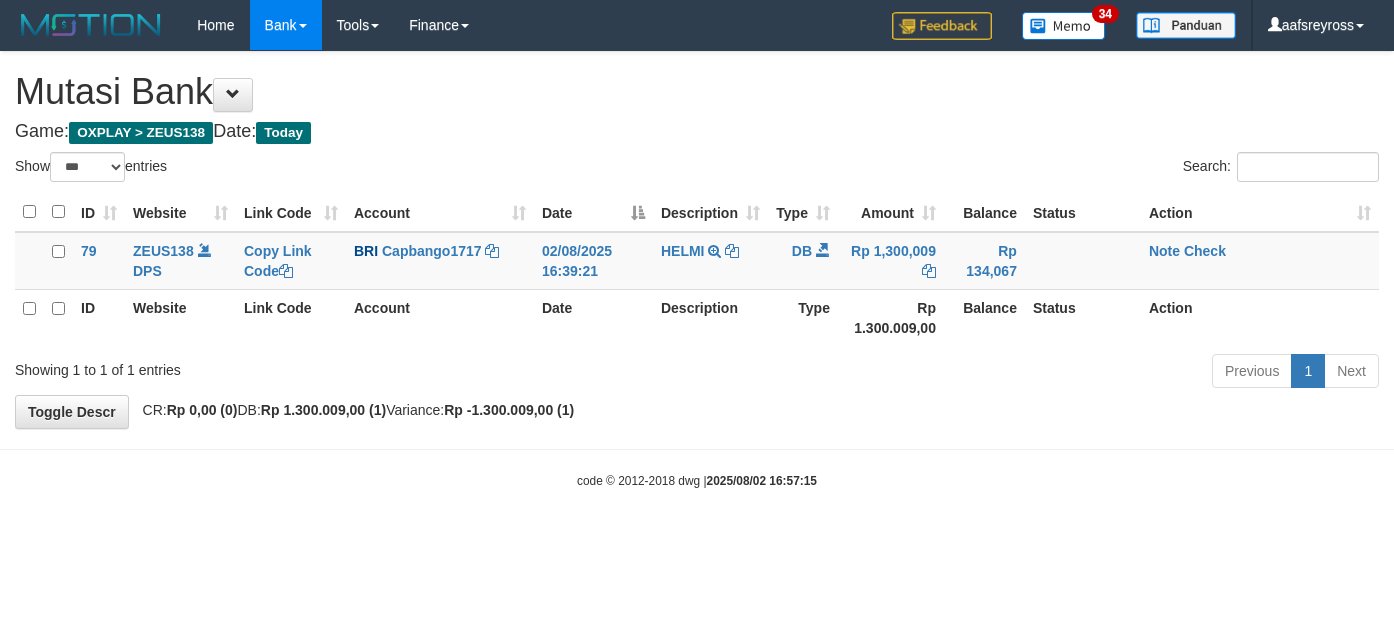 select on "***" 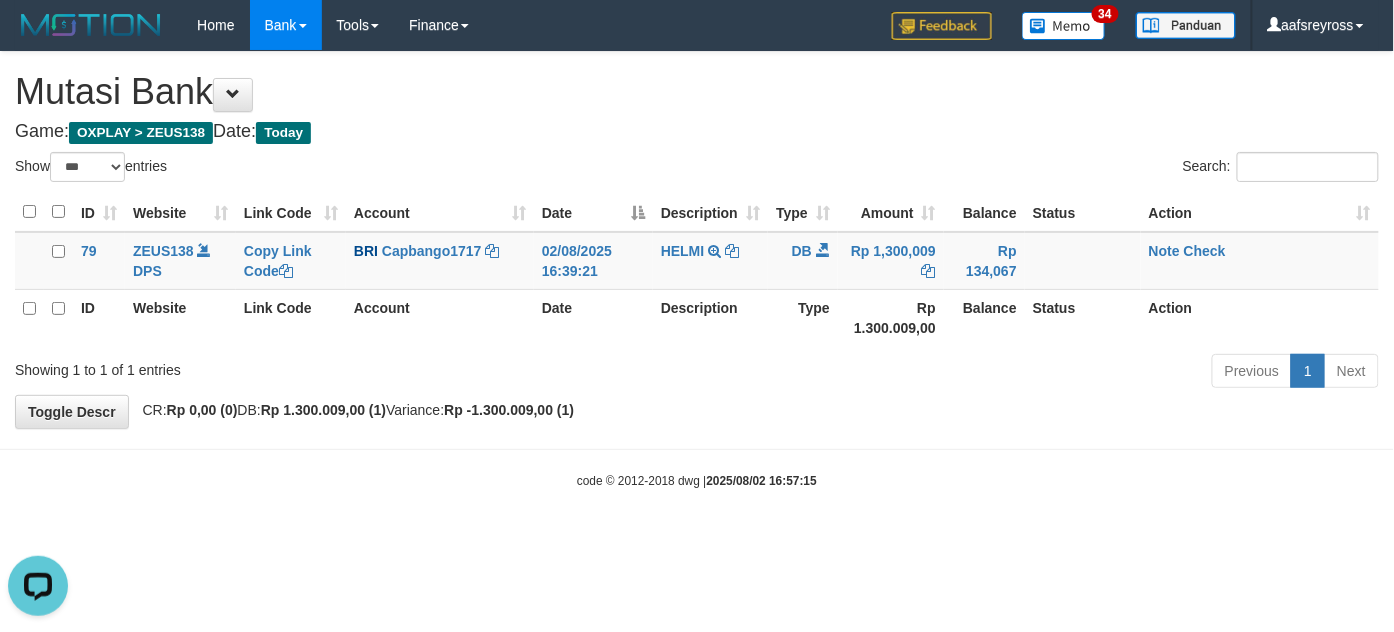 scroll, scrollTop: 0, scrollLeft: 0, axis: both 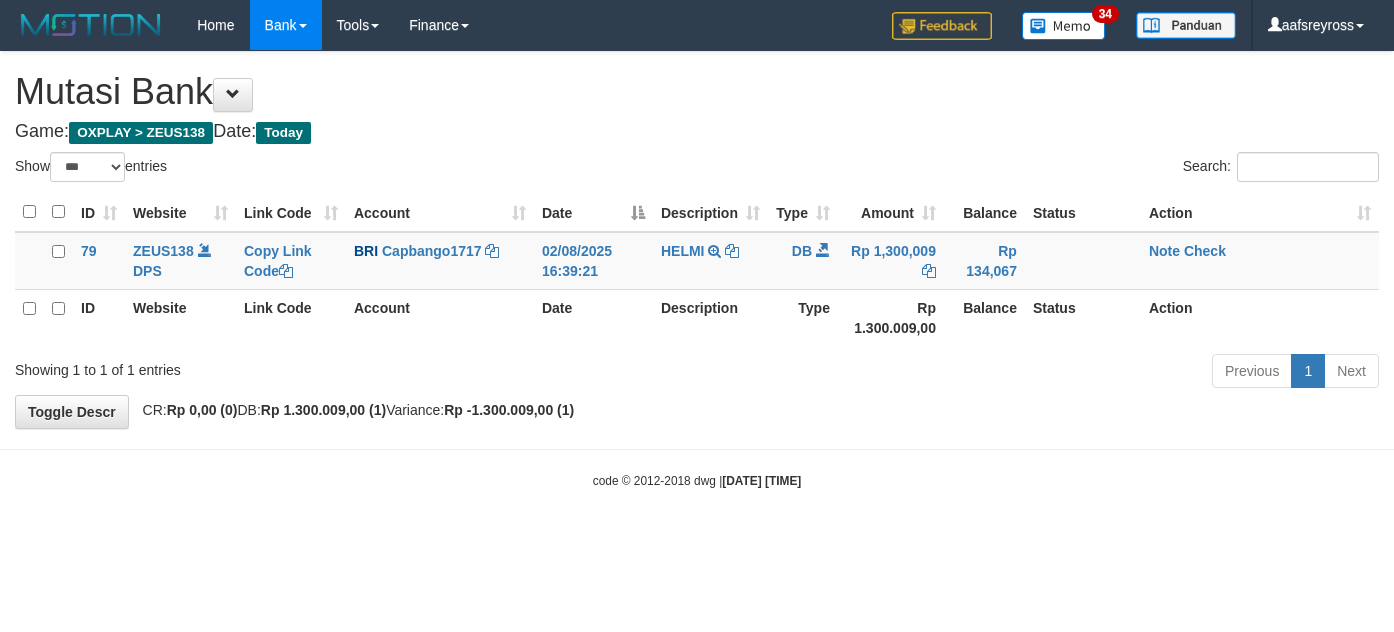 select on "***" 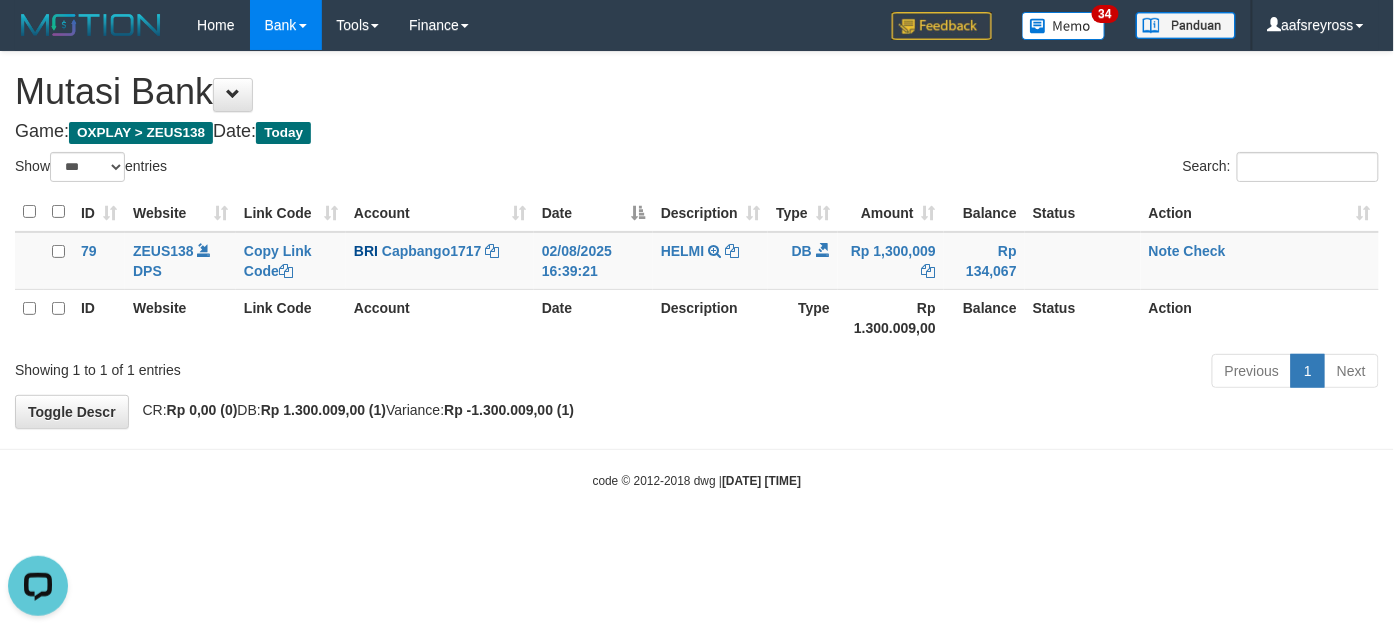 scroll, scrollTop: 0, scrollLeft: 0, axis: both 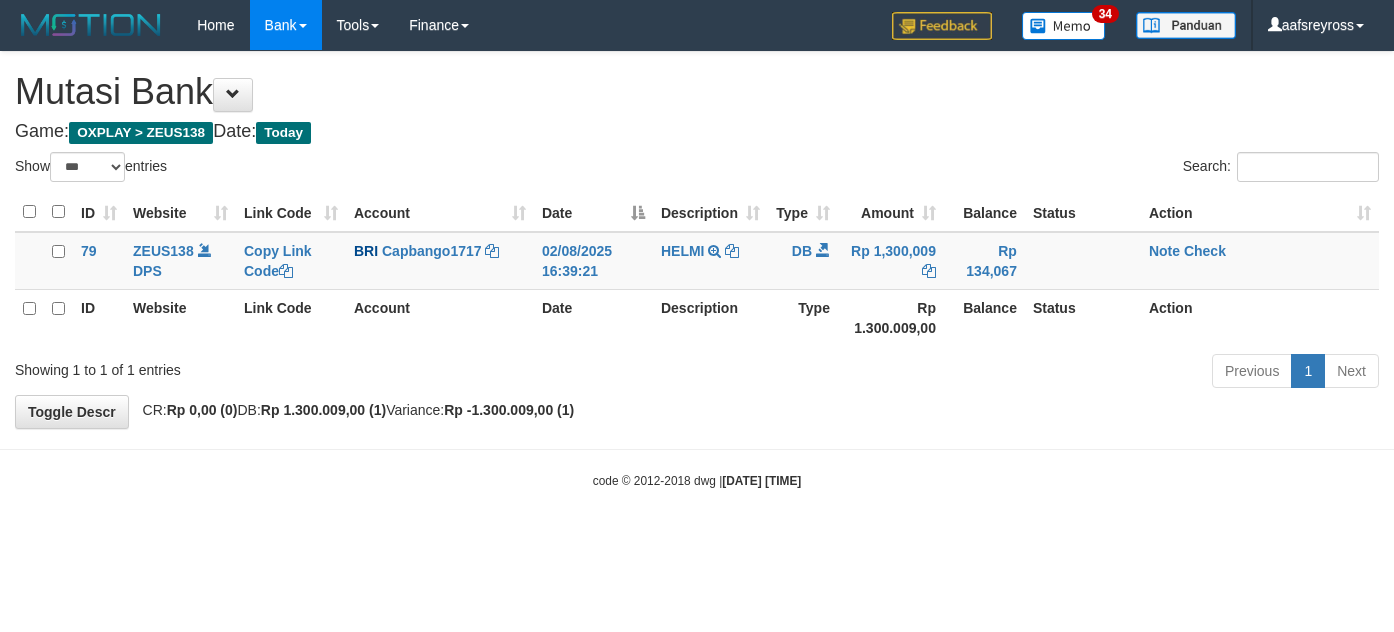 select on "***" 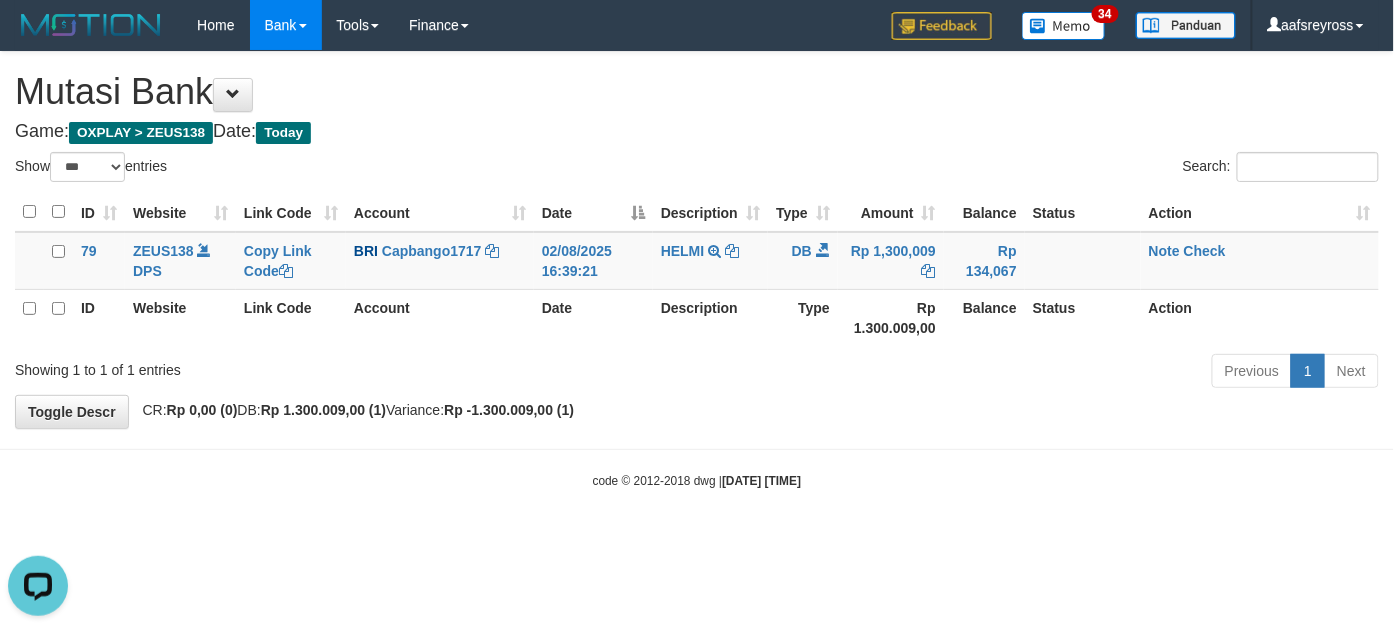 scroll, scrollTop: 0, scrollLeft: 0, axis: both 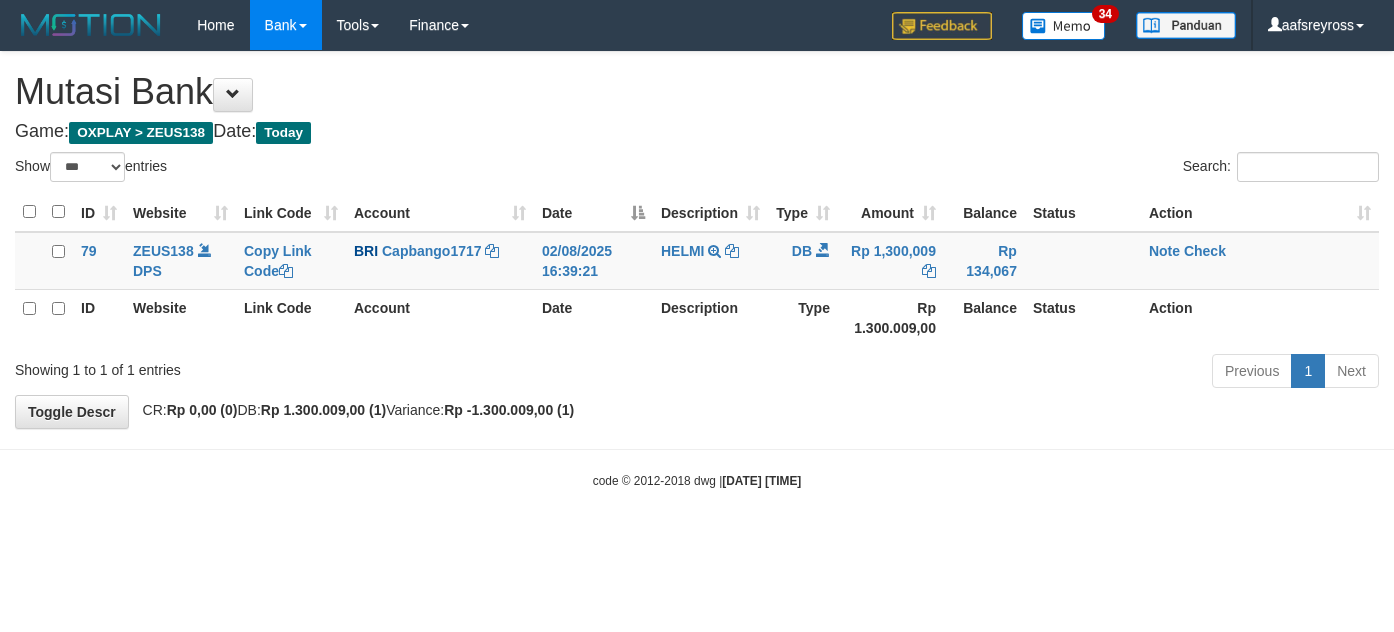 select on "***" 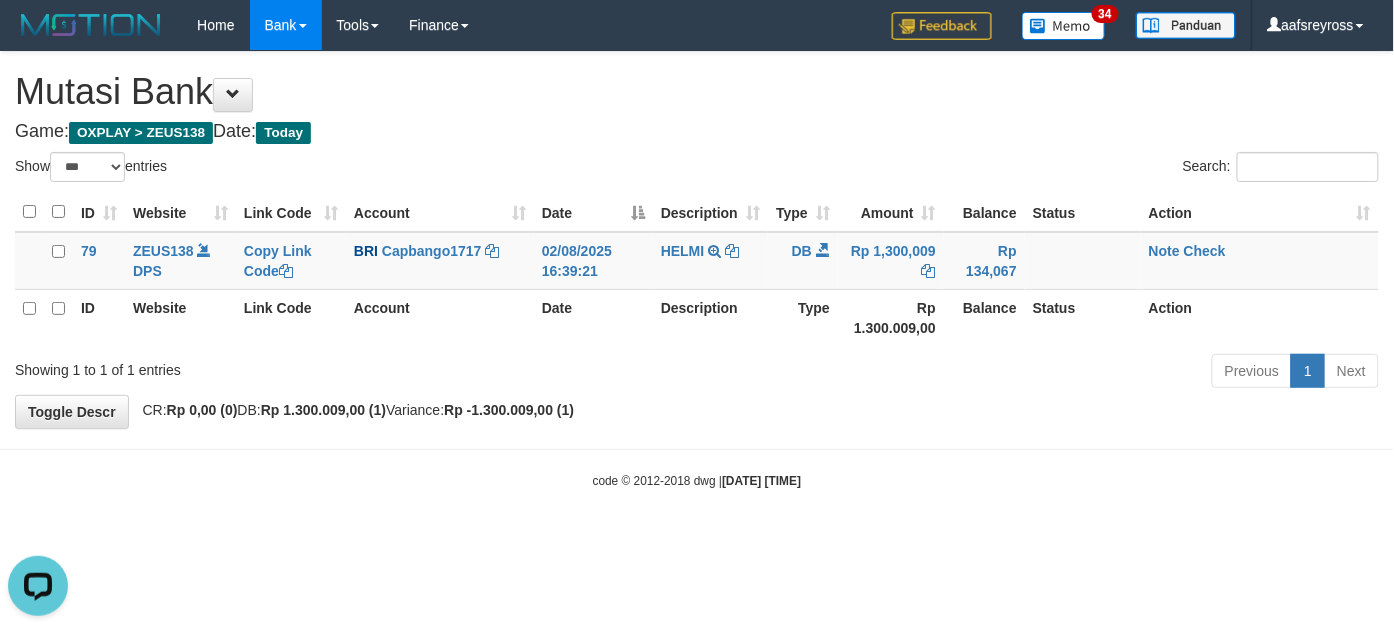 scroll, scrollTop: 0, scrollLeft: 0, axis: both 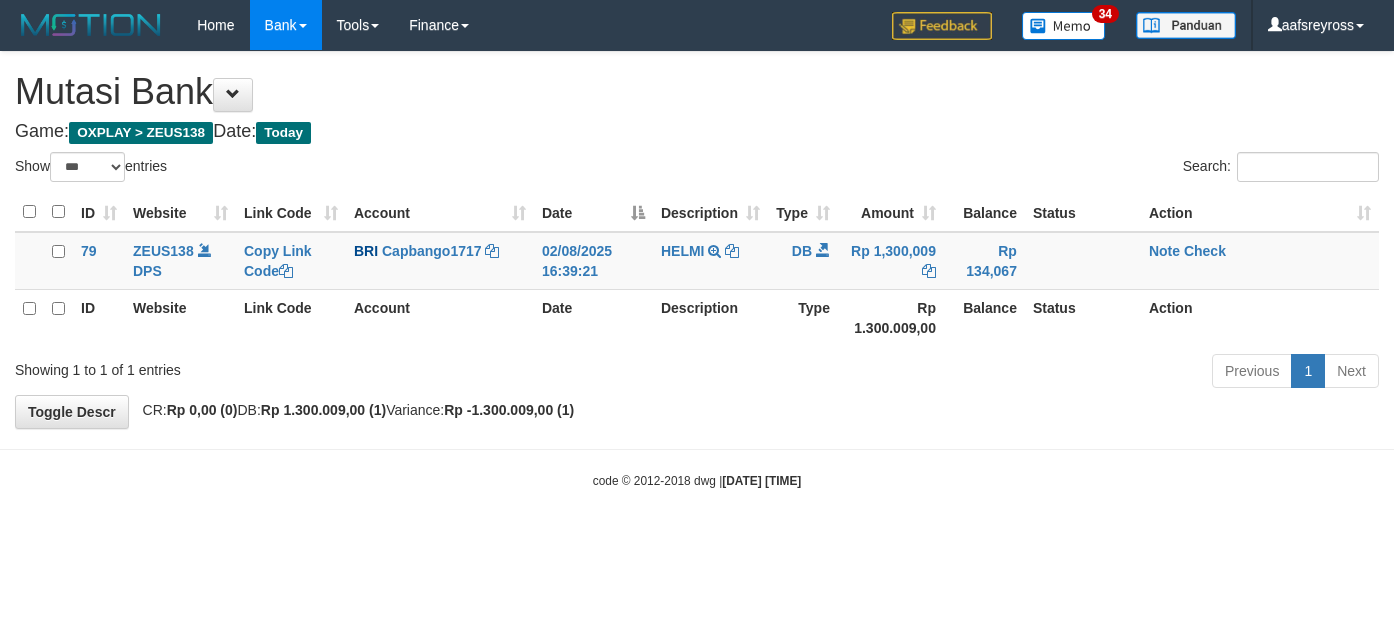 select on "***" 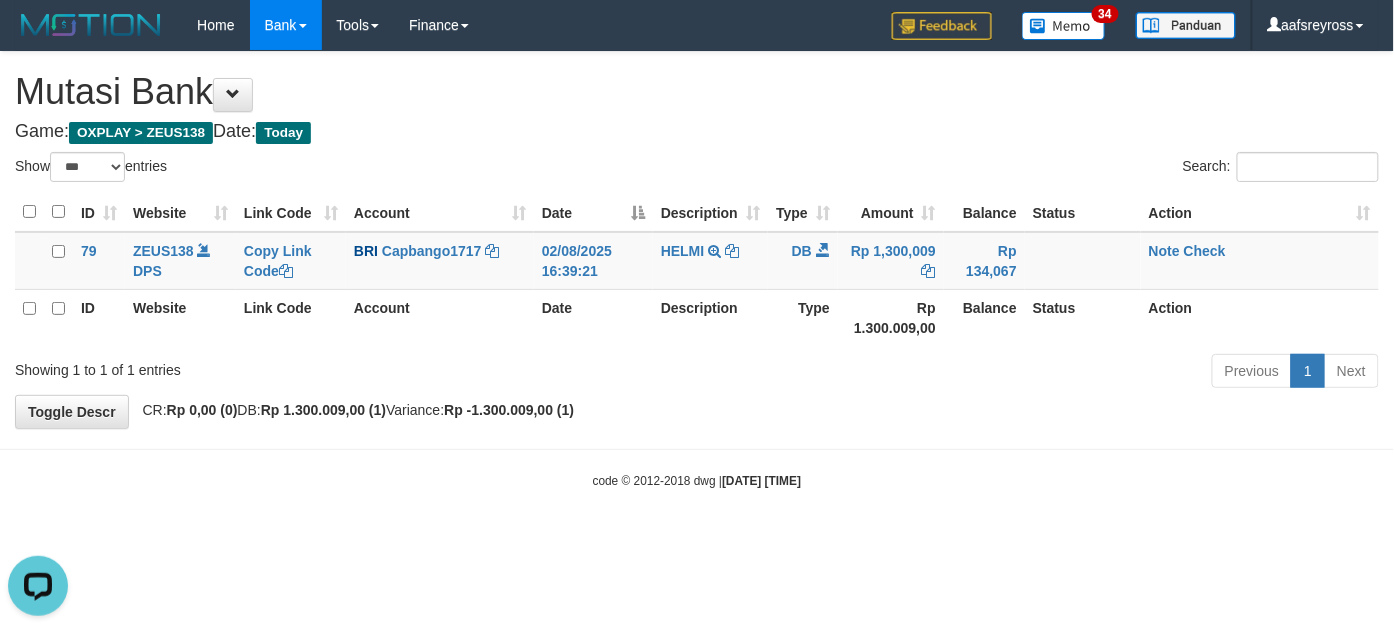 scroll, scrollTop: 0, scrollLeft: 0, axis: both 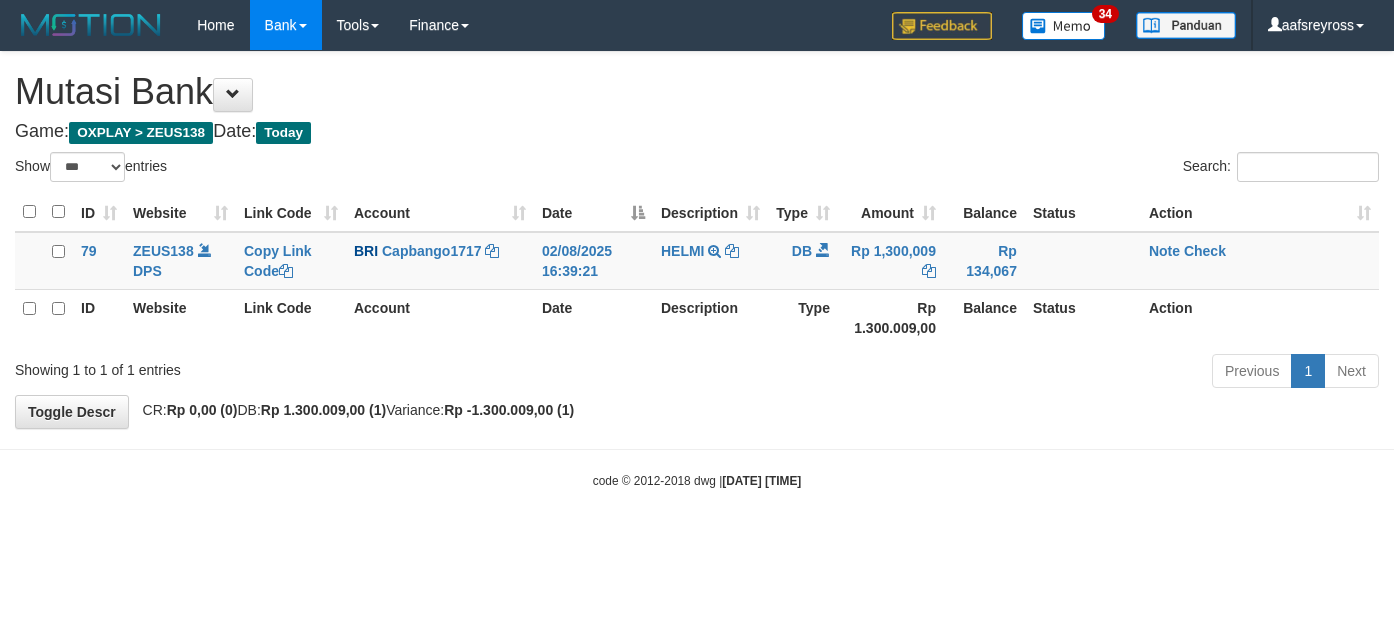 select on "***" 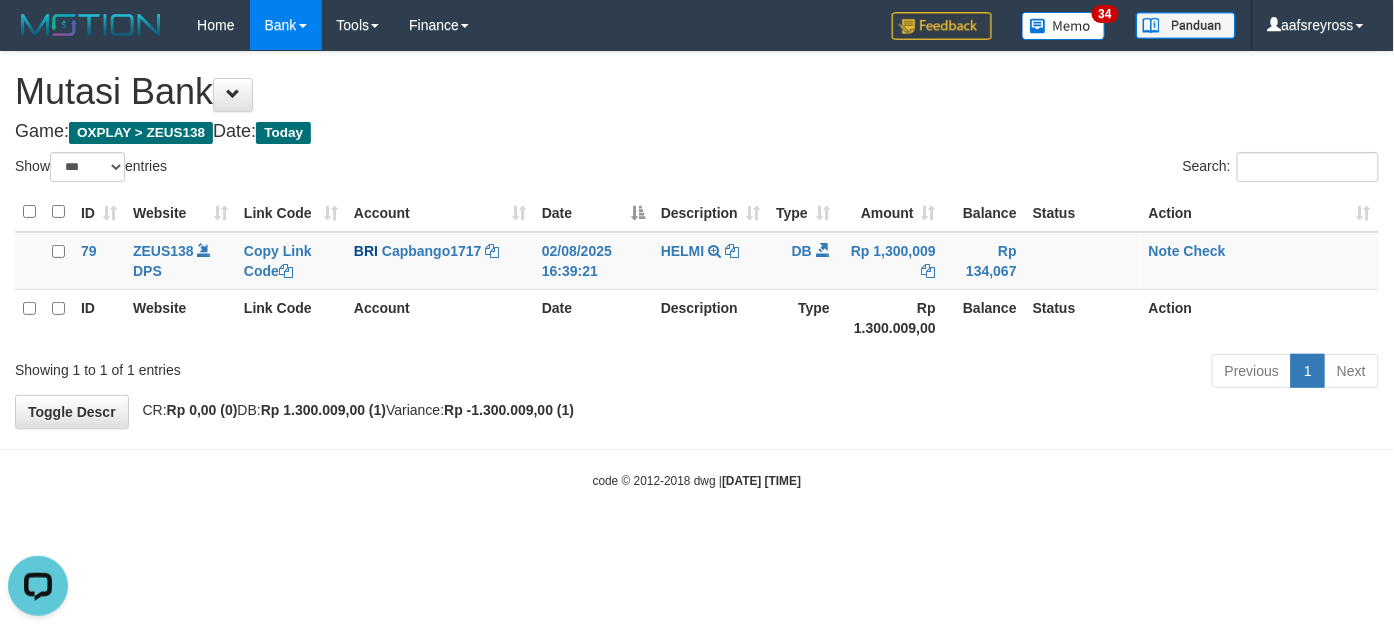 scroll, scrollTop: 0, scrollLeft: 0, axis: both 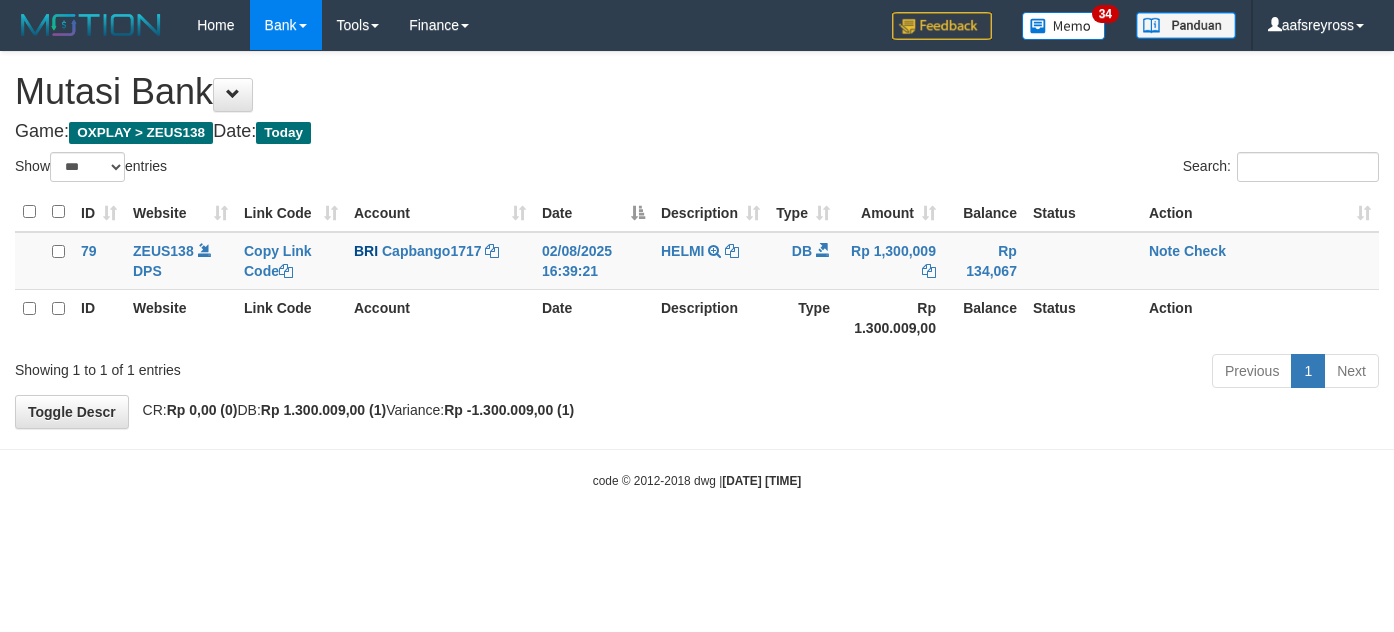 select on "***" 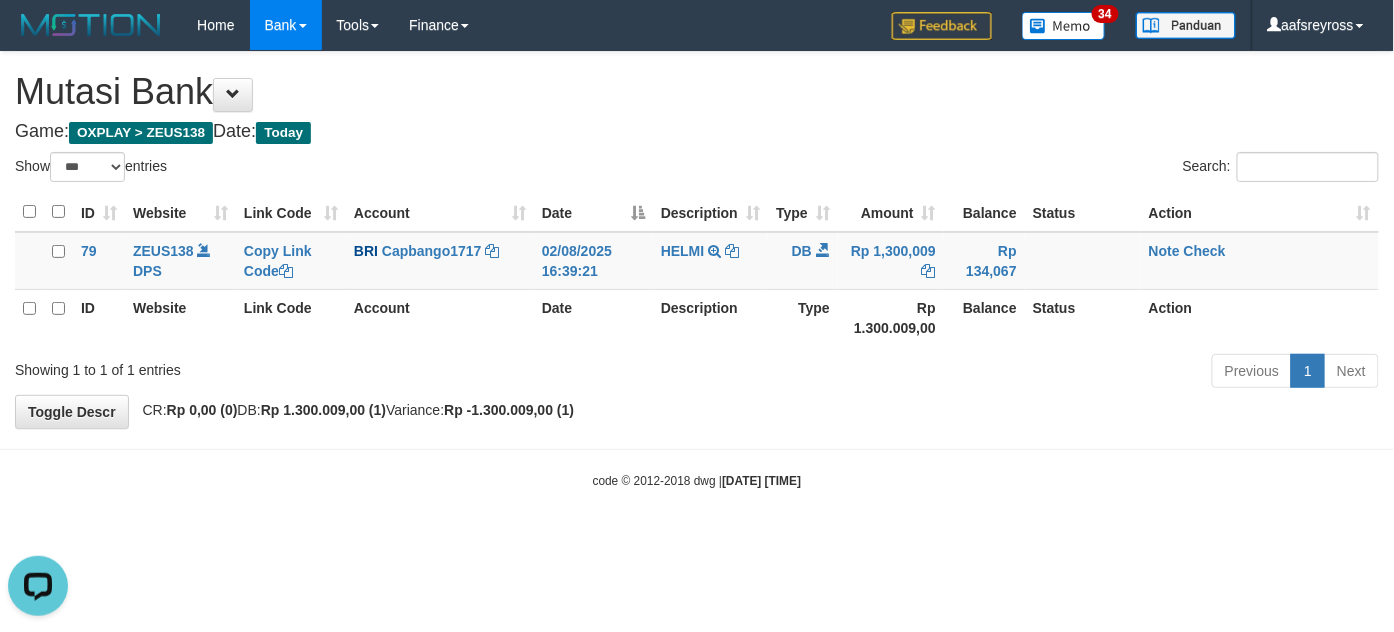 scroll, scrollTop: 0, scrollLeft: 0, axis: both 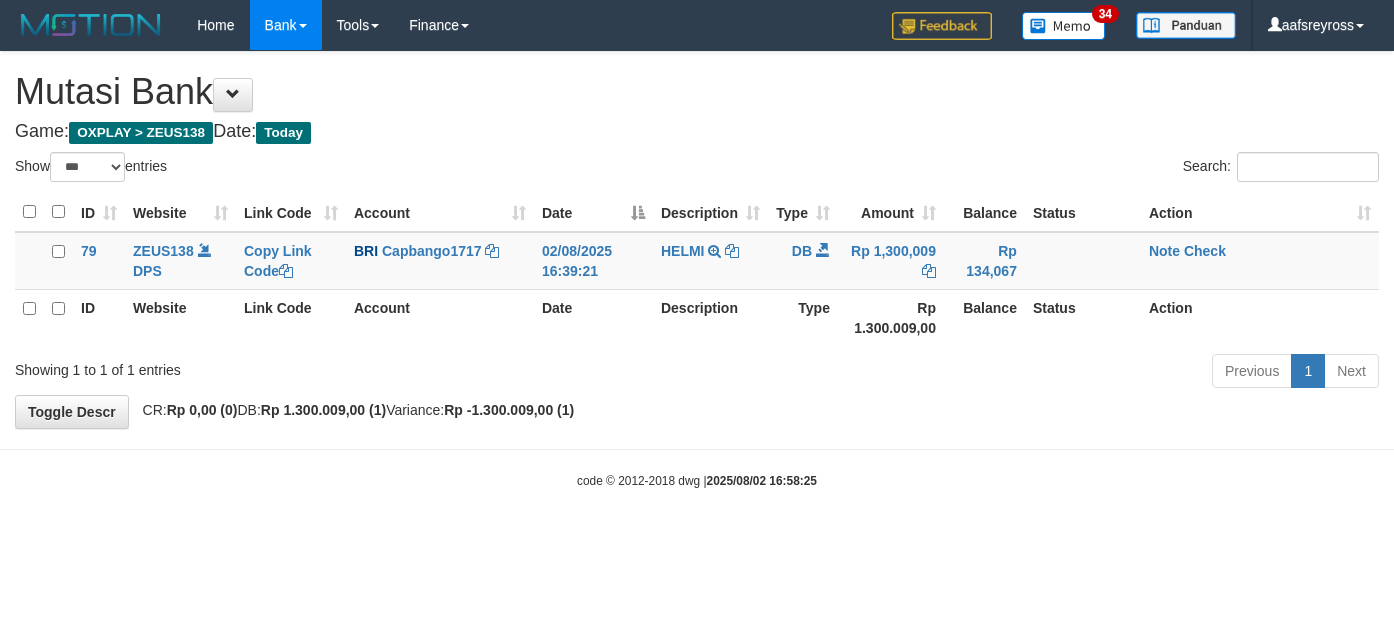 select on "***" 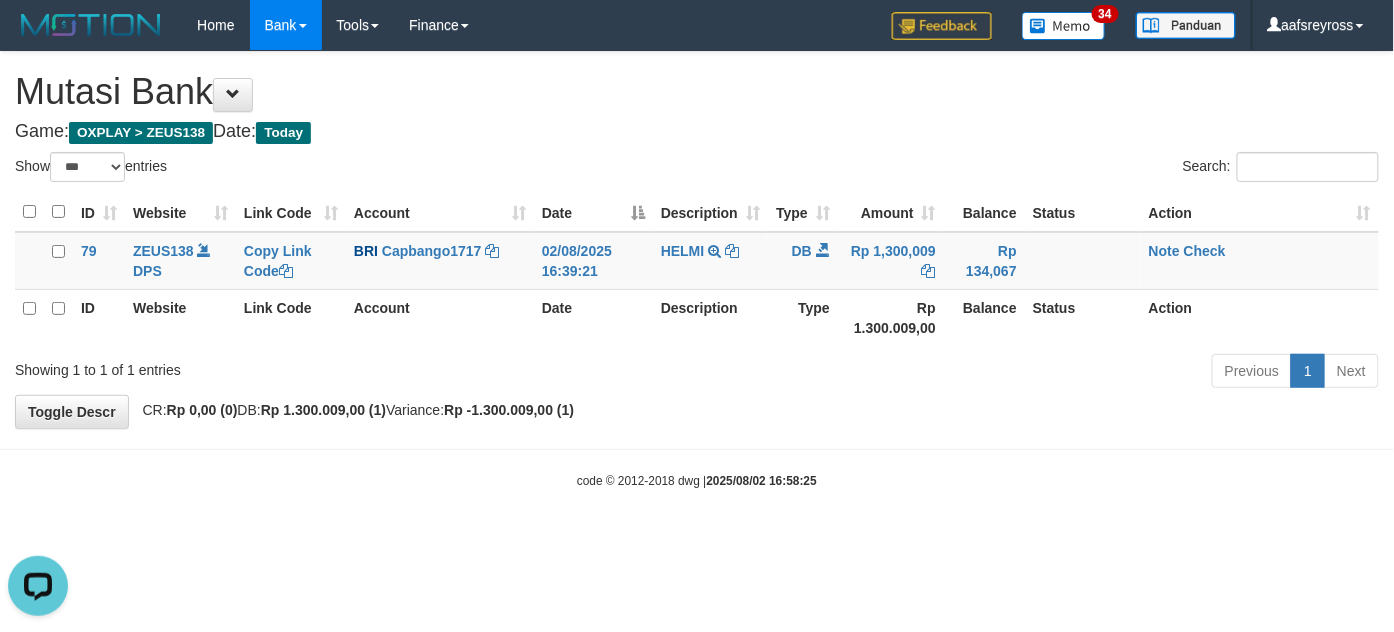 scroll, scrollTop: 0, scrollLeft: 0, axis: both 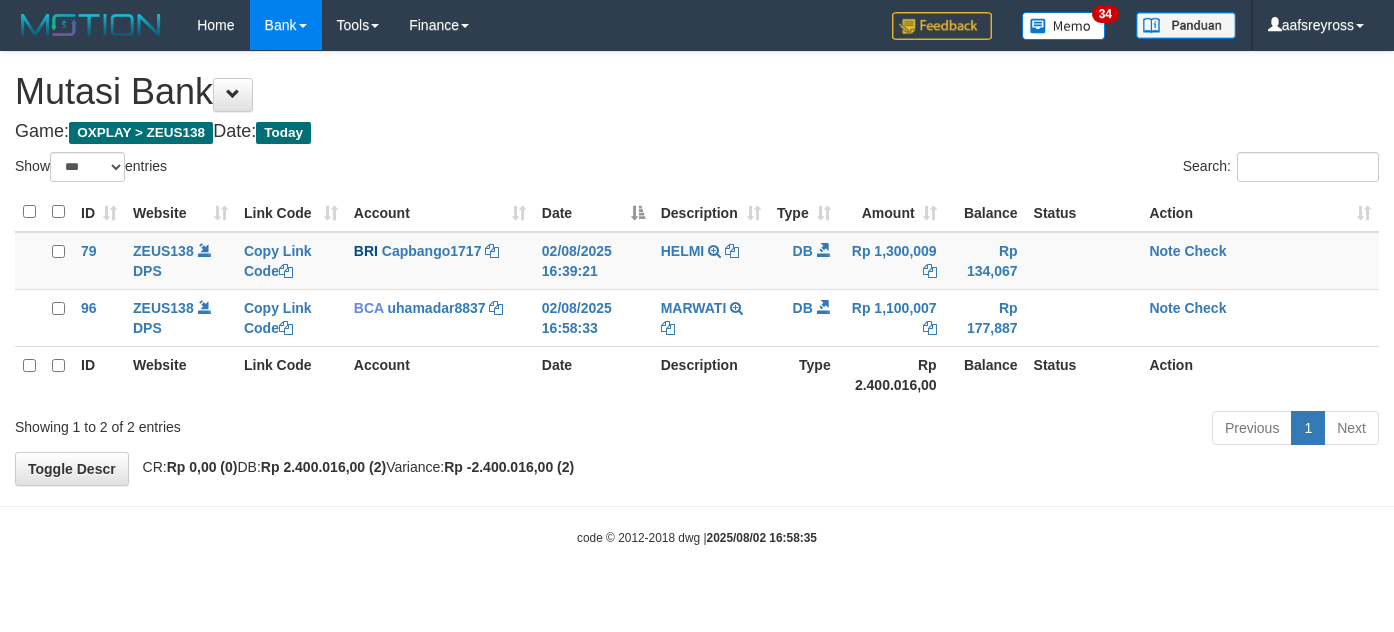 select on "***" 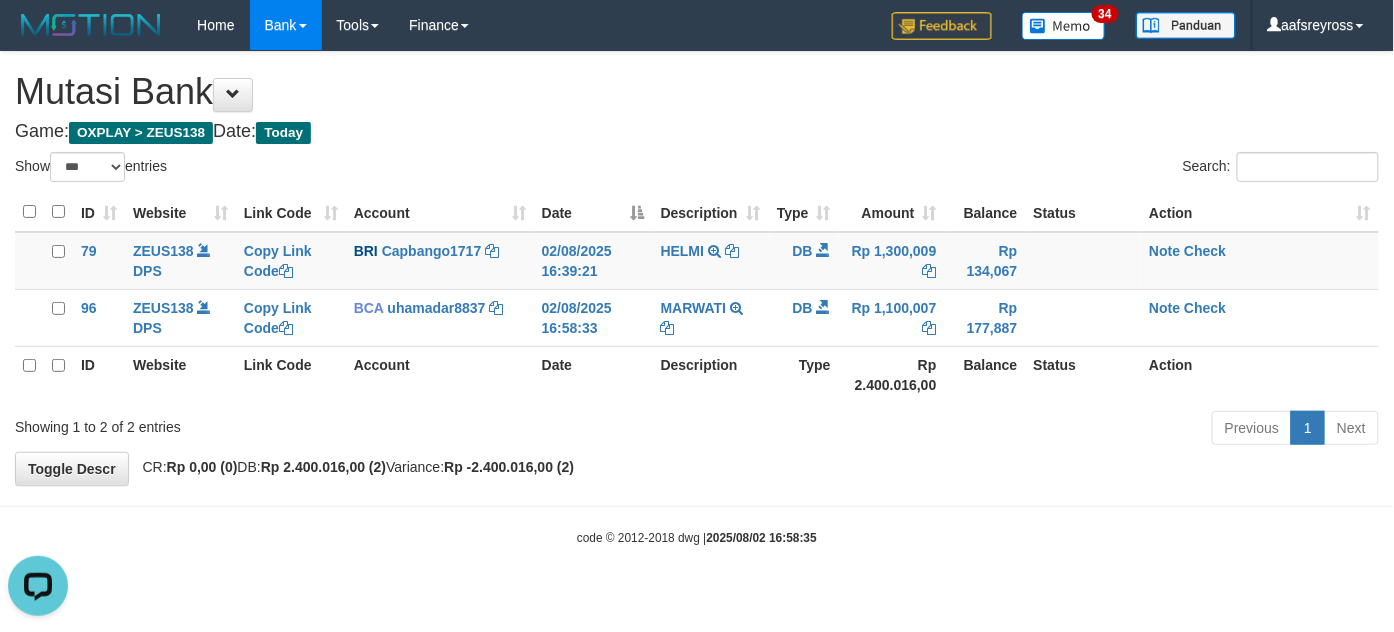 scroll, scrollTop: 0, scrollLeft: 0, axis: both 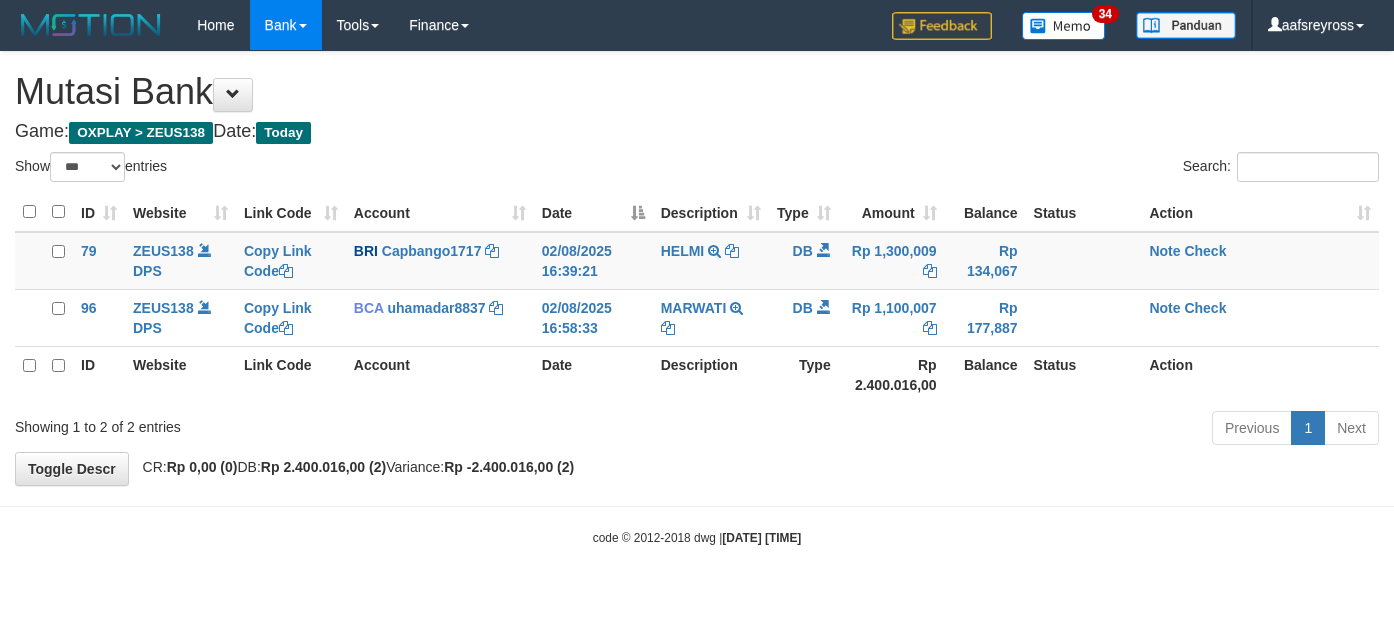 select on "***" 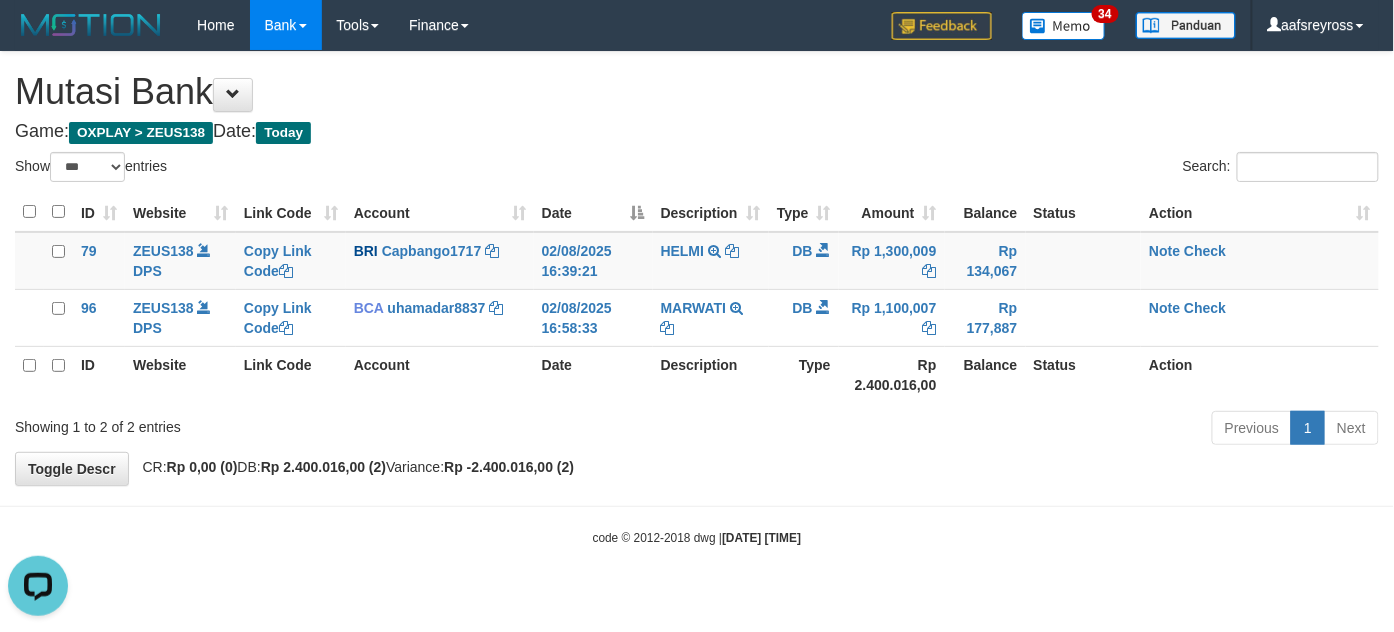 scroll, scrollTop: 0, scrollLeft: 0, axis: both 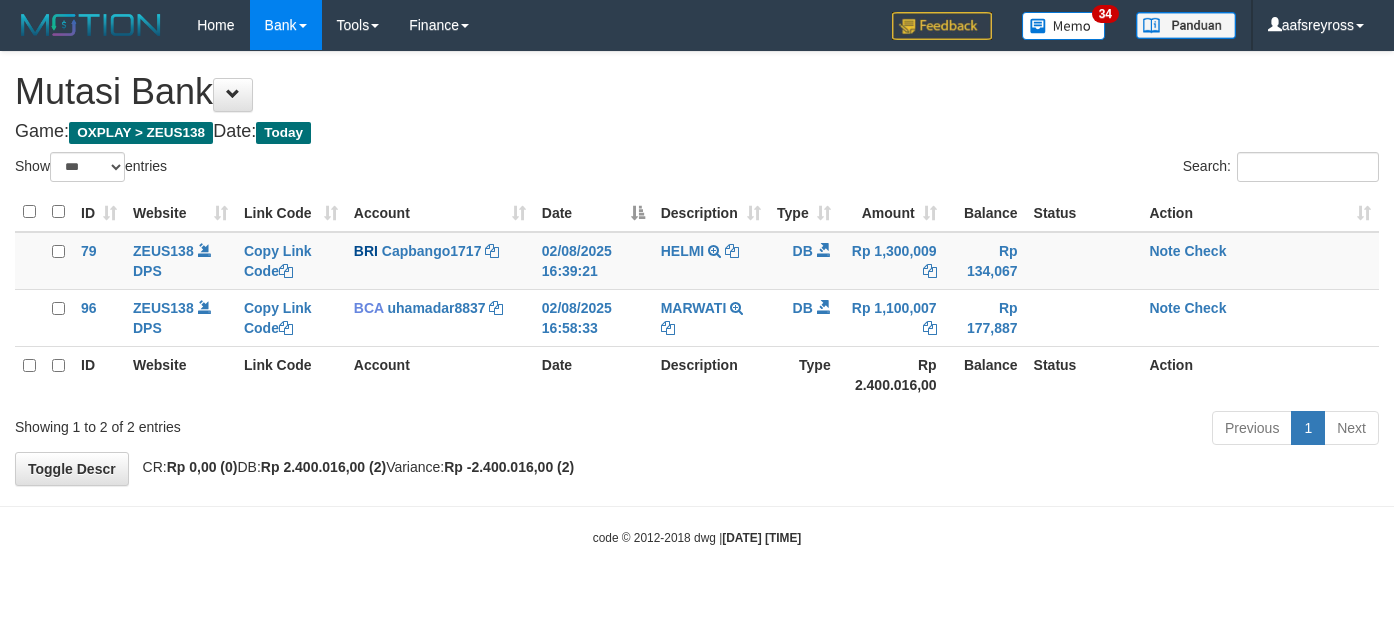 select on "***" 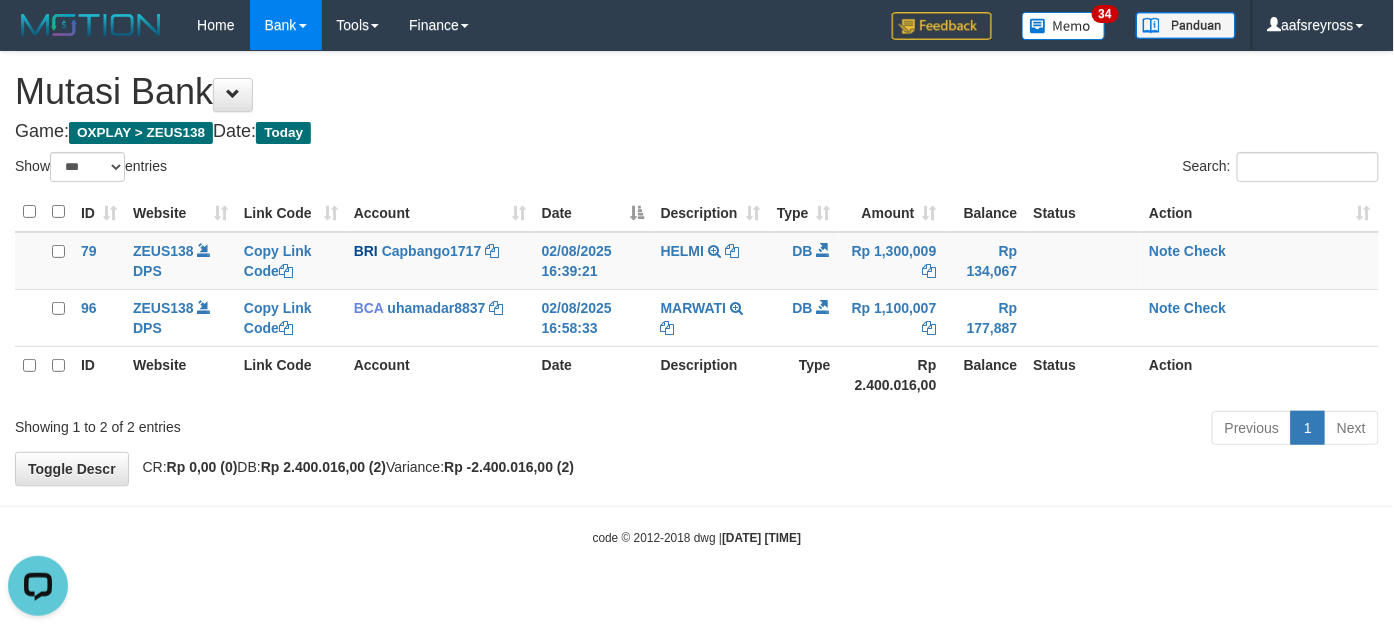 scroll, scrollTop: 0, scrollLeft: 0, axis: both 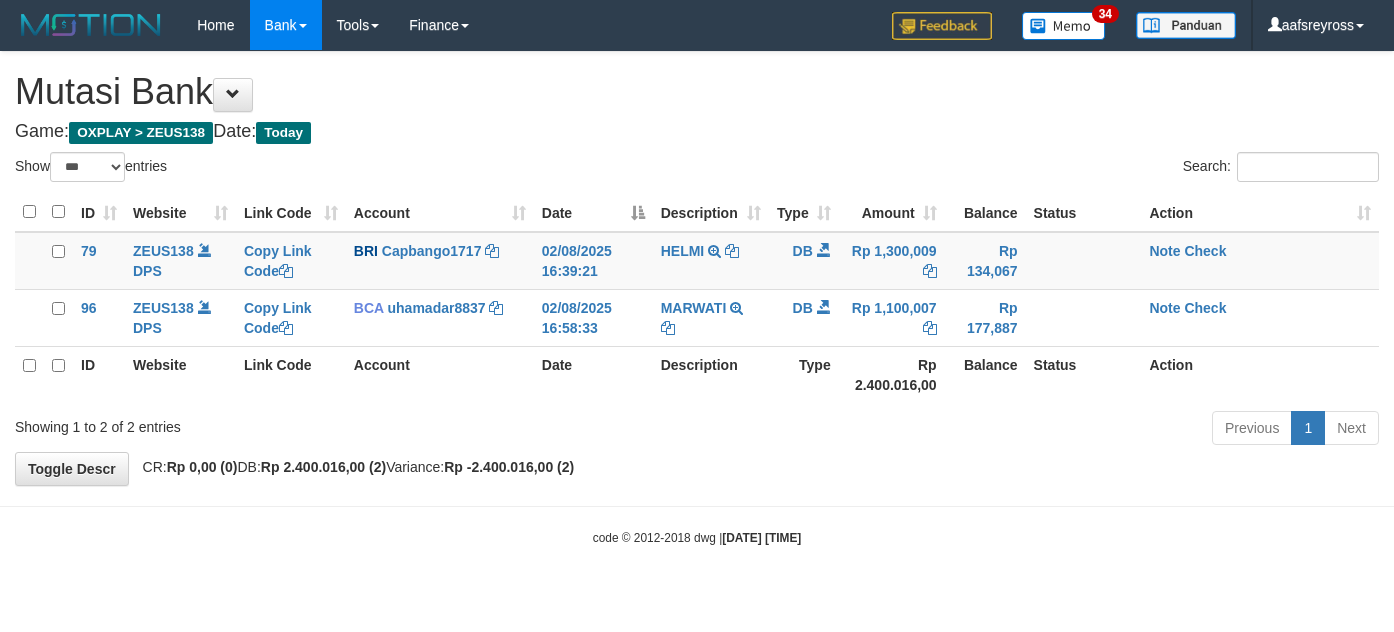 select on "***" 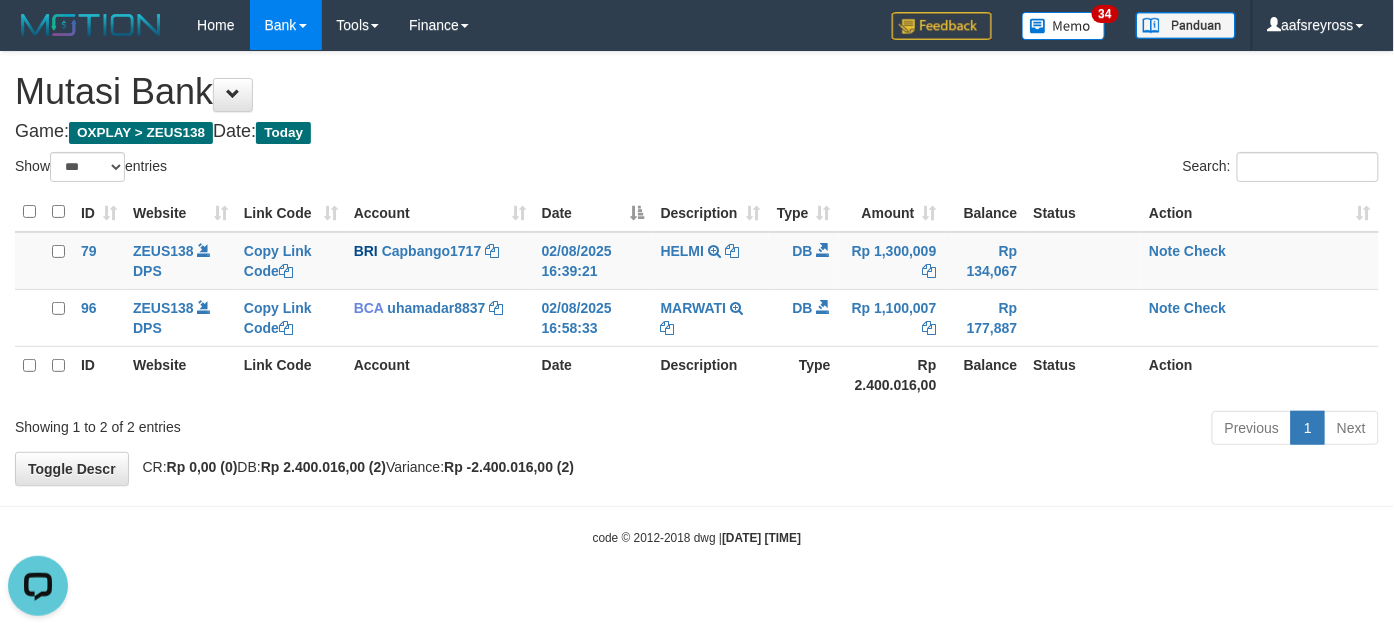 scroll, scrollTop: 0, scrollLeft: 0, axis: both 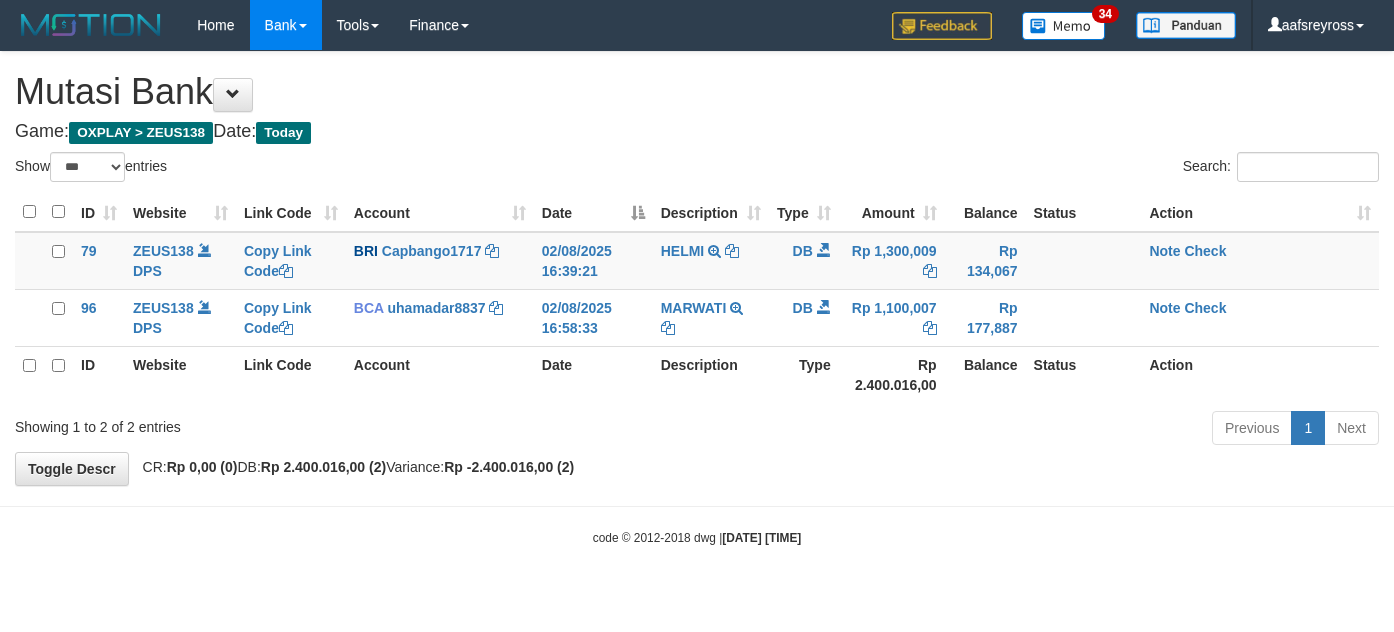select on "***" 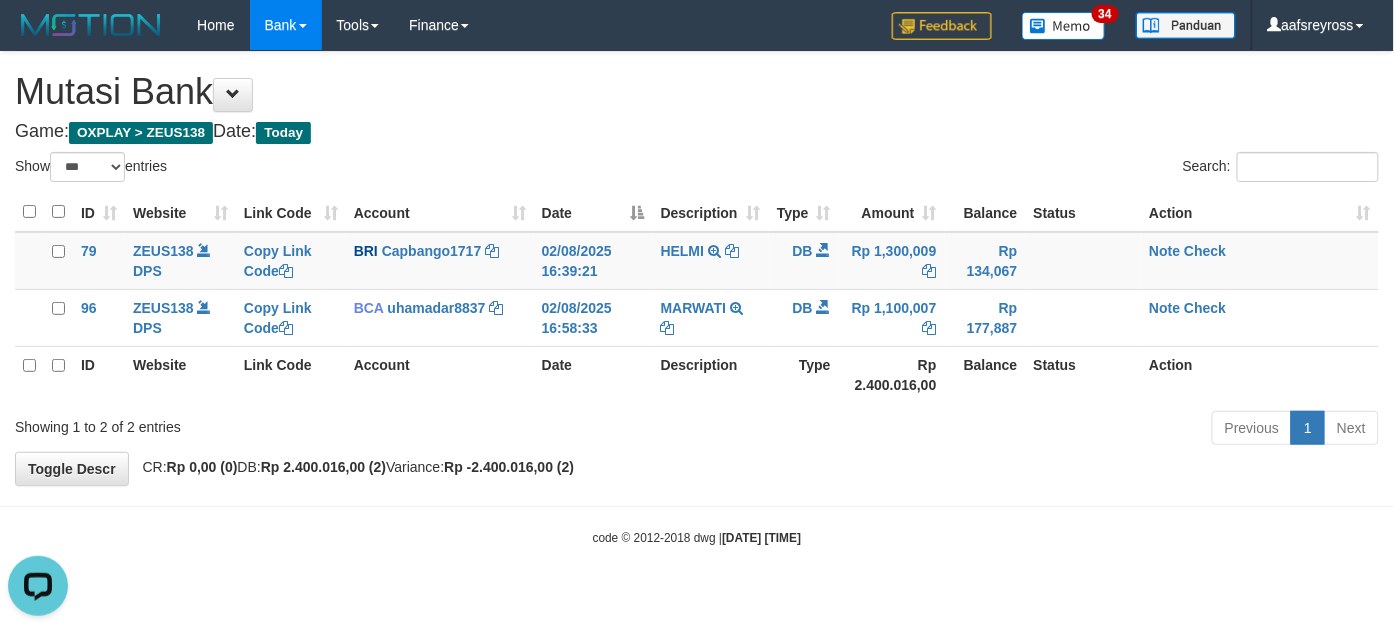 scroll, scrollTop: 0, scrollLeft: 0, axis: both 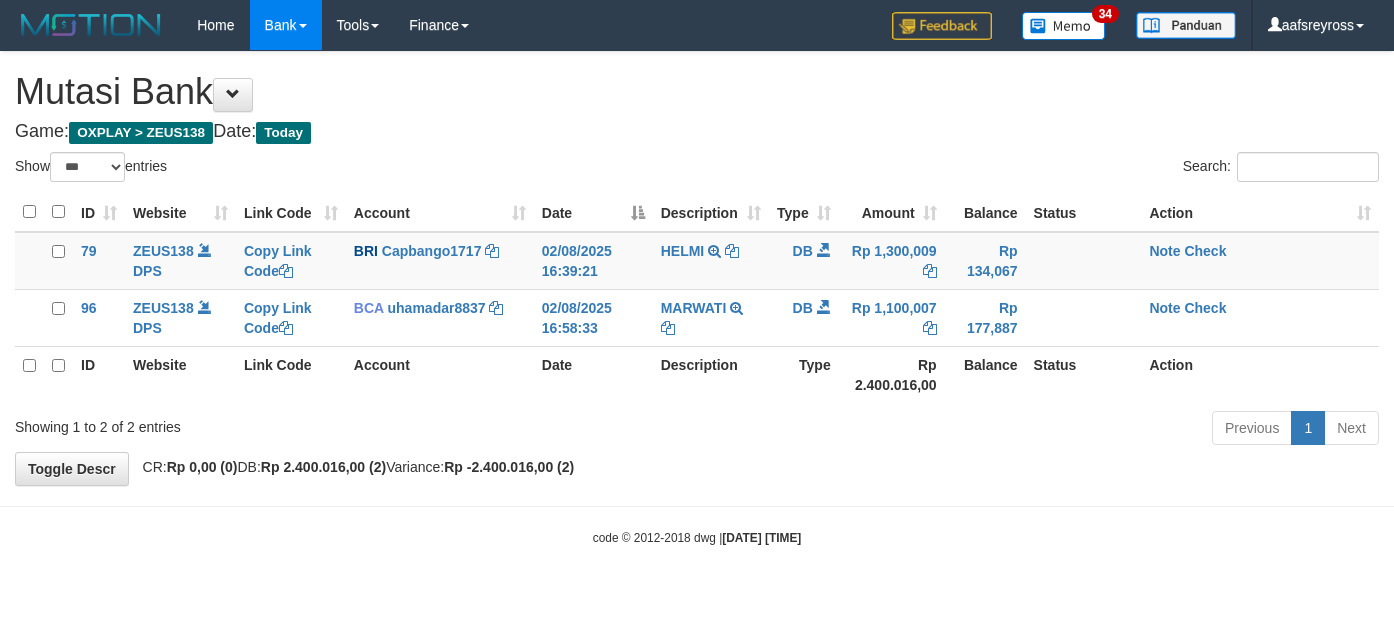 select on "***" 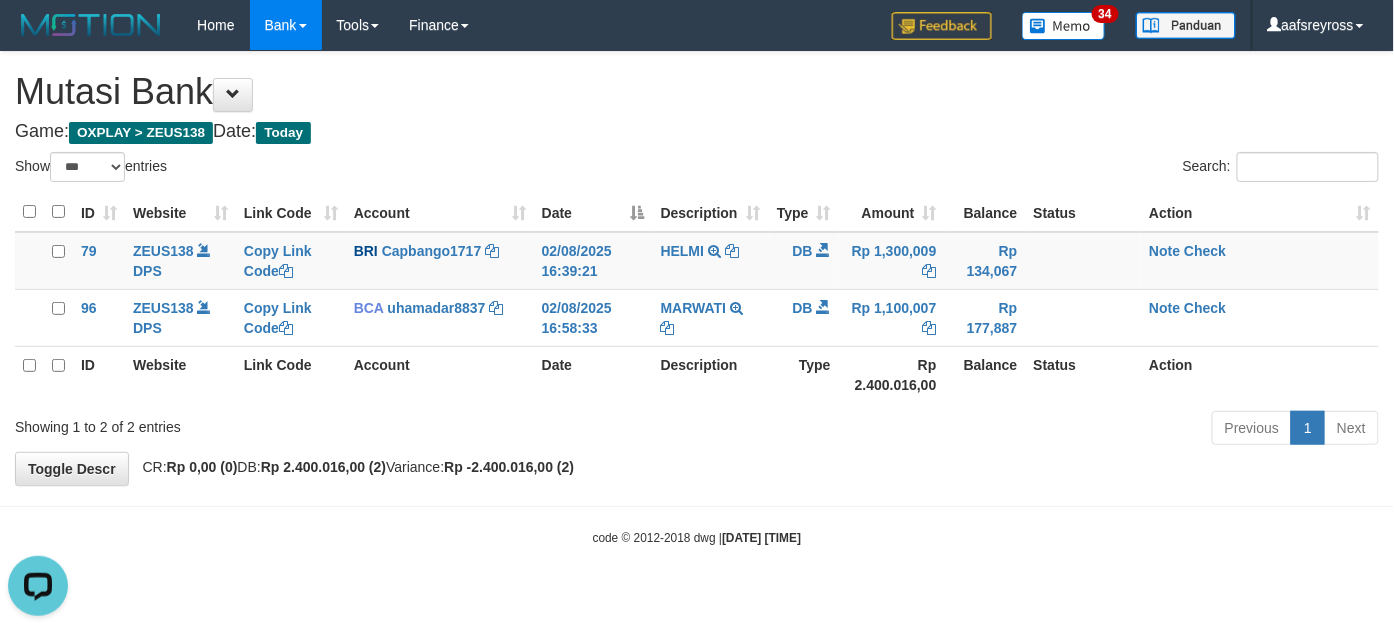 scroll, scrollTop: 0, scrollLeft: 0, axis: both 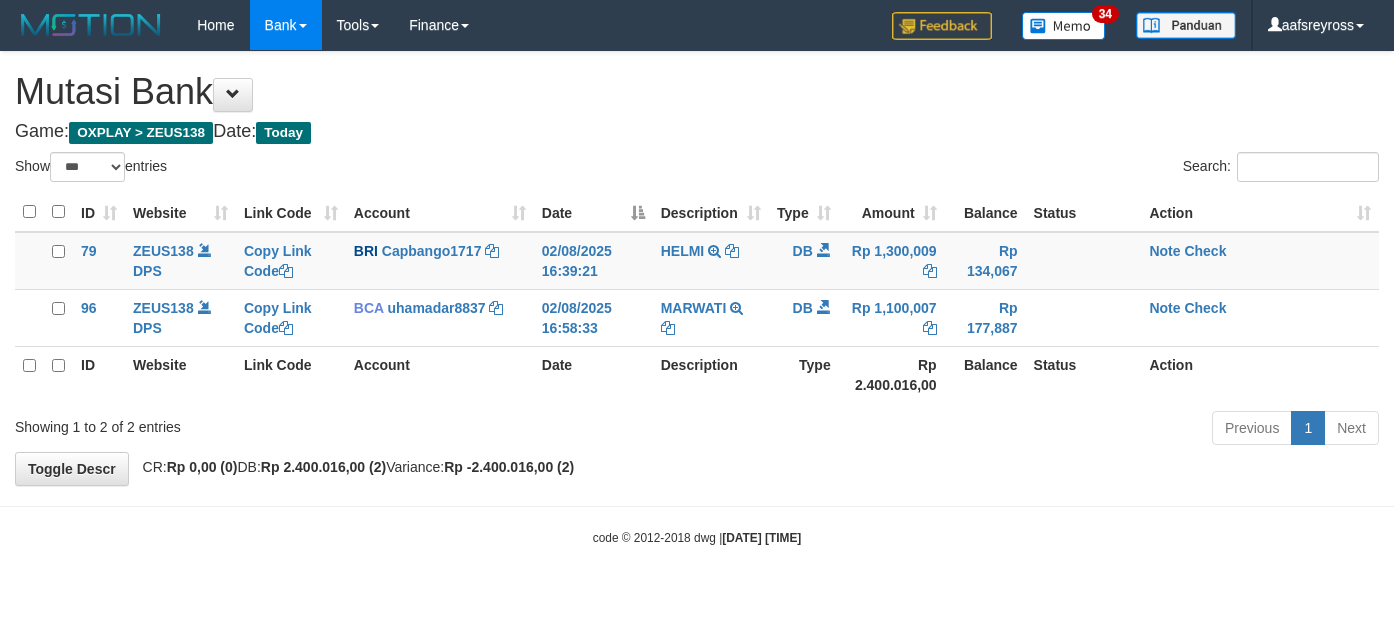 select on "***" 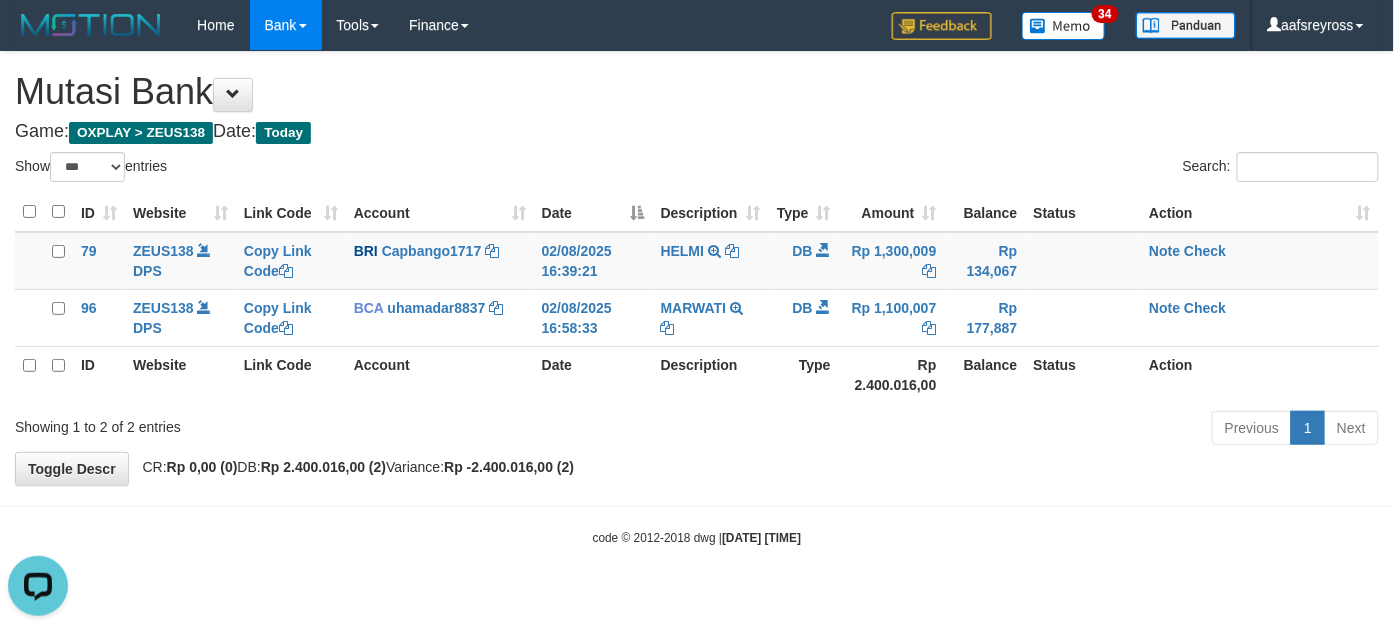 scroll, scrollTop: 0, scrollLeft: 0, axis: both 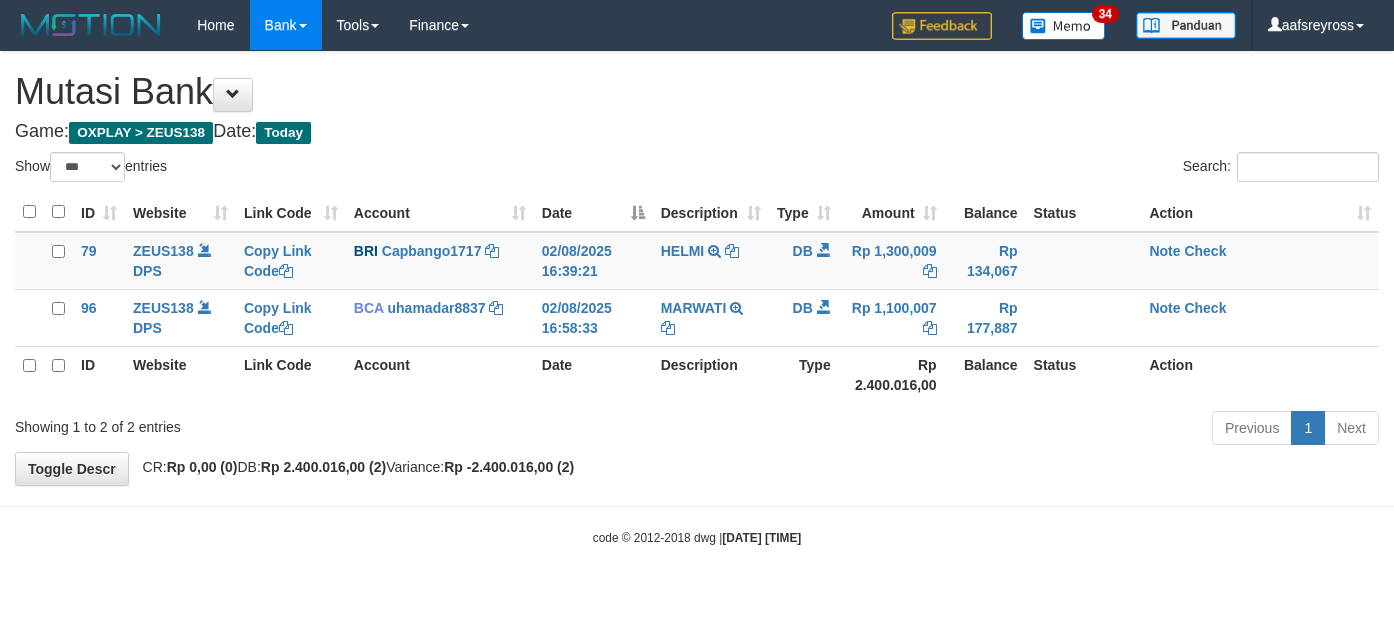 select on "***" 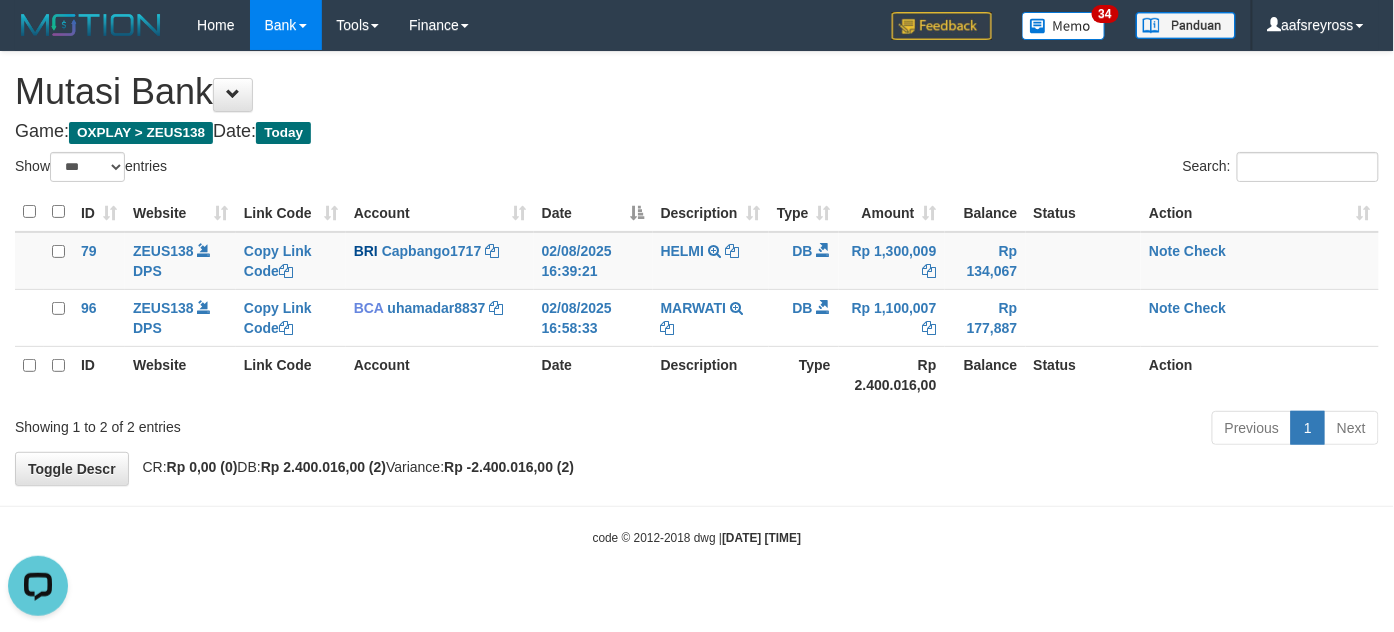 scroll, scrollTop: 0, scrollLeft: 0, axis: both 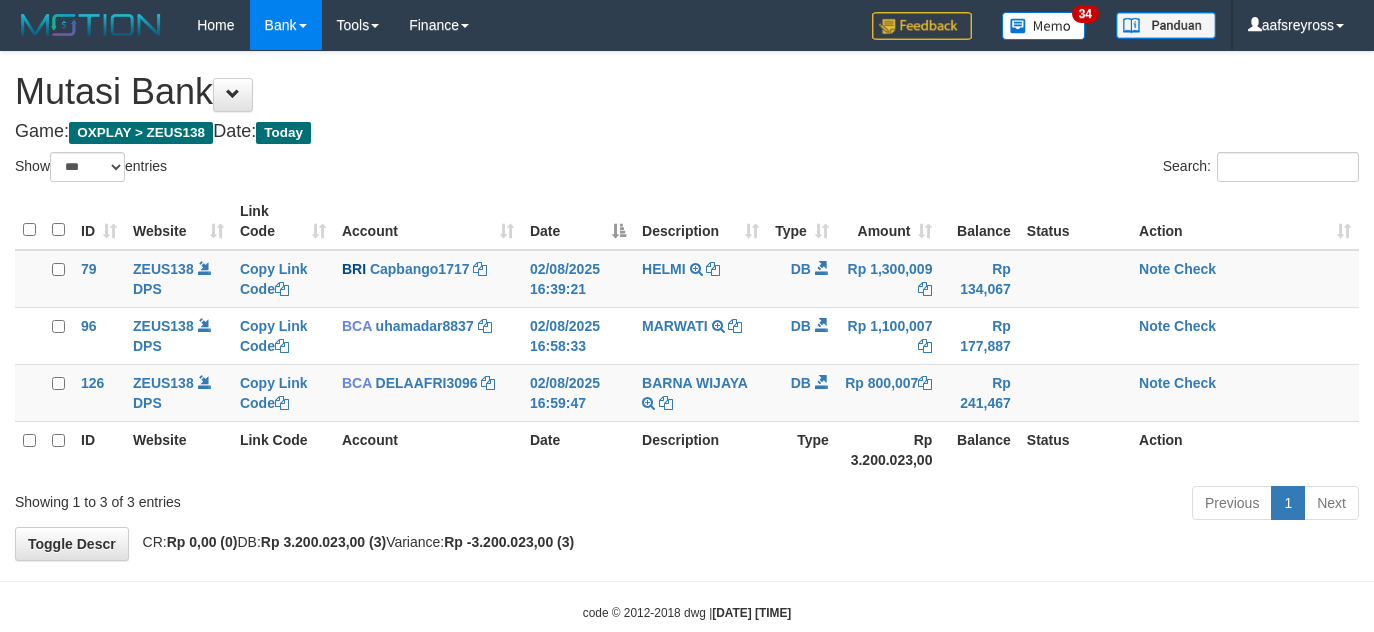 select on "***" 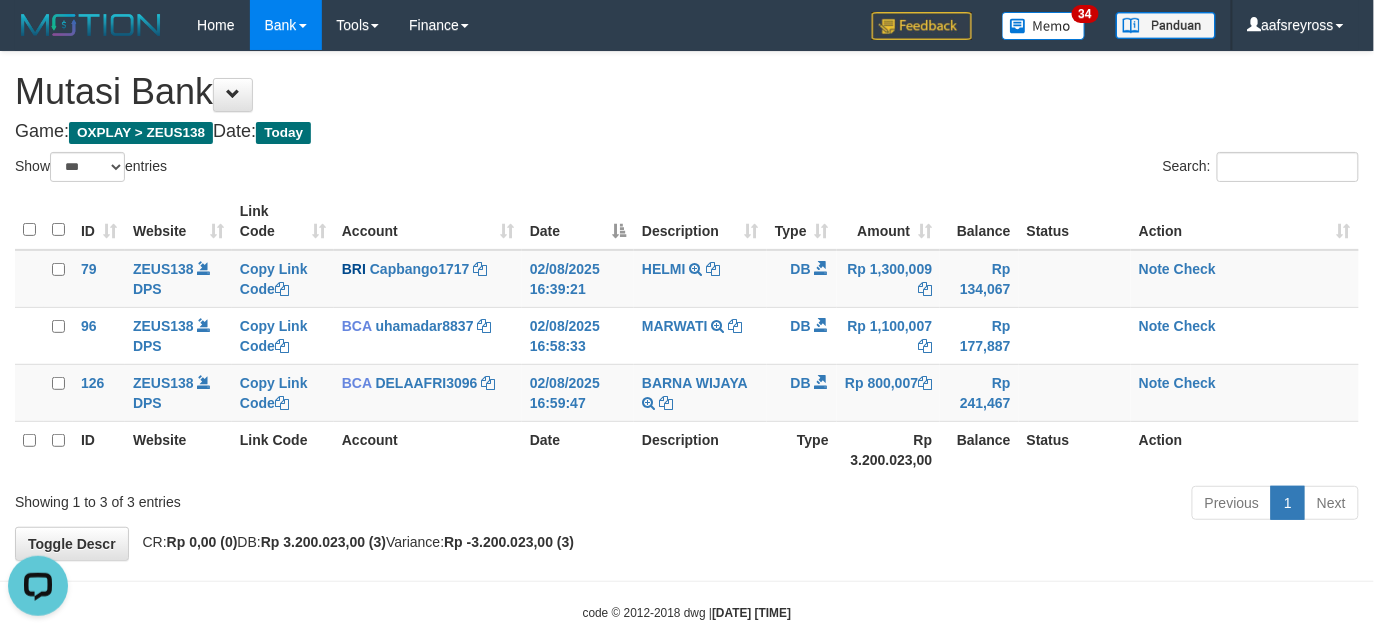 scroll, scrollTop: 0, scrollLeft: 0, axis: both 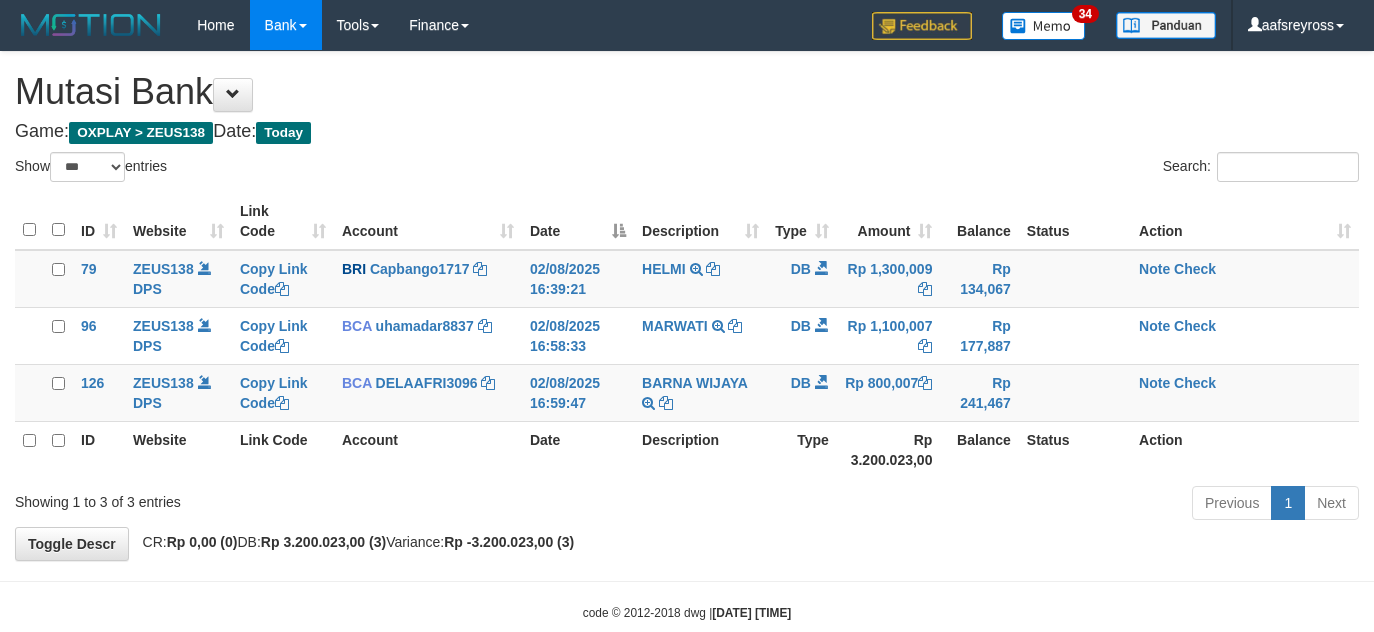 select on "***" 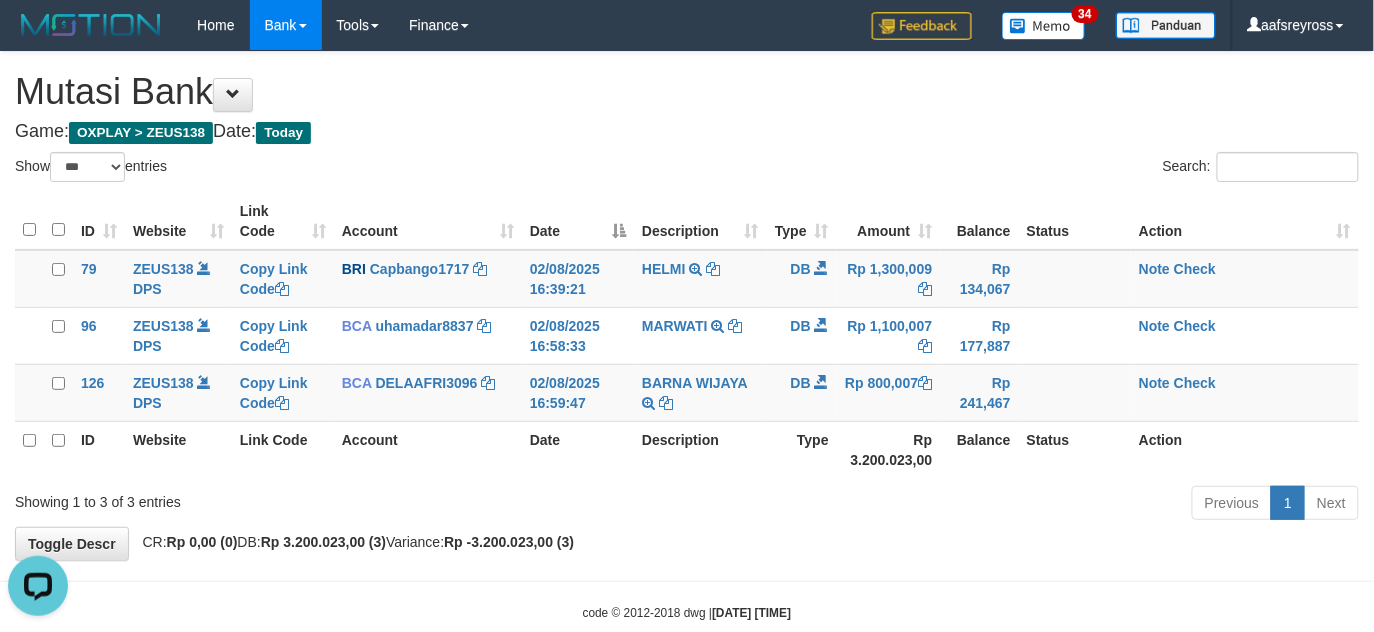 scroll, scrollTop: 0, scrollLeft: 0, axis: both 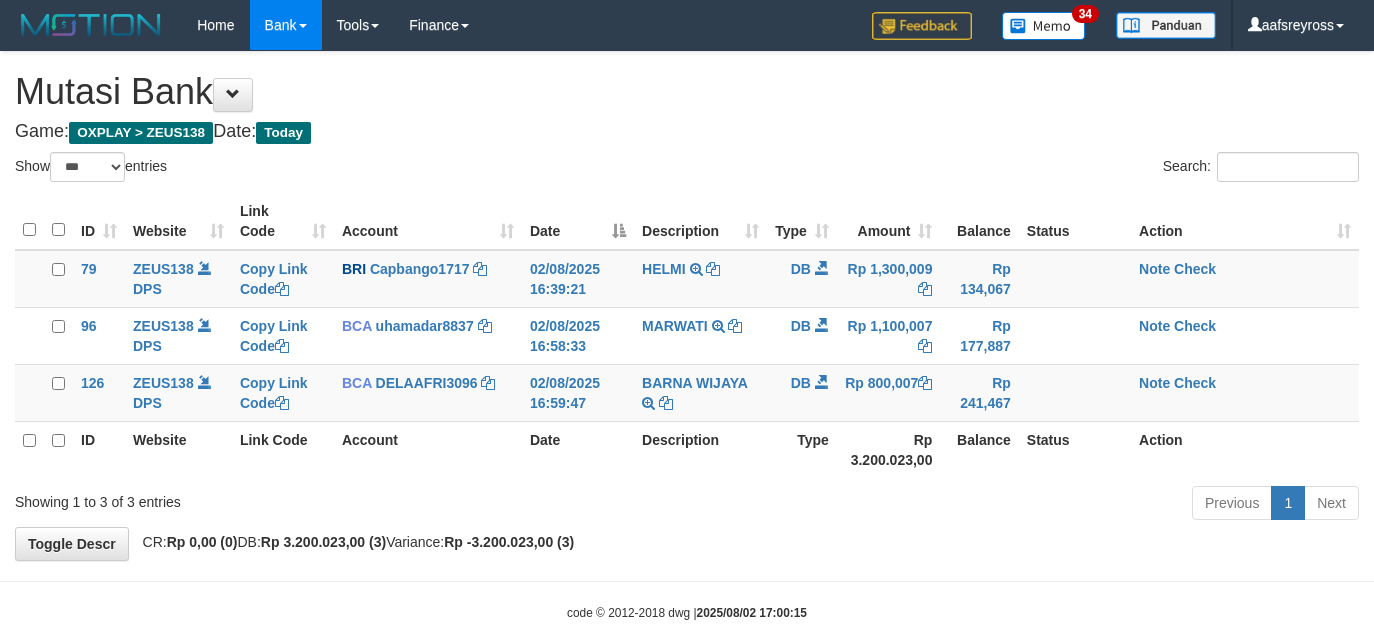 select on "***" 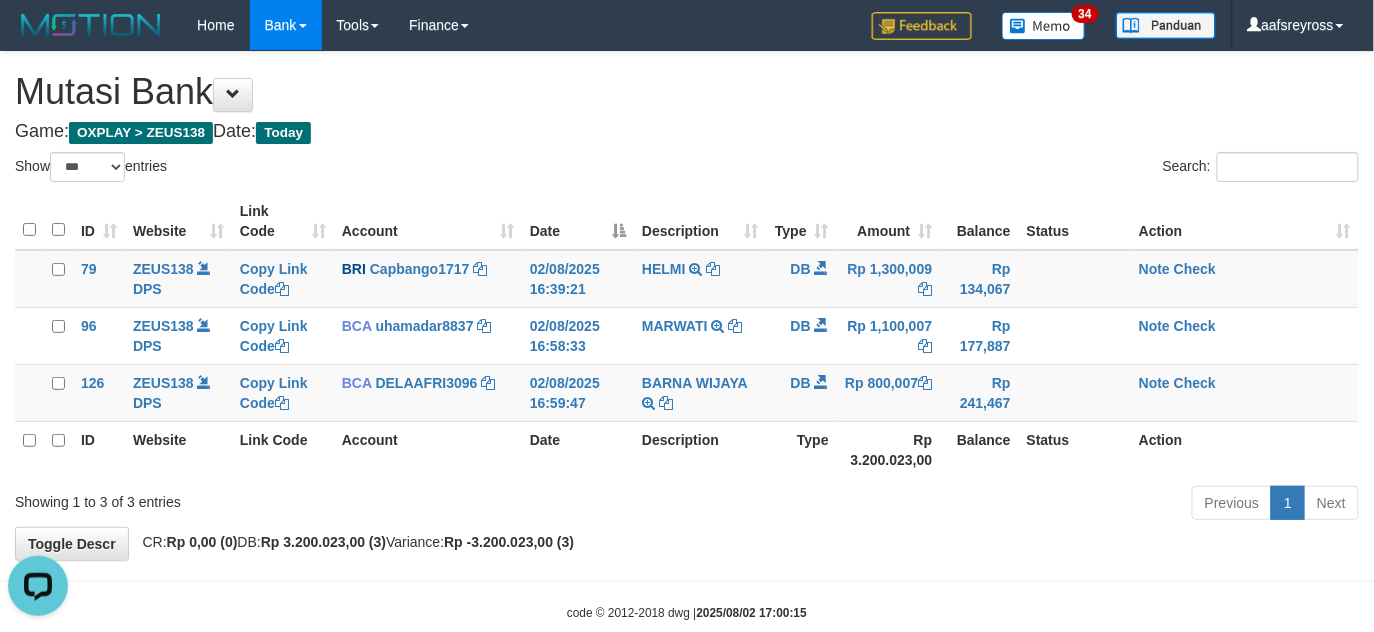 scroll, scrollTop: 0, scrollLeft: 0, axis: both 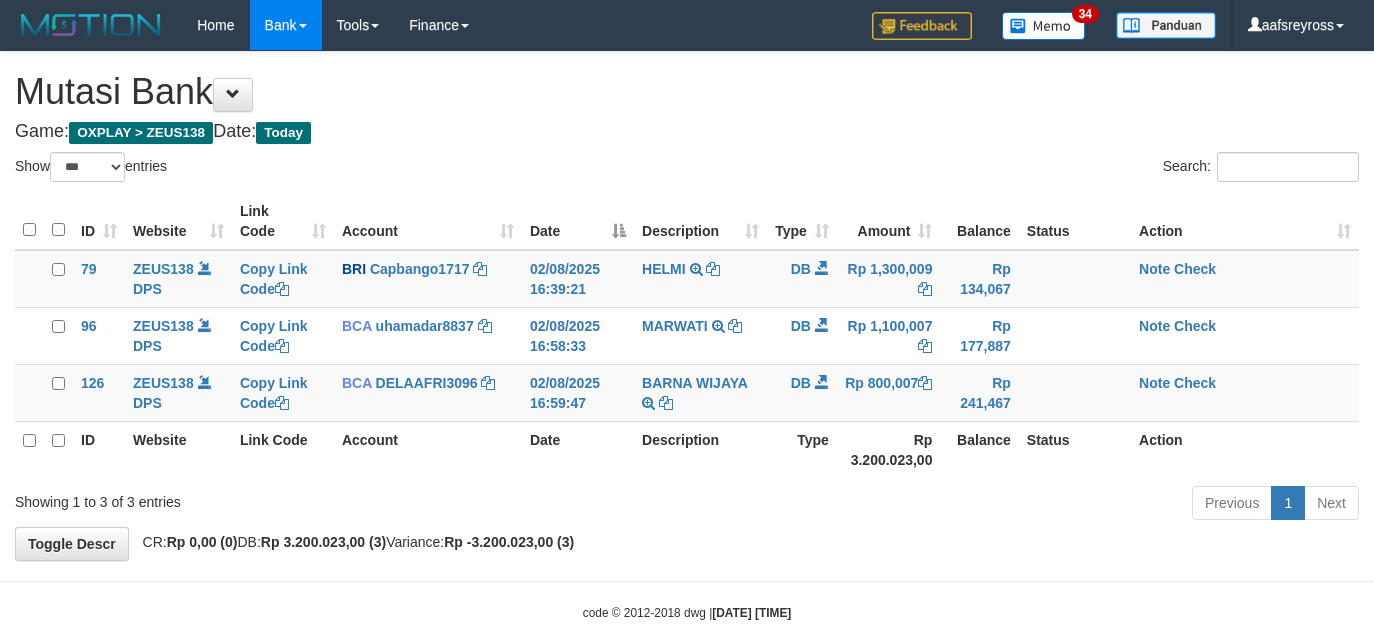 select on "***" 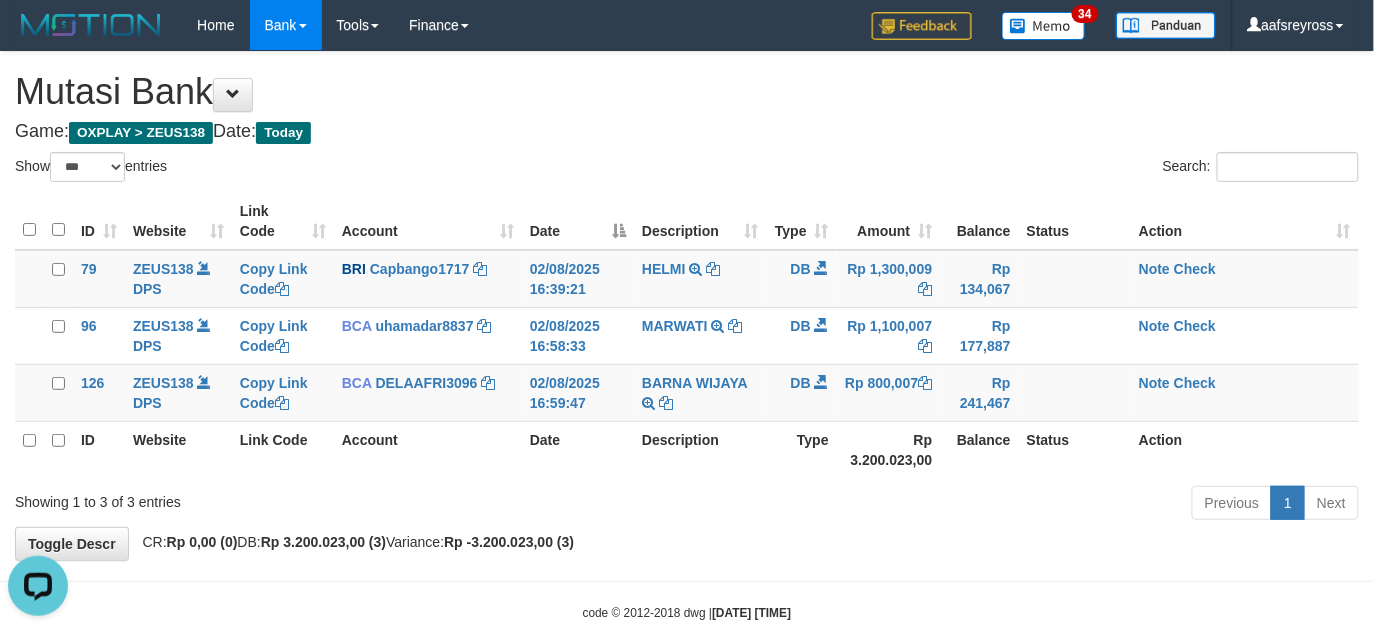 scroll, scrollTop: 0, scrollLeft: 0, axis: both 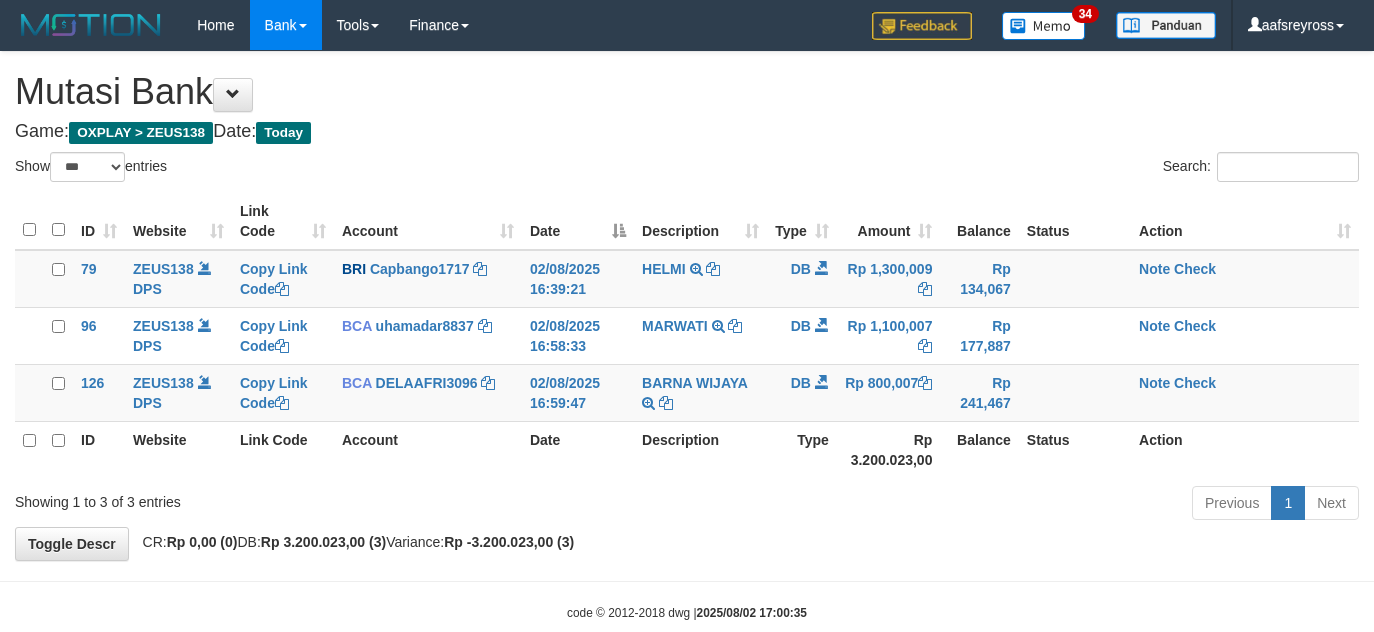 select on "***" 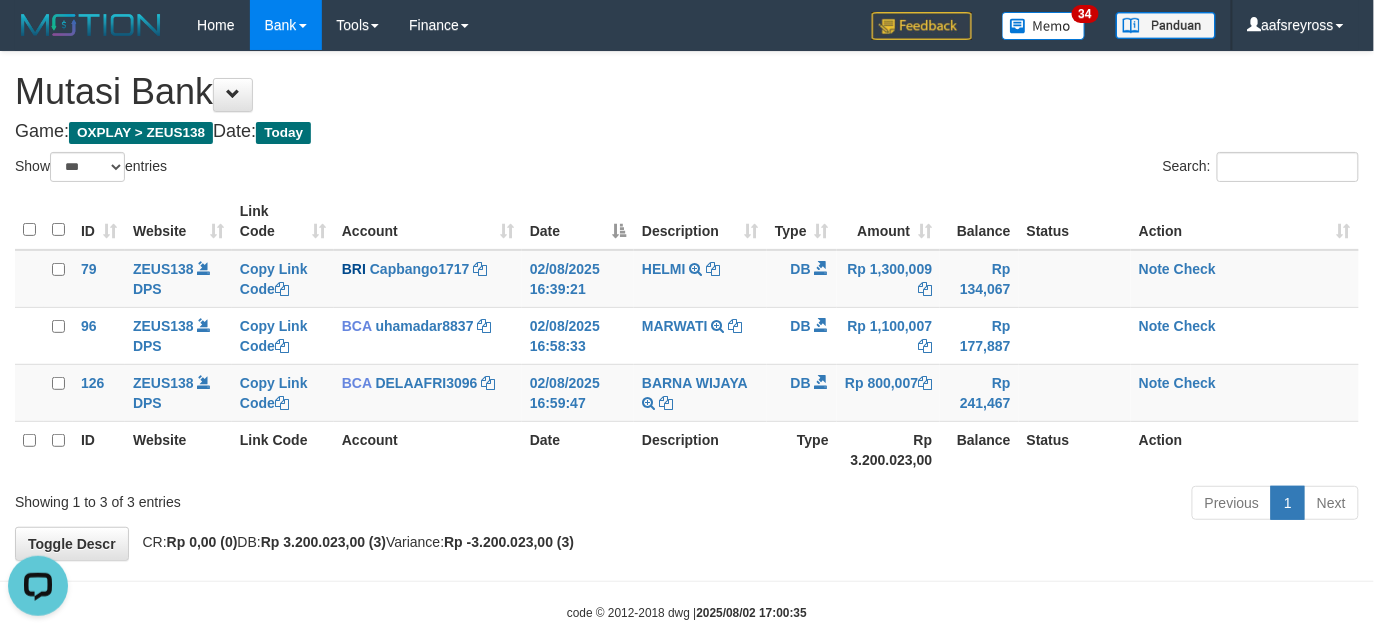 scroll, scrollTop: 0, scrollLeft: 0, axis: both 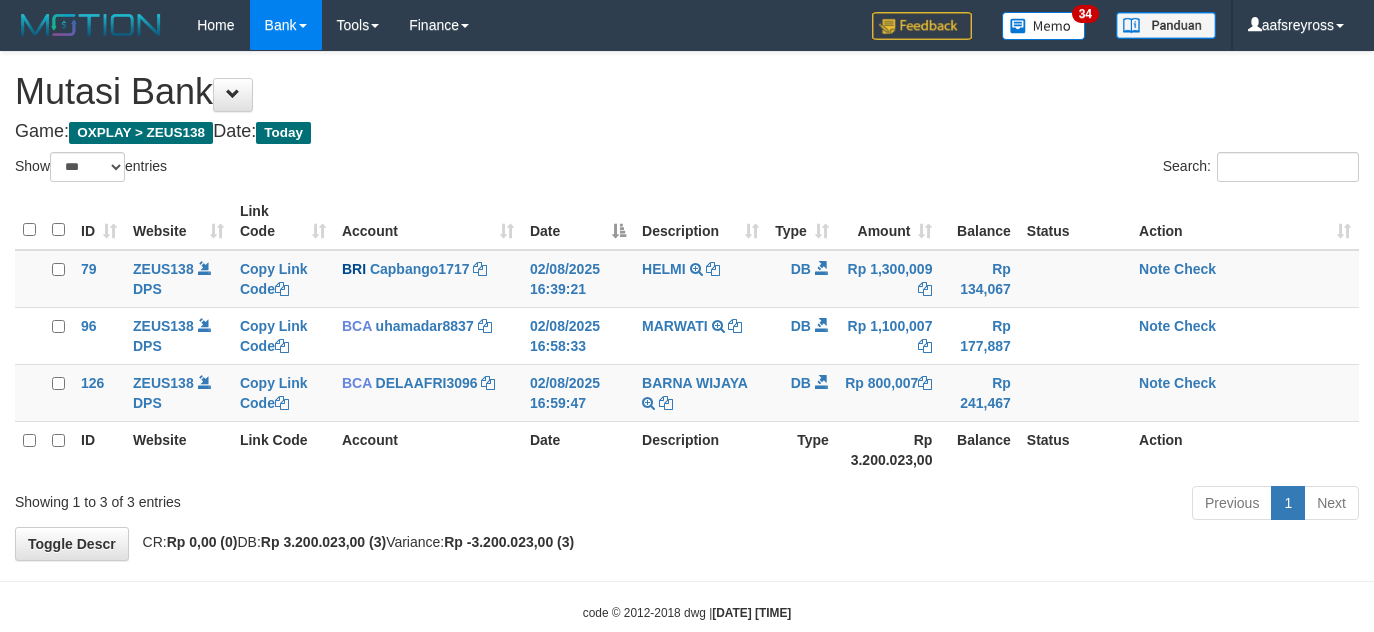 select on "***" 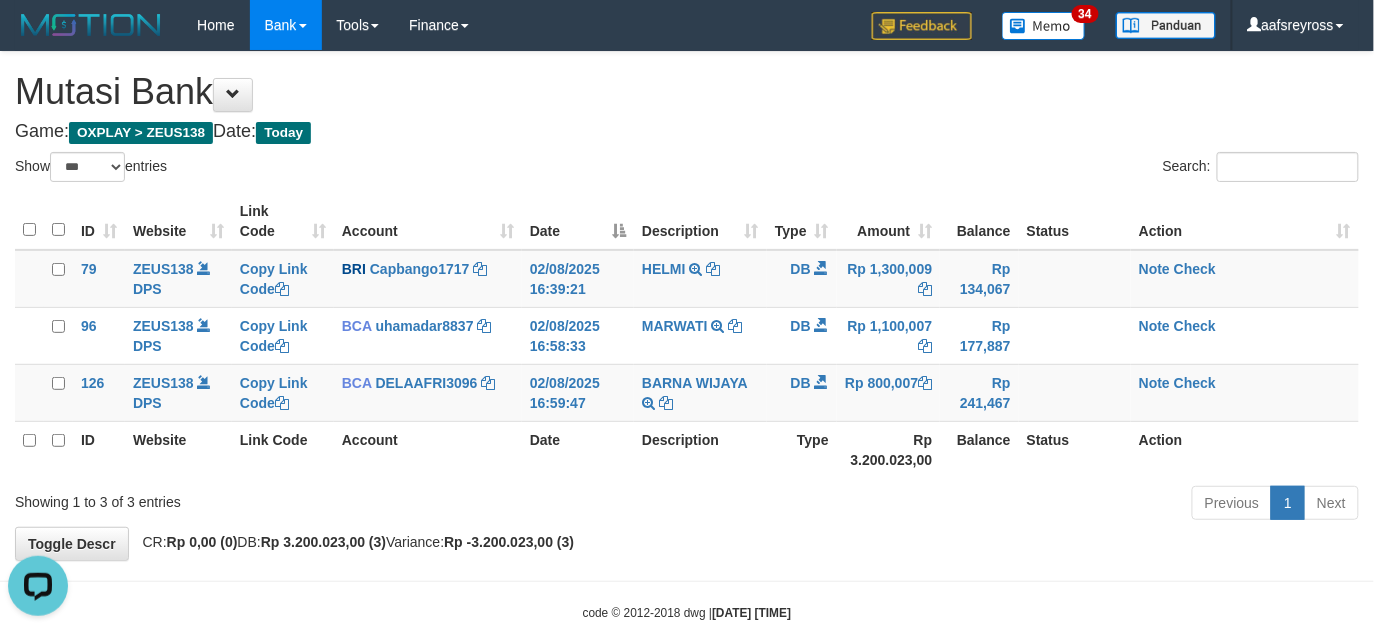 scroll, scrollTop: 0, scrollLeft: 0, axis: both 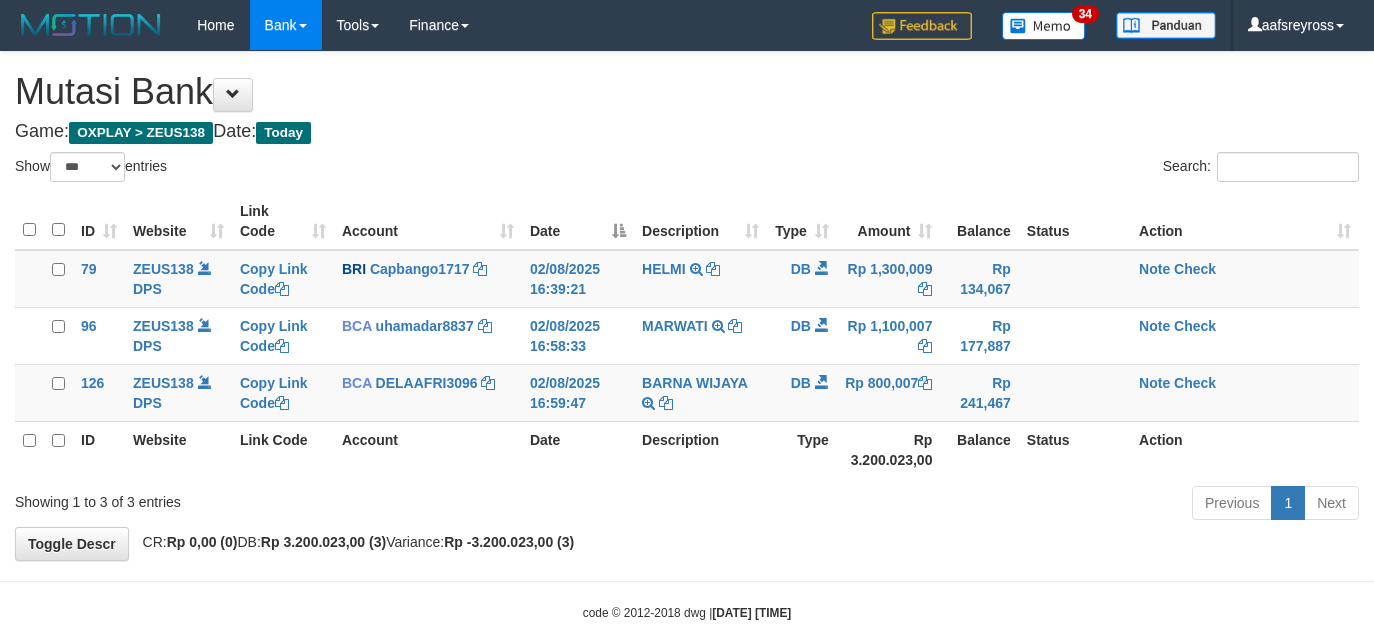 select on "***" 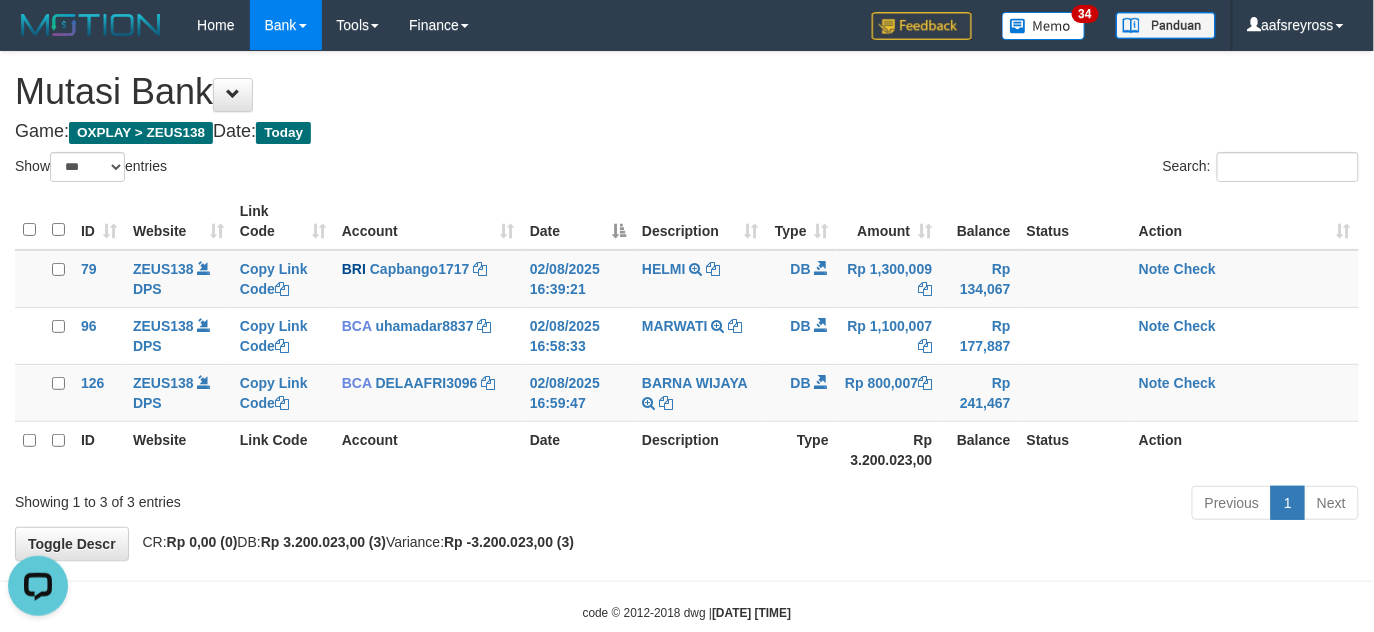 scroll, scrollTop: 0, scrollLeft: 0, axis: both 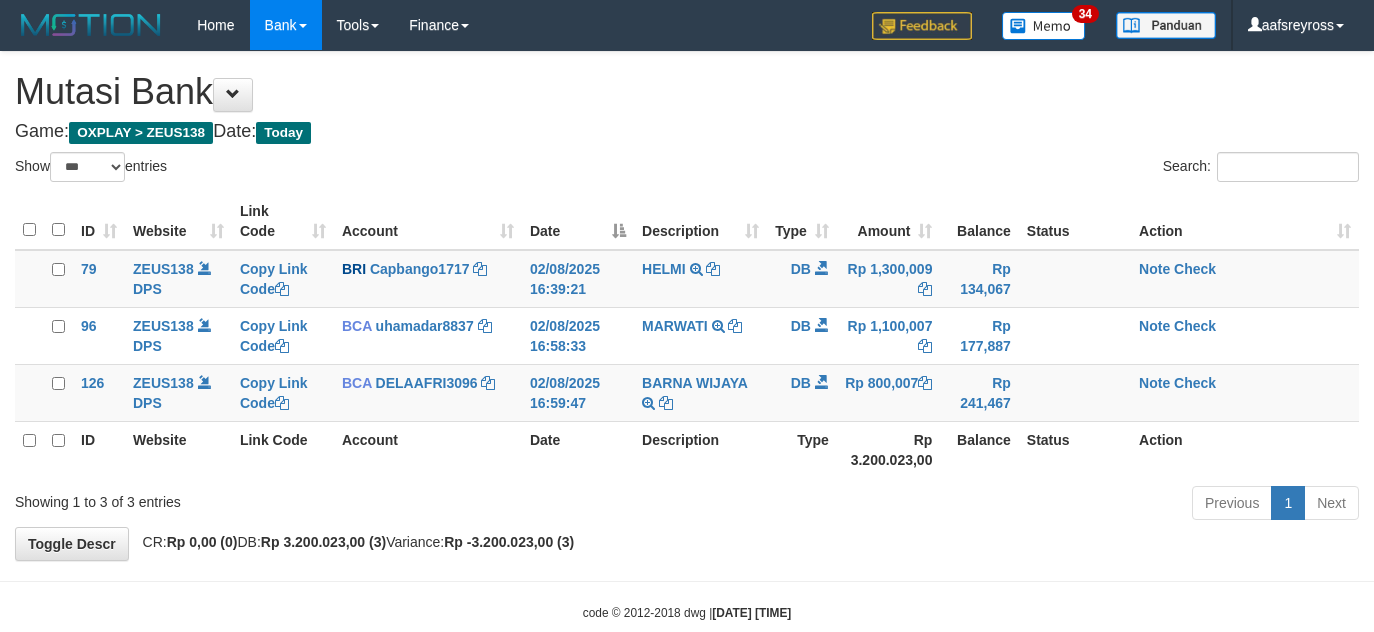 select on "***" 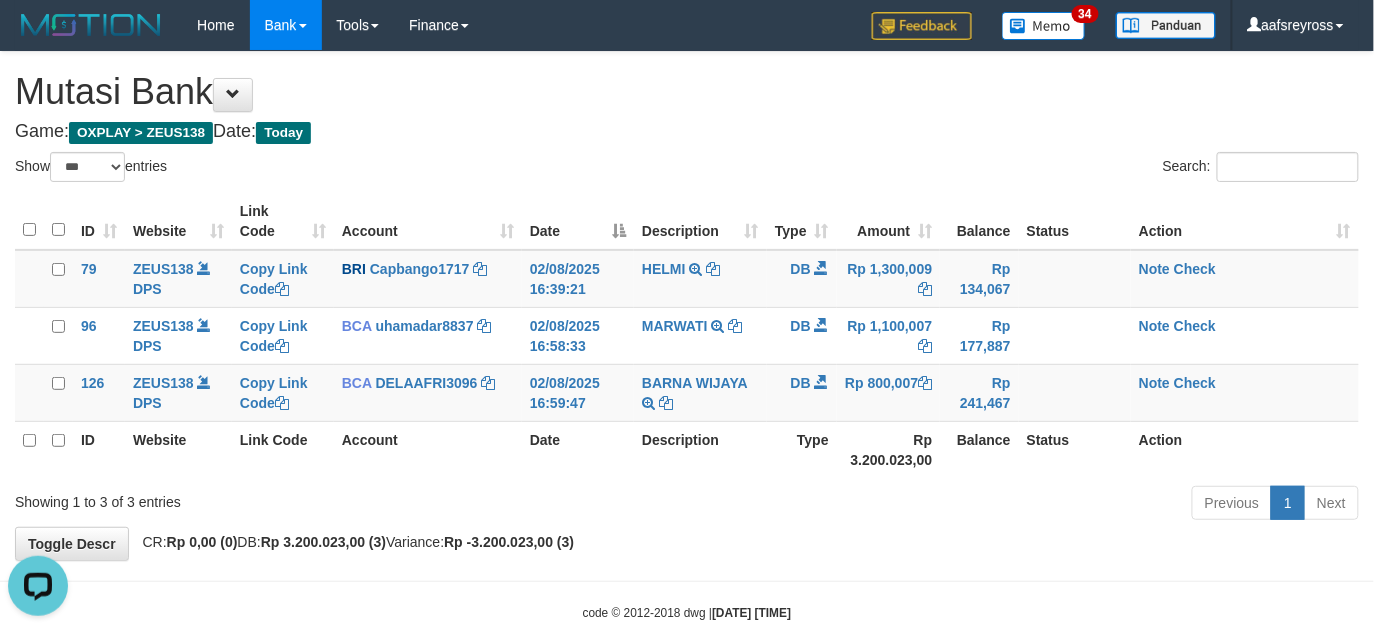 scroll, scrollTop: 0, scrollLeft: 0, axis: both 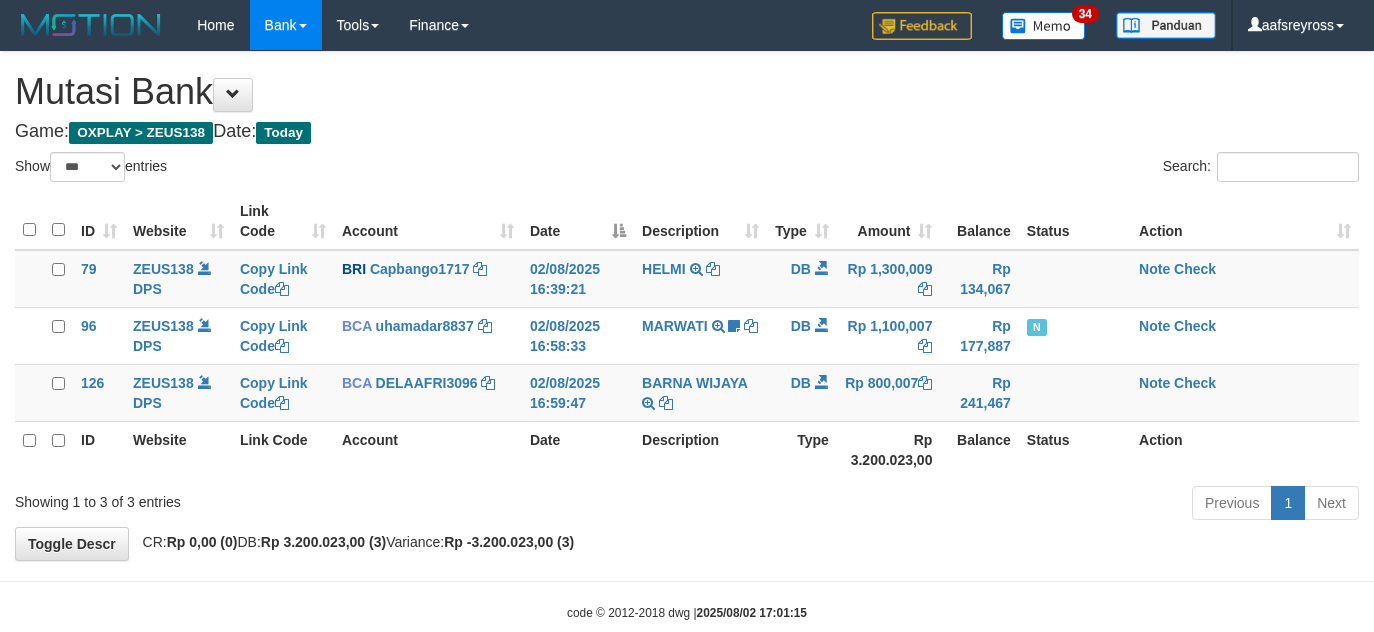select on "***" 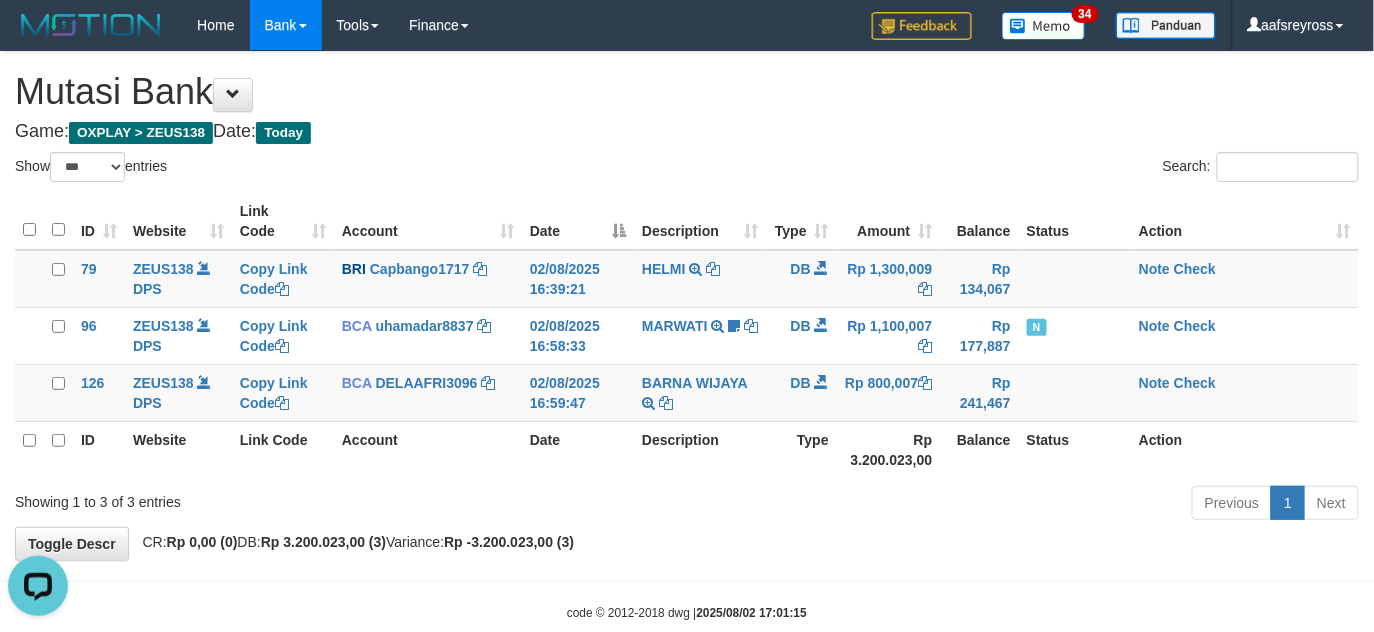 scroll, scrollTop: 0, scrollLeft: 0, axis: both 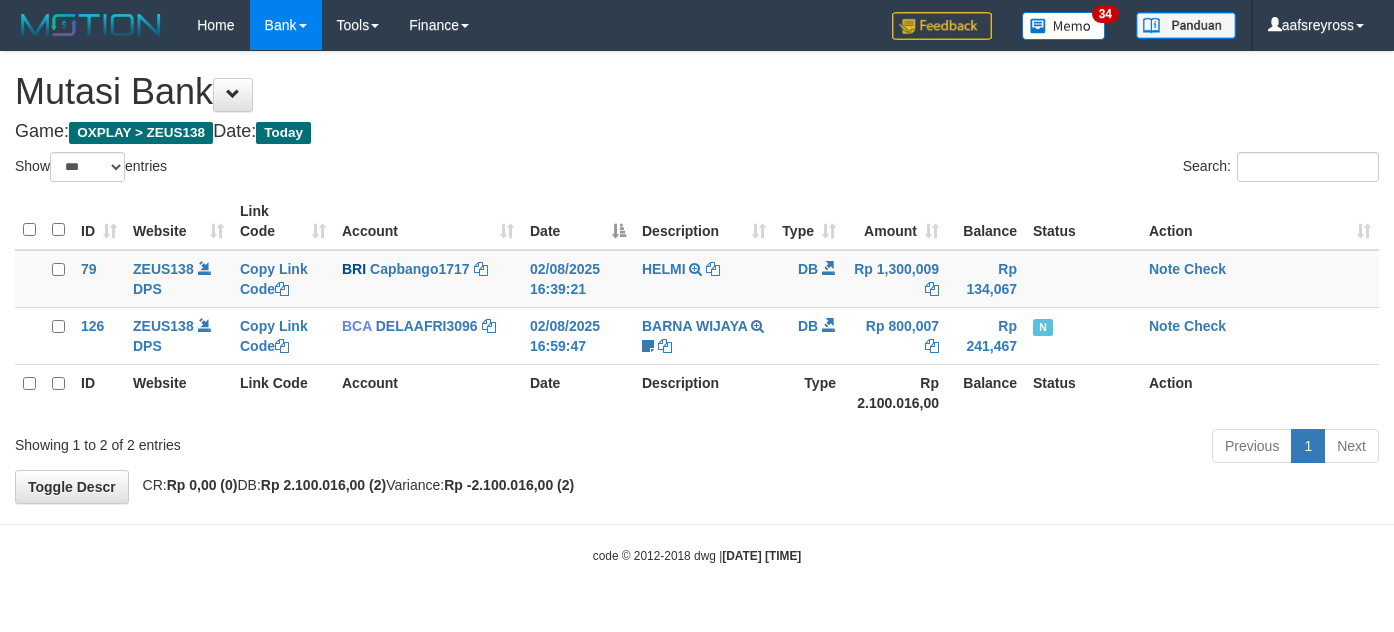 select on "***" 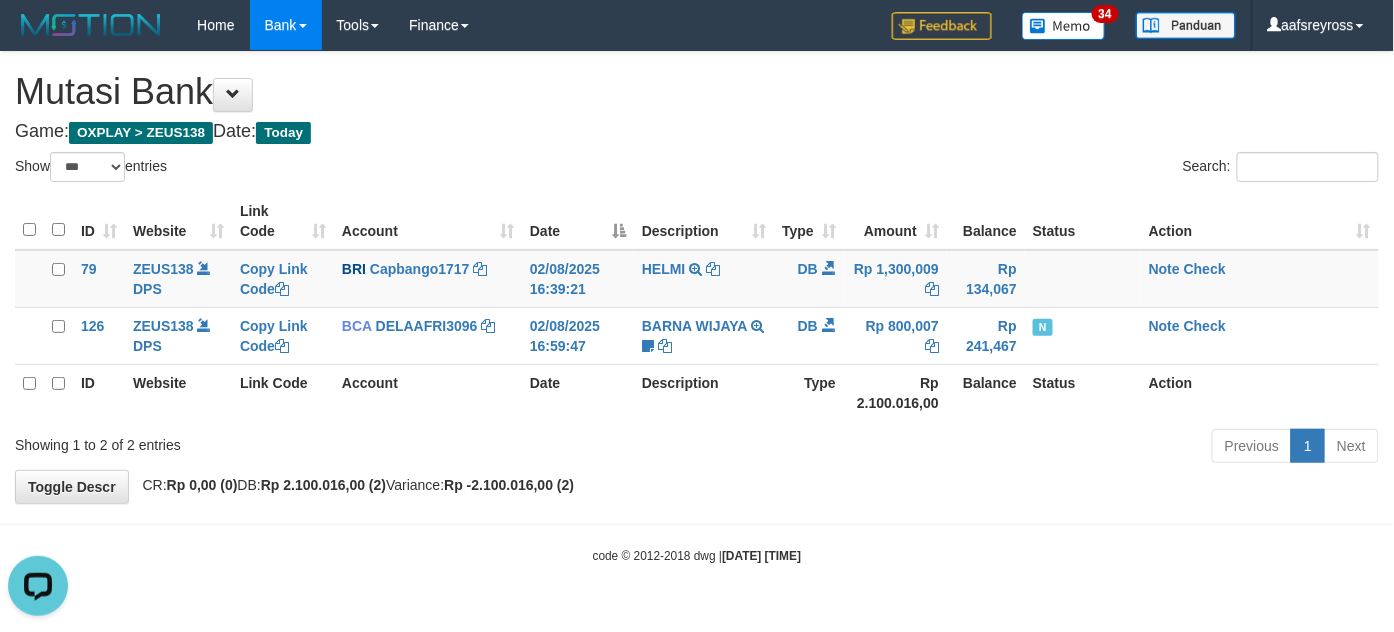 scroll, scrollTop: 0, scrollLeft: 0, axis: both 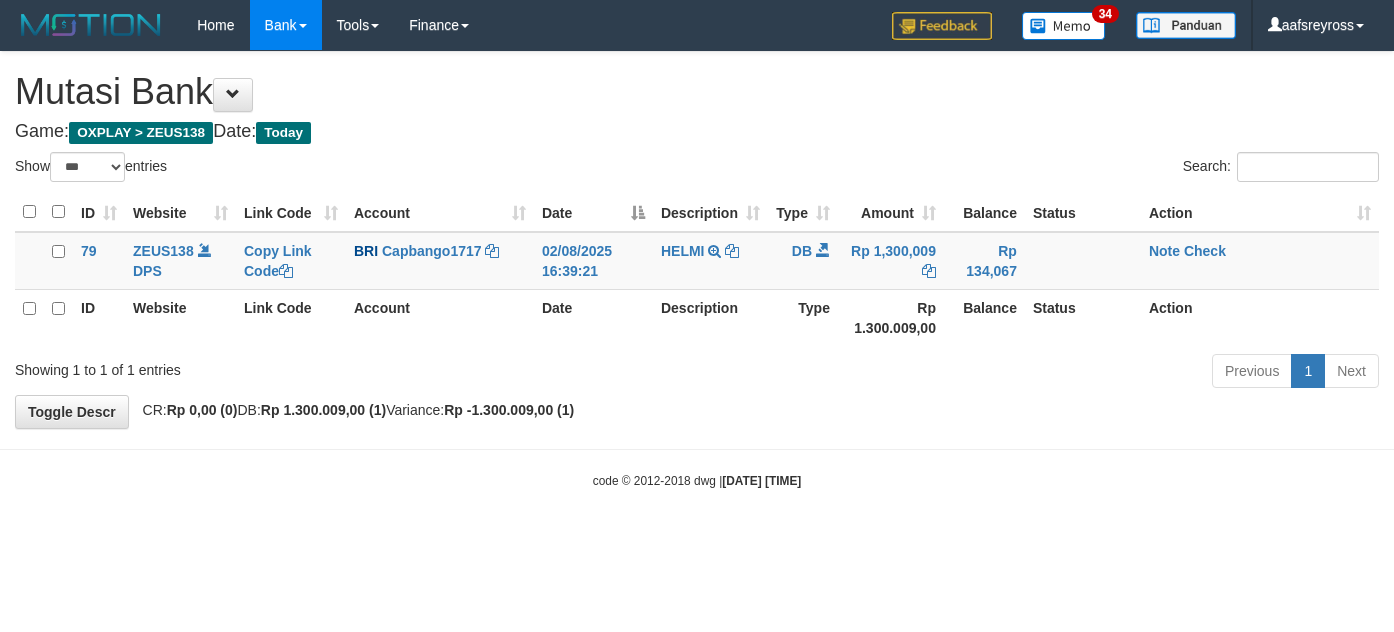 select on "***" 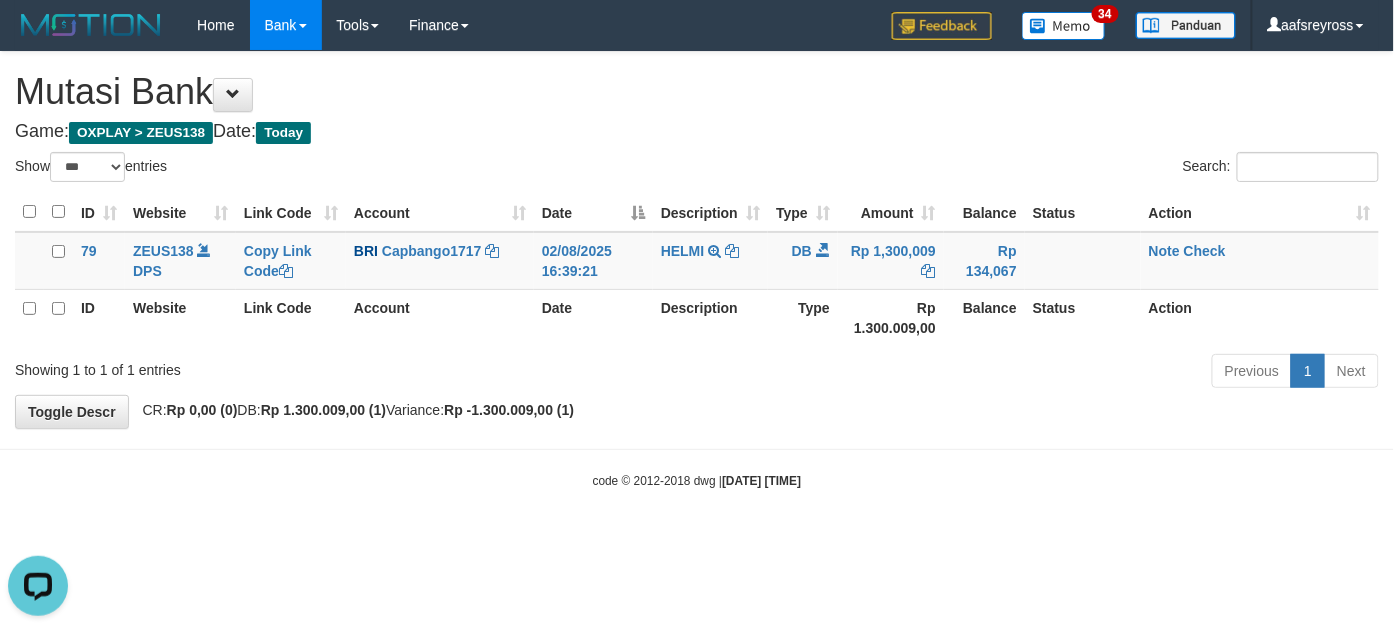 scroll, scrollTop: 0, scrollLeft: 0, axis: both 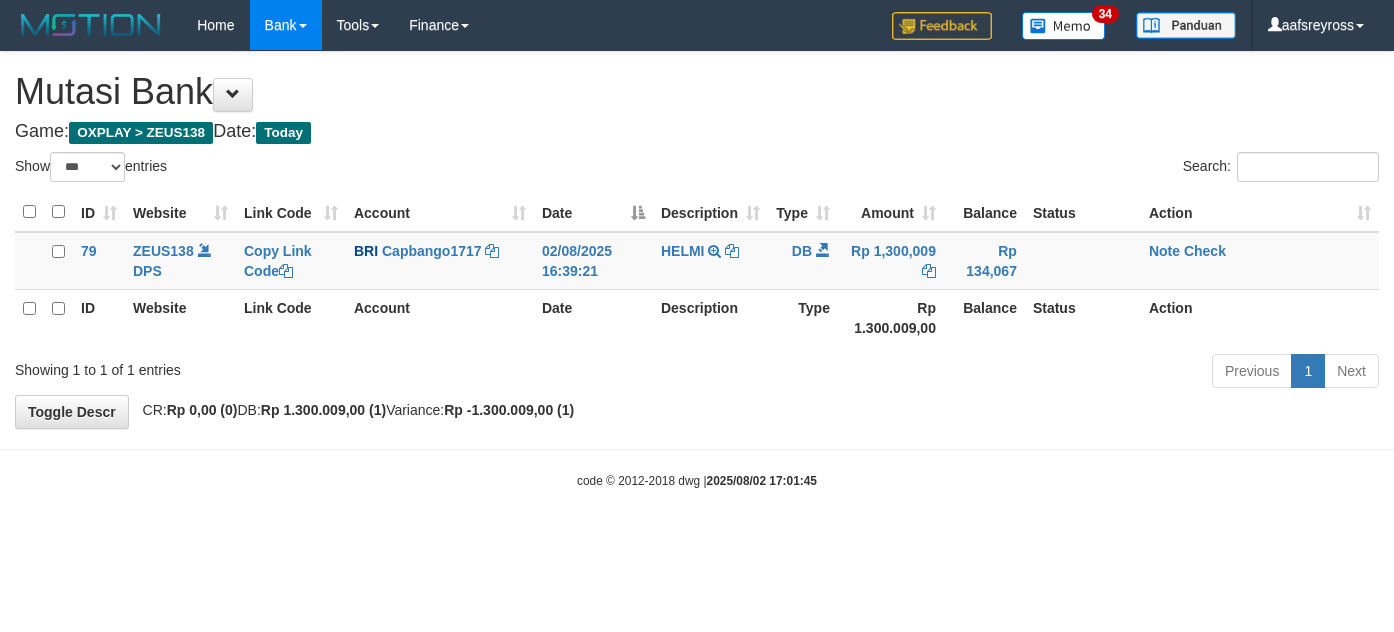 select on "***" 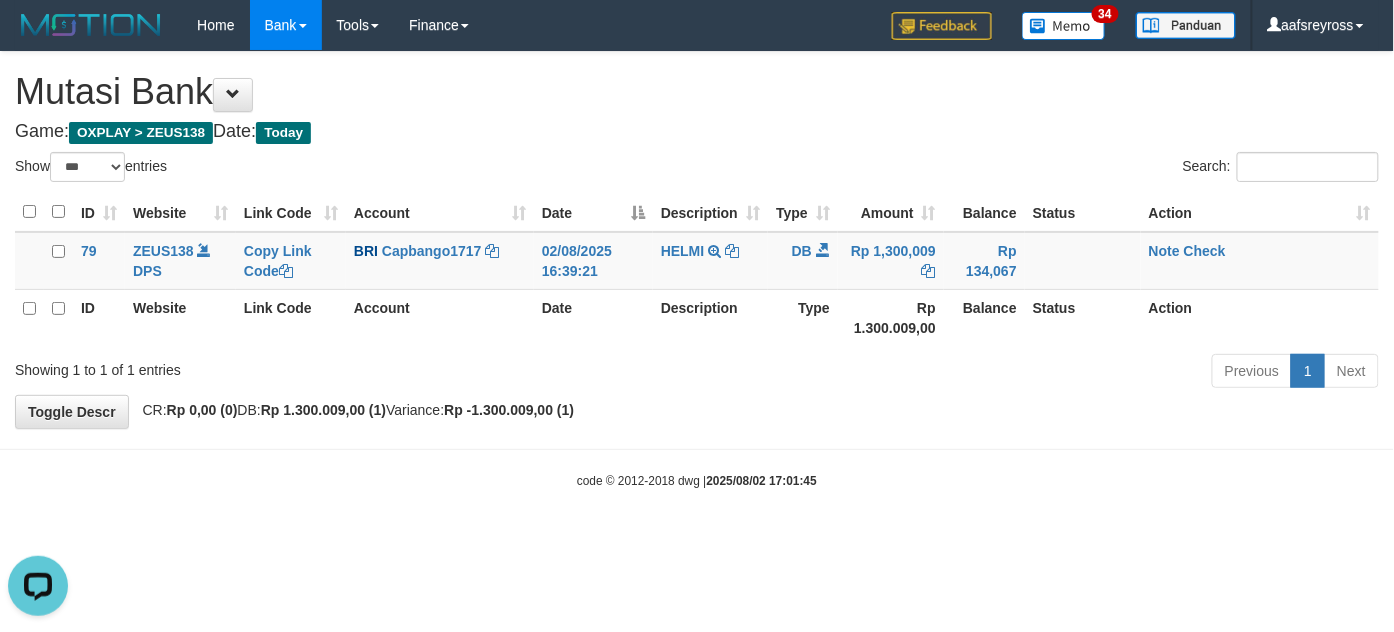 scroll, scrollTop: 0, scrollLeft: 0, axis: both 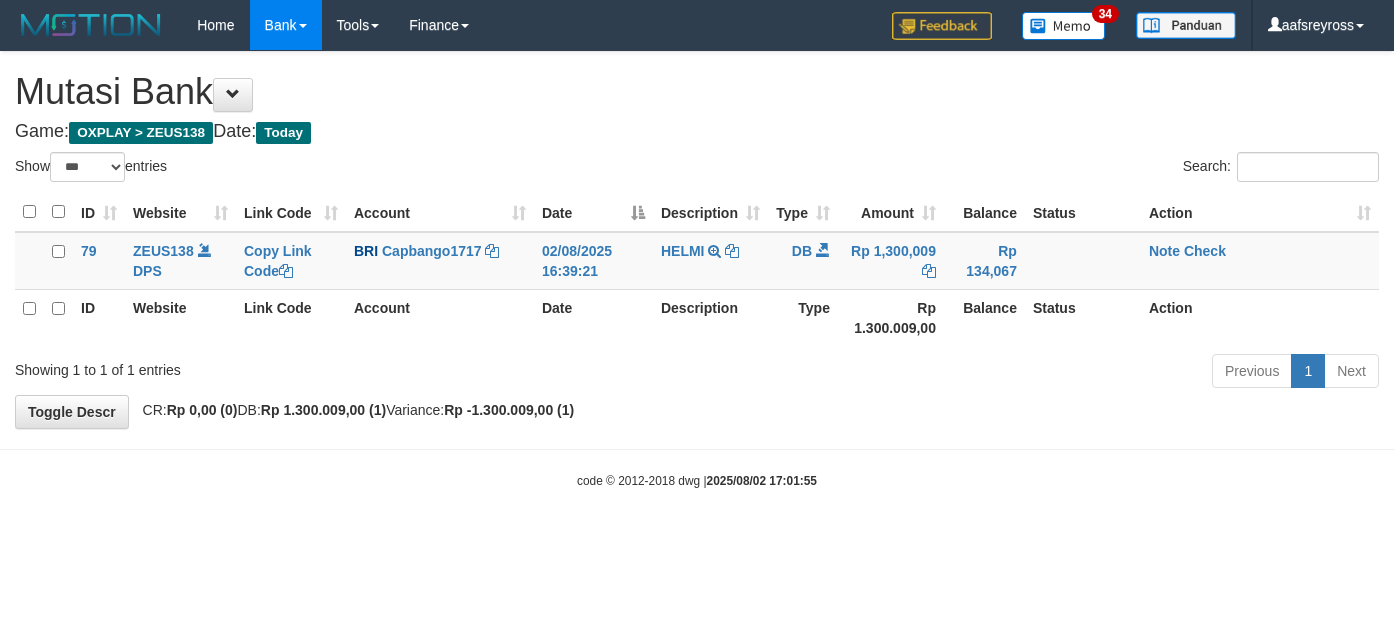 select on "***" 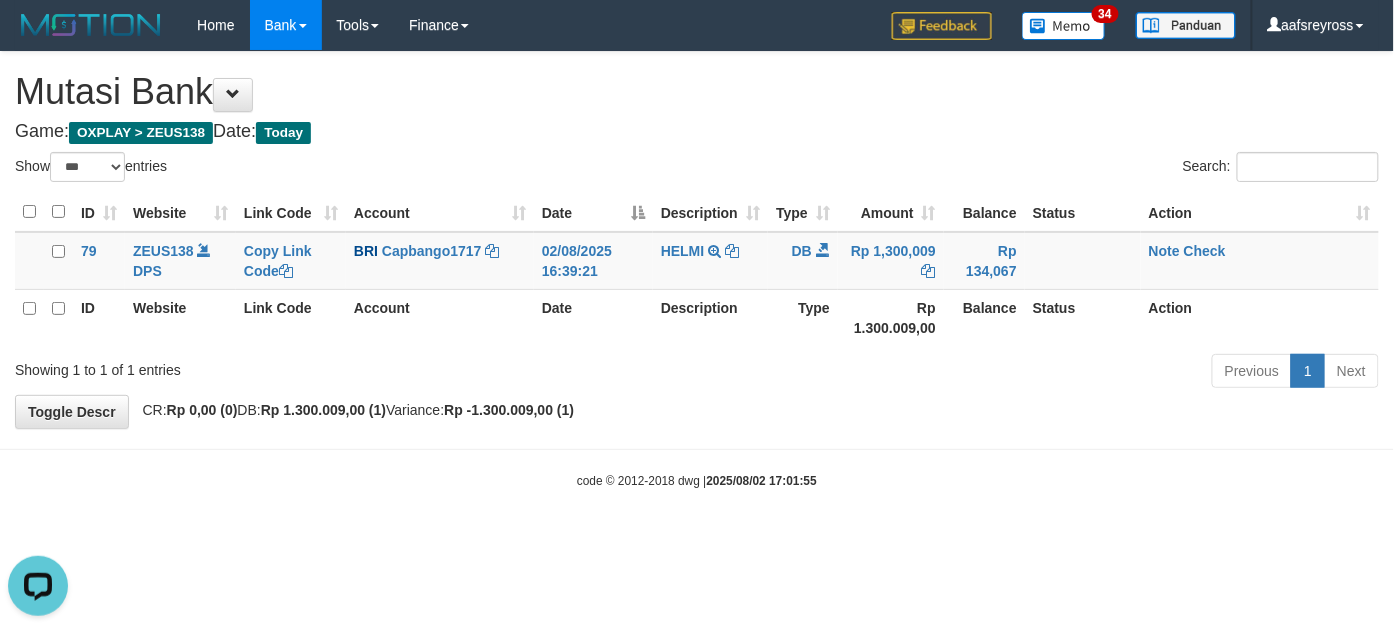 scroll, scrollTop: 0, scrollLeft: 0, axis: both 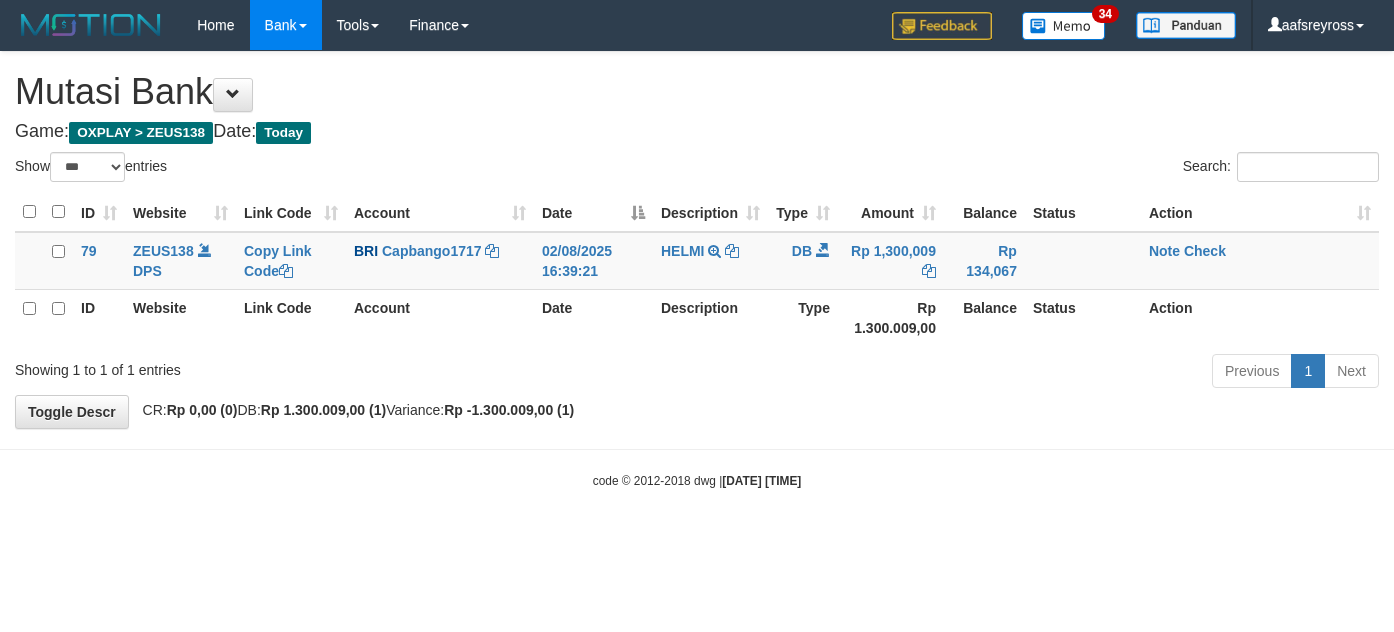 select on "***" 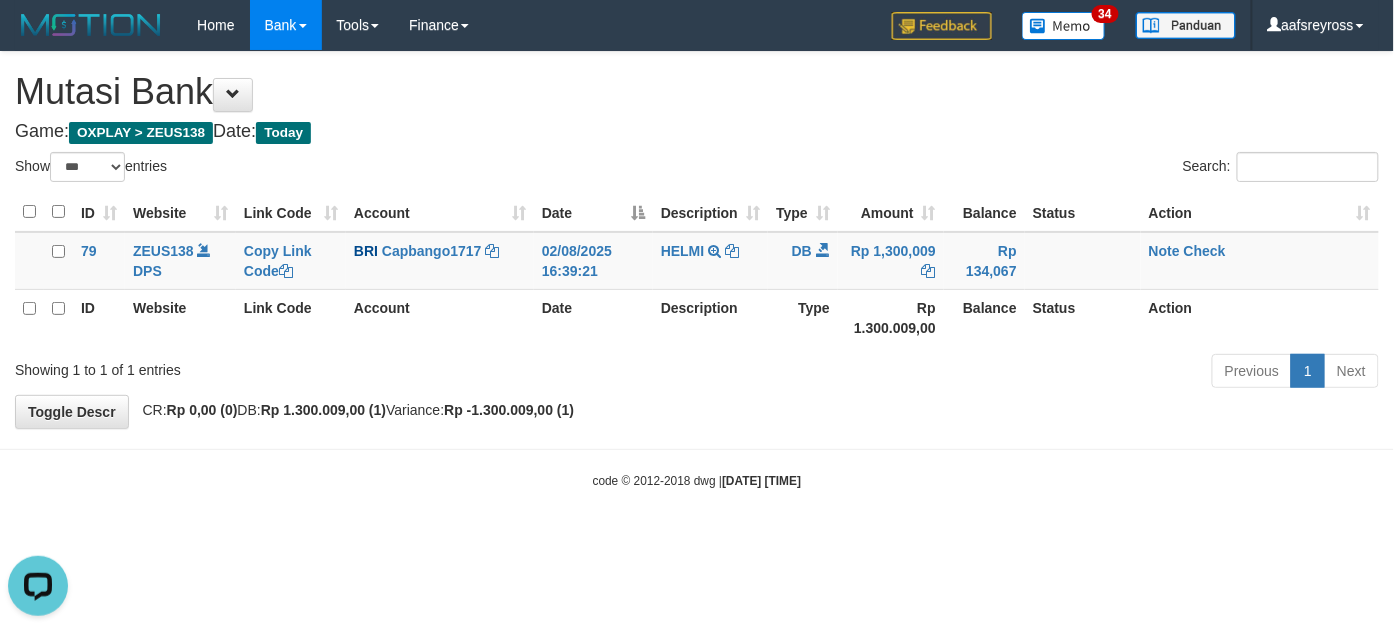 scroll, scrollTop: 0, scrollLeft: 0, axis: both 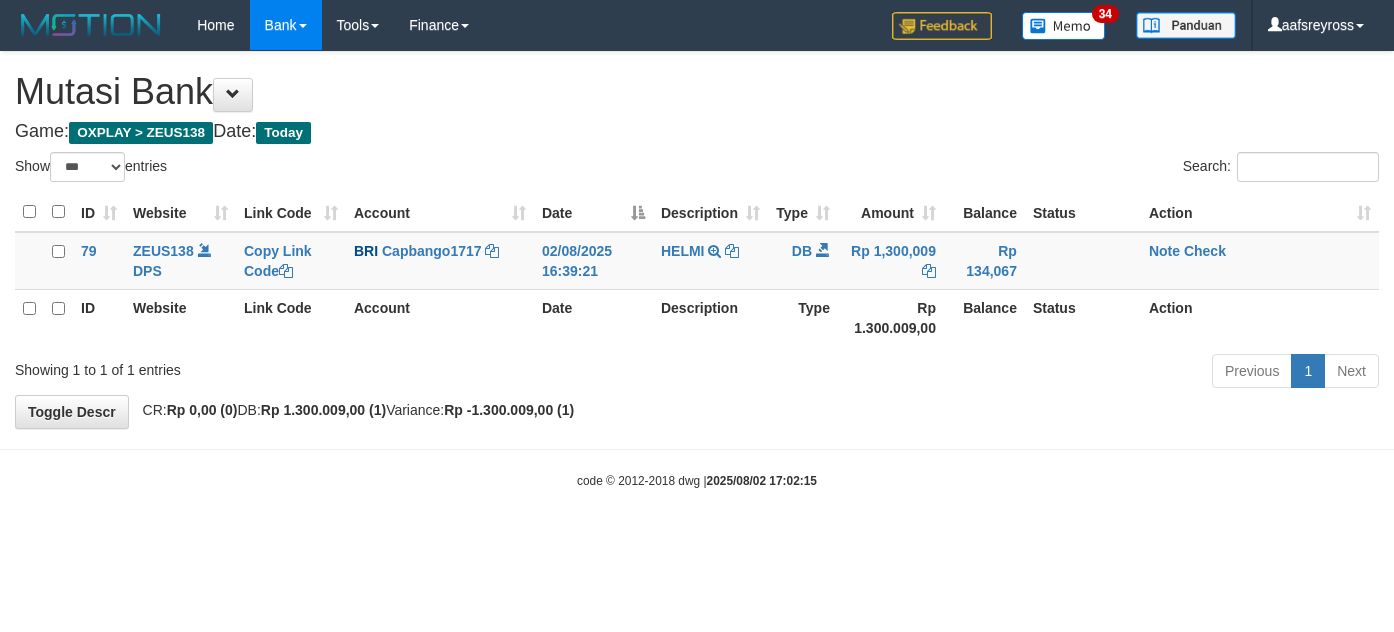 select on "***" 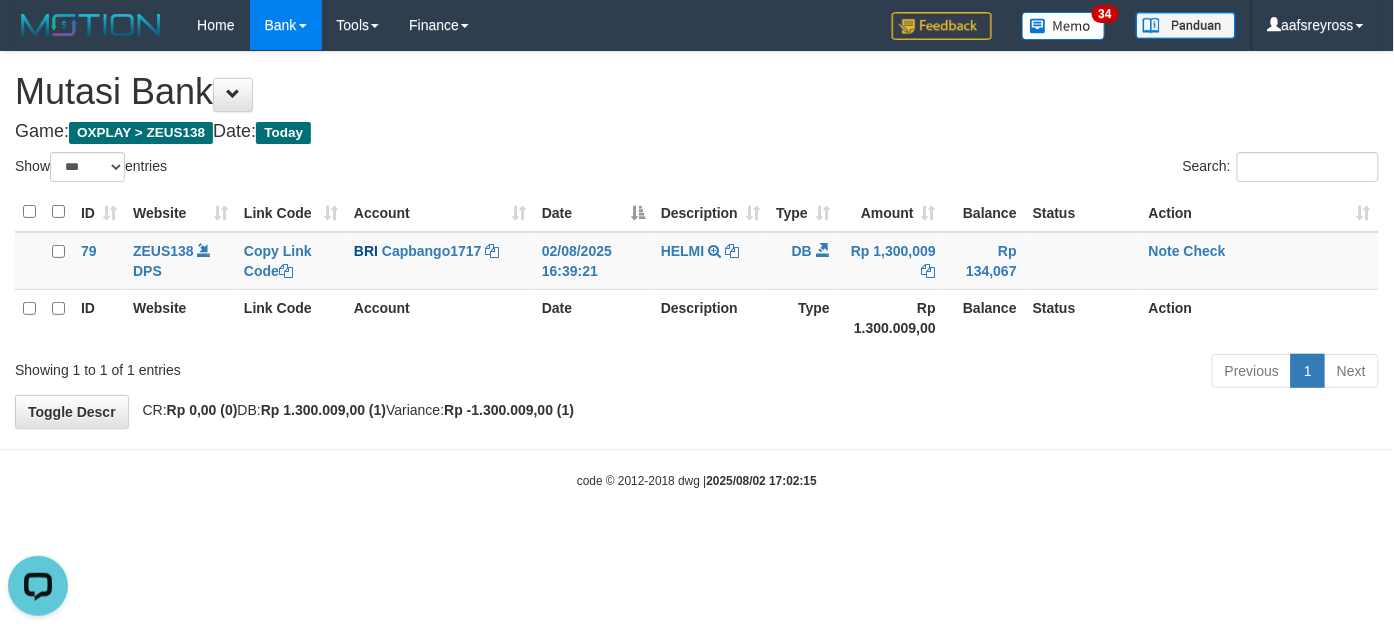 scroll, scrollTop: 0, scrollLeft: 0, axis: both 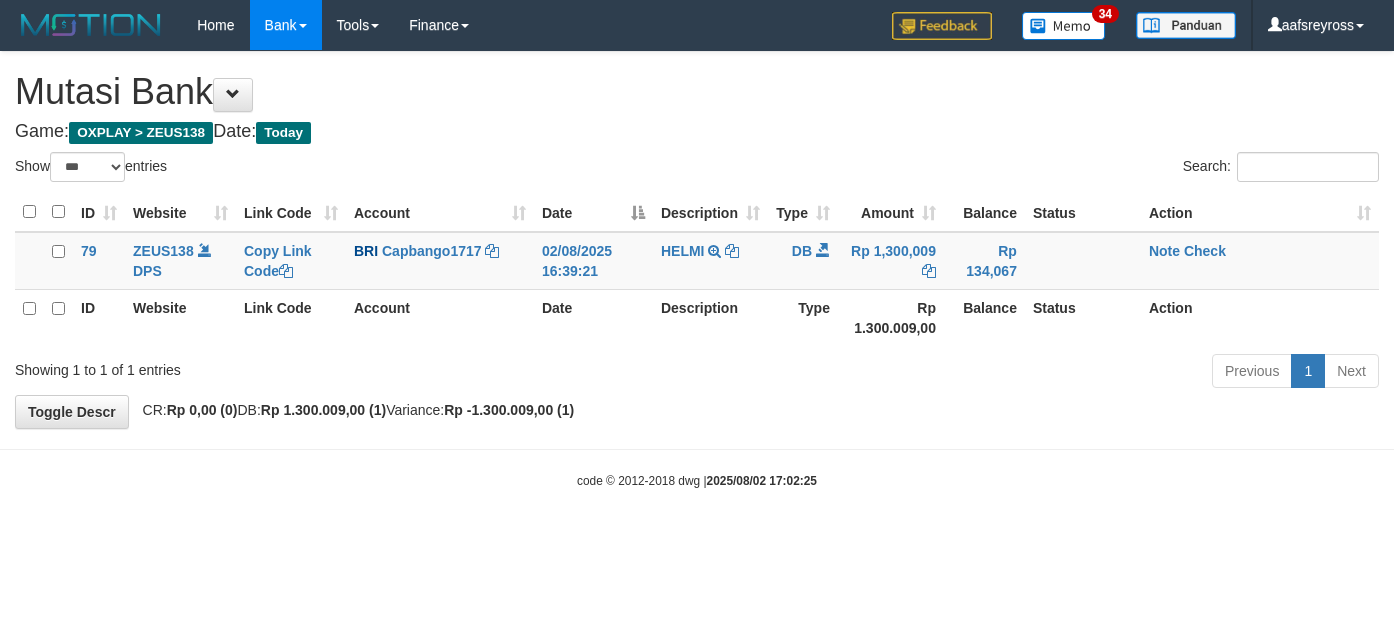 select on "***" 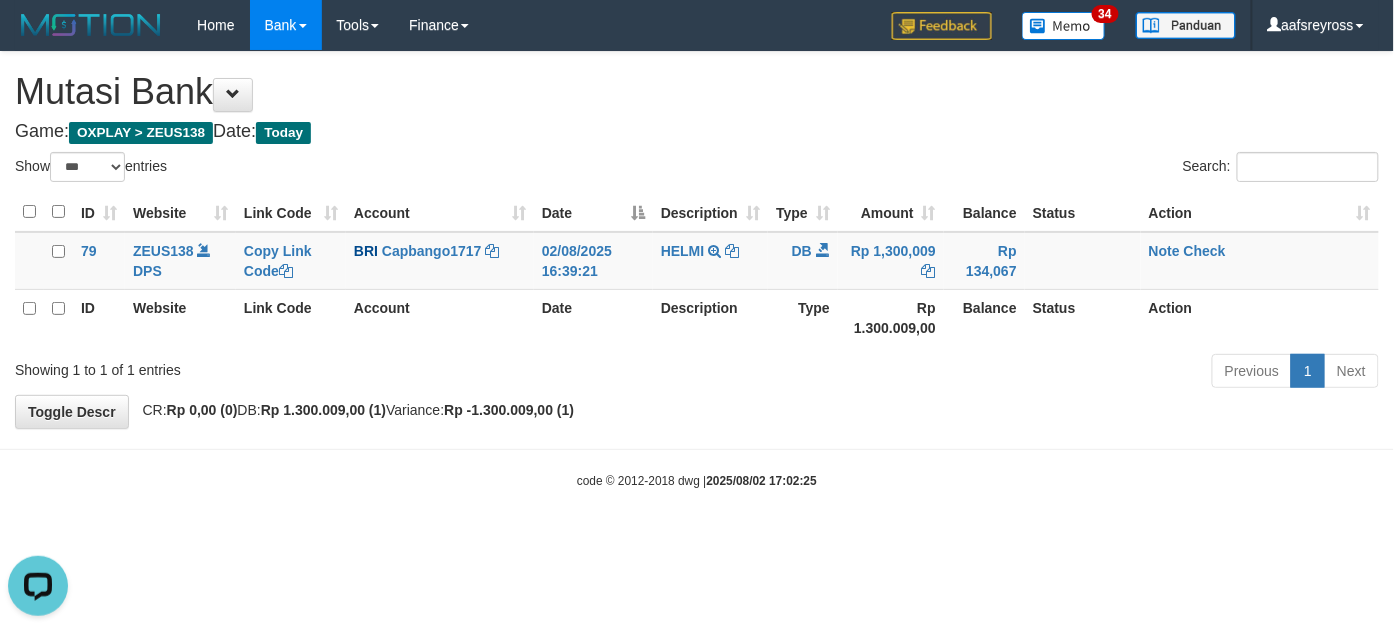 scroll, scrollTop: 0, scrollLeft: 0, axis: both 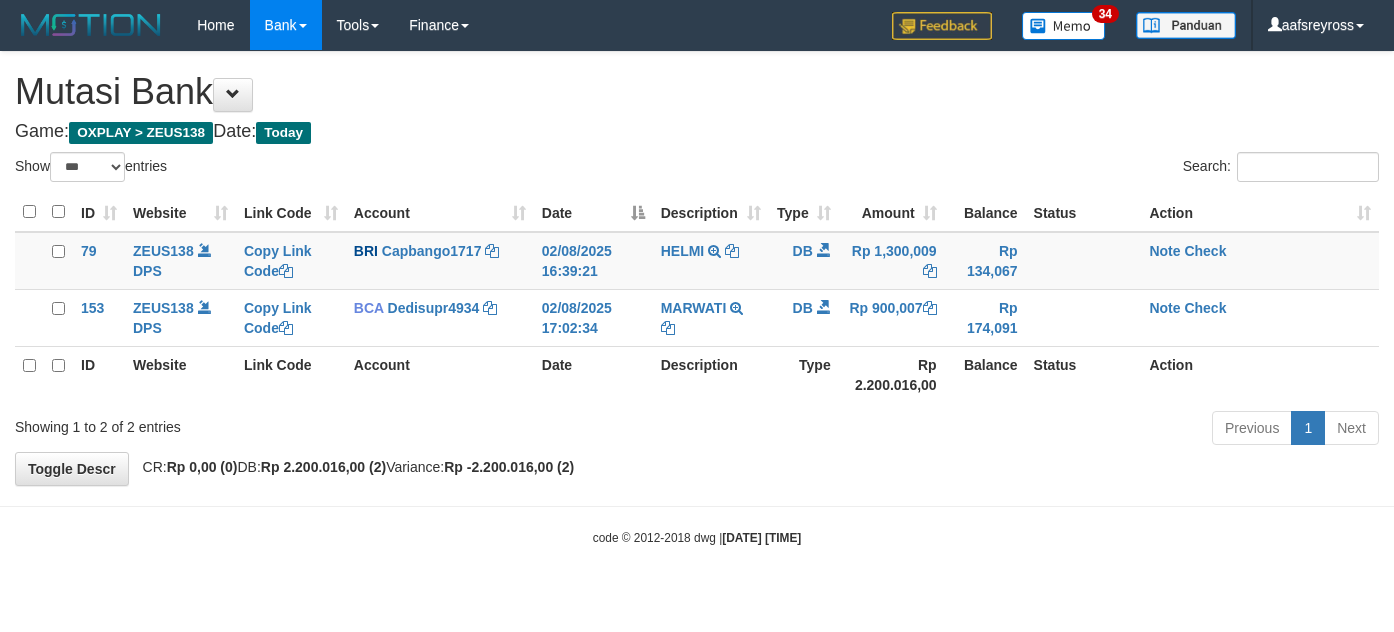 select on "***" 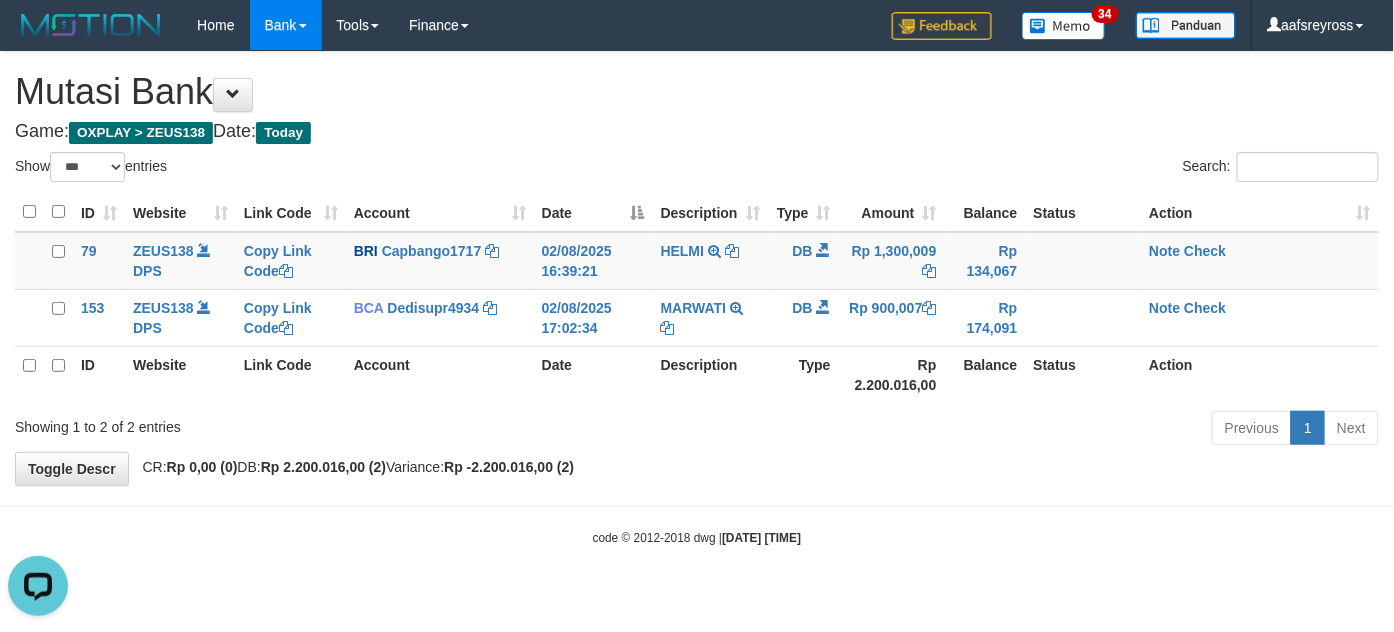 scroll, scrollTop: 0, scrollLeft: 0, axis: both 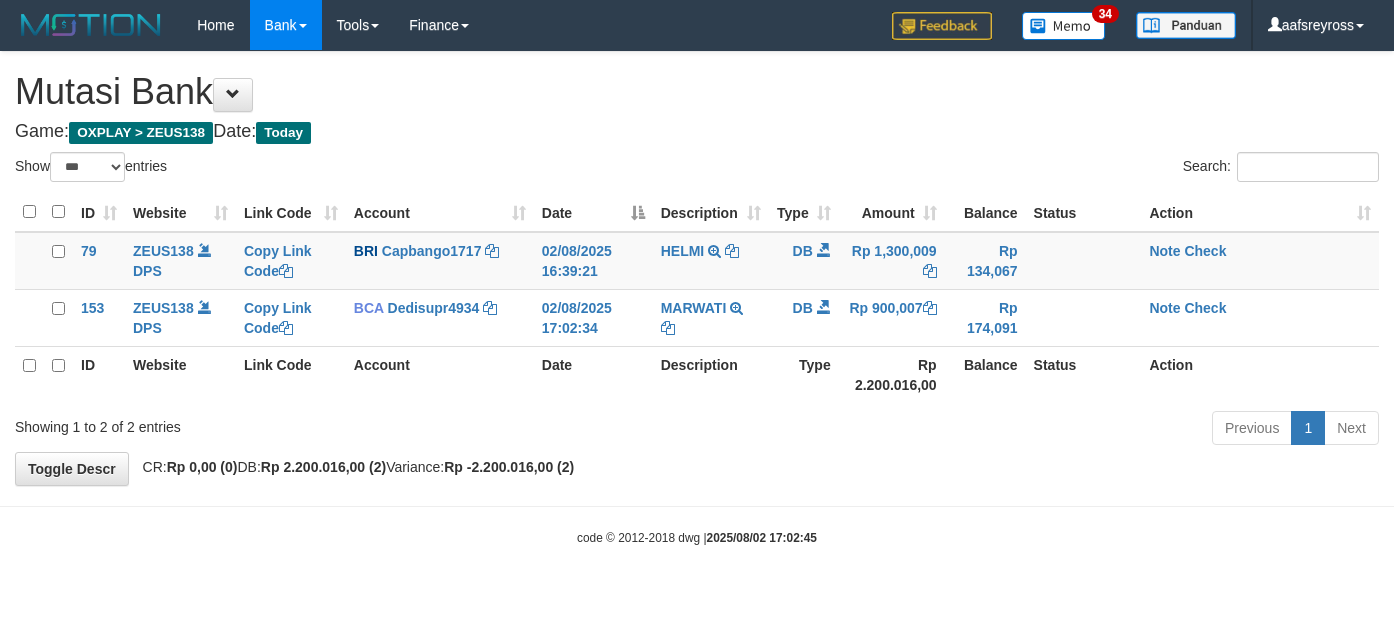 select on "***" 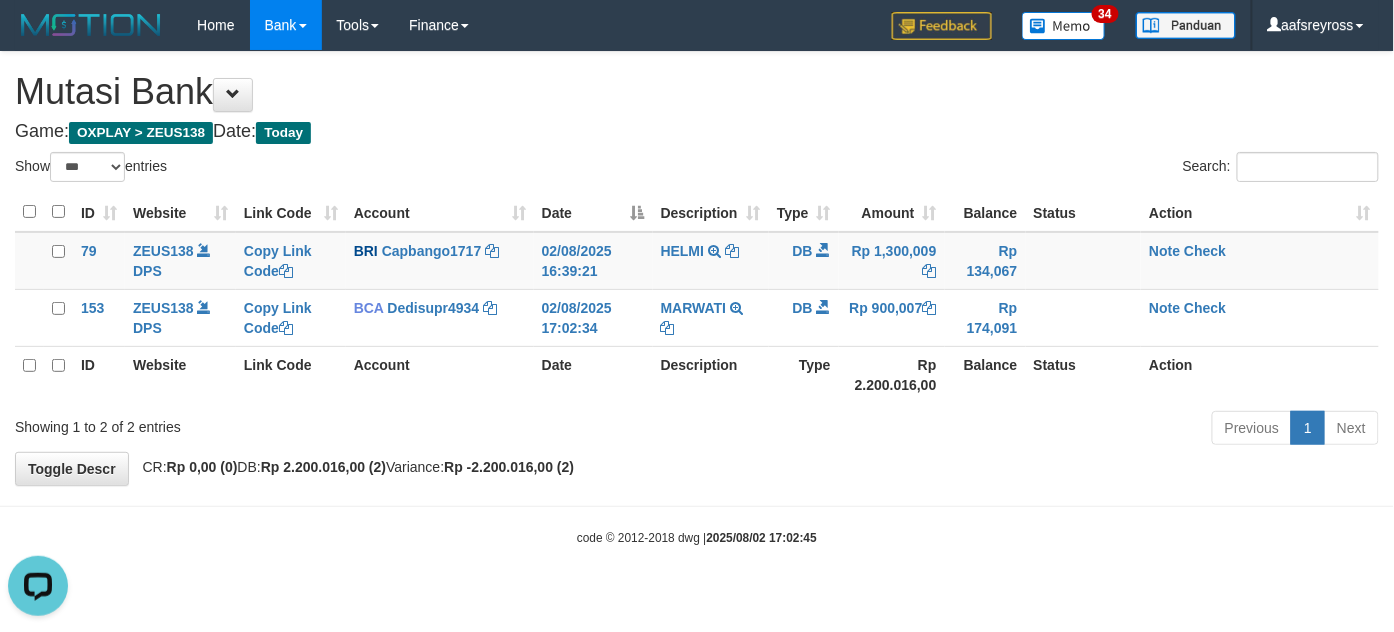 scroll, scrollTop: 0, scrollLeft: 0, axis: both 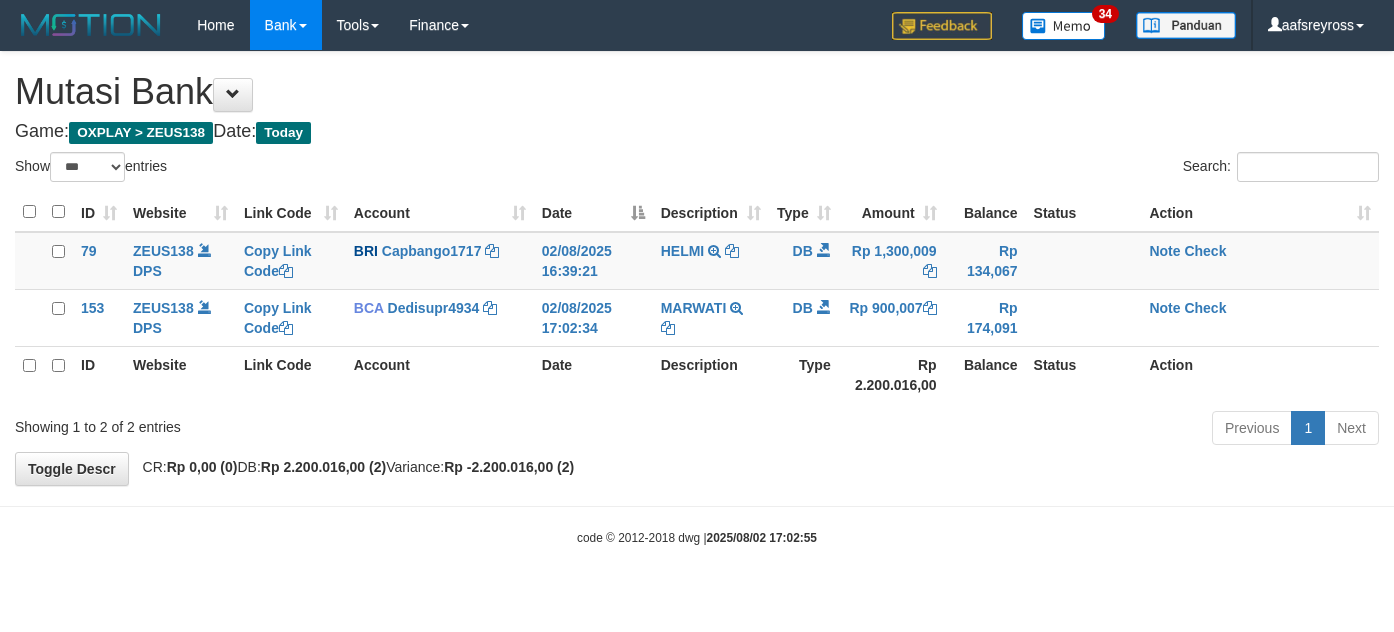 select on "***" 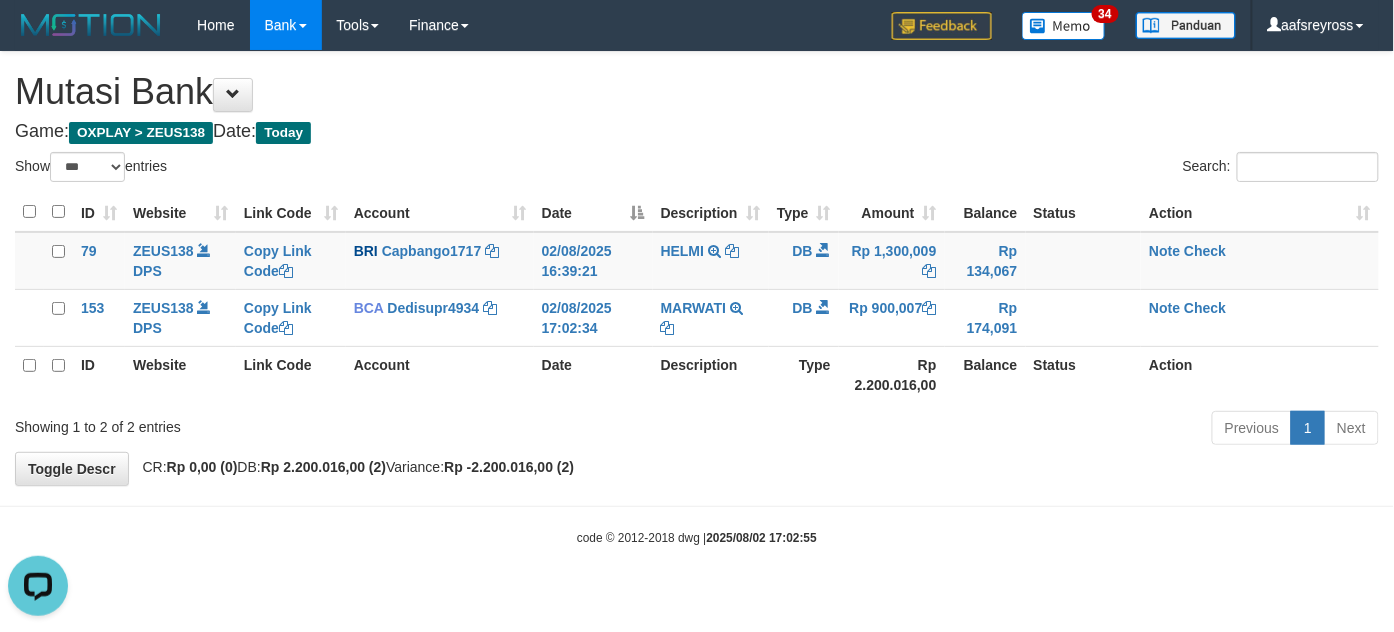 scroll, scrollTop: 0, scrollLeft: 0, axis: both 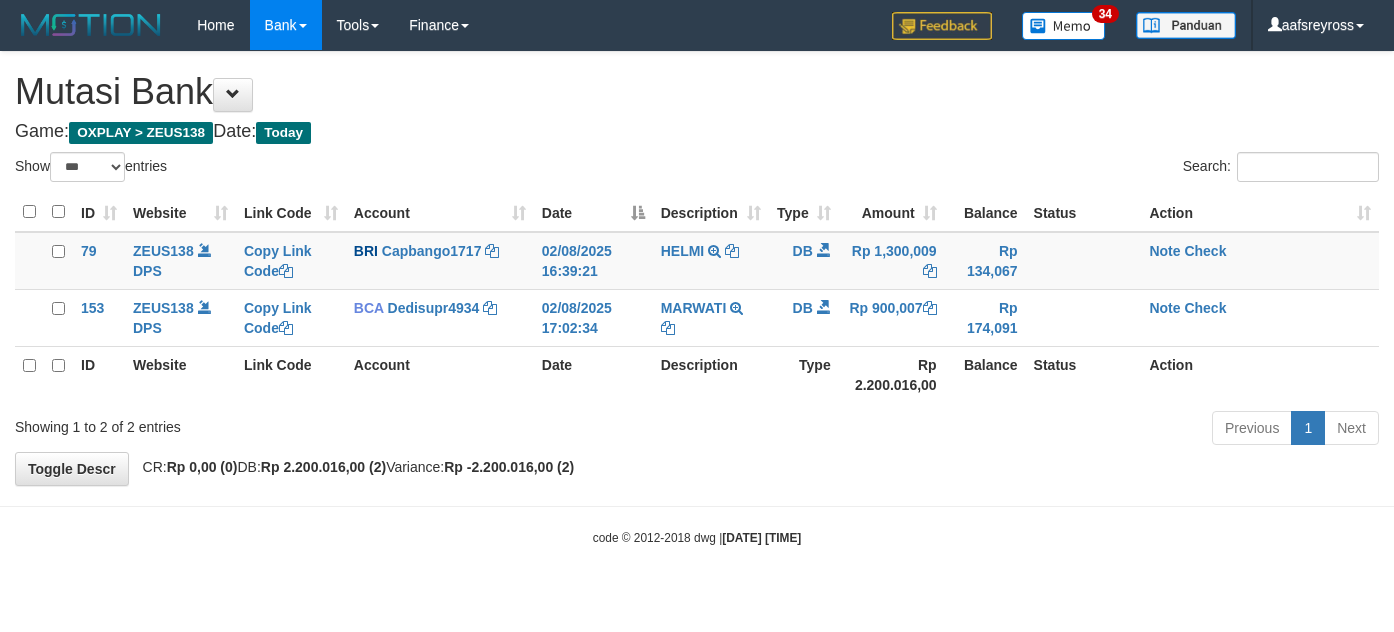 select on "***" 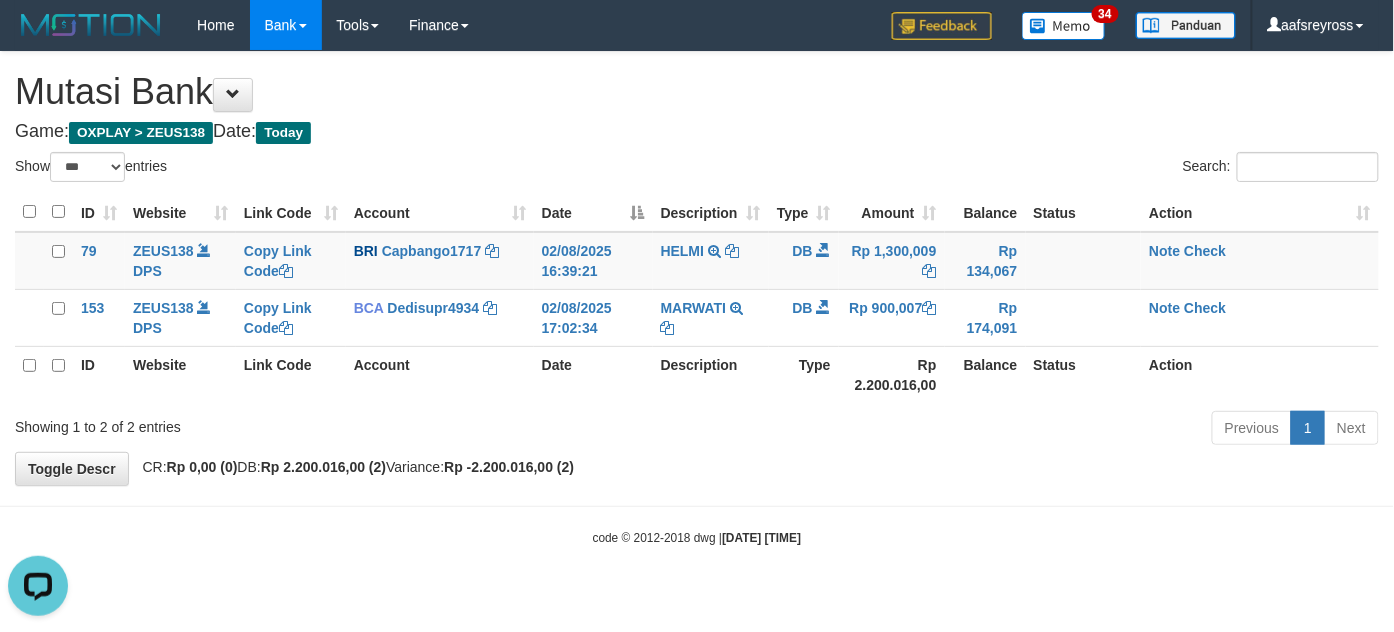 scroll, scrollTop: 0, scrollLeft: 0, axis: both 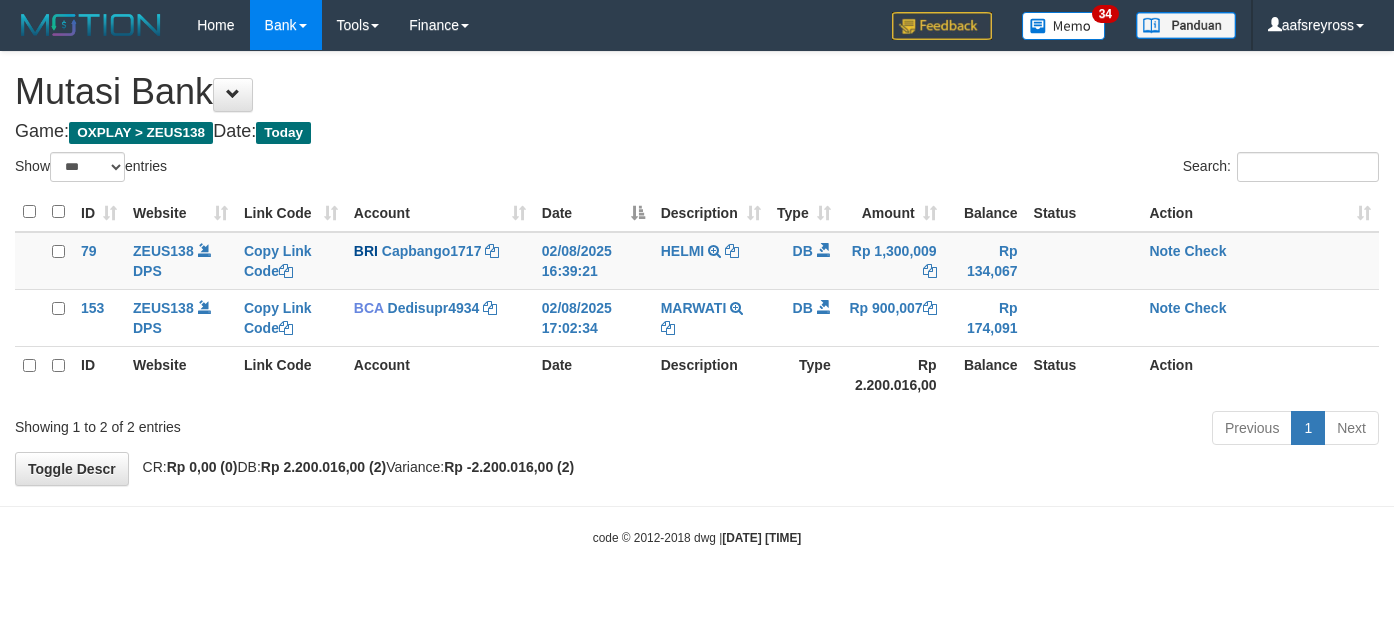 select on "***" 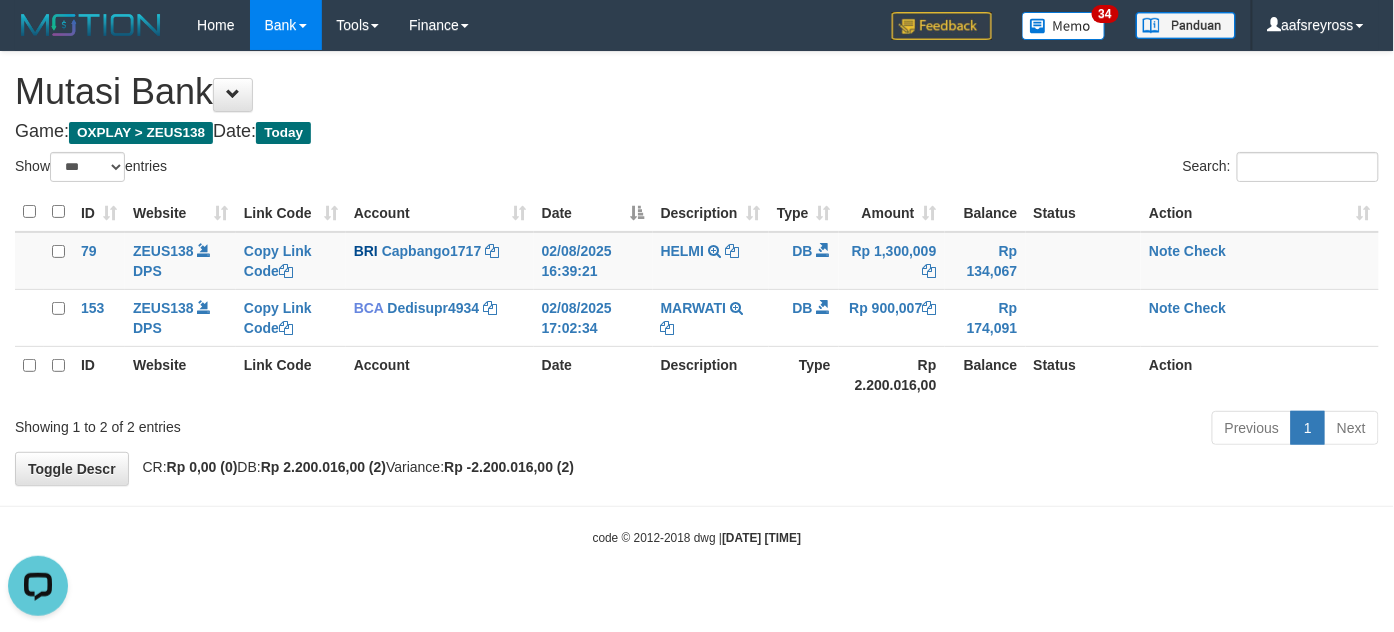 scroll, scrollTop: 0, scrollLeft: 0, axis: both 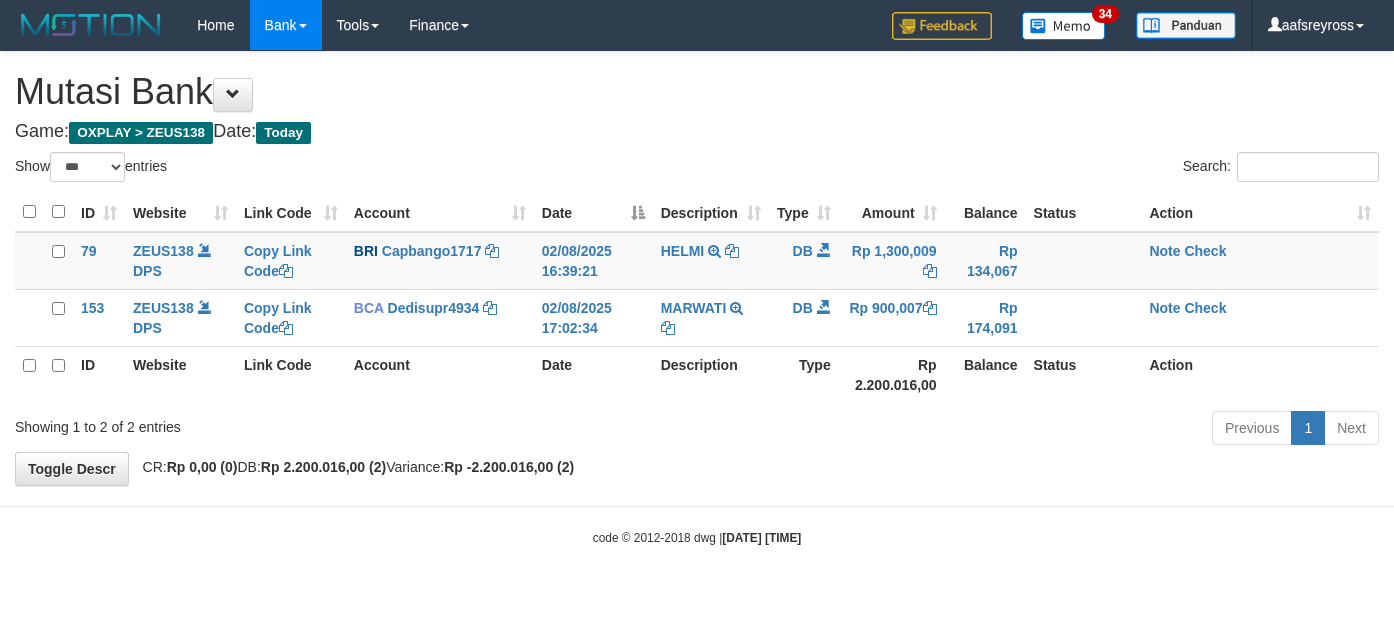 select on "***" 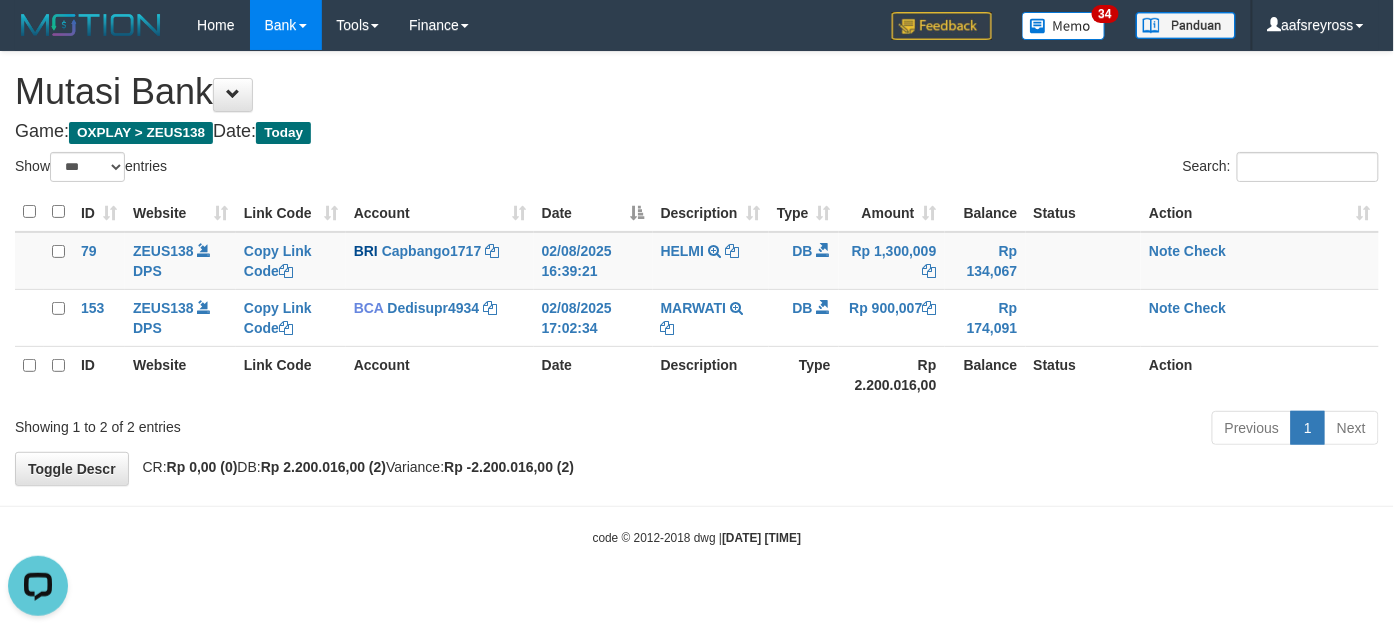 scroll, scrollTop: 0, scrollLeft: 0, axis: both 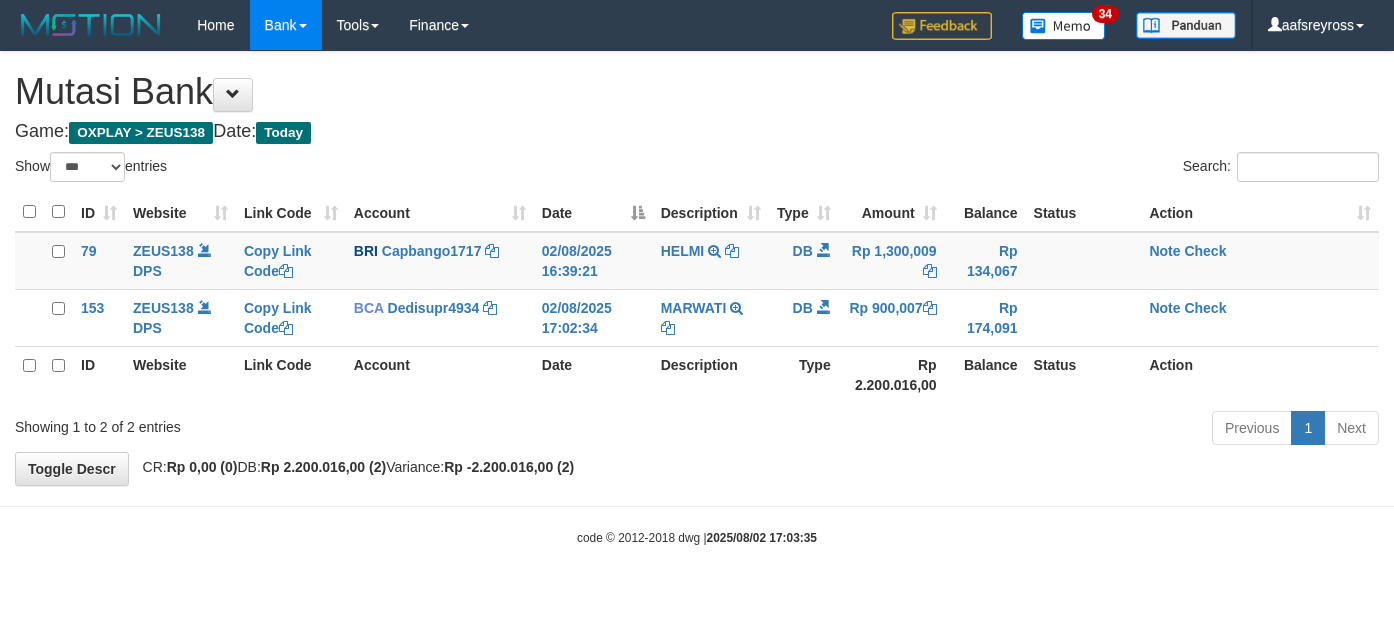 select on "***" 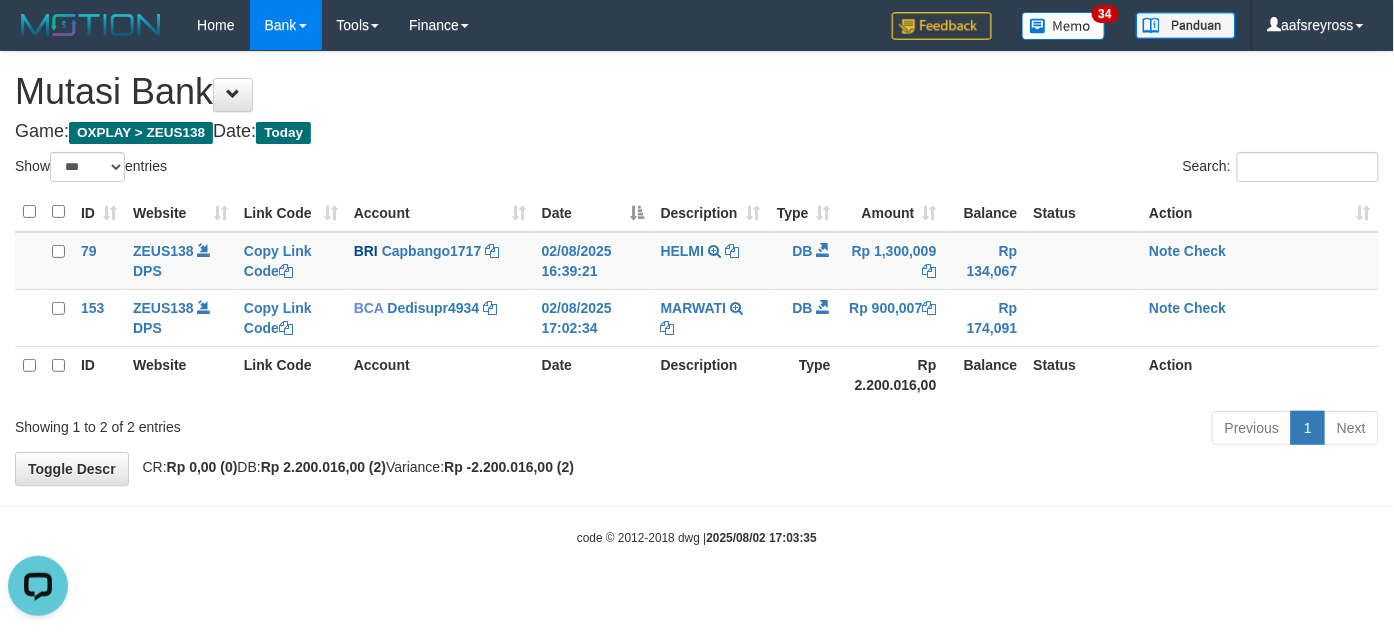 scroll, scrollTop: 0, scrollLeft: 0, axis: both 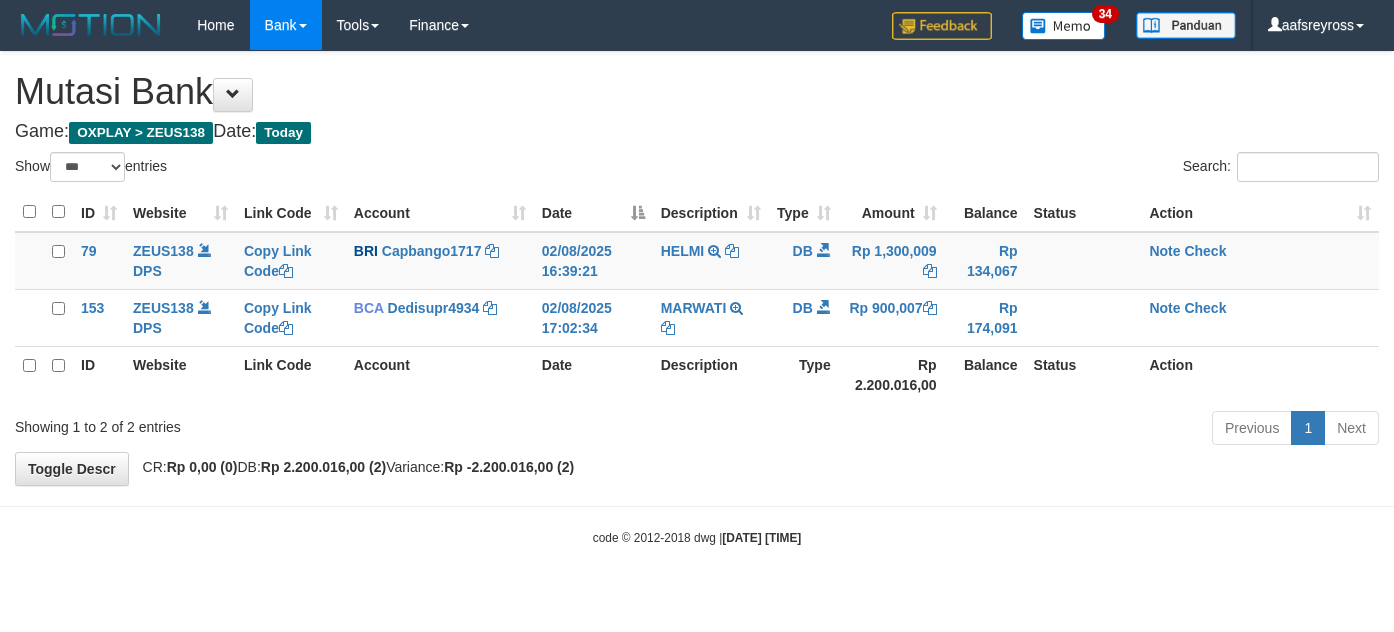 select on "***" 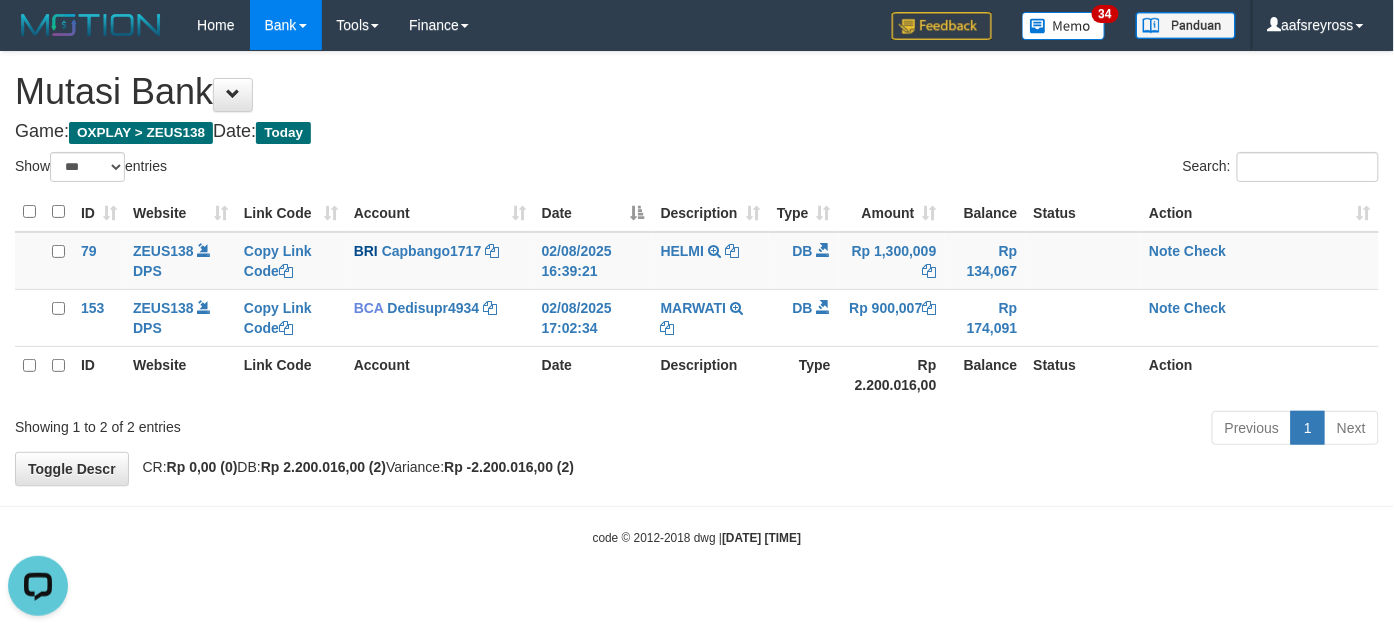 scroll, scrollTop: 0, scrollLeft: 0, axis: both 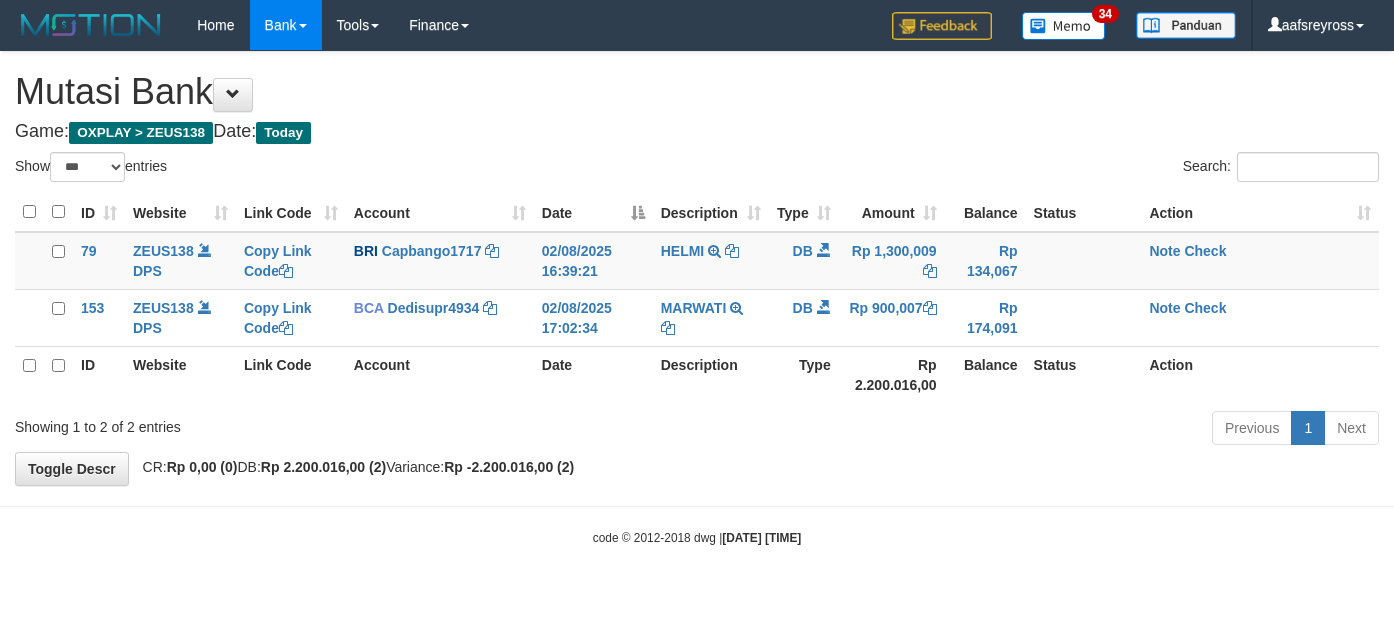 select on "***" 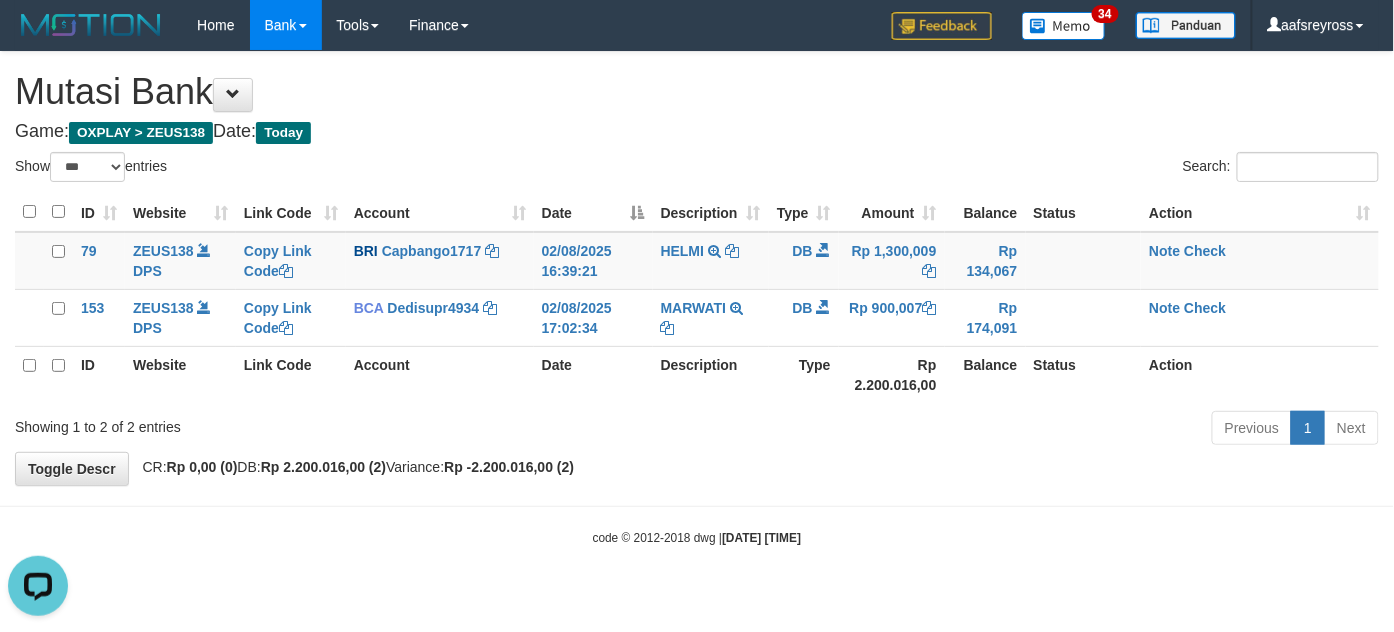 scroll, scrollTop: 0, scrollLeft: 0, axis: both 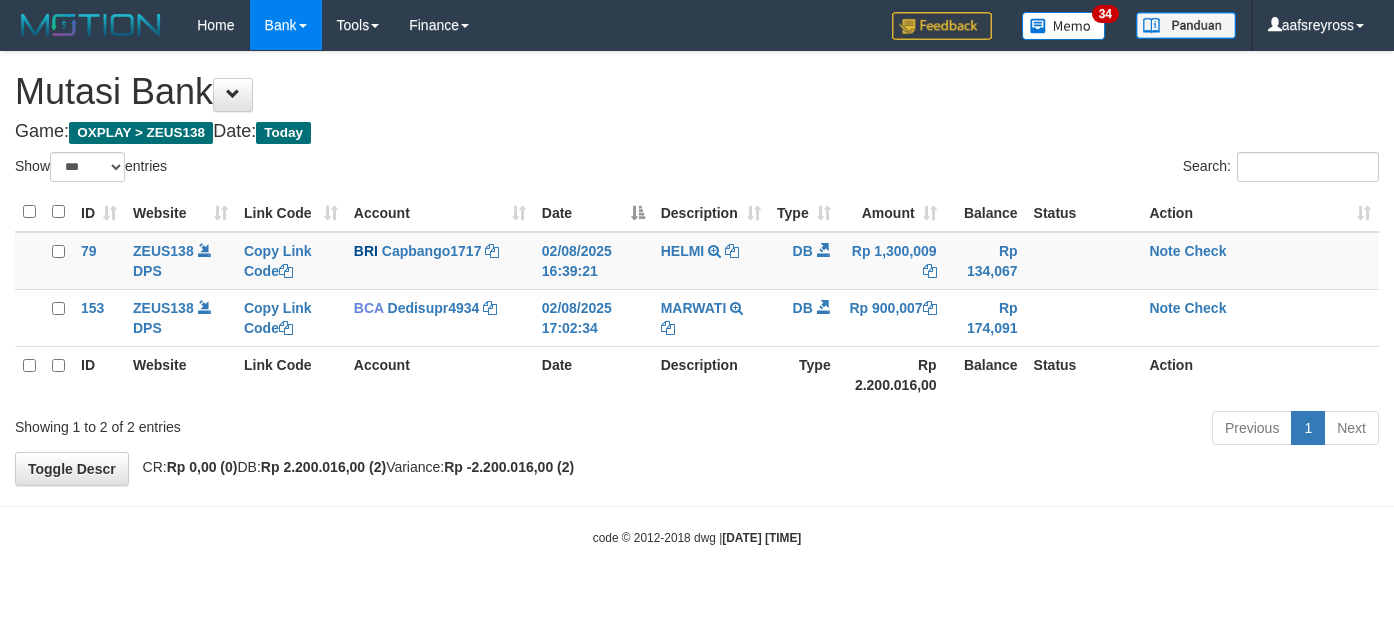 select on "***" 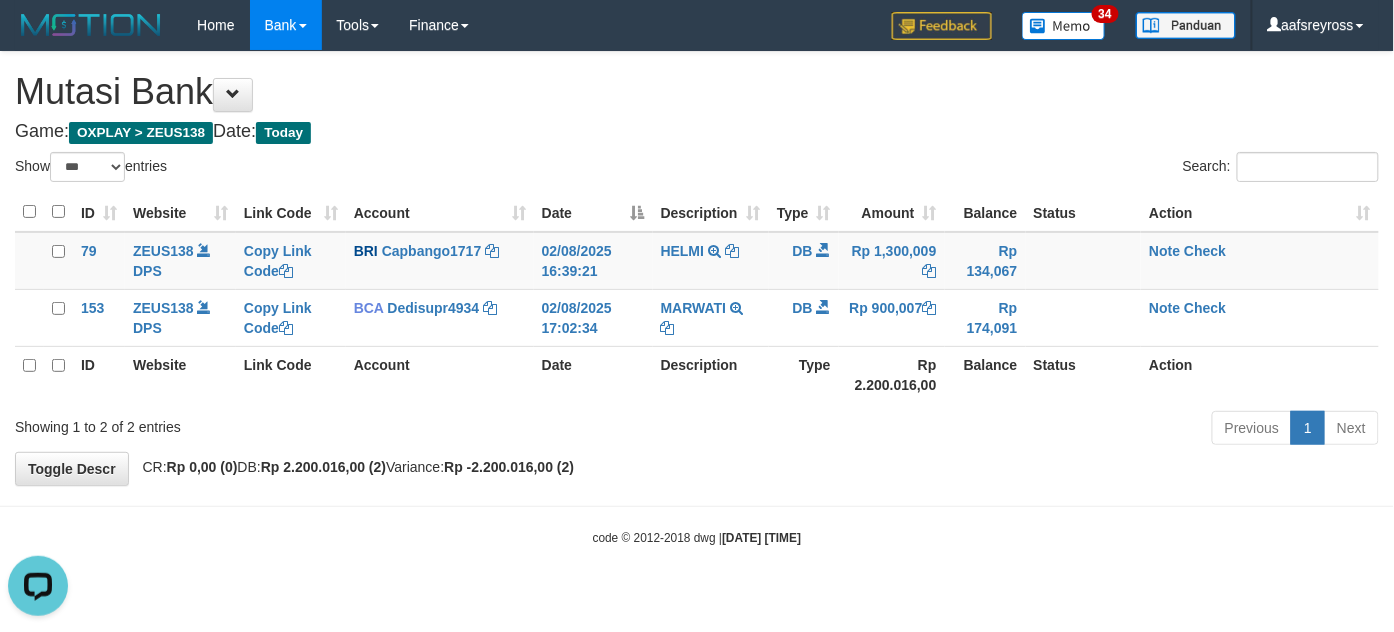 scroll, scrollTop: 0, scrollLeft: 0, axis: both 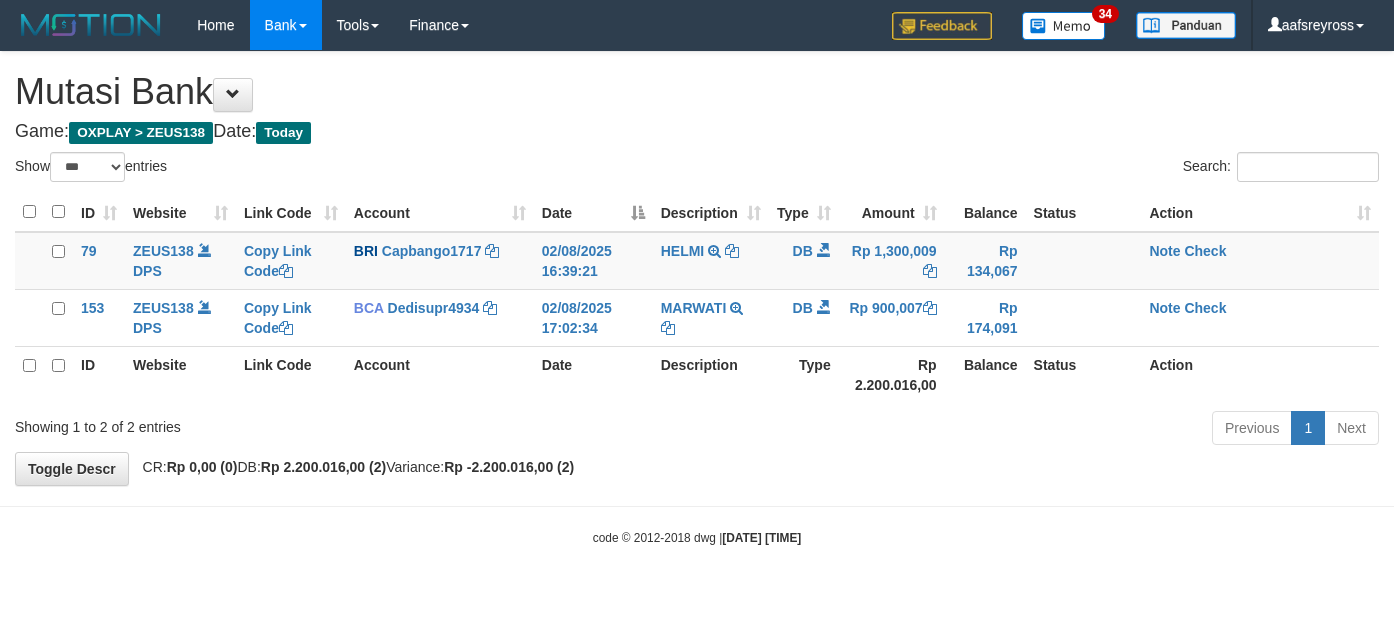 select on "***" 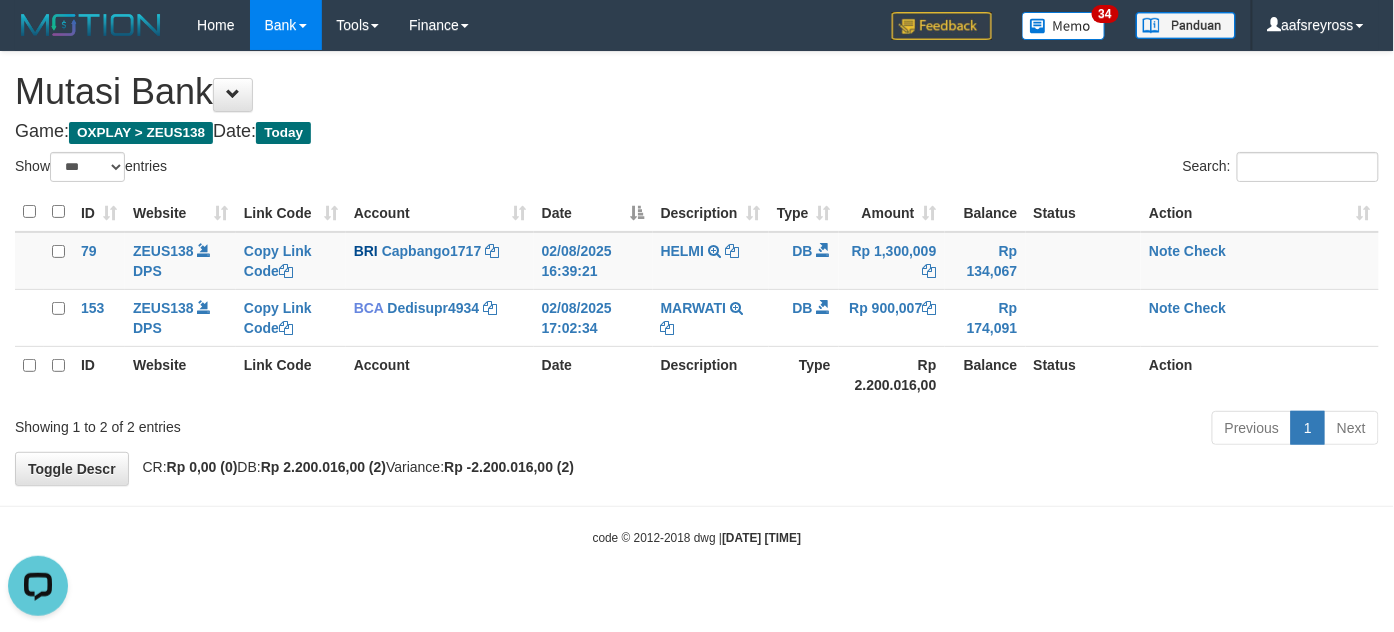 scroll, scrollTop: 0, scrollLeft: 0, axis: both 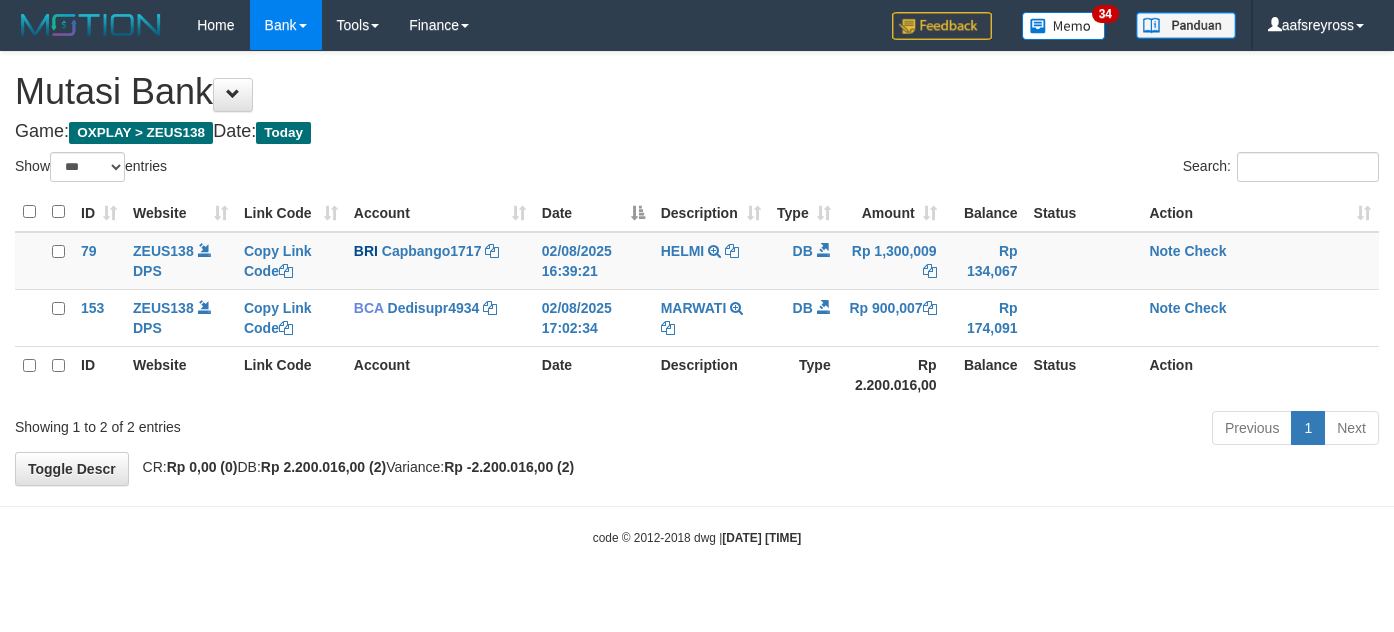 select on "***" 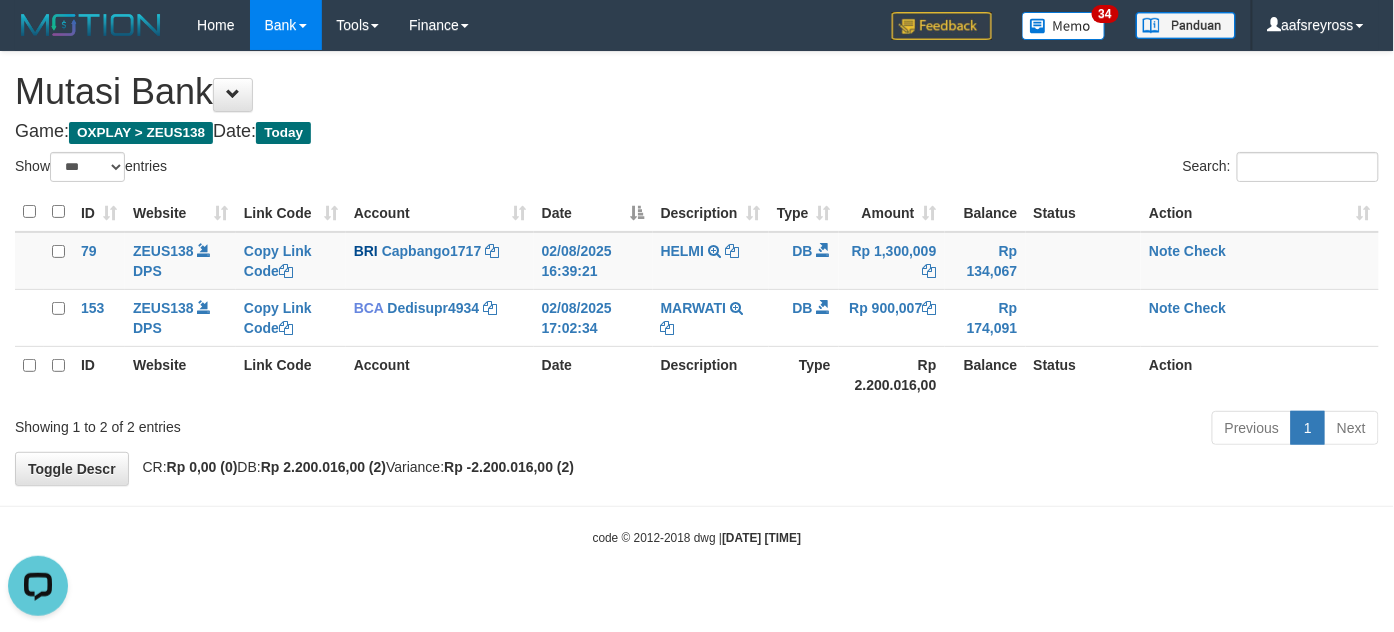 scroll, scrollTop: 0, scrollLeft: 0, axis: both 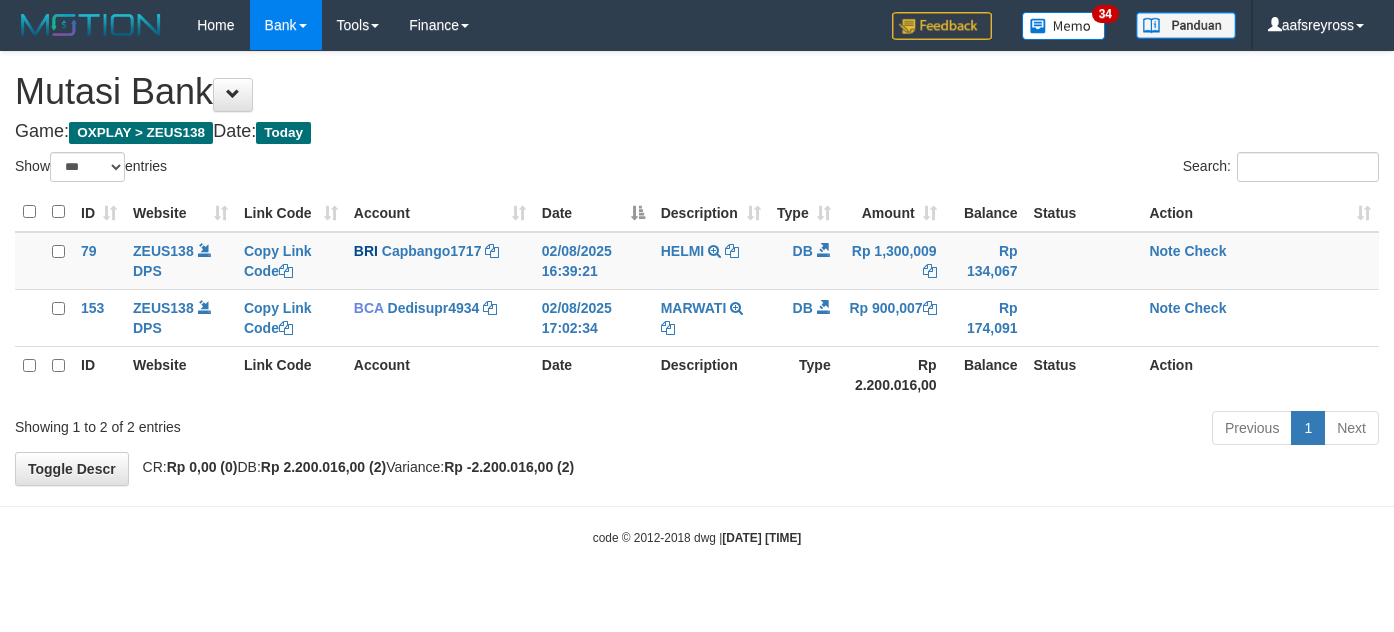 select on "***" 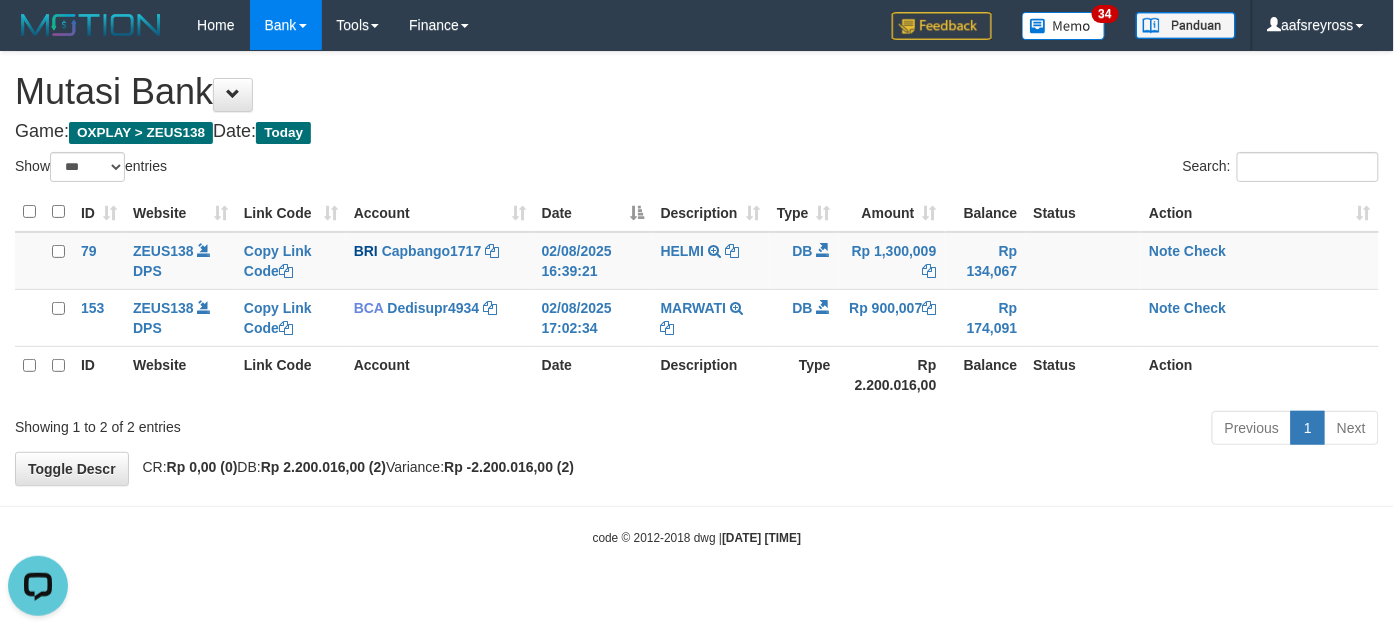scroll, scrollTop: 0, scrollLeft: 0, axis: both 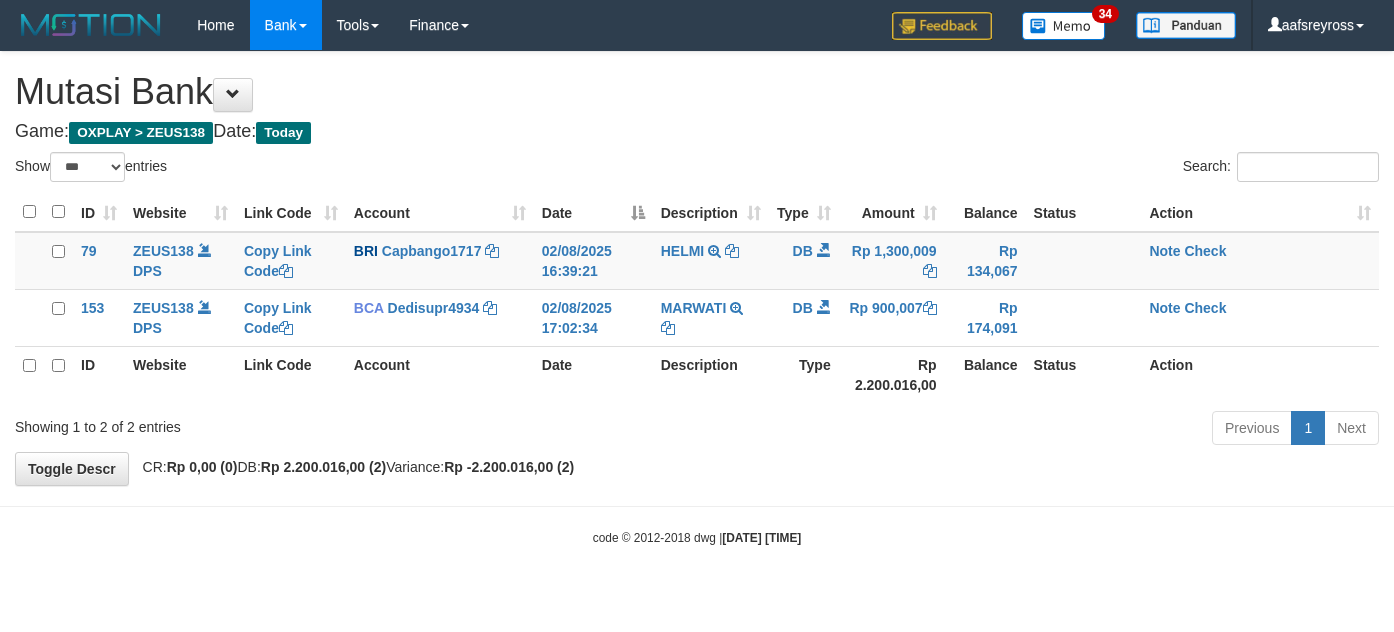 select on "***" 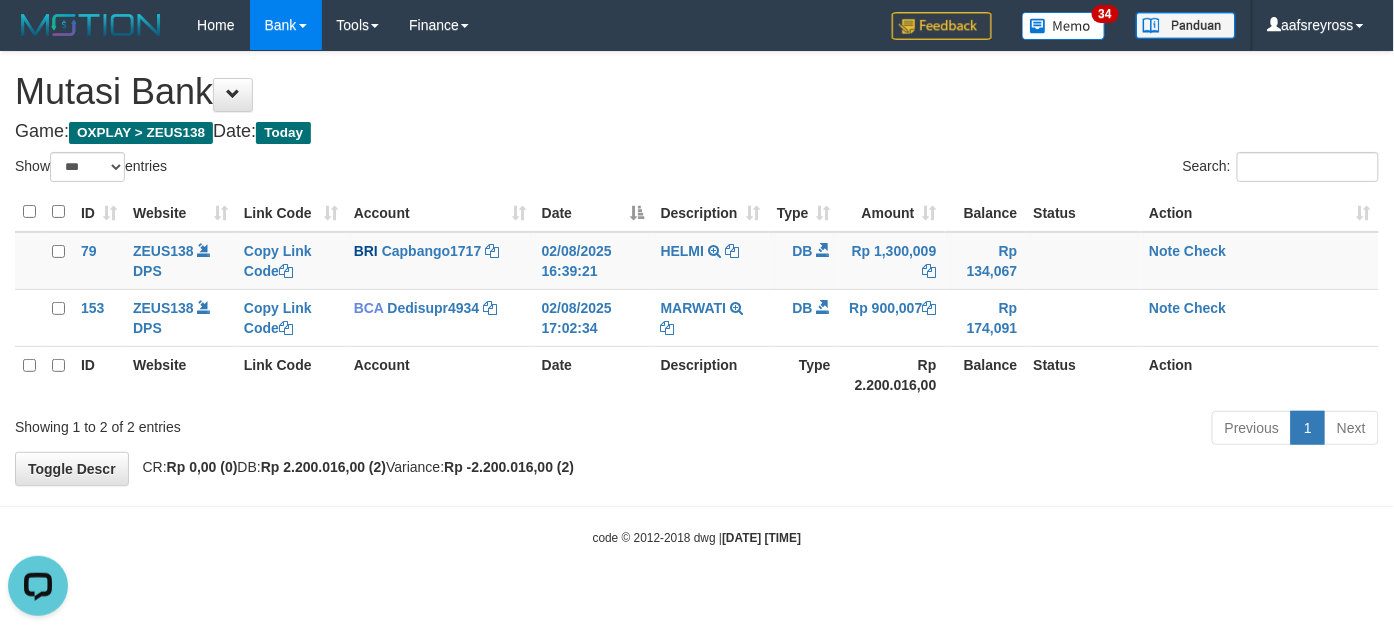 scroll, scrollTop: 0, scrollLeft: 0, axis: both 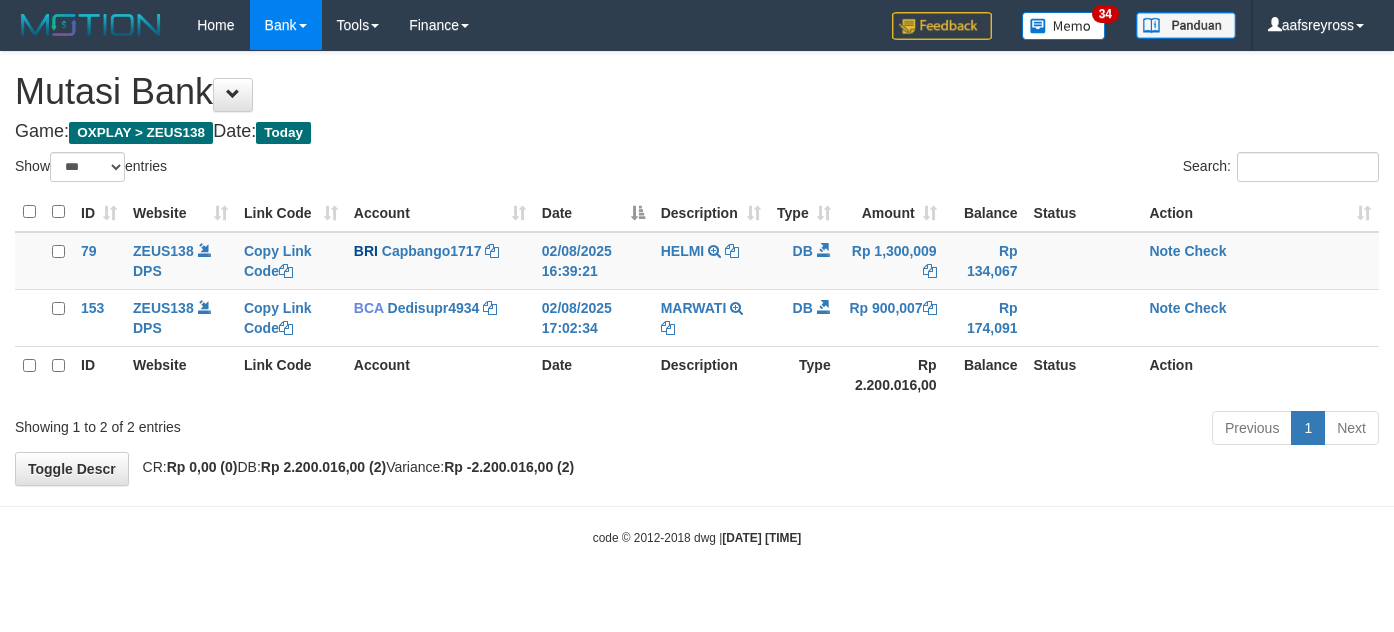 select on "***" 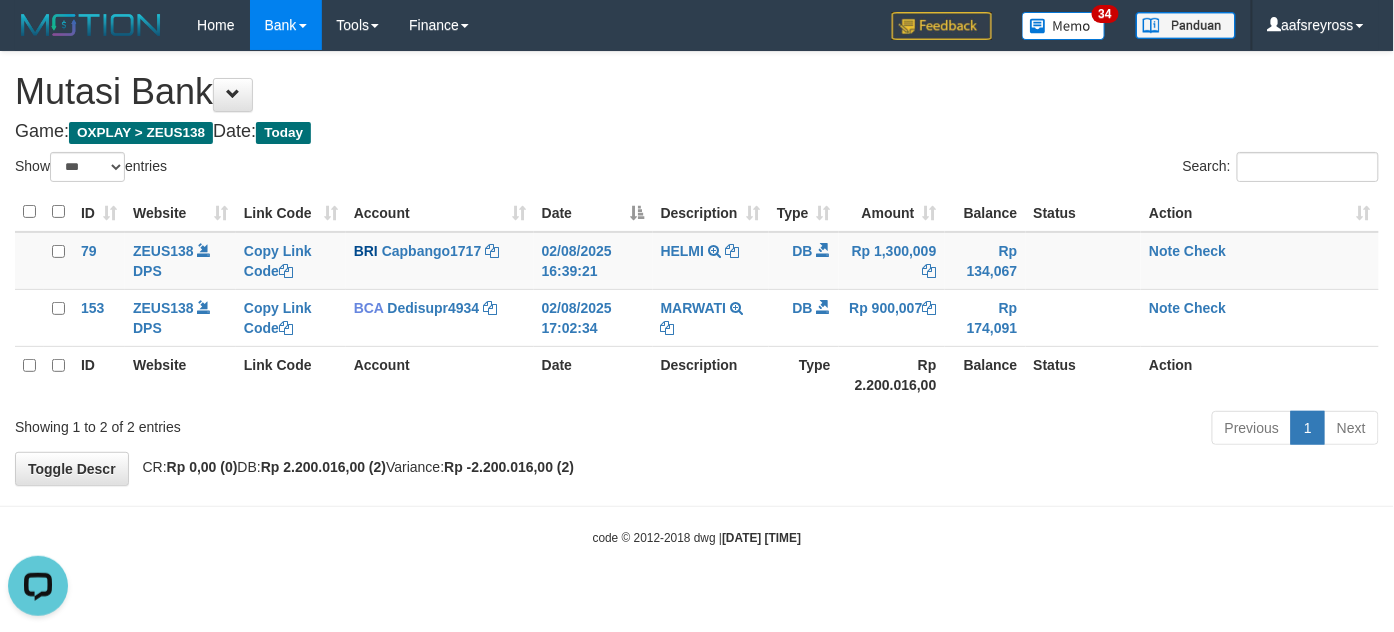 scroll, scrollTop: 0, scrollLeft: 0, axis: both 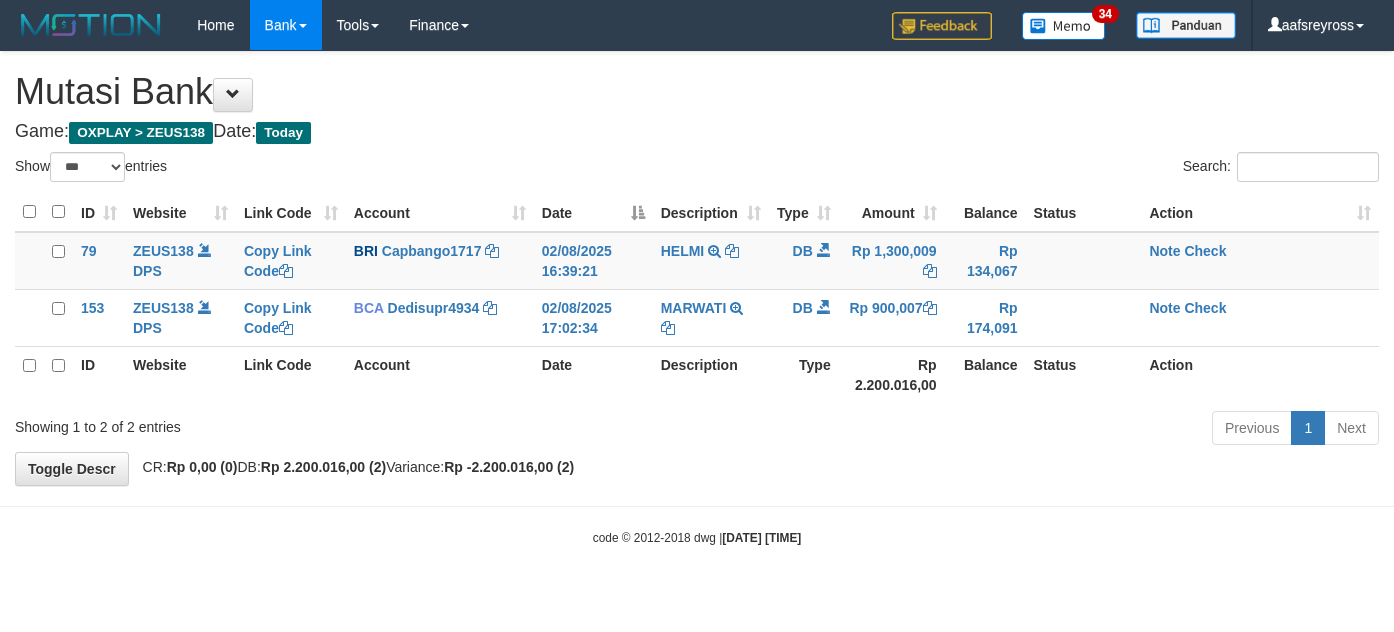 select on "***" 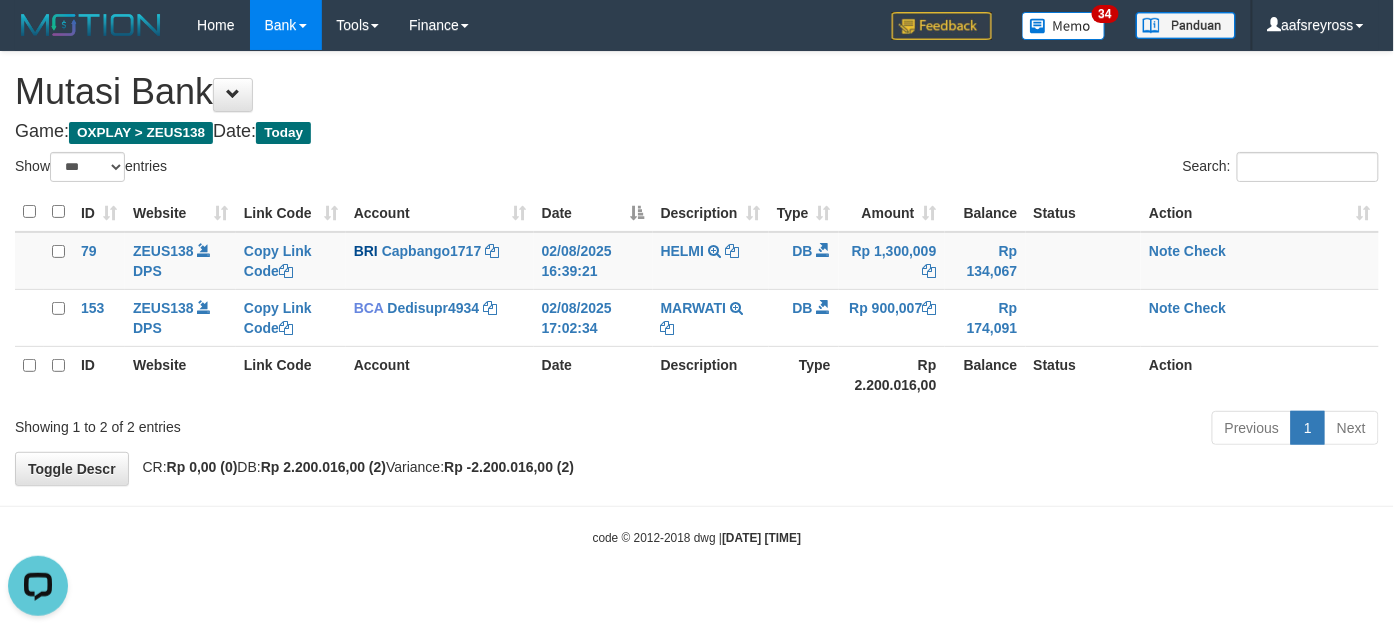 scroll, scrollTop: 0, scrollLeft: 0, axis: both 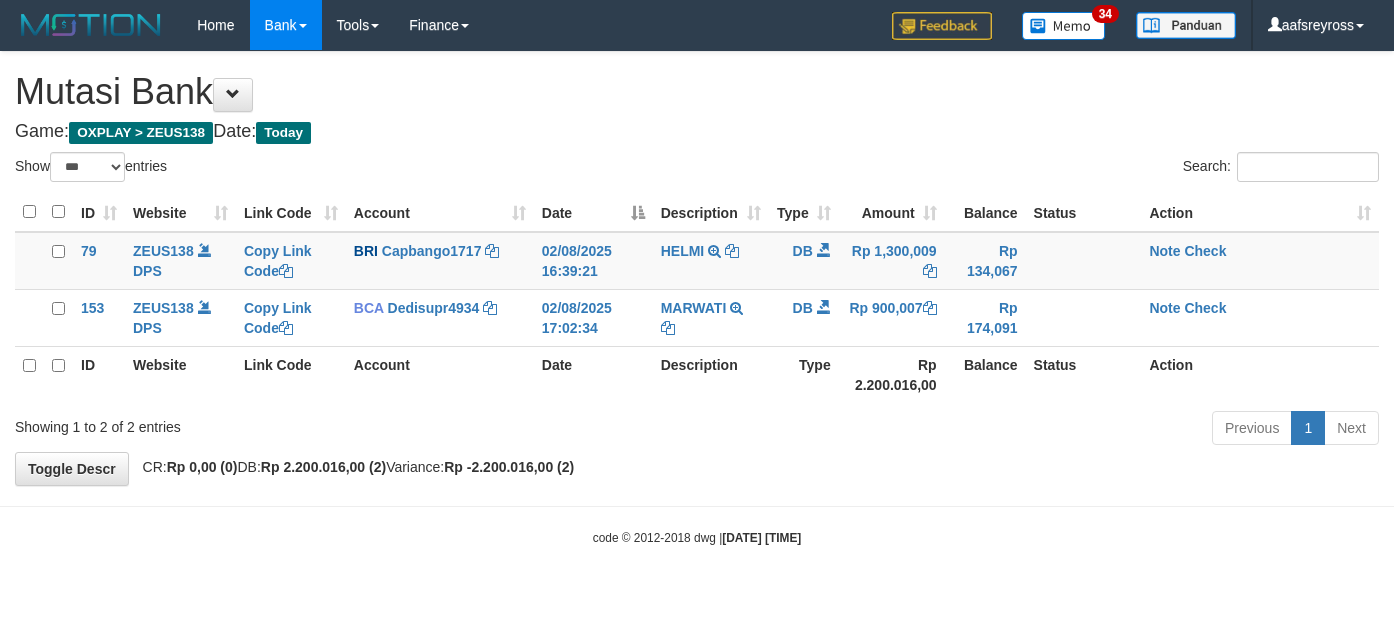 select on "***" 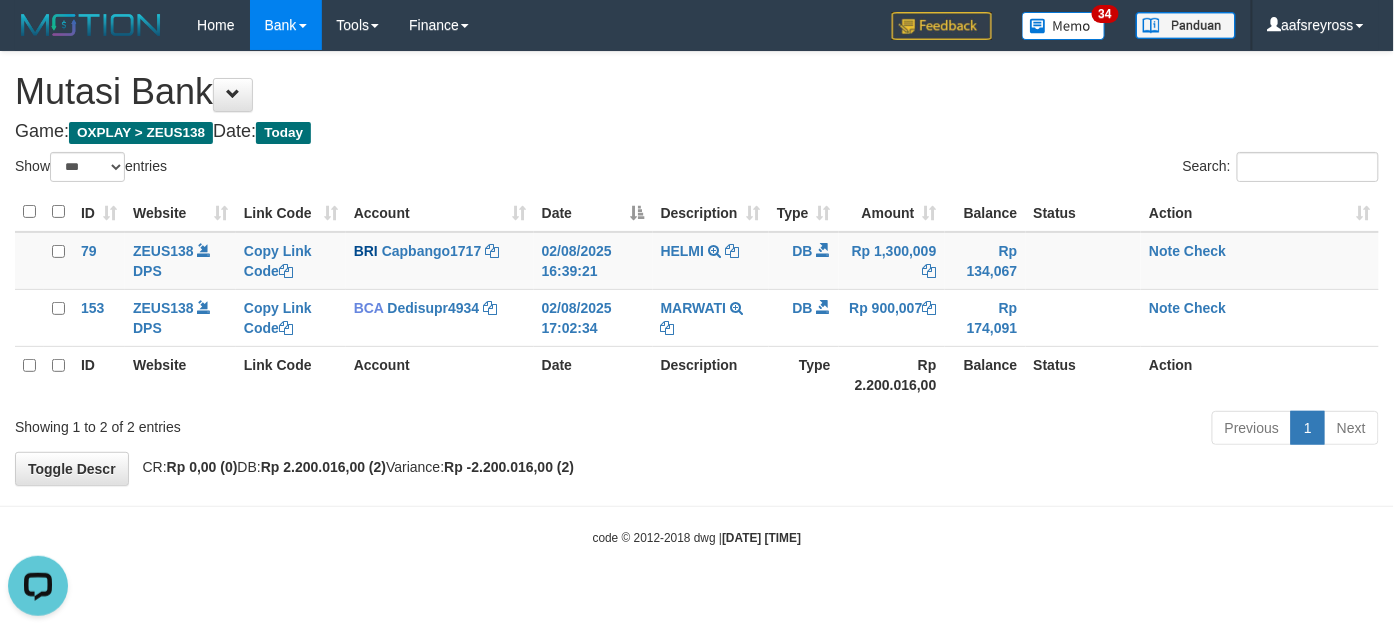 scroll, scrollTop: 0, scrollLeft: 0, axis: both 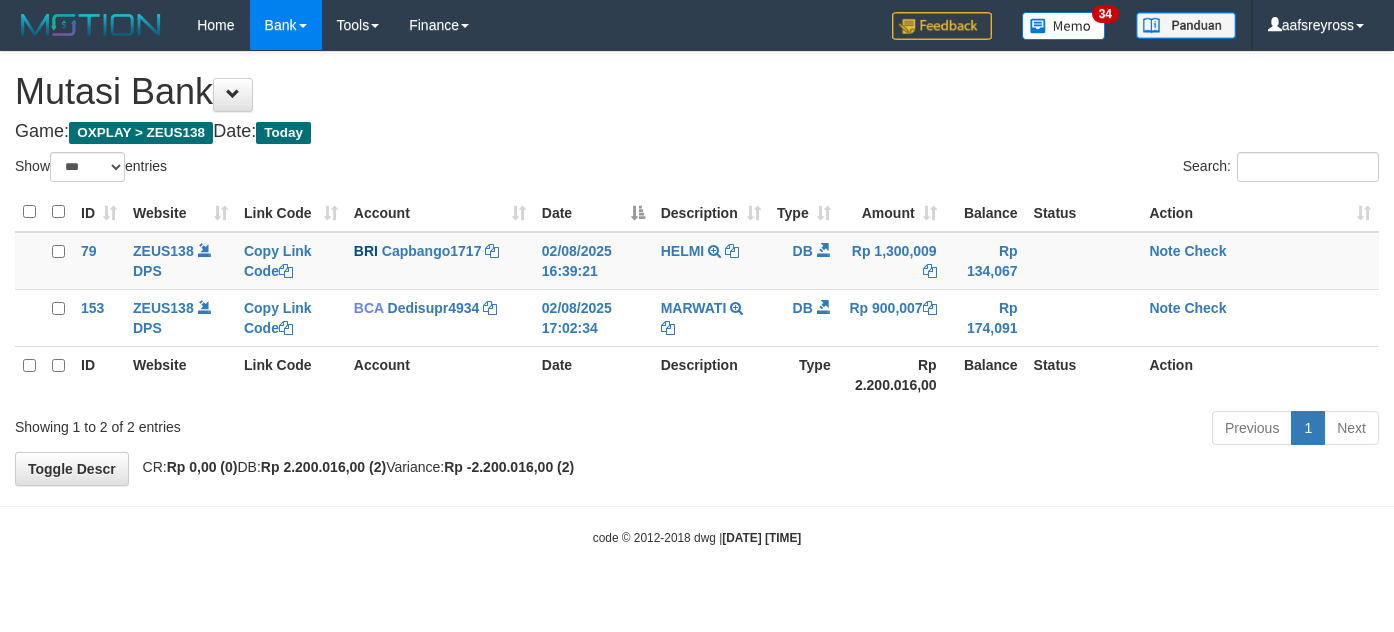 select on "***" 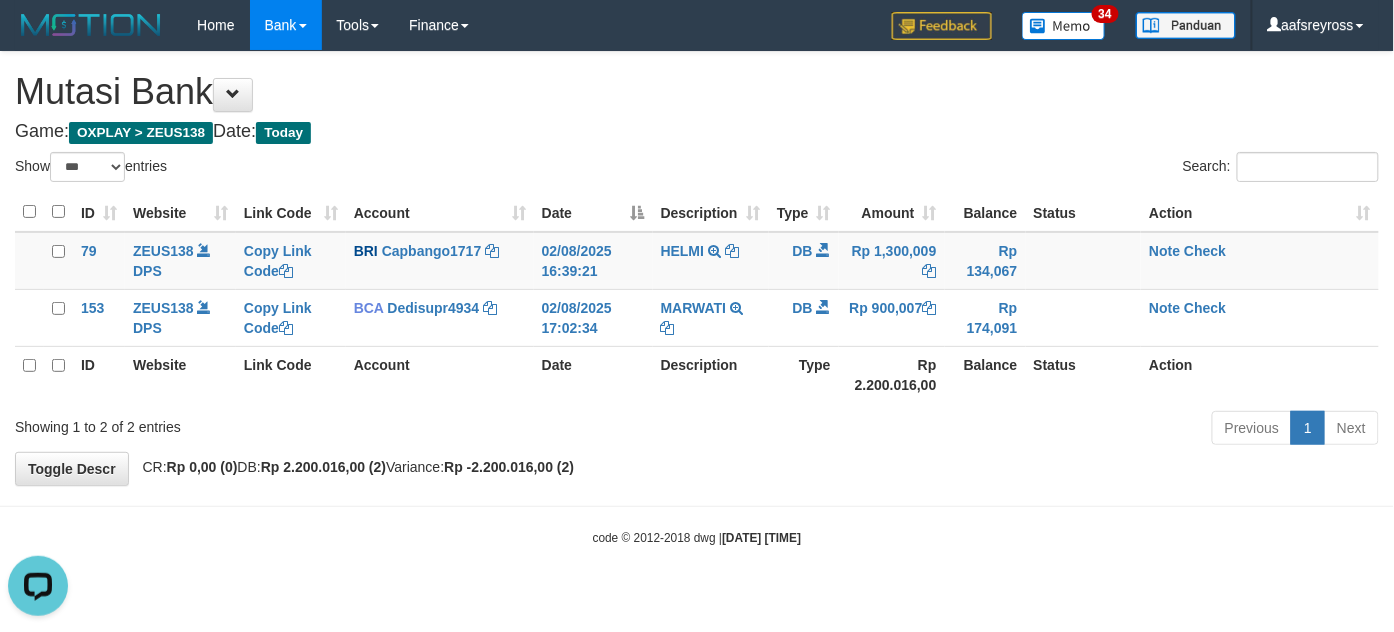 scroll, scrollTop: 0, scrollLeft: 0, axis: both 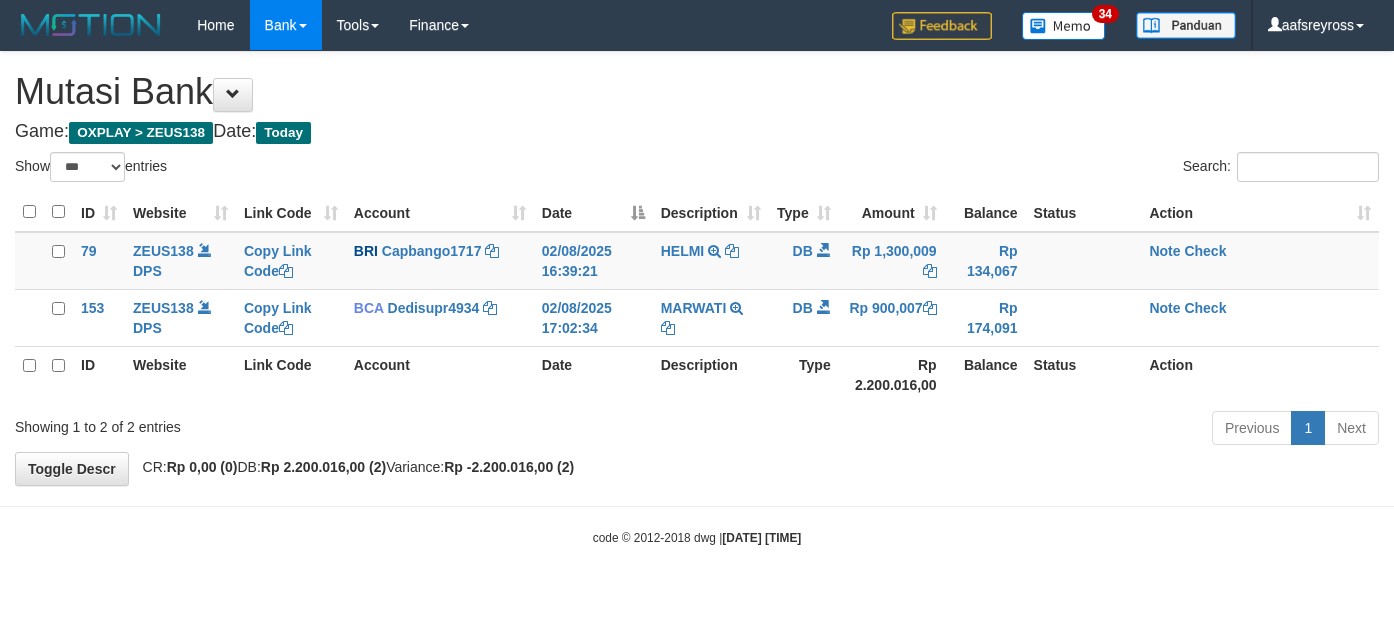 select on "***" 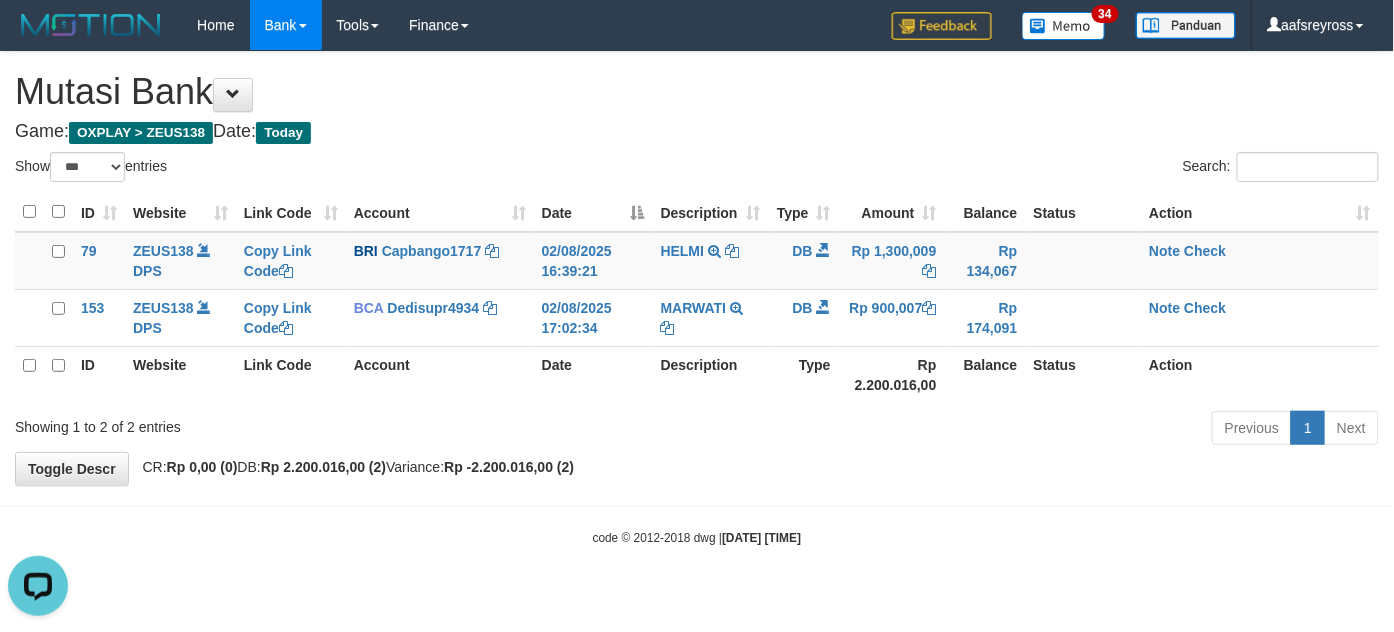 scroll, scrollTop: 0, scrollLeft: 0, axis: both 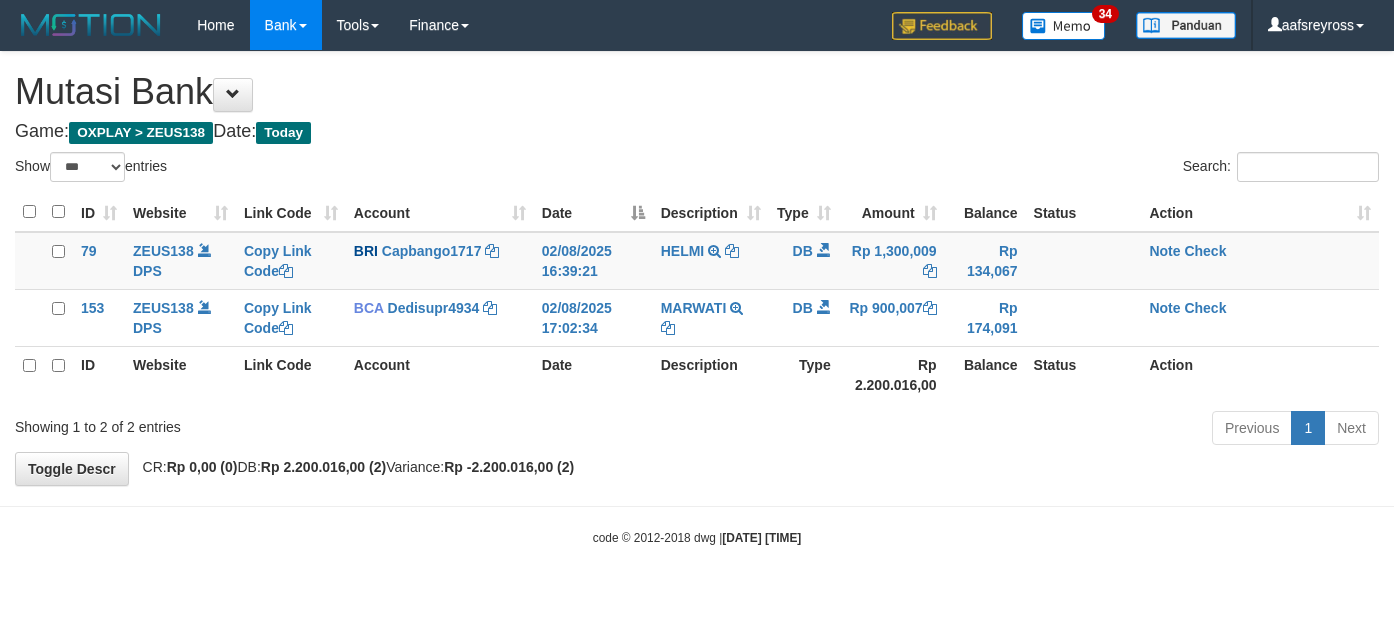 select on "***" 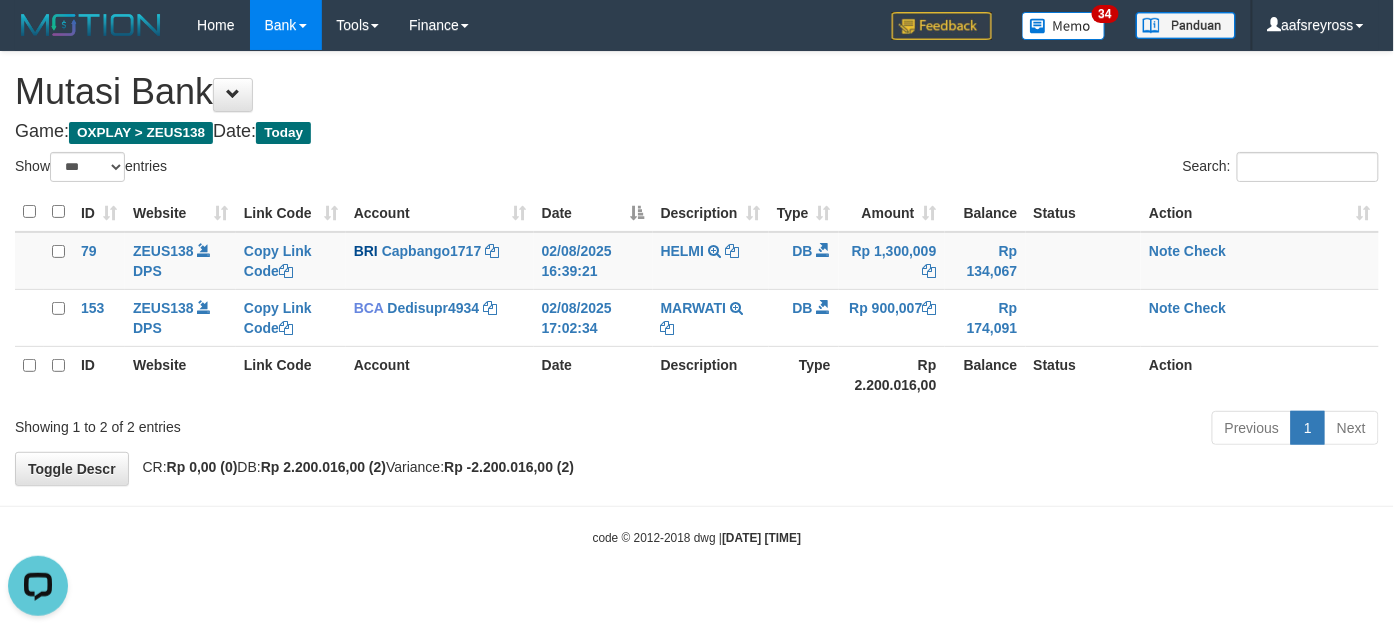 scroll, scrollTop: 0, scrollLeft: 0, axis: both 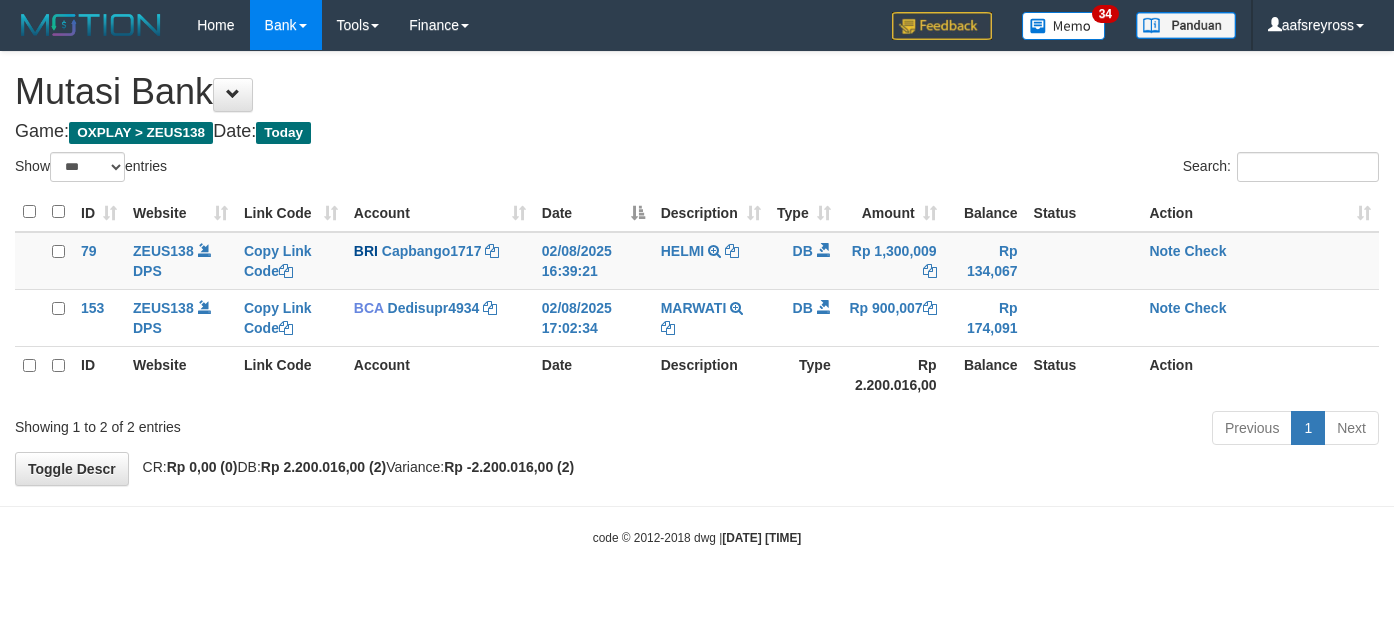 select on "***" 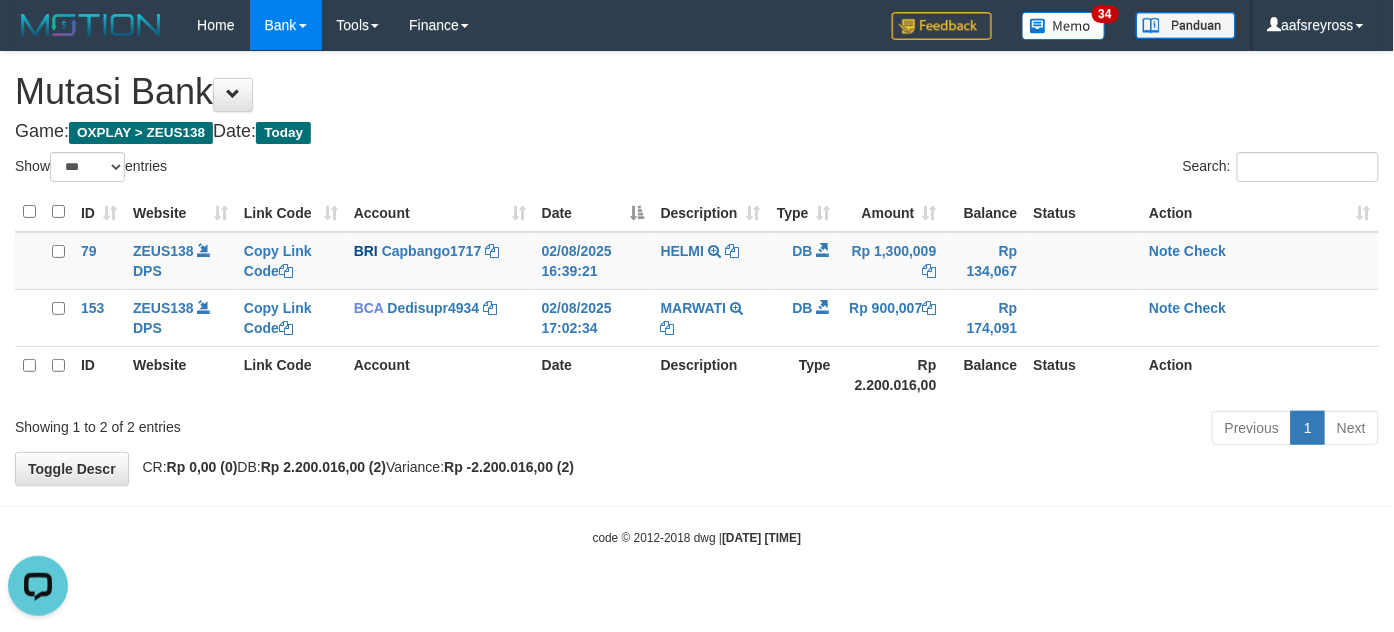 scroll, scrollTop: 0, scrollLeft: 0, axis: both 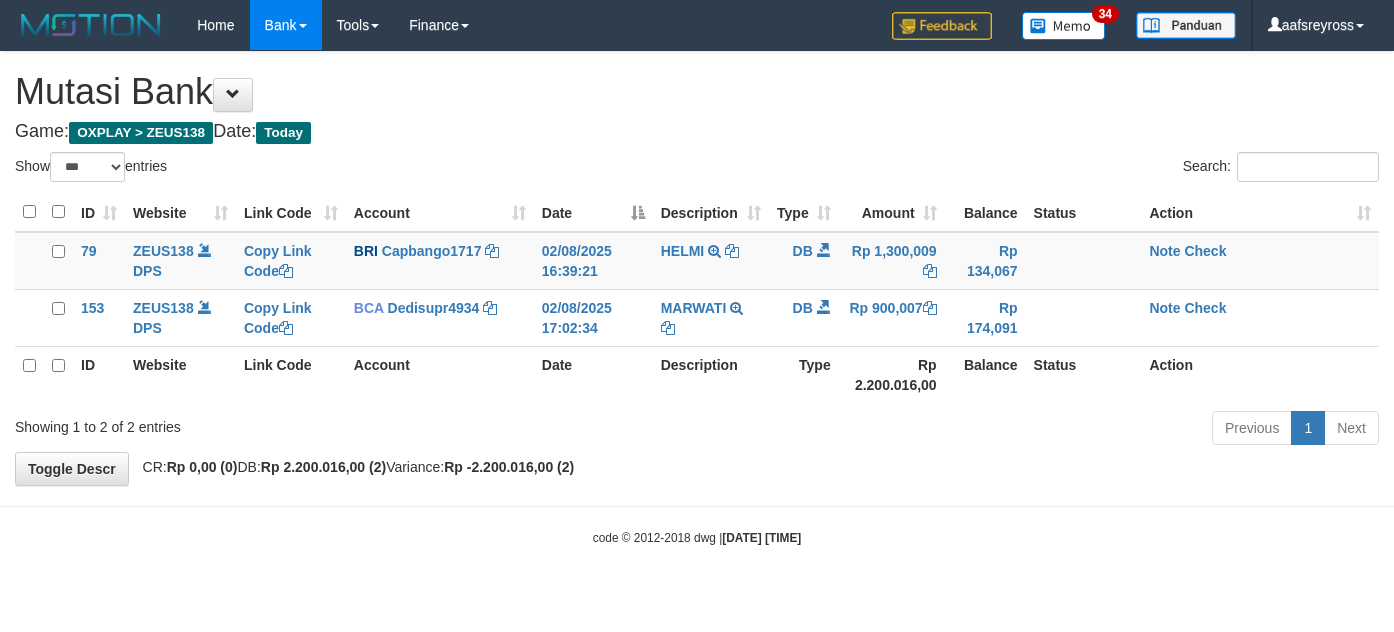 select on "***" 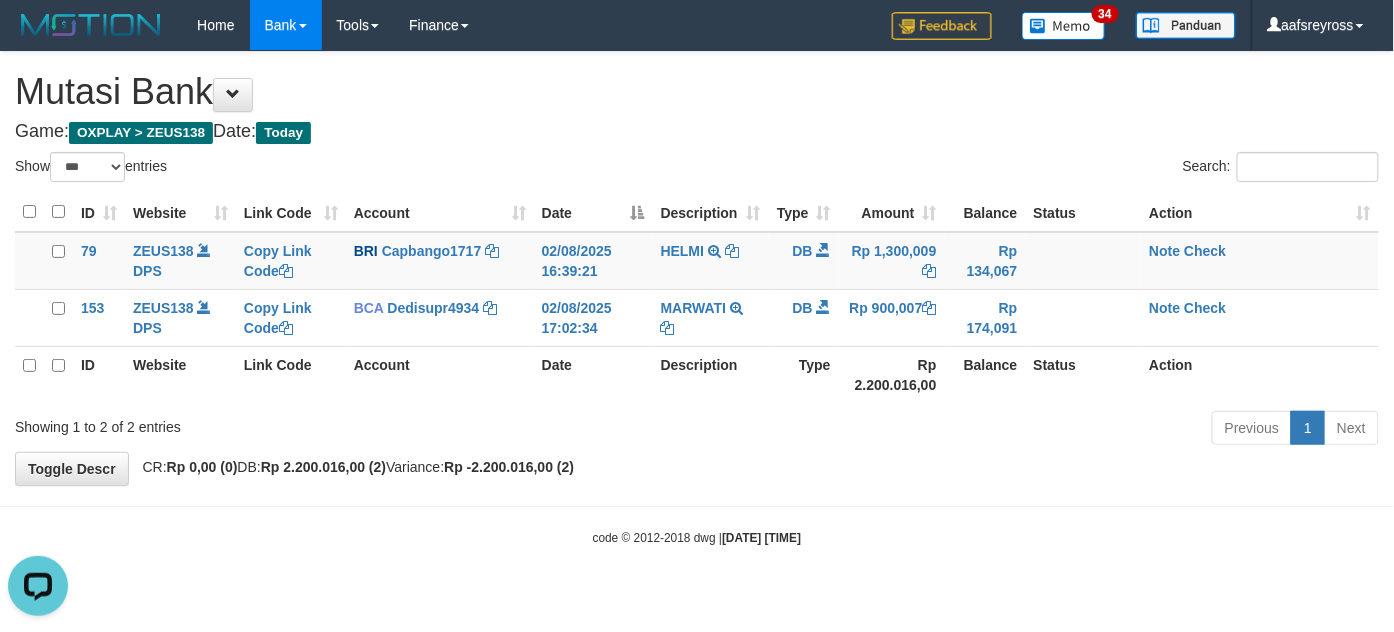 scroll, scrollTop: 0, scrollLeft: 0, axis: both 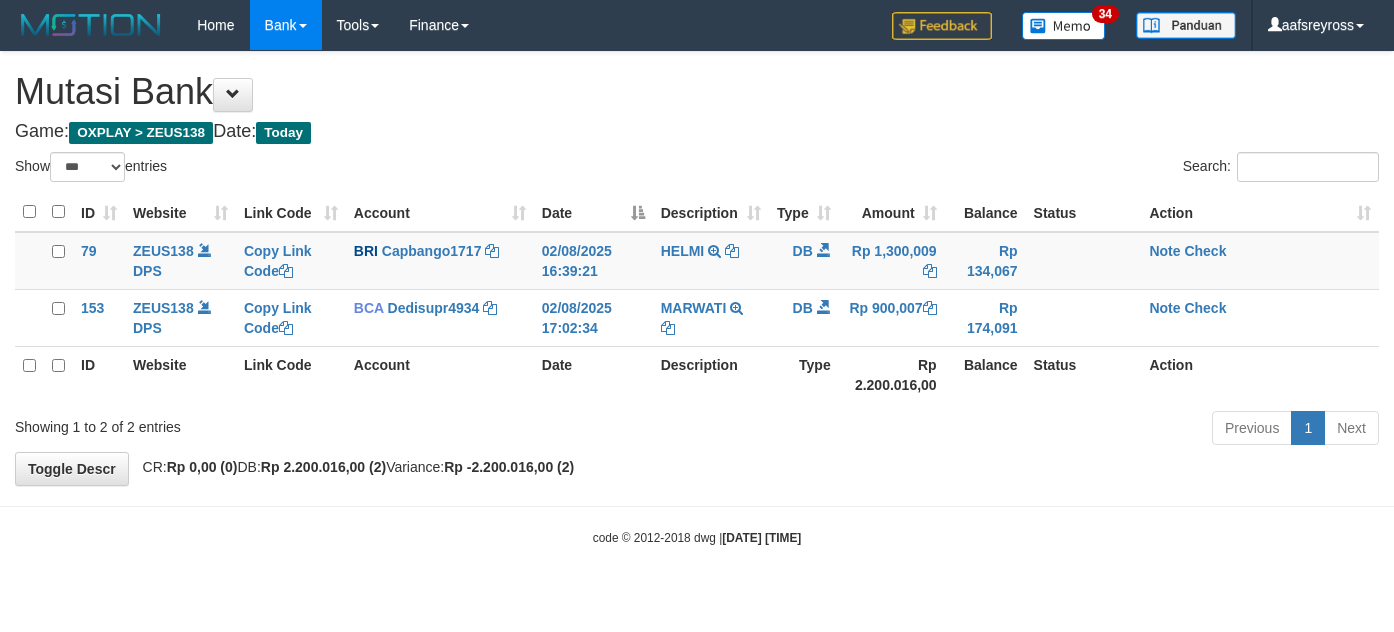 select on "***" 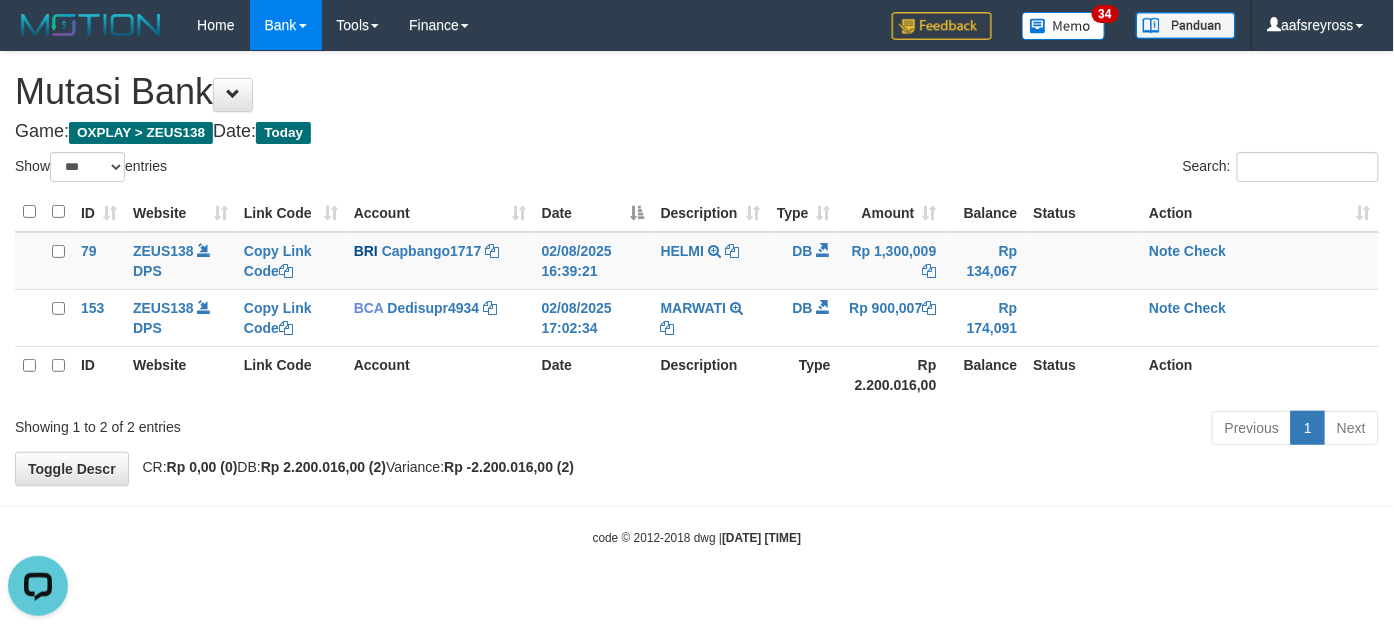 scroll, scrollTop: 0, scrollLeft: 0, axis: both 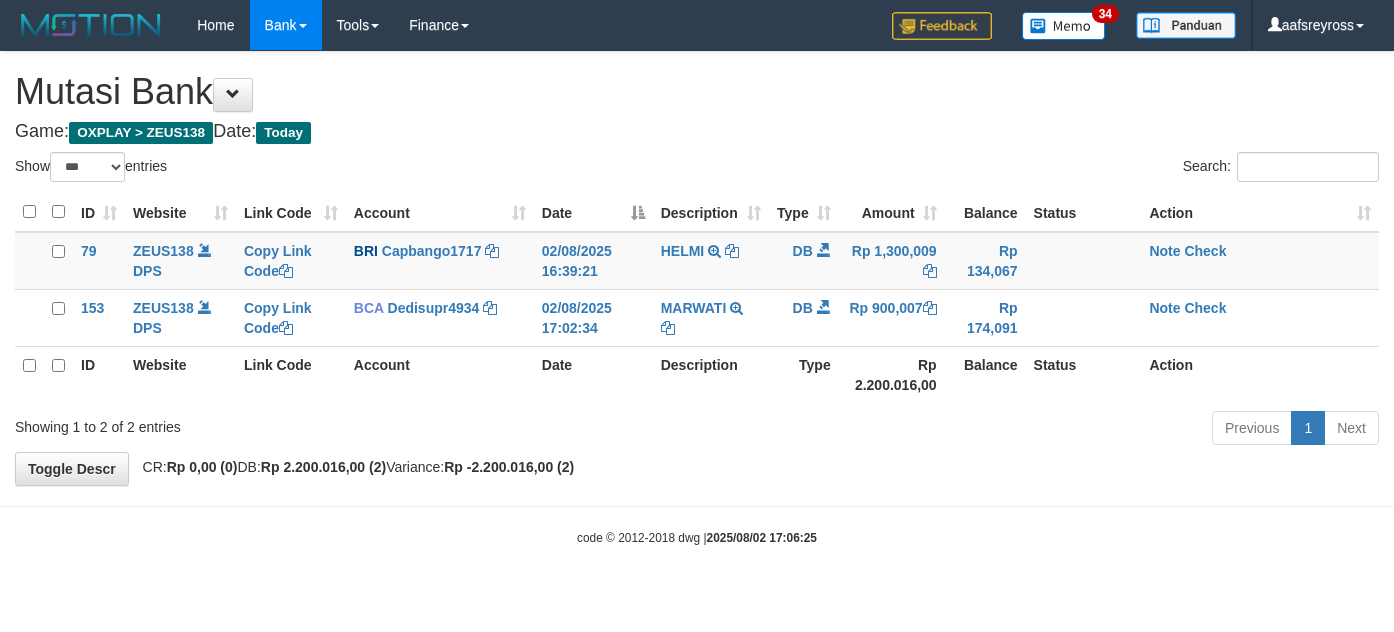 select on "***" 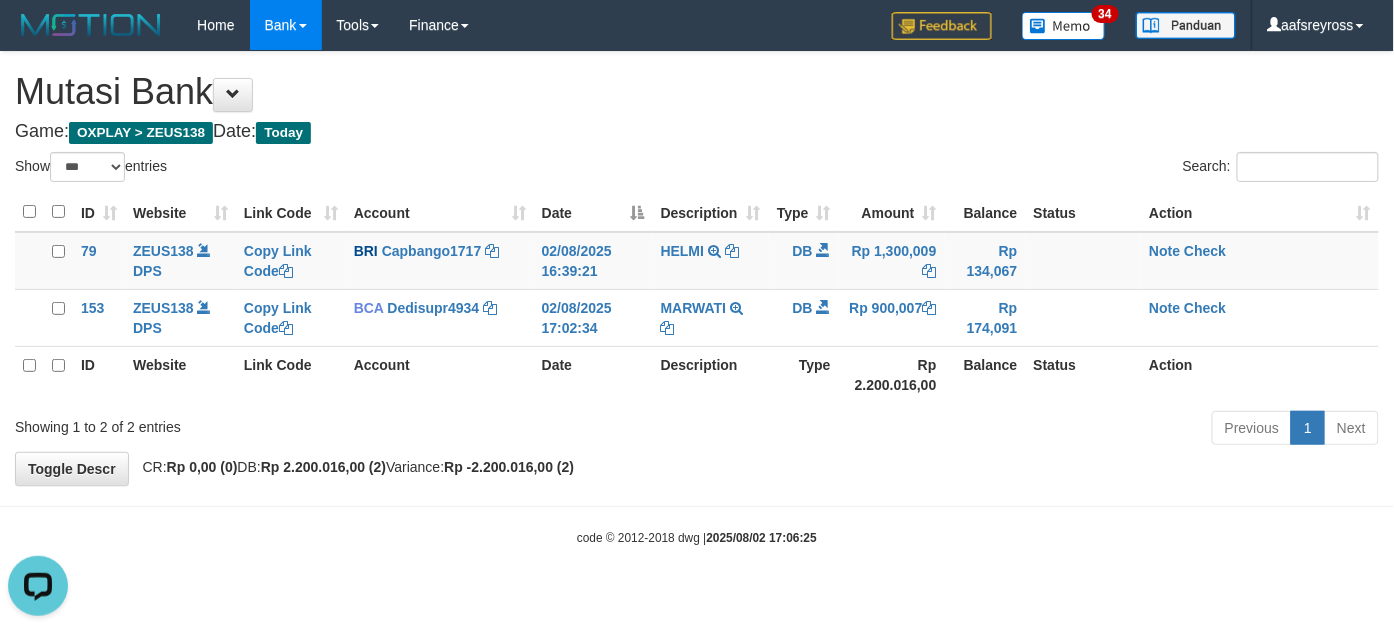 scroll, scrollTop: 0, scrollLeft: 0, axis: both 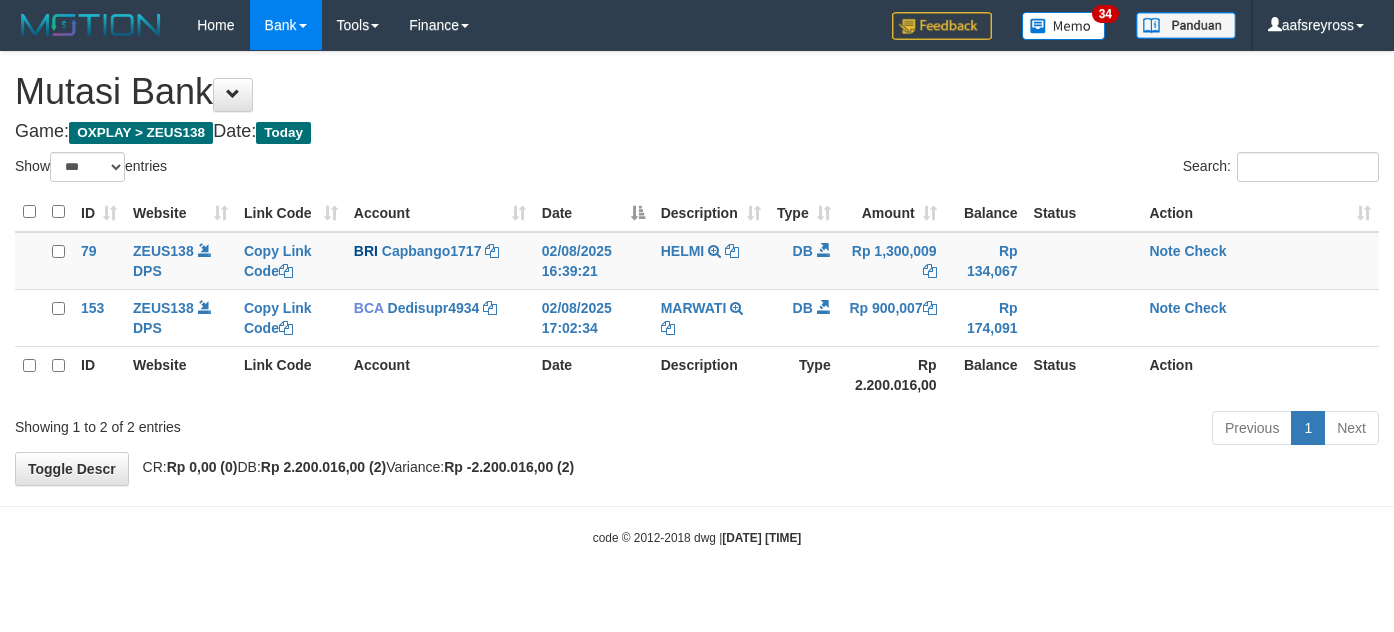 select on "***" 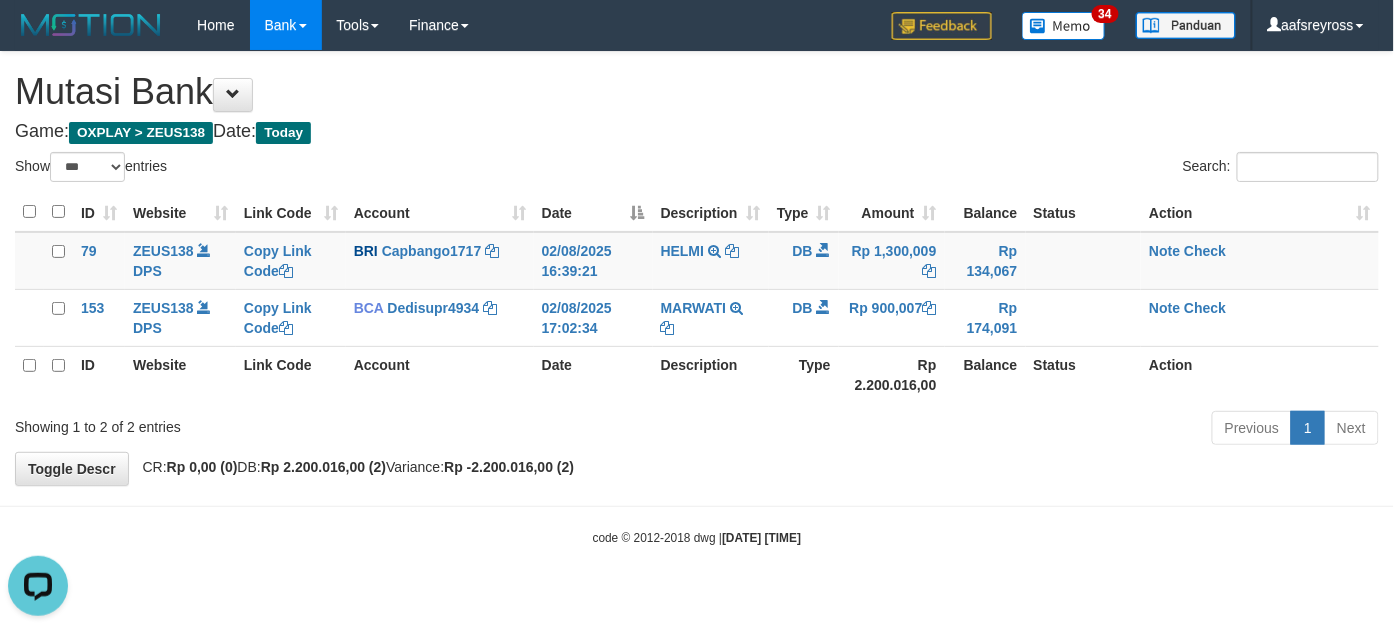 scroll, scrollTop: 0, scrollLeft: 0, axis: both 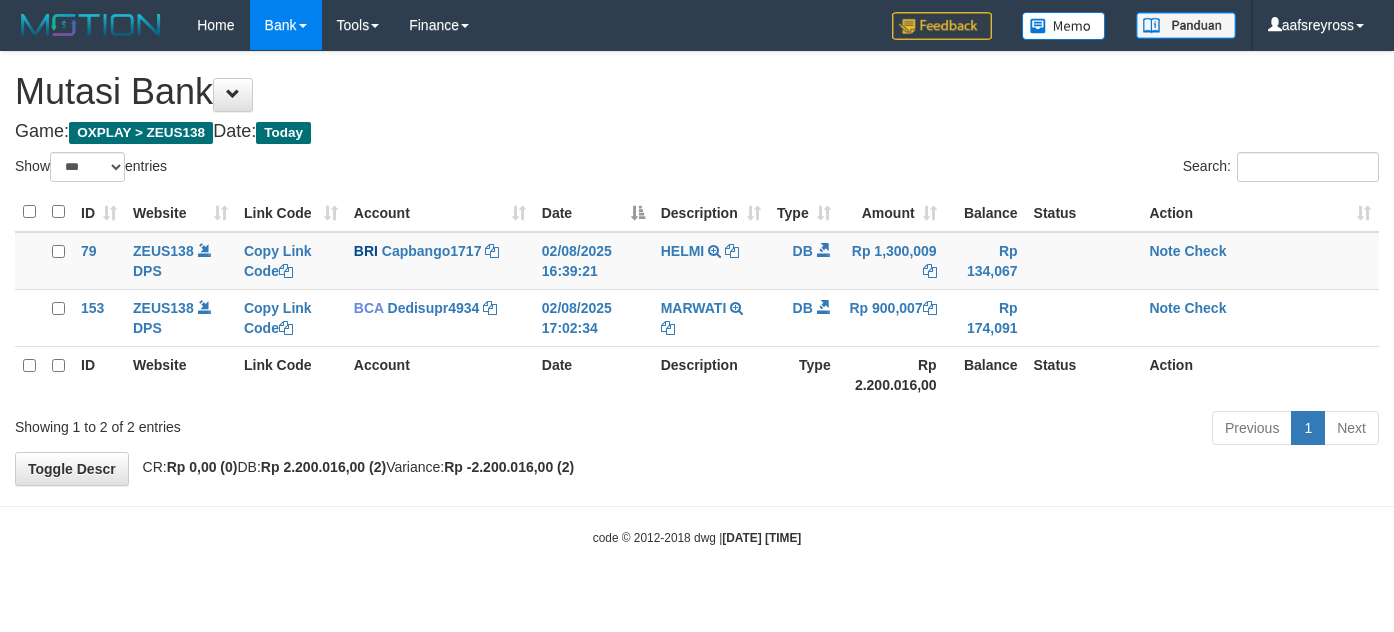 select on "***" 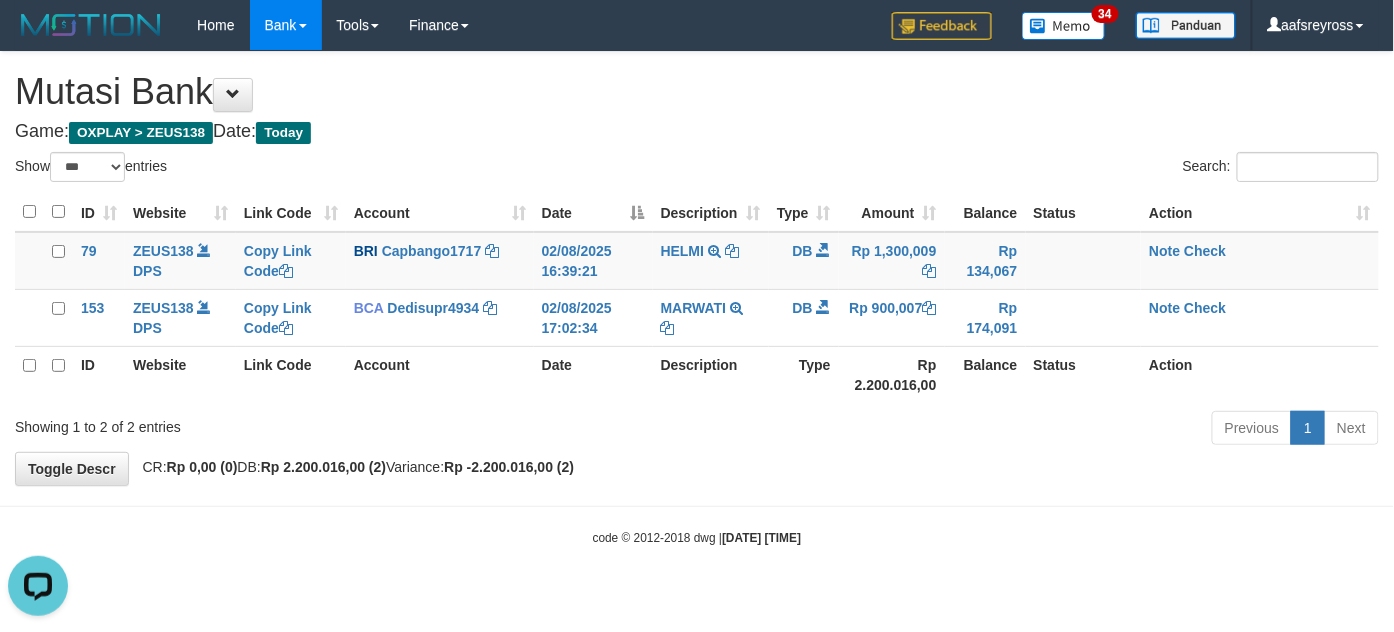 scroll, scrollTop: 0, scrollLeft: 0, axis: both 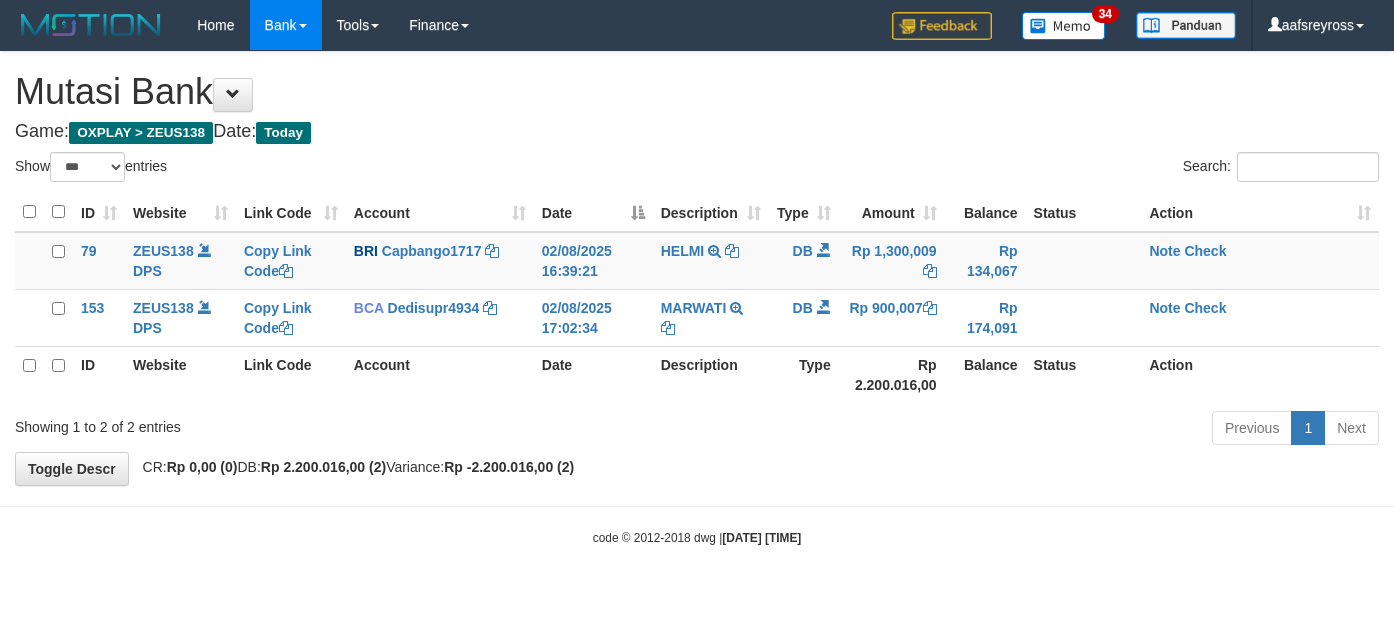 select on "***" 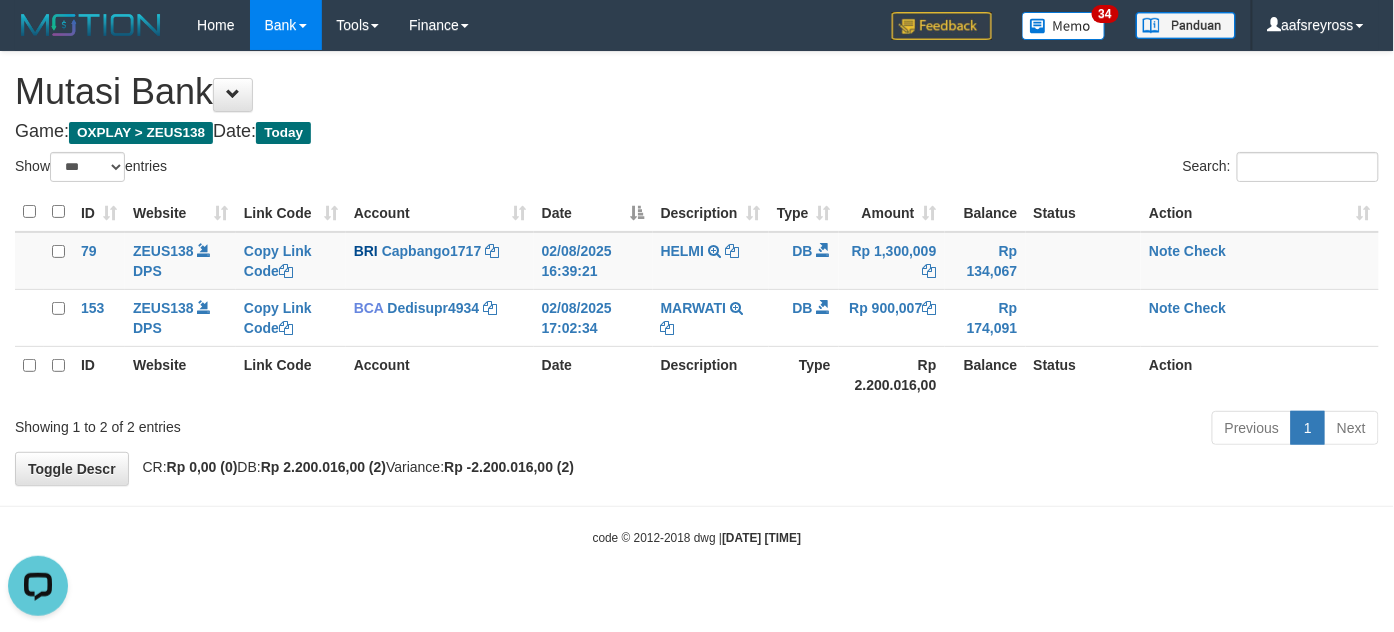 scroll, scrollTop: 0, scrollLeft: 0, axis: both 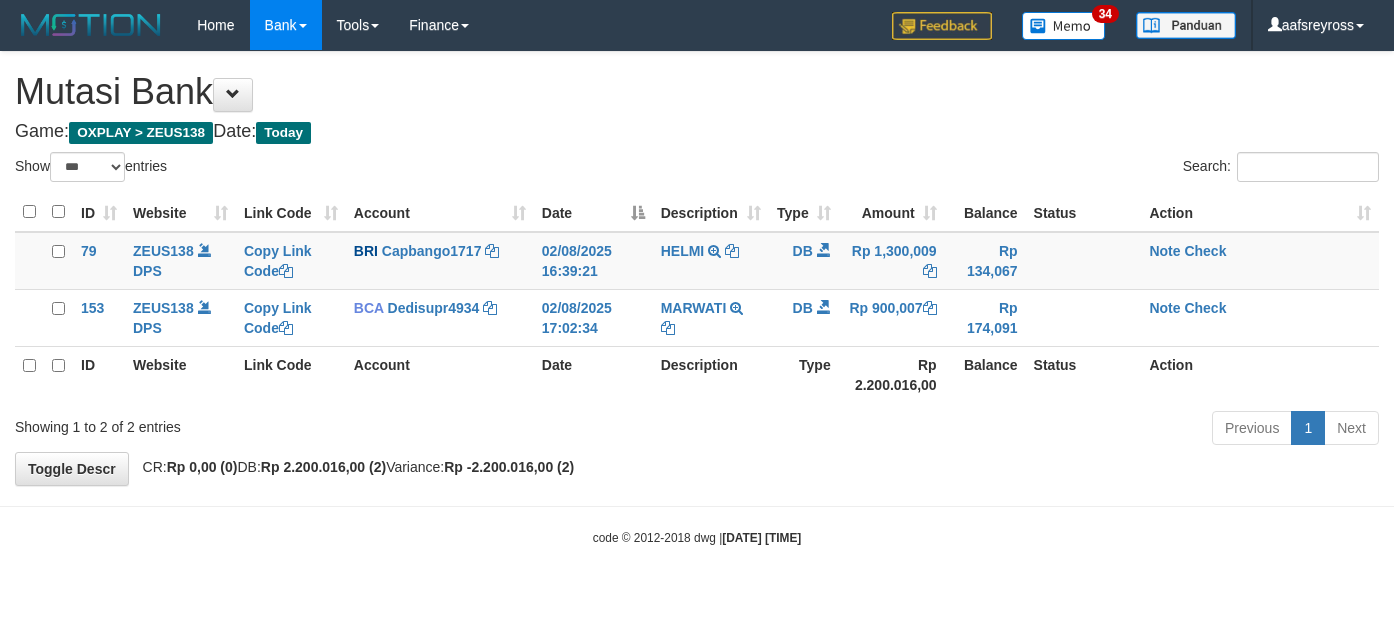 select on "***" 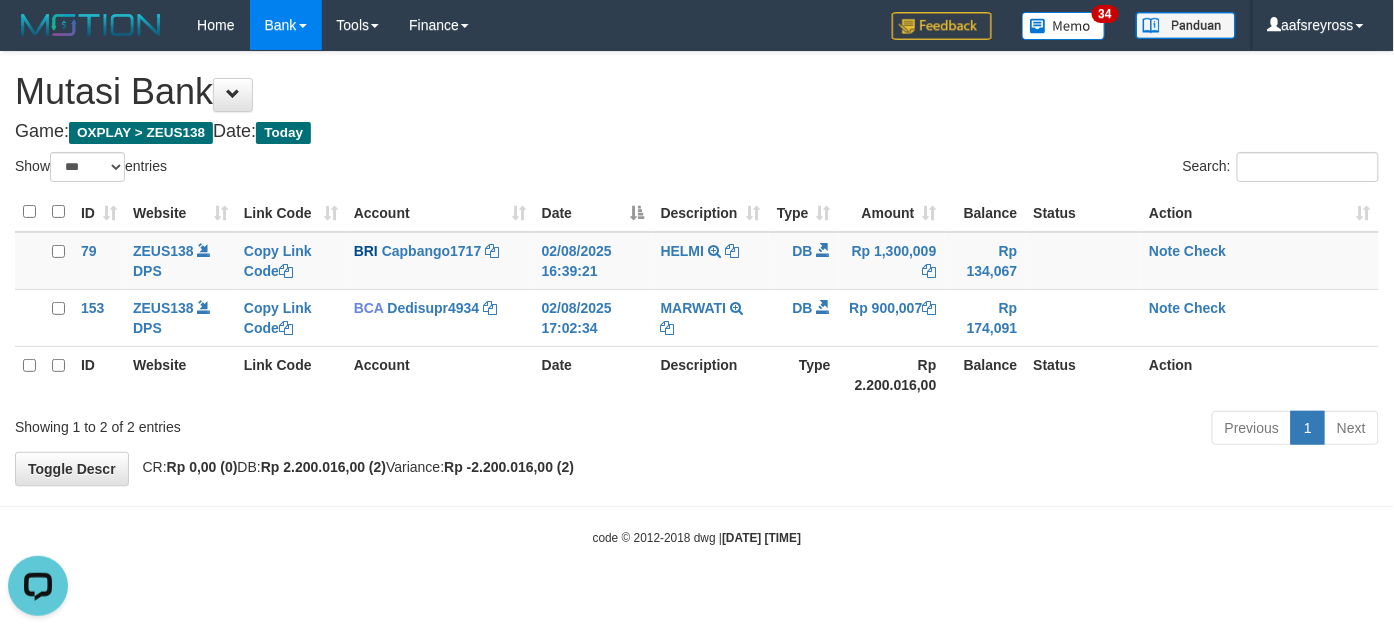 scroll, scrollTop: 0, scrollLeft: 0, axis: both 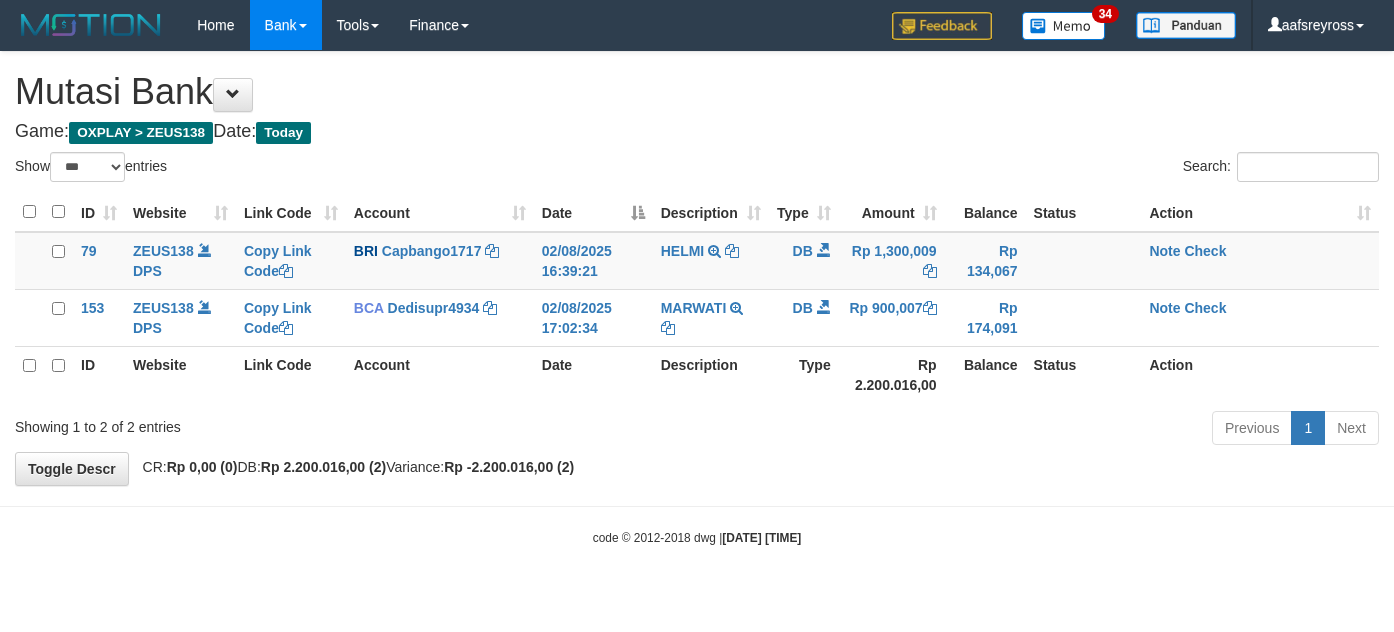select on "***" 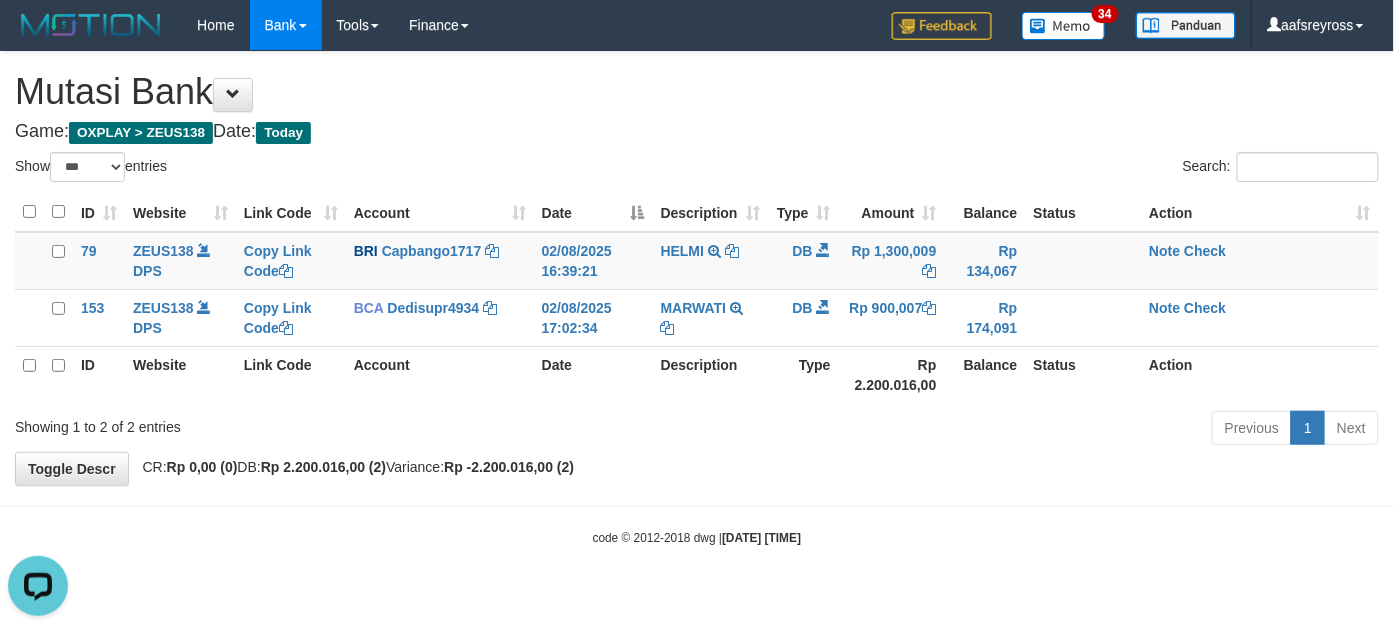 scroll, scrollTop: 0, scrollLeft: 0, axis: both 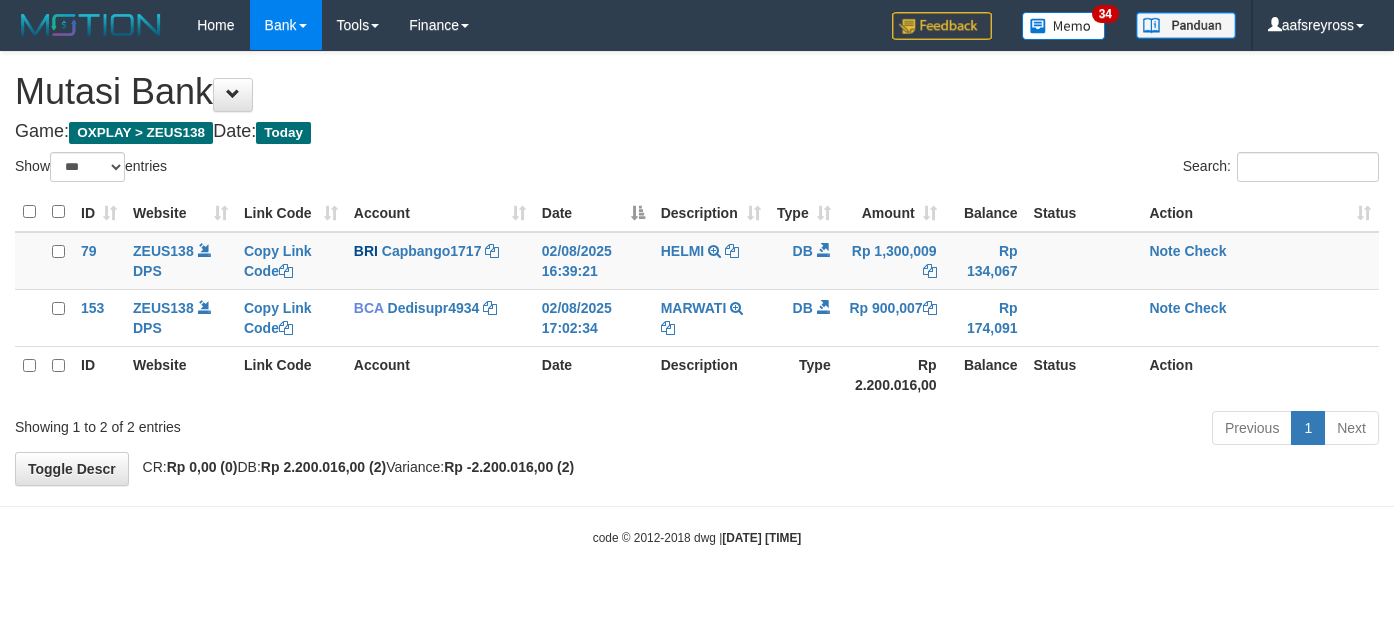 select on "***" 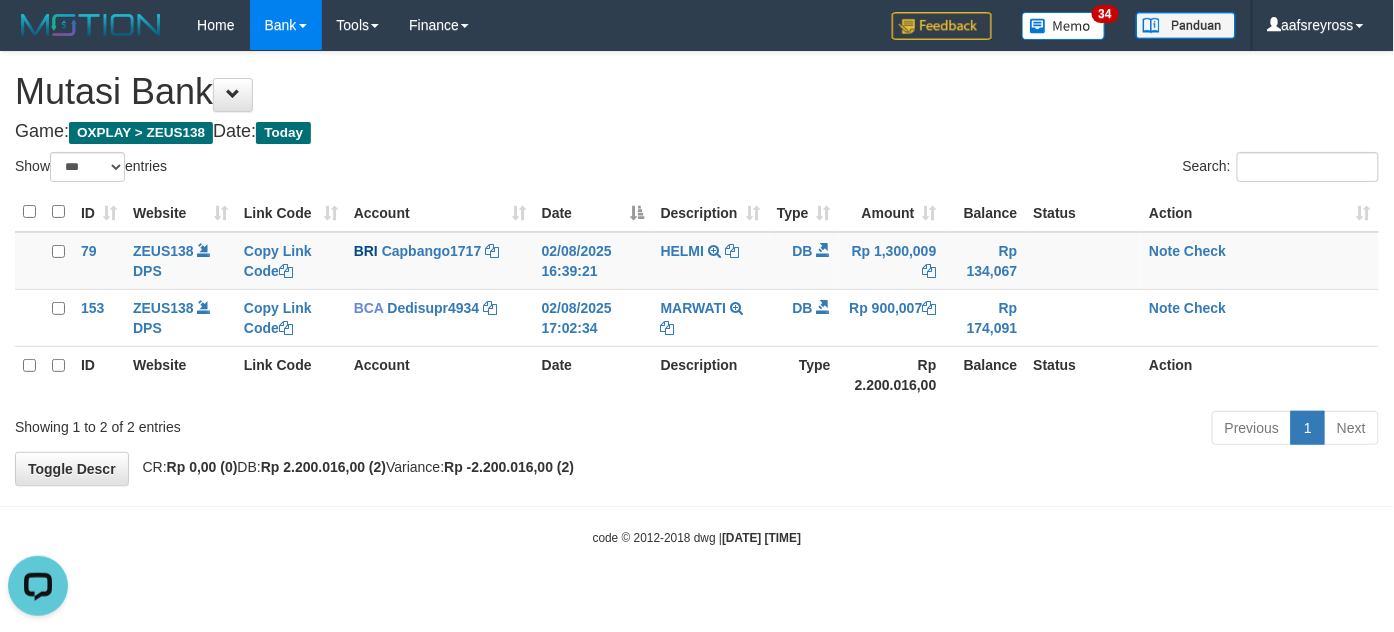 scroll, scrollTop: 0, scrollLeft: 0, axis: both 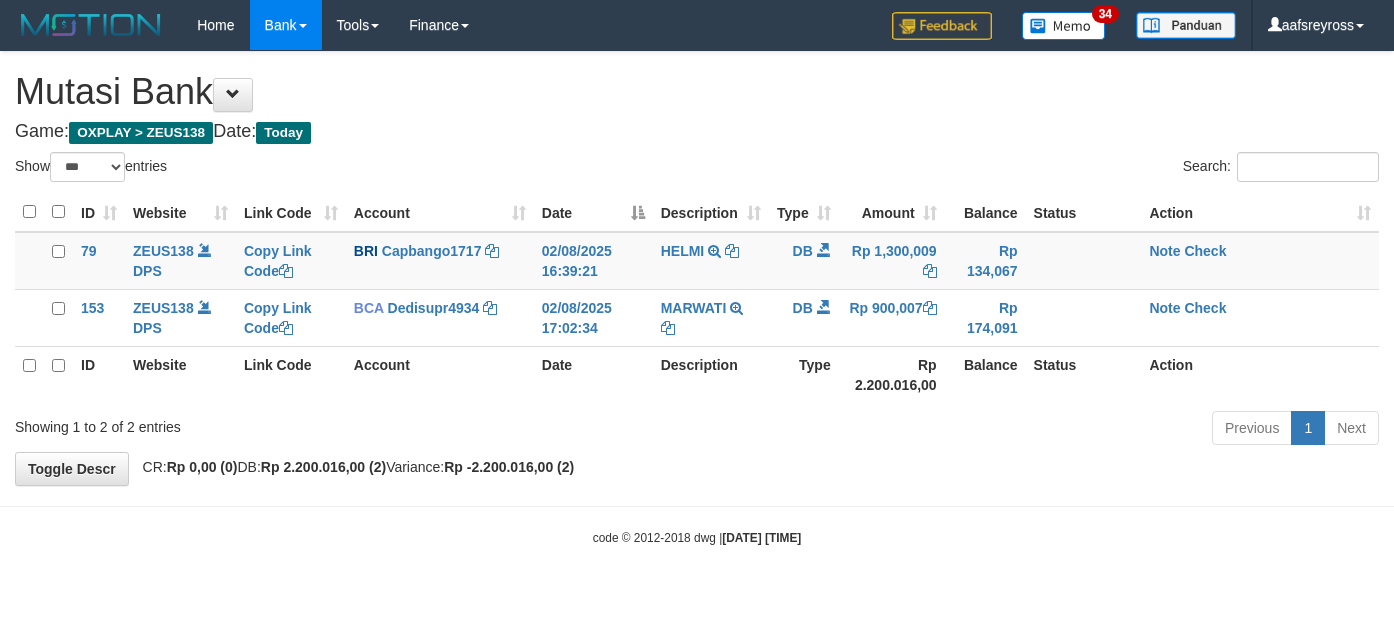 select on "***" 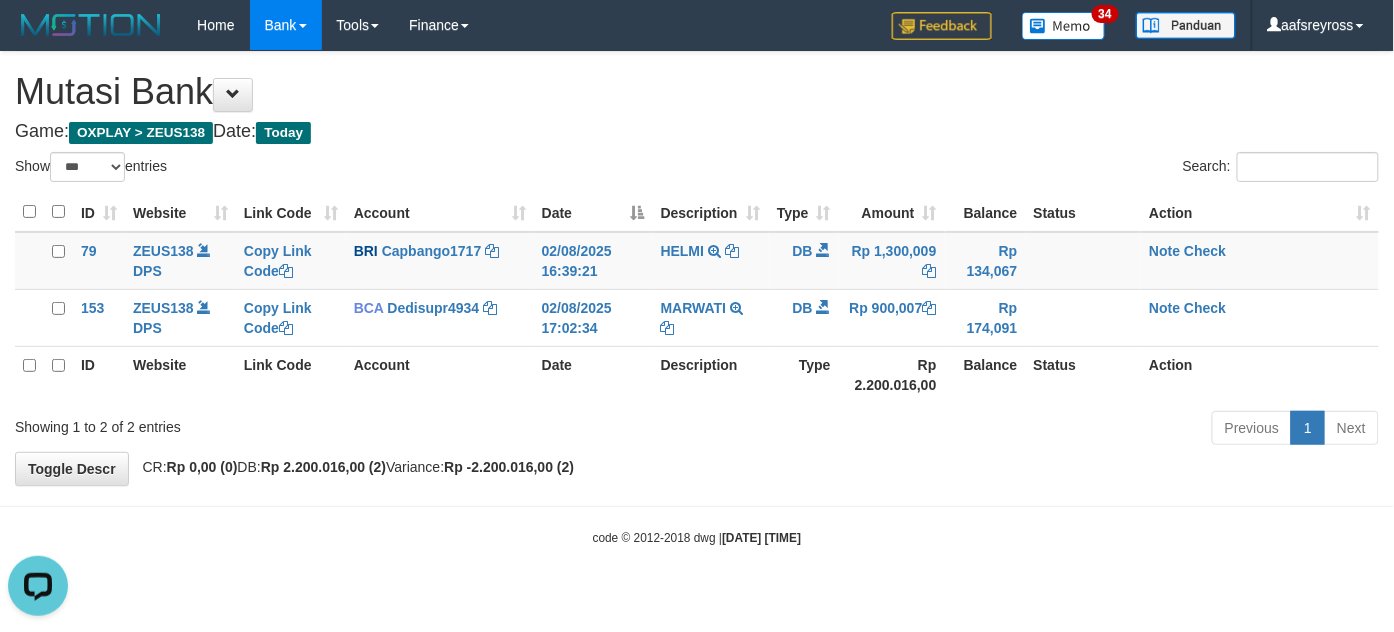 scroll, scrollTop: 0, scrollLeft: 0, axis: both 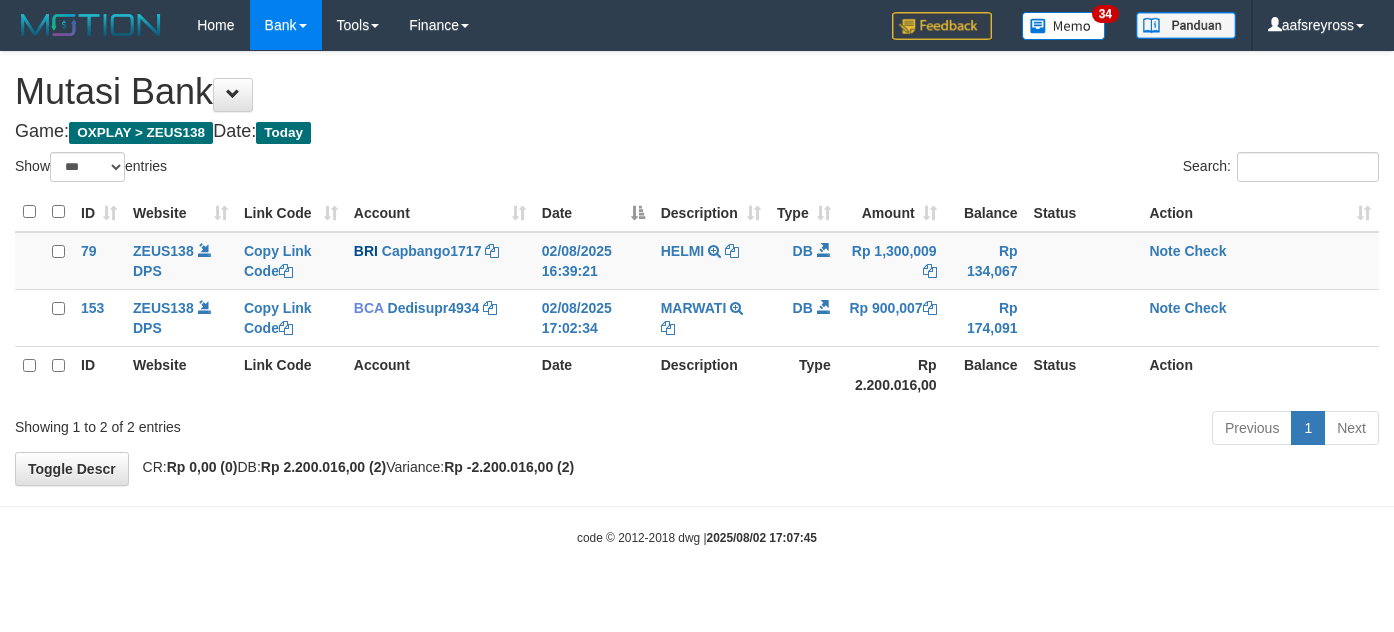 select on "***" 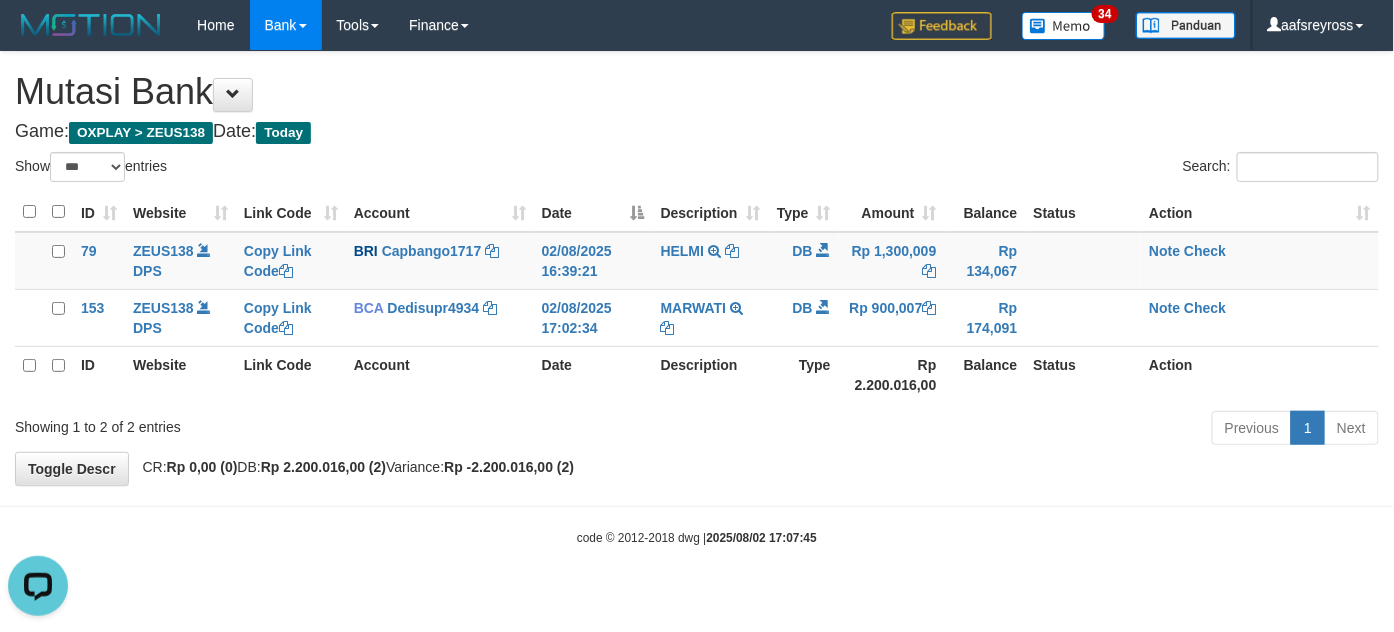 scroll, scrollTop: 0, scrollLeft: 0, axis: both 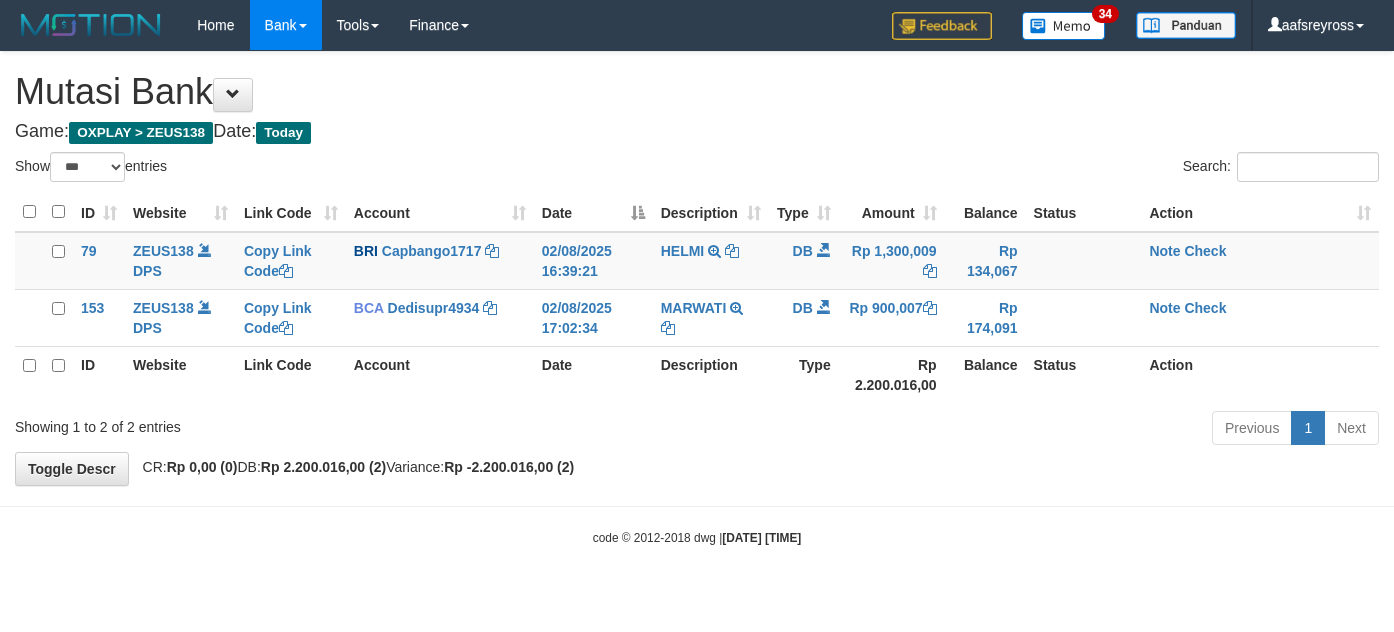 select on "***" 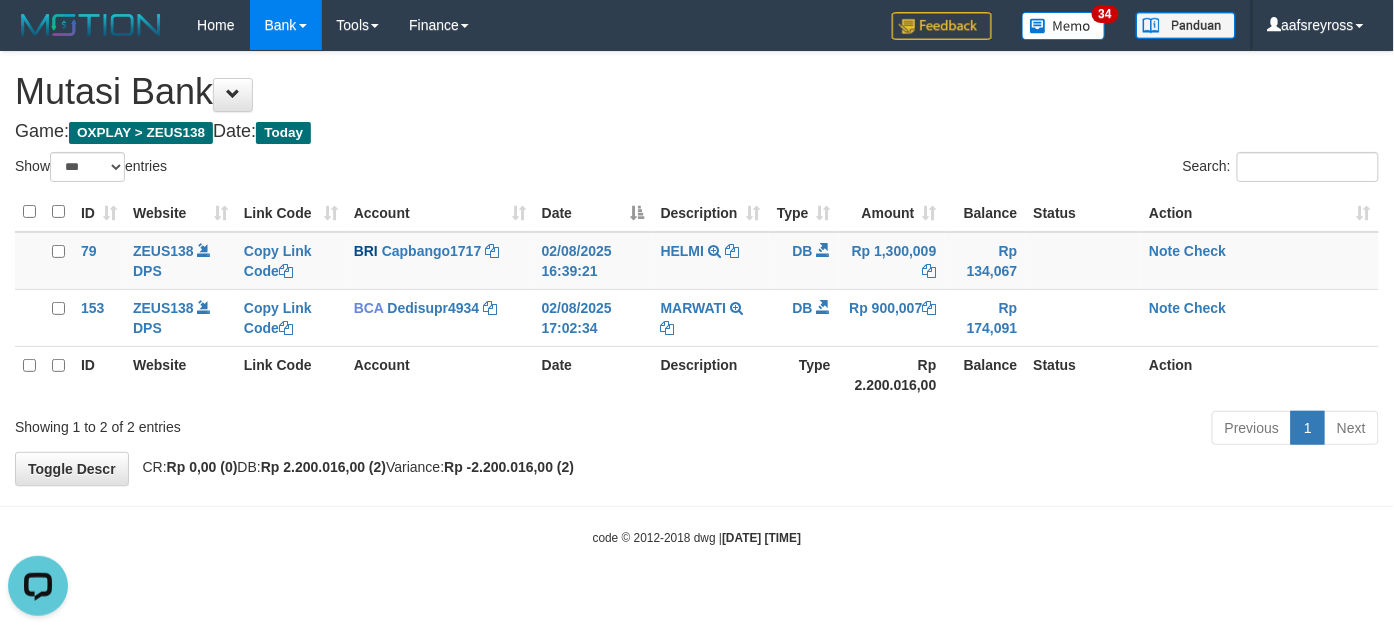 scroll, scrollTop: 0, scrollLeft: 0, axis: both 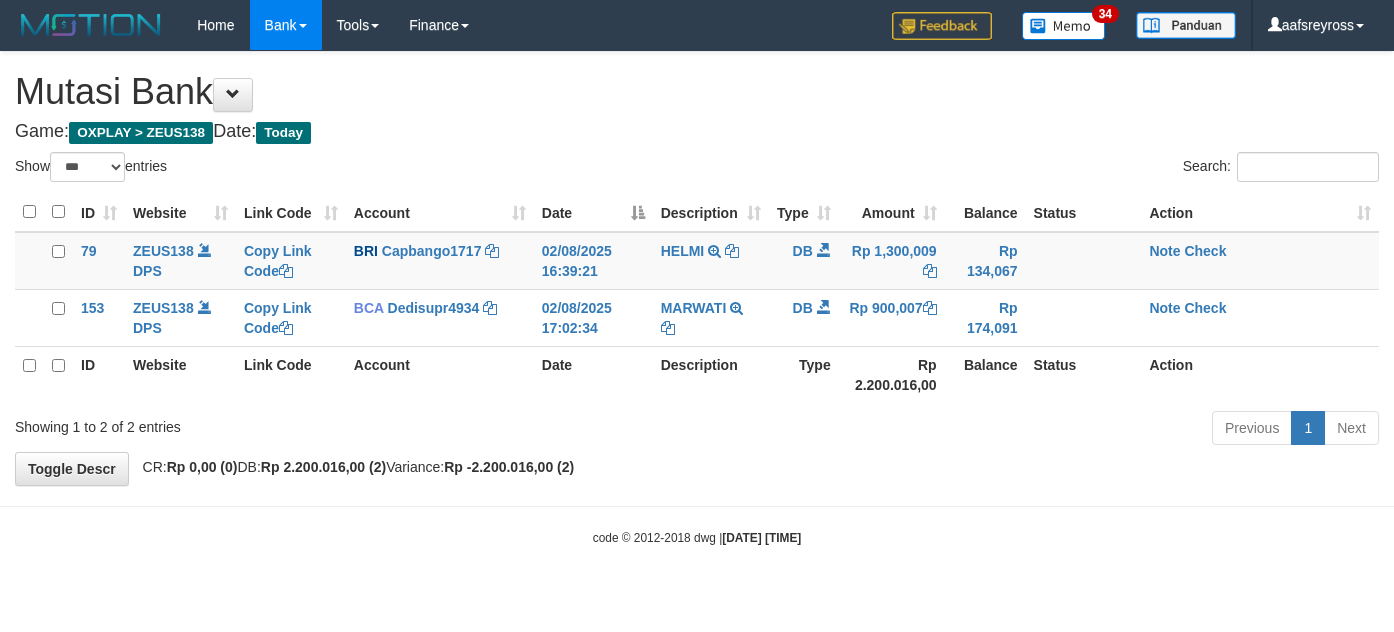 select on "***" 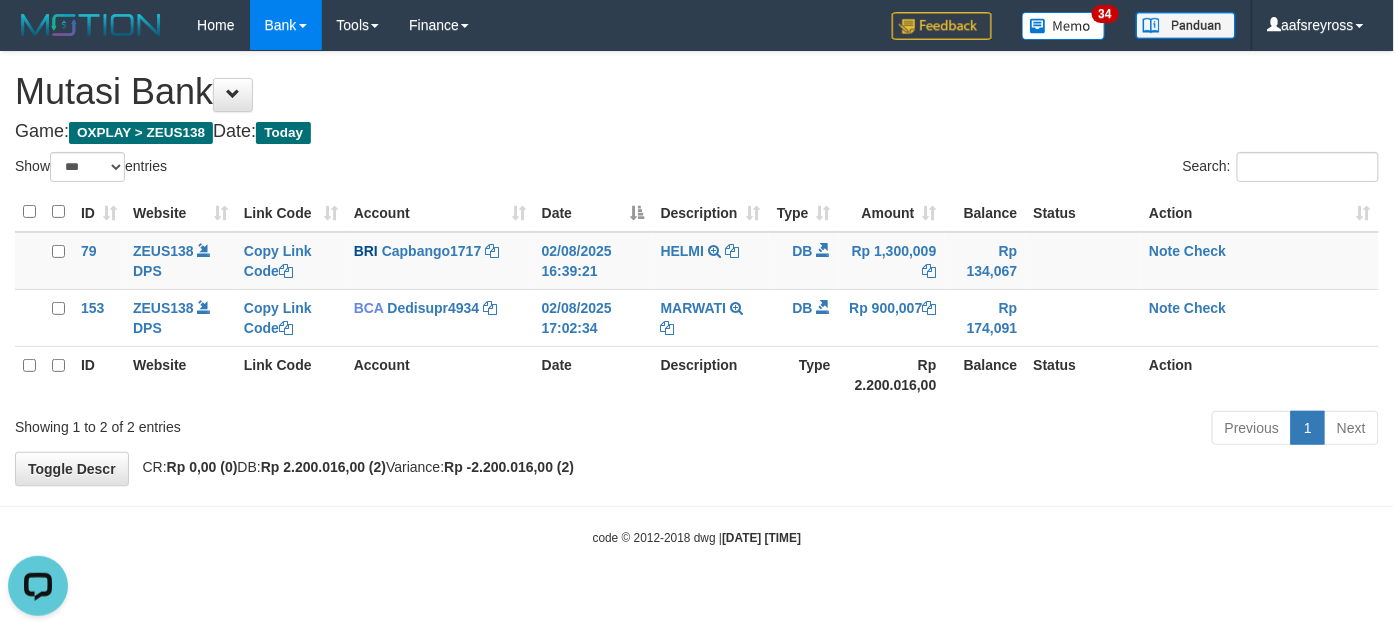 scroll, scrollTop: 0, scrollLeft: 0, axis: both 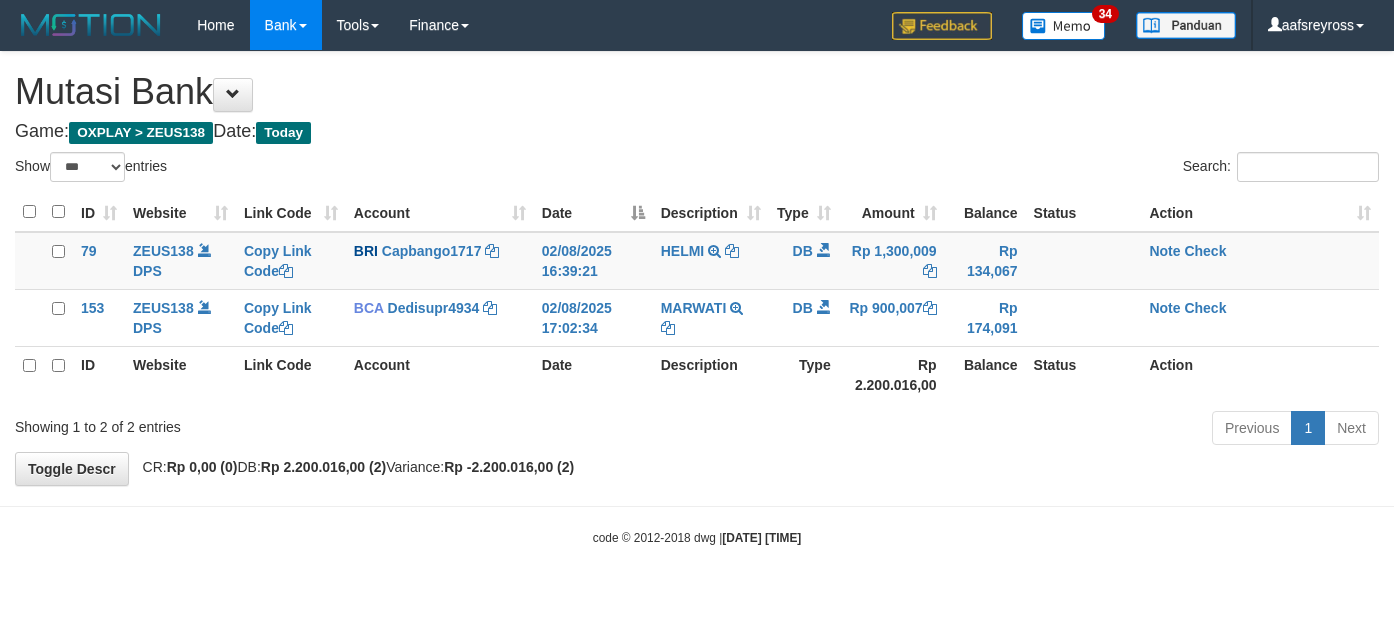 select on "***" 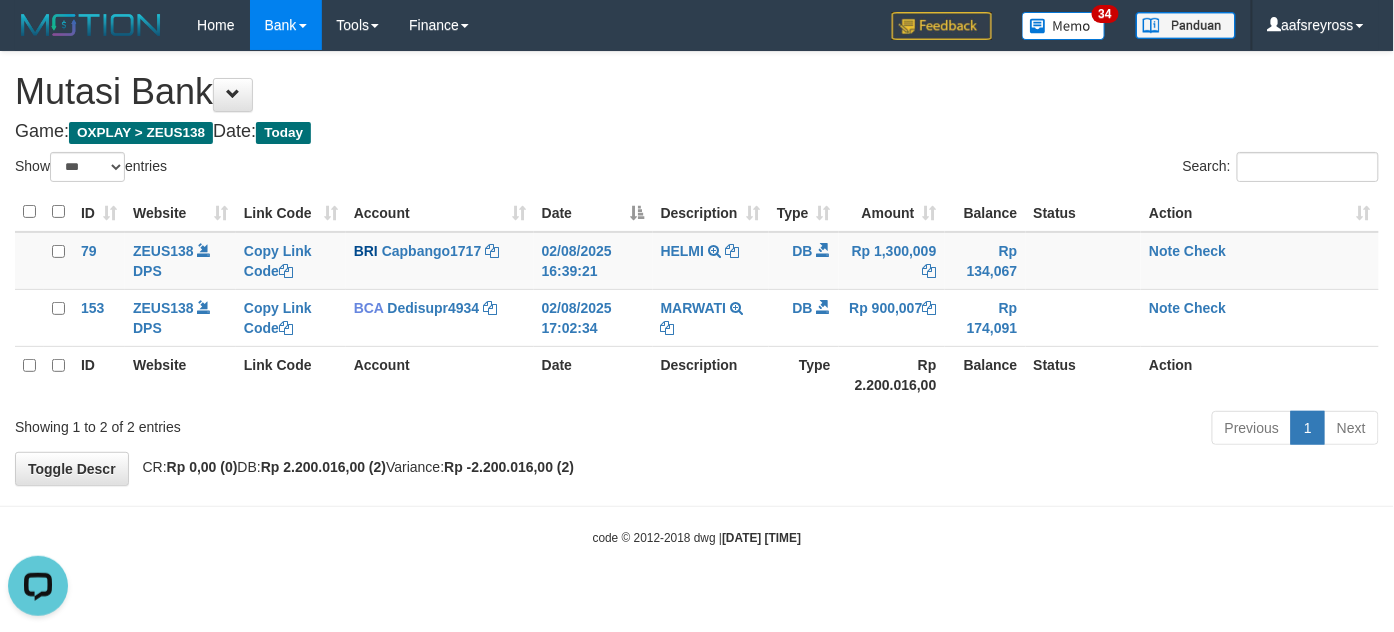 scroll, scrollTop: 0, scrollLeft: 0, axis: both 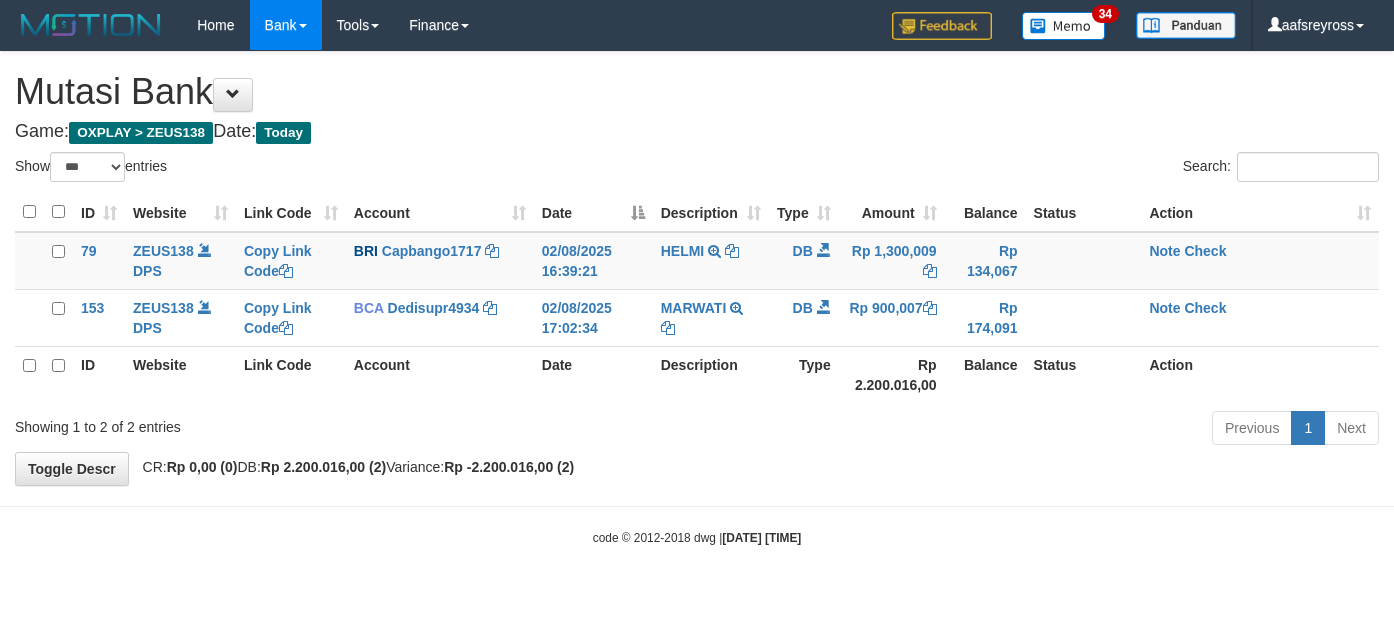 select on "***" 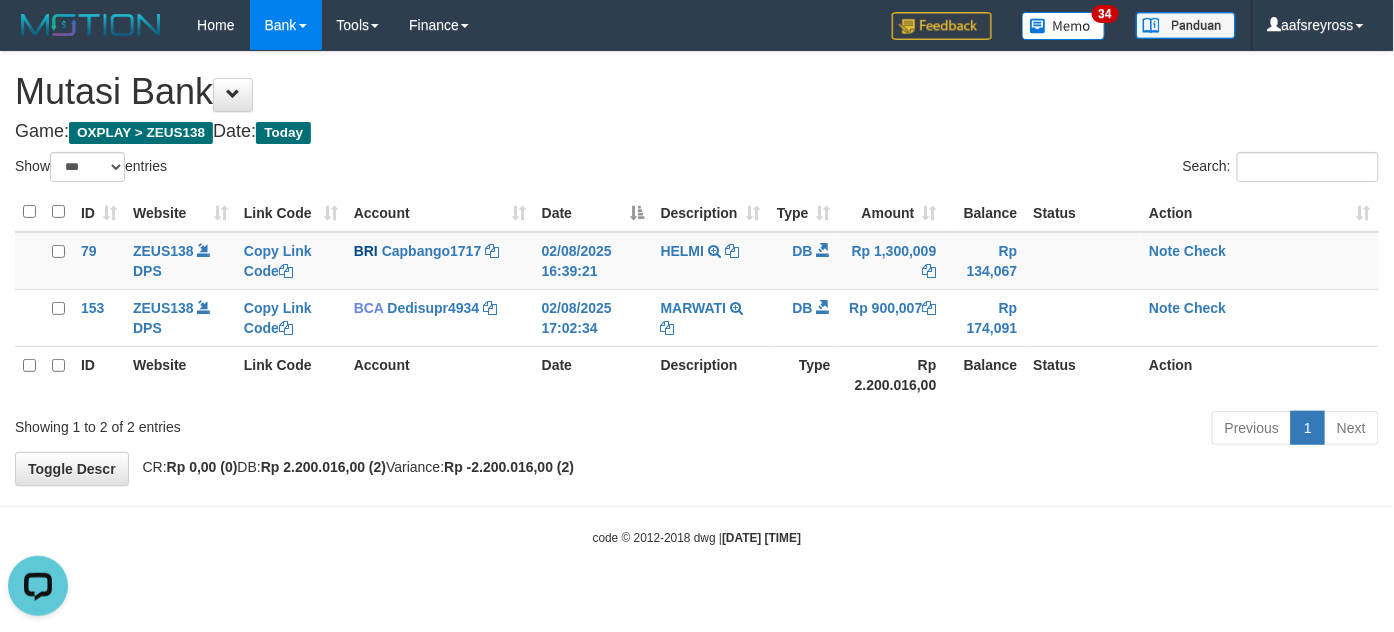 scroll, scrollTop: 0, scrollLeft: 0, axis: both 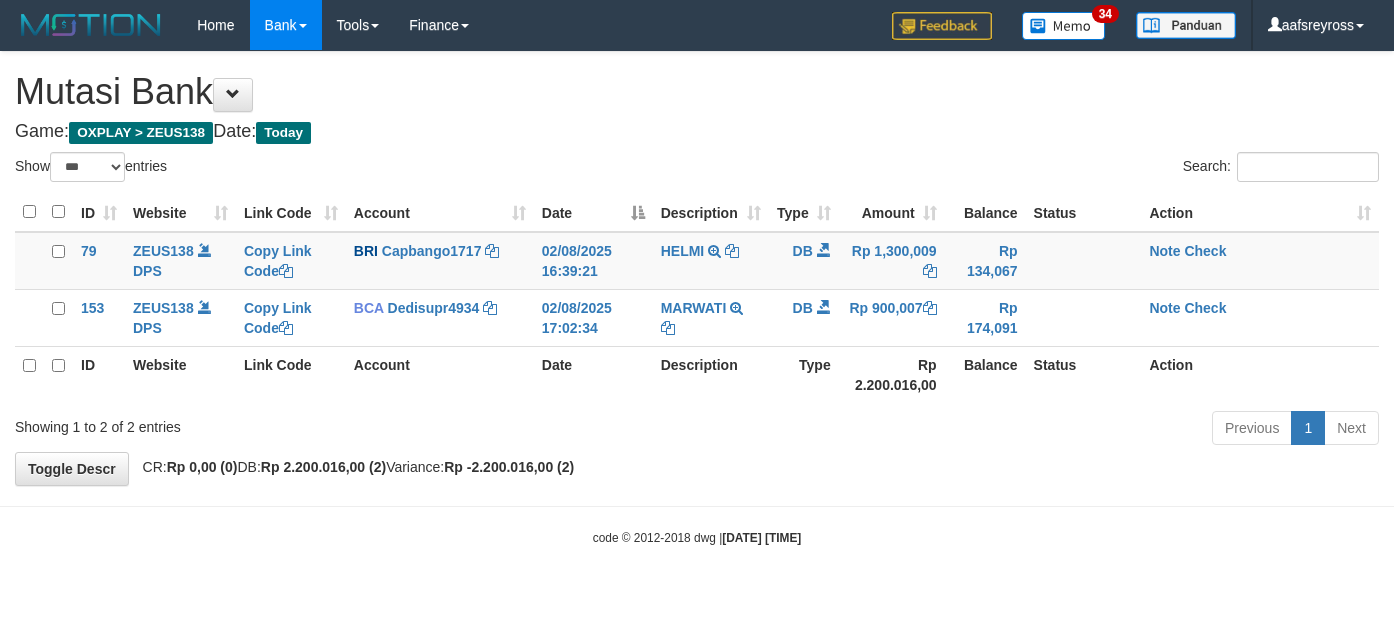 select on "***" 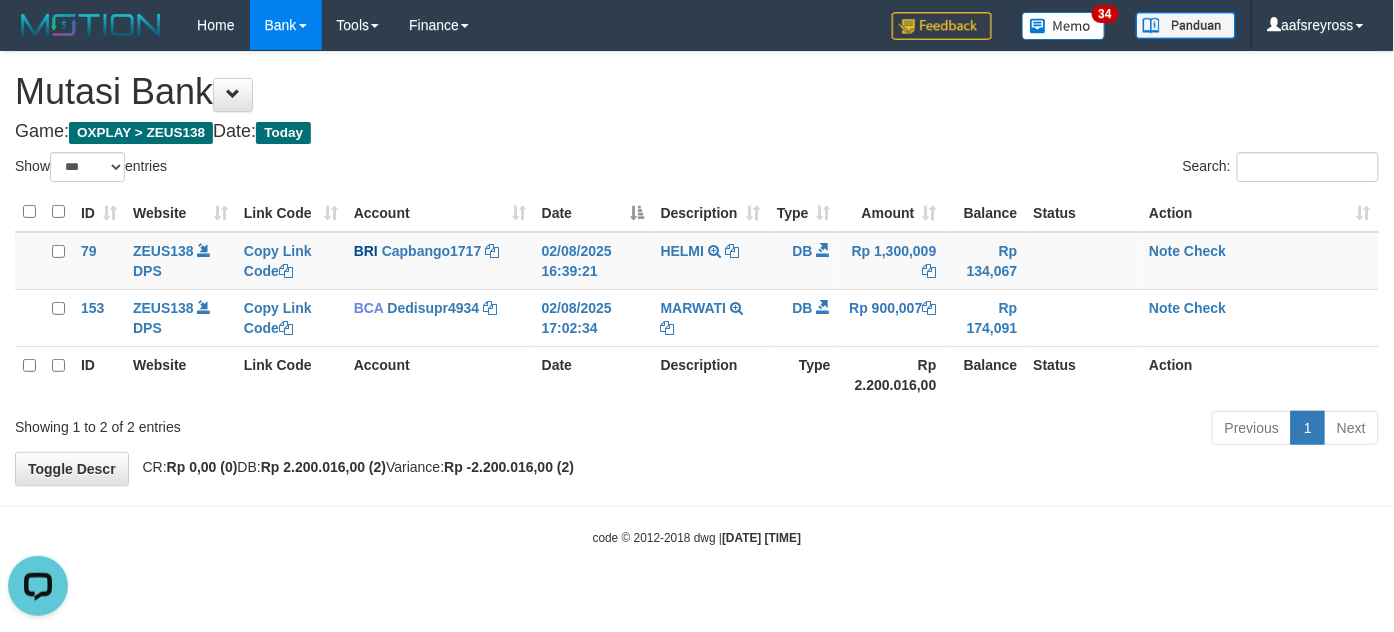 scroll, scrollTop: 0, scrollLeft: 0, axis: both 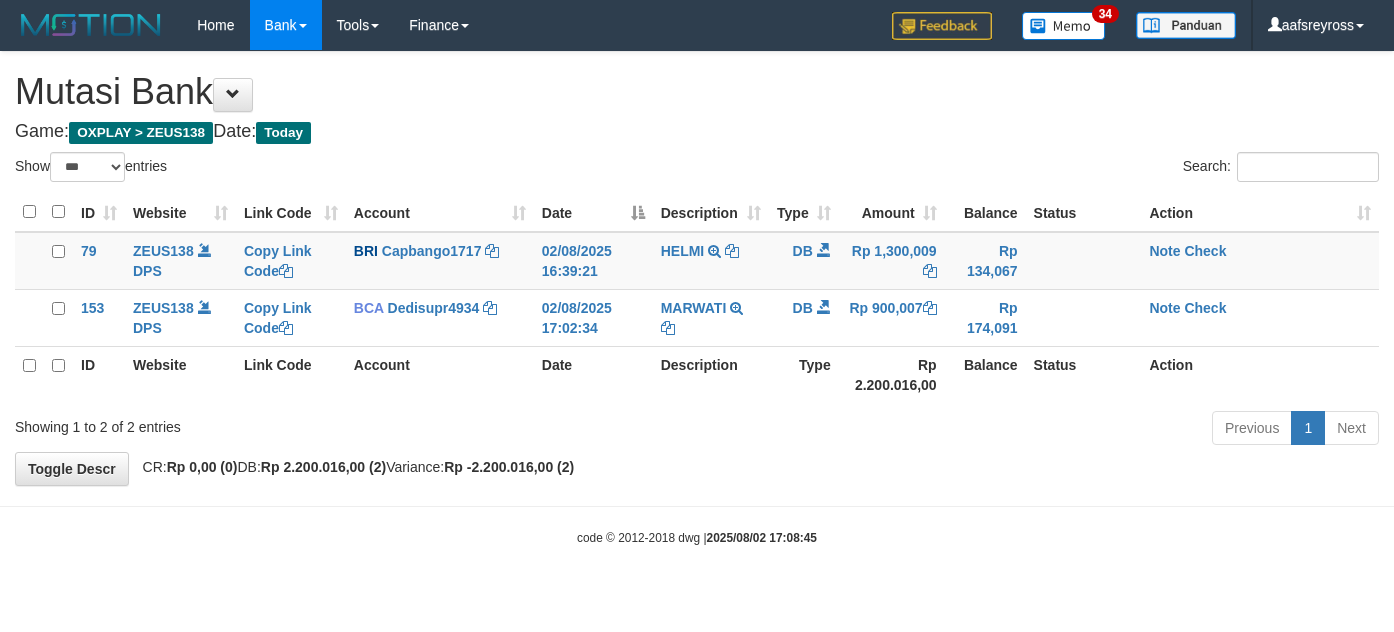 select on "***" 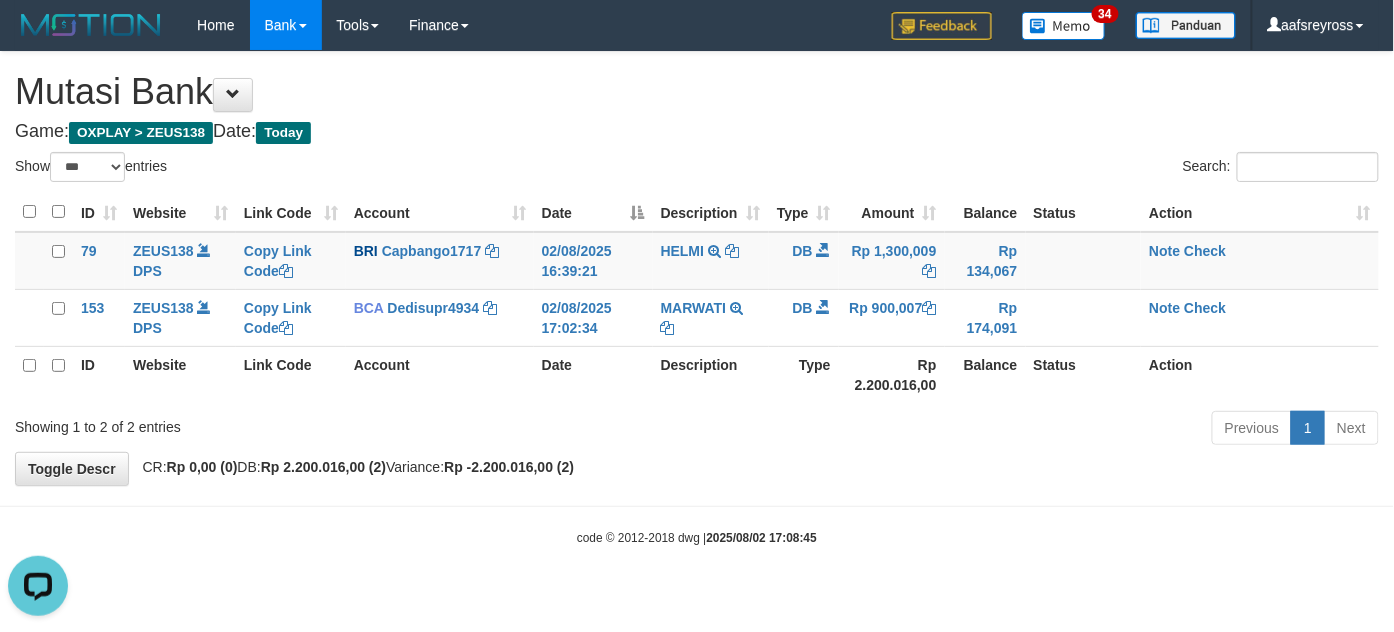 scroll, scrollTop: 0, scrollLeft: 0, axis: both 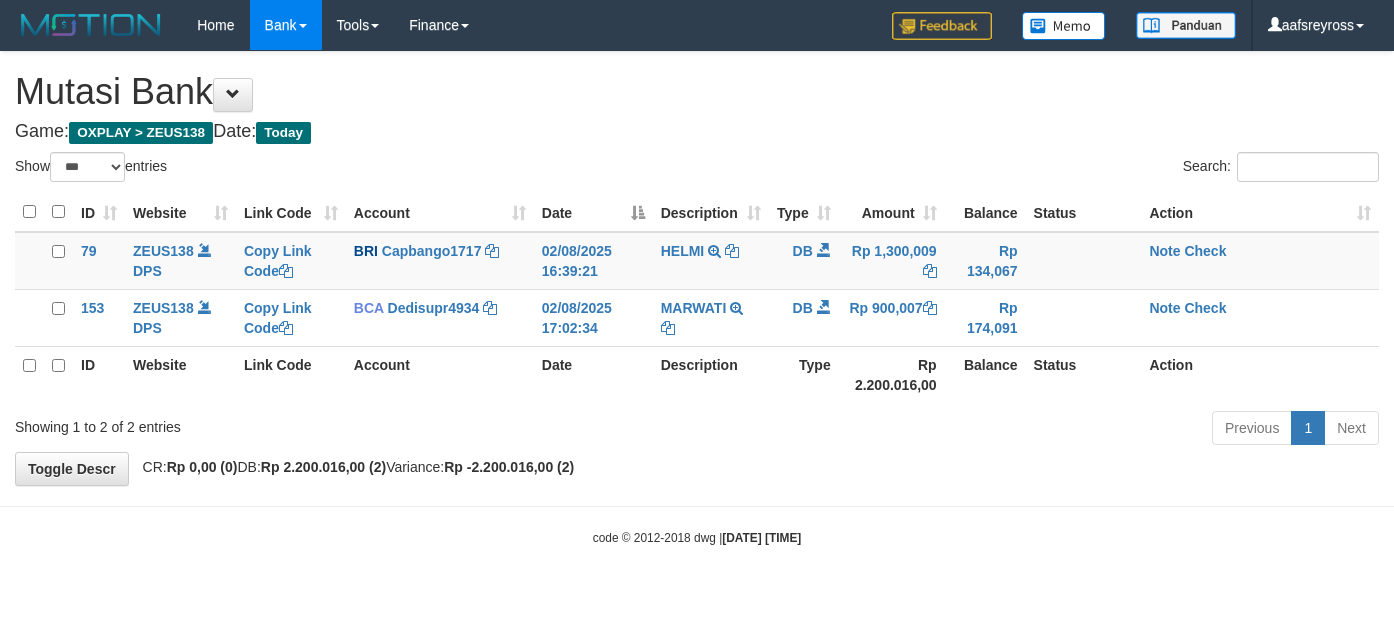 select on "***" 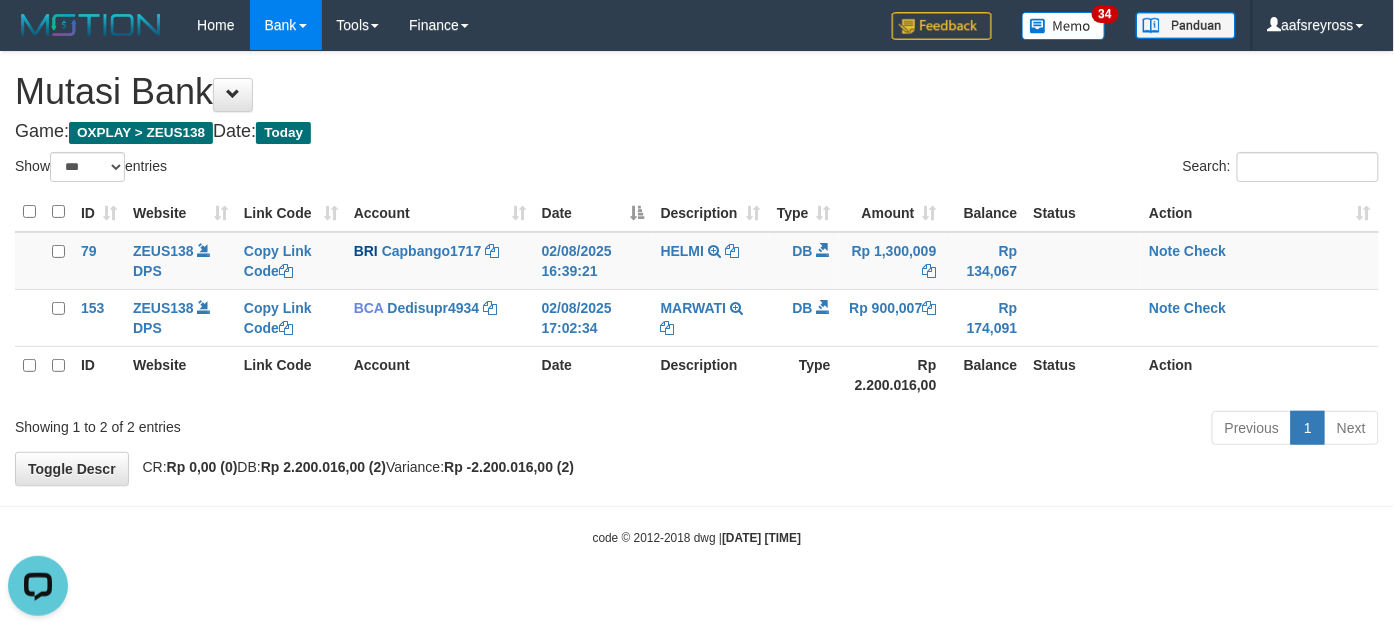 scroll, scrollTop: 0, scrollLeft: 0, axis: both 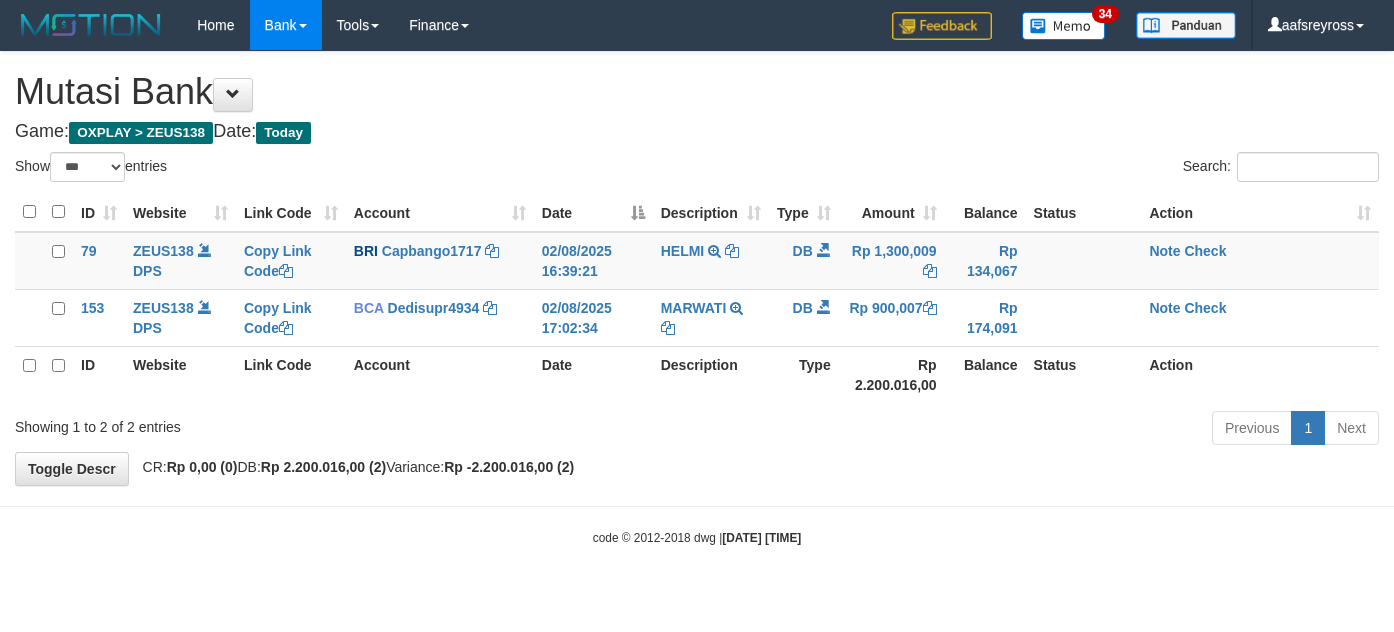 select on "***" 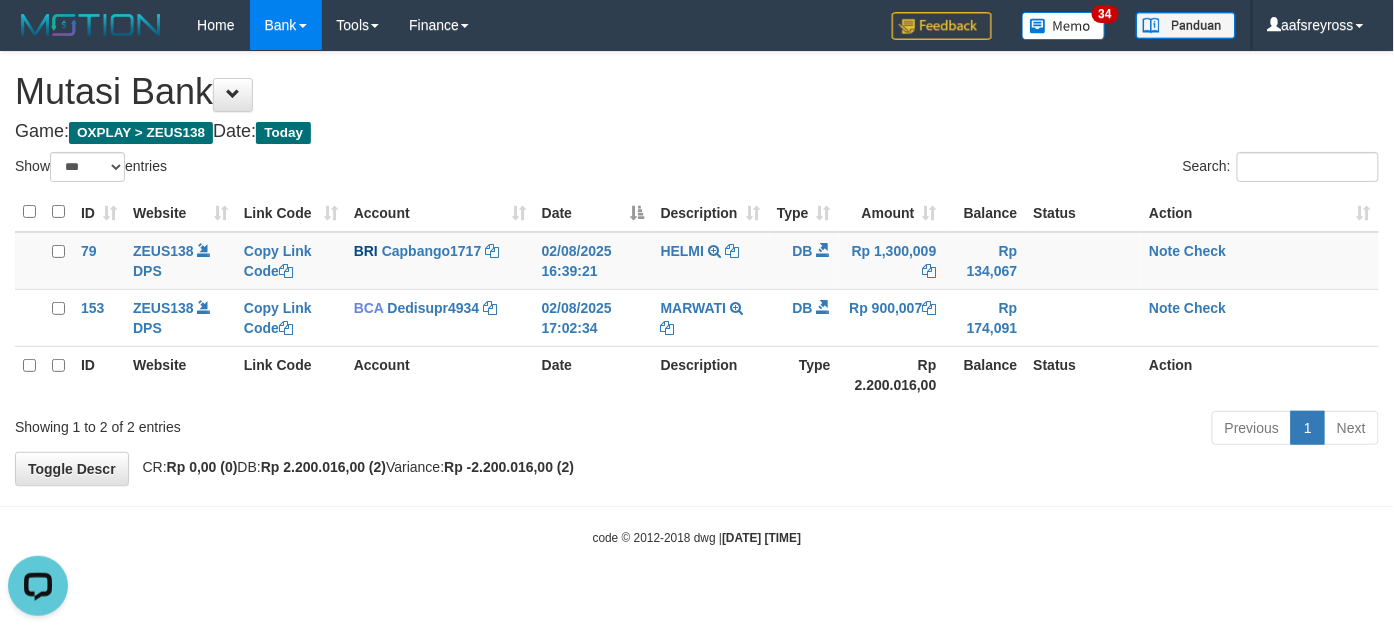 scroll, scrollTop: 0, scrollLeft: 0, axis: both 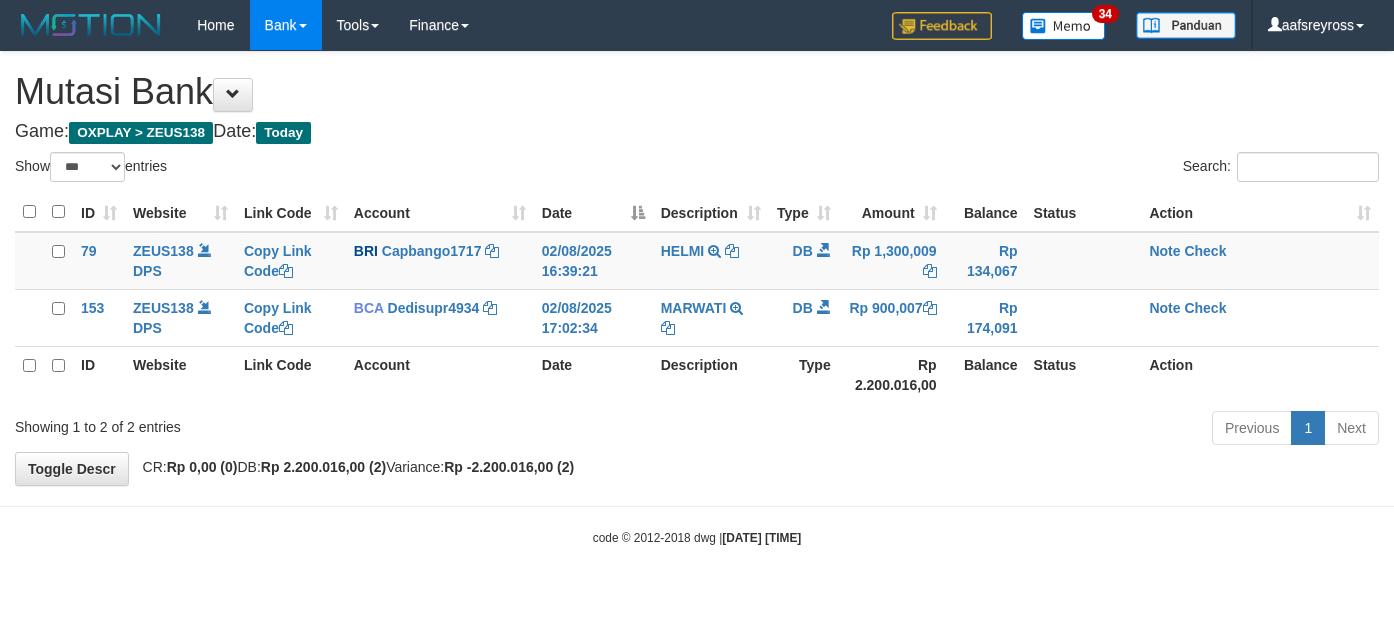 select on "***" 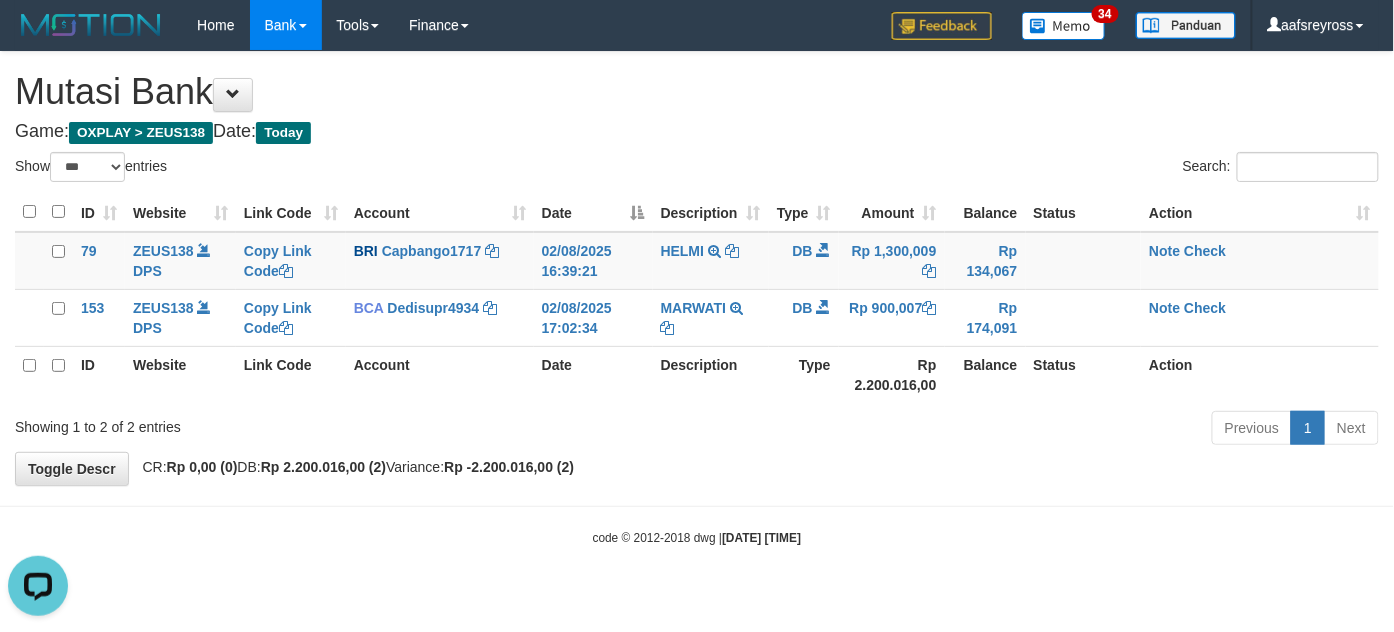 scroll, scrollTop: 0, scrollLeft: 0, axis: both 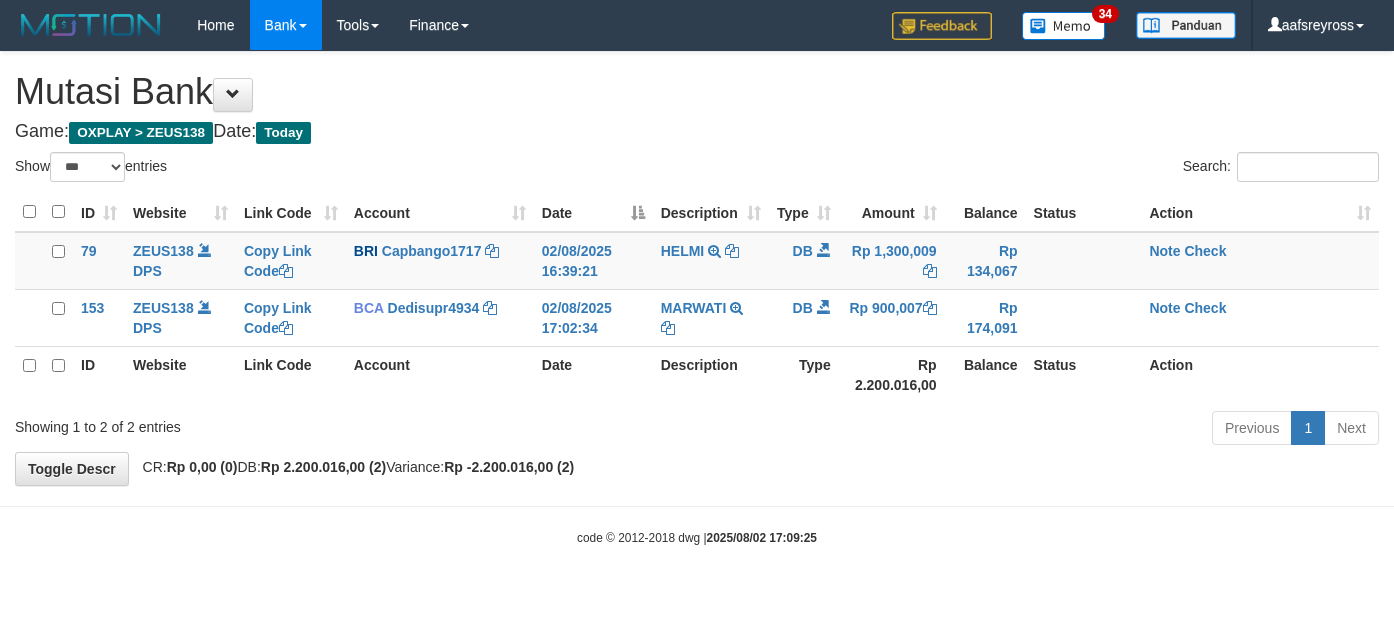 select on "***" 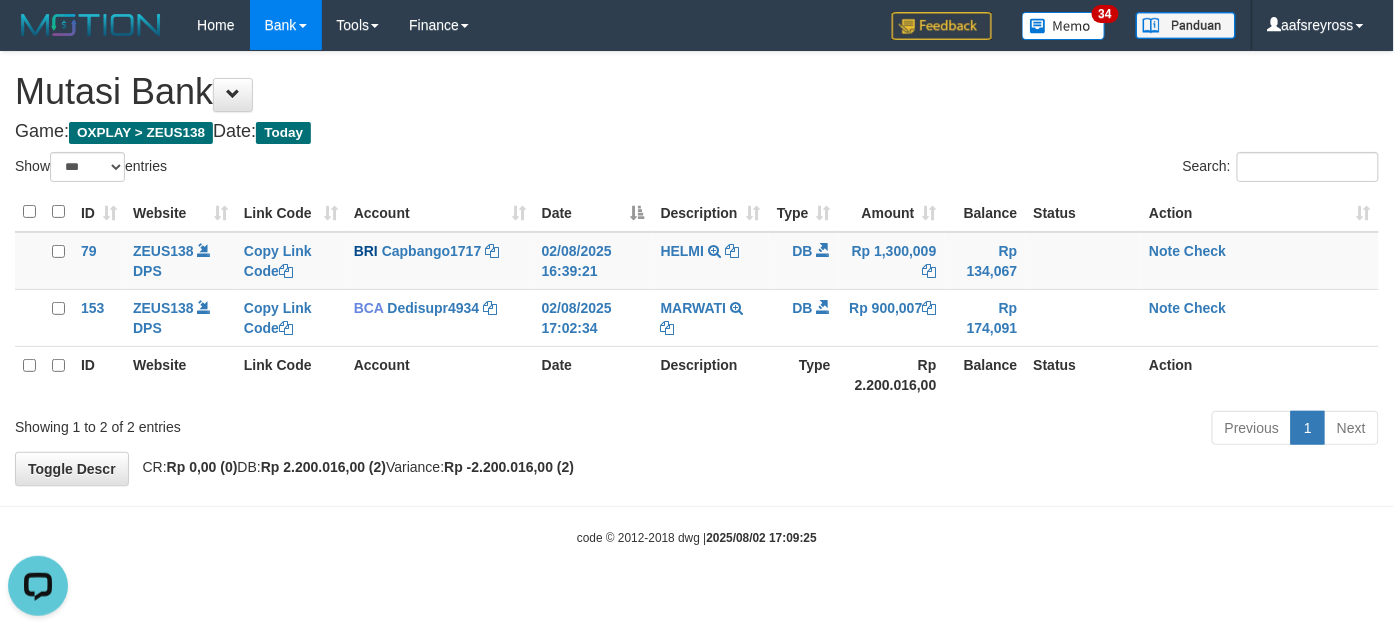 scroll, scrollTop: 0, scrollLeft: 0, axis: both 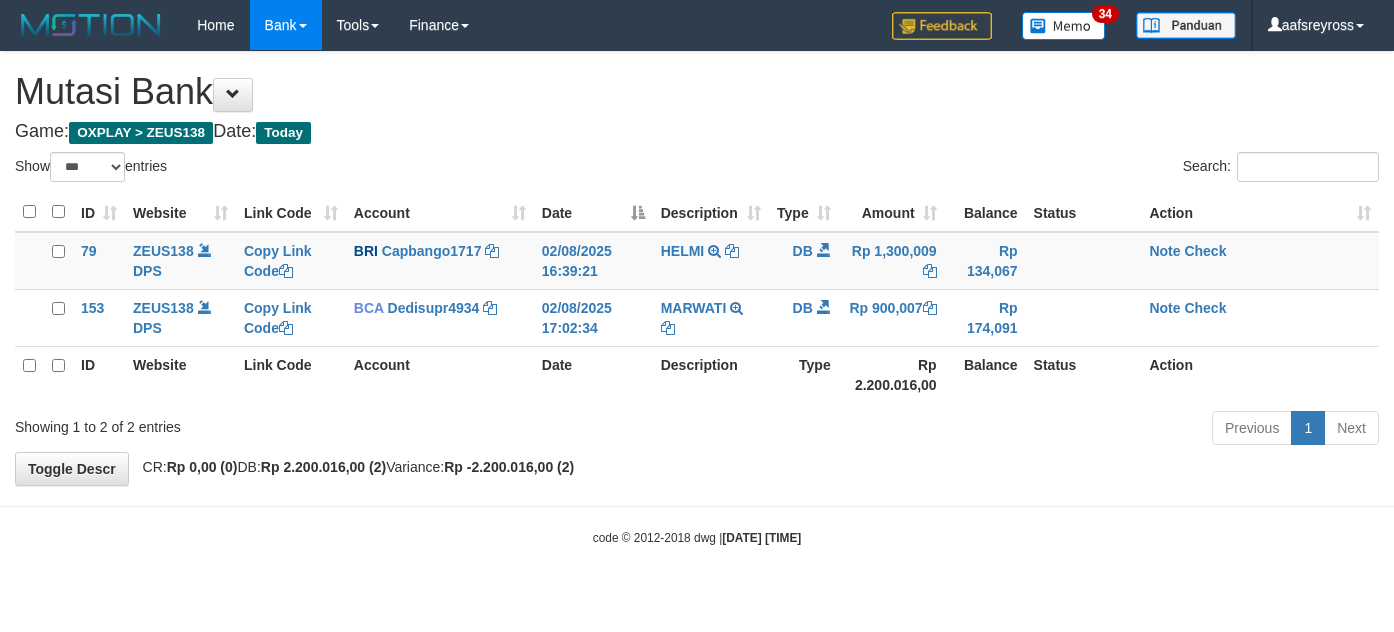select on "***" 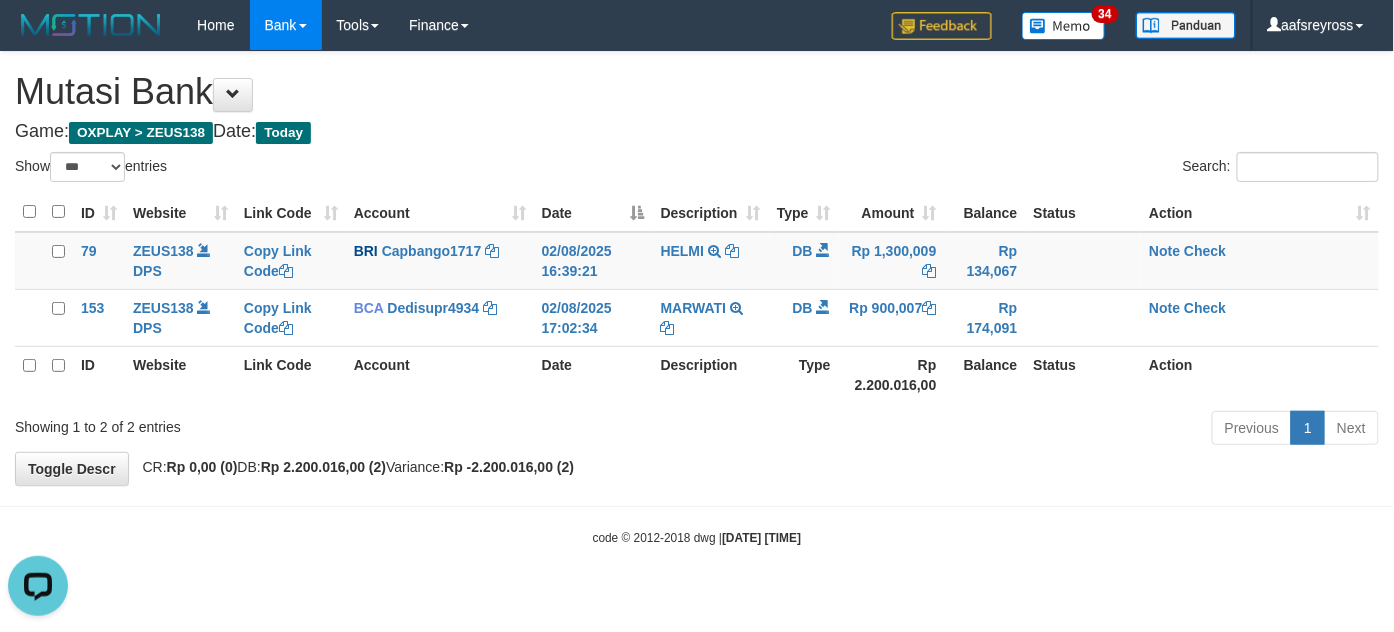 scroll, scrollTop: 0, scrollLeft: 0, axis: both 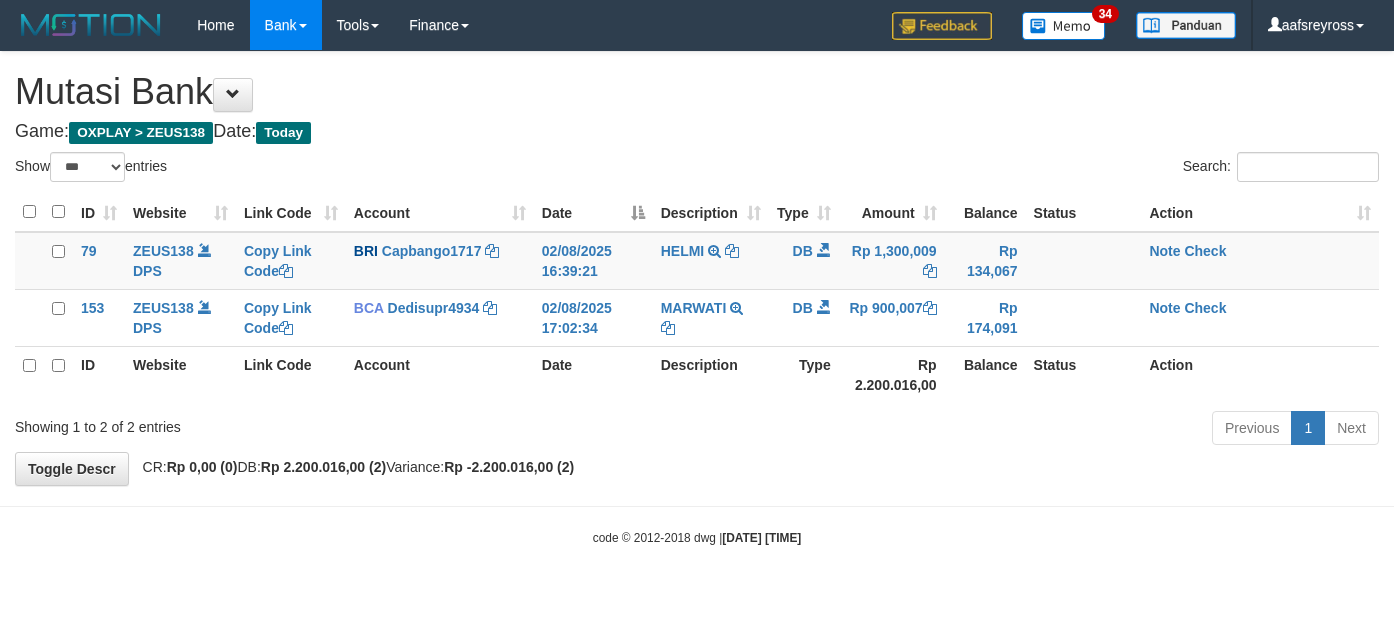 select on "***" 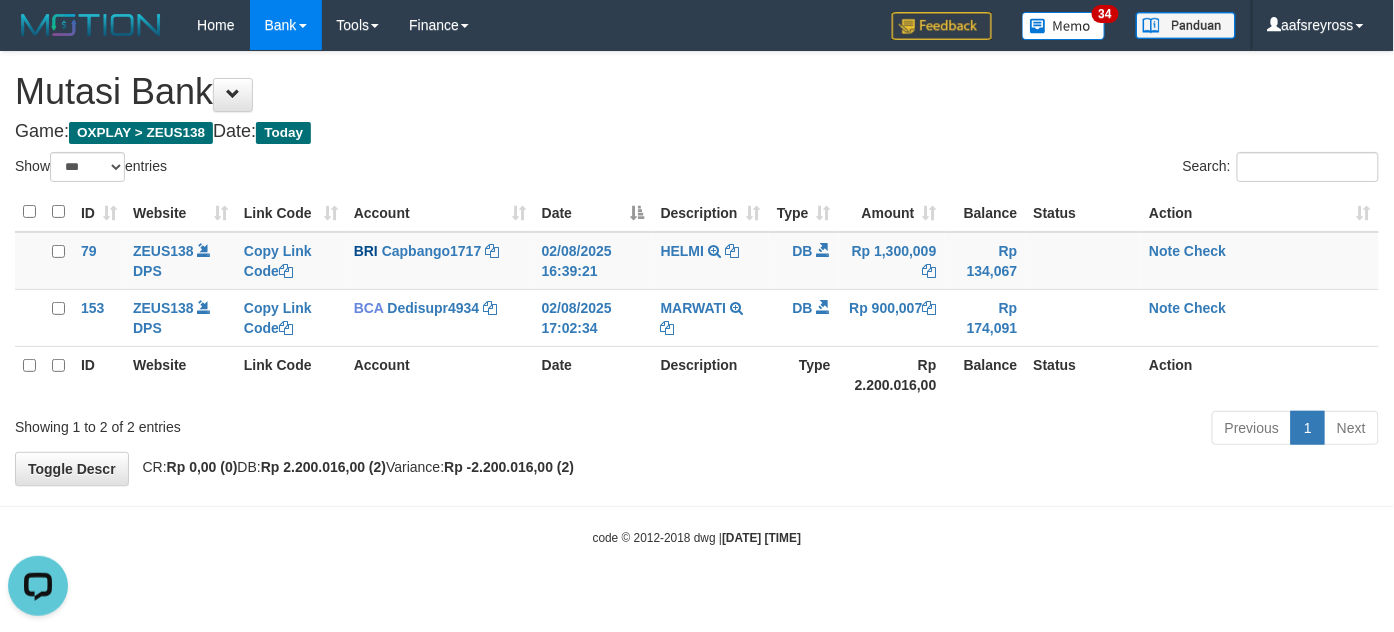 scroll, scrollTop: 0, scrollLeft: 0, axis: both 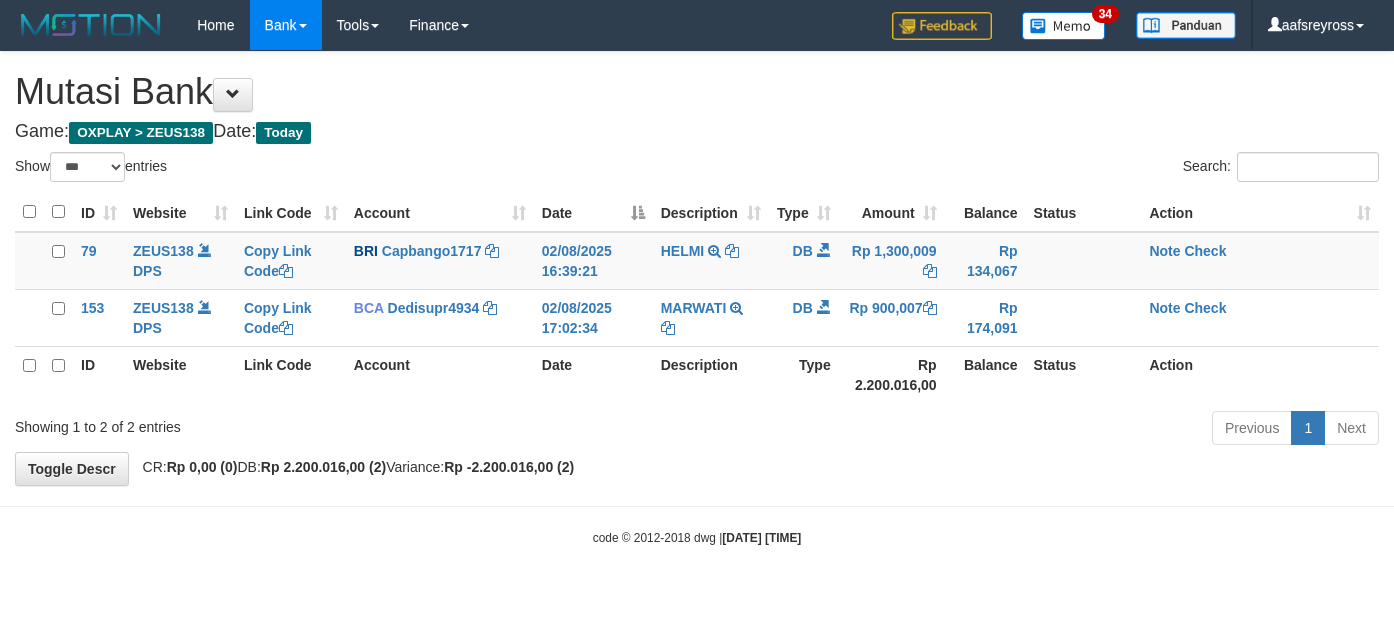 select on "***" 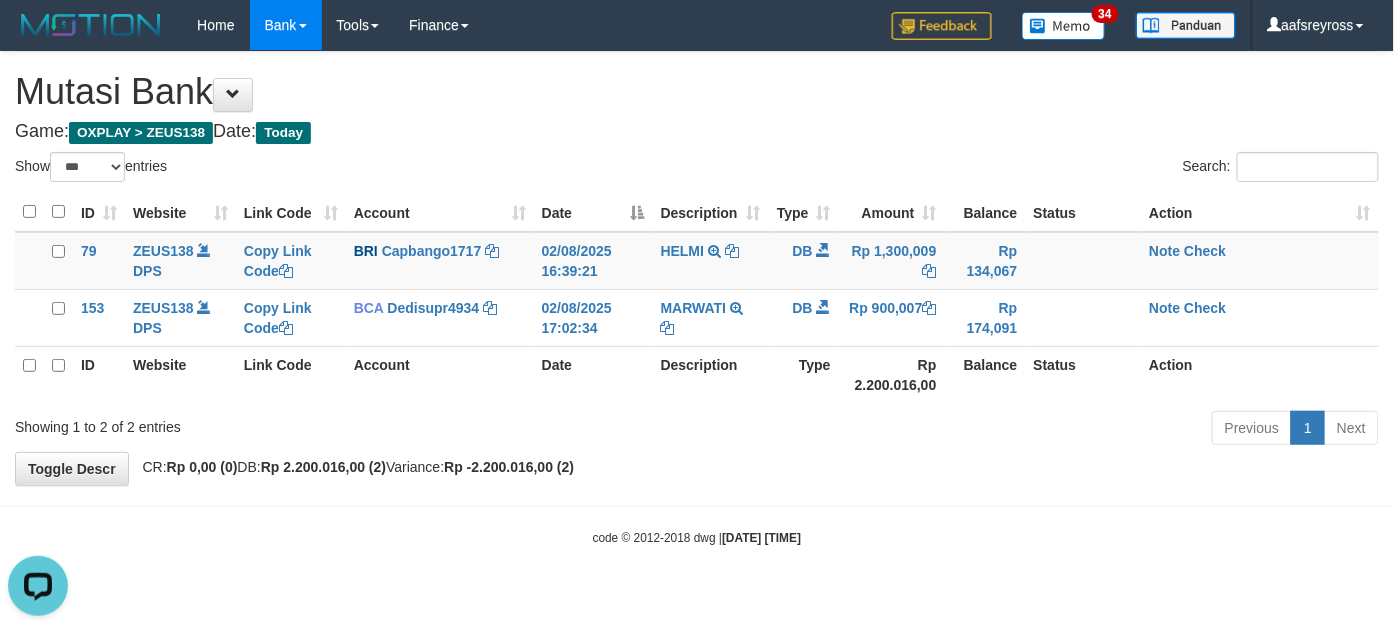 scroll, scrollTop: 0, scrollLeft: 0, axis: both 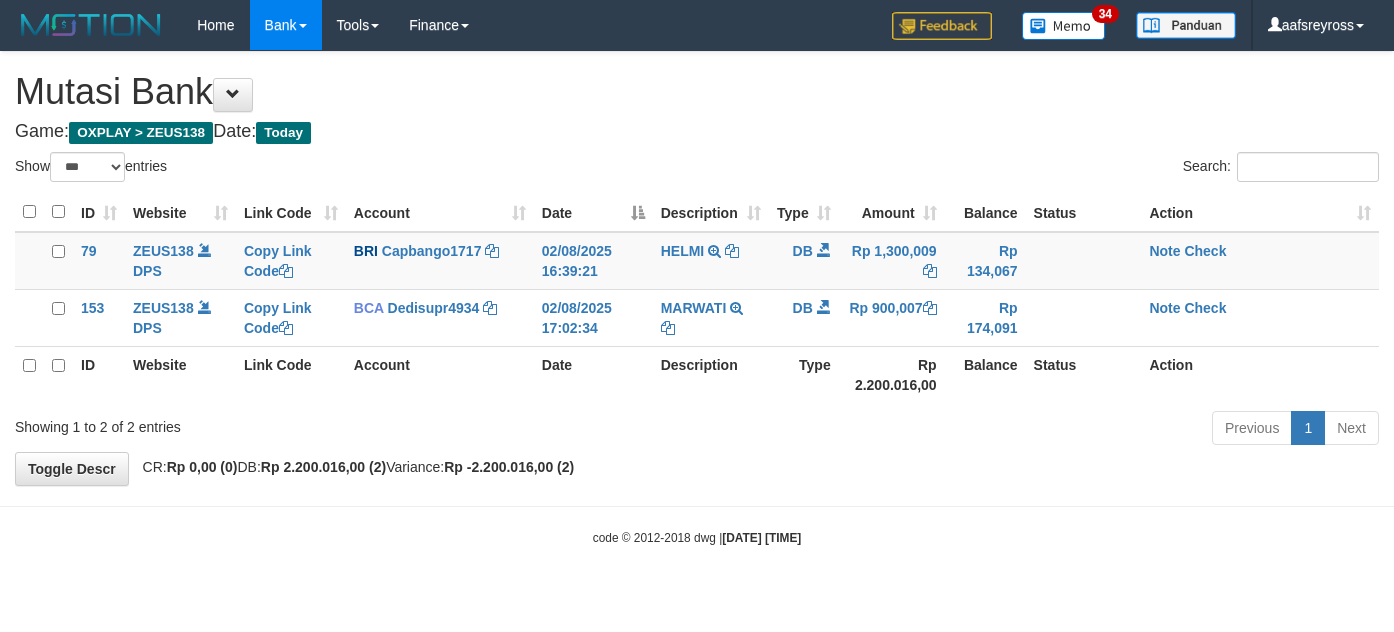 select on "***" 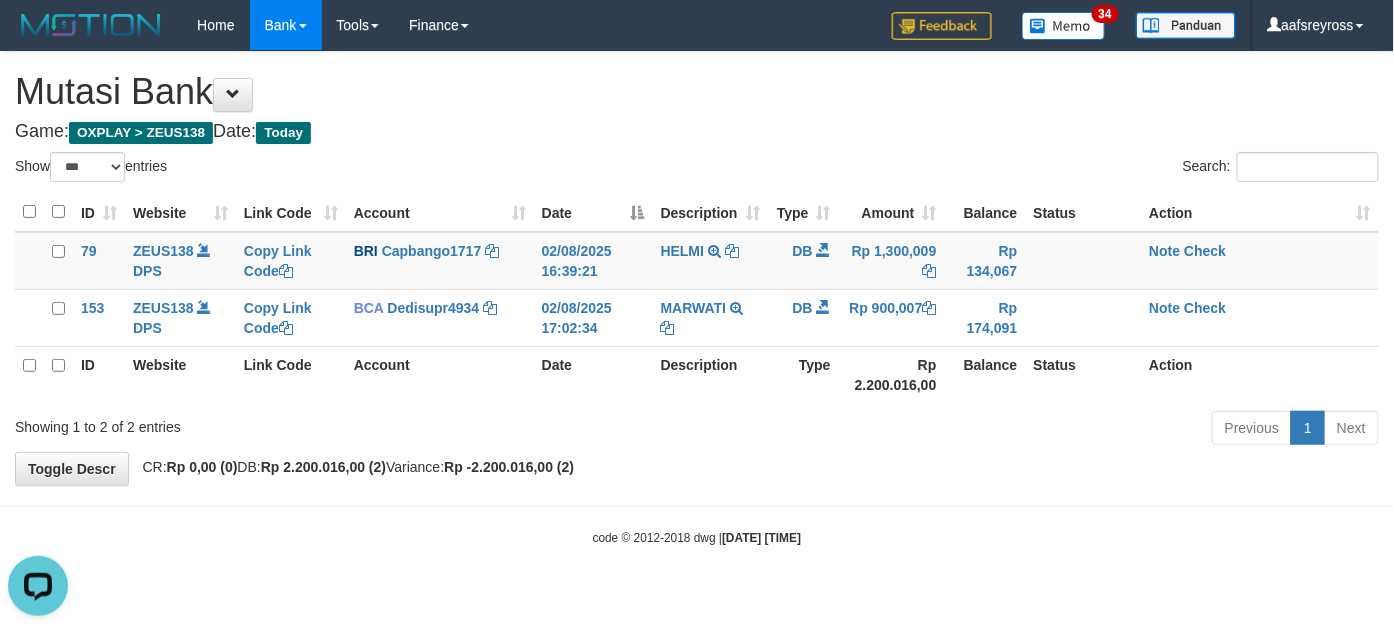 scroll, scrollTop: 0, scrollLeft: 0, axis: both 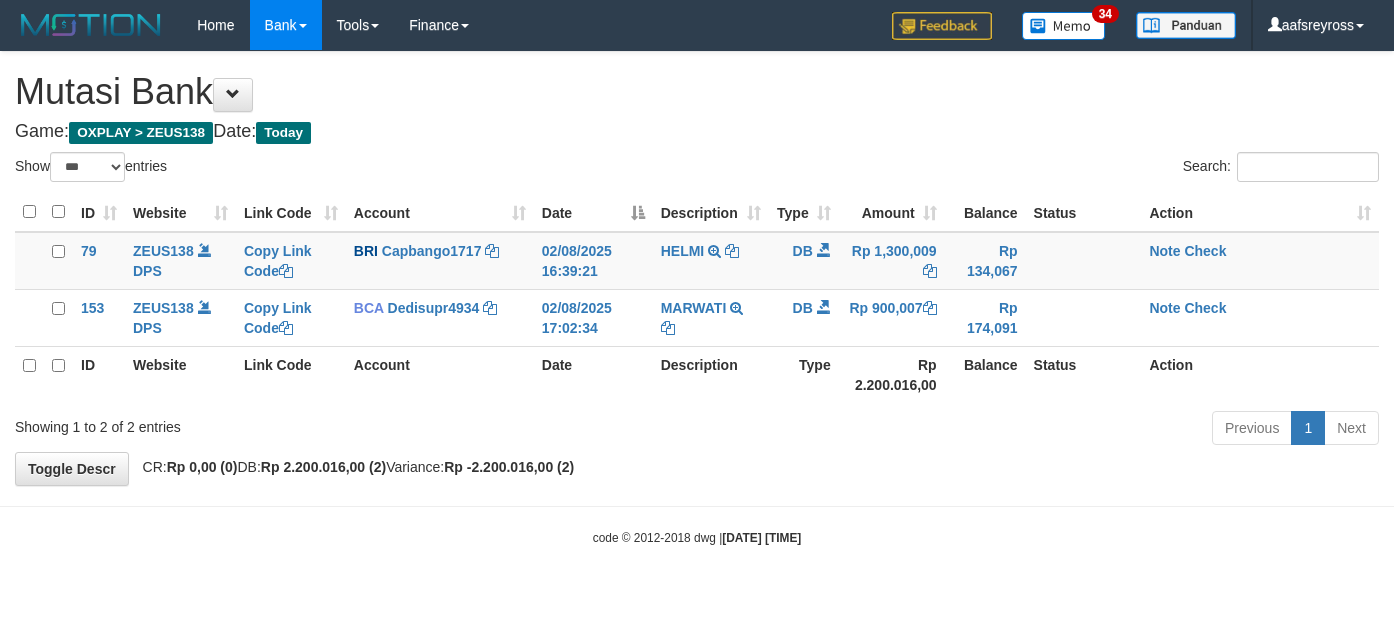 select on "***" 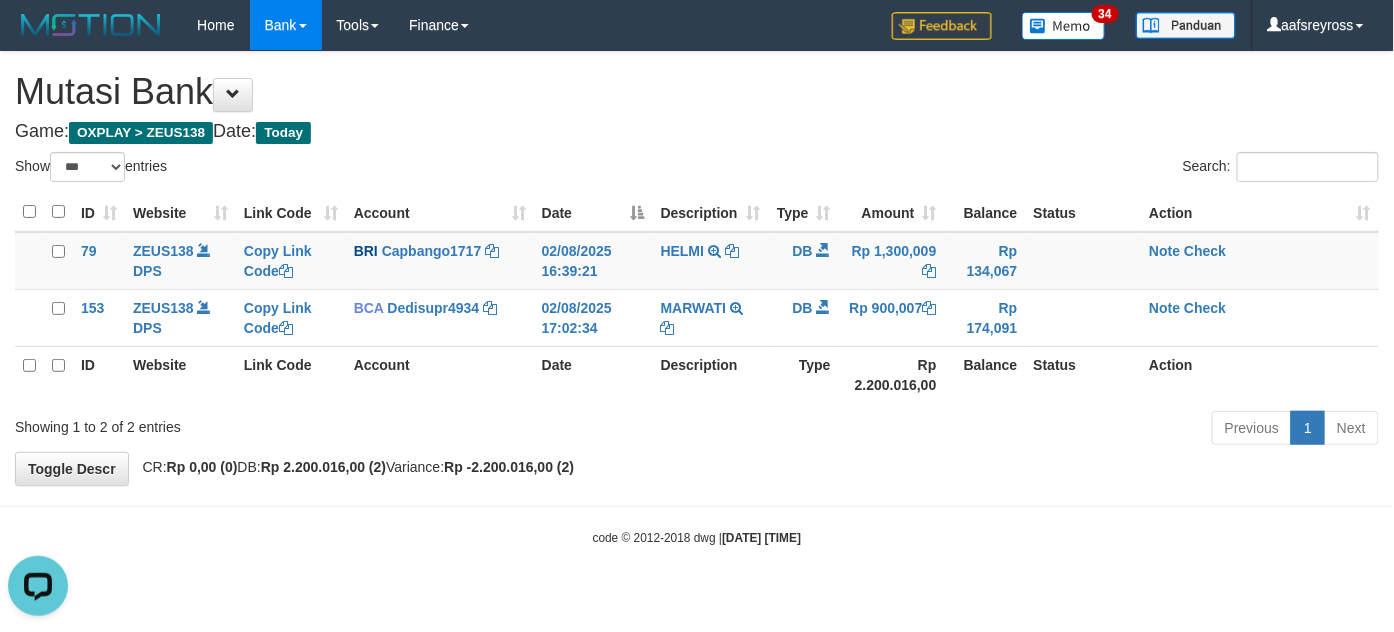 scroll, scrollTop: 0, scrollLeft: 0, axis: both 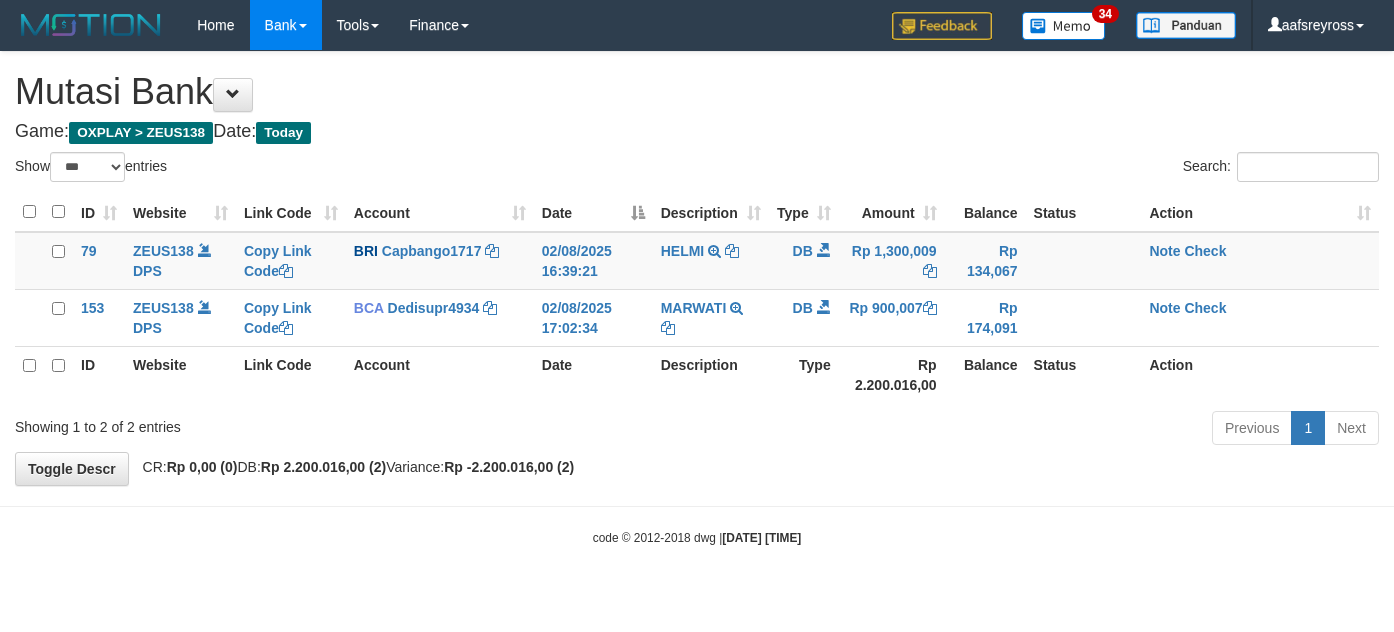 select on "***" 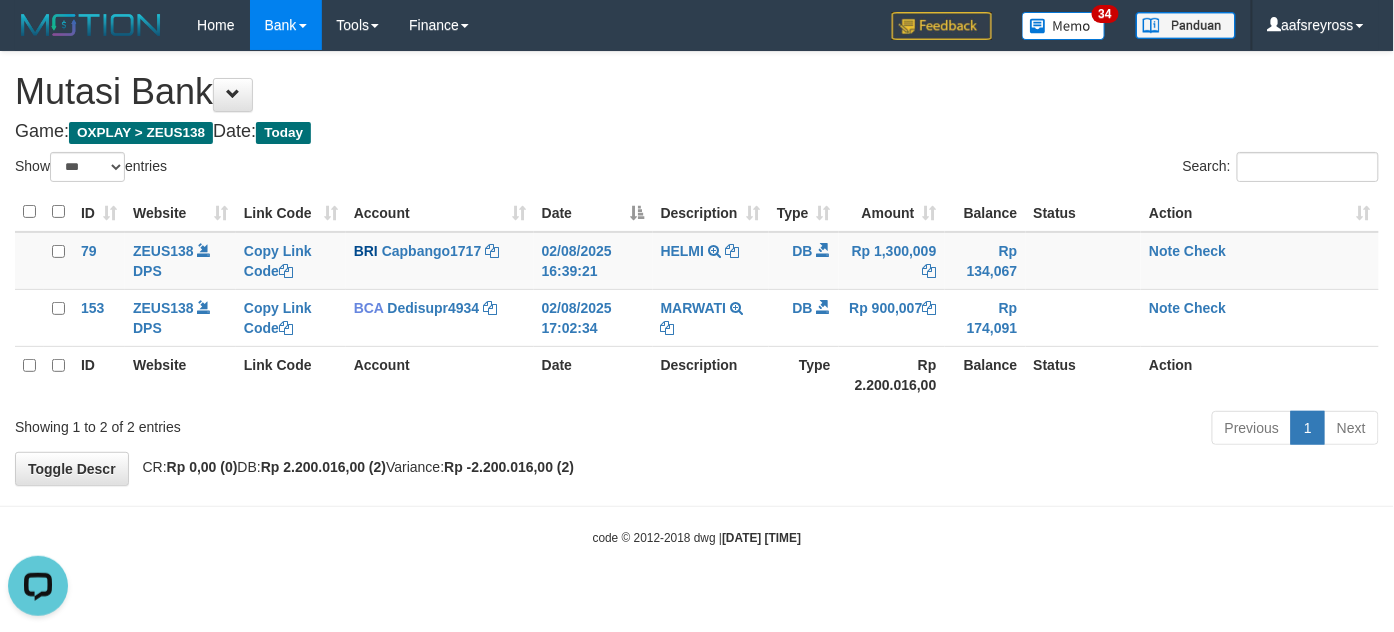 scroll, scrollTop: 0, scrollLeft: 0, axis: both 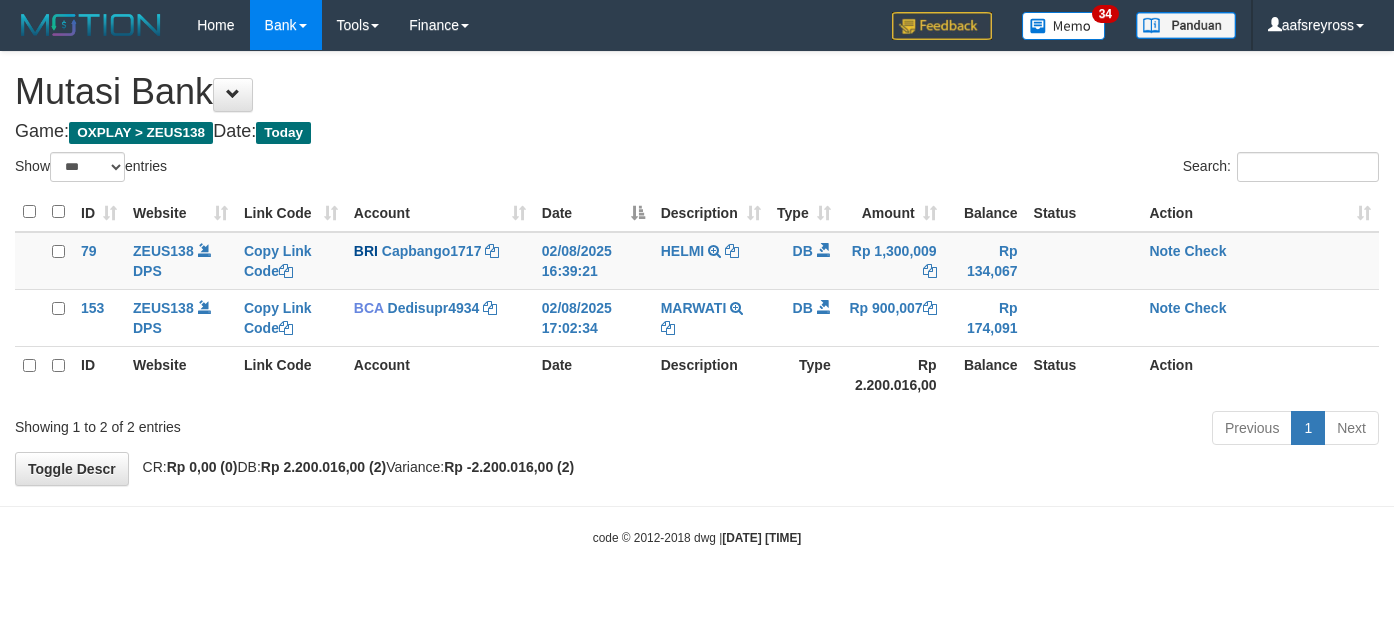 select on "***" 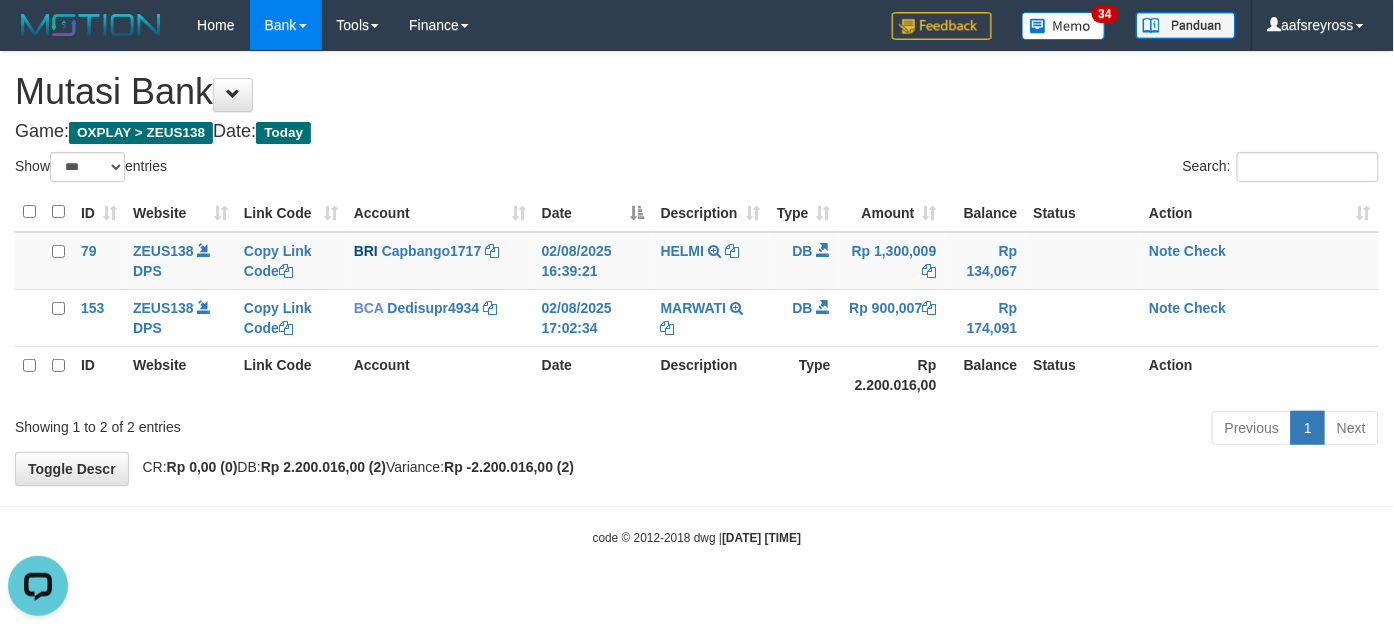 scroll, scrollTop: 0, scrollLeft: 0, axis: both 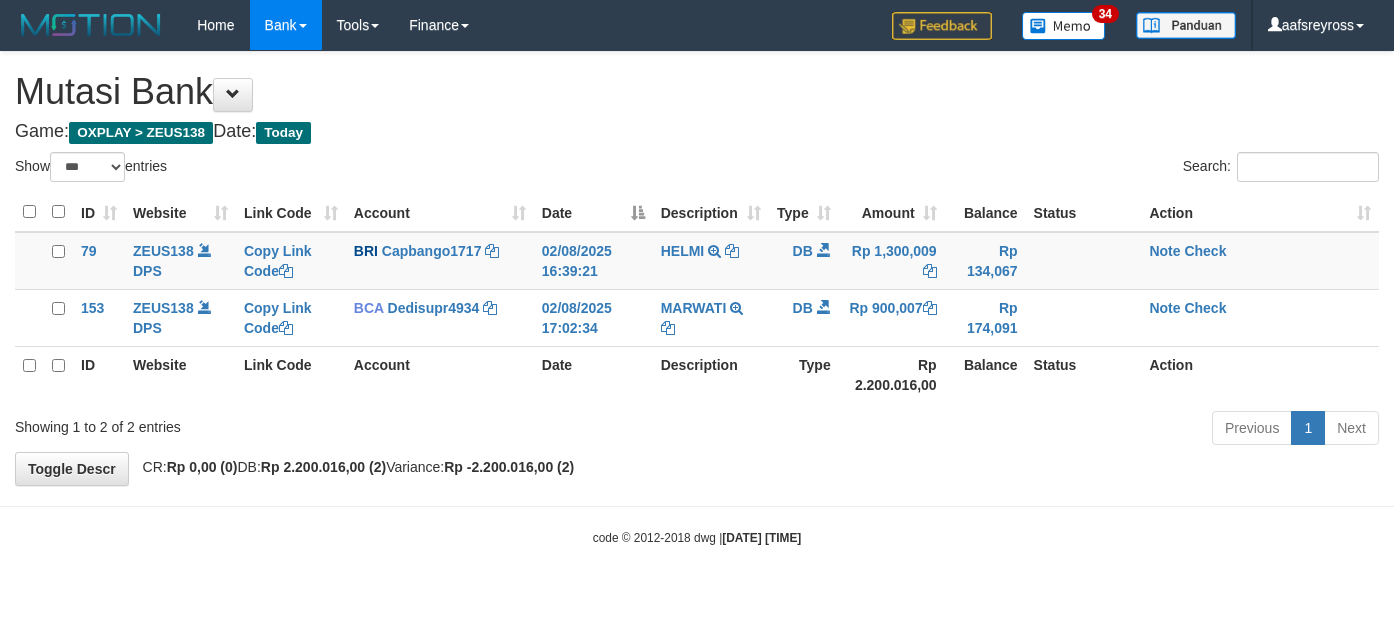 select on "***" 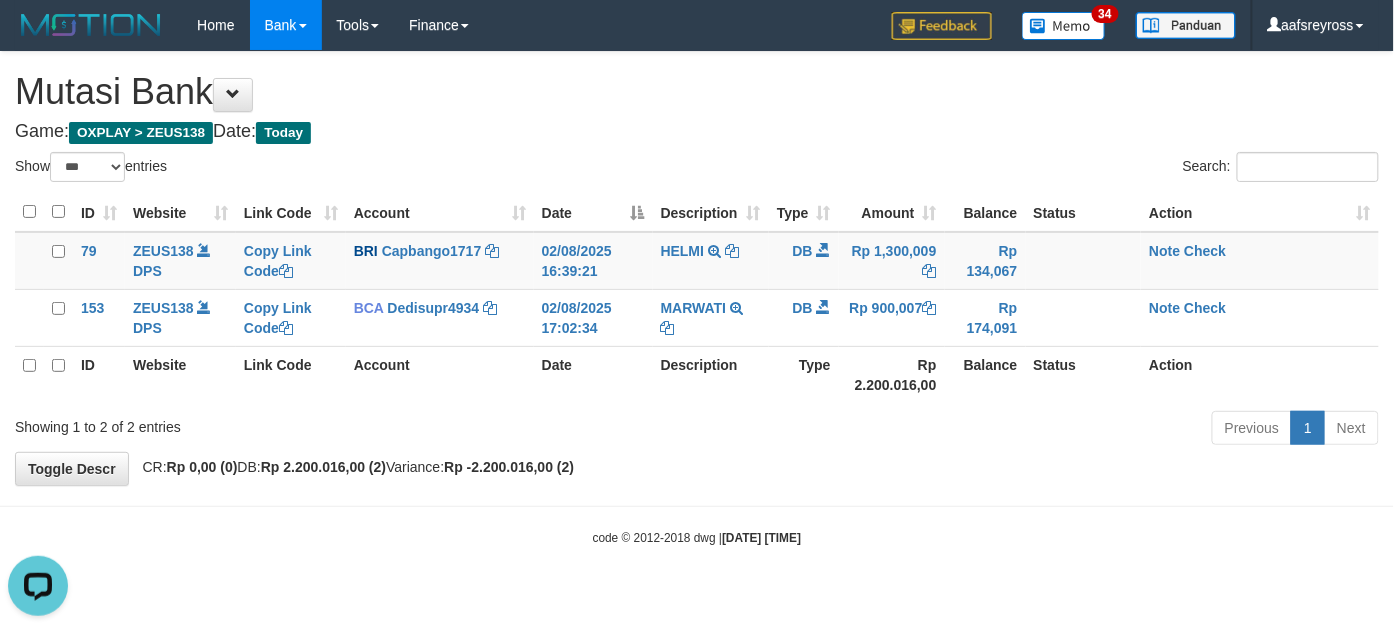 scroll, scrollTop: 0, scrollLeft: 0, axis: both 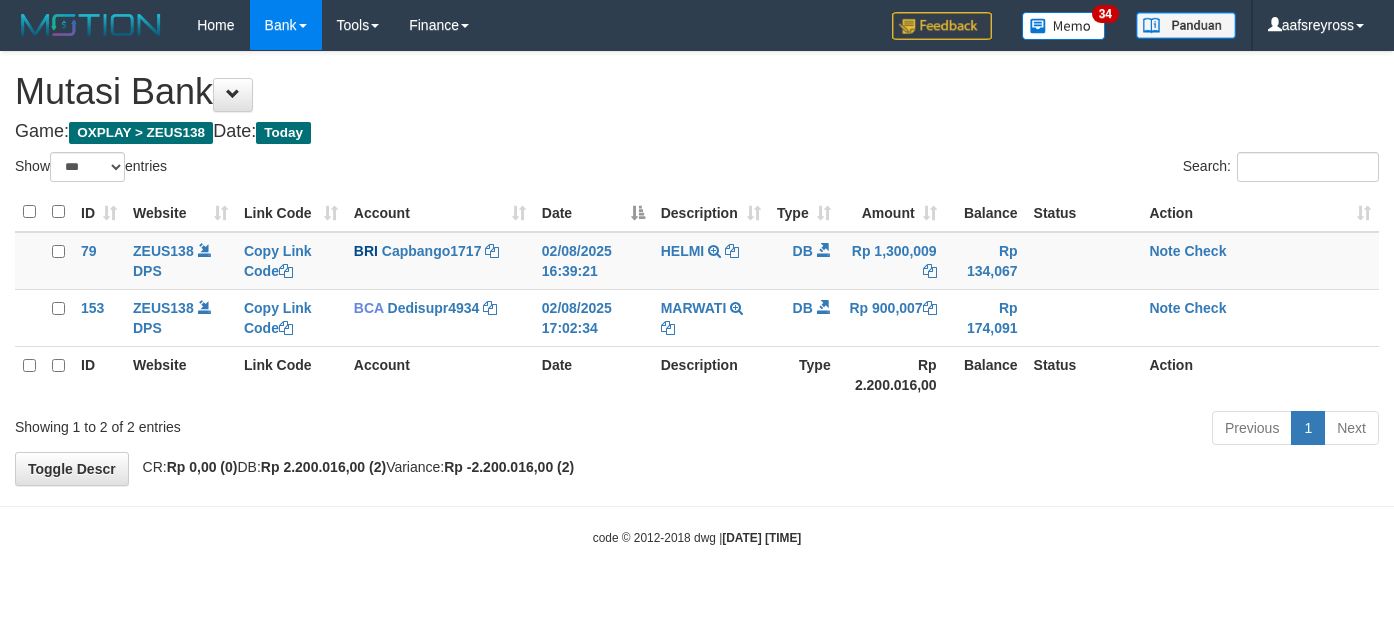 select on "***" 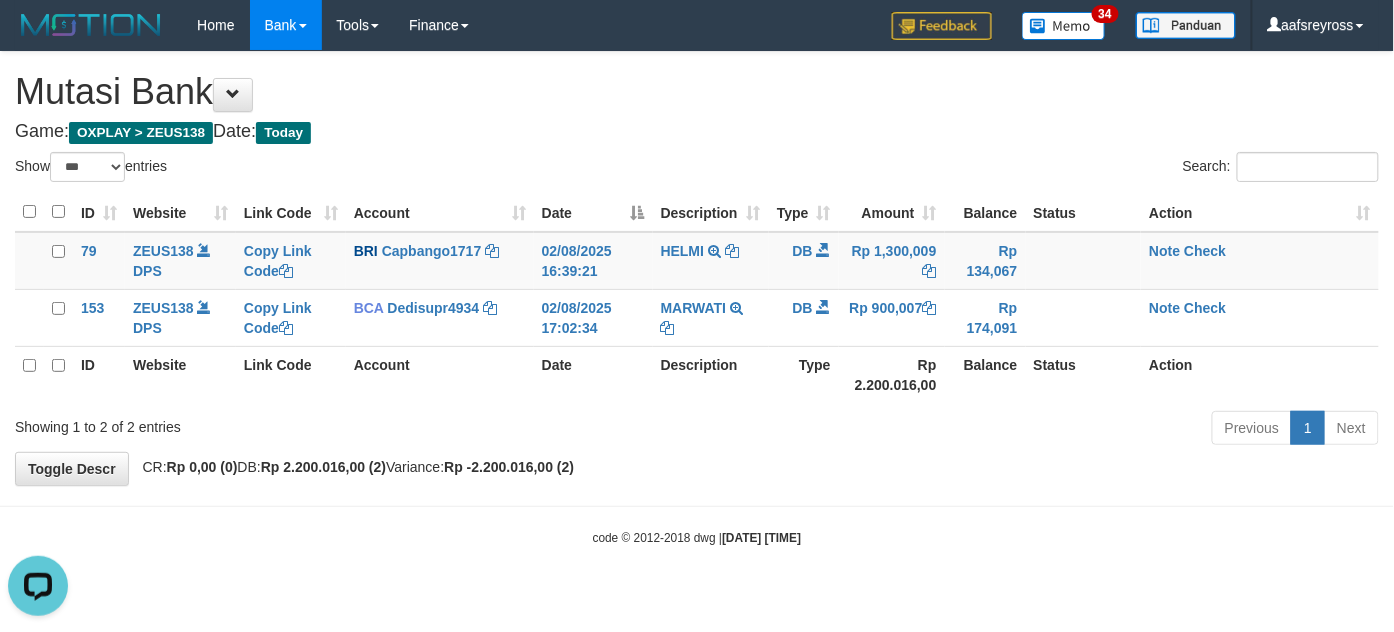 scroll, scrollTop: 0, scrollLeft: 0, axis: both 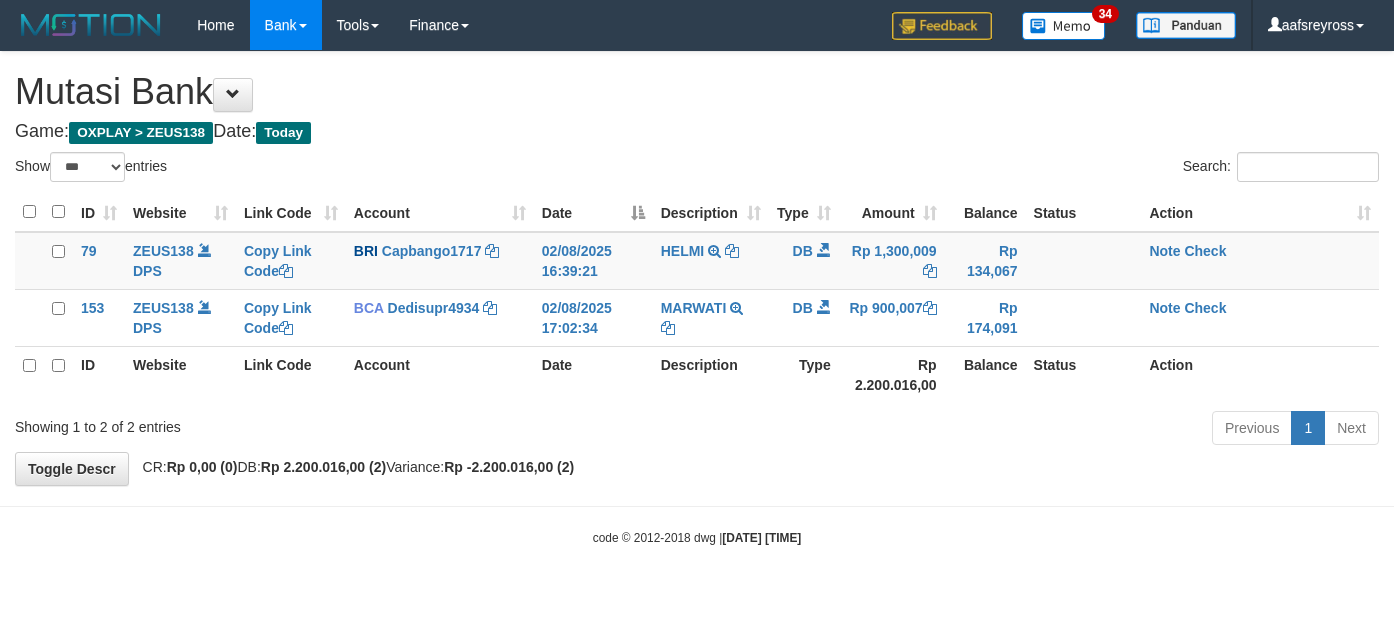 select on "***" 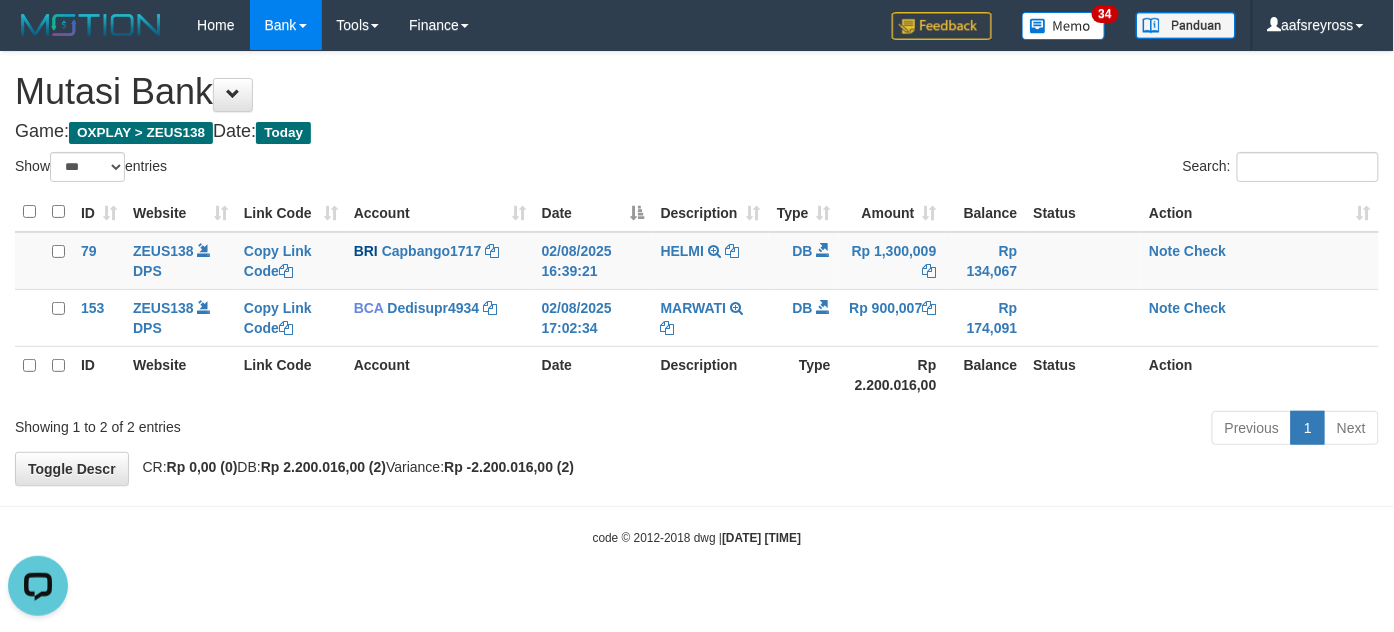 scroll, scrollTop: 0, scrollLeft: 0, axis: both 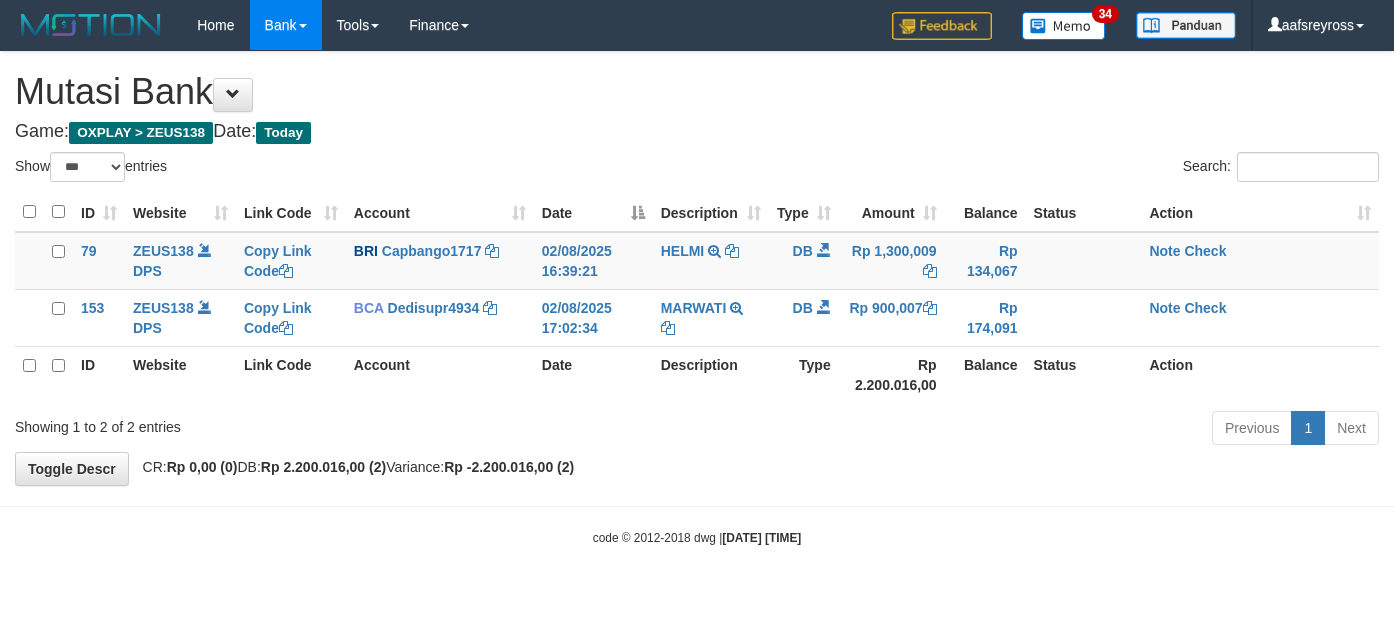 select on "***" 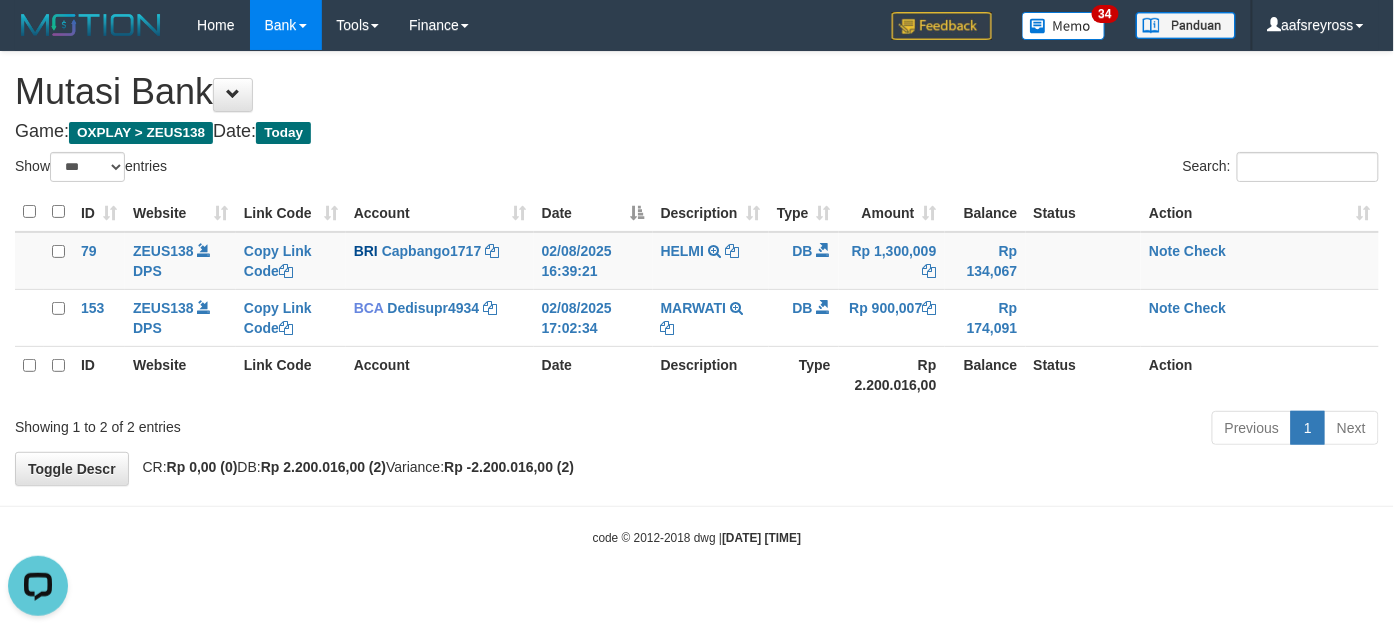 scroll, scrollTop: 0, scrollLeft: 0, axis: both 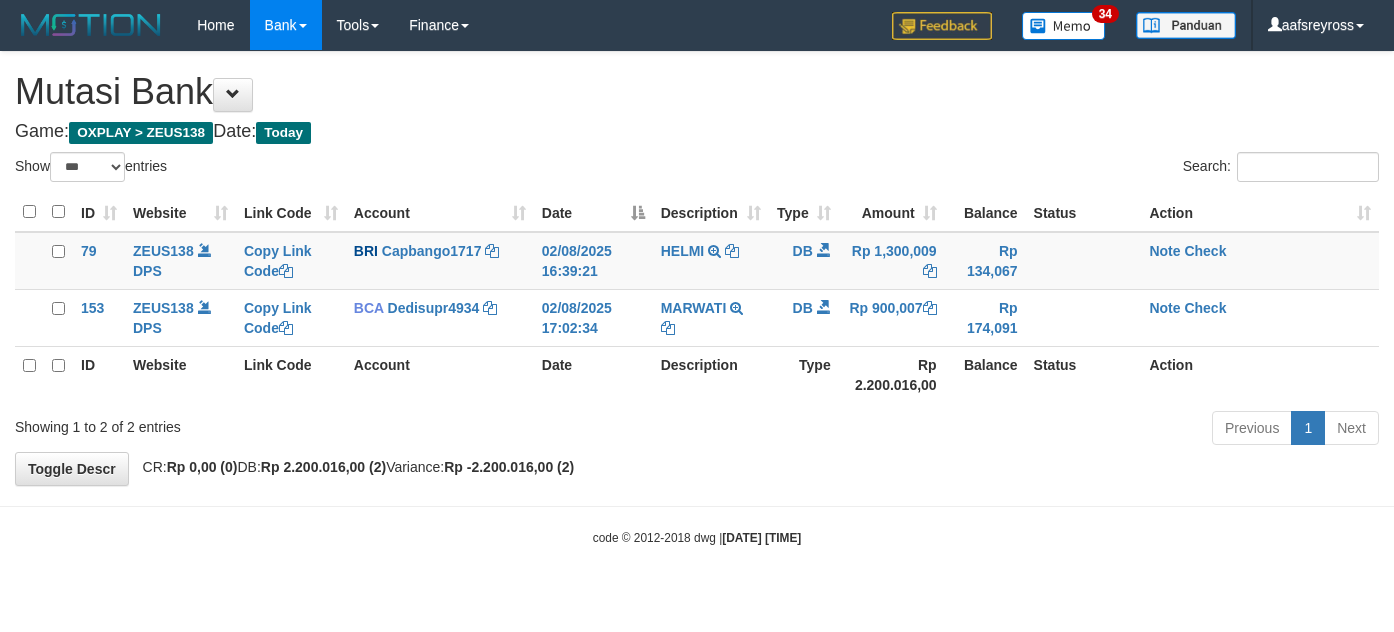select on "***" 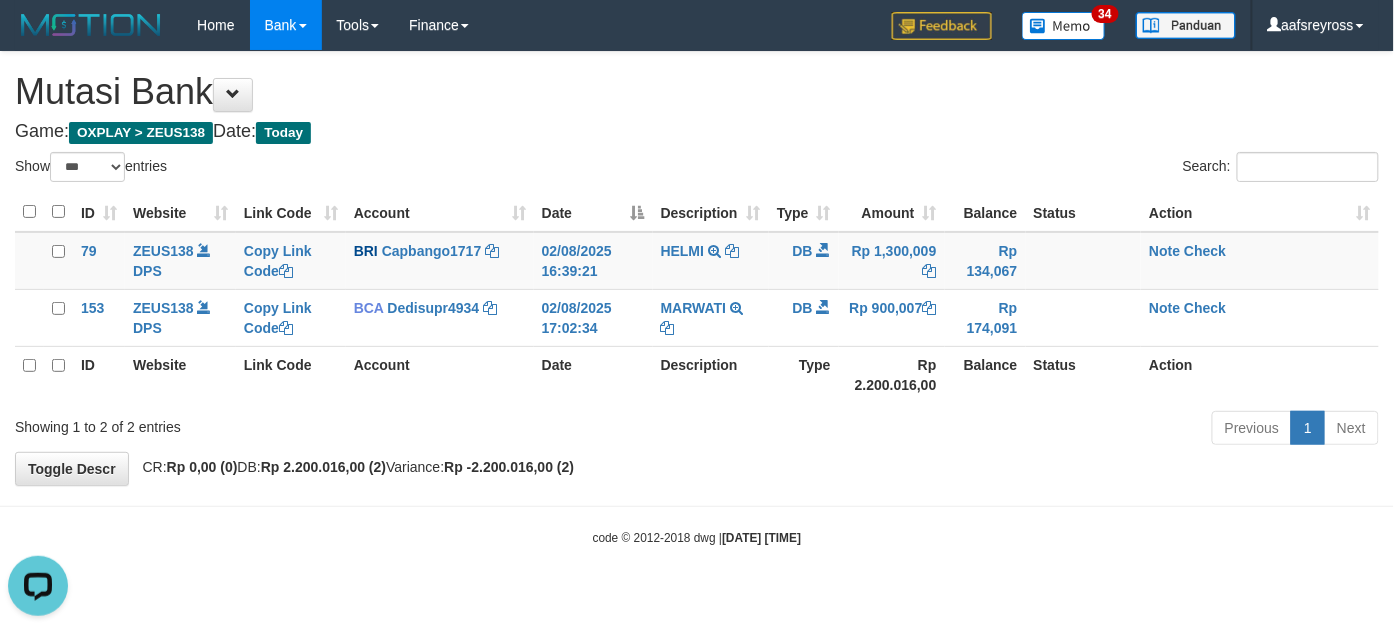 scroll, scrollTop: 0, scrollLeft: 0, axis: both 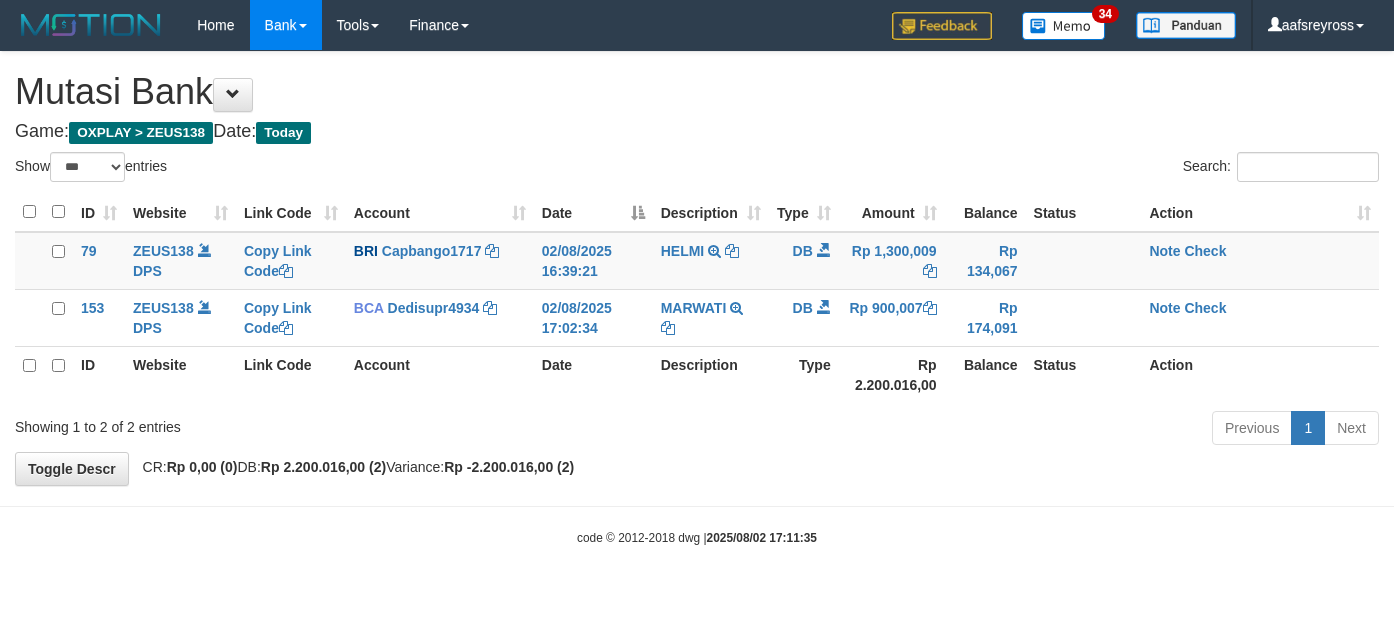 select on "***" 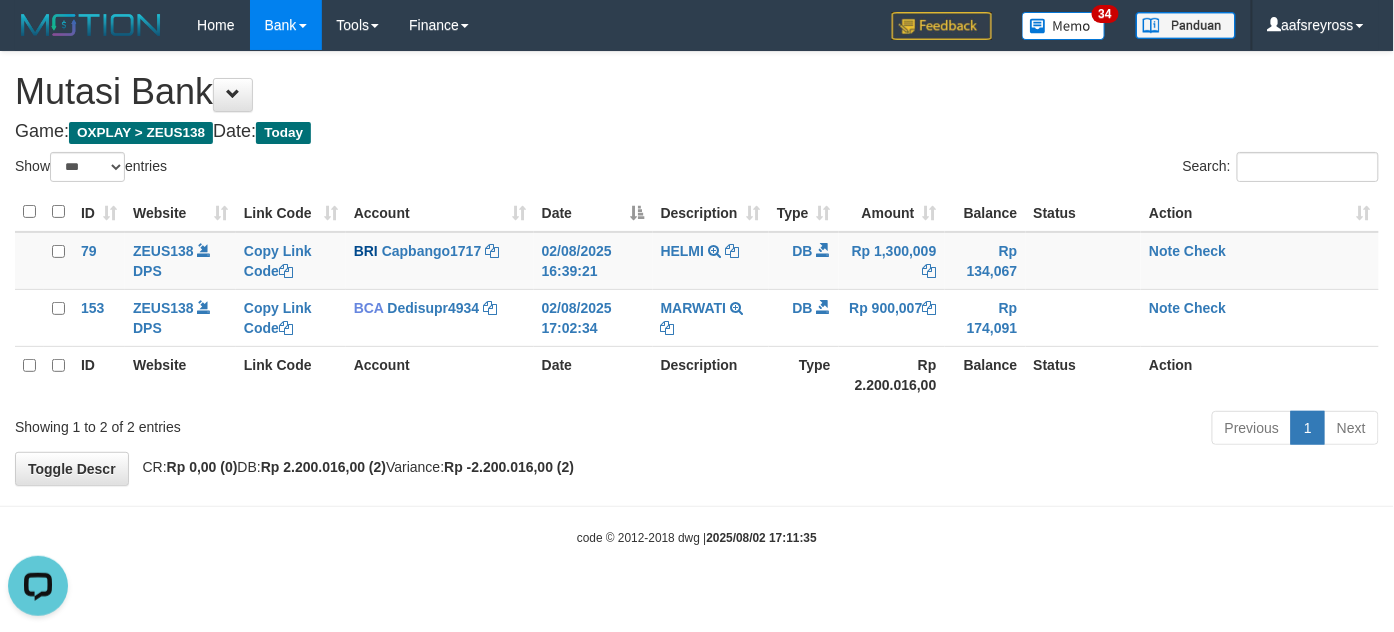 scroll, scrollTop: 0, scrollLeft: 0, axis: both 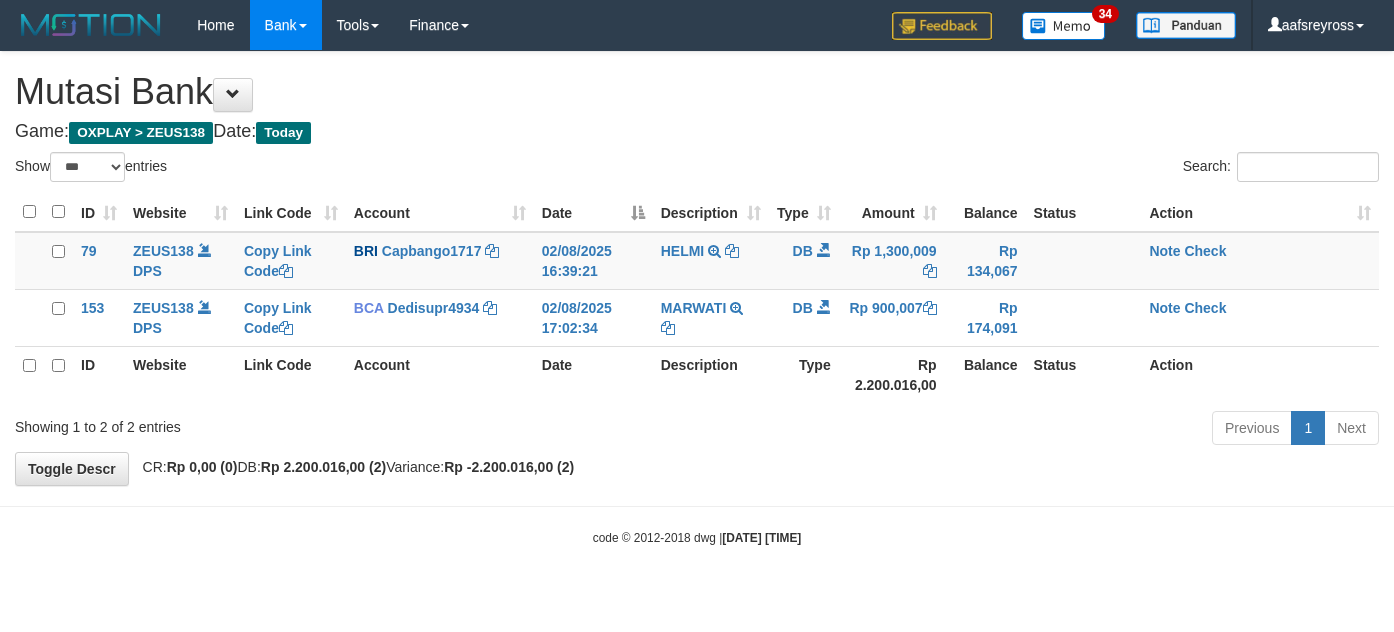 select on "***" 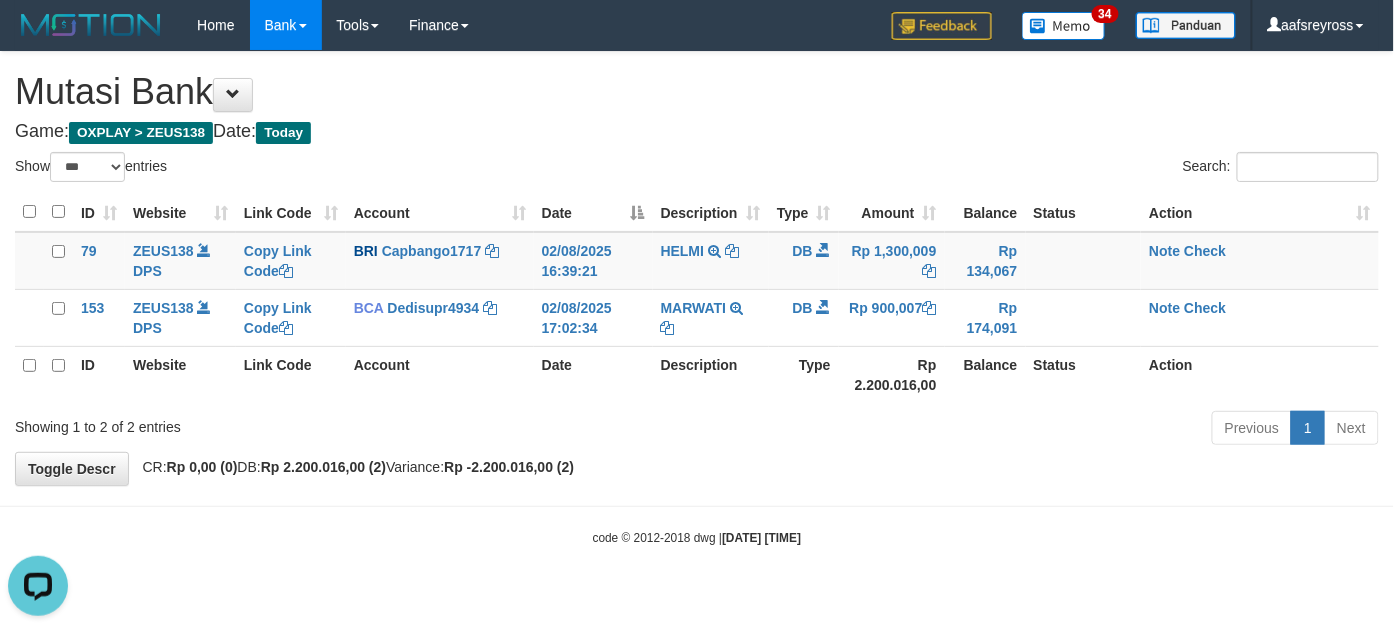 scroll, scrollTop: 0, scrollLeft: 0, axis: both 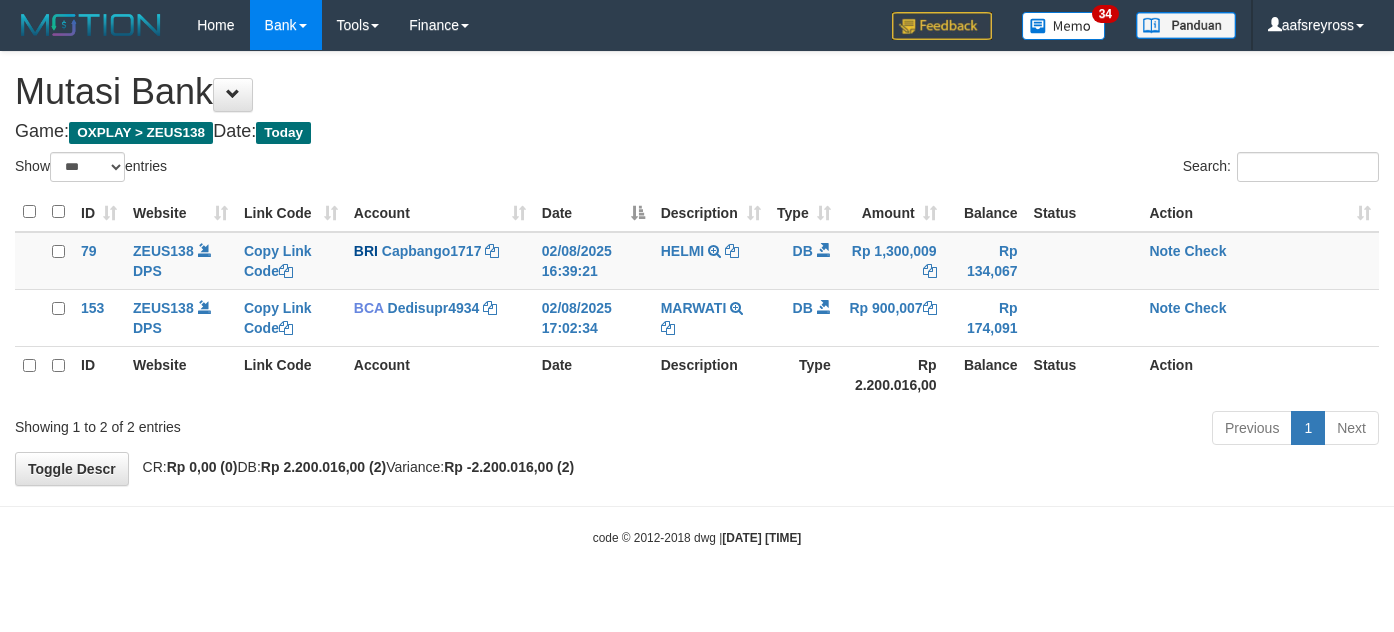 select on "***" 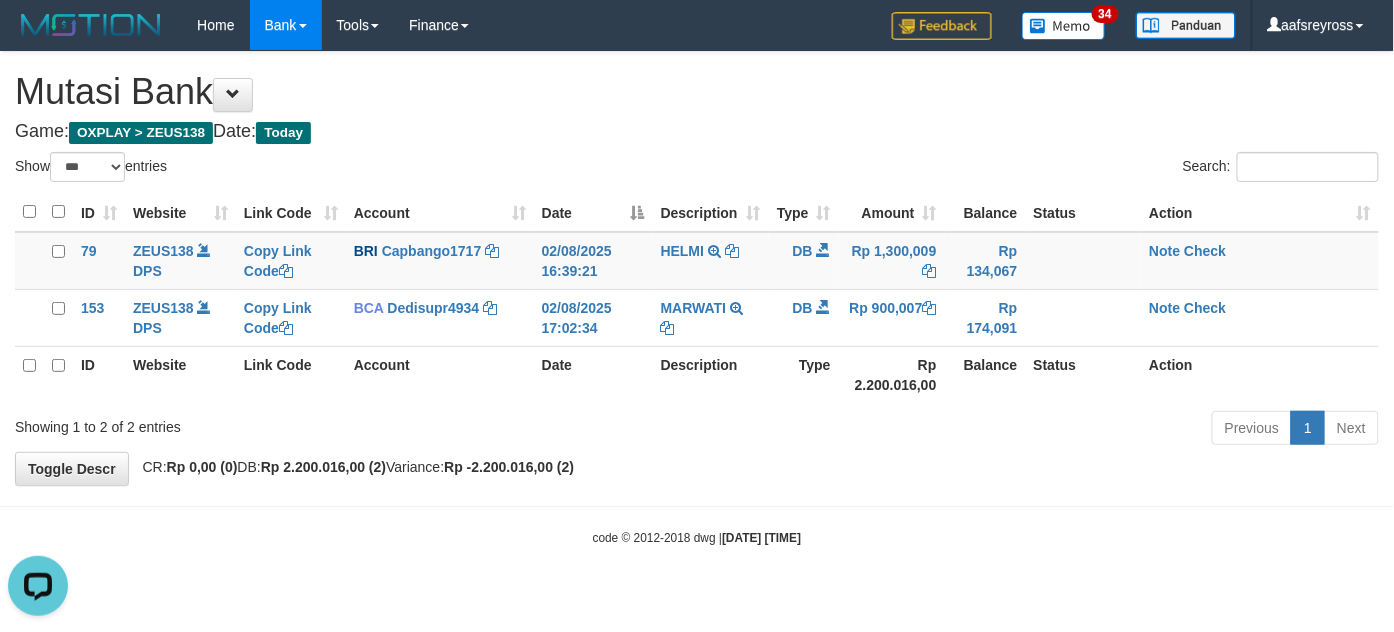 scroll, scrollTop: 0, scrollLeft: 0, axis: both 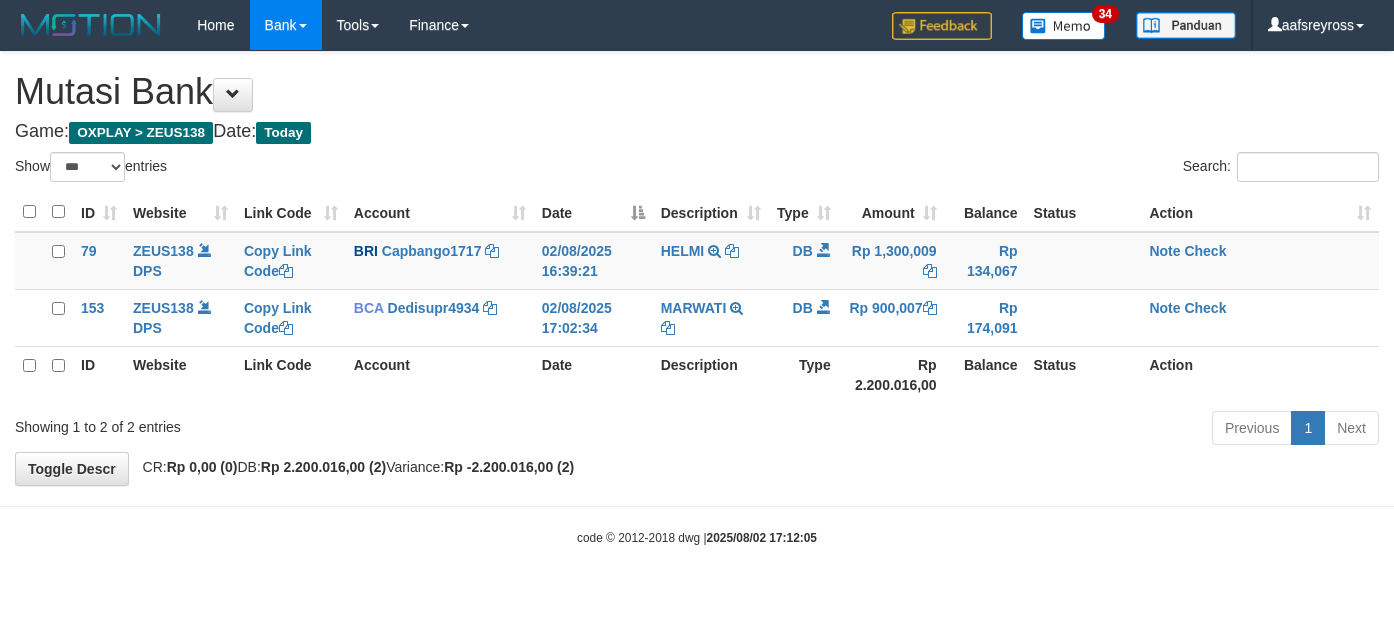 select on "***" 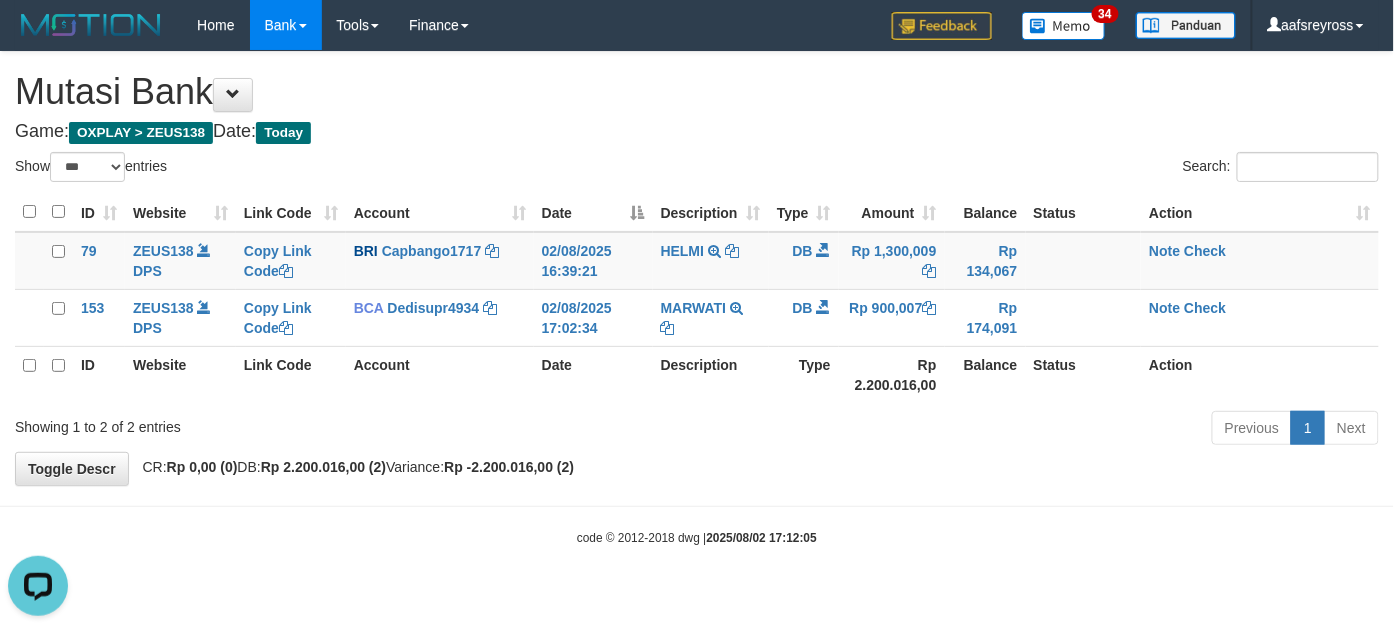 scroll, scrollTop: 0, scrollLeft: 0, axis: both 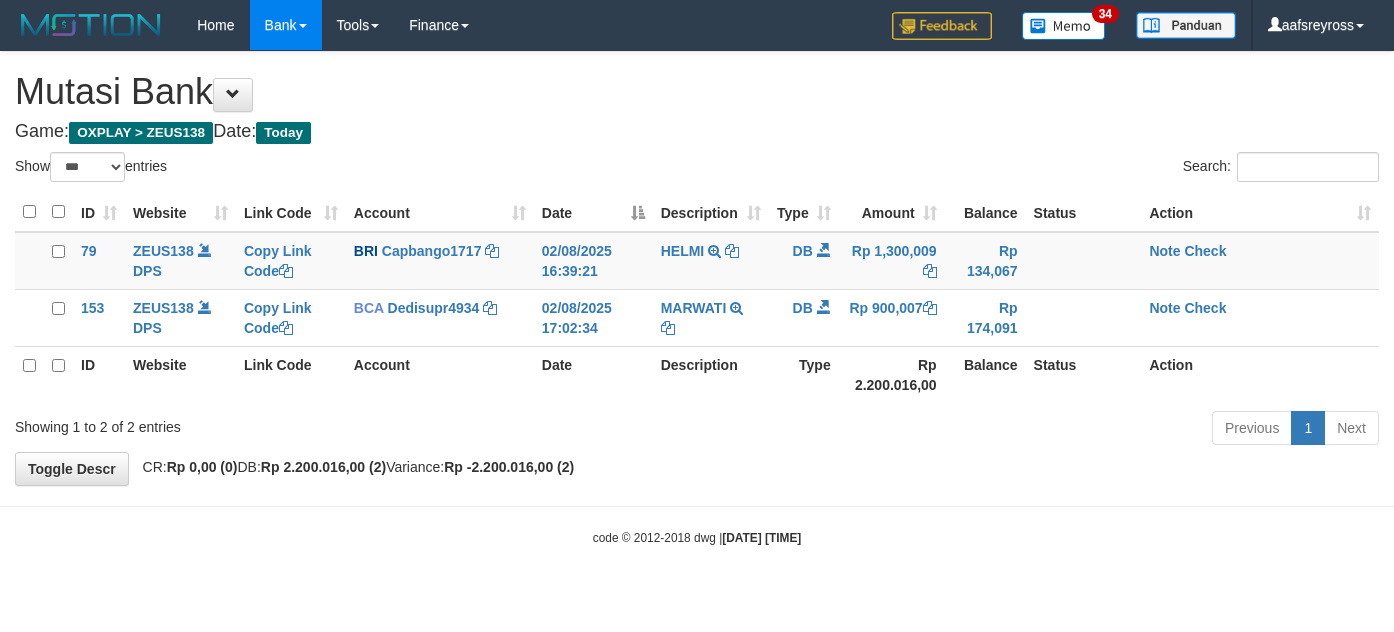select on "***" 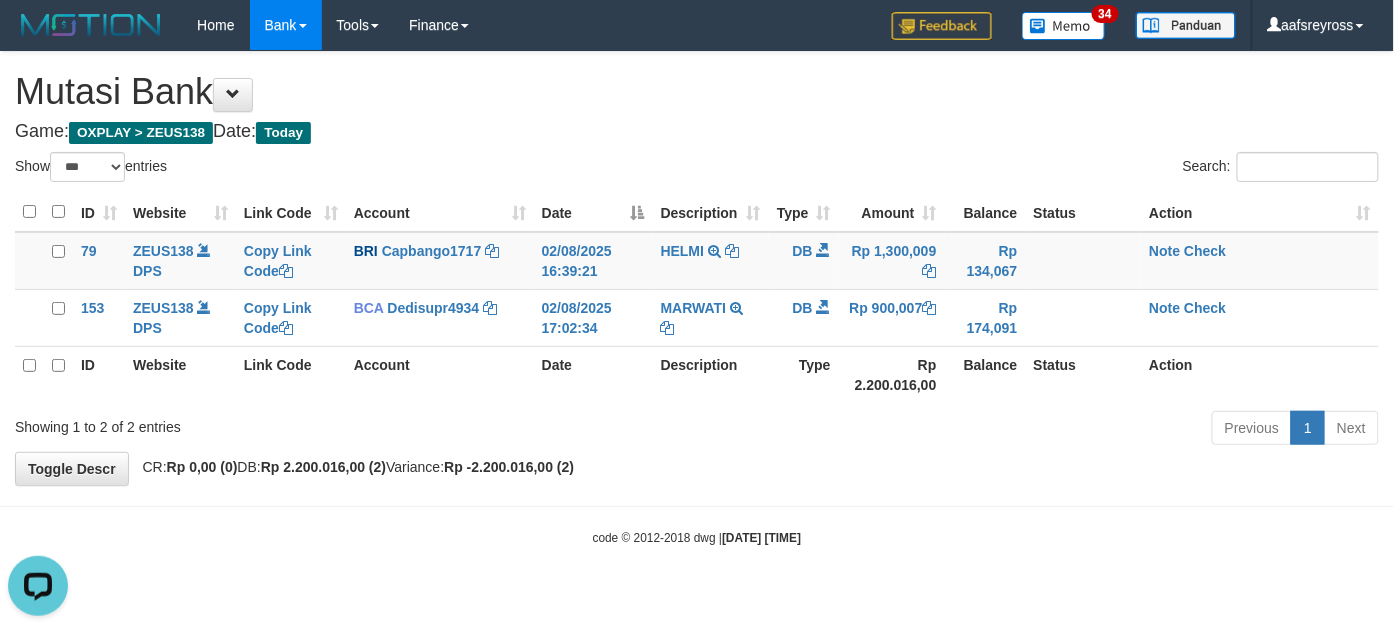 scroll, scrollTop: 0, scrollLeft: 0, axis: both 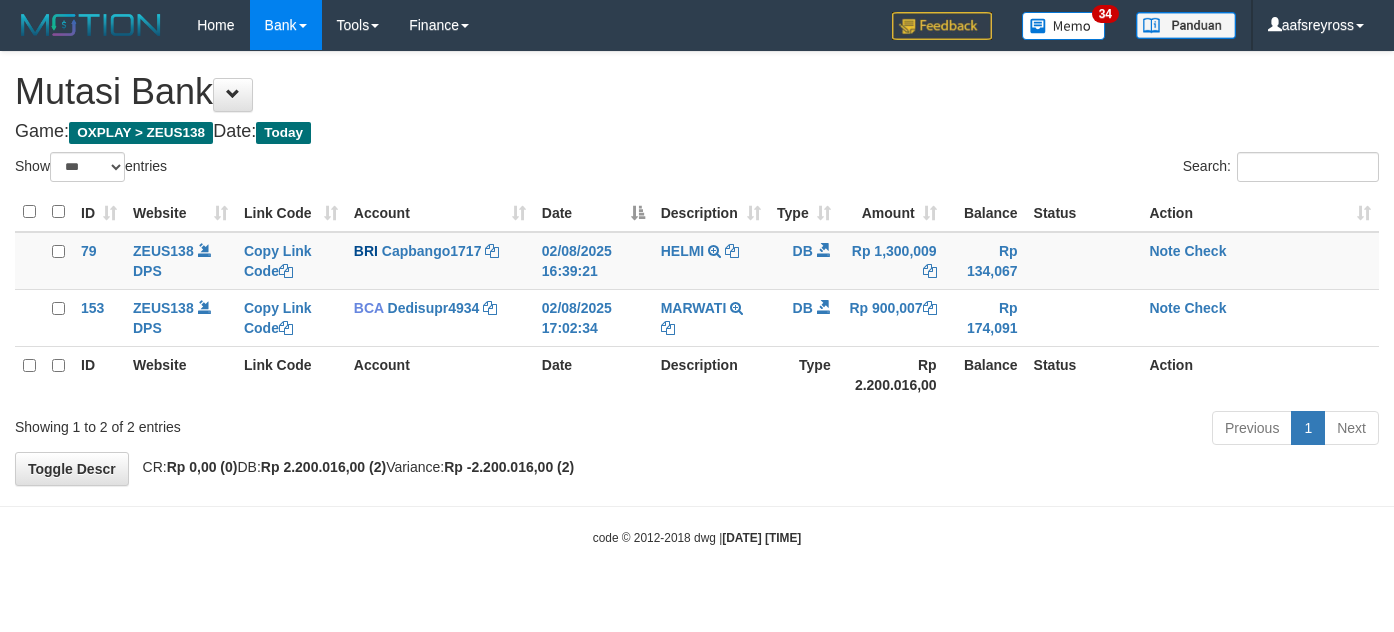 select on "***" 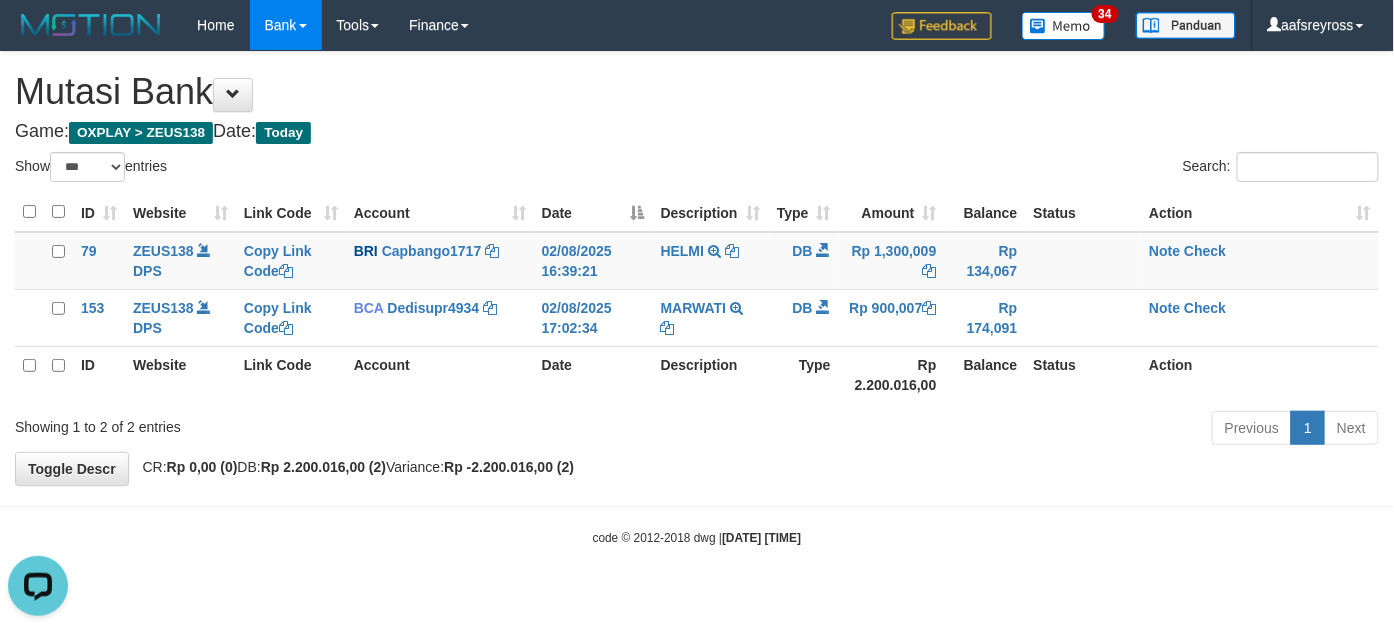 scroll, scrollTop: 0, scrollLeft: 0, axis: both 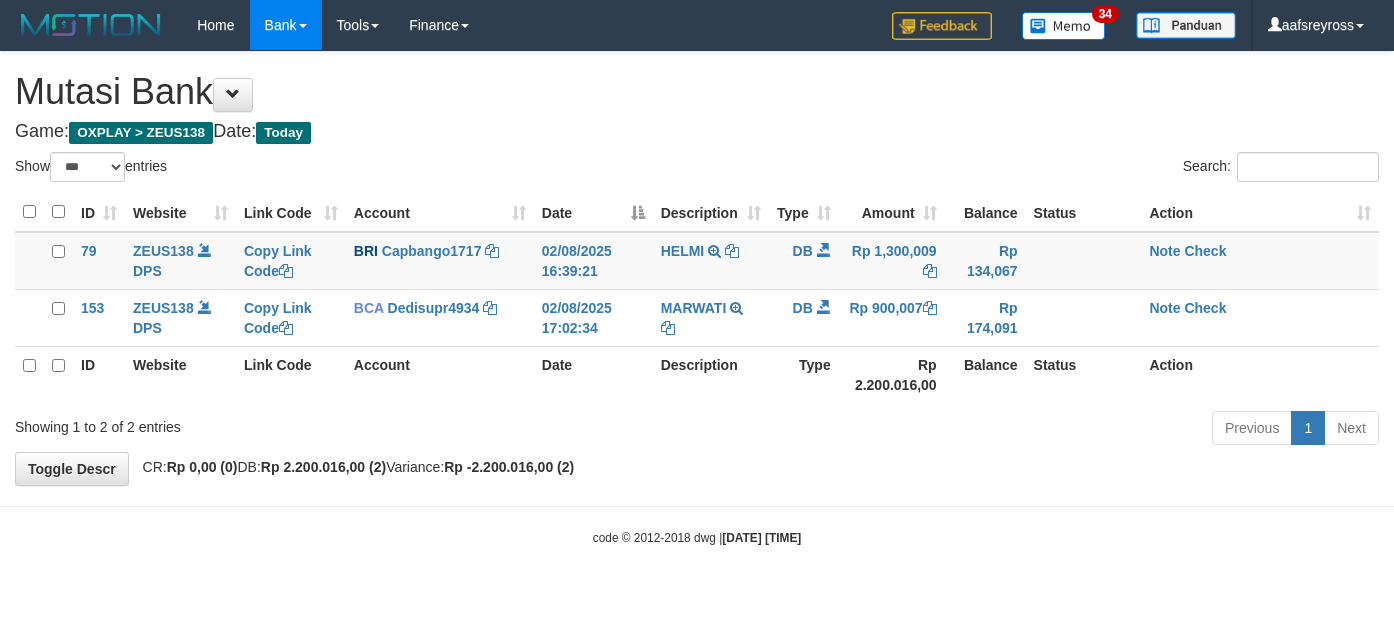select on "***" 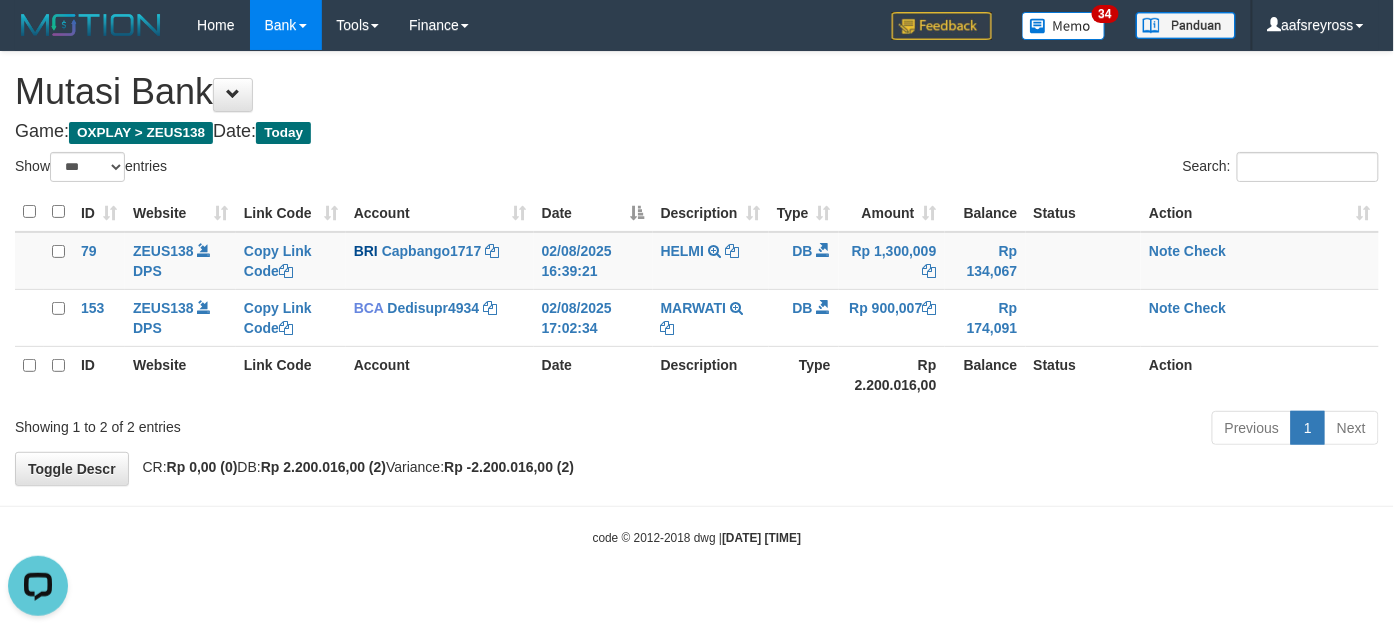 scroll, scrollTop: 0, scrollLeft: 0, axis: both 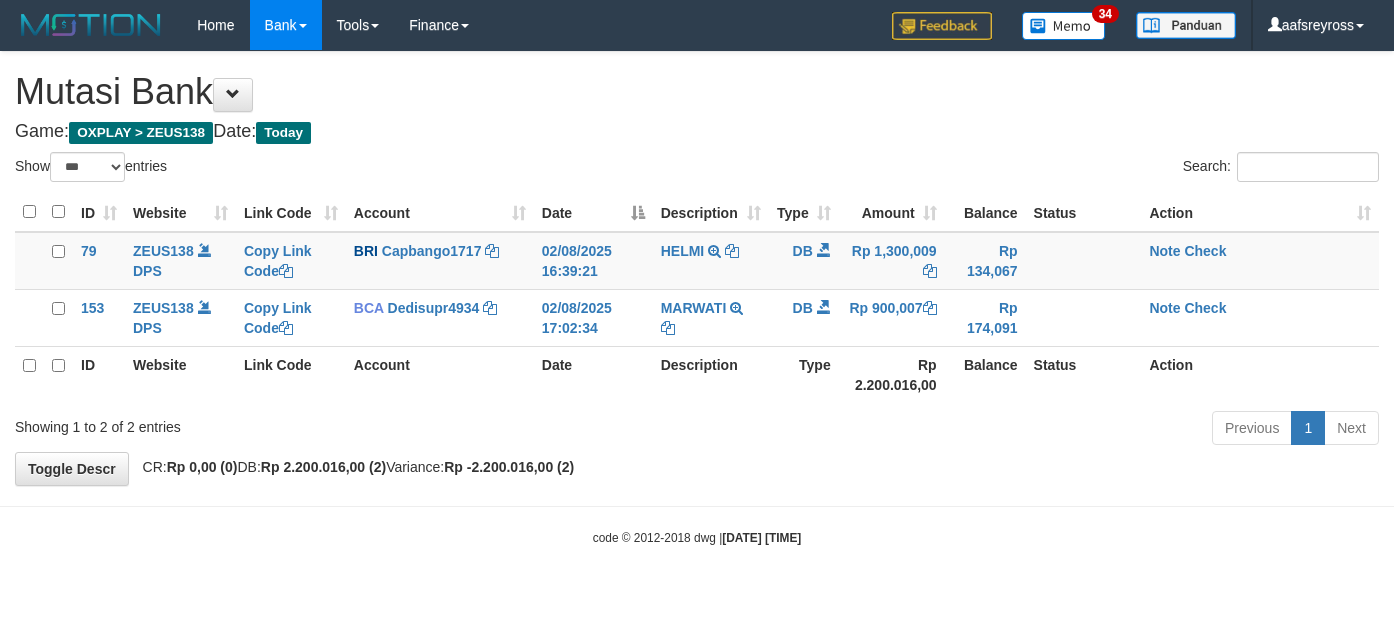 select on "***" 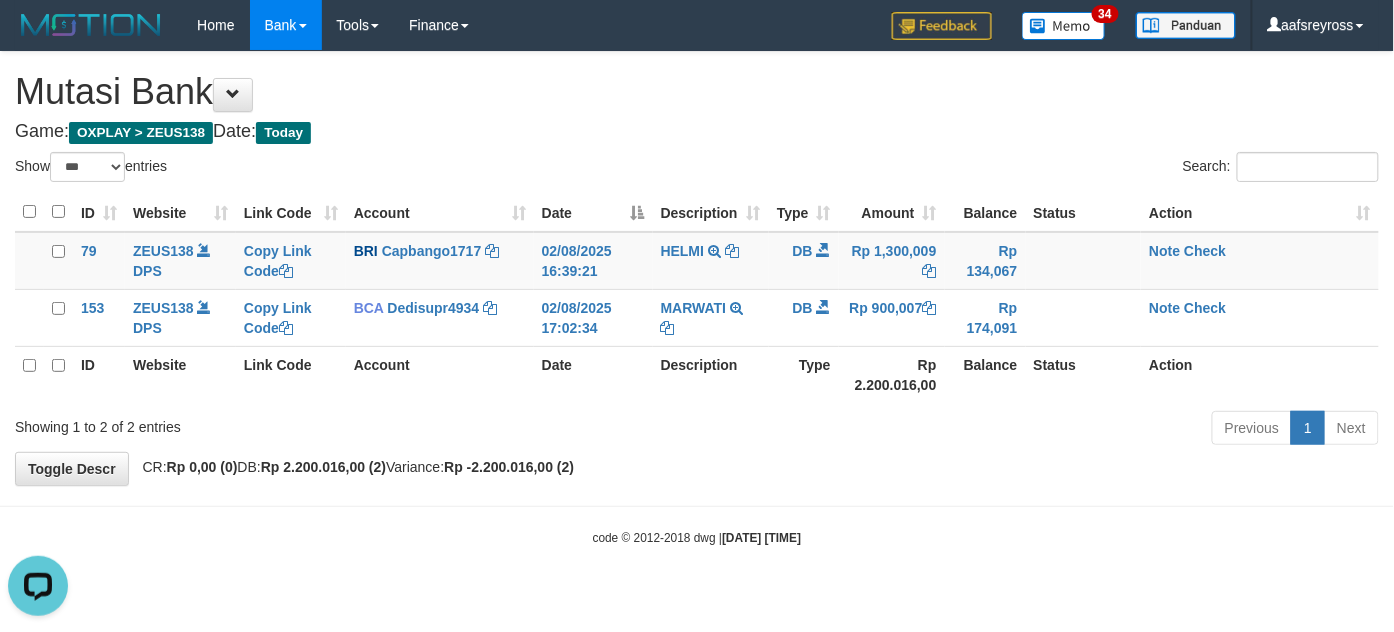 scroll, scrollTop: 0, scrollLeft: 0, axis: both 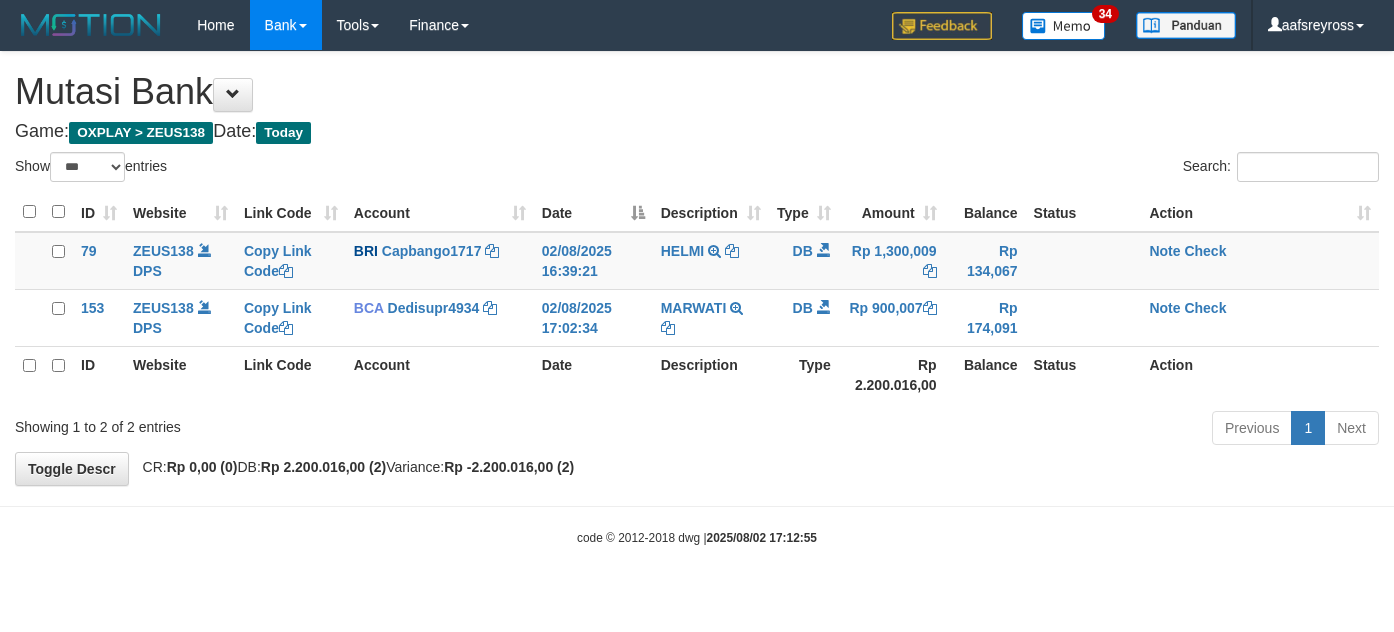 select on "***" 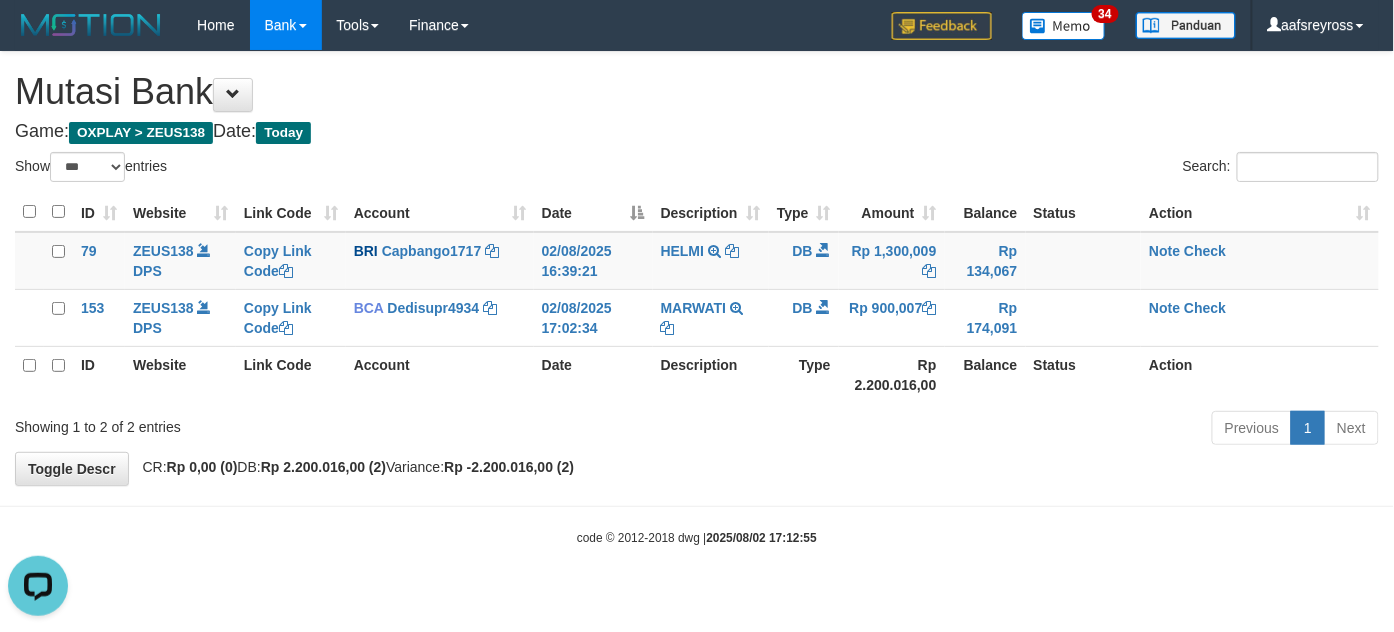 scroll, scrollTop: 0, scrollLeft: 0, axis: both 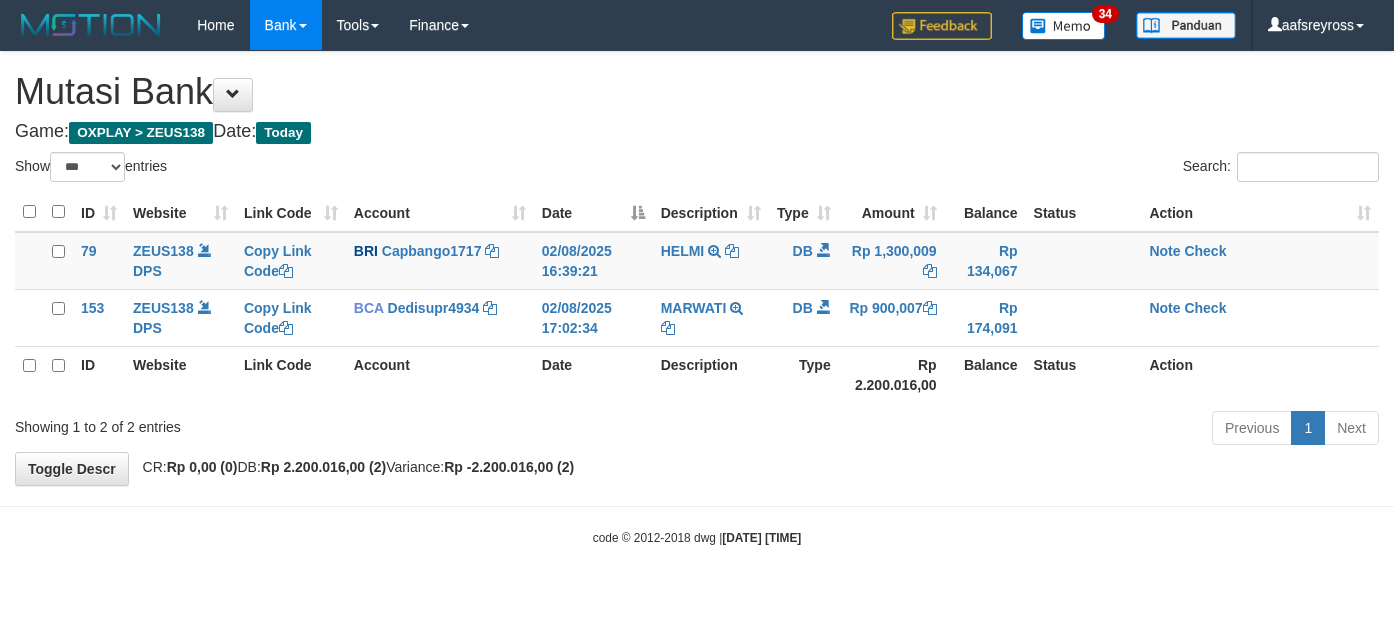 select on "***" 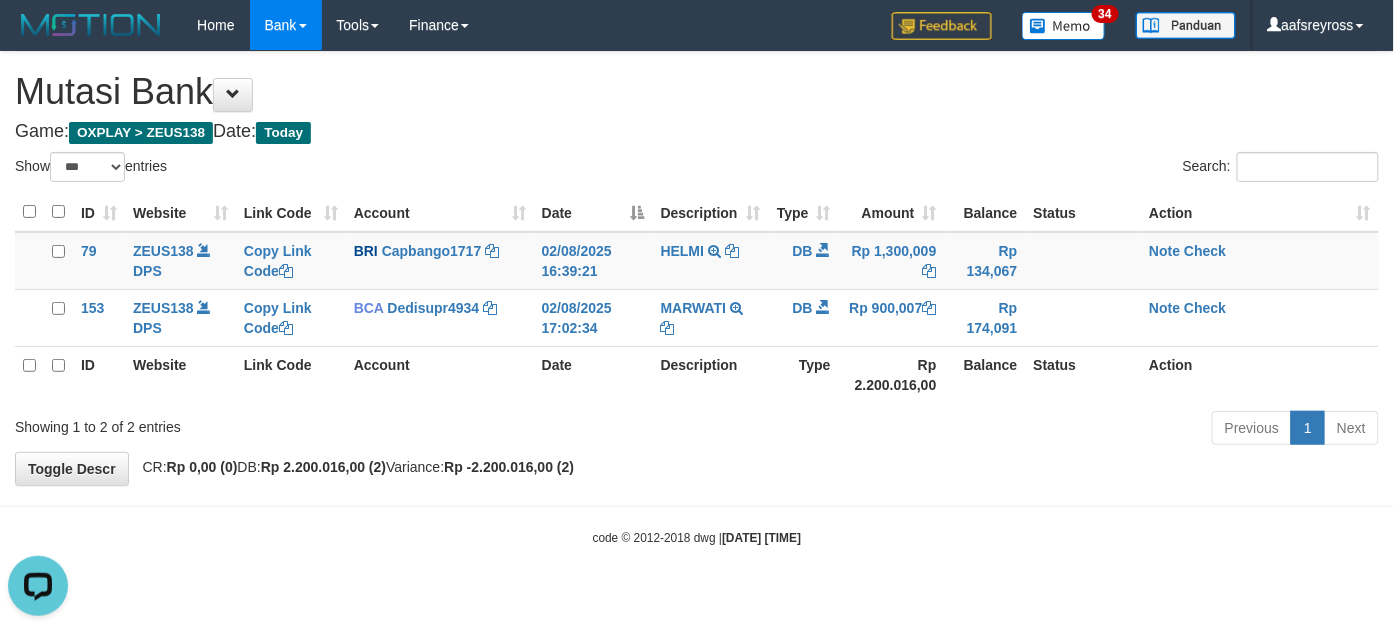 scroll, scrollTop: 0, scrollLeft: 0, axis: both 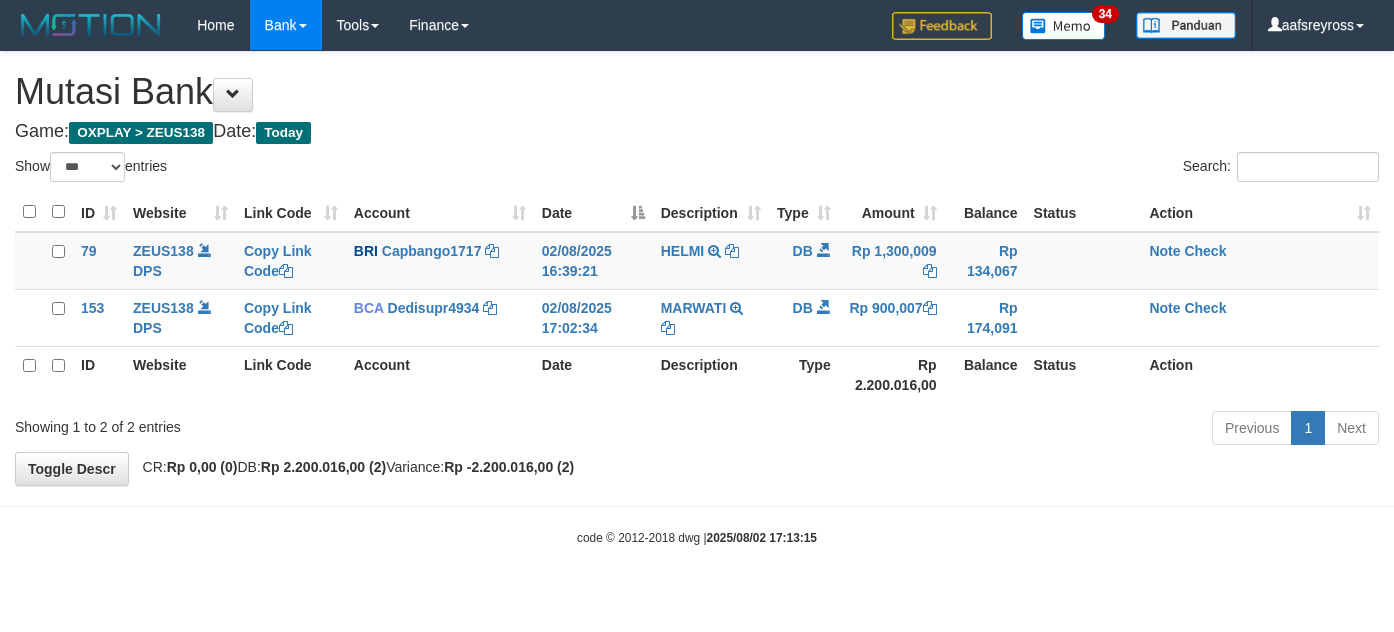 select on "***" 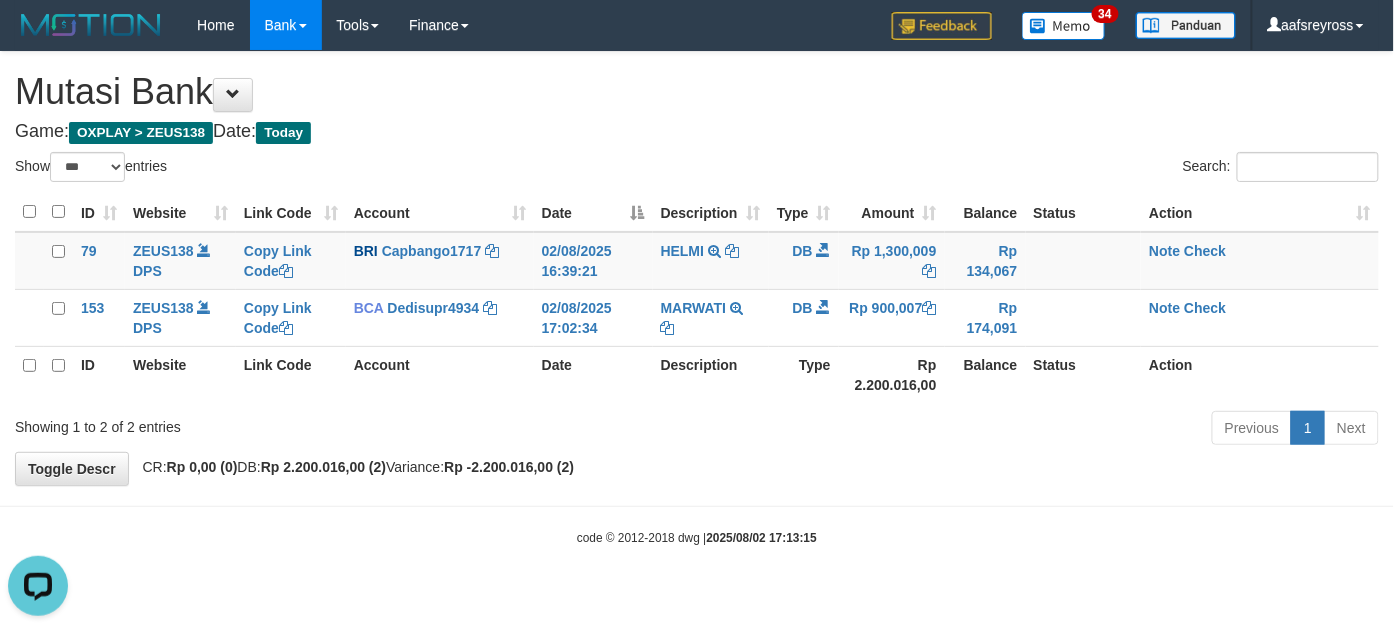 scroll, scrollTop: 0, scrollLeft: 0, axis: both 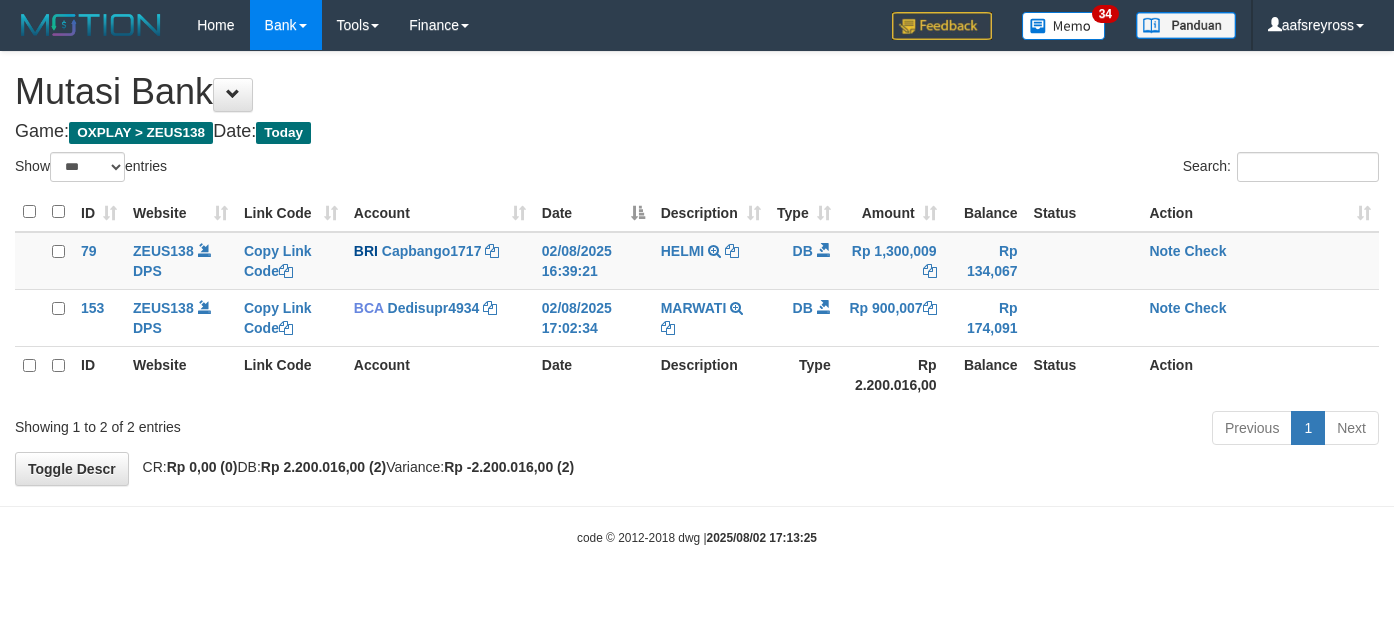 select on "***" 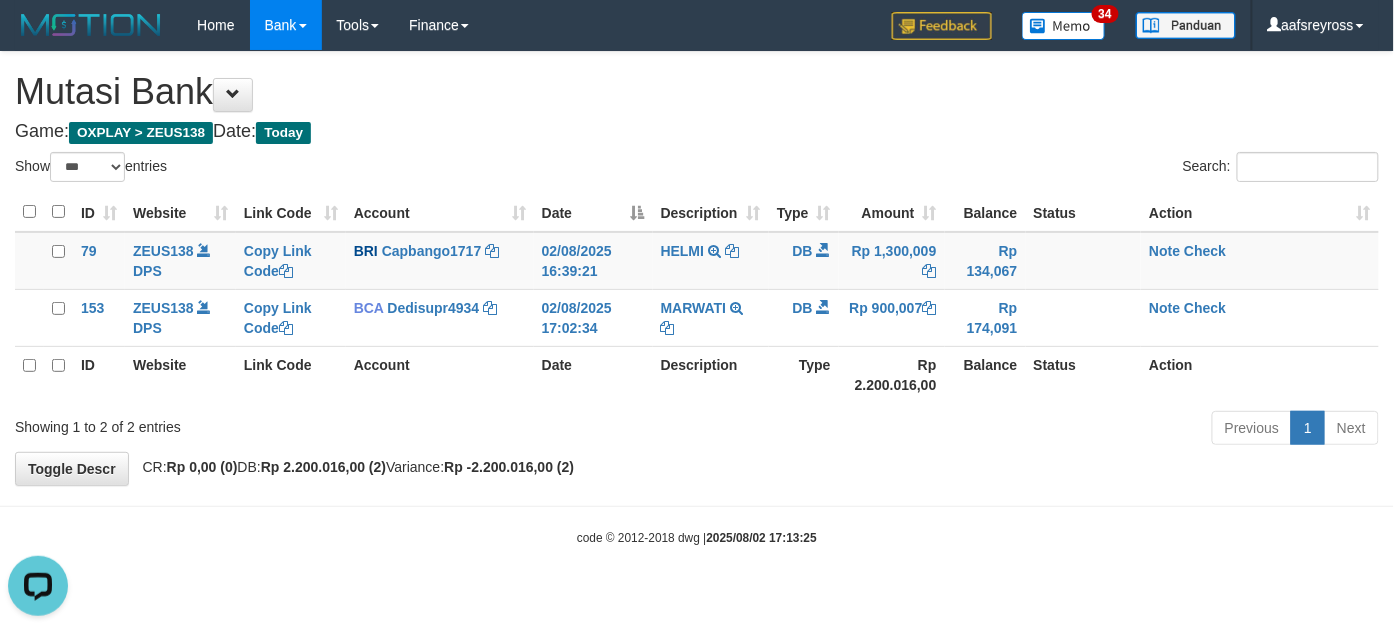 scroll, scrollTop: 0, scrollLeft: 0, axis: both 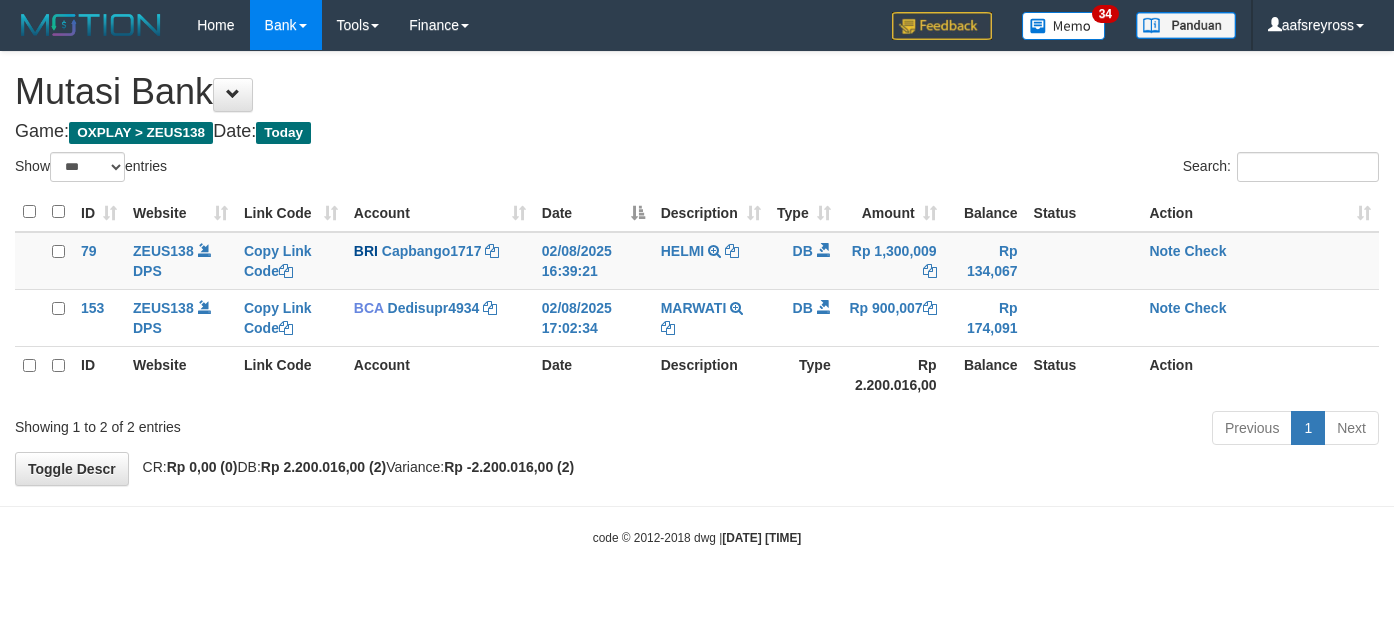 select on "***" 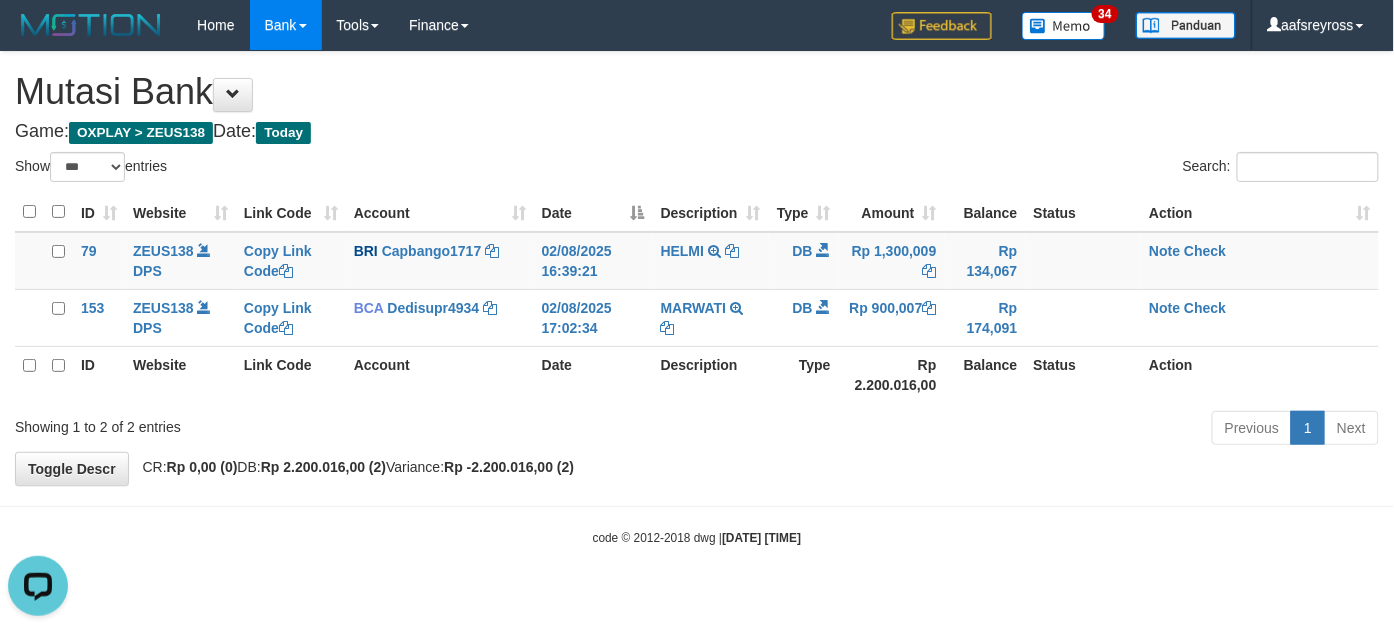 scroll, scrollTop: 0, scrollLeft: 0, axis: both 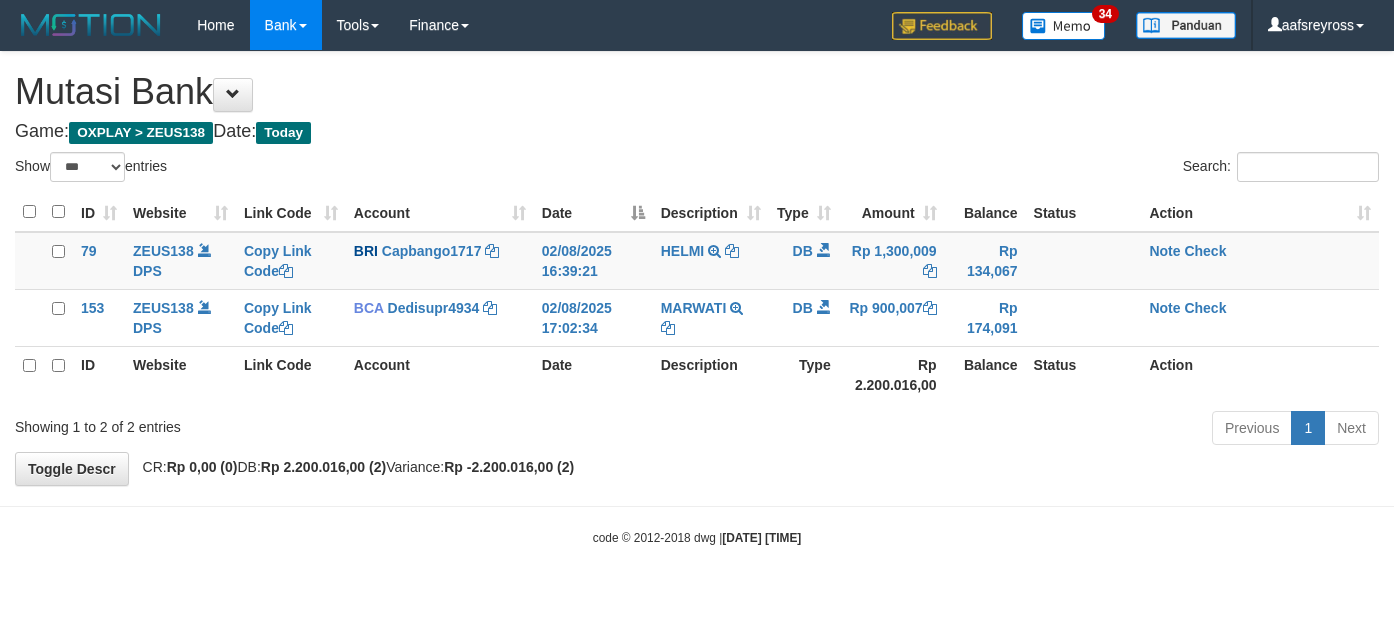 select on "***" 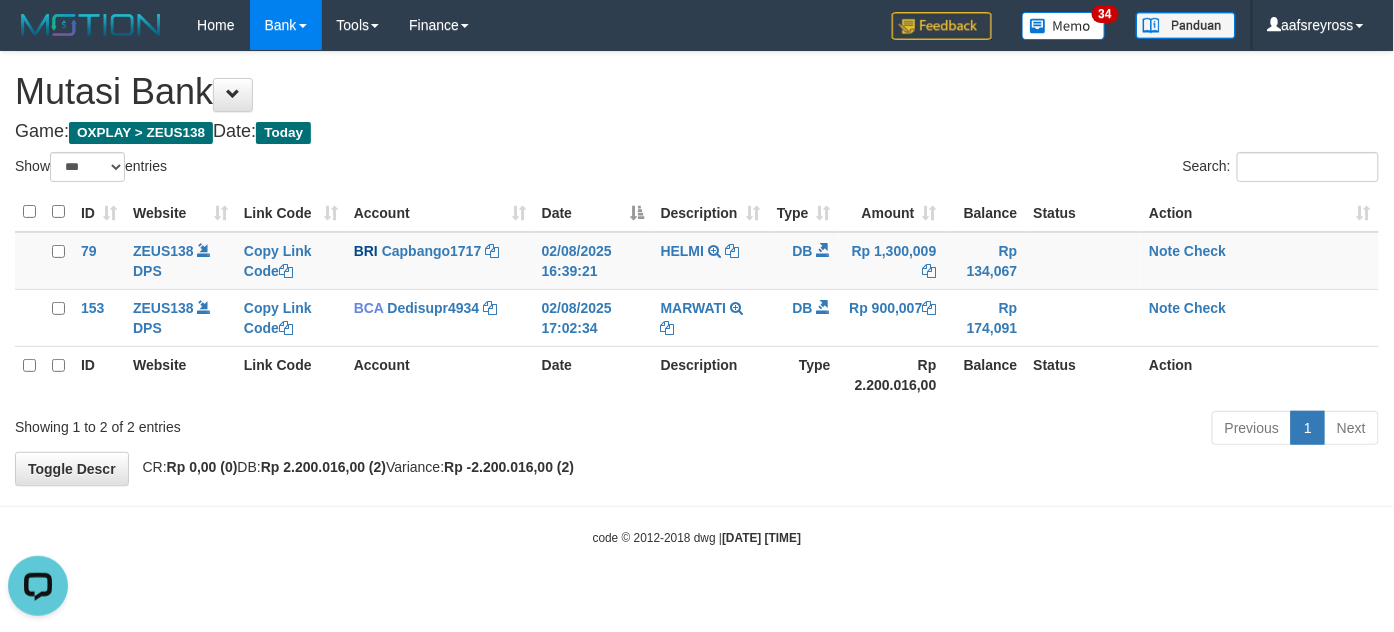 scroll, scrollTop: 0, scrollLeft: 0, axis: both 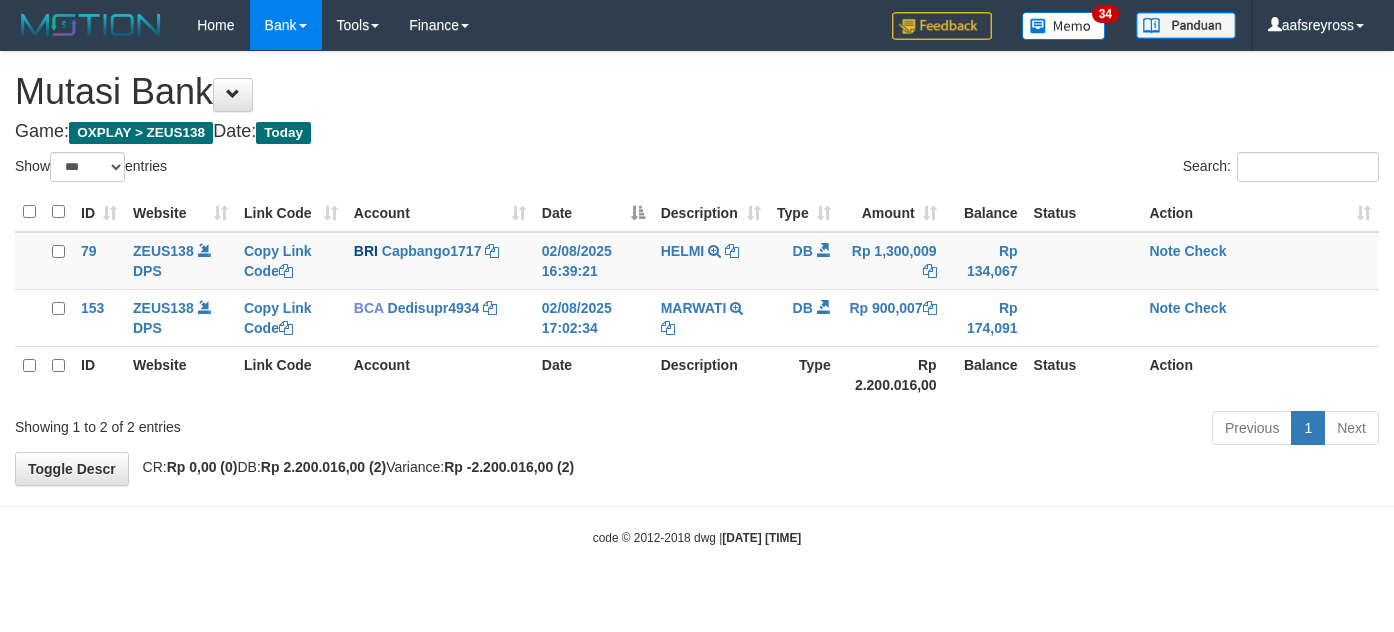 select on "***" 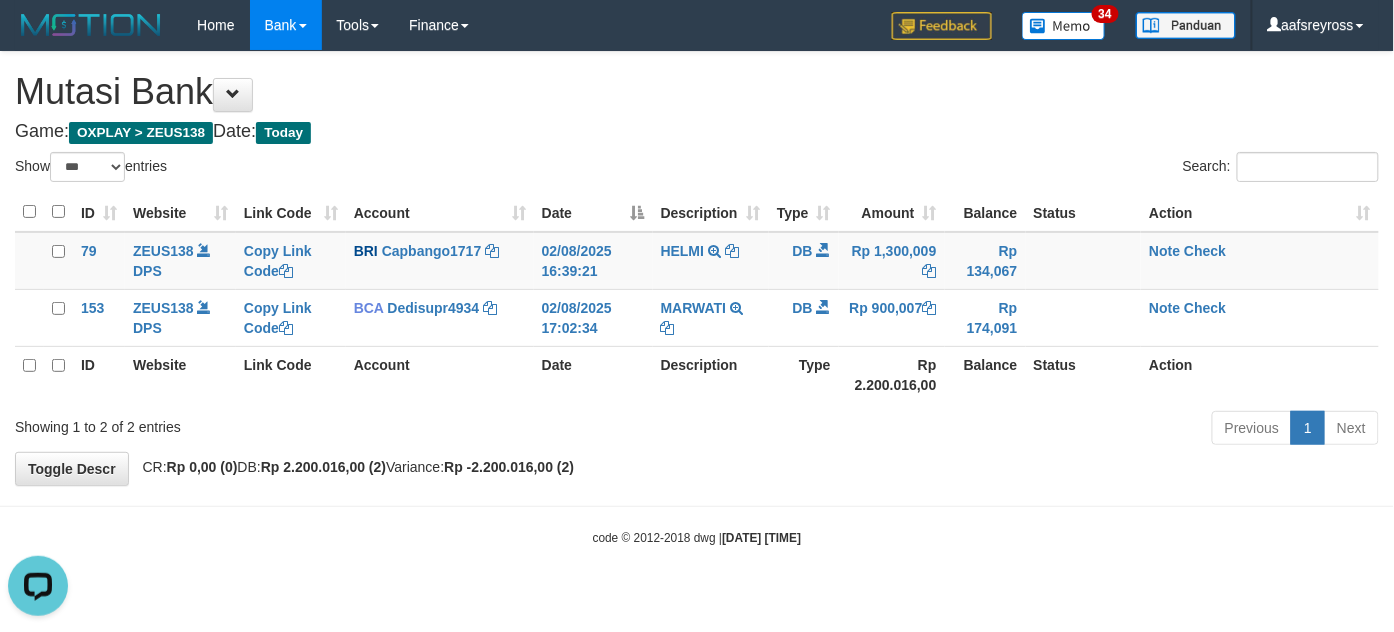 scroll, scrollTop: 0, scrollLeft: 0, axis: both 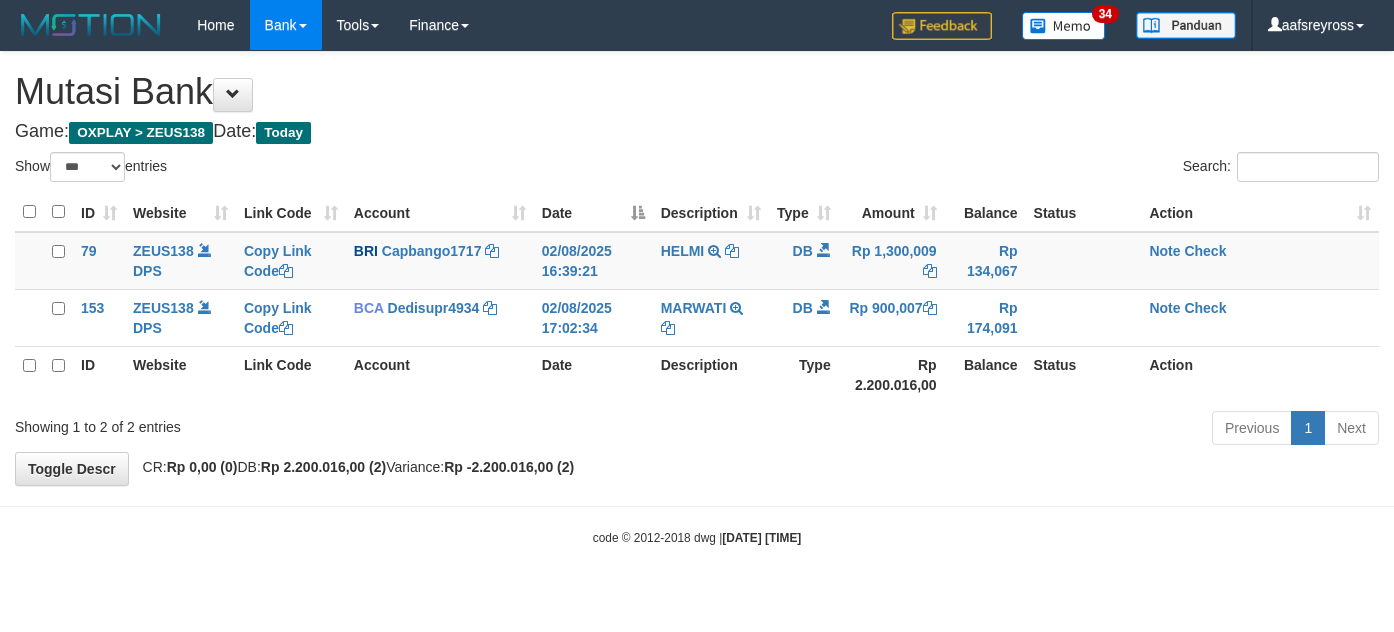 select on "***" 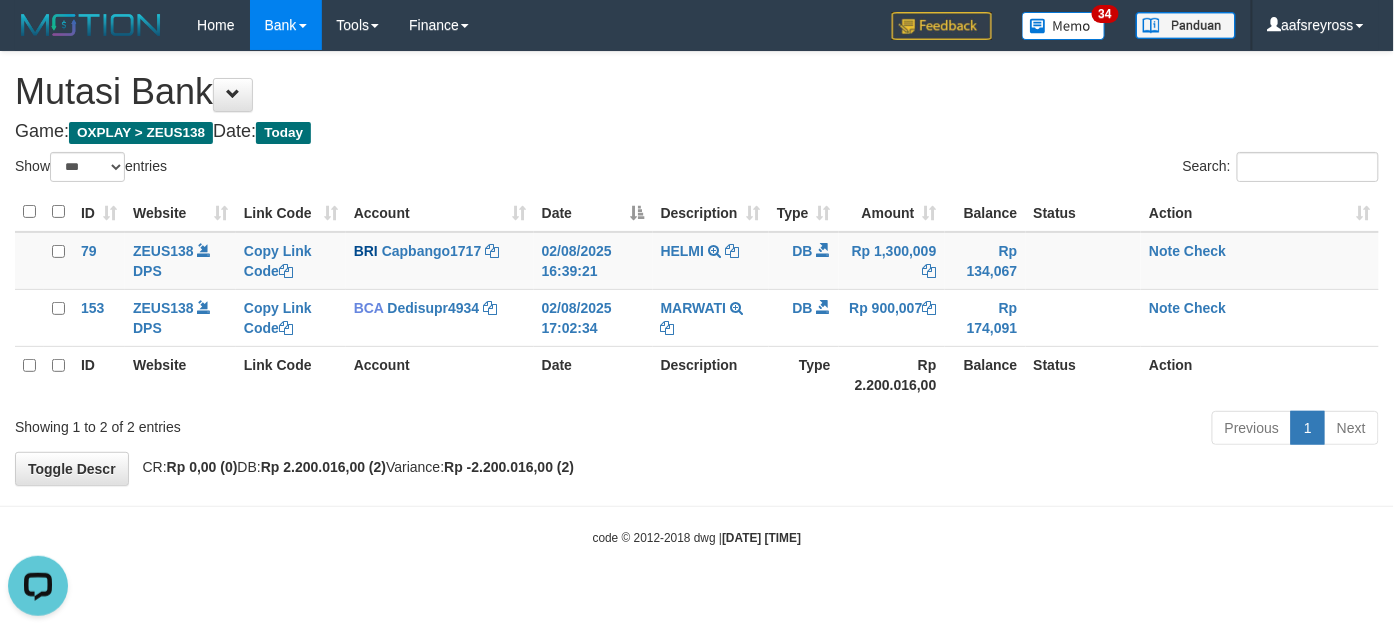 scroll, scrollTop: 0, scrollLeft: 0, axis: both 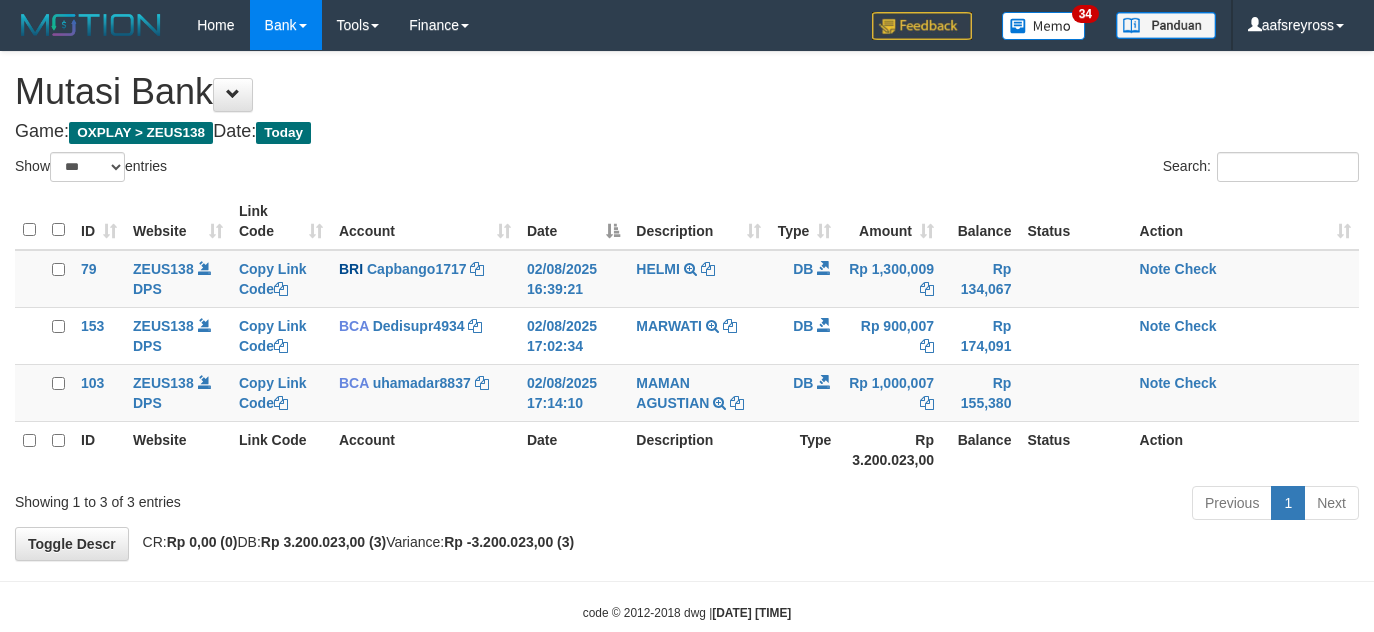 select on "***" 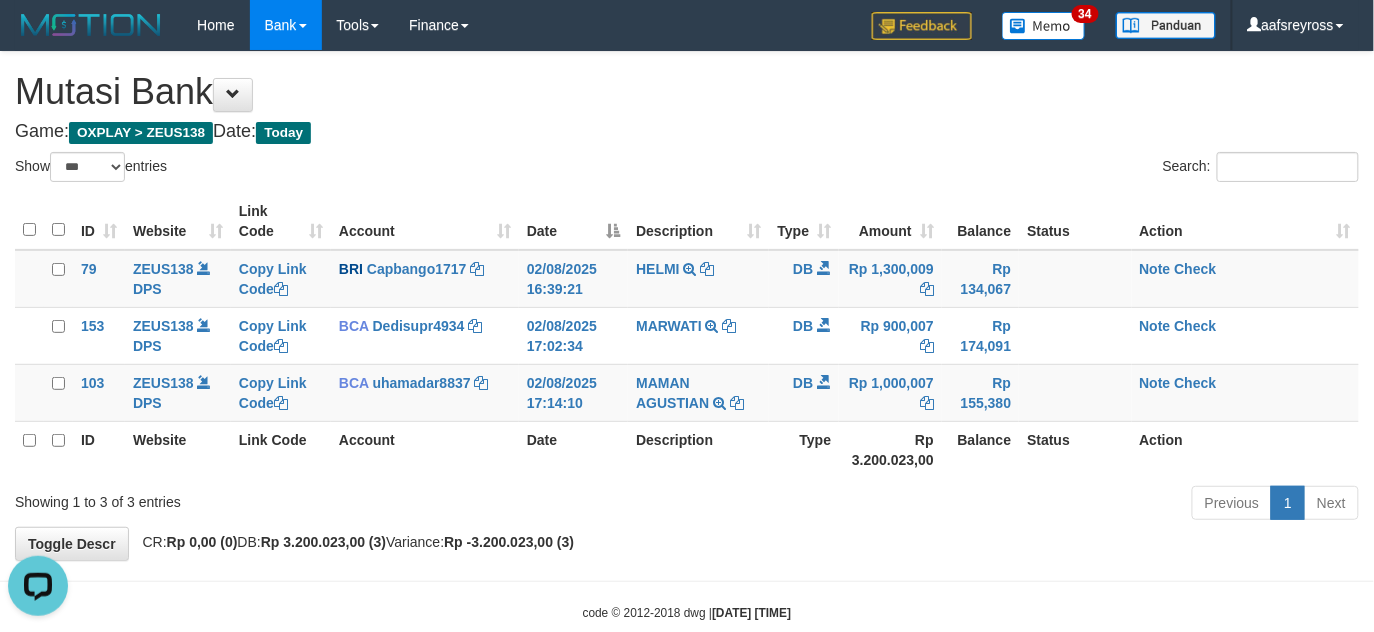 scroll, scrollTop: 0, scrollLeft: 0, axis: both 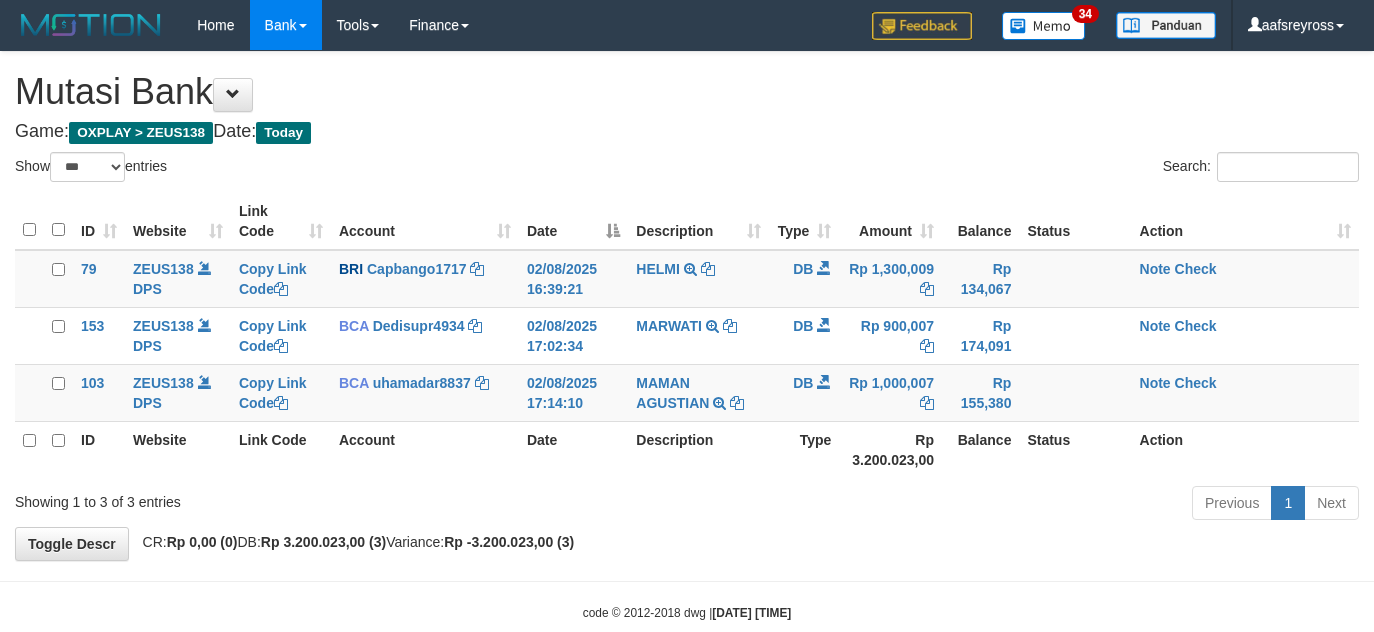 select on "***" 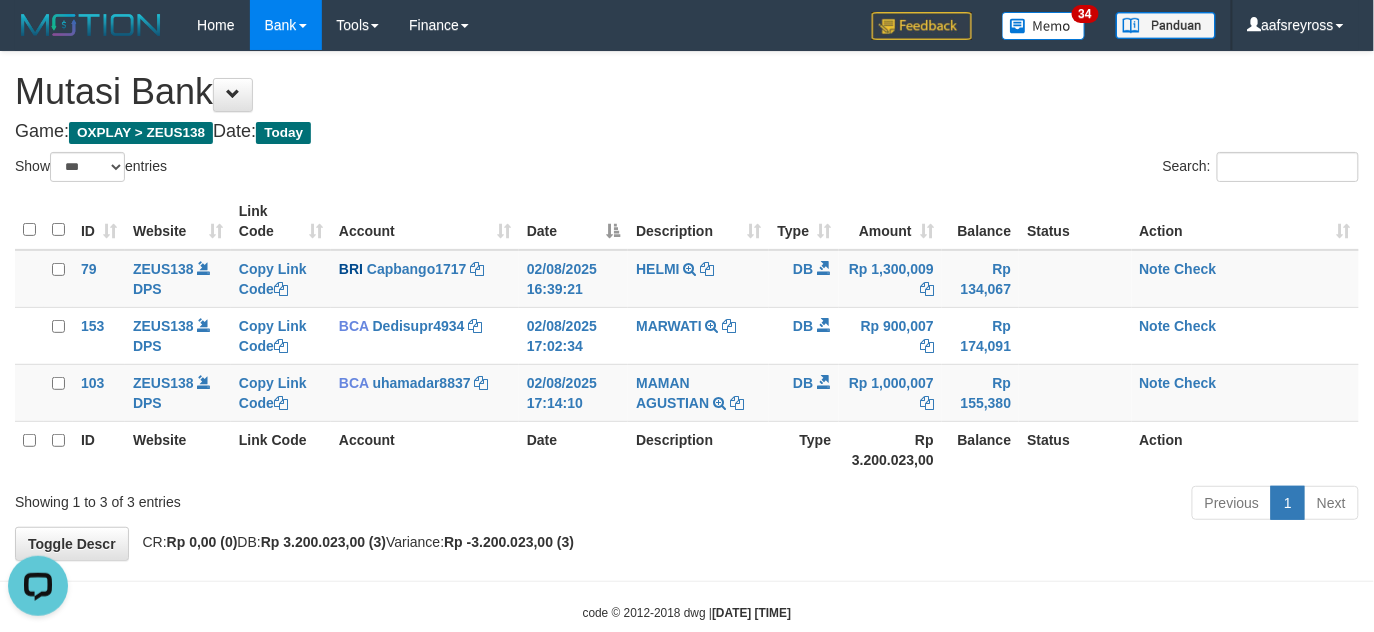 scroll, scrollTop: 0, scrollLeft: 0, axis: both 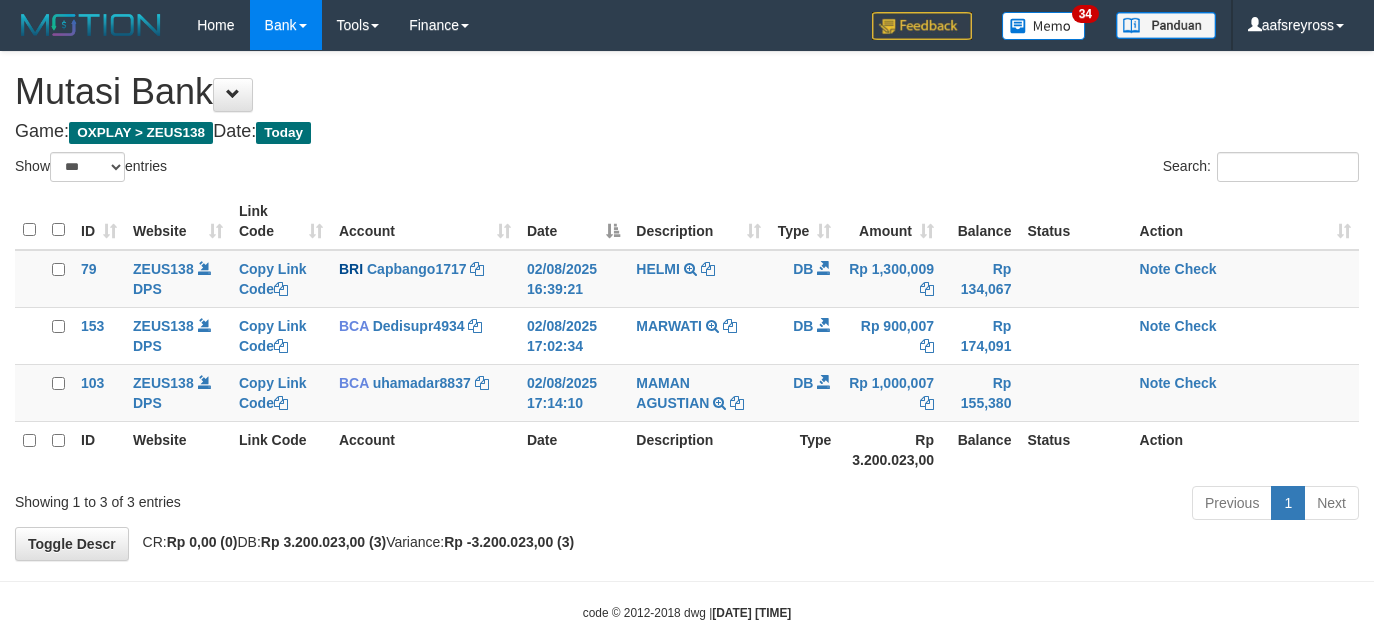 select on "***" 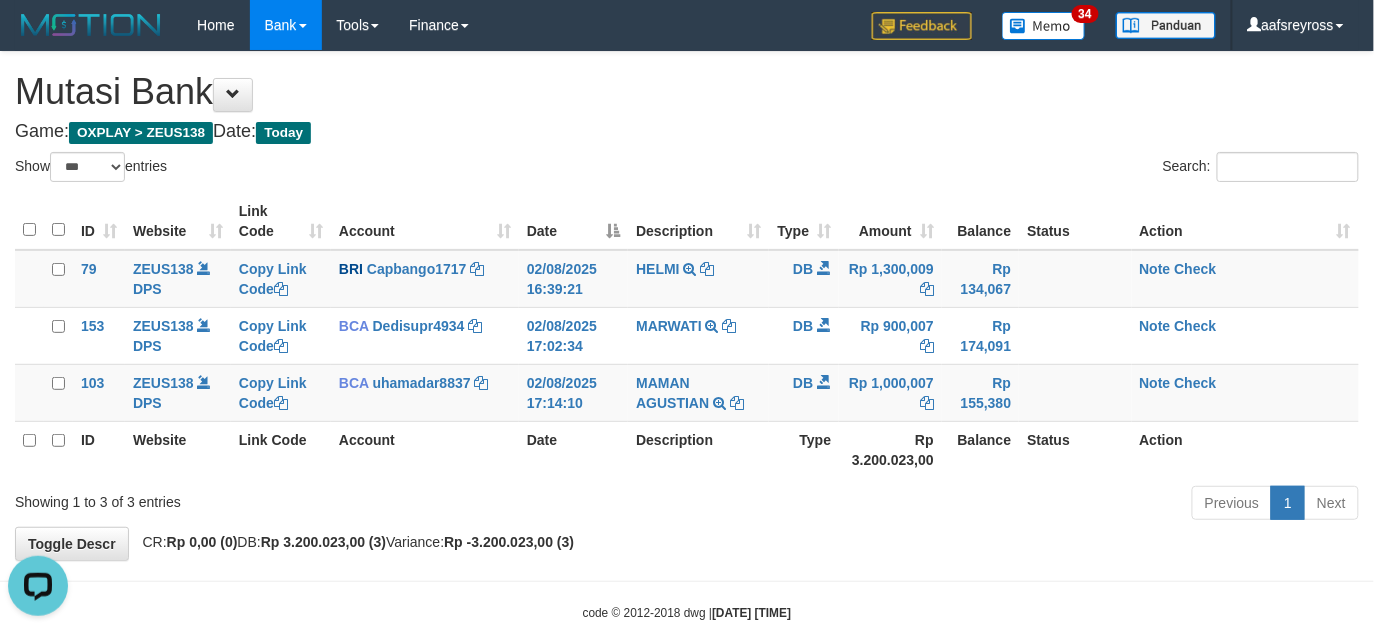 scroll, scrollTop: 0, scrollLeft: 0, axis: both 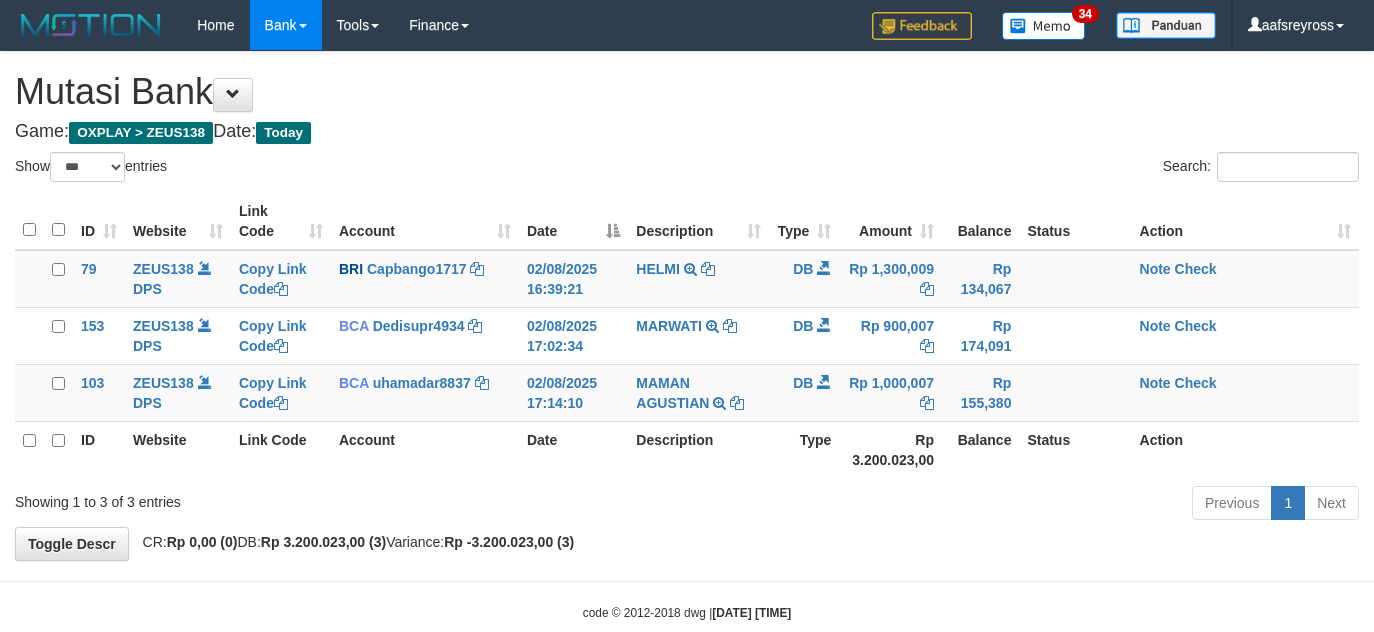 select on "***" 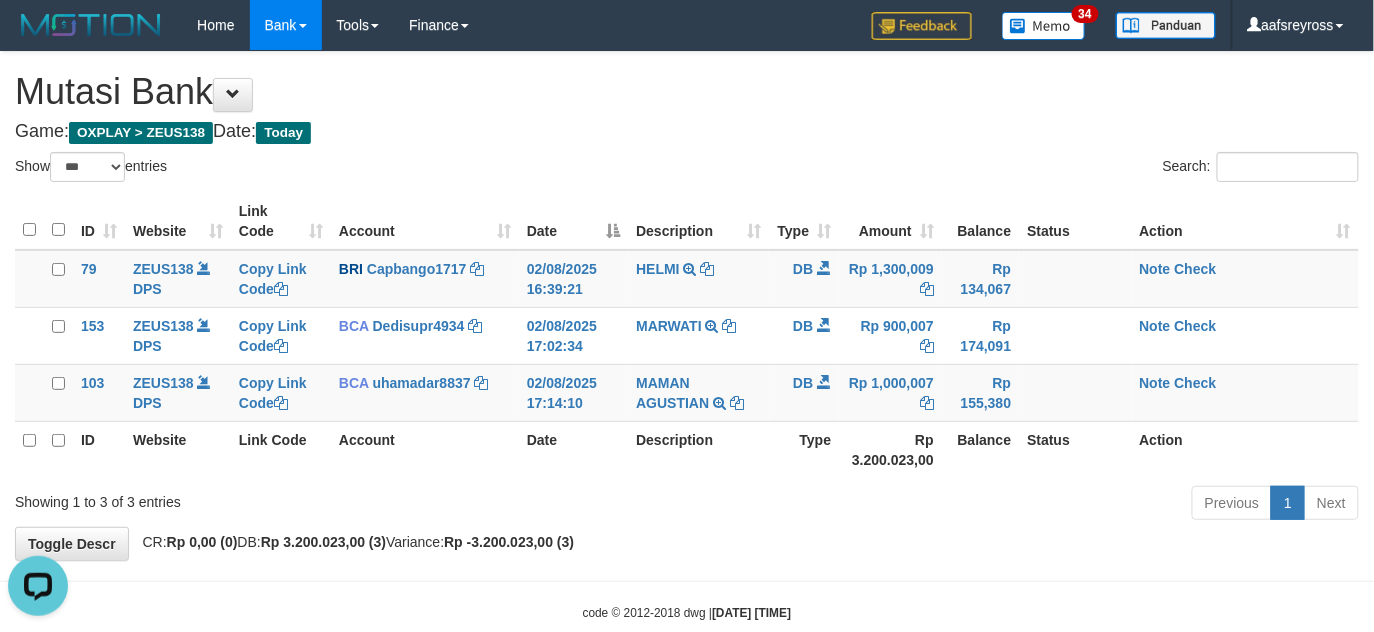 scroll, scrollTop: 0, scrollLeft: 0, axis: both 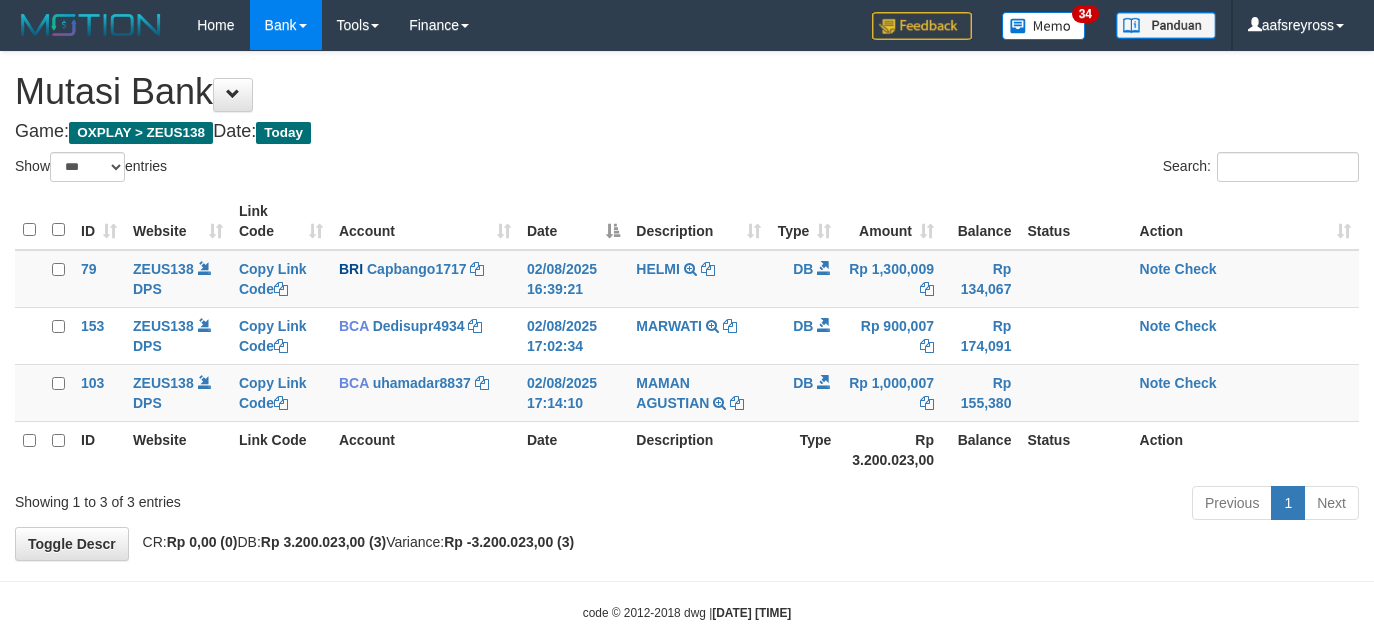 select on "***" 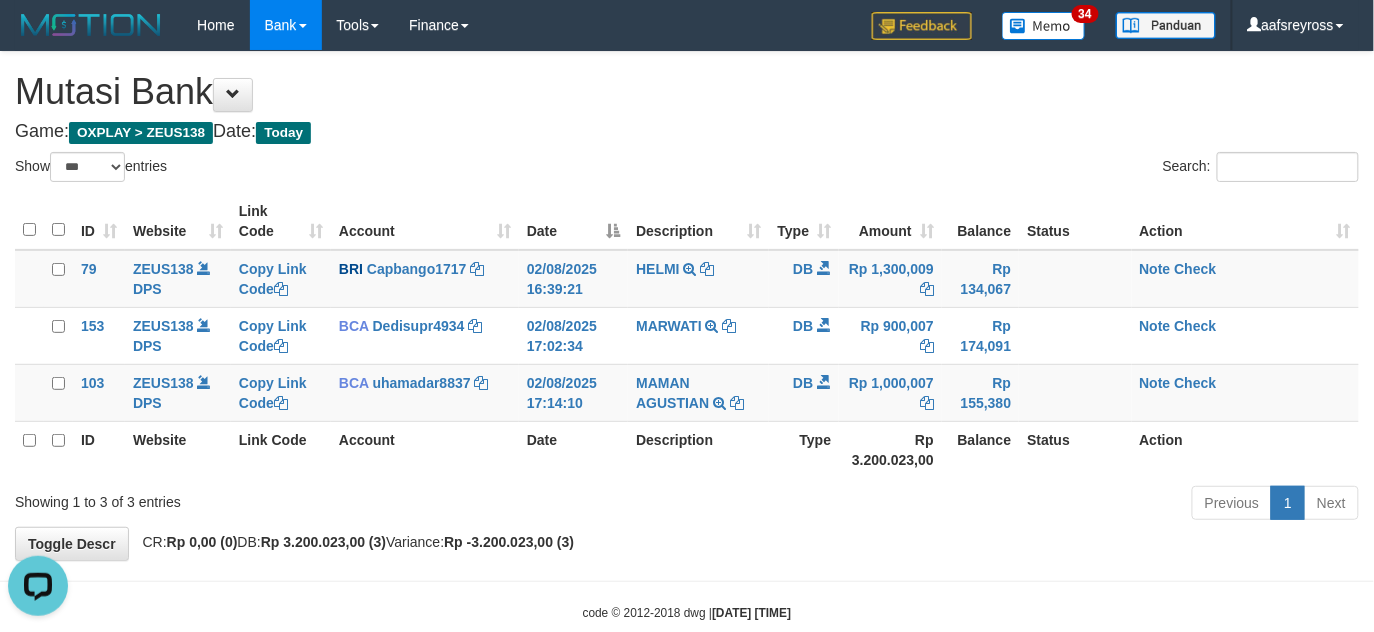 scroll, scrollTop: 0, scrollLeft: 0, axis: both 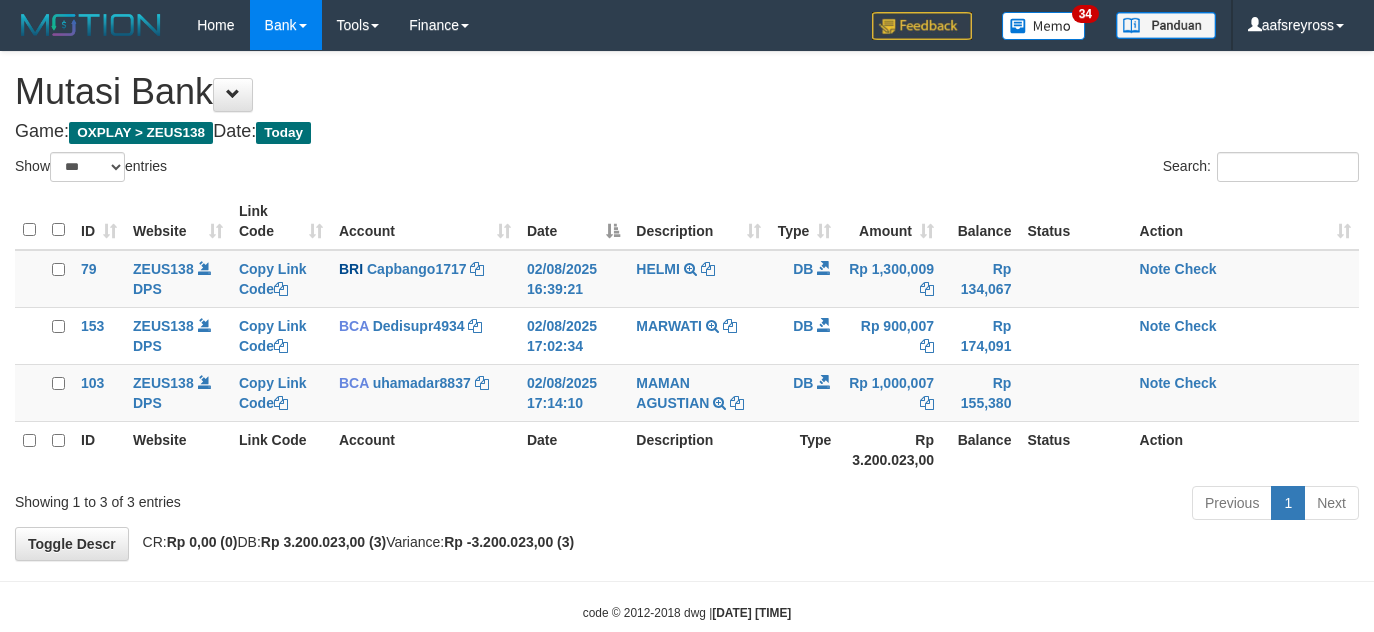 select on "***" 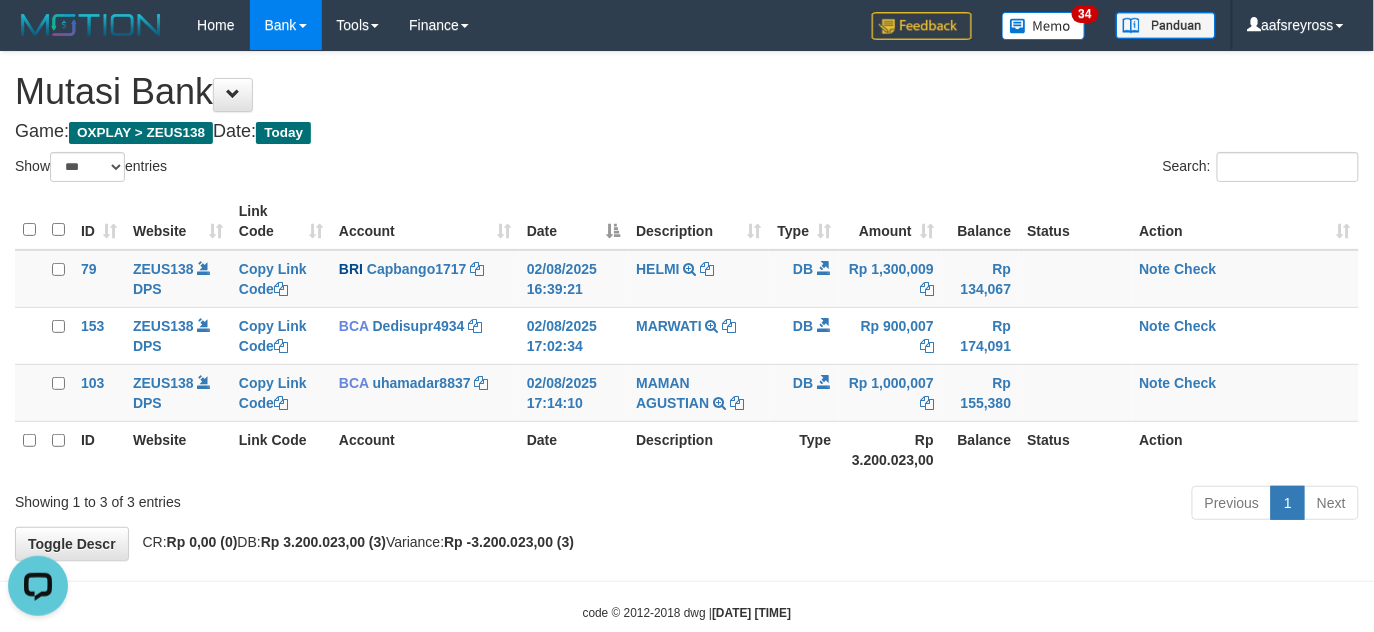 scroll, scrollTop: 0, scrollLeft: 0, axis: both 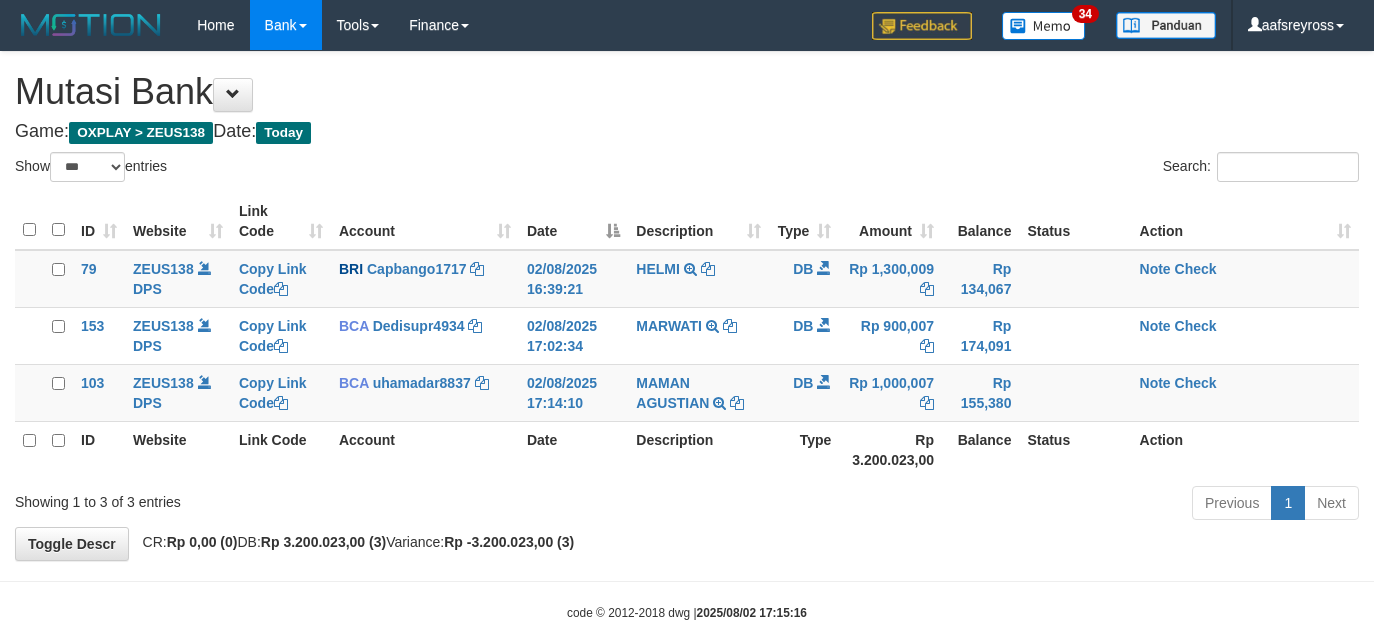 select on "***" 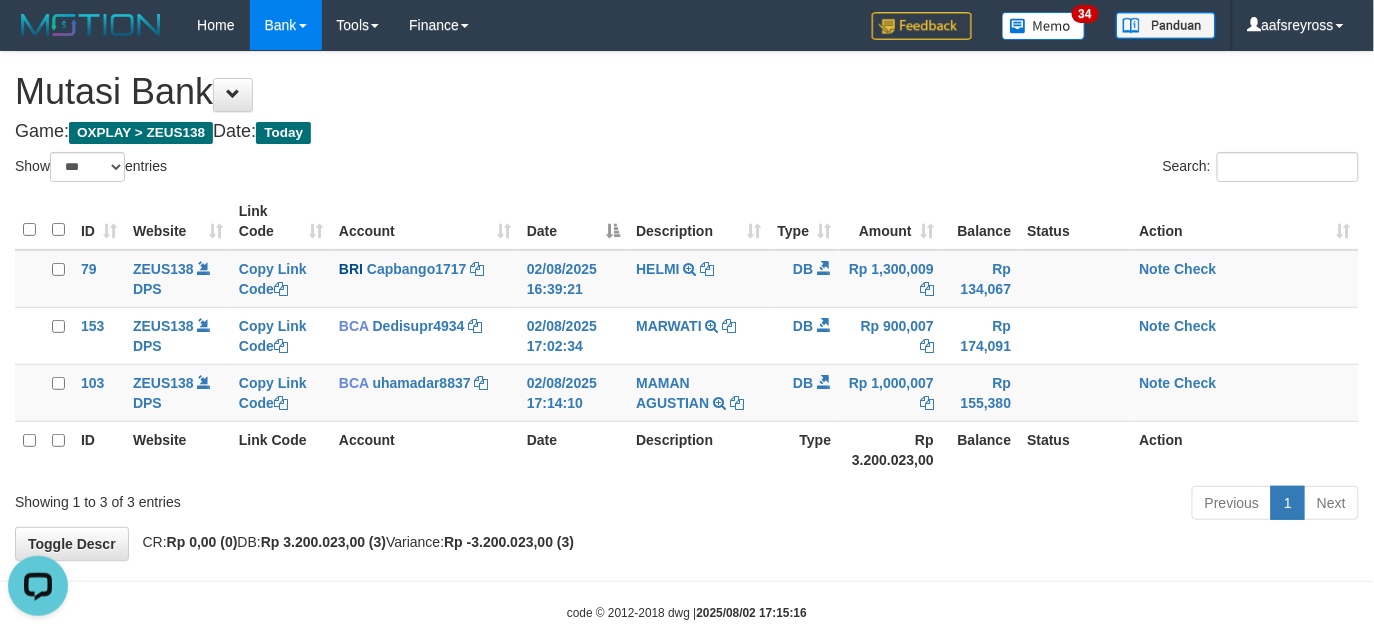 scroll, scrollTop: 0, scrollLeft: 0, axis: both 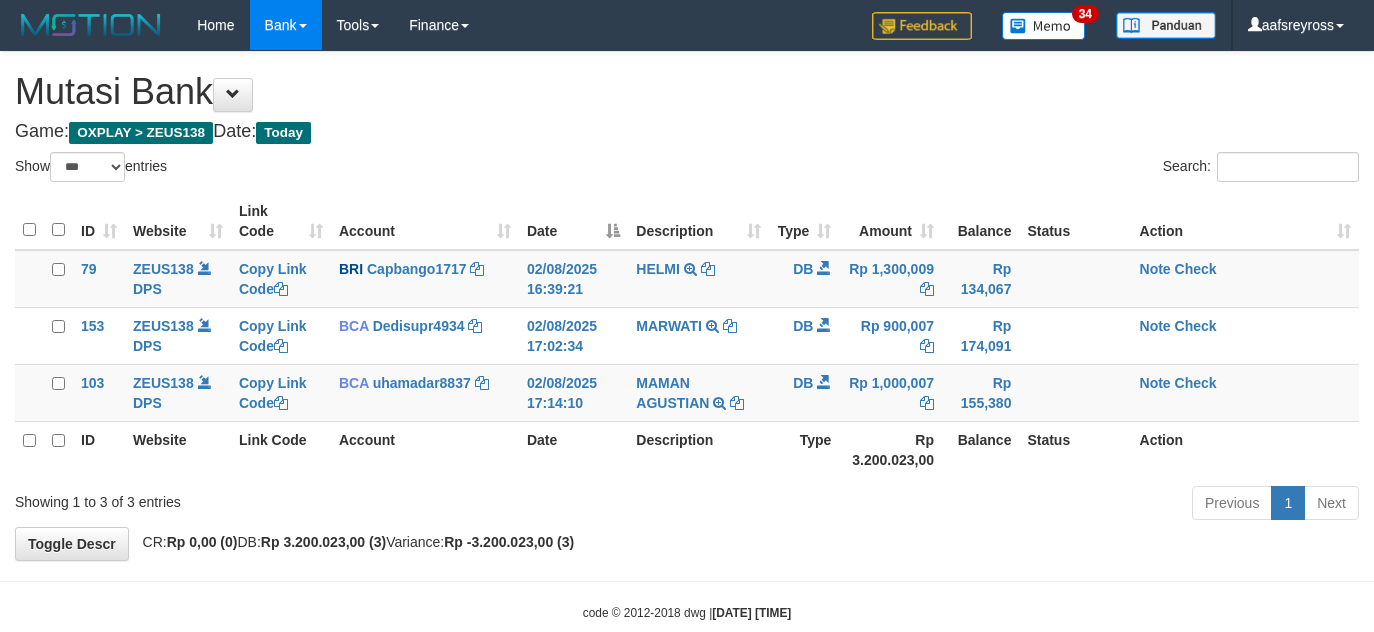 select on "***" 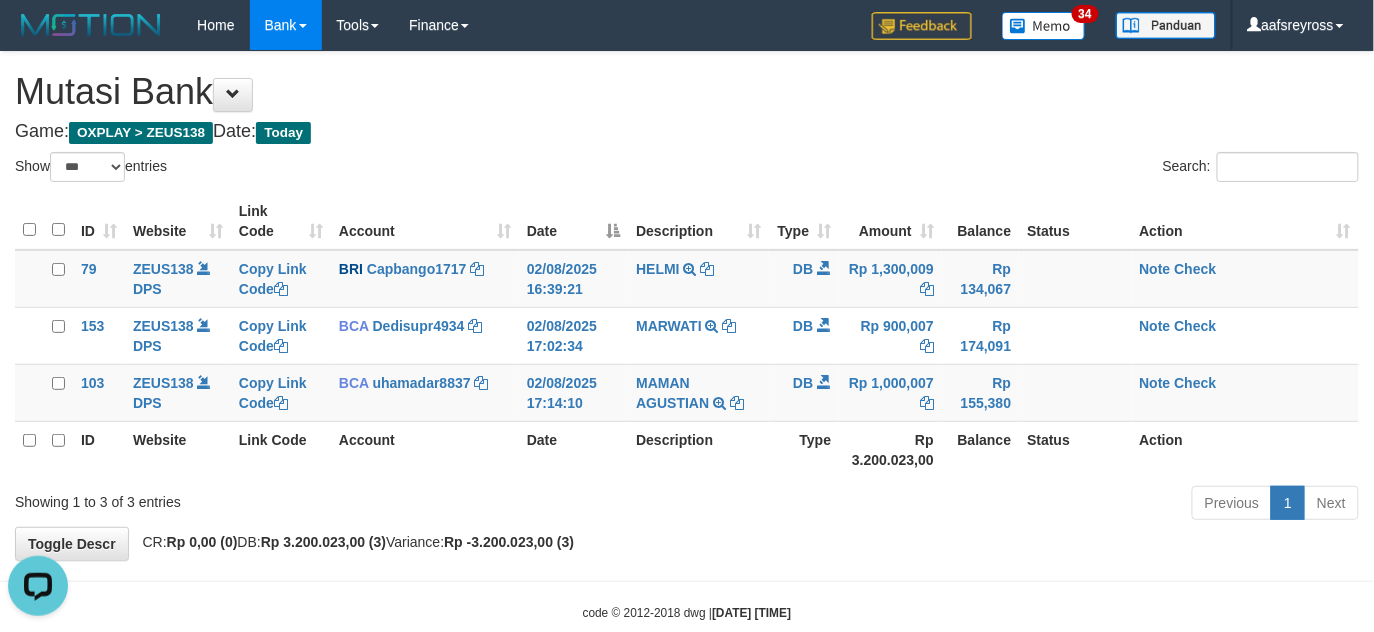 scroll, scrollTop: 0, scrollLeft: 0, axis: both 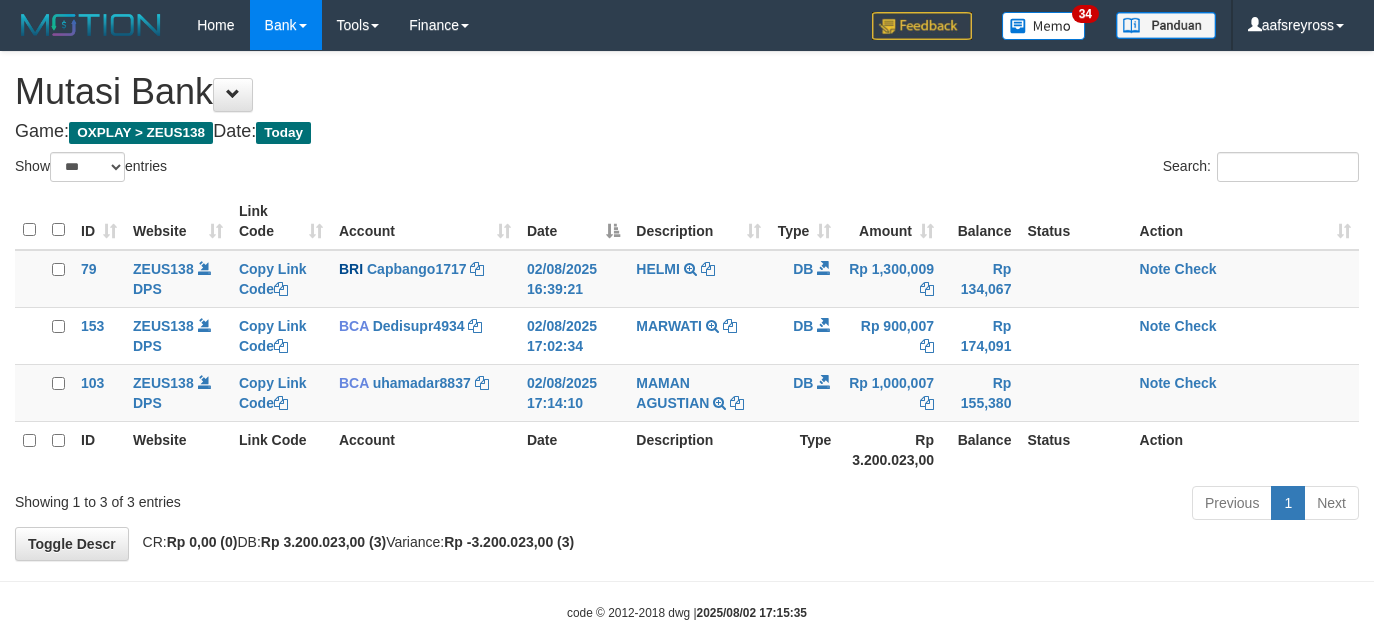 select on "***" 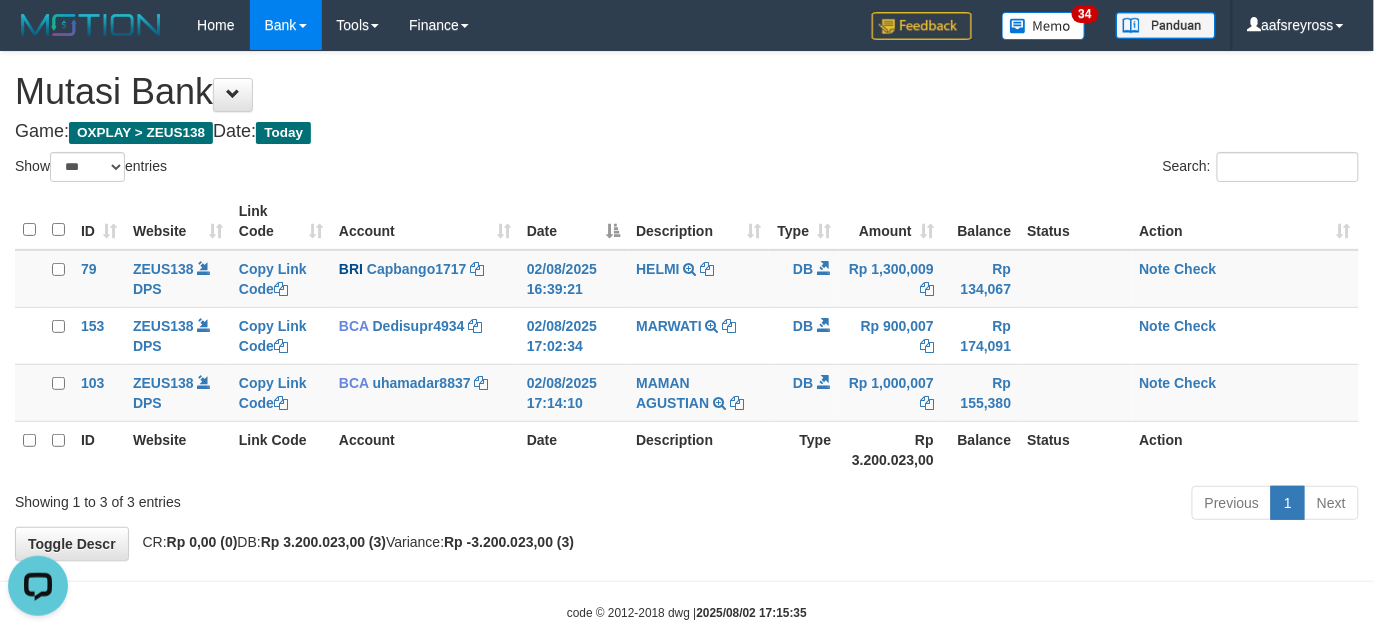 scroll, scrollTop: 0, scrollLeft: 0, axis: both 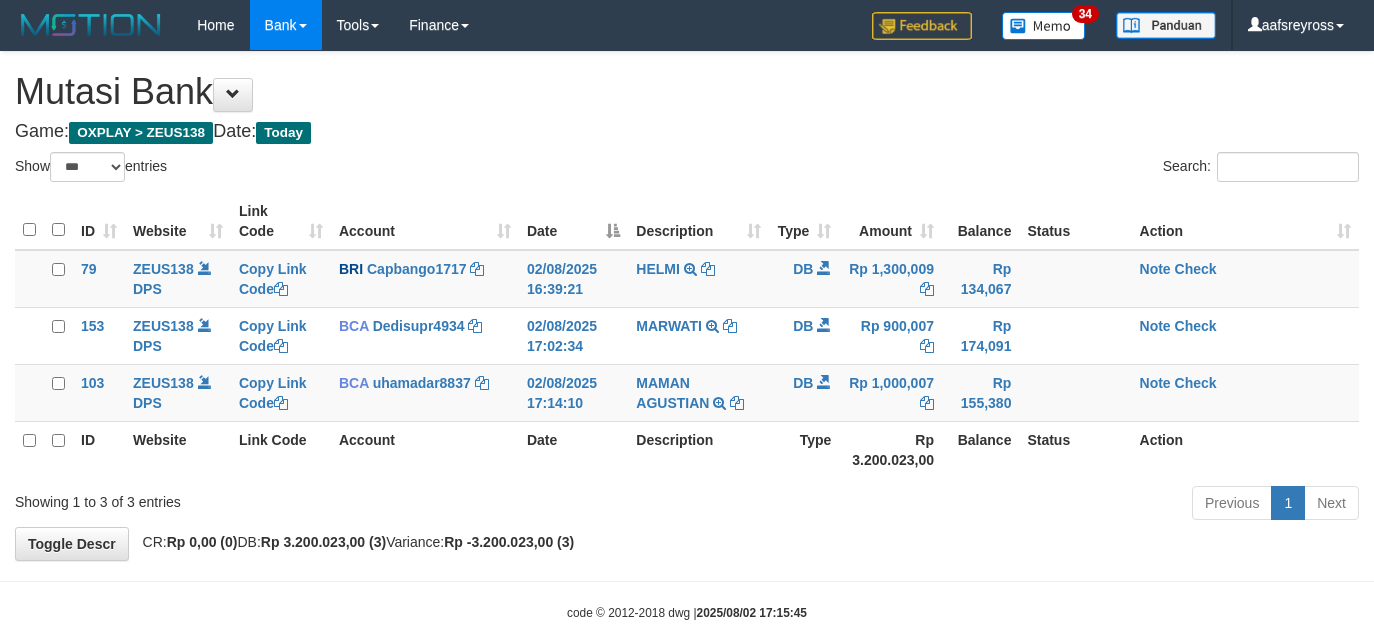 select on "***" 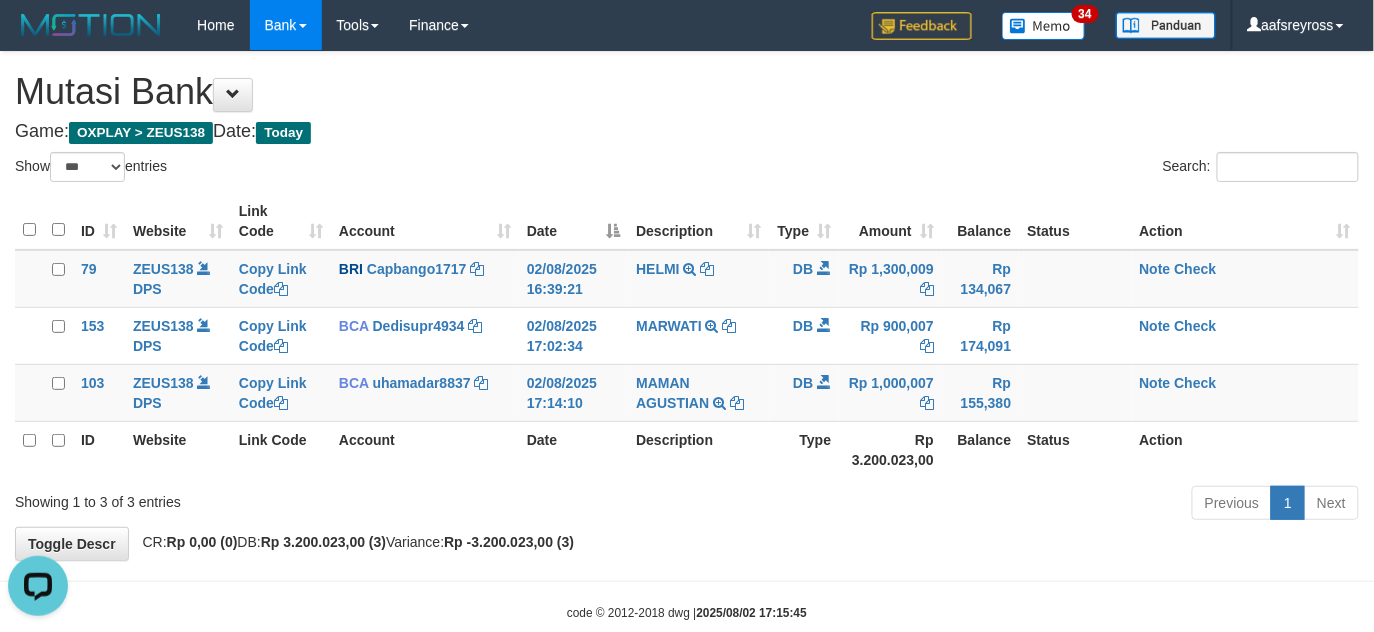 scroll, scrollTop: 0, scrollLeft: 0, axis: both 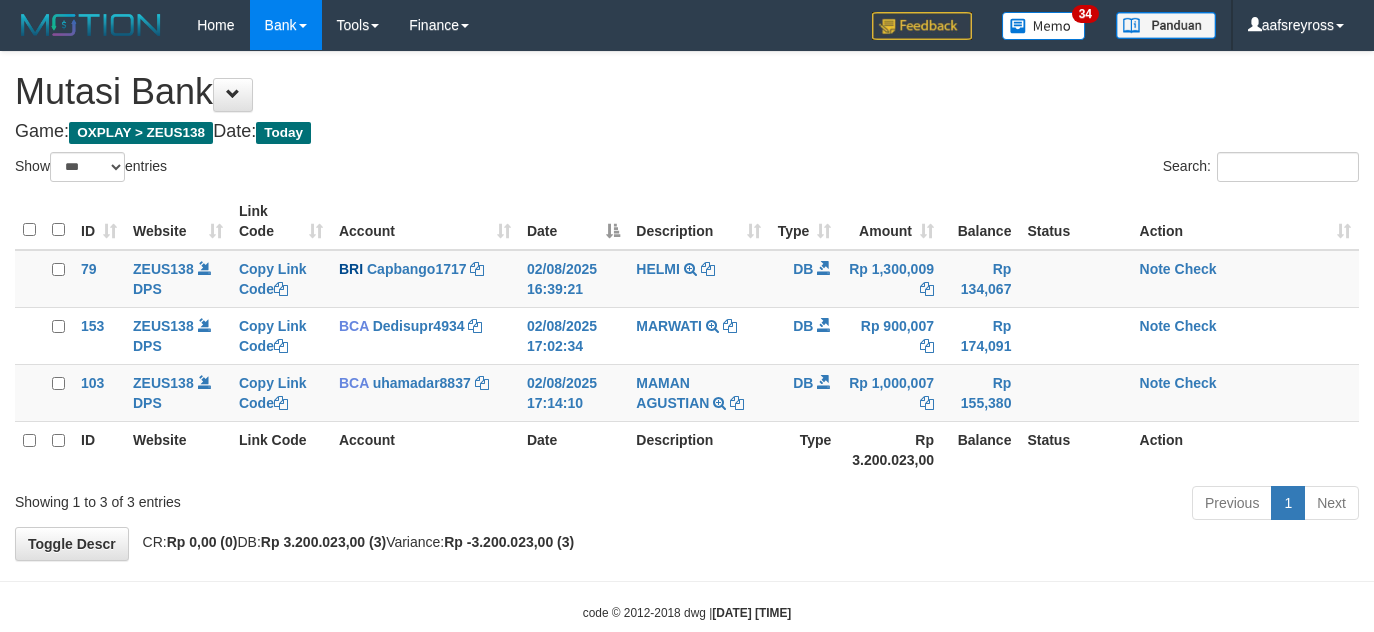 select on "***" 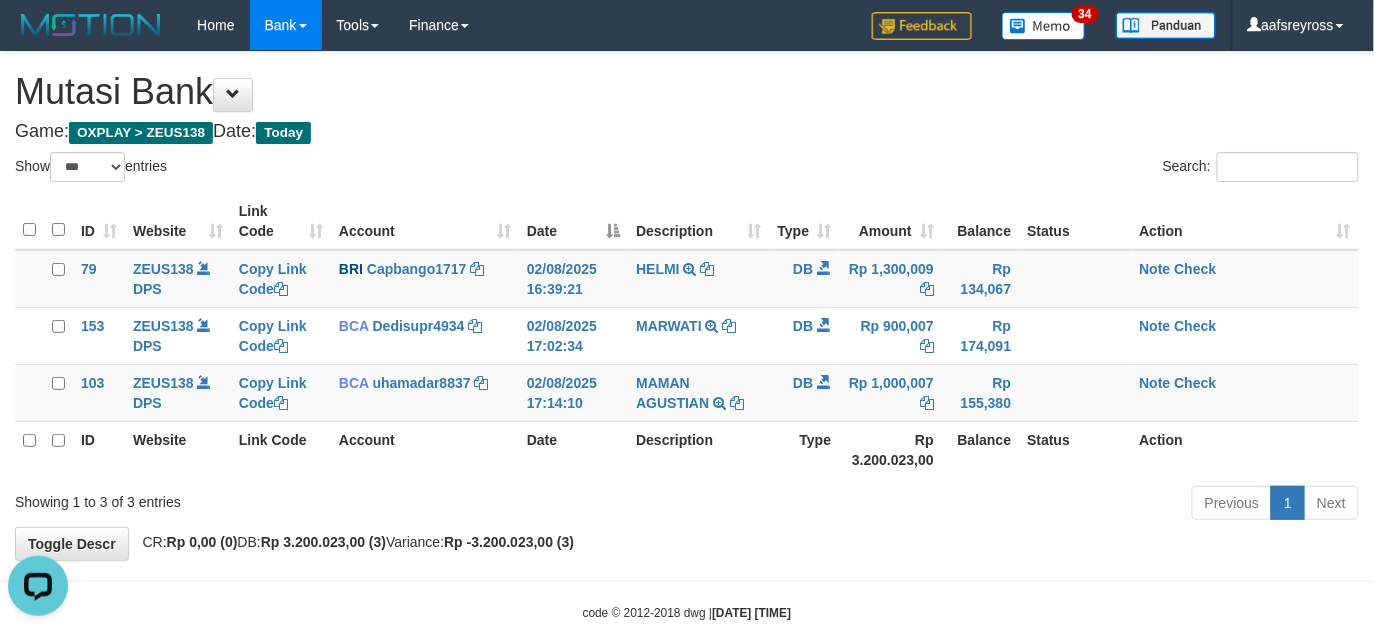 scroll, scrollTop: 0, scrollLeft: 0, axis: both 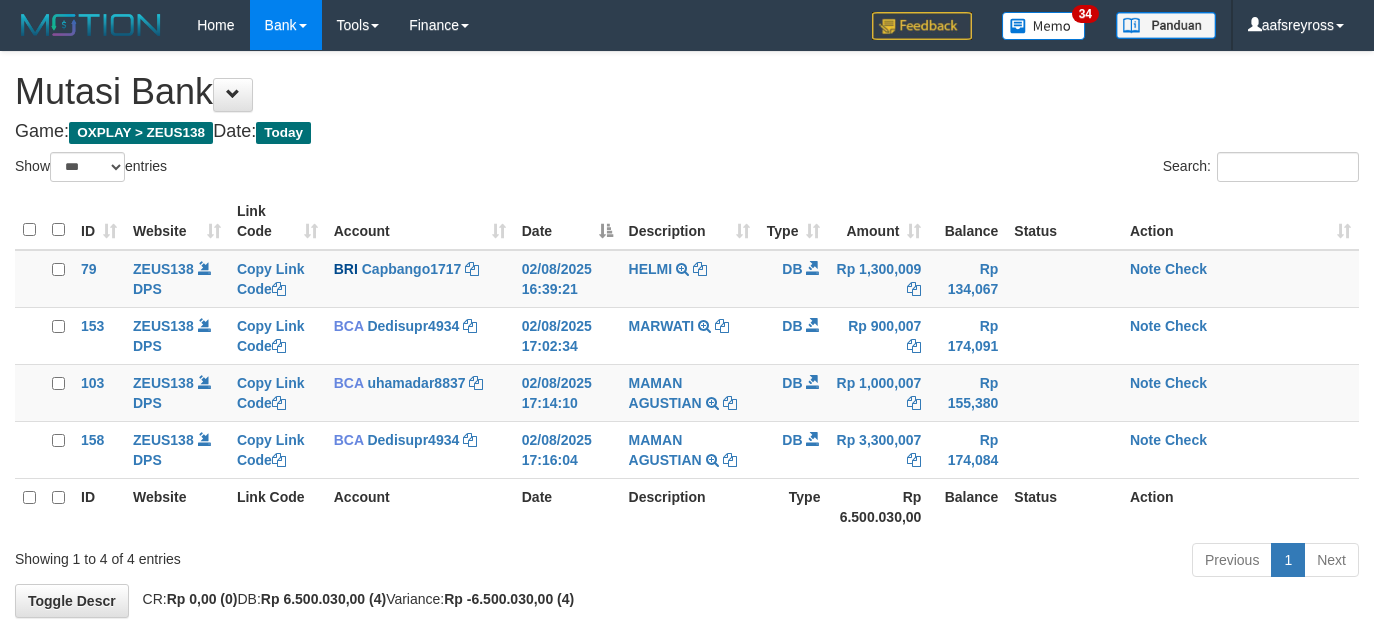 select on "***" 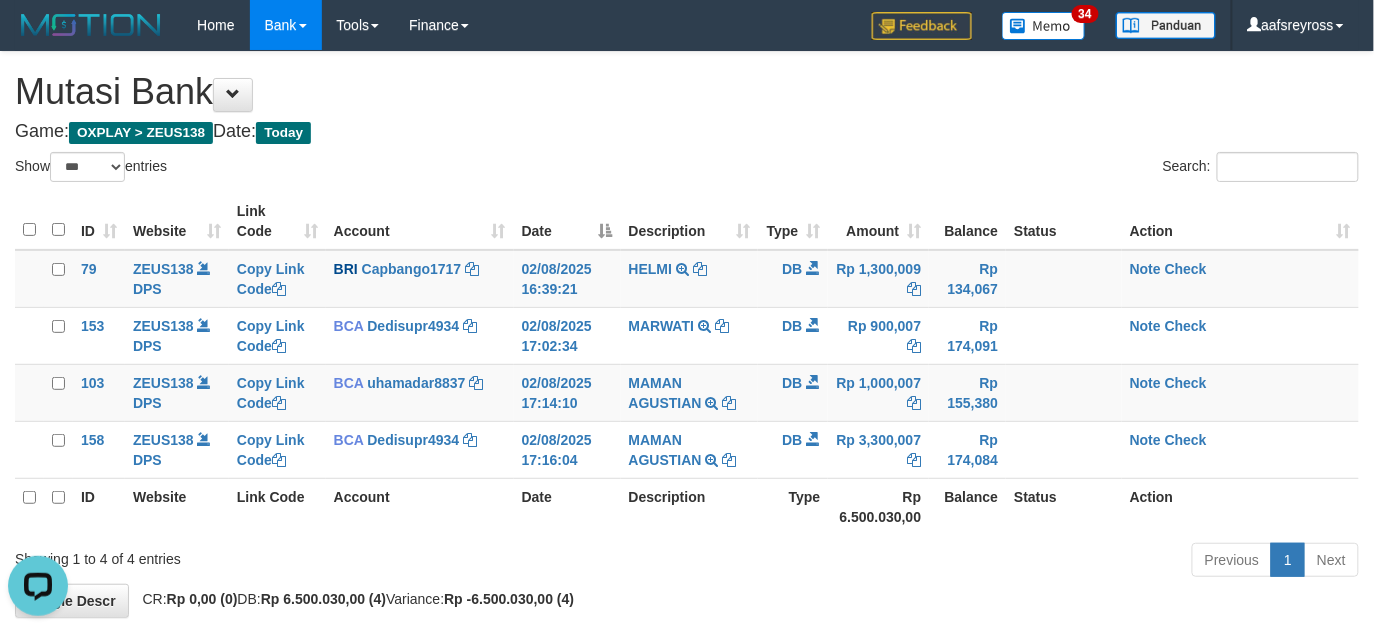 scroll, scrollTop: 0, scrollLeft: 0, axis: both 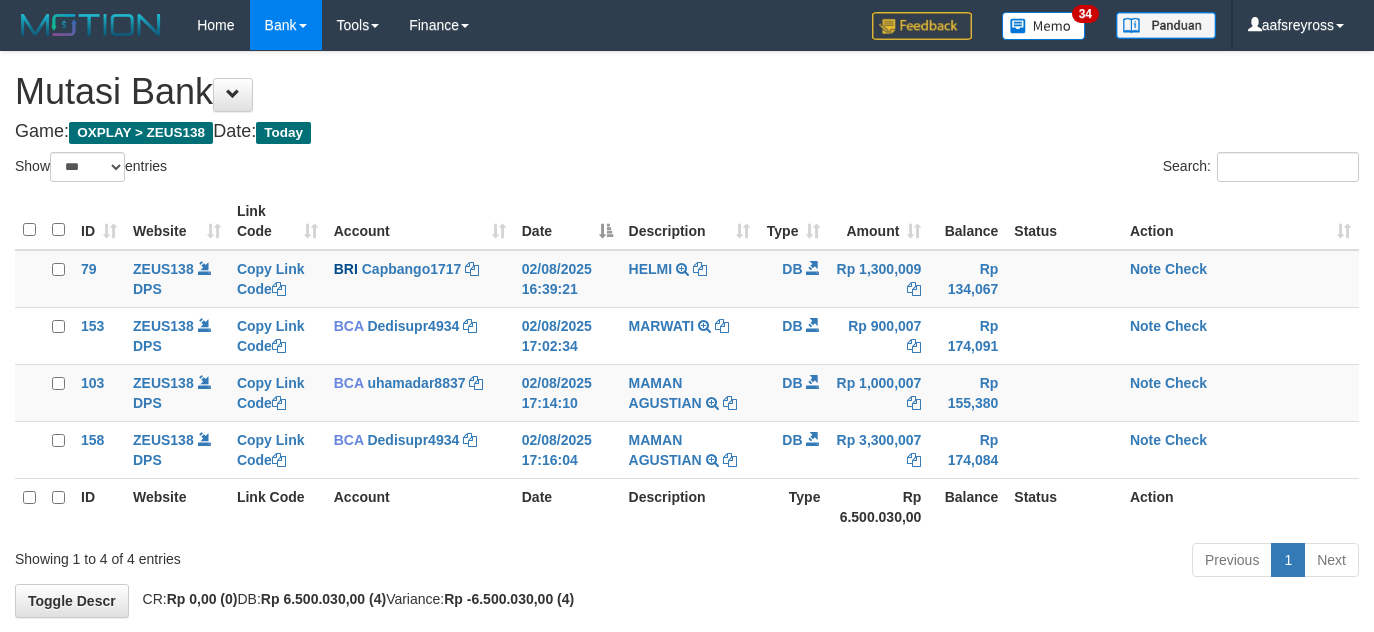 select on "***" 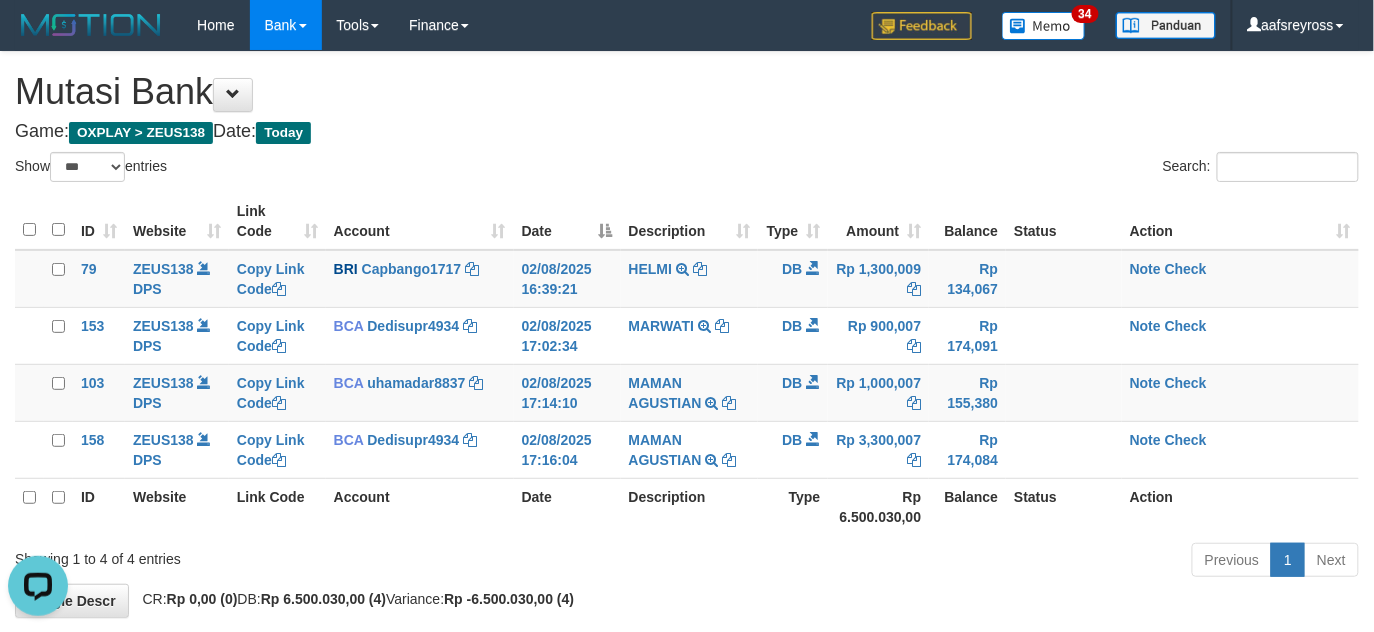 scroll, scrollTop: 0, scrollLeft: 0, axis: both 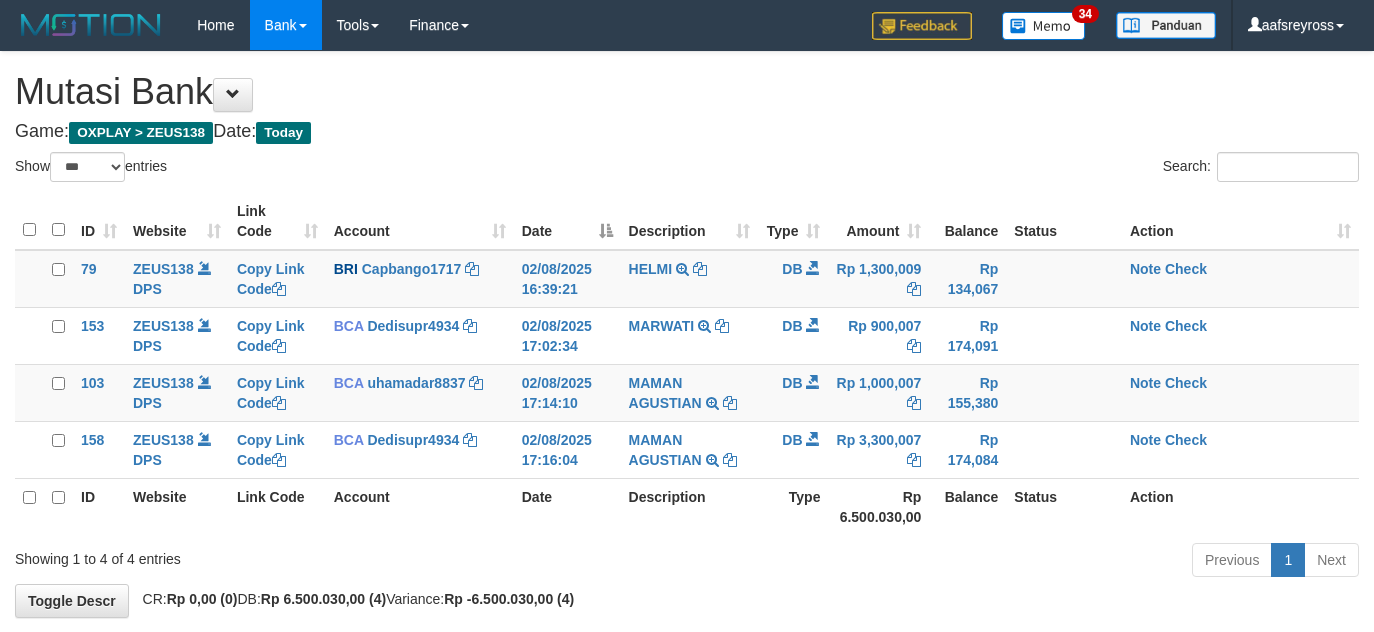 select on "***" 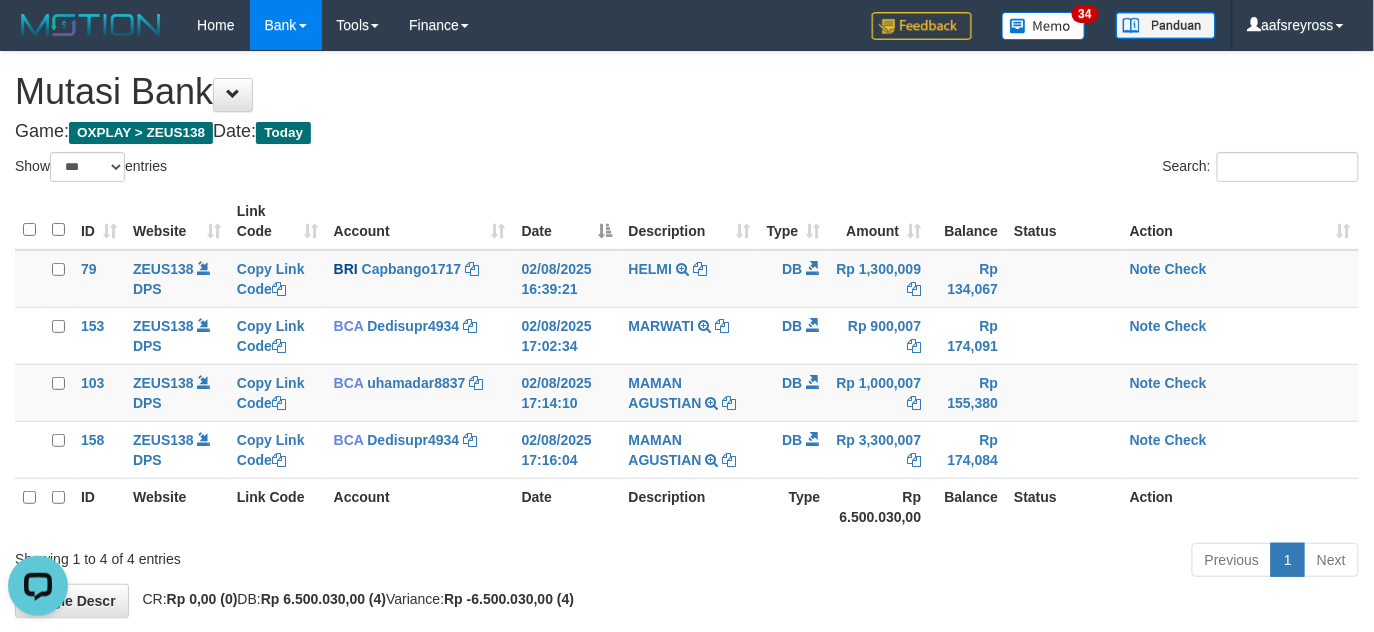 scroll, scrollTop: 0, scrollLeft: 0, axis: both 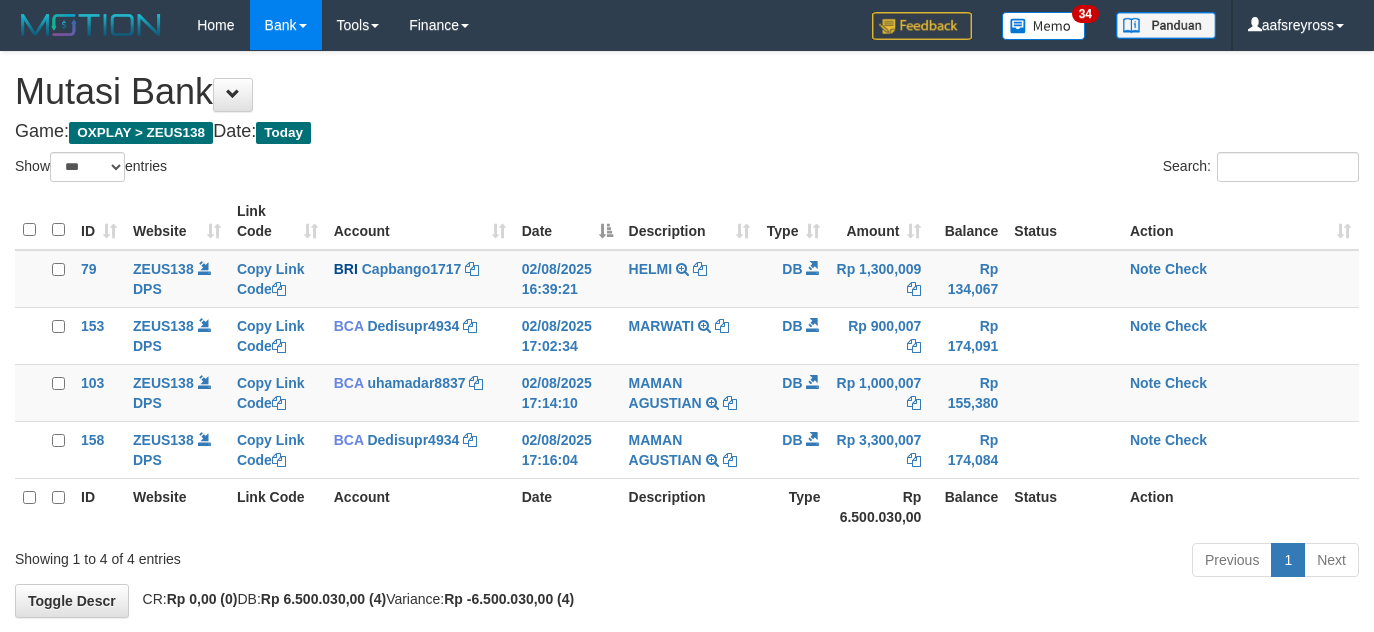 select on "***" 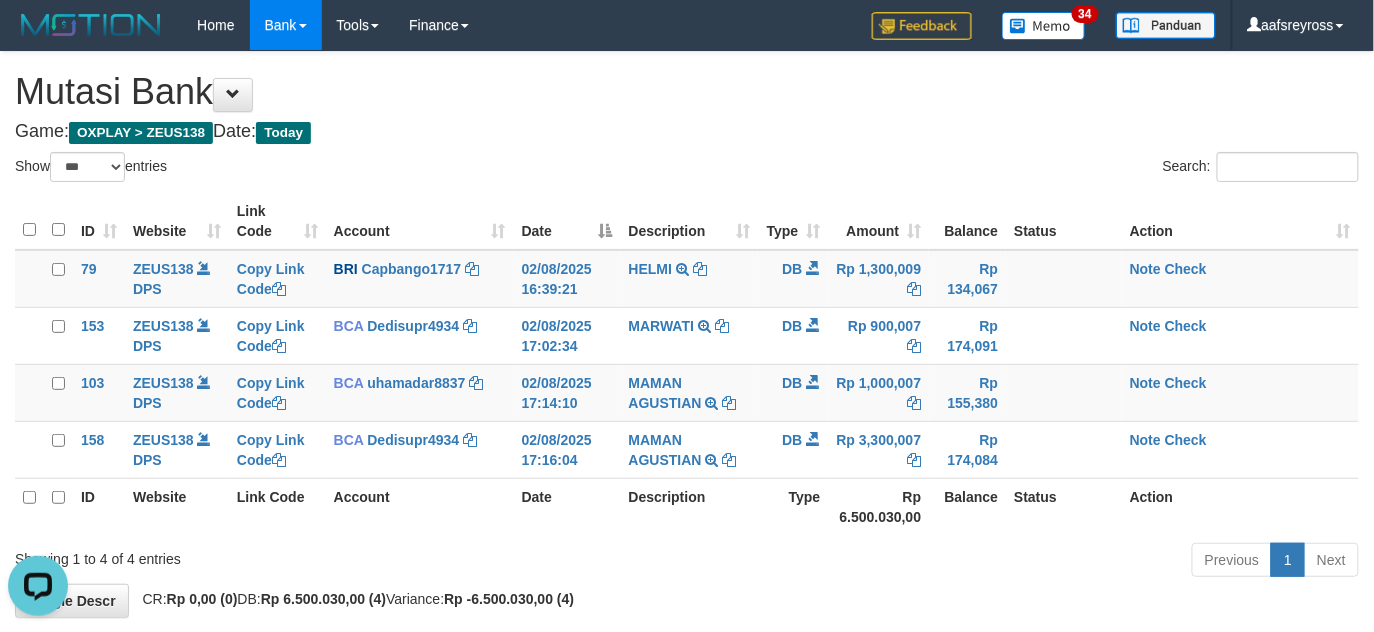 scroll, scrollTop: 0, scrollLeft: 0, axis: both 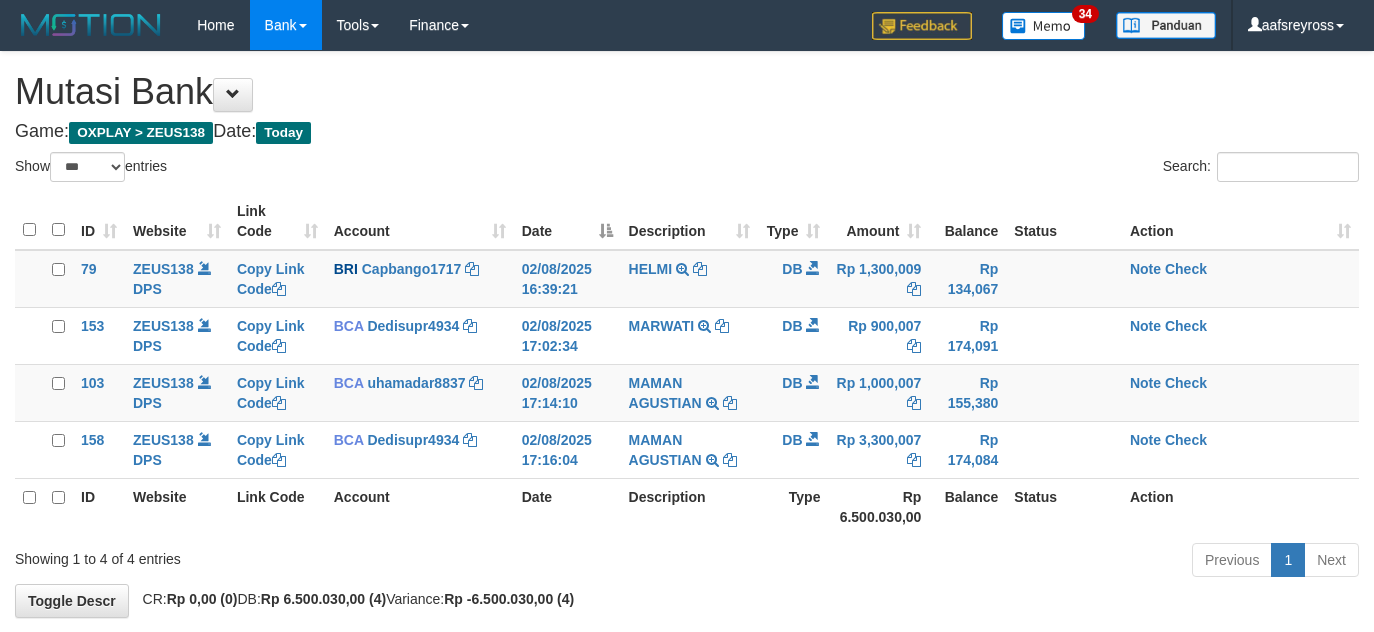 select on "***" 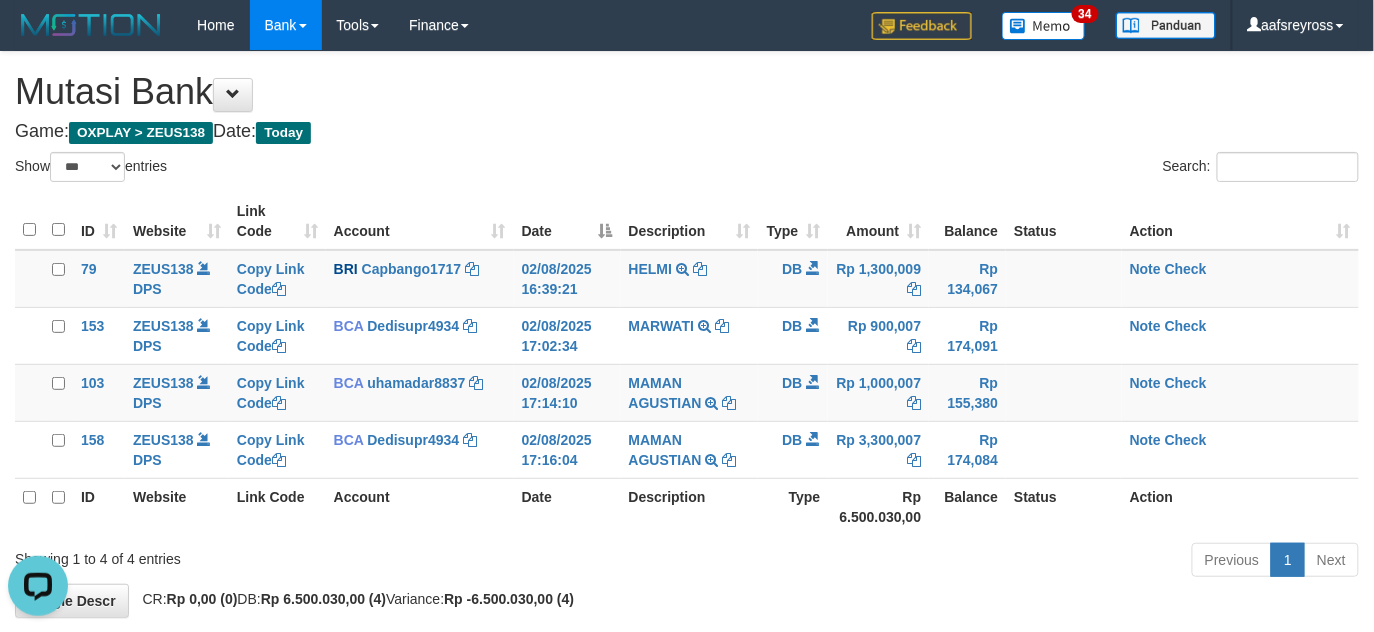 scroll, scrollTop: 0, scrollLeft: 0, axis: both 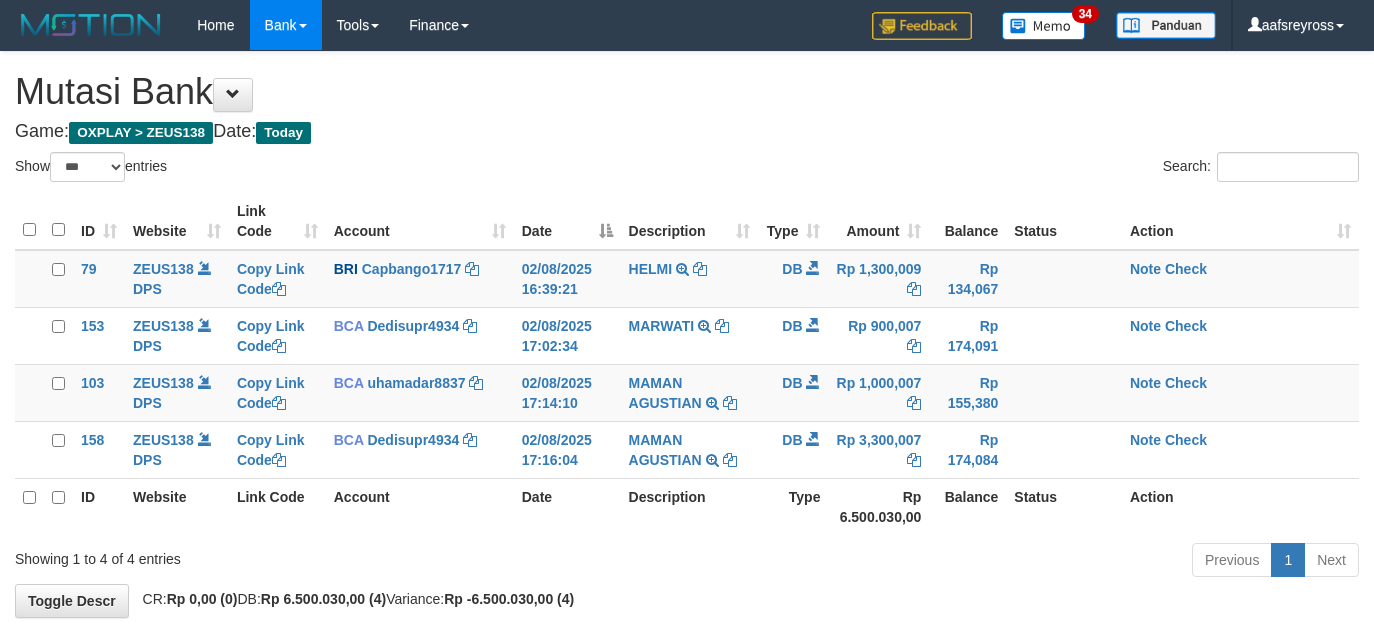 select on "***" 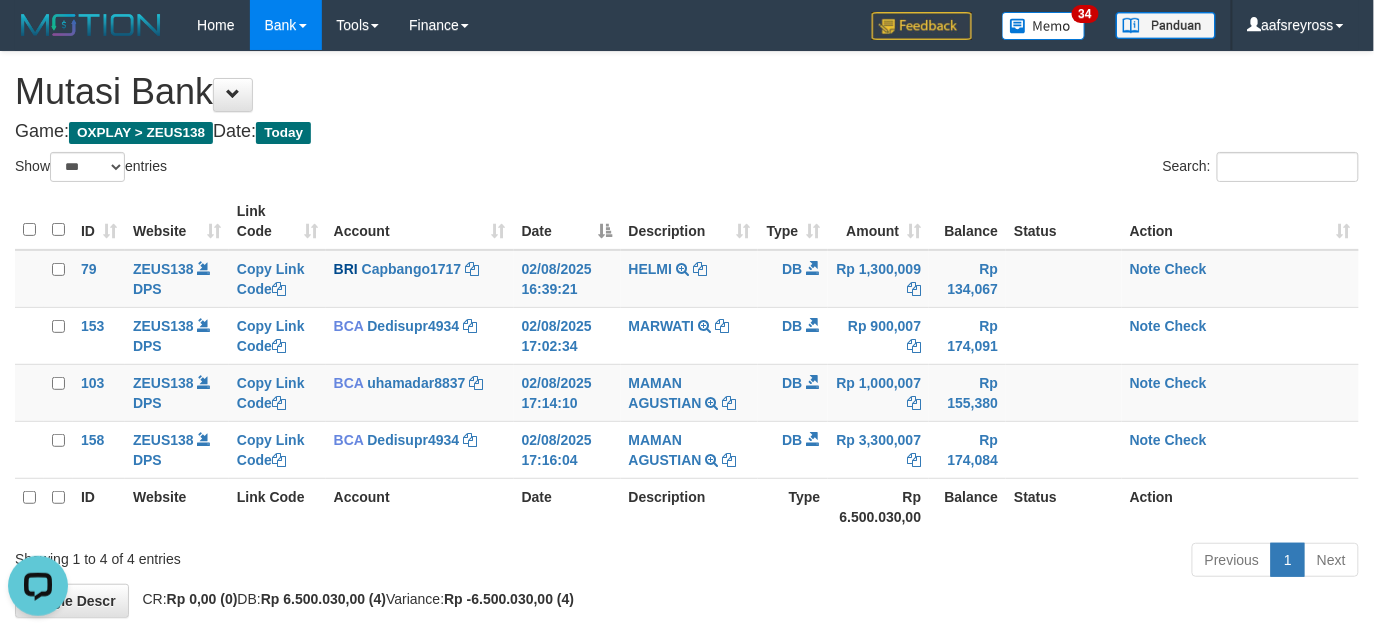 scroll, scrollTop: 0, scrollLeft: 0, axis: both 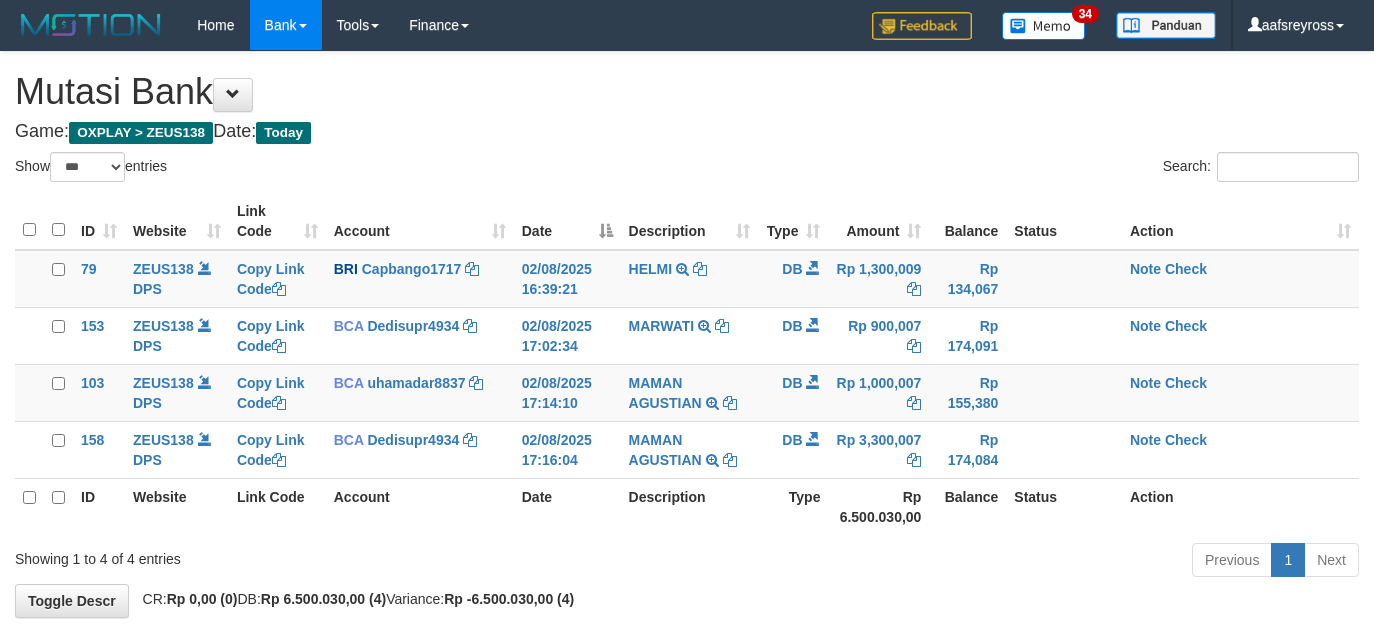 select on "***" 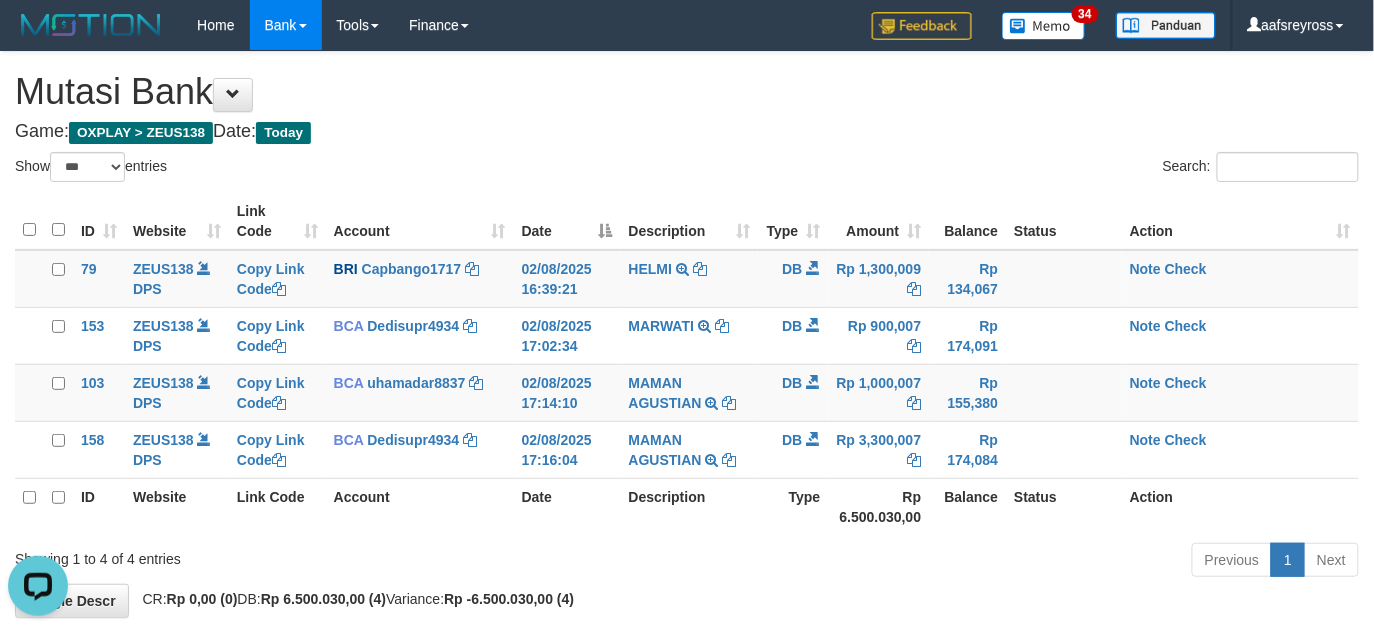 scroll, scrollTop: 0, scrollLeft: 0, axis: both 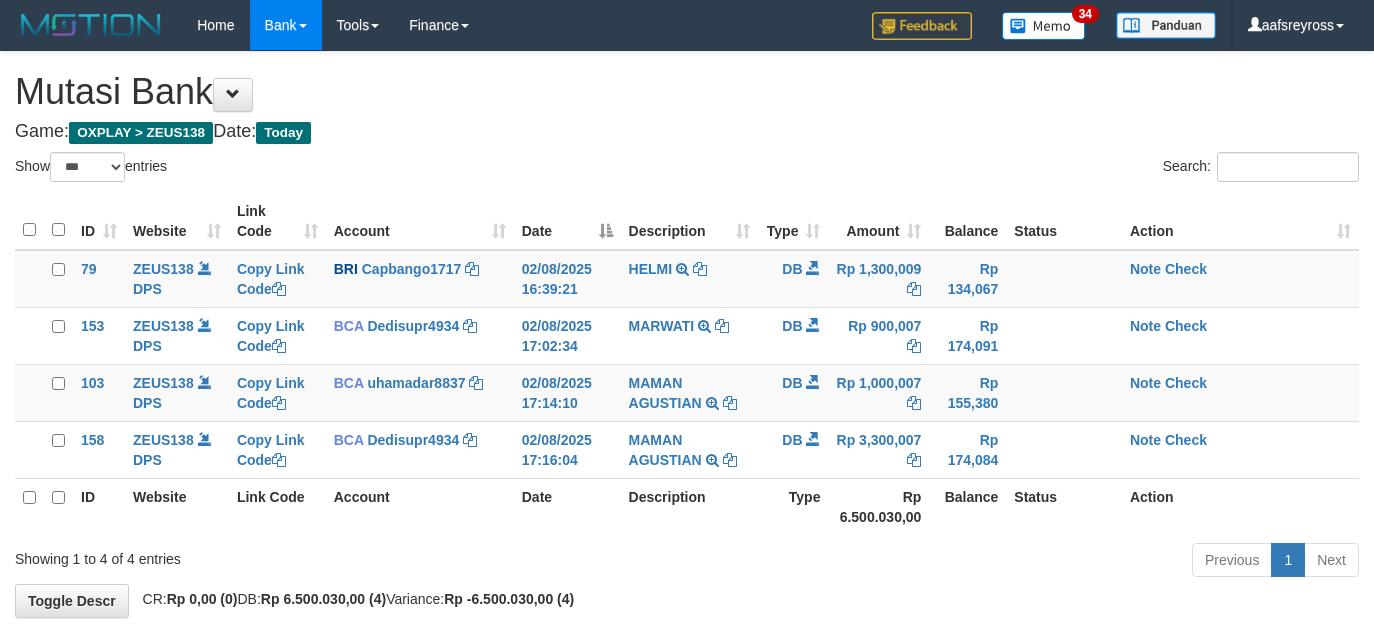 select on "***" 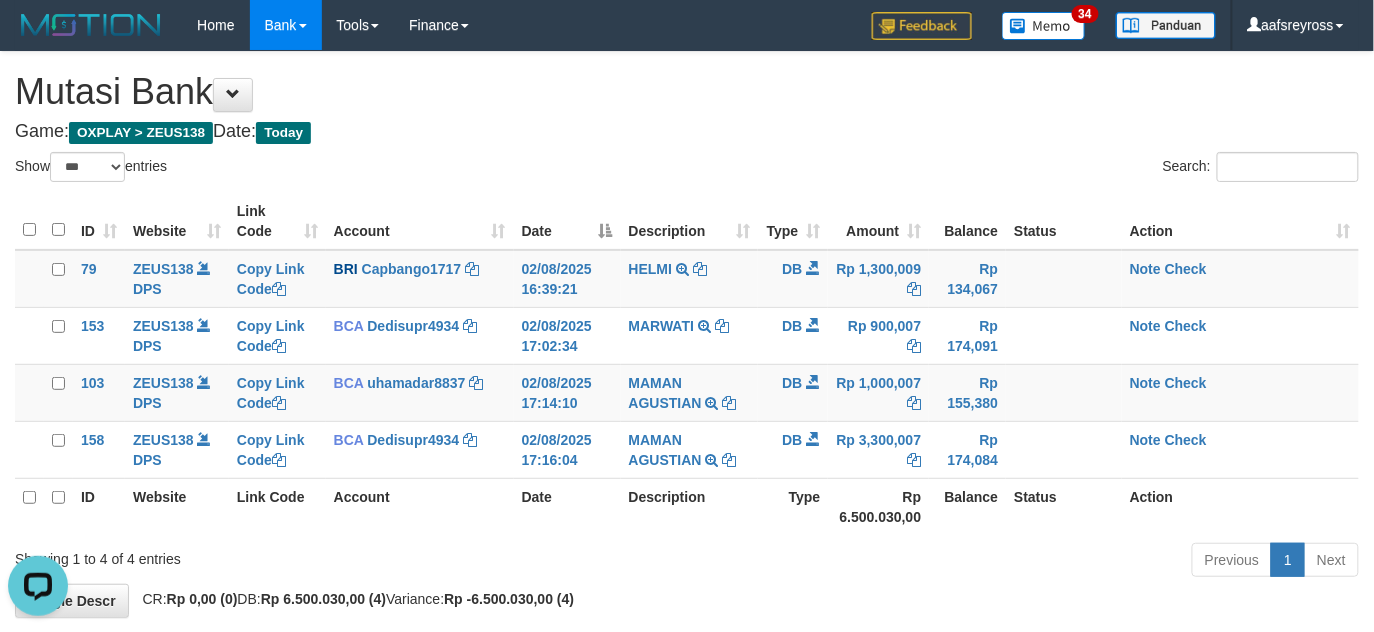 scroll, scrollTop: 0, scrollLeft: 0, axis: both 